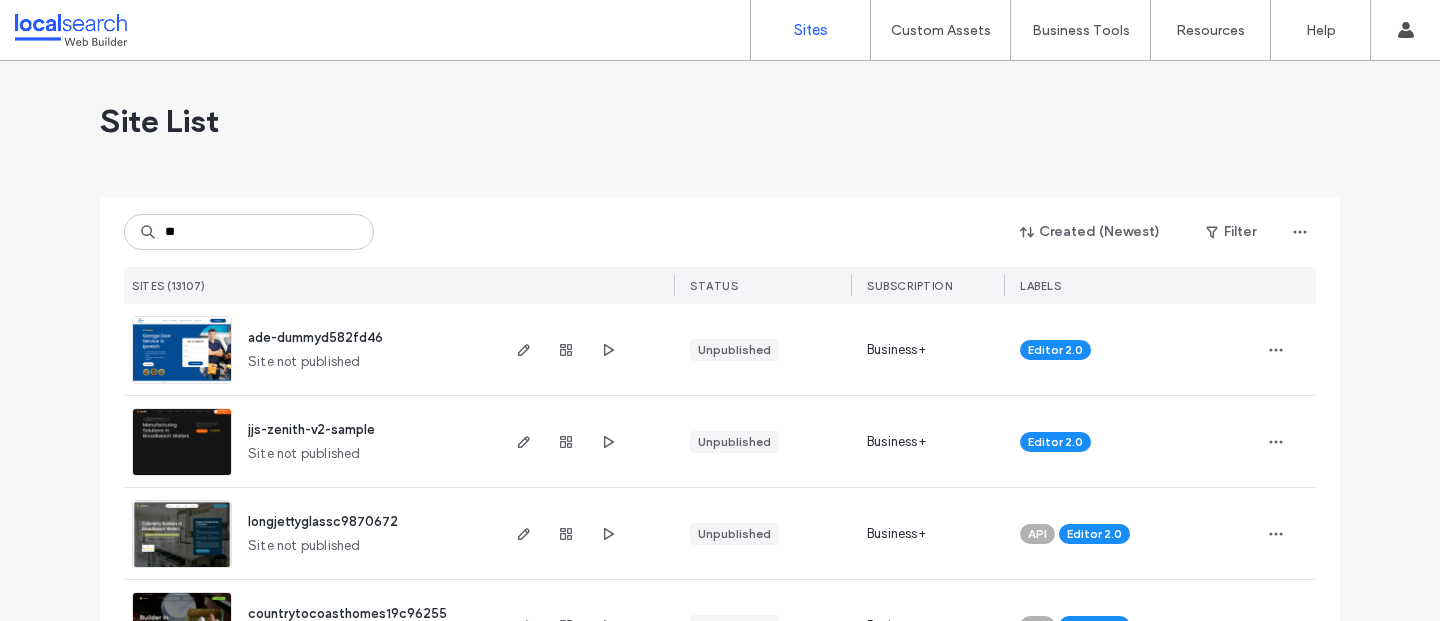 scroll, scrollTop: 0, scrollLeft: 0, axis: both 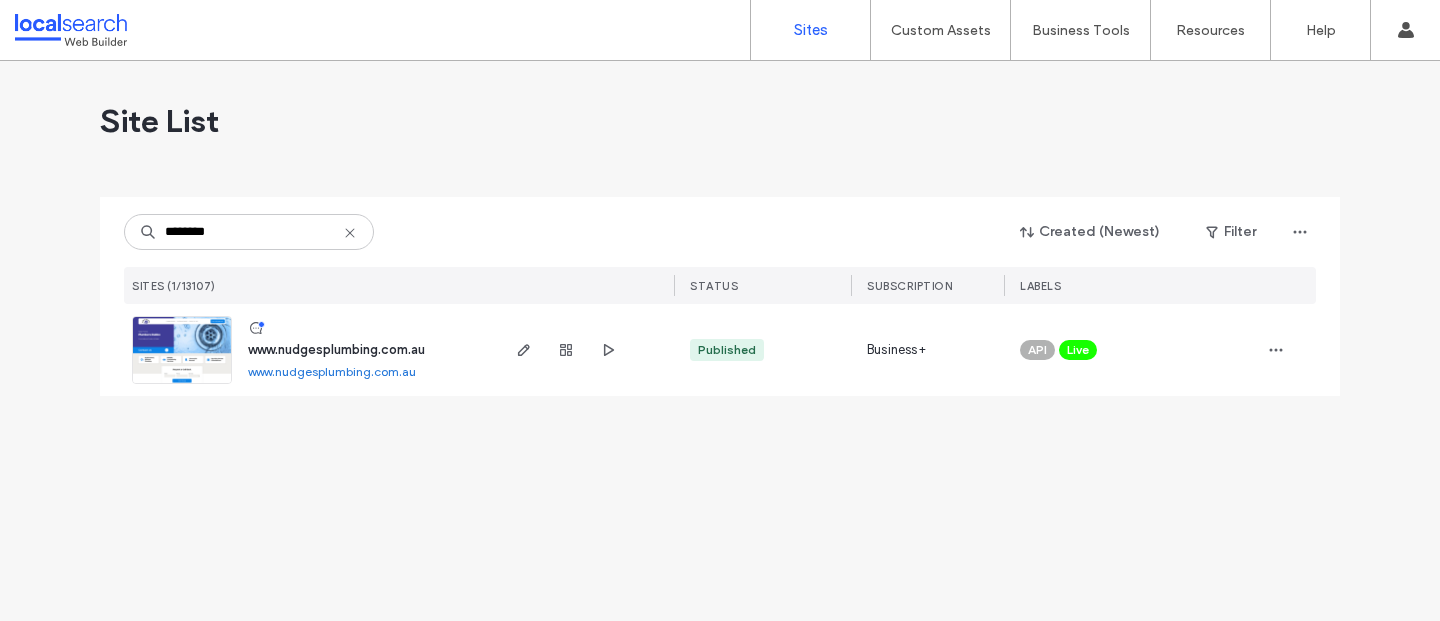 type on "********" 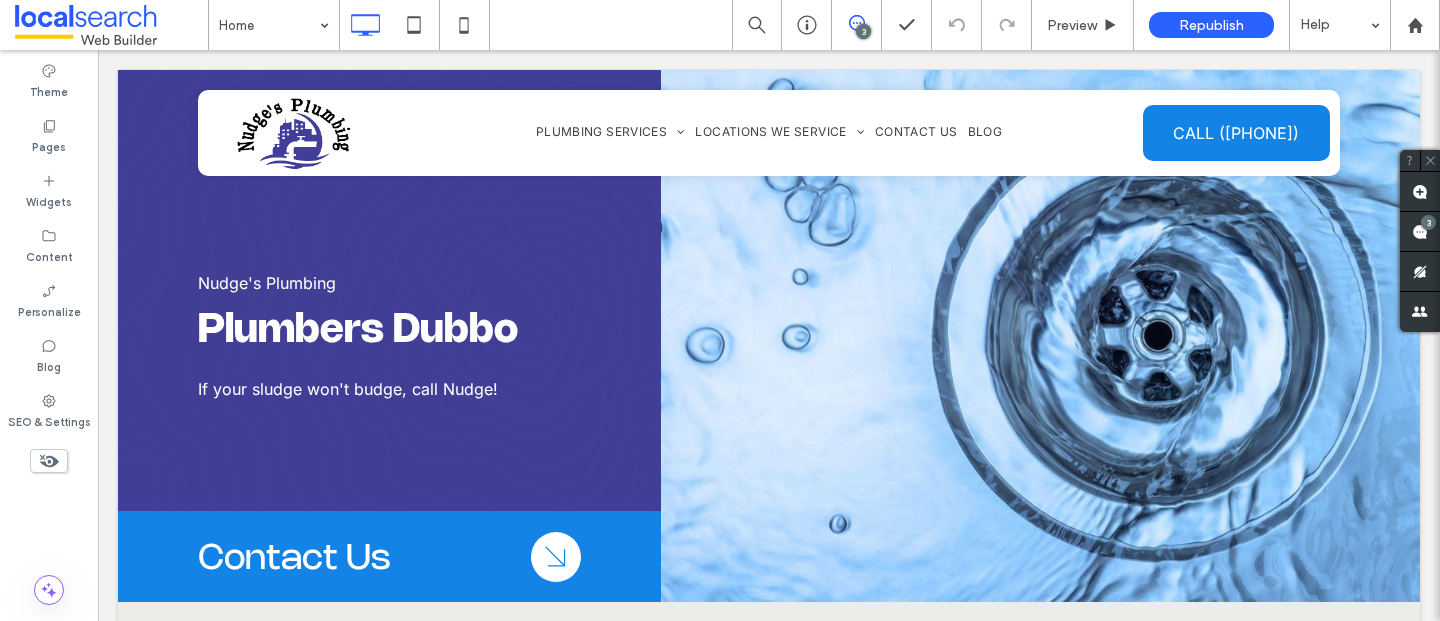 scroll, scrollTop: 0, scrollLeft: 0, axis: both 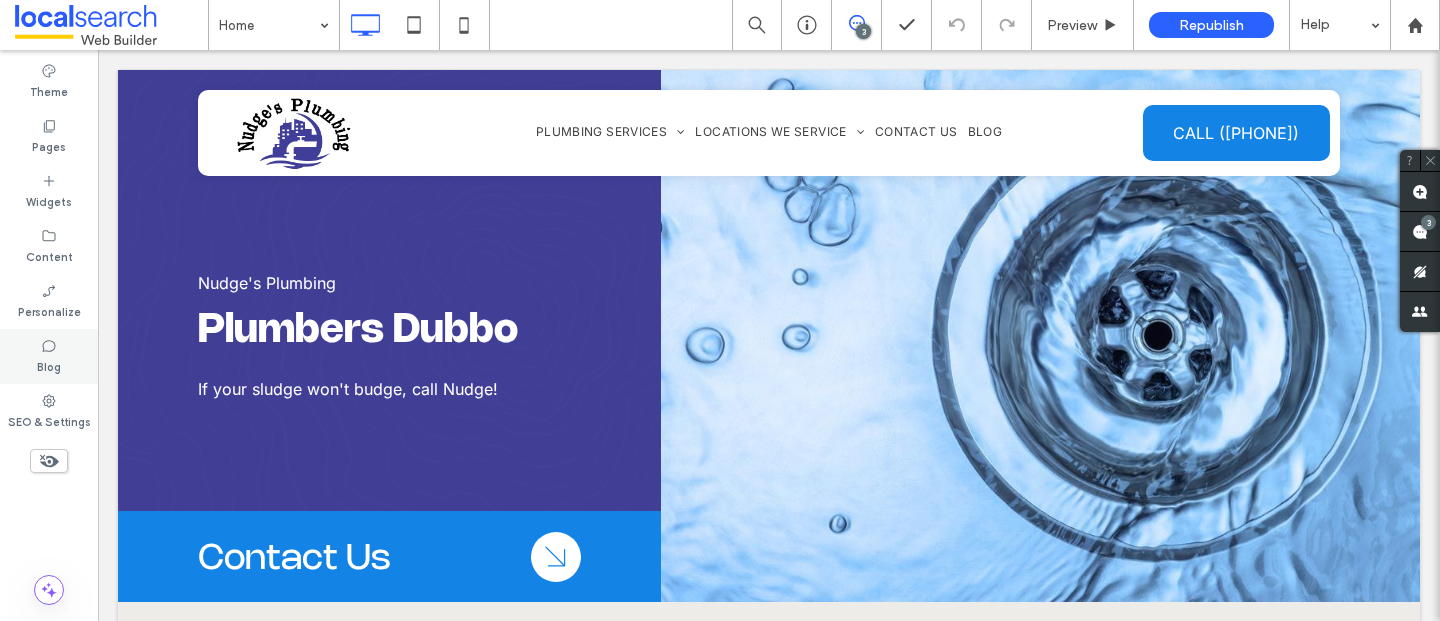 click on "Blog" at bounding box center [49, 356] 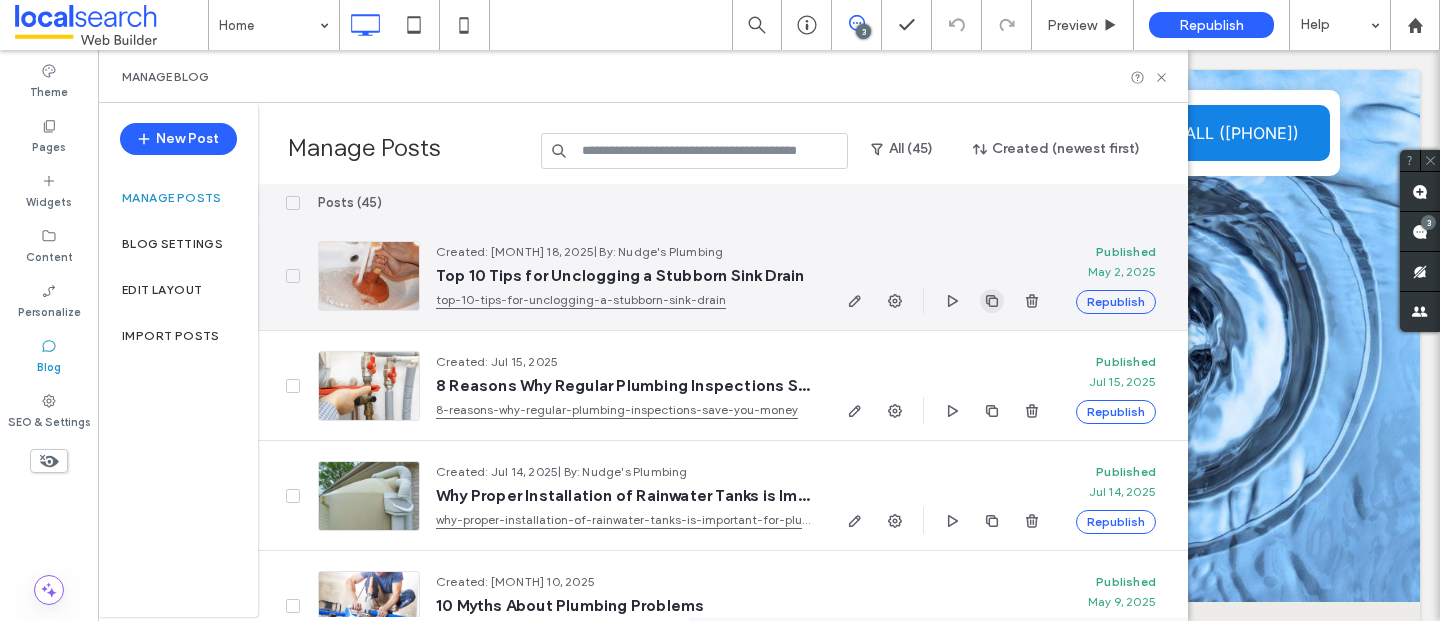 click 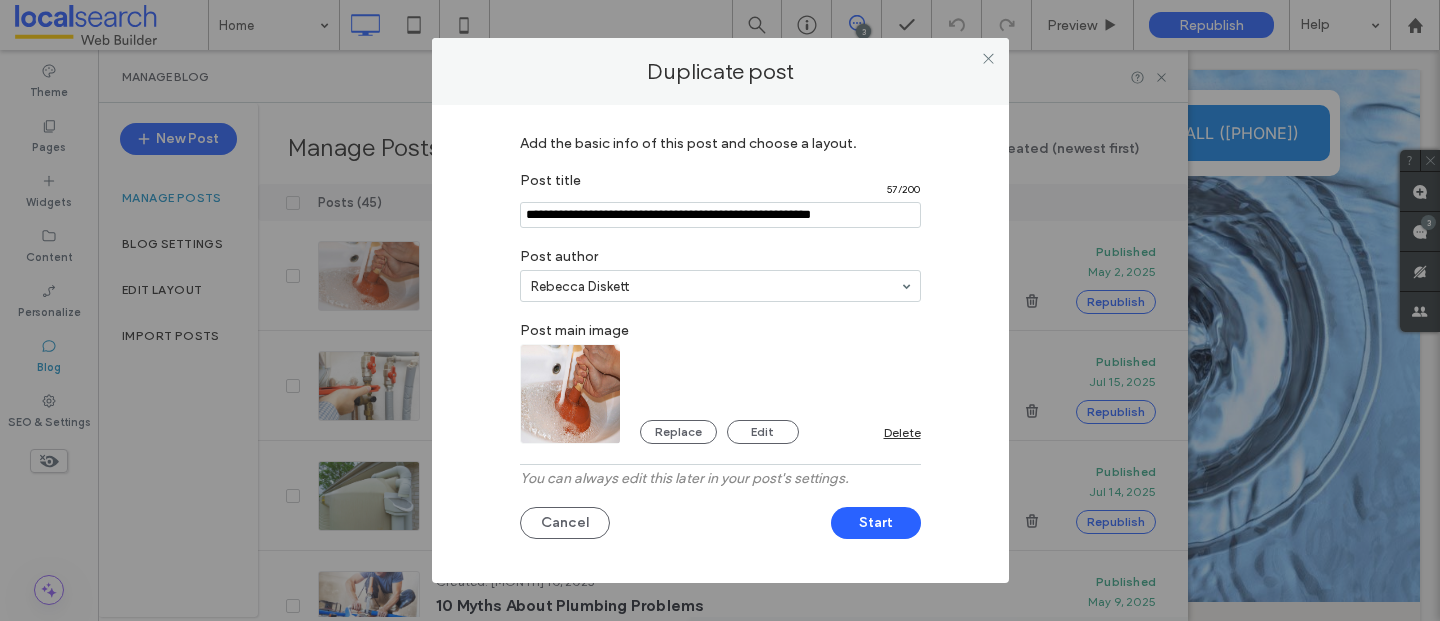click at bounding box center (720, 215) 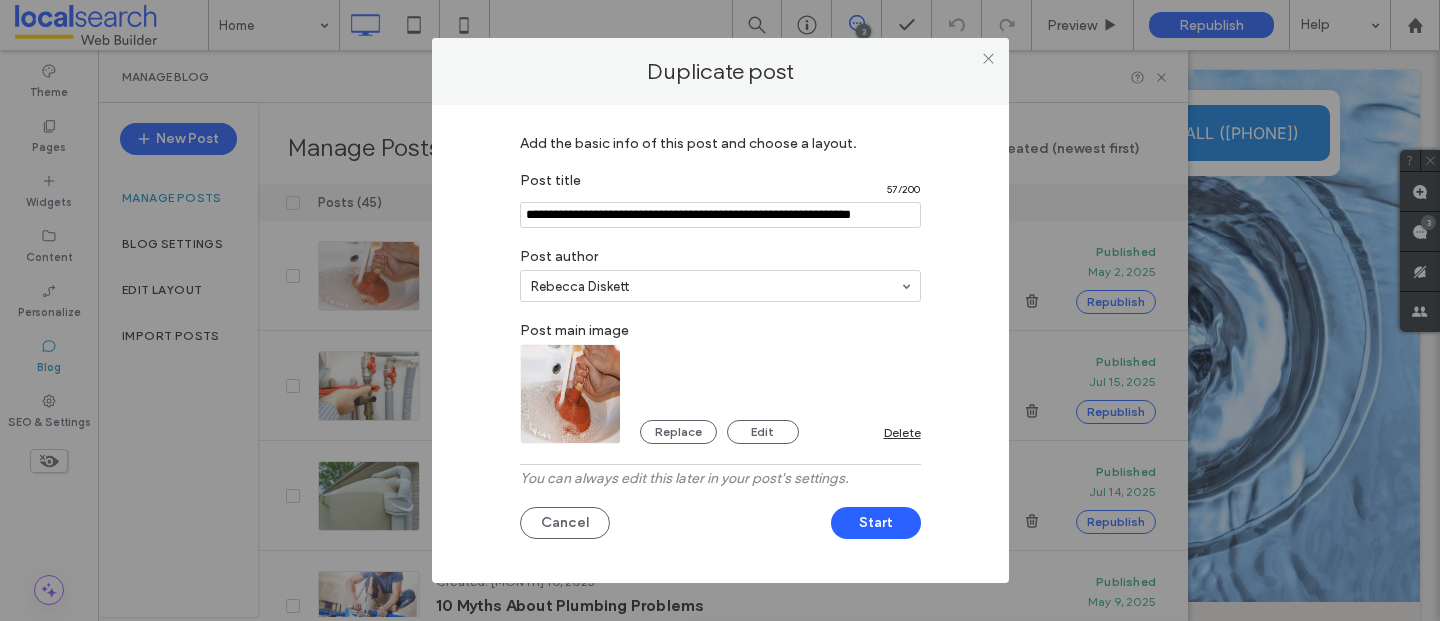 scroll, scrollTop: 0, scrollLeft: 31, axis: horizontal 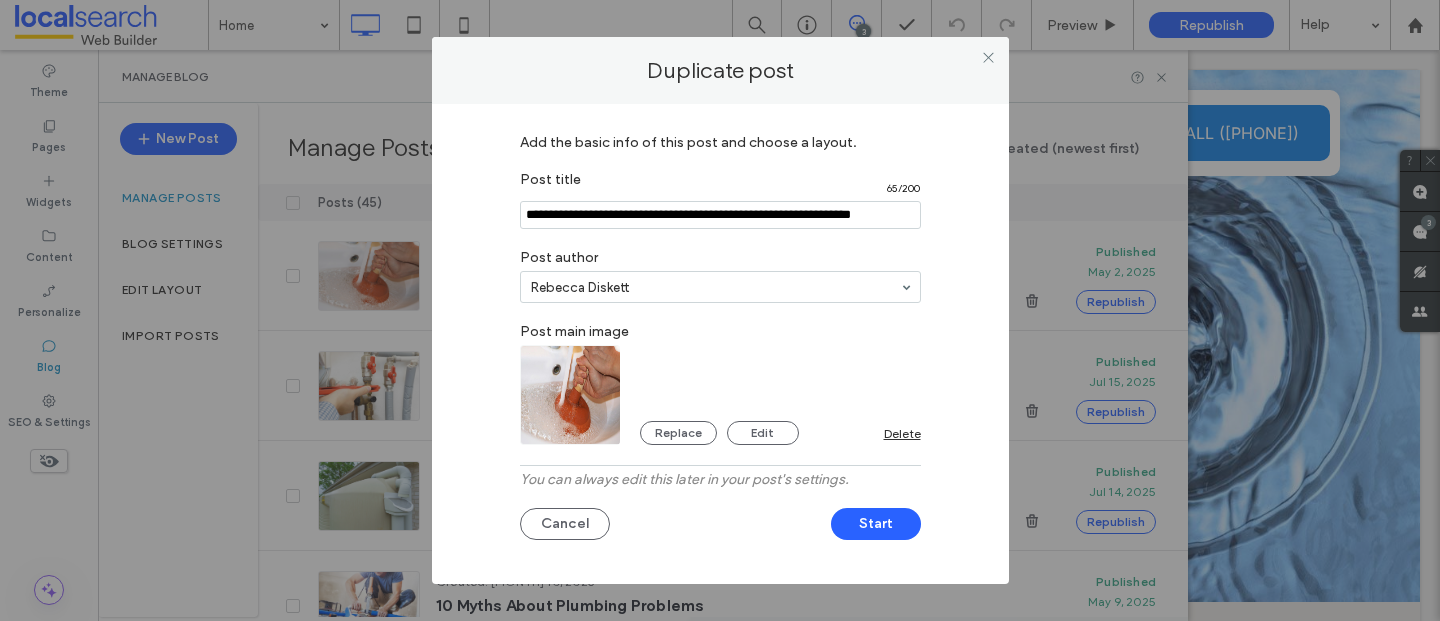 type on "**********" 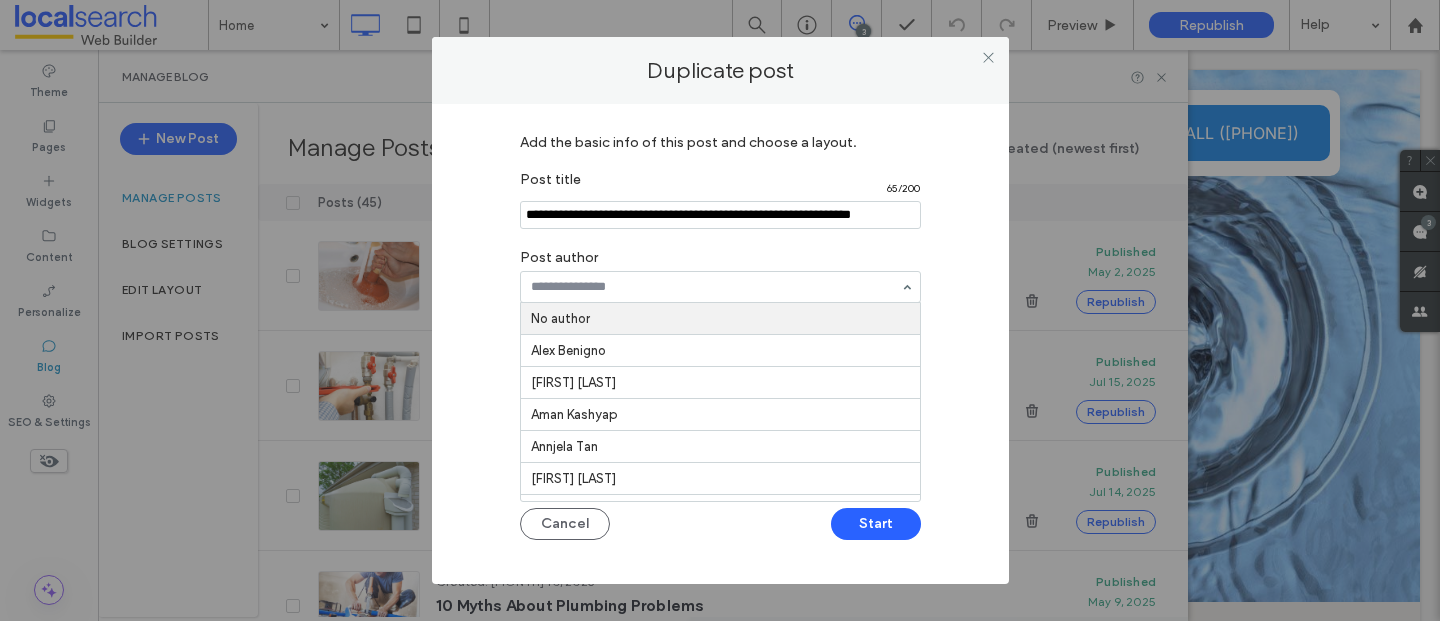 click at bounding box center [715, 287] 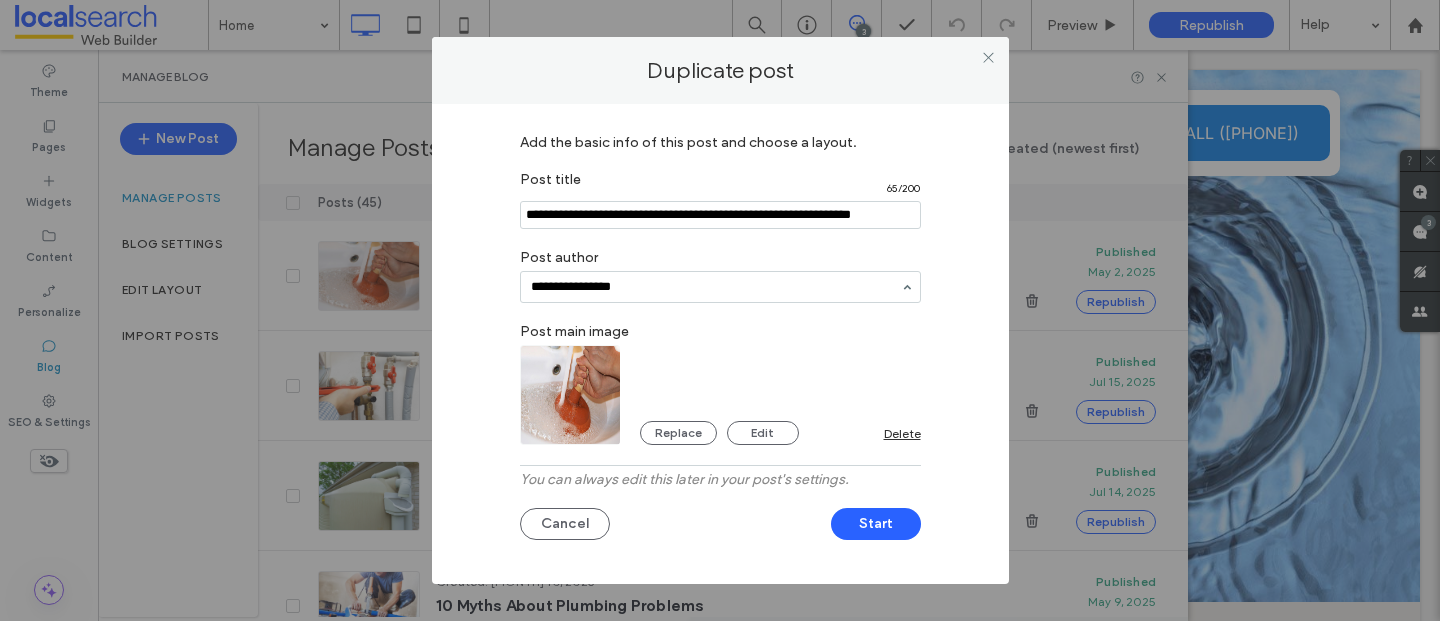 type on "**********" 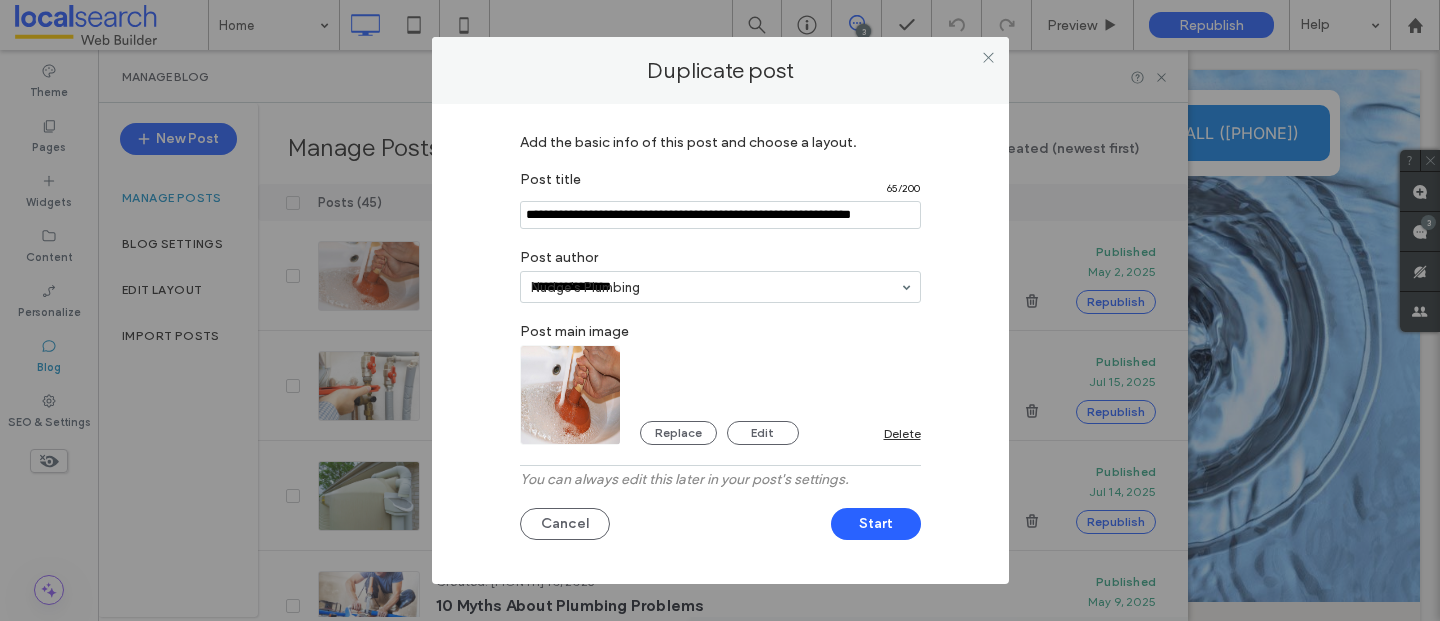 type 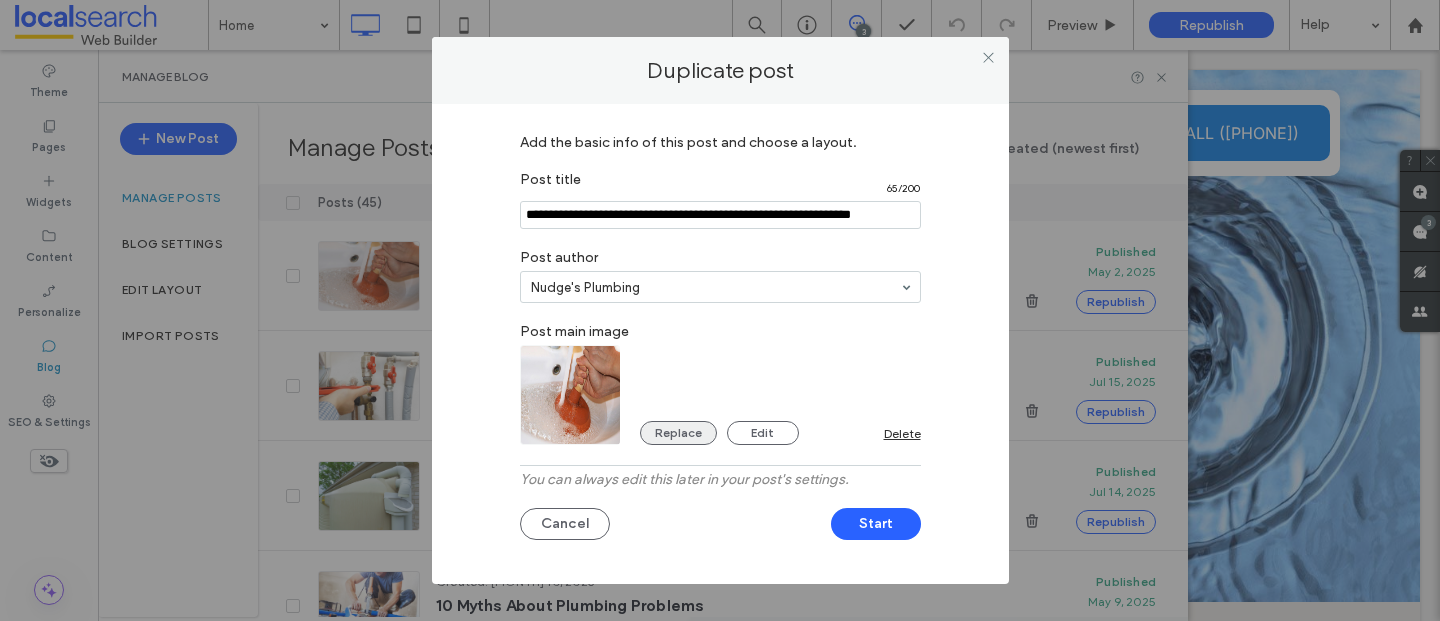 click on "Replace" at bounding box center [678, 433] 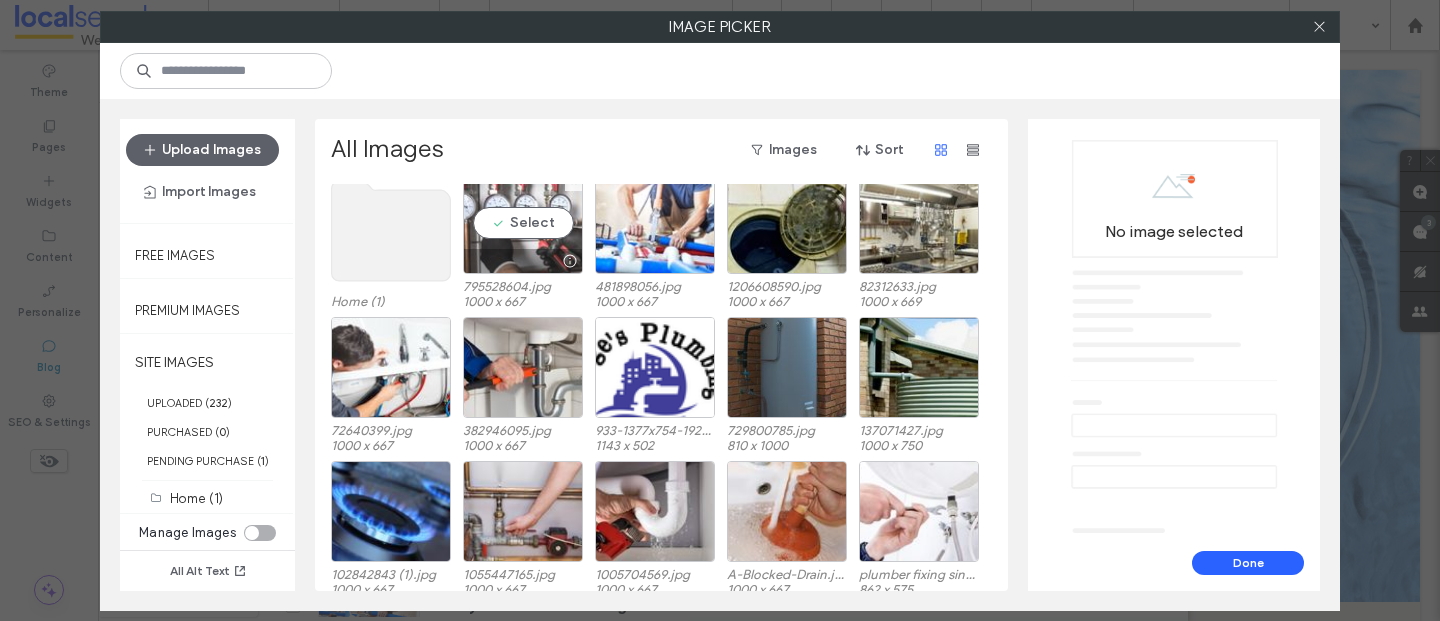 scroll, scrollTop: 58, scrollLeft: 0, axis: vertical 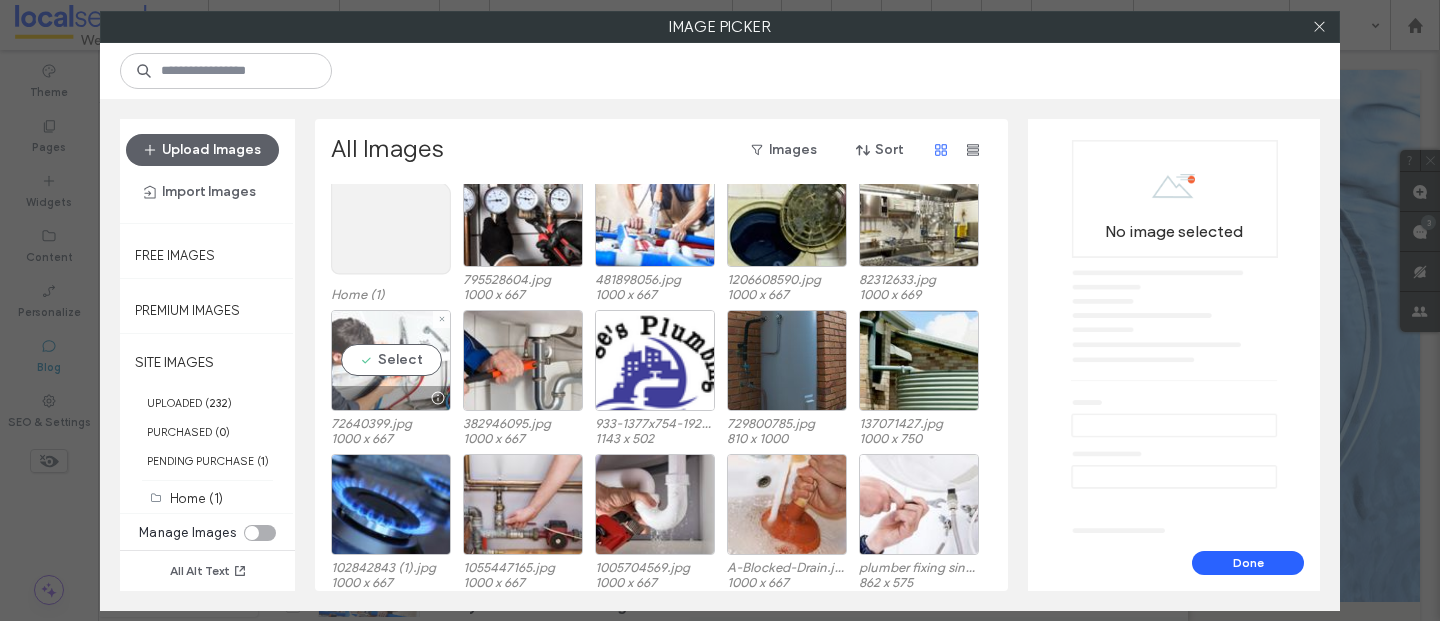 click on "Select" at bounding box center [391, 360] 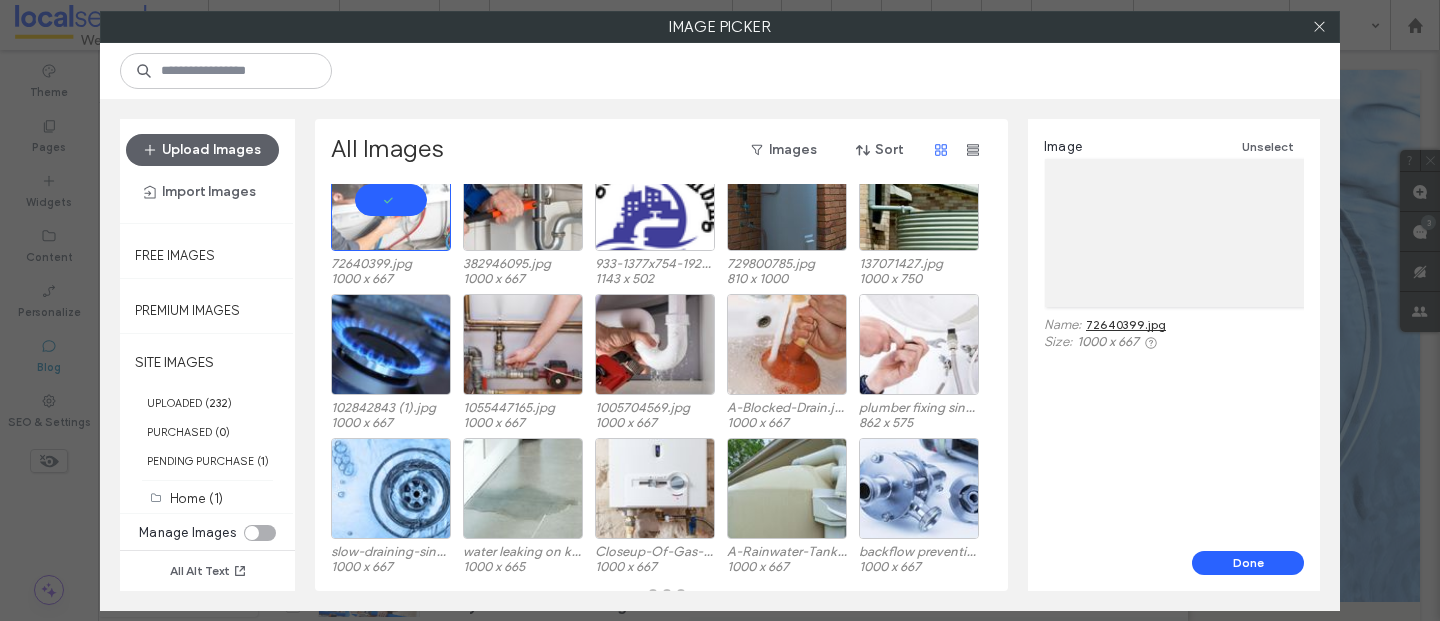 scroll, scrollTop: 228, scrollLeft: 0, axis: vertical 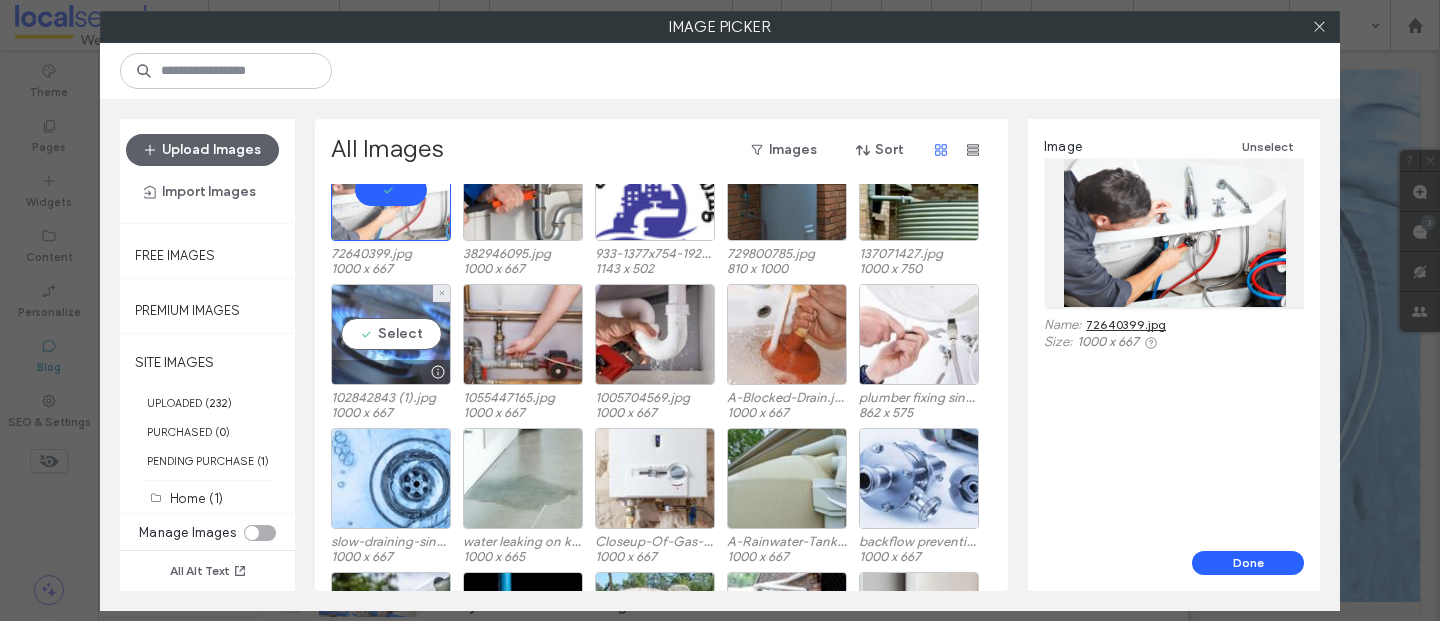 click on "Select" at bounding box center (391, 334) 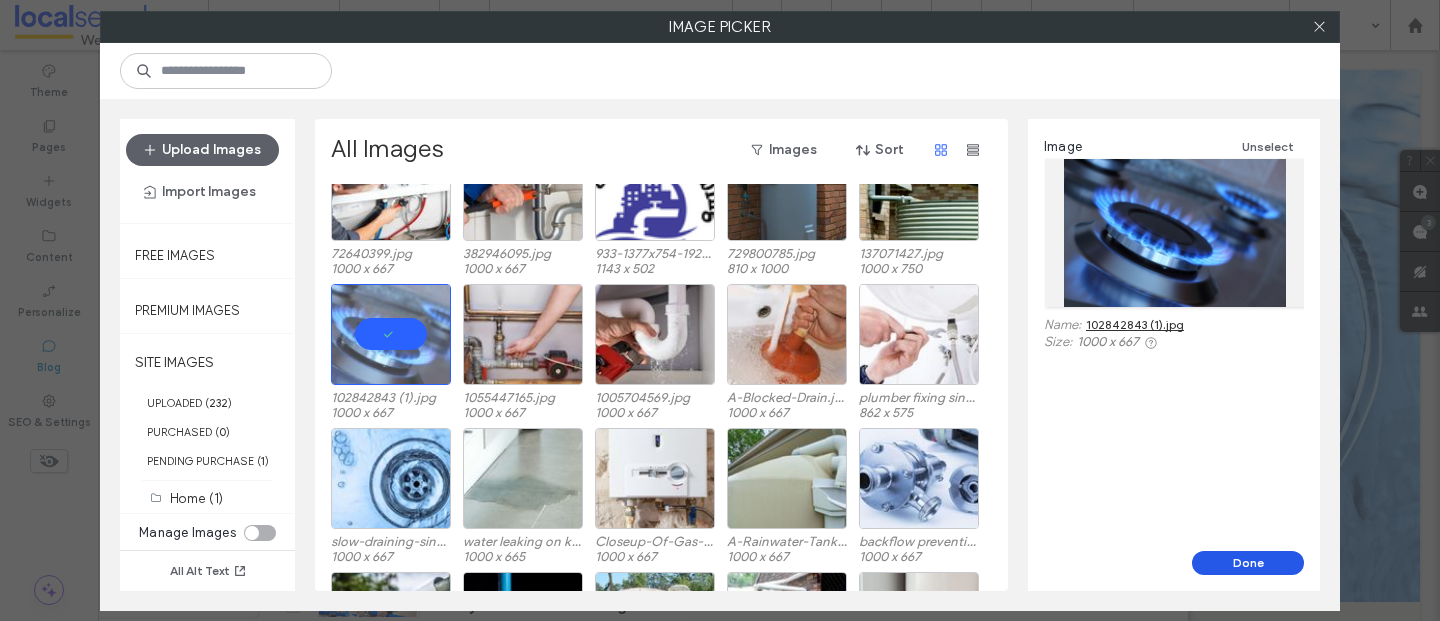 click on "Done" at bounding box center (1248, 563) 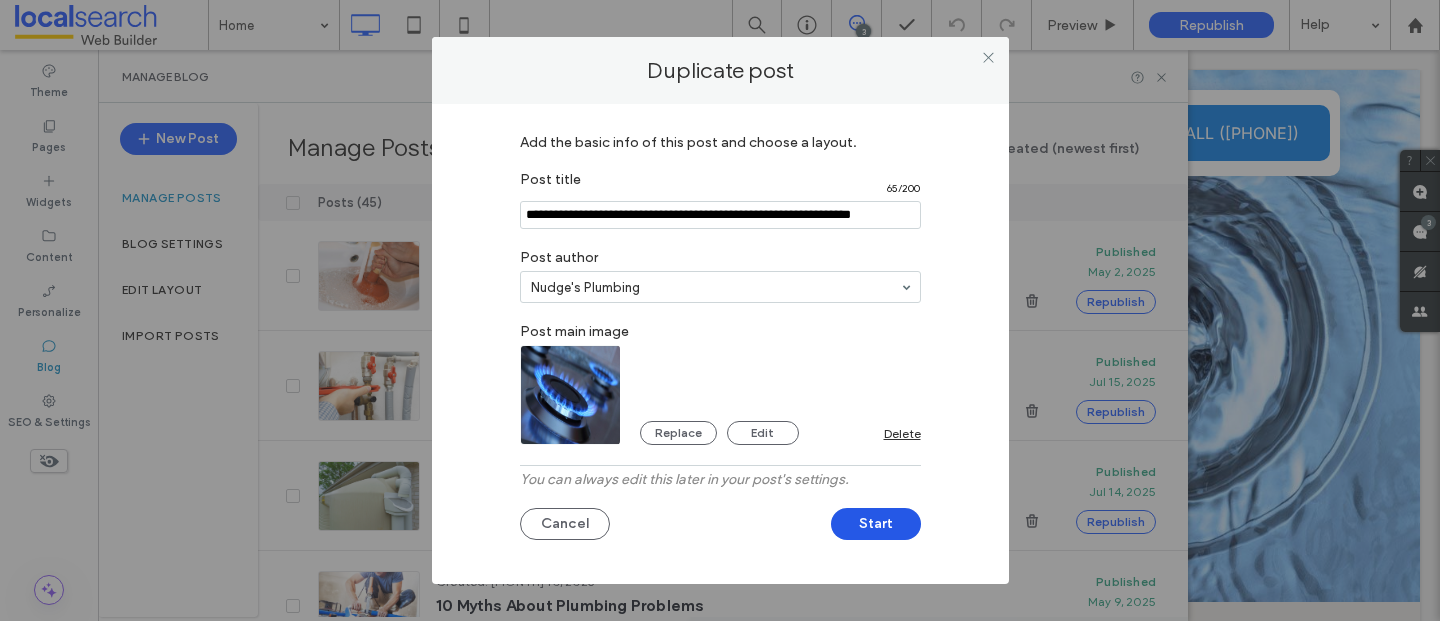 click on "Start" at bounding box center (876, 524) 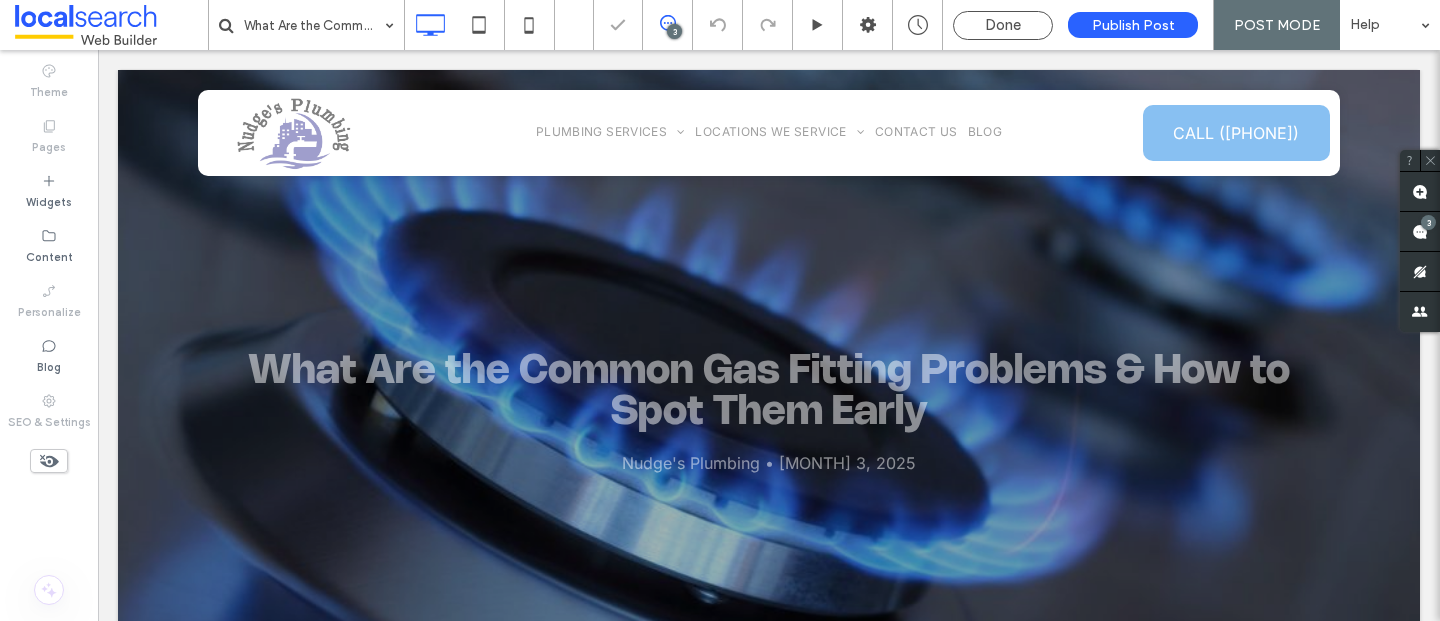 scroll, scrollTop: 0, scrollLeft: 0, axis: both 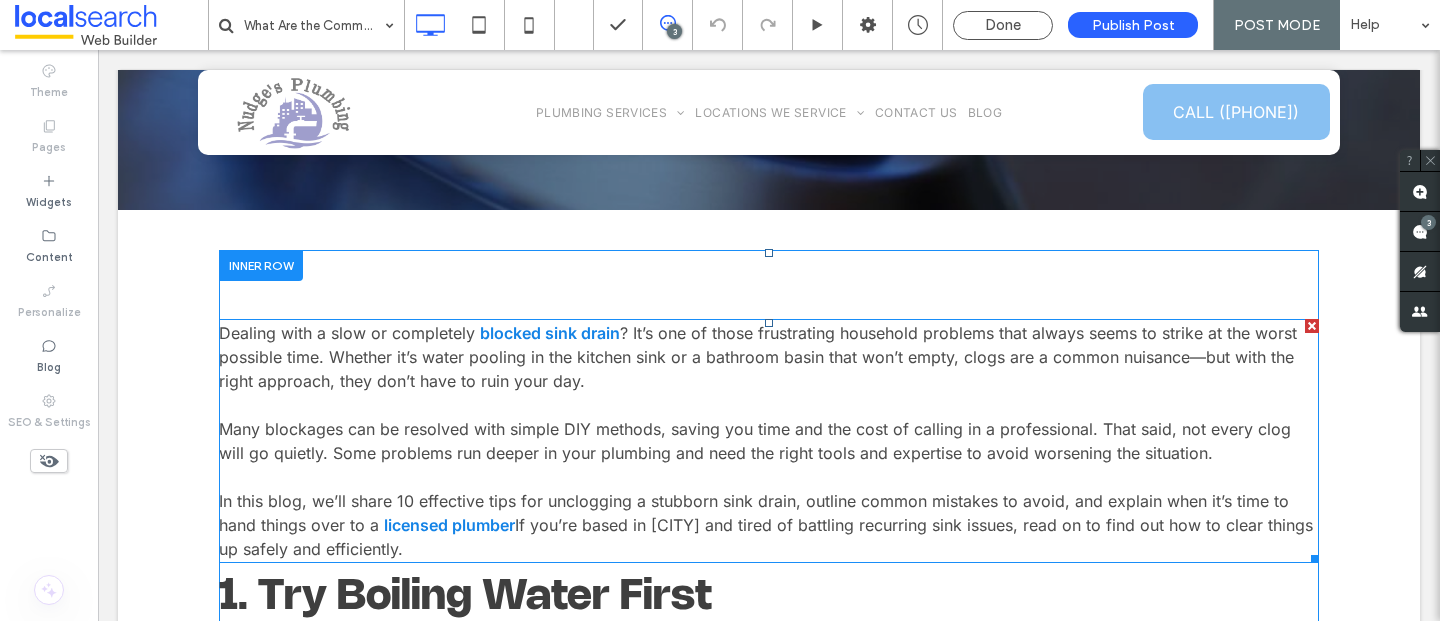 click on "? It’s one of those frustrating household problems that always seems to strike at the worst possible time. Whether it’s water pooling in the kitchen sink or a bathroom basin that won’t empty, clogs are a common nuisance—but with the right approach, they don’t have to ruin your day." at bounding box center (758, 357) 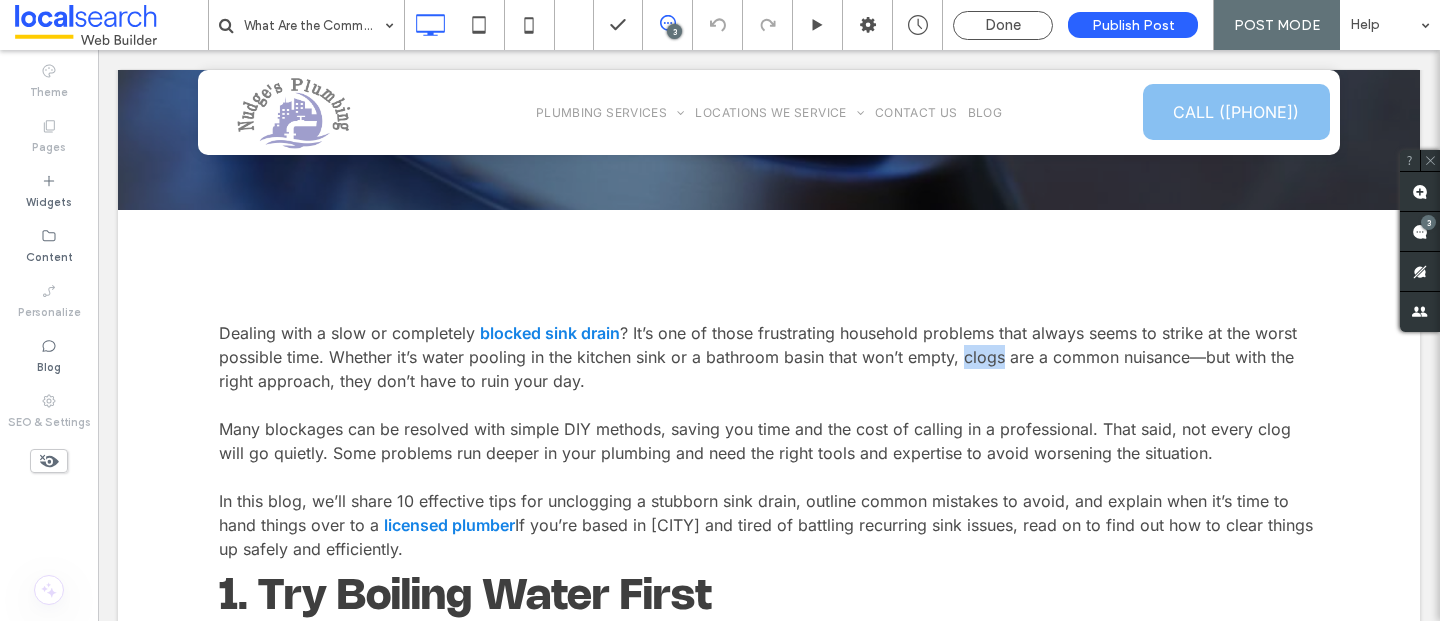 click on "? It’s one of those frustrating household problems that always seems to strike at the worst possible time. Whether it’s water pooling in the kitchen sink or a bathroom basin that won’t empty, clogs are a common nuisance—but with the right approach, they don’t have to ruin your day." at bounding box center [758, 357] 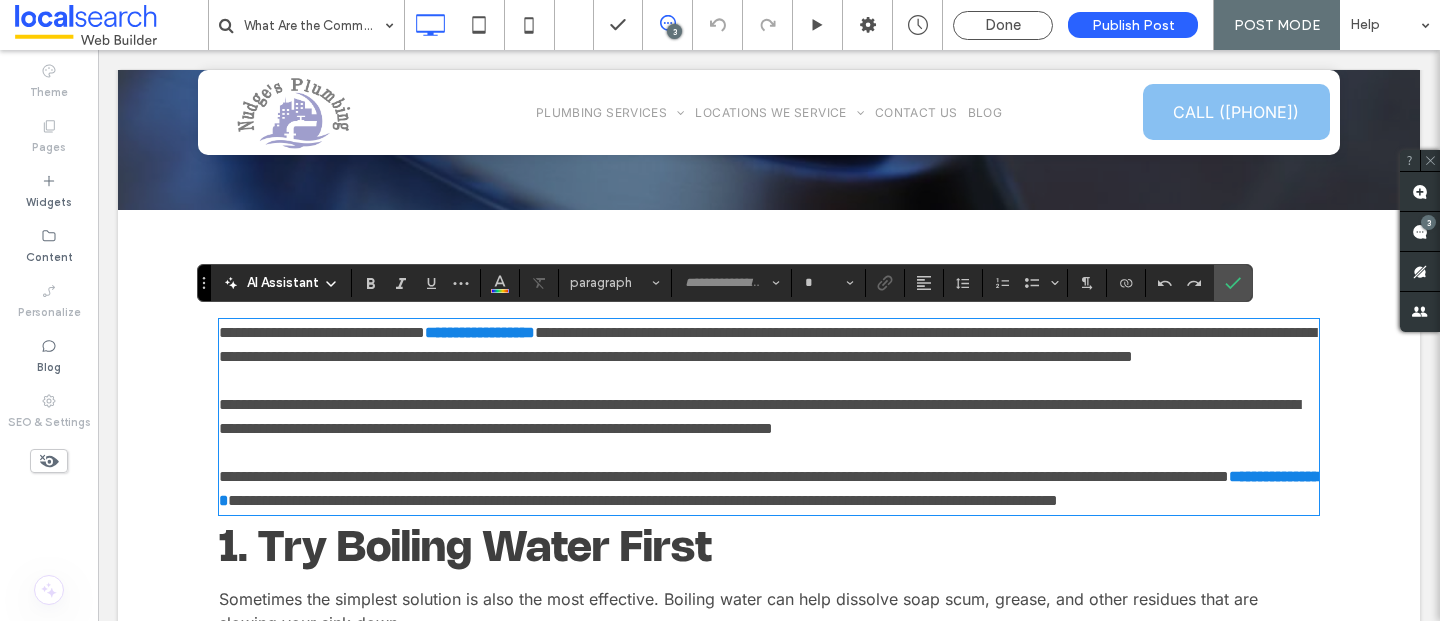 type on "*****" 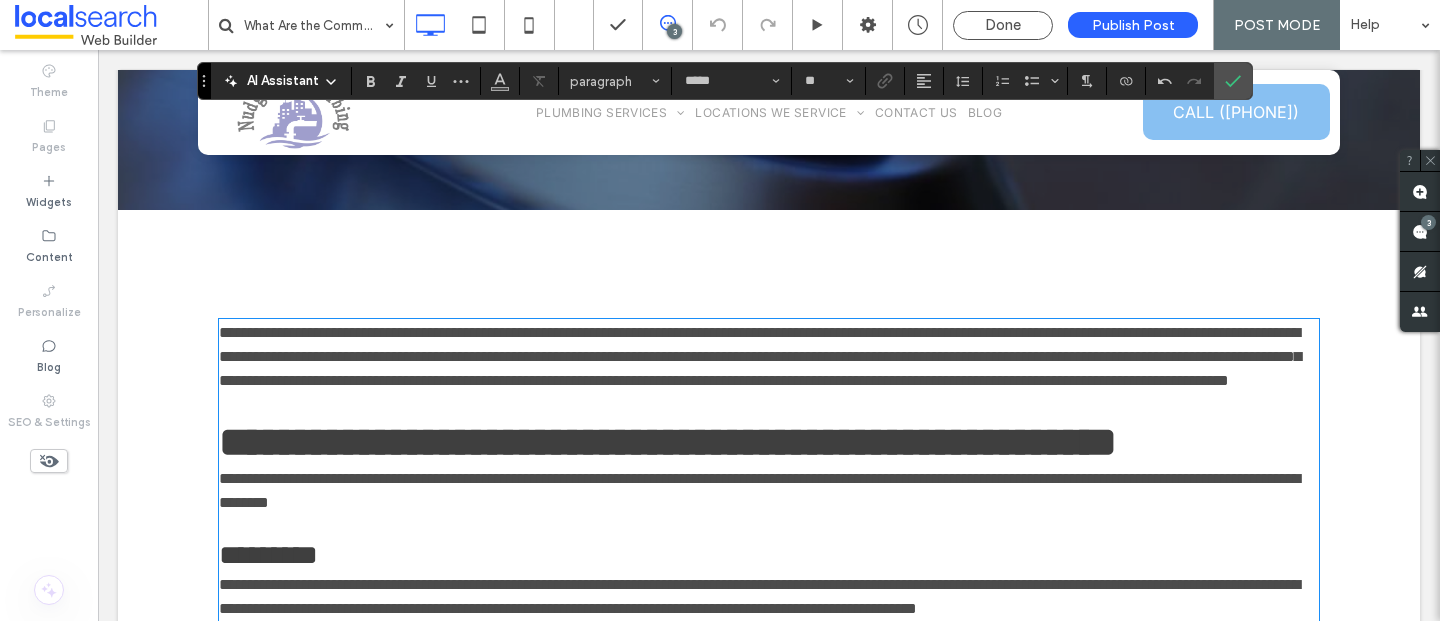 scroll, scrollTop: 0, scrollLeft: 0, axis: both 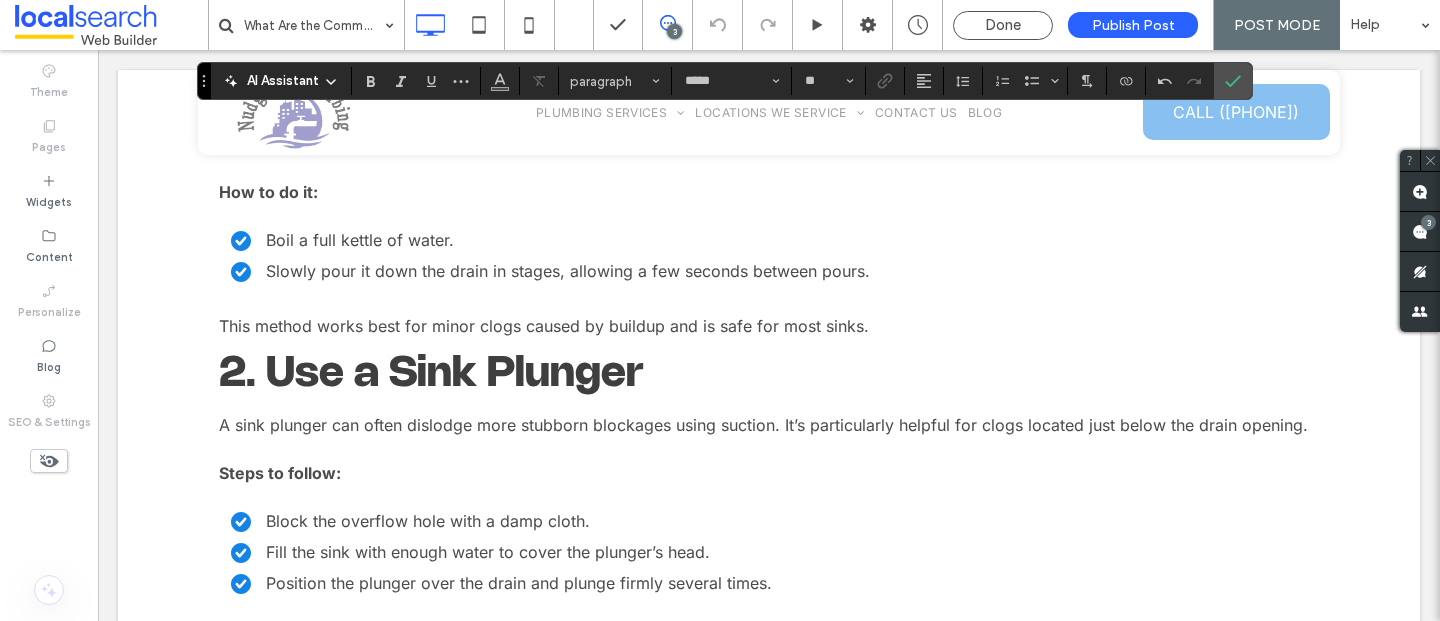 click on "1. Try Boiling Water First" at bounding box center [769, 71] 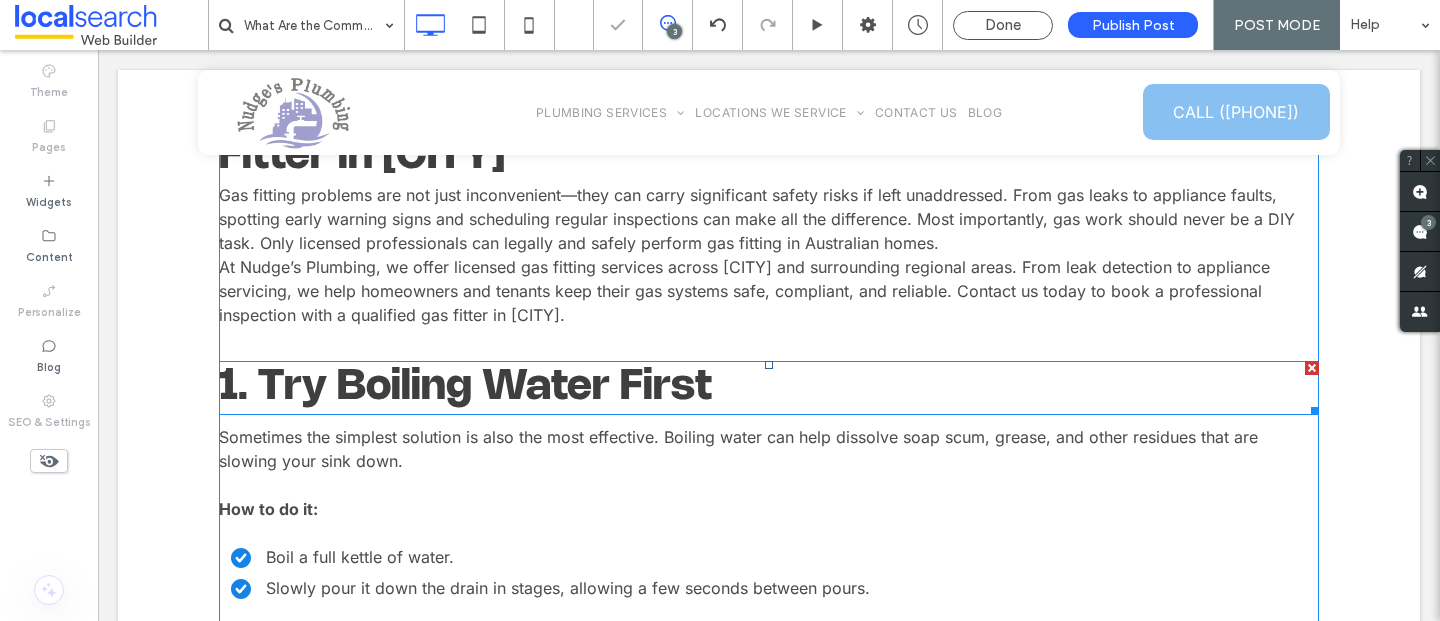 click at bounding box center (1312, 368) 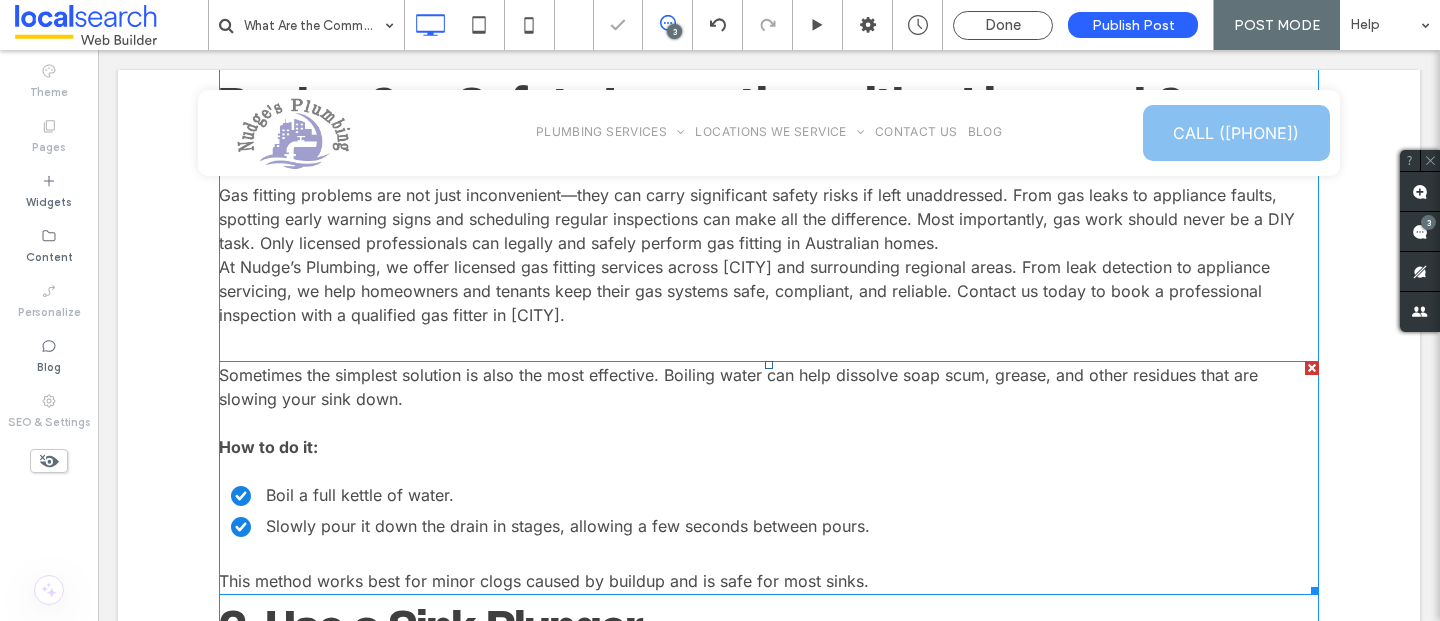 click at bounding box center [1312, 368] 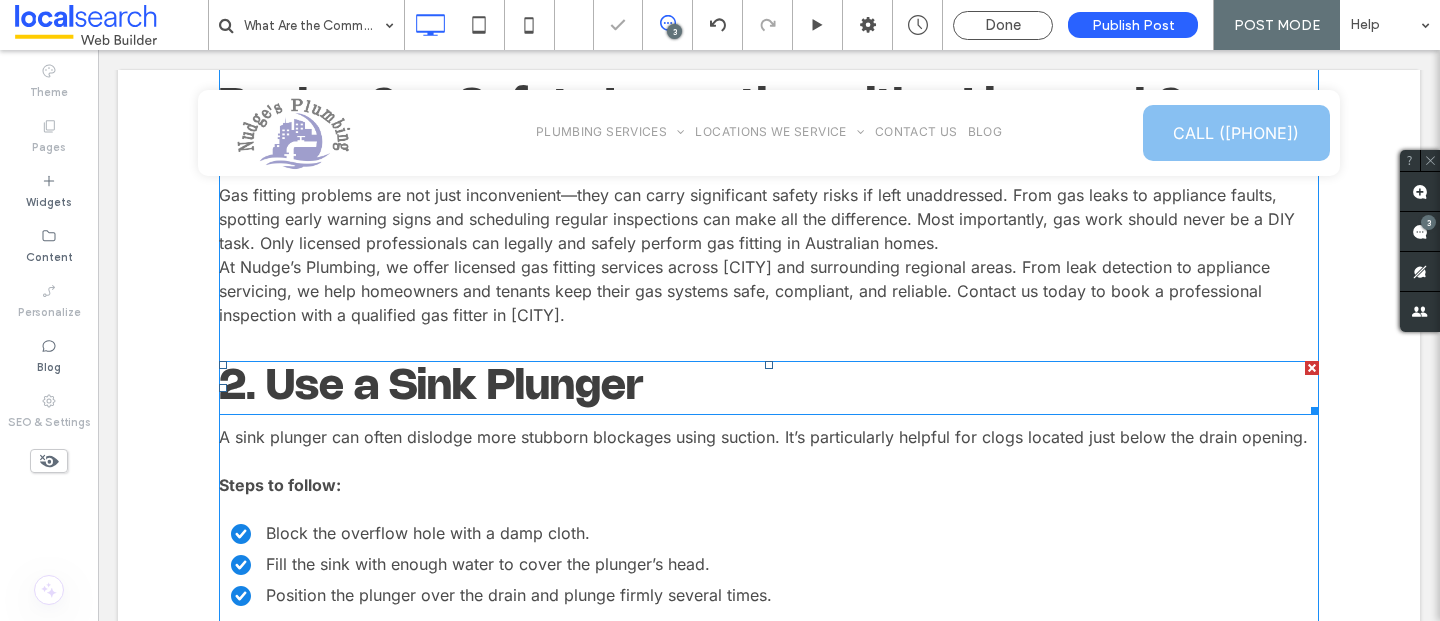 click at bounding box center (1312, 368) 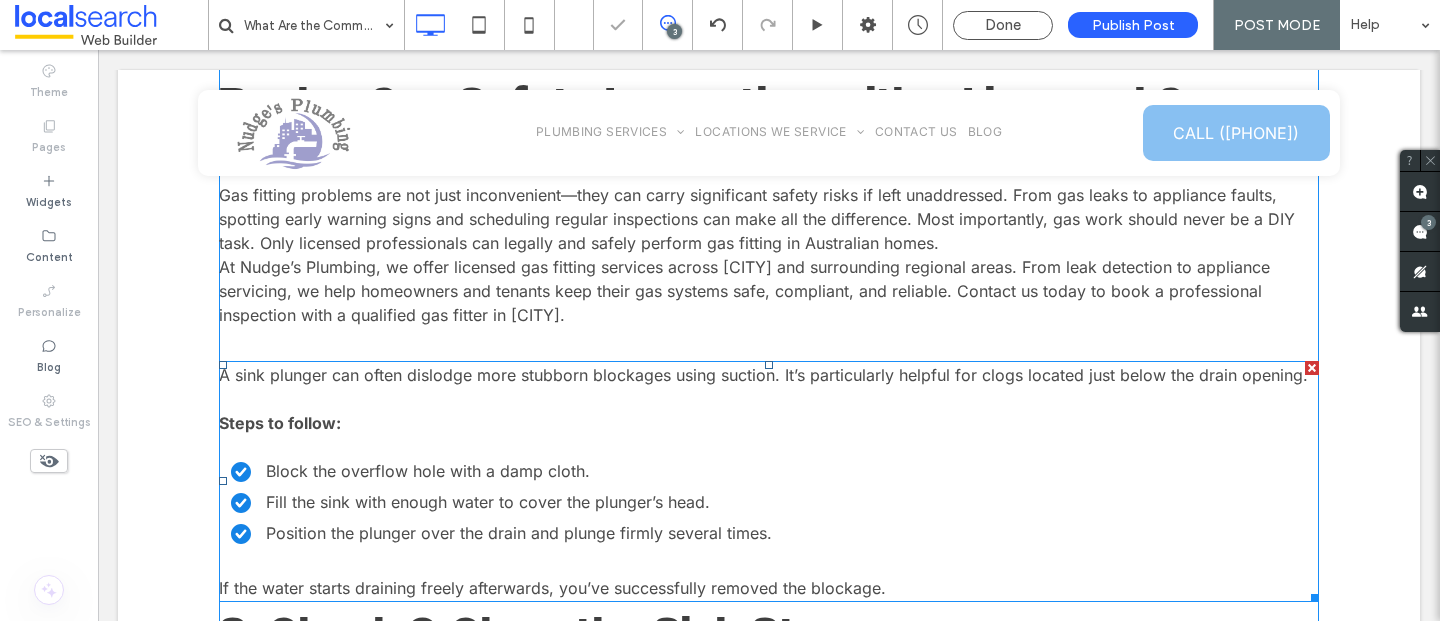 click at bounding box center [1312, 368] 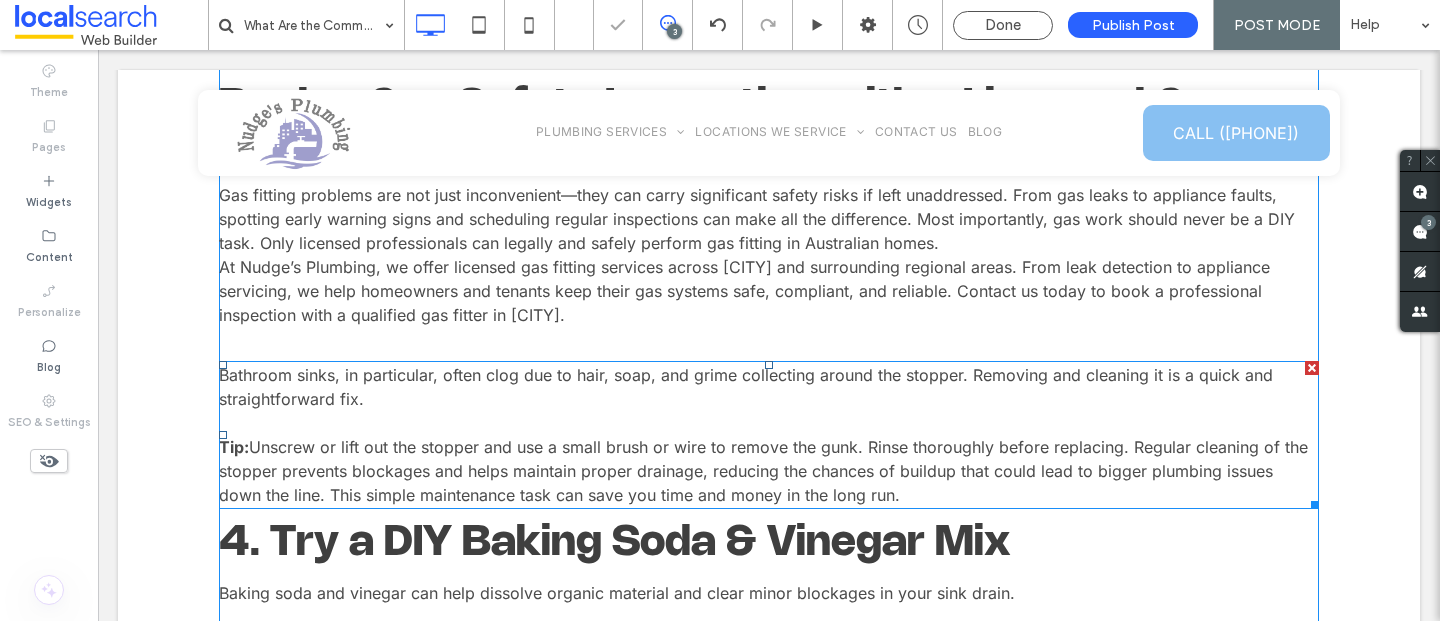 click at bounding box center [1312, 368] 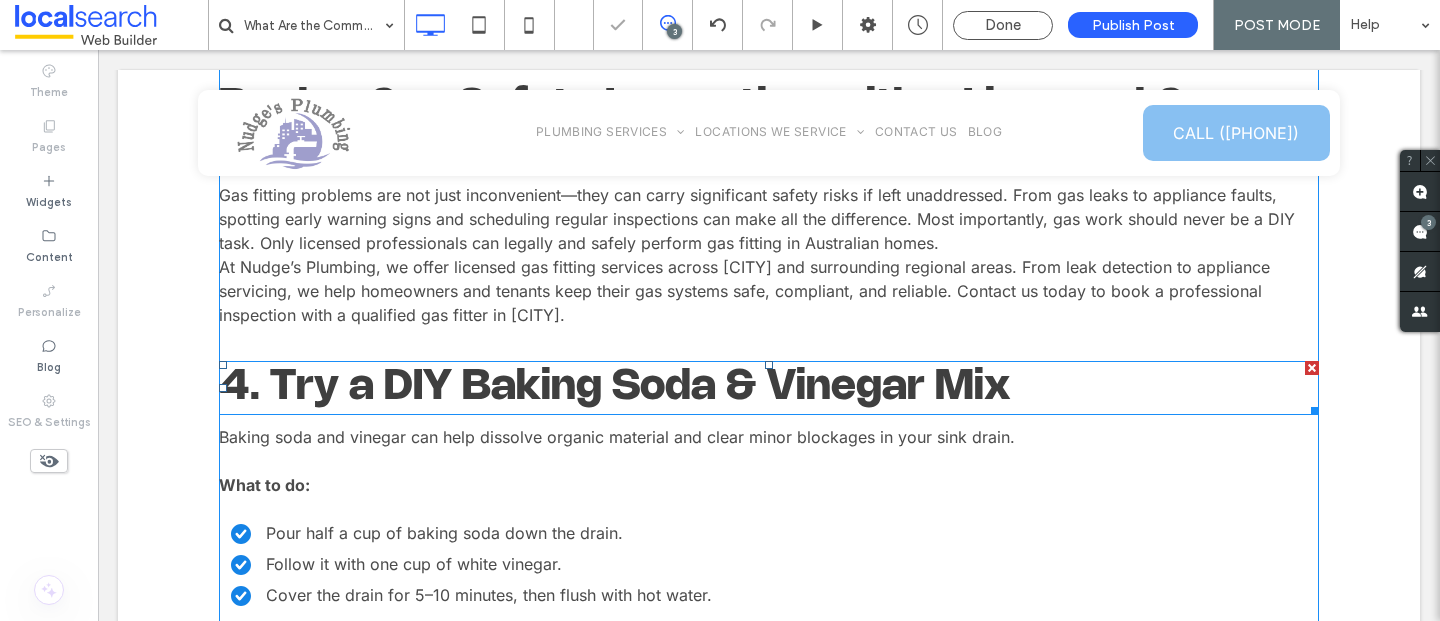 click at bounding box center (1312, 368) 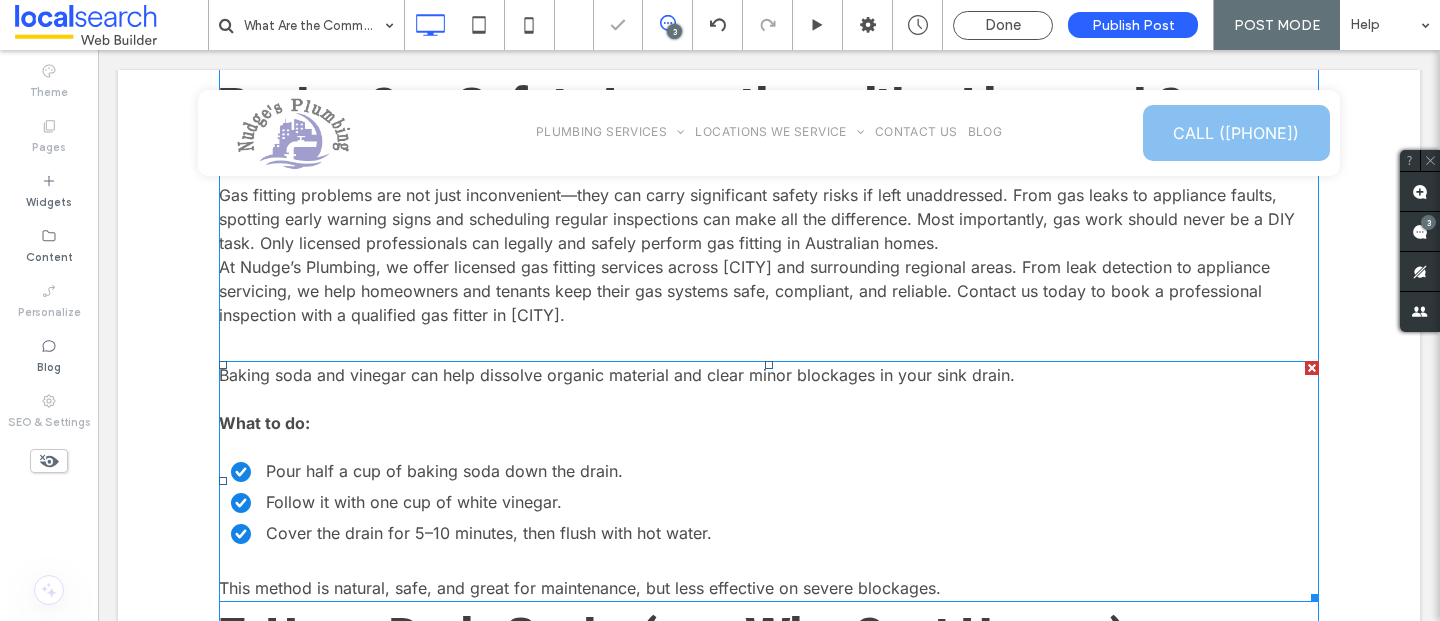 click at bounding box center [1312, 368] 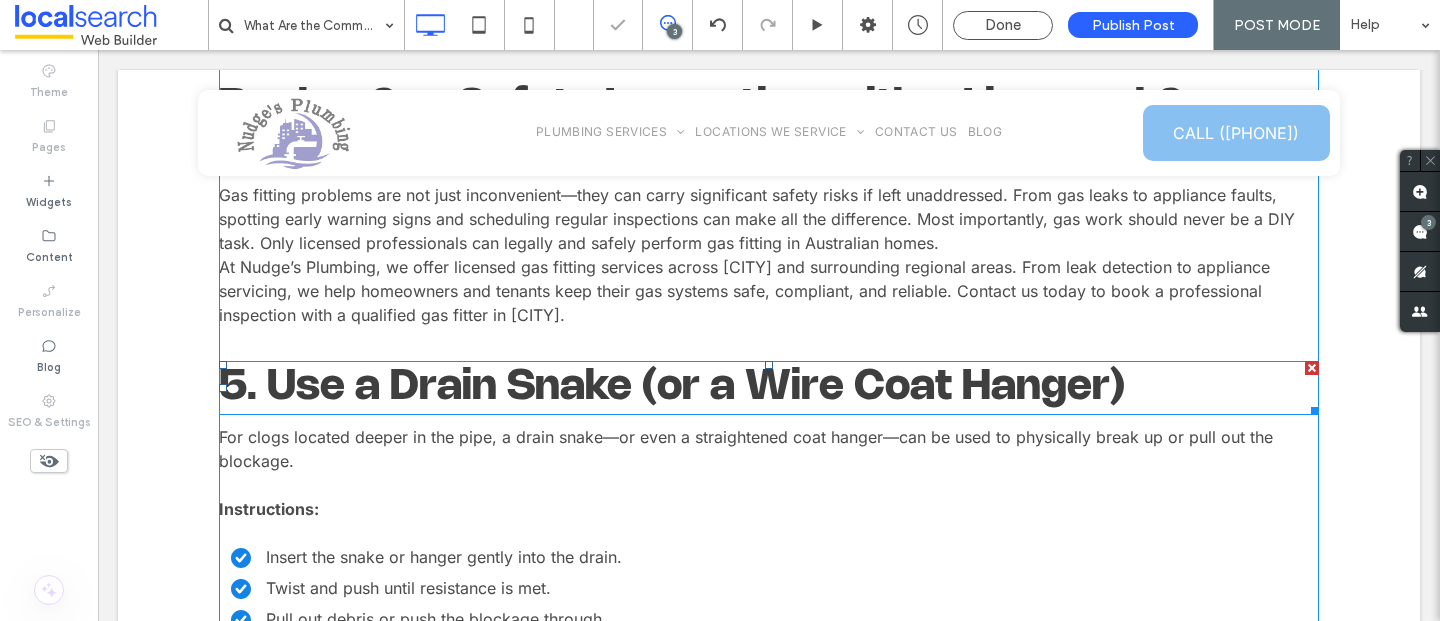 click at bounding box center [1312, 368] 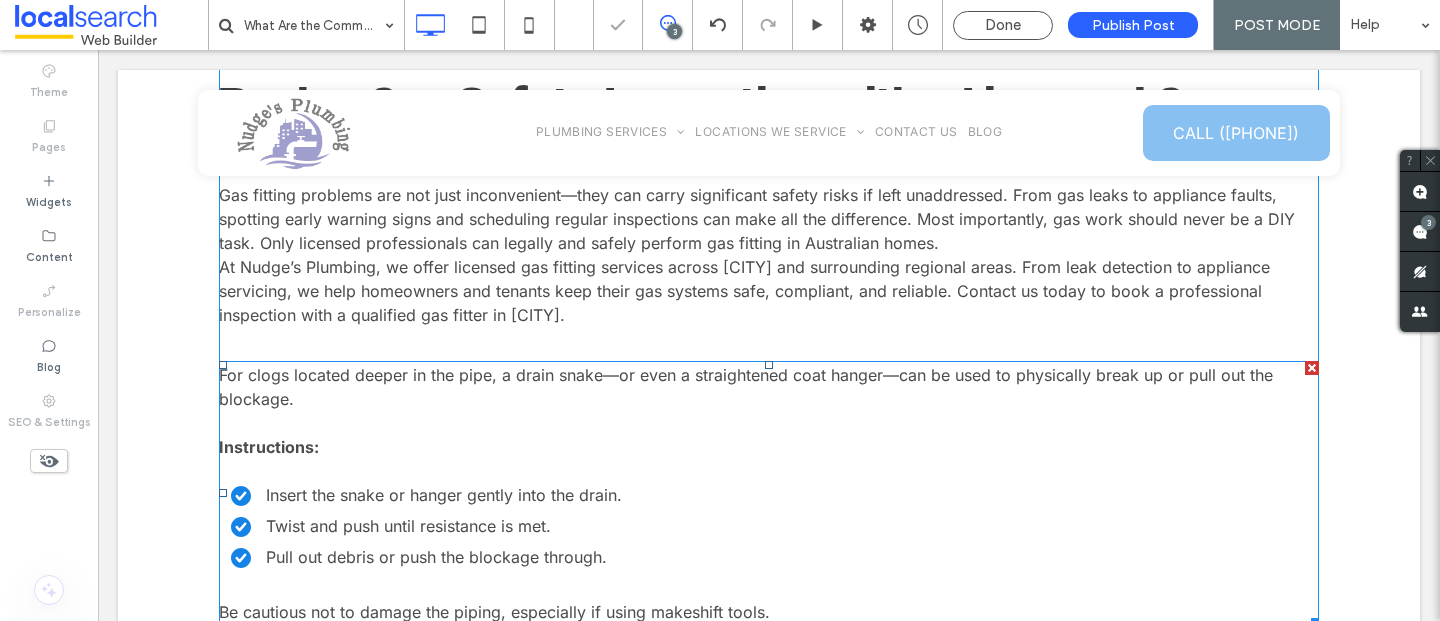 click at bounding box center [1312, 368] 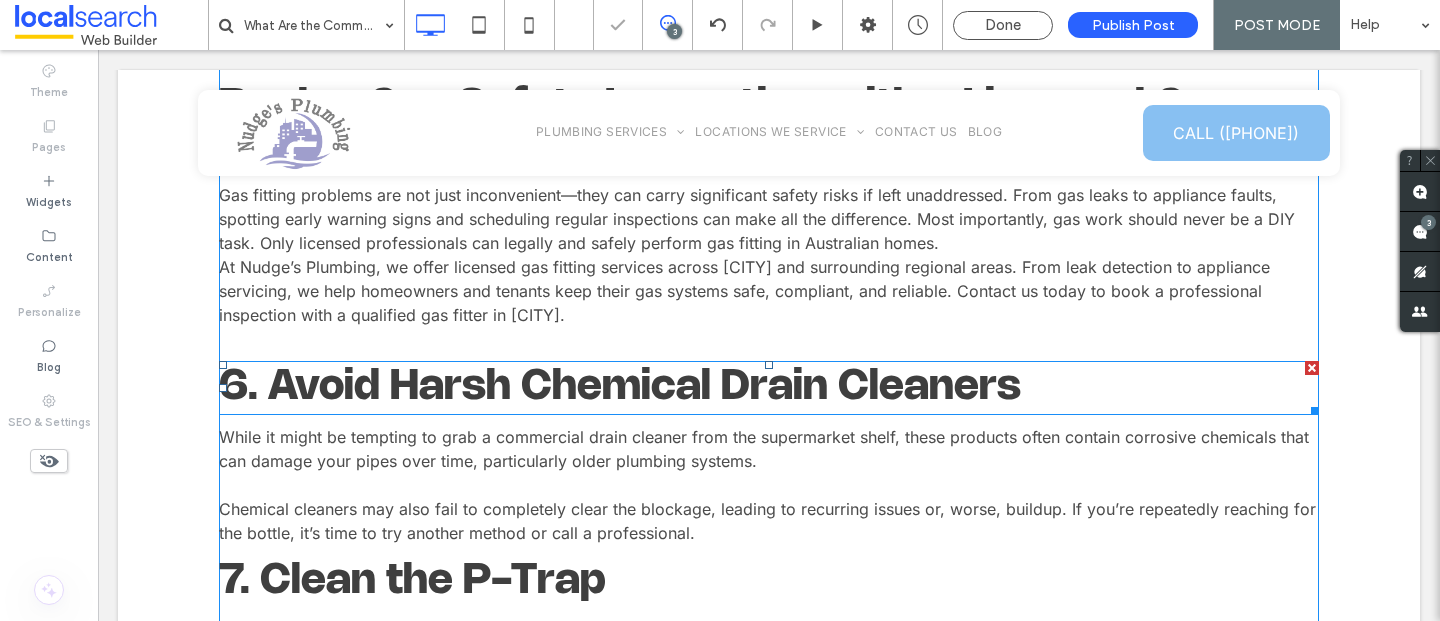 click at bounding box center [1312, 368] 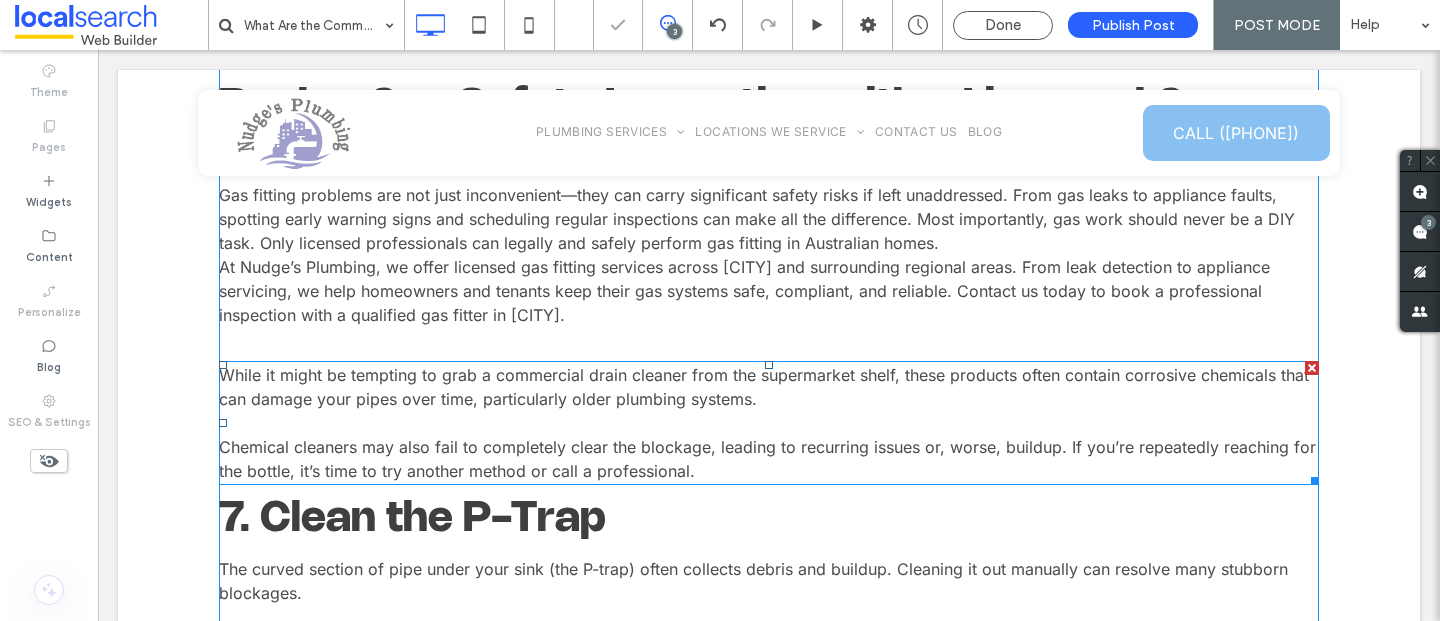 click at bounding box center [1312, 368] 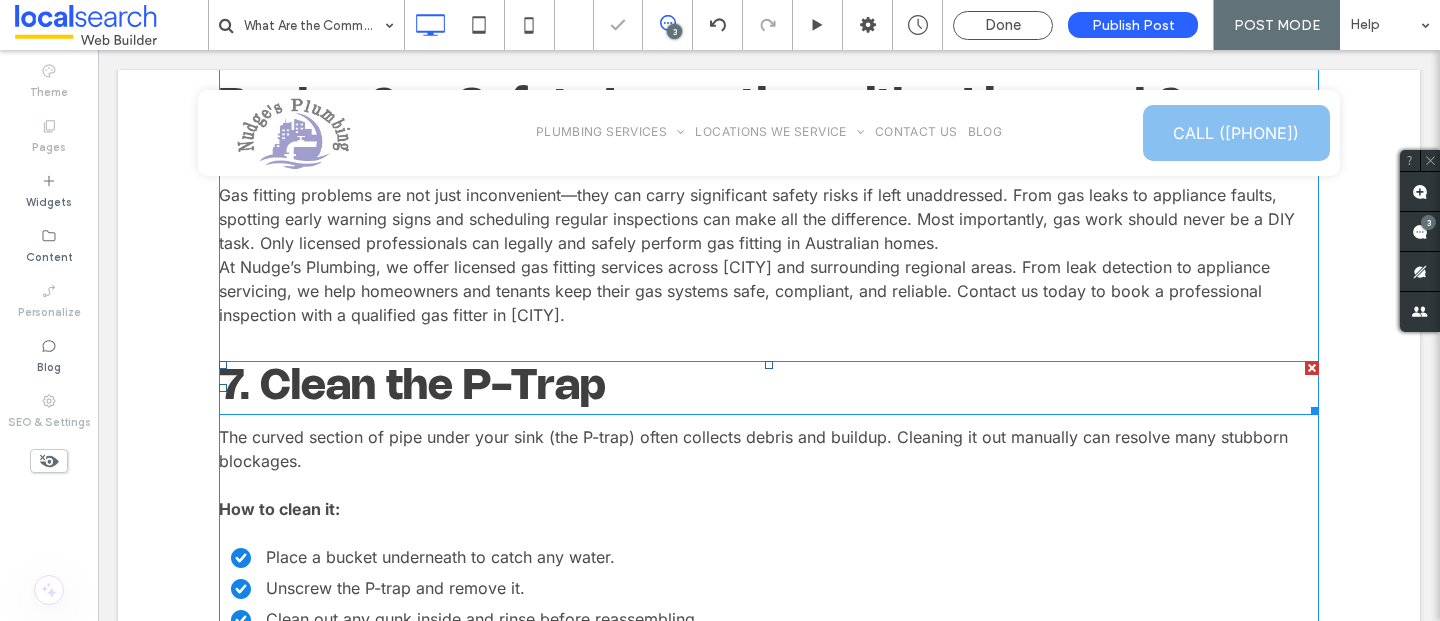 click at bounding box center [1312, 368] 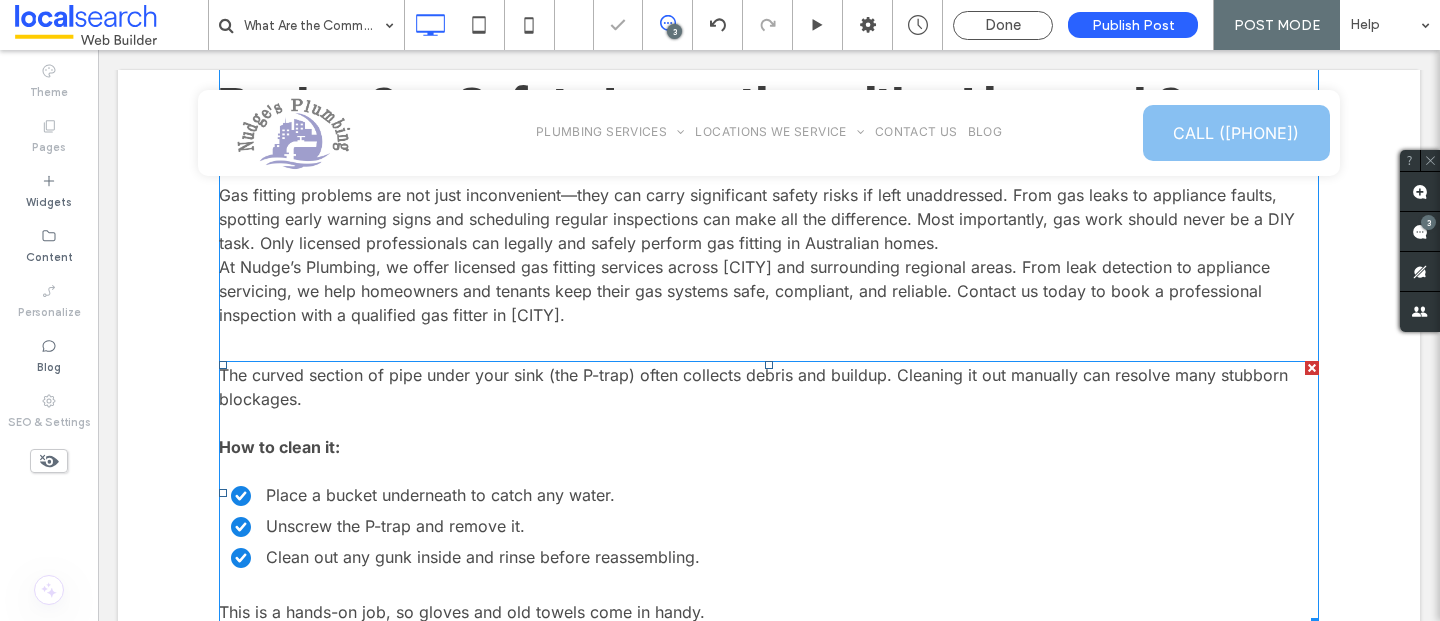 click at bounding box center [1312, 368] 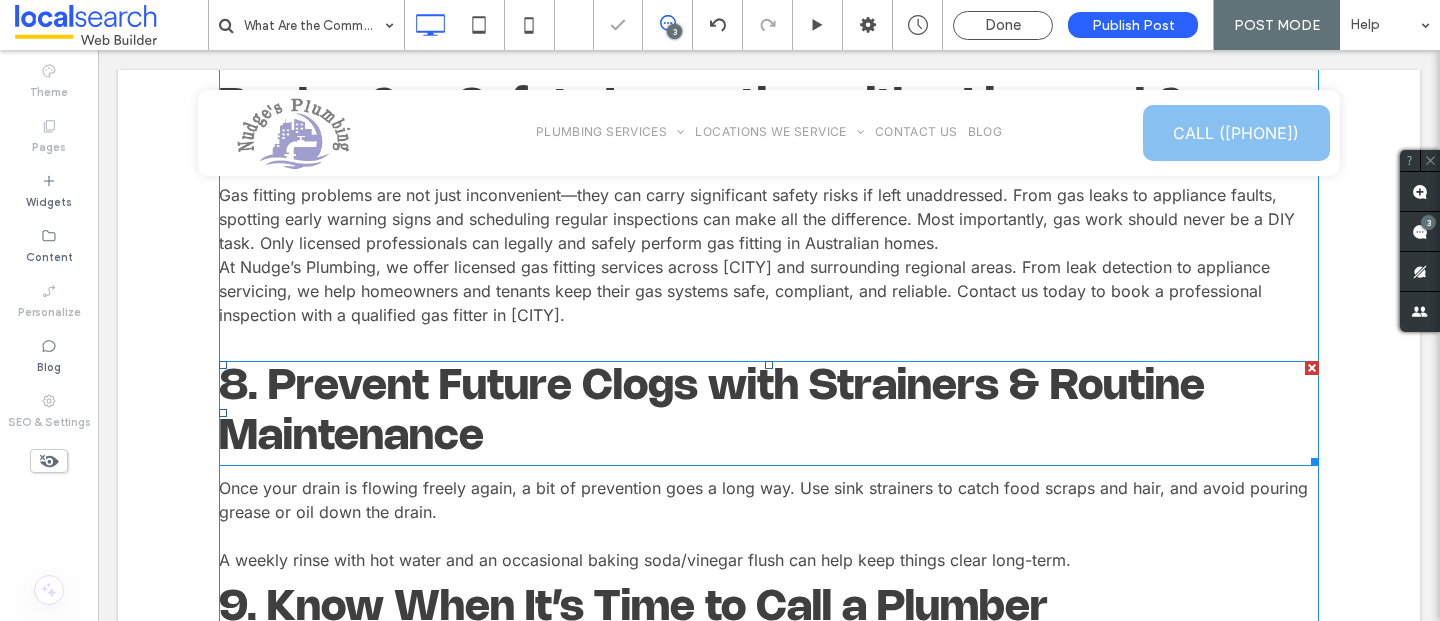 click at bounding box center (1312, 368) 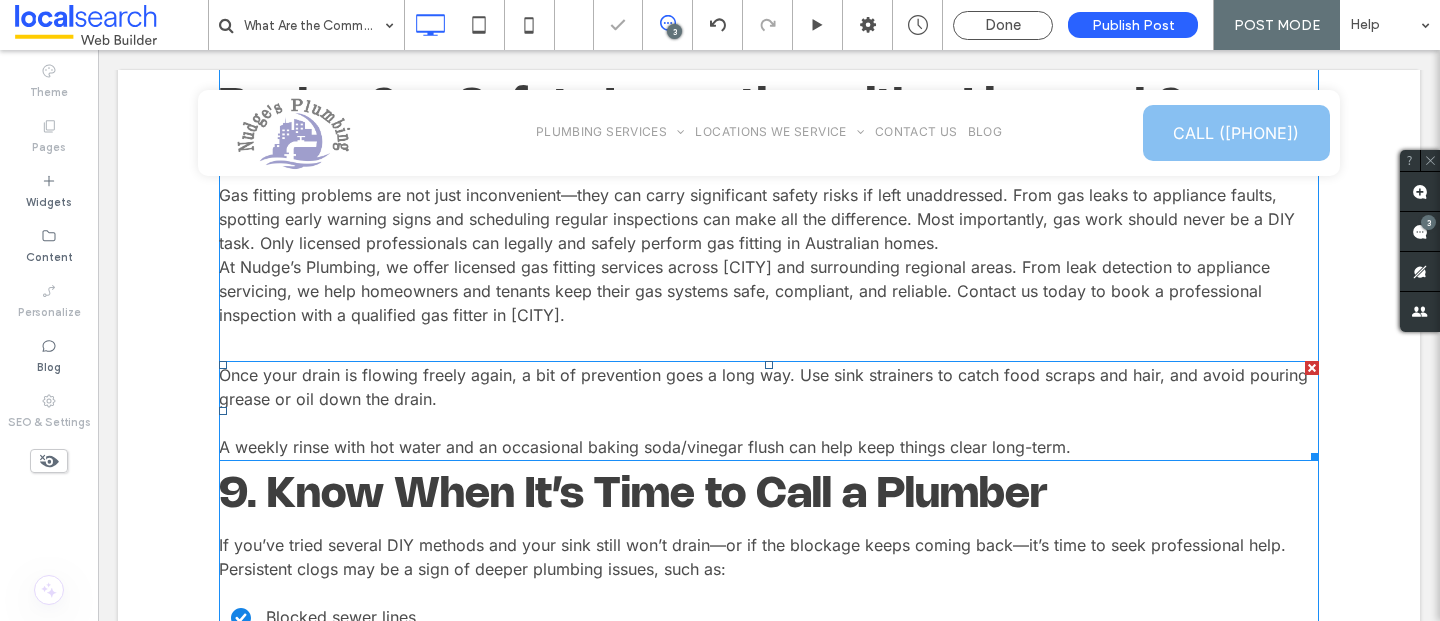 click at bounding box center (1312, 368) 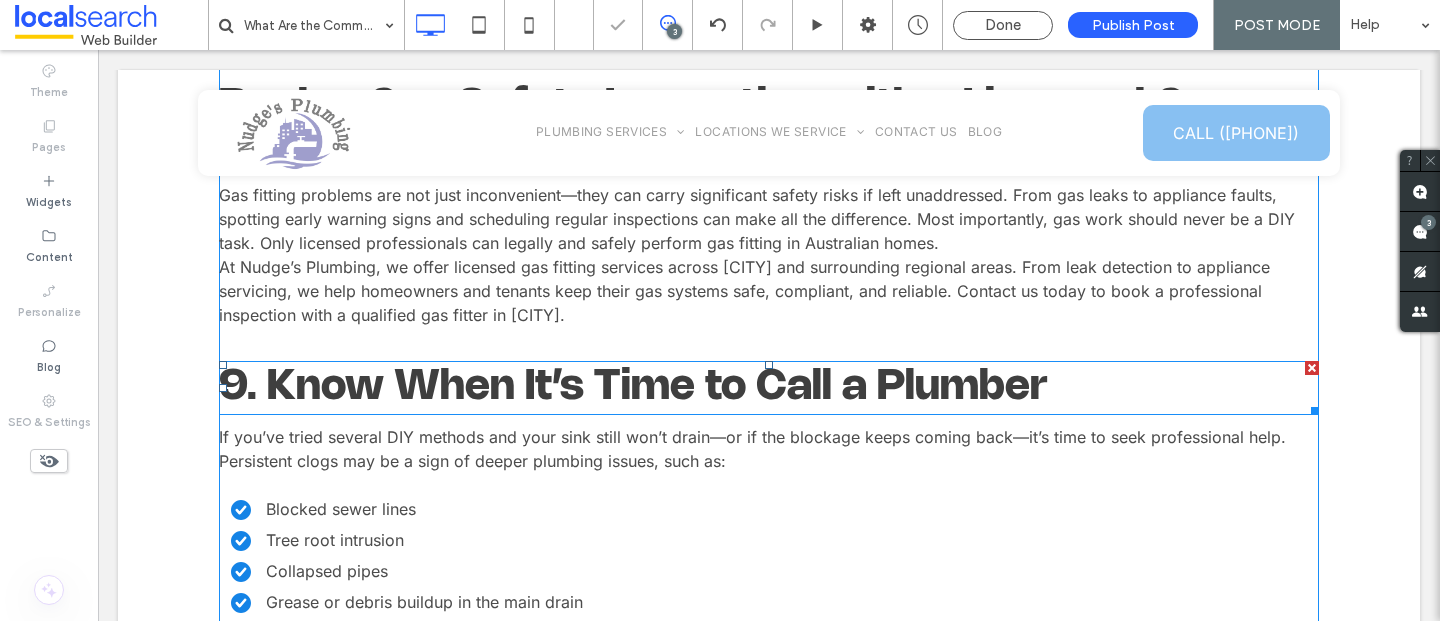 click at bounding box center [1312, 368] 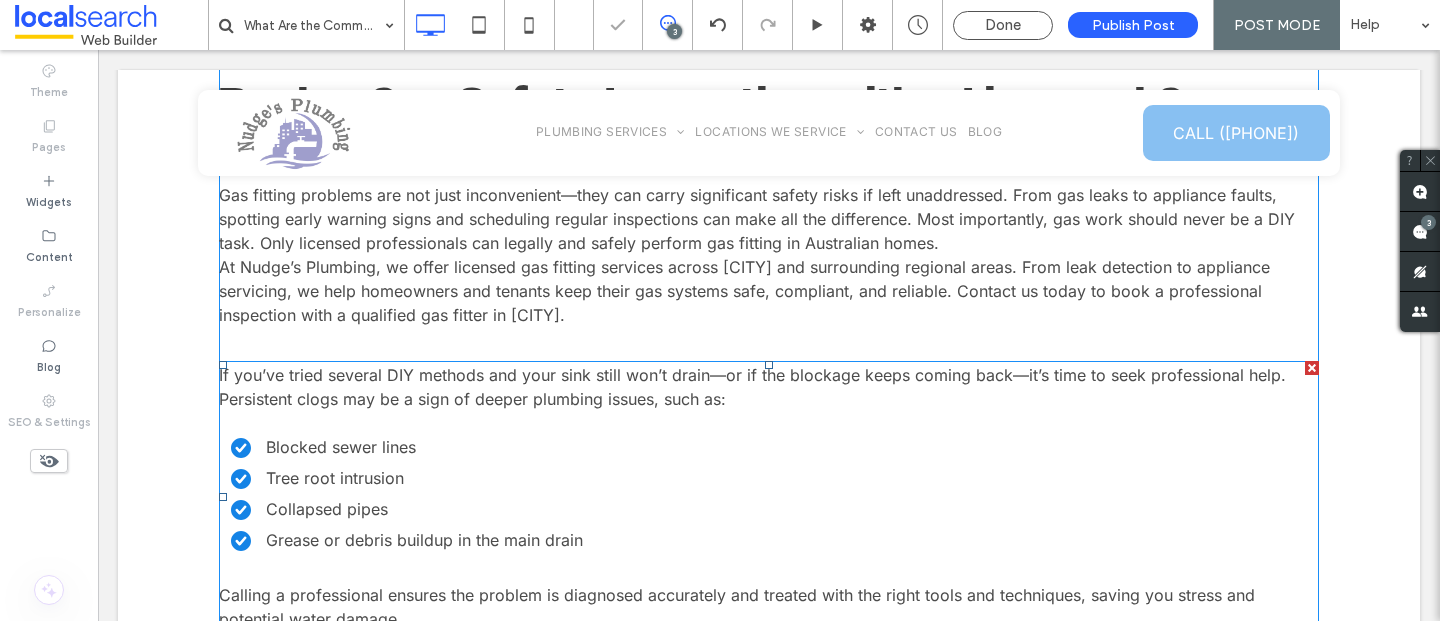 click at bounding box center [1312, 368] 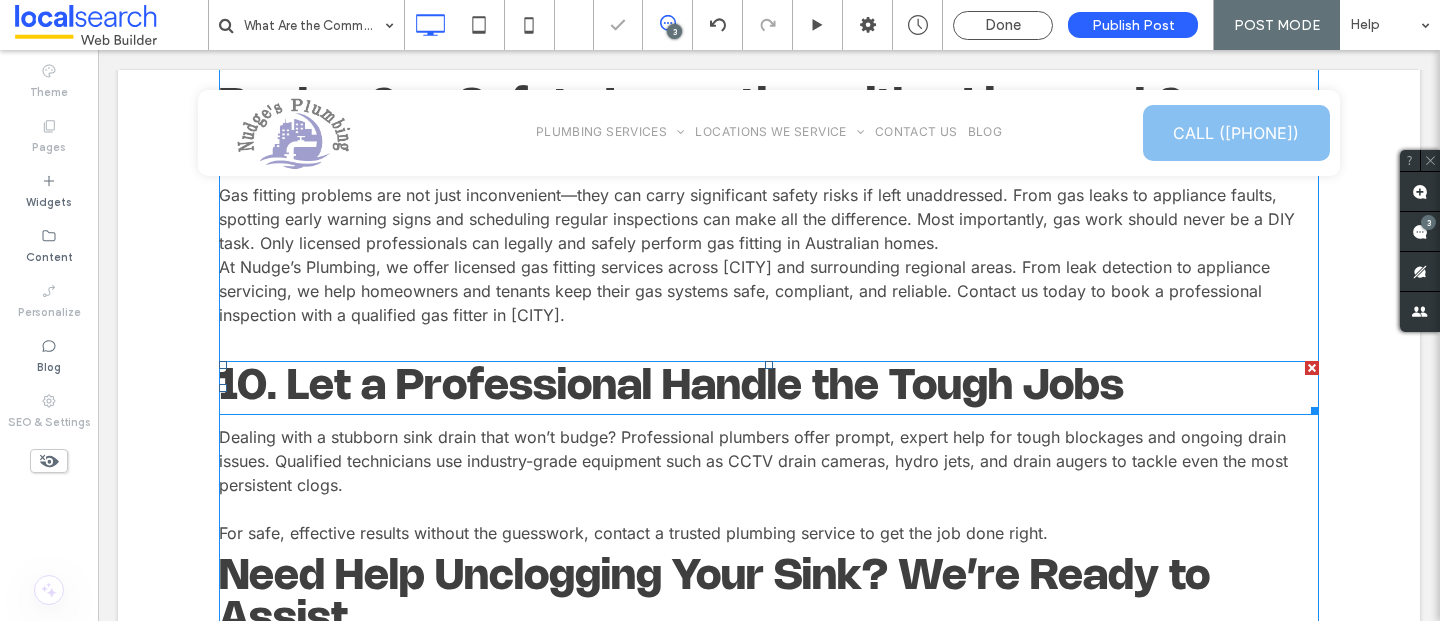 click at bounding box center (1312, 368) 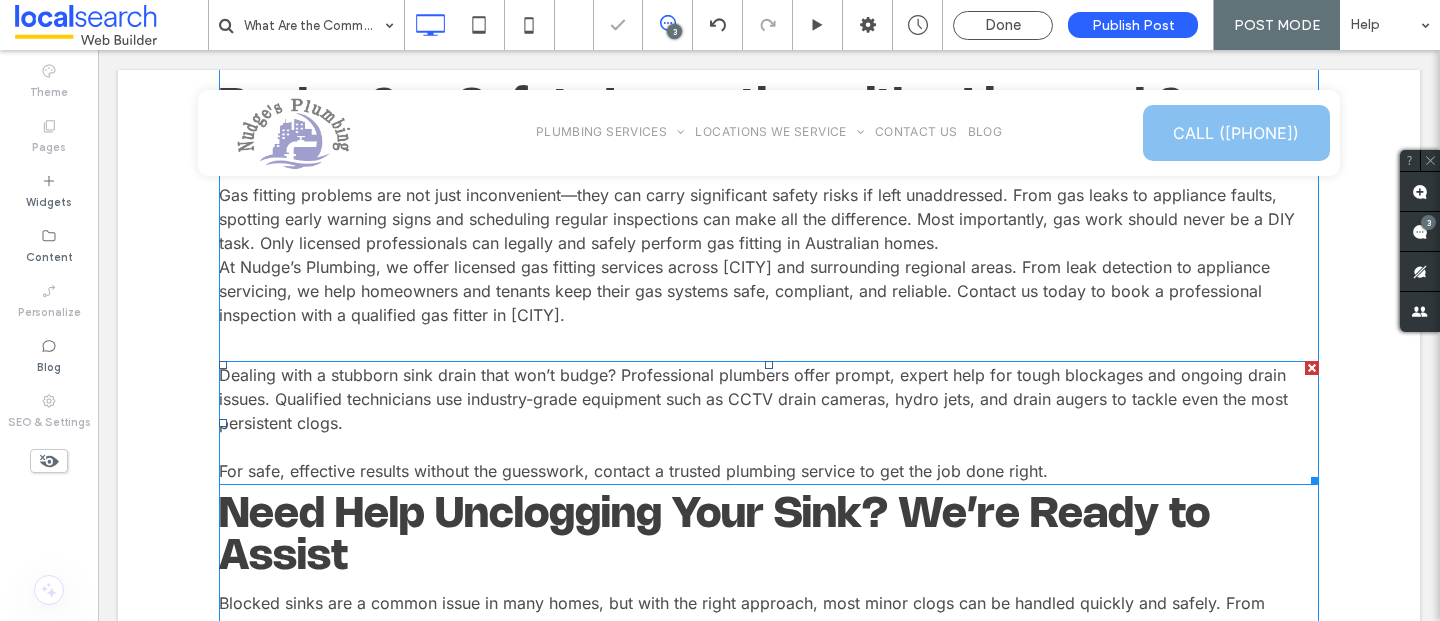 click at bounding box center [1312, 368] 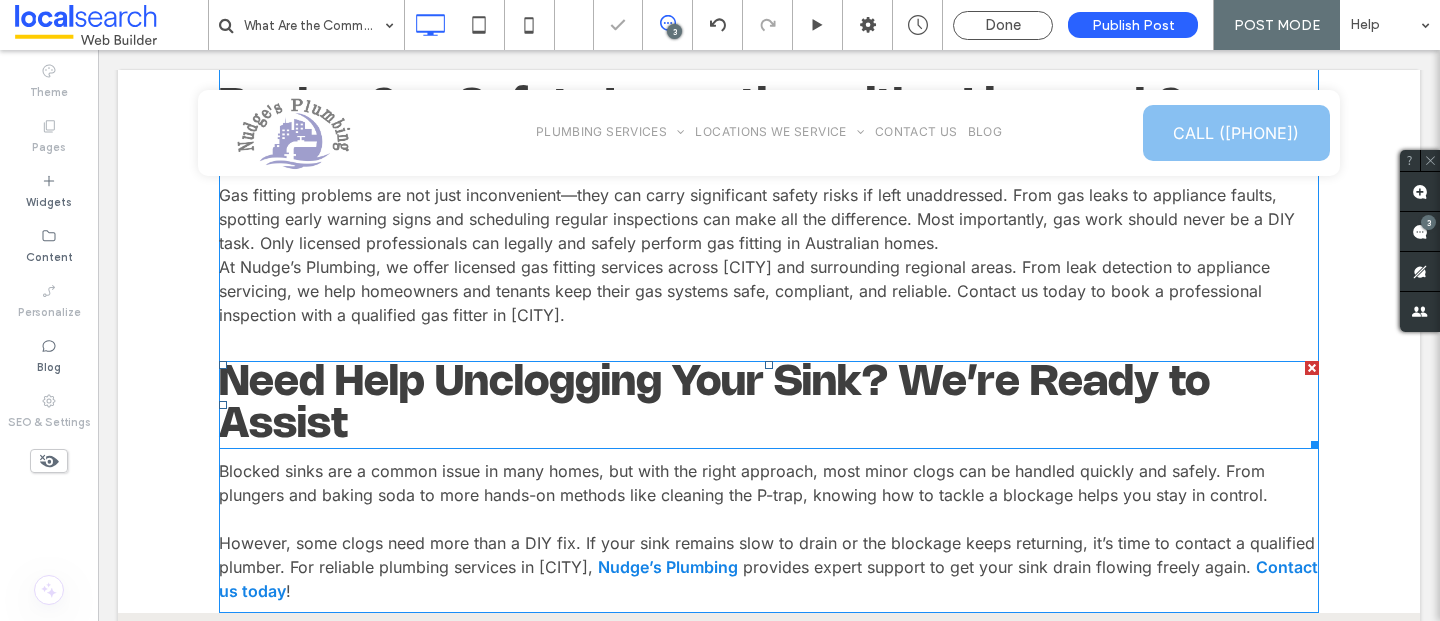 click at bounding box center [1312, 368] 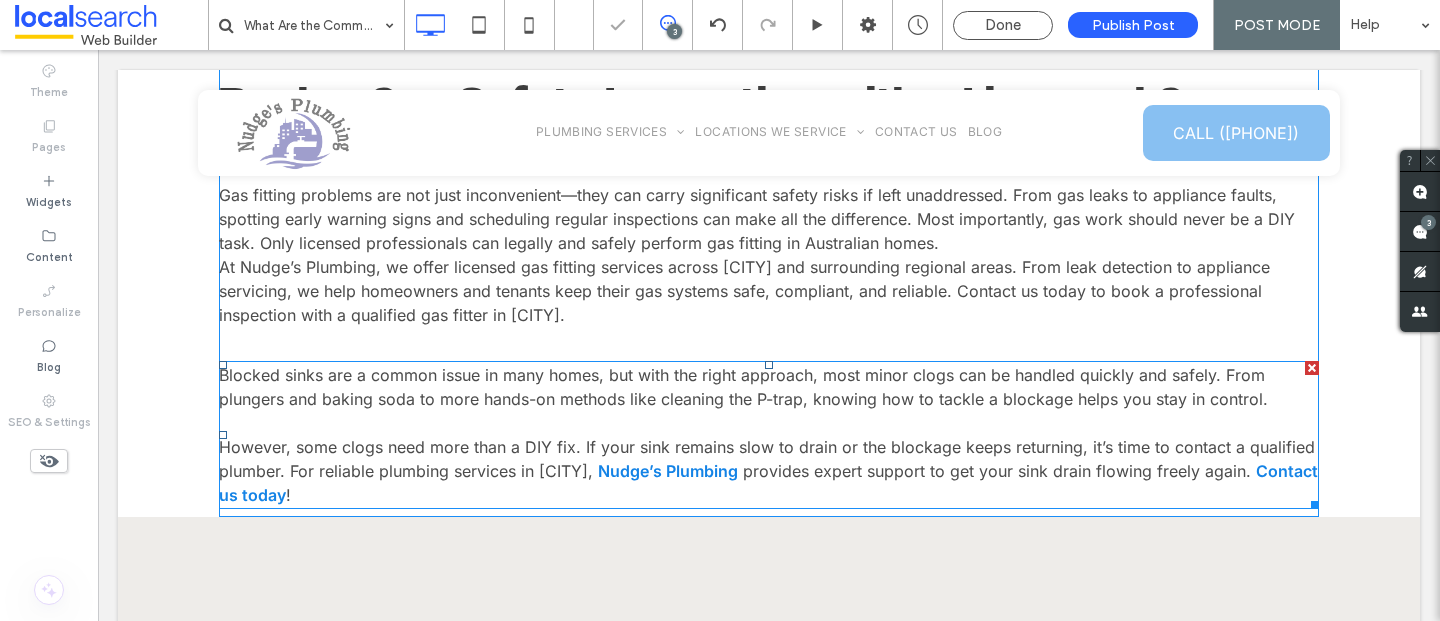 click at bounding box center [1312, 368] 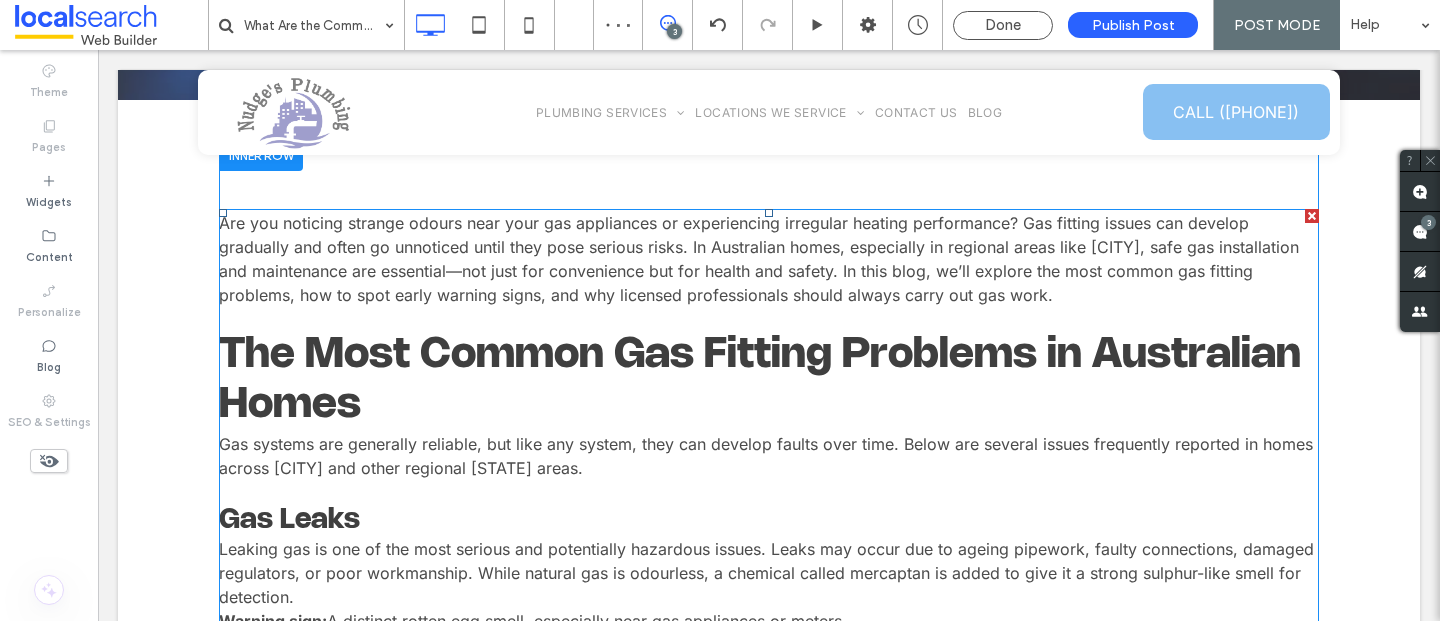 scroll, scrollTop: 606, scrollLeft: 0, axis: vertical 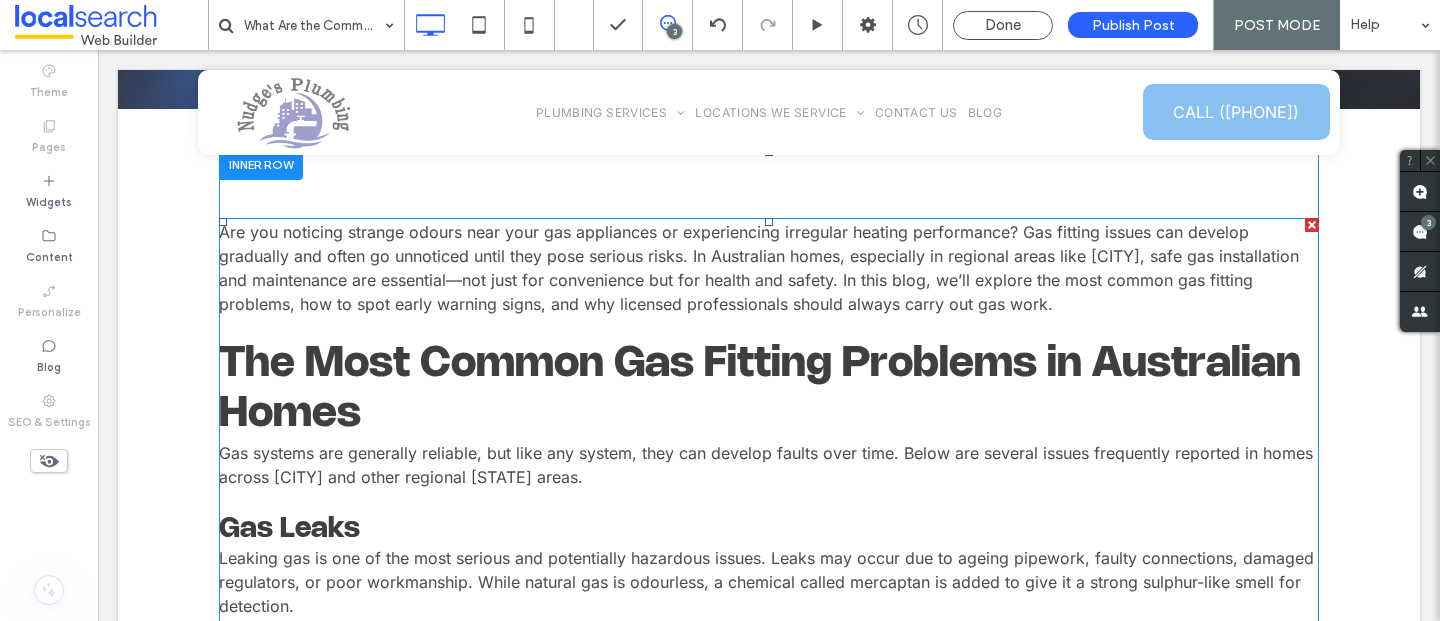 click on "Gas systems are generally reliable, but like any system, they can develop faults over time. Below are several issues frequently reported in homes across Dubbo and other regional NSW areas." at bounding box center [766, 465] 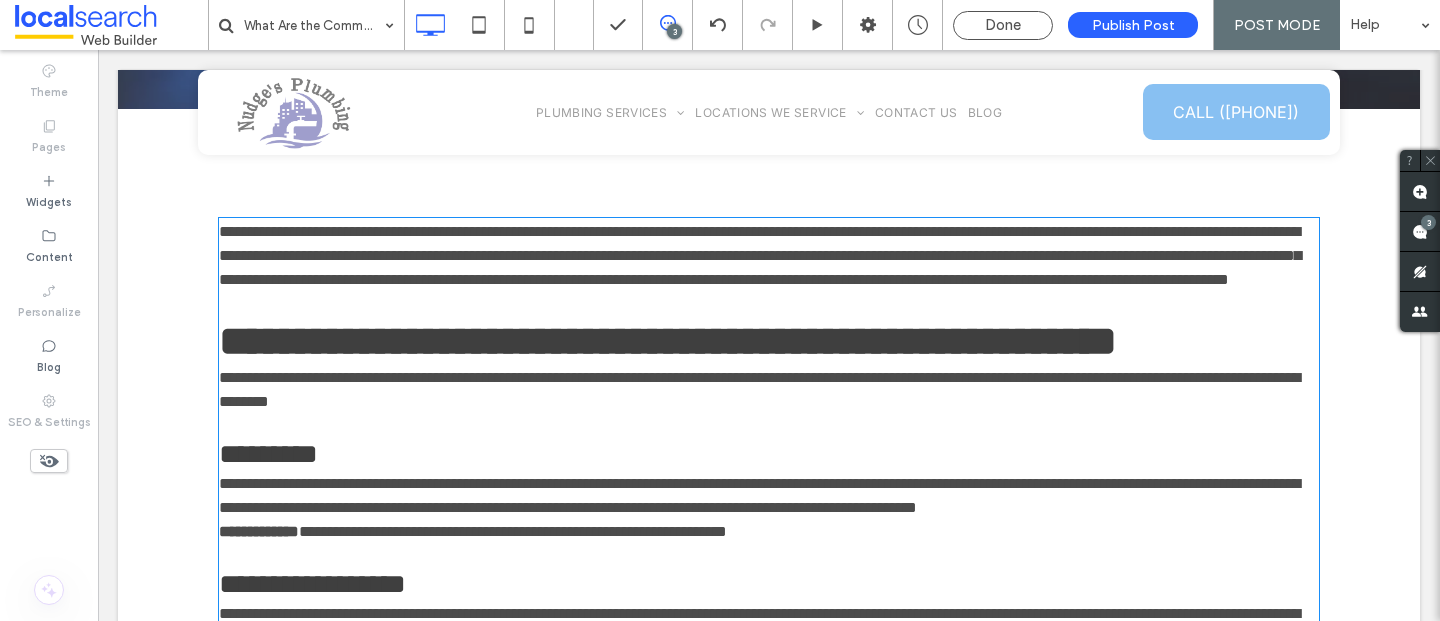 type on "*****" 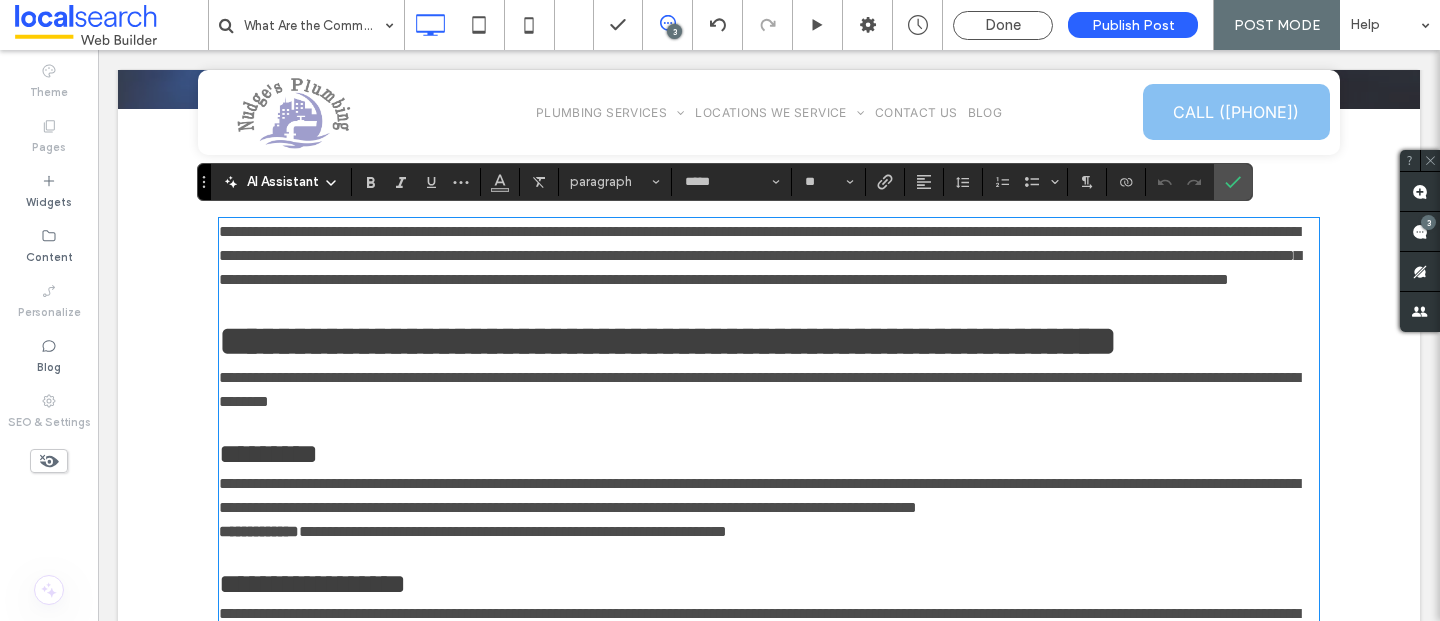 click on "**********" at bounding box center [769, 1402] 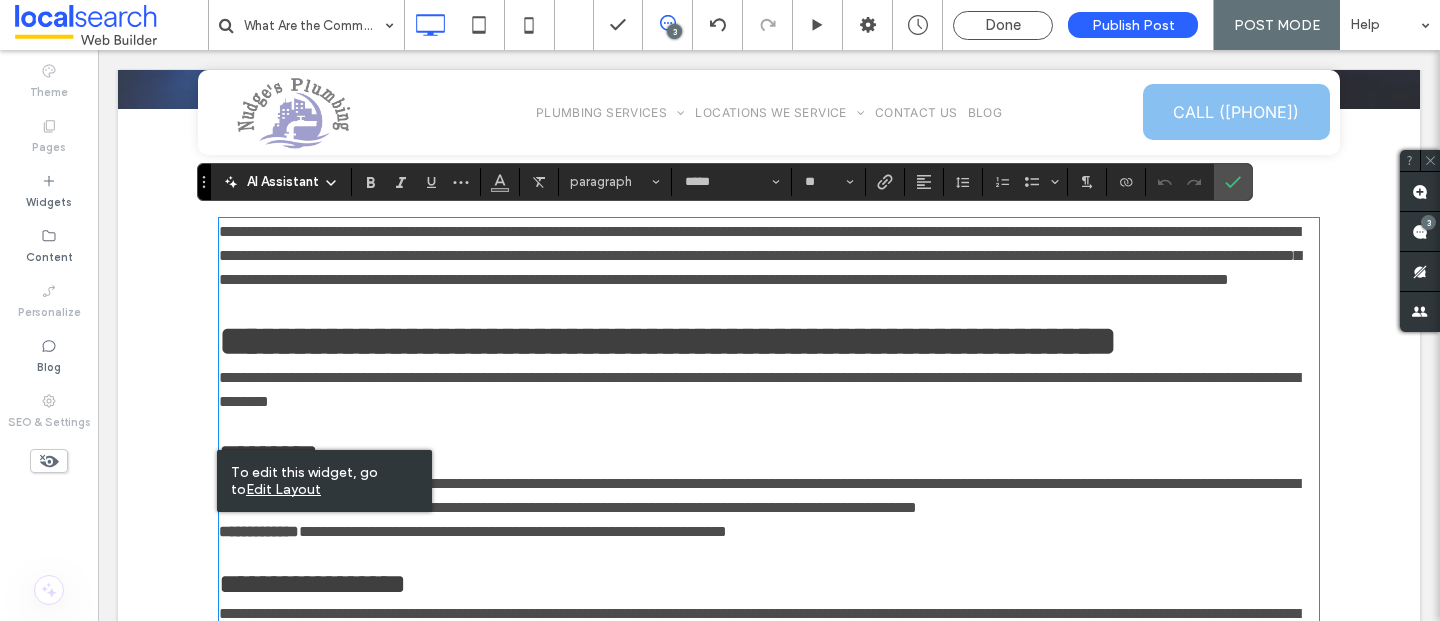 click on "**********" at bounding box center (759, 389) 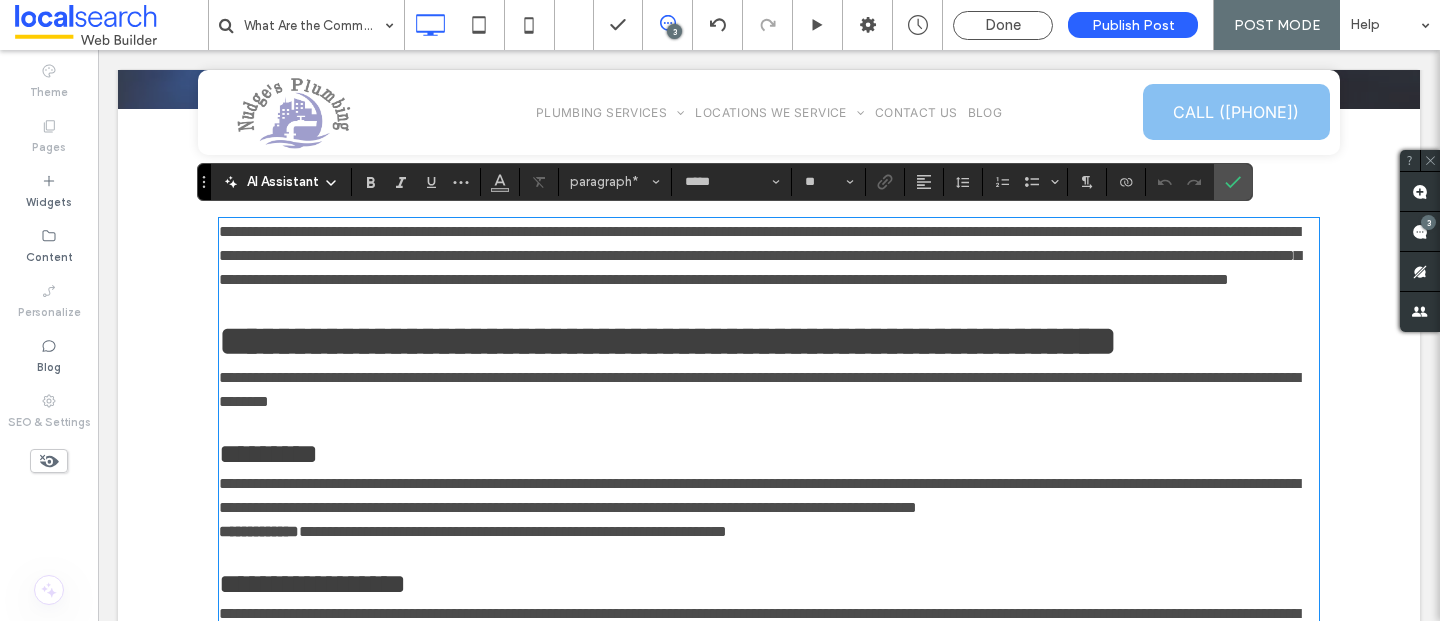 click on "**********" at bounding box center (759, 389) 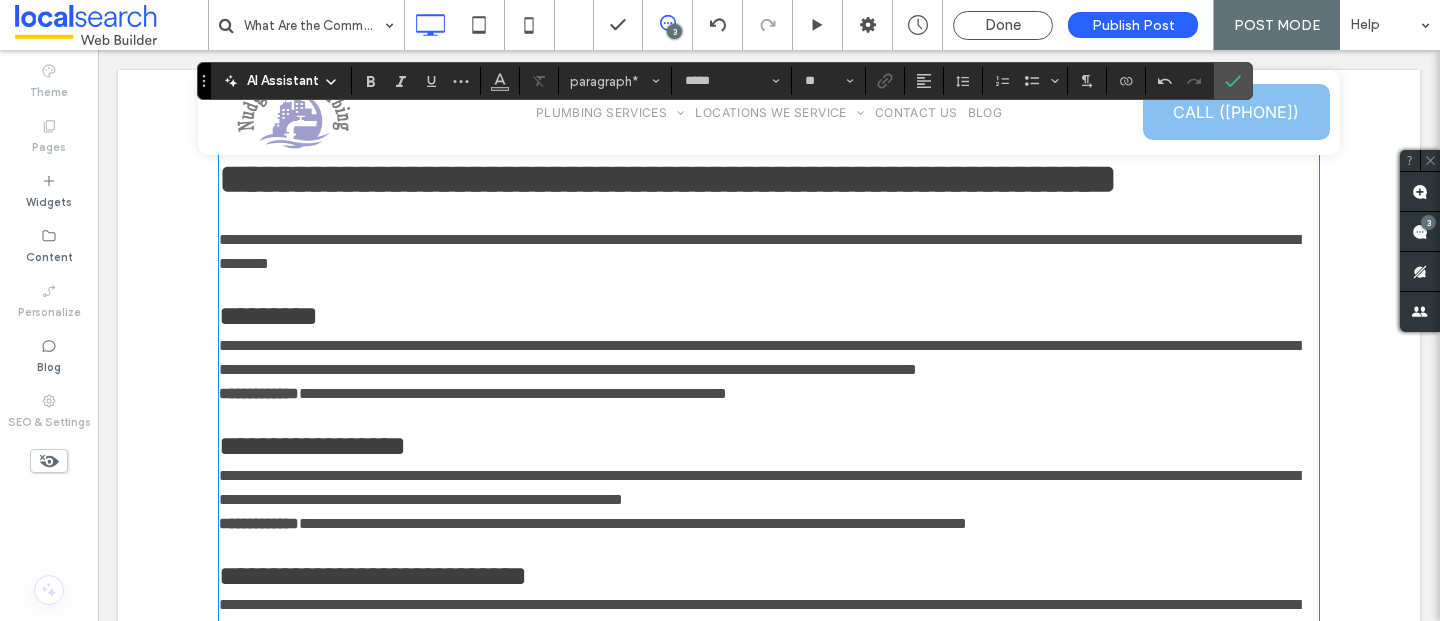 scroll, scrollTop: 777, scrollLeft: 0, axis: vertical 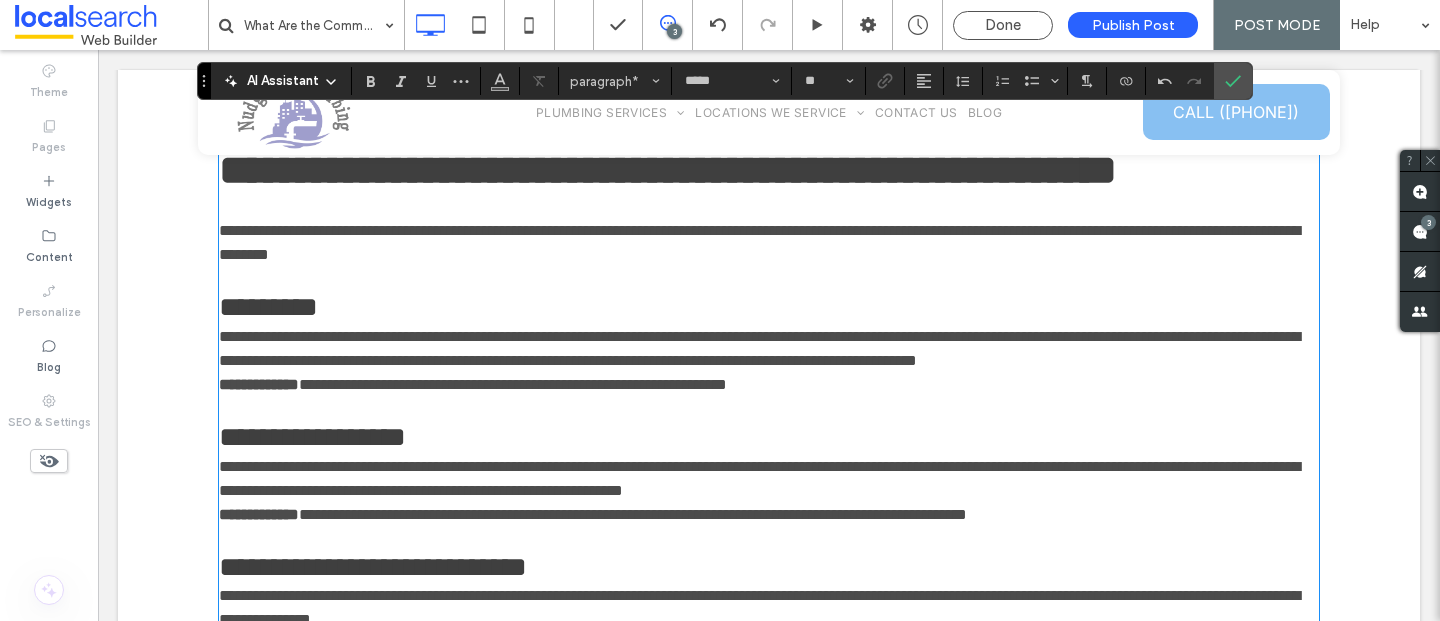 click on "**********" at bounding box center [759, 348] 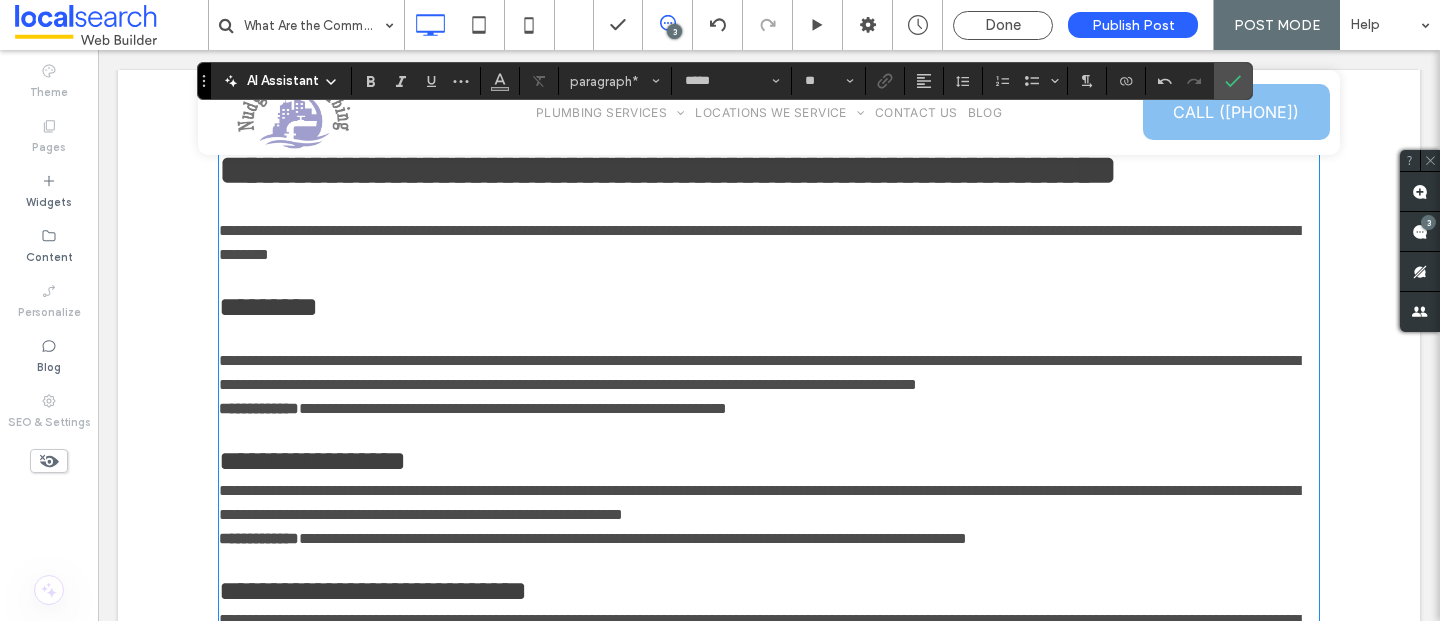 click on "**********" at bounding box center [759, 372] 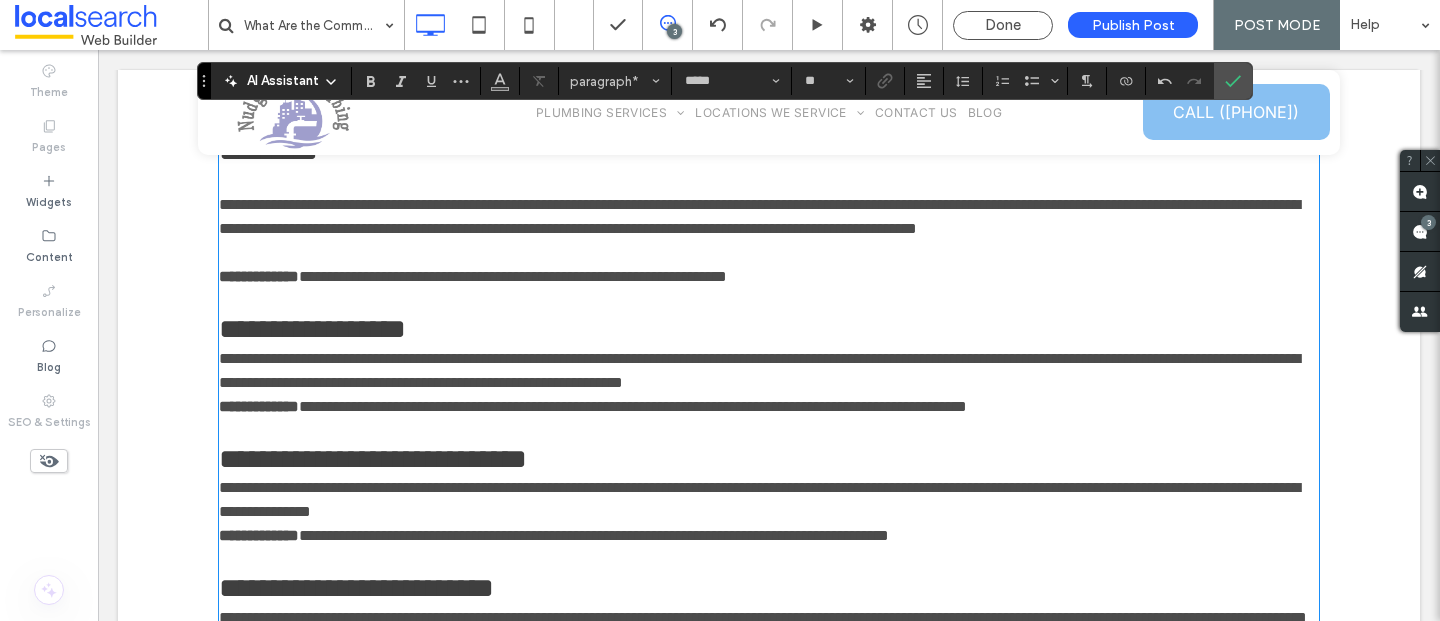 scroll, scrollTop: 979, scrollLeft: 0, axis: vertical 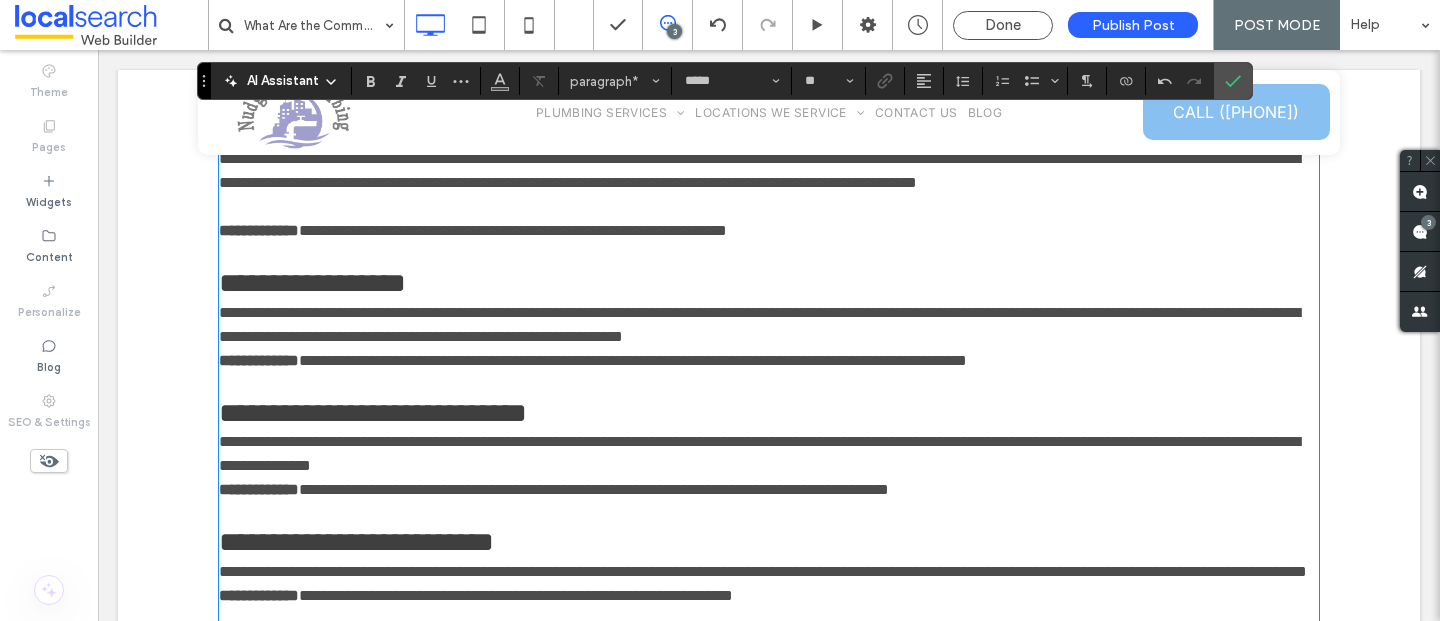 click on "**********" at bounding box center (759, 324) 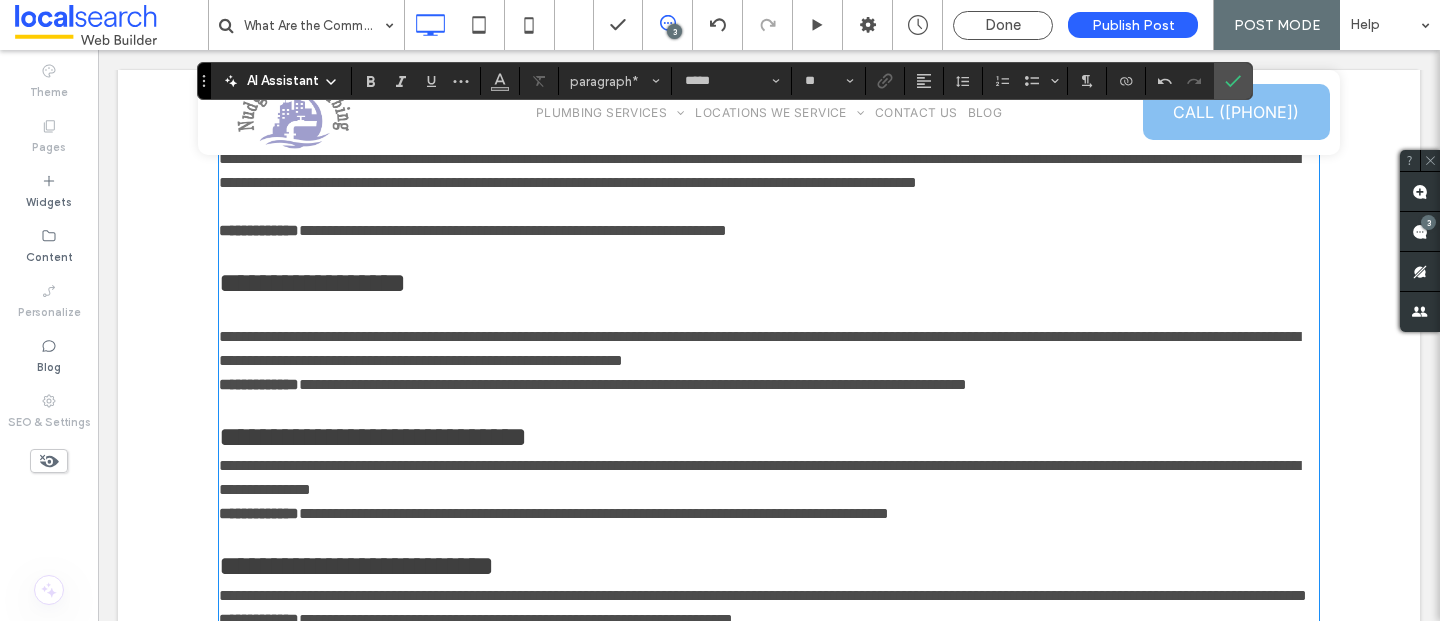 click on "**********" at bounding box center [769, 349] 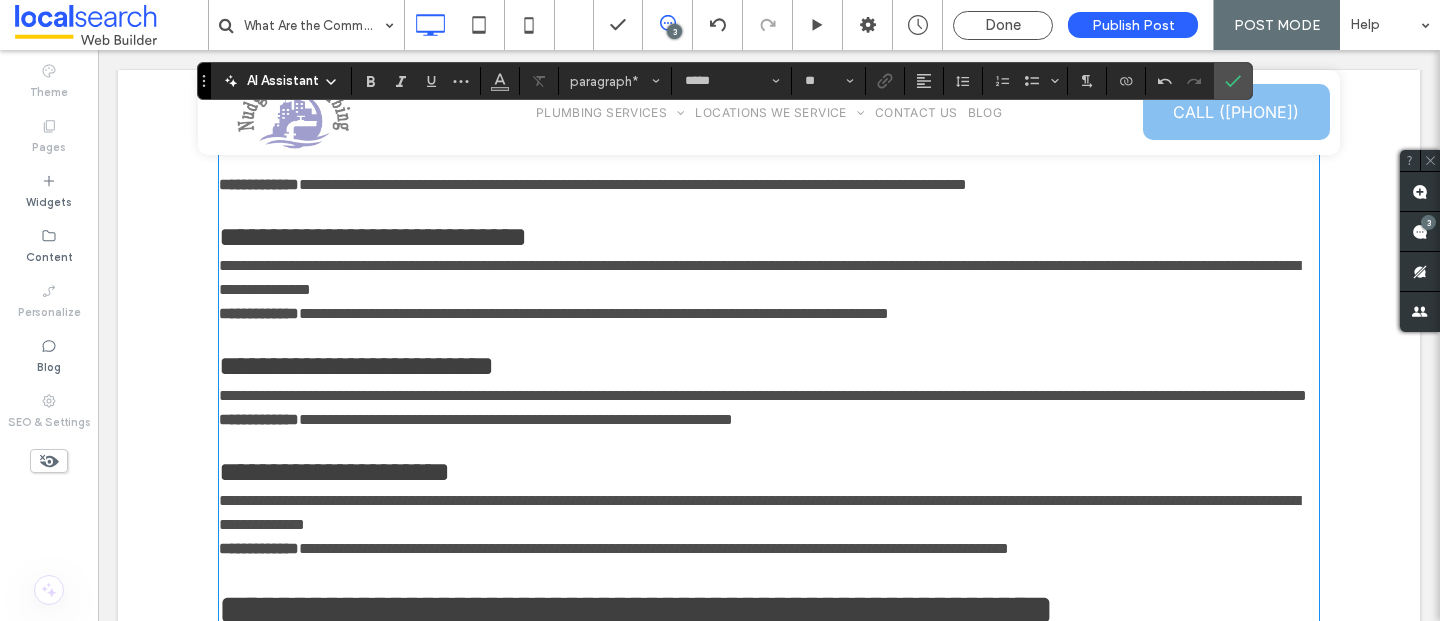 scroll, scrollTop: 1217, scrollLeft: 0, axis: vertical 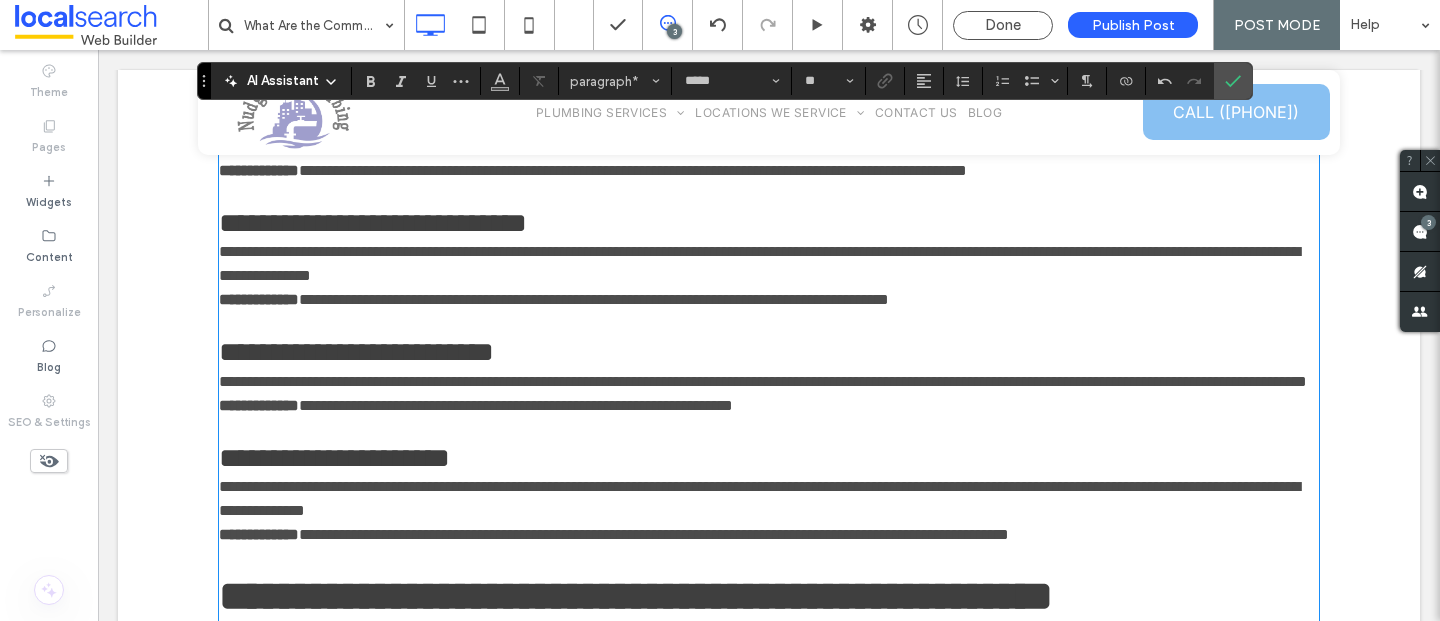 click on "**********" at bounding box center (759, 263) 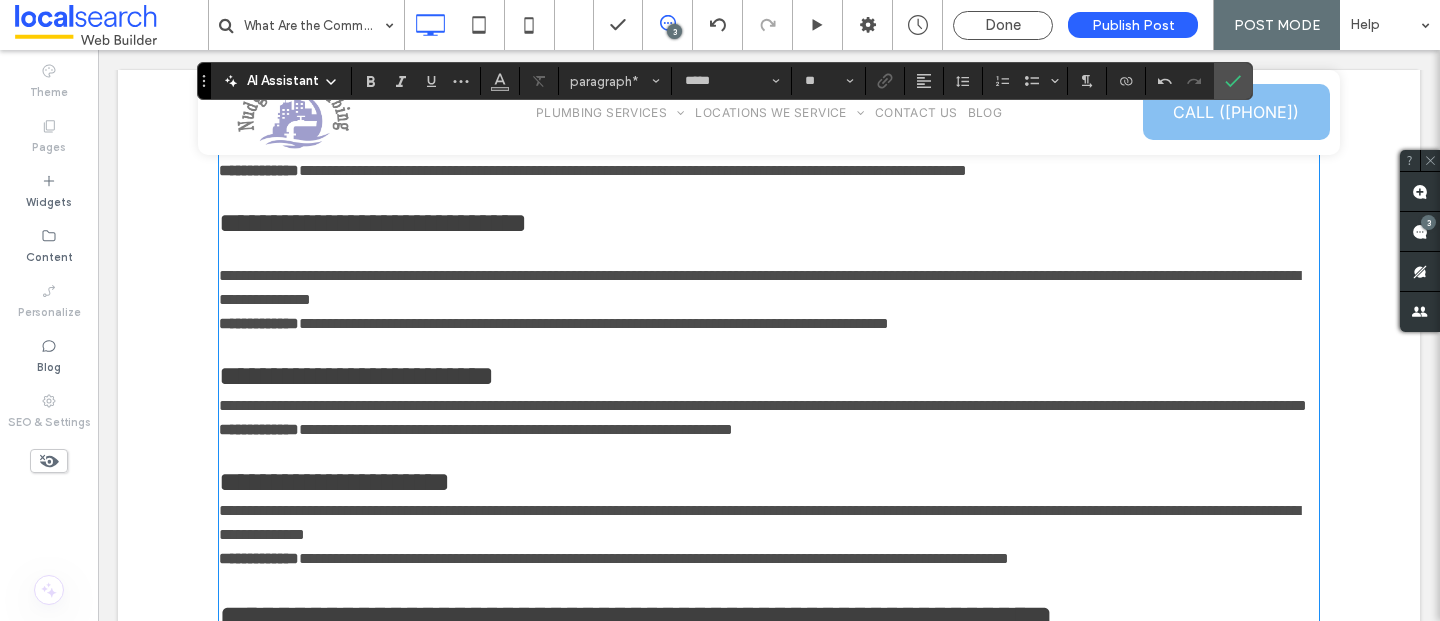 click on "**********" at bounding box center [769, 288] 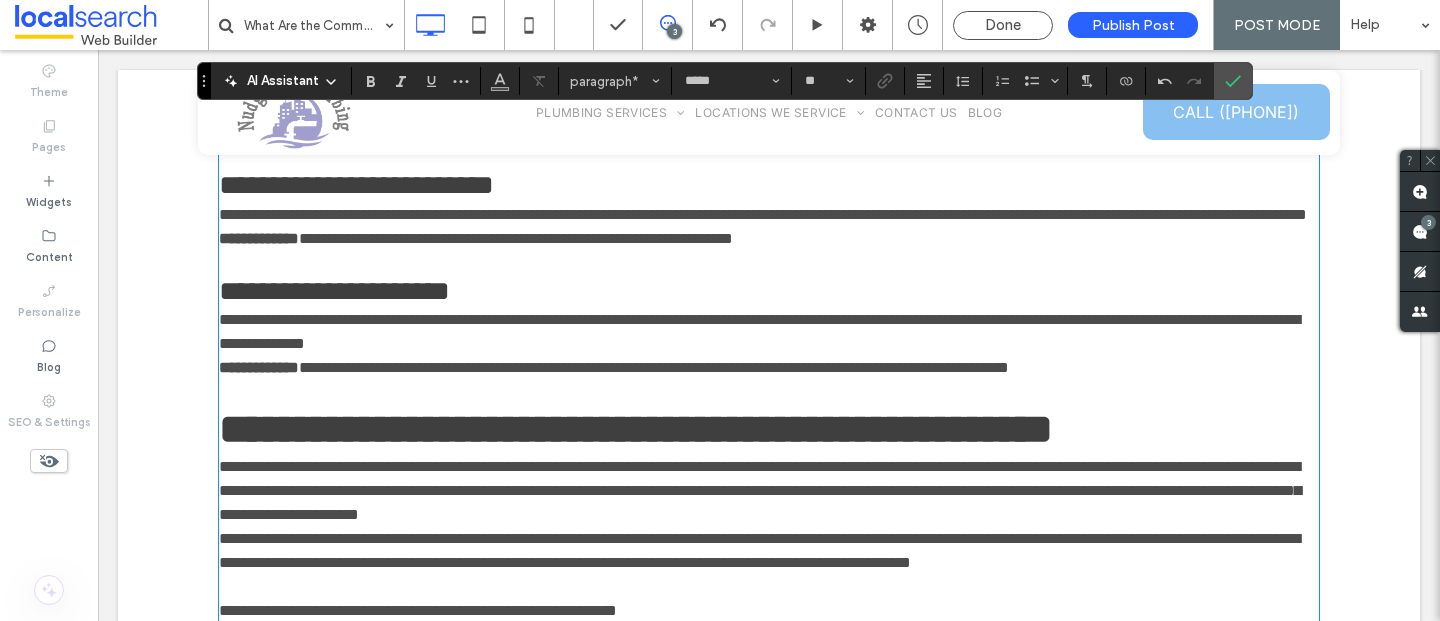 scroll, scrollTop: 1442, scrollLeft: 0, axis: vertical 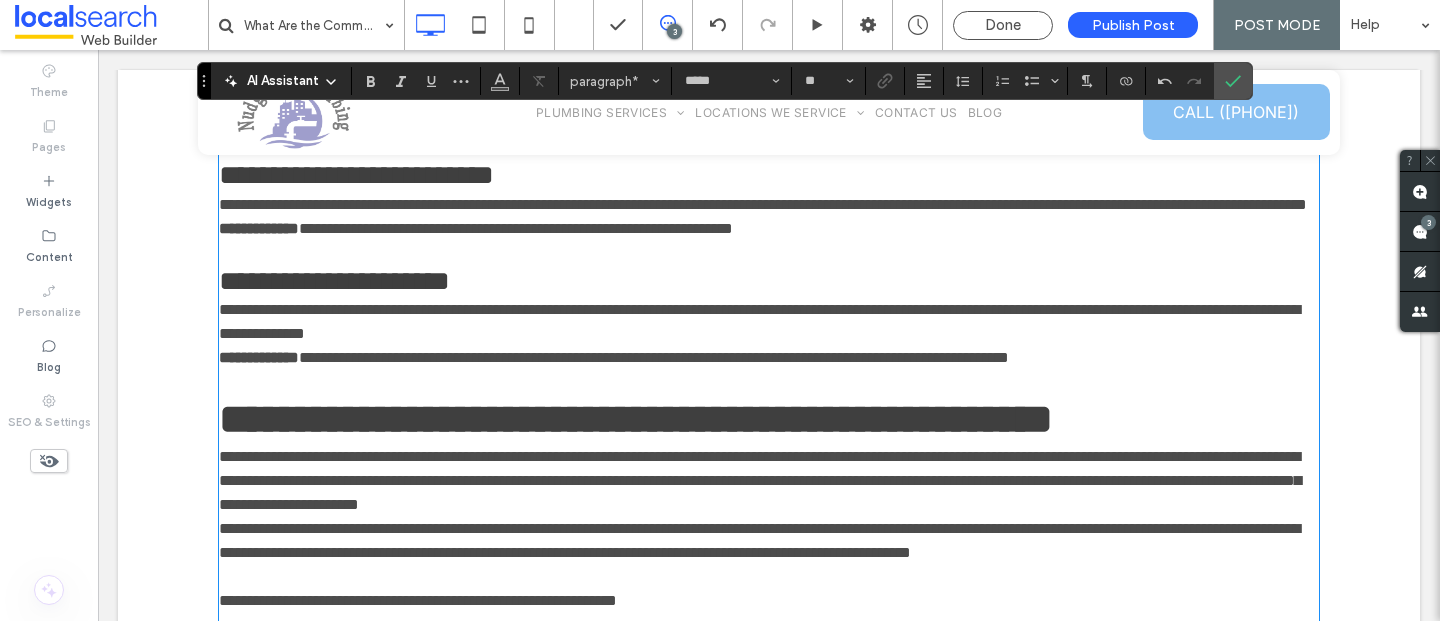 click on "**********" at bounding box center (763, 204) 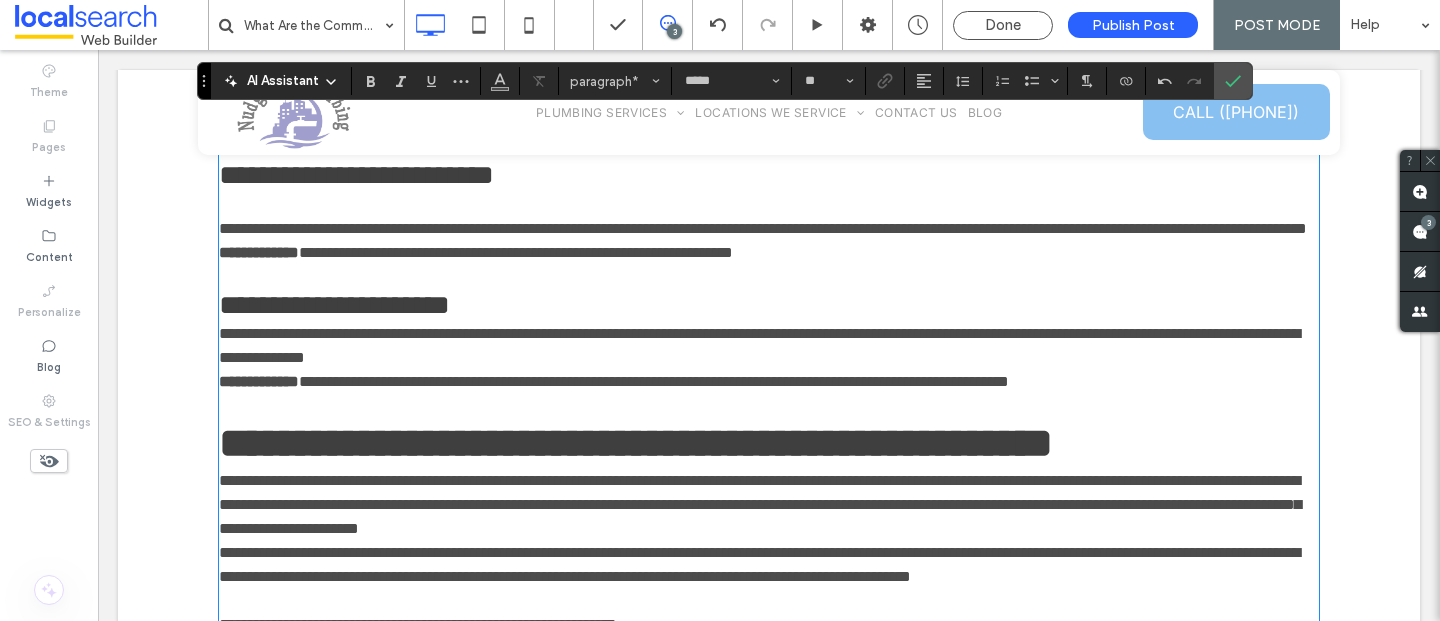 click on "**********" at bounding box center (769, 229) 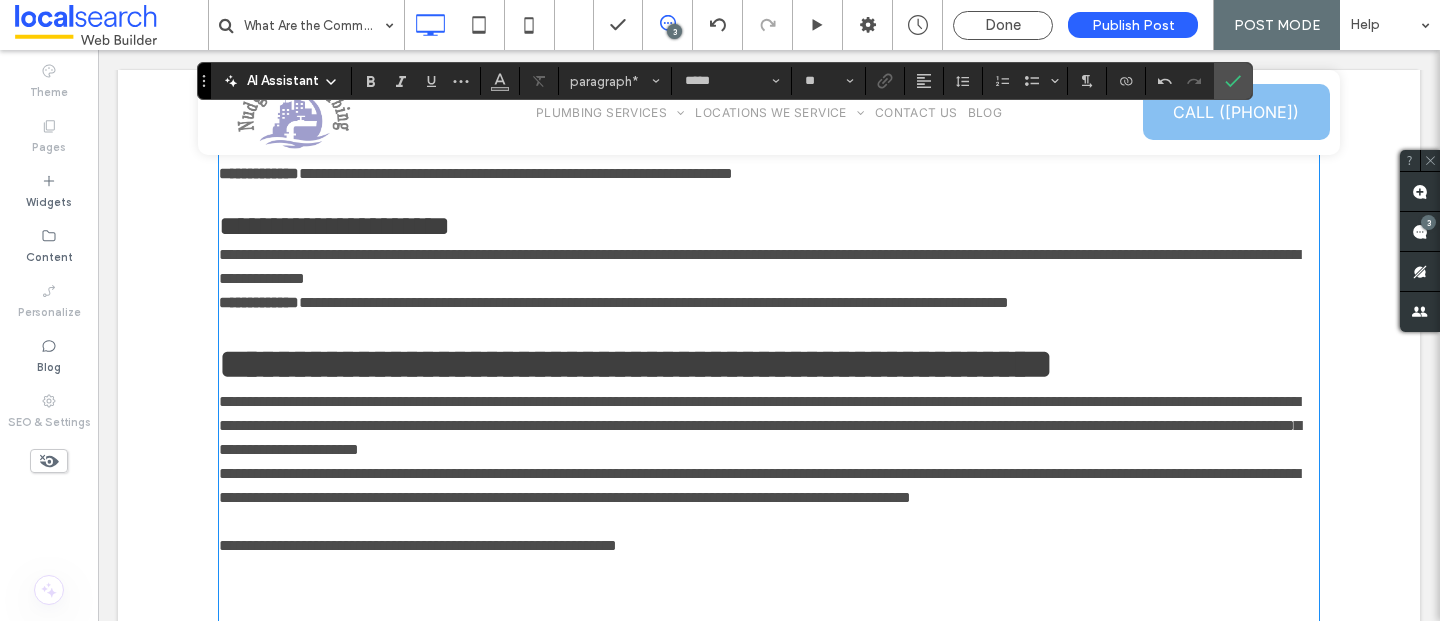 scroll, scrollTop: 1547, scrollLeft: 0, axis: vertical 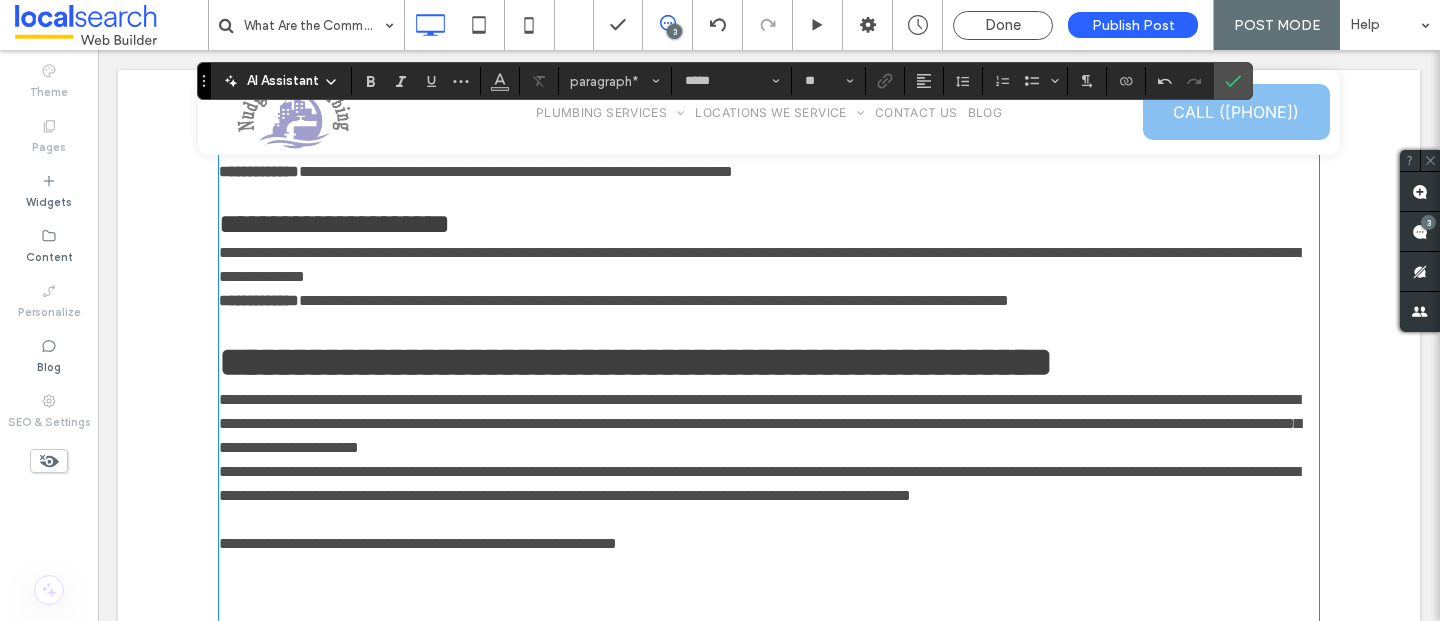 click on "**********" at bounding box center (759, 264) 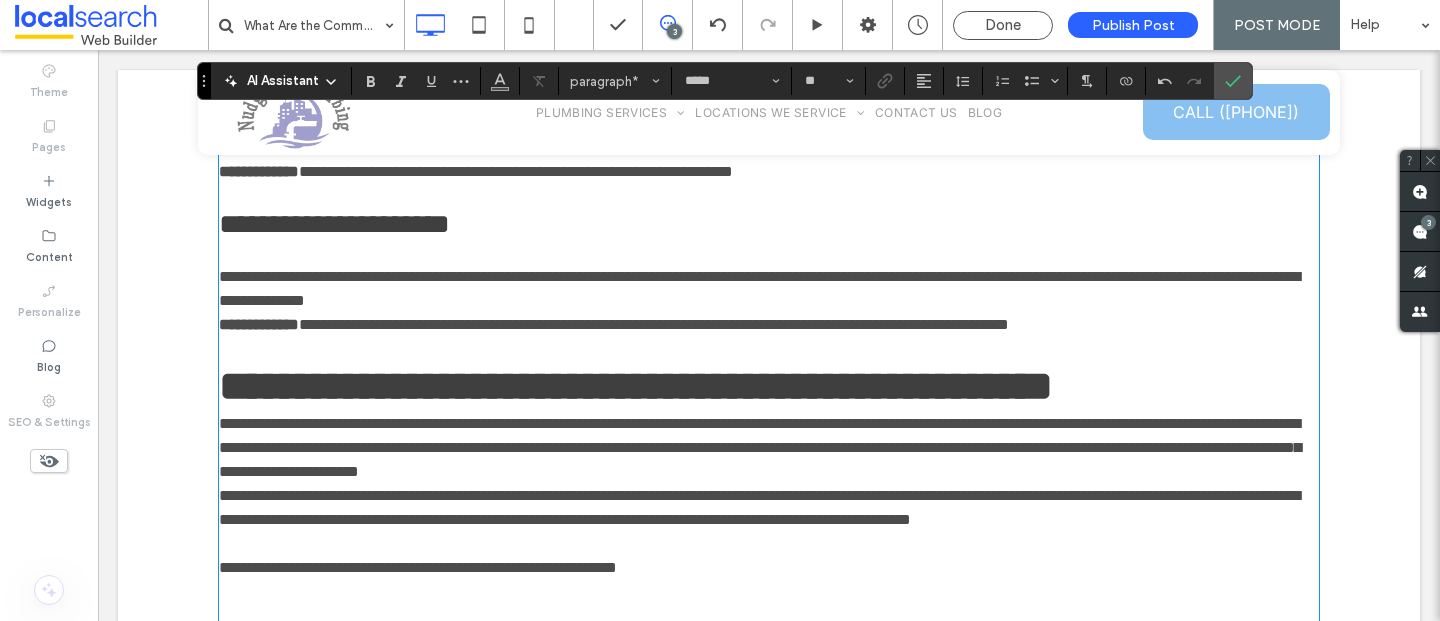 click on "**********" at bounding box center [769, 289] 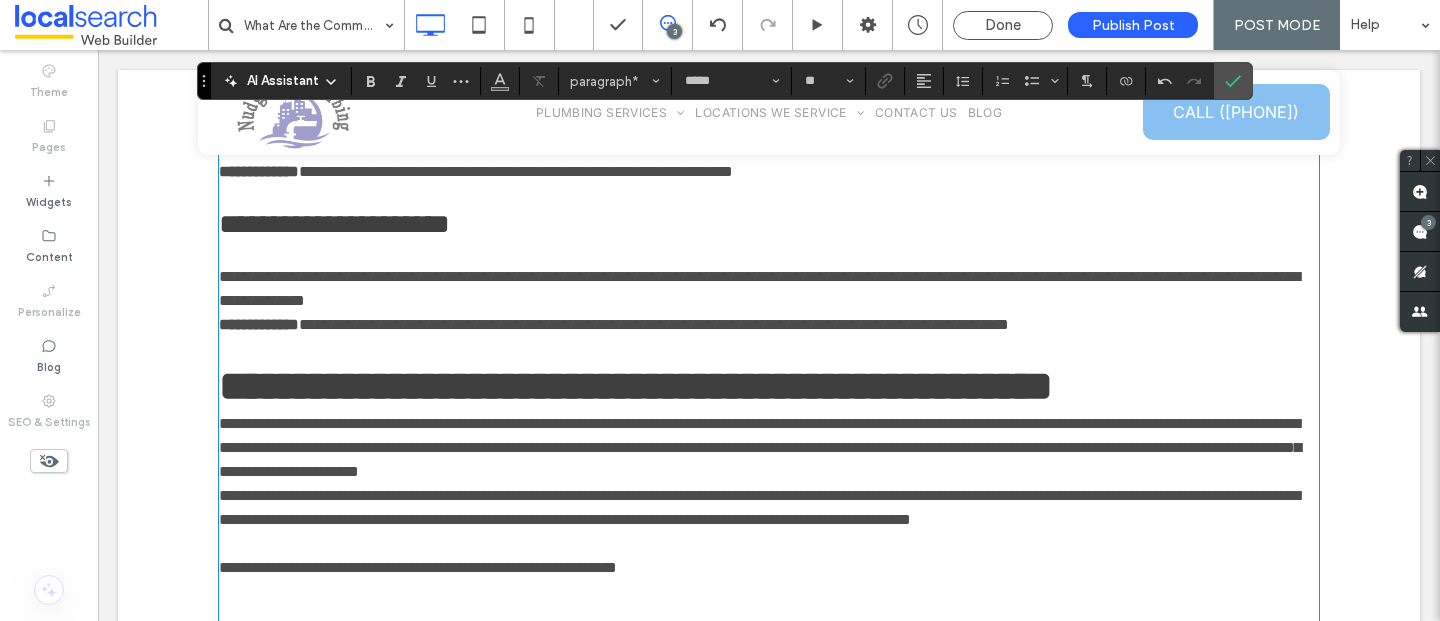 click on "**********" at bounding box center [769, 289] 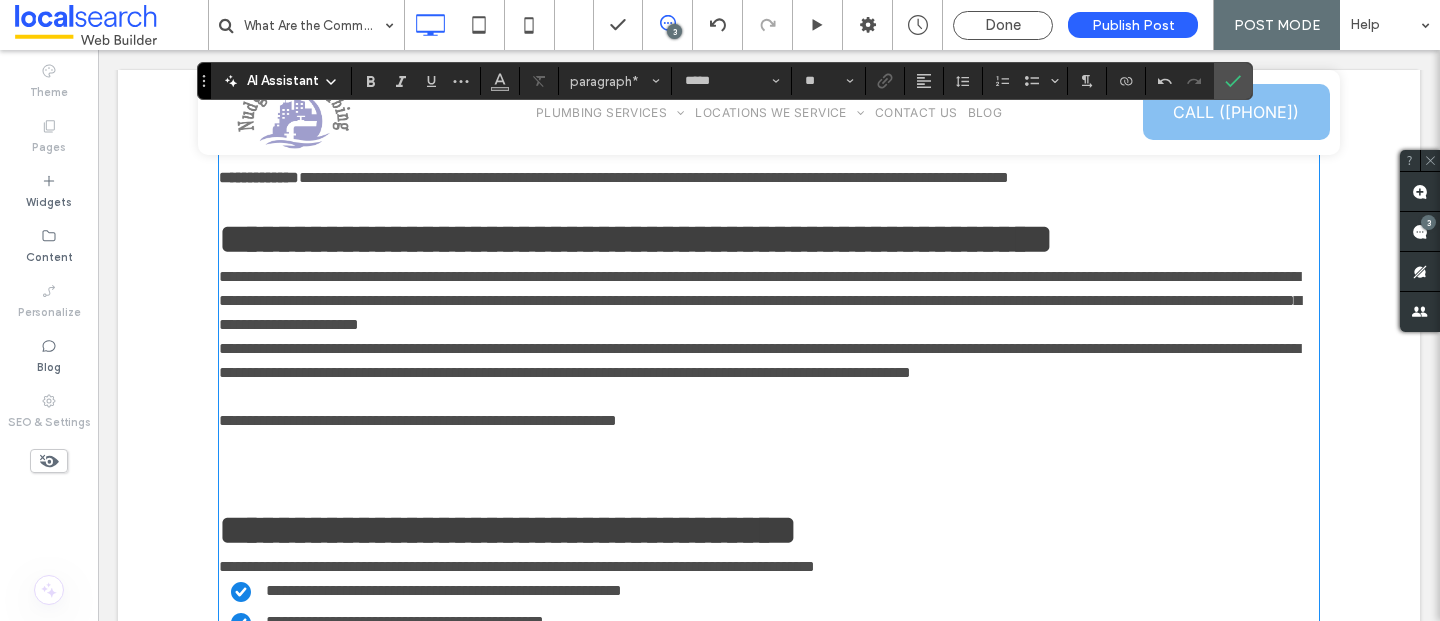 scroll, scrollTop: 1733, scrollLeft: 0, axis: vertical 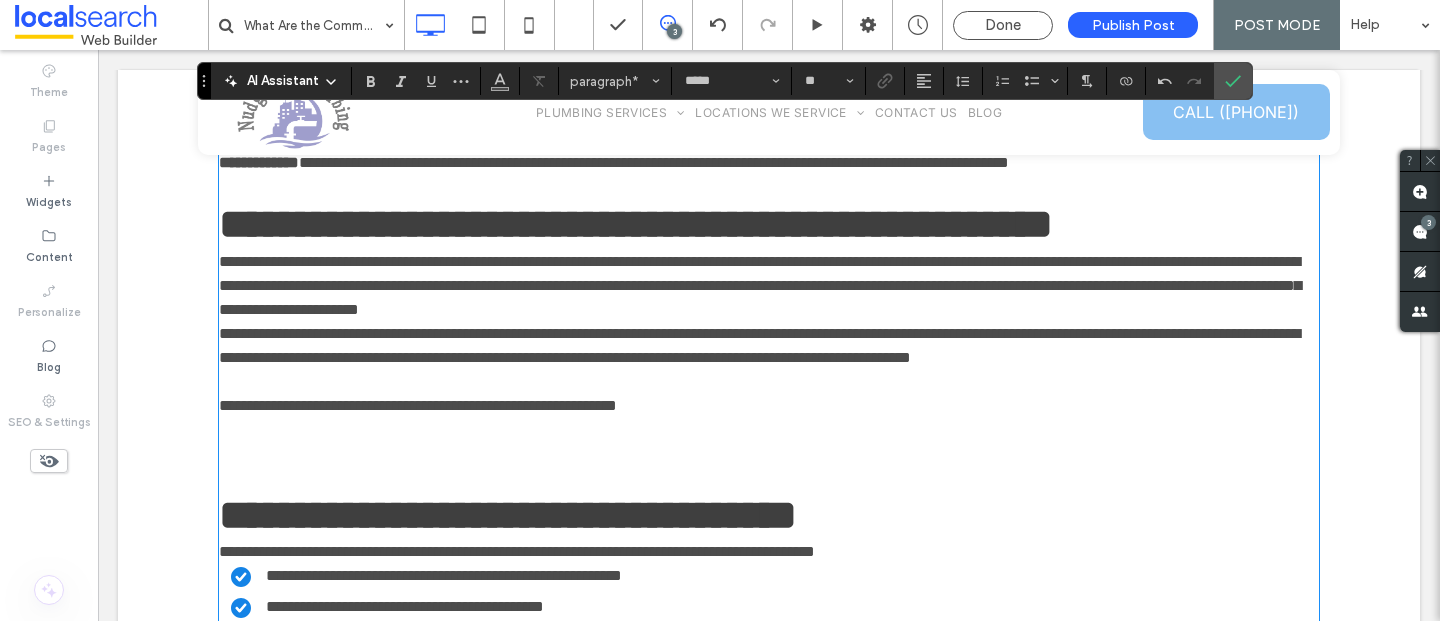 click on "**********" at bounding box center [760, 285] 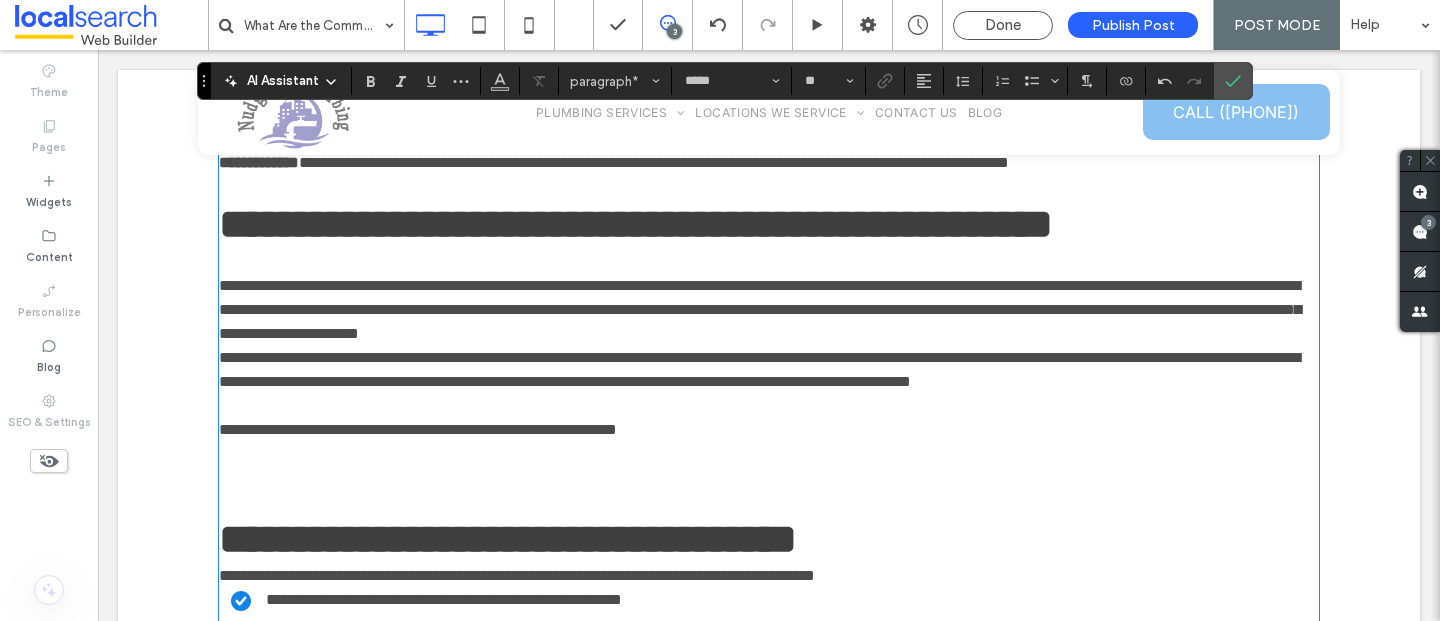 click on "**********" at bounding box center (769, 310) 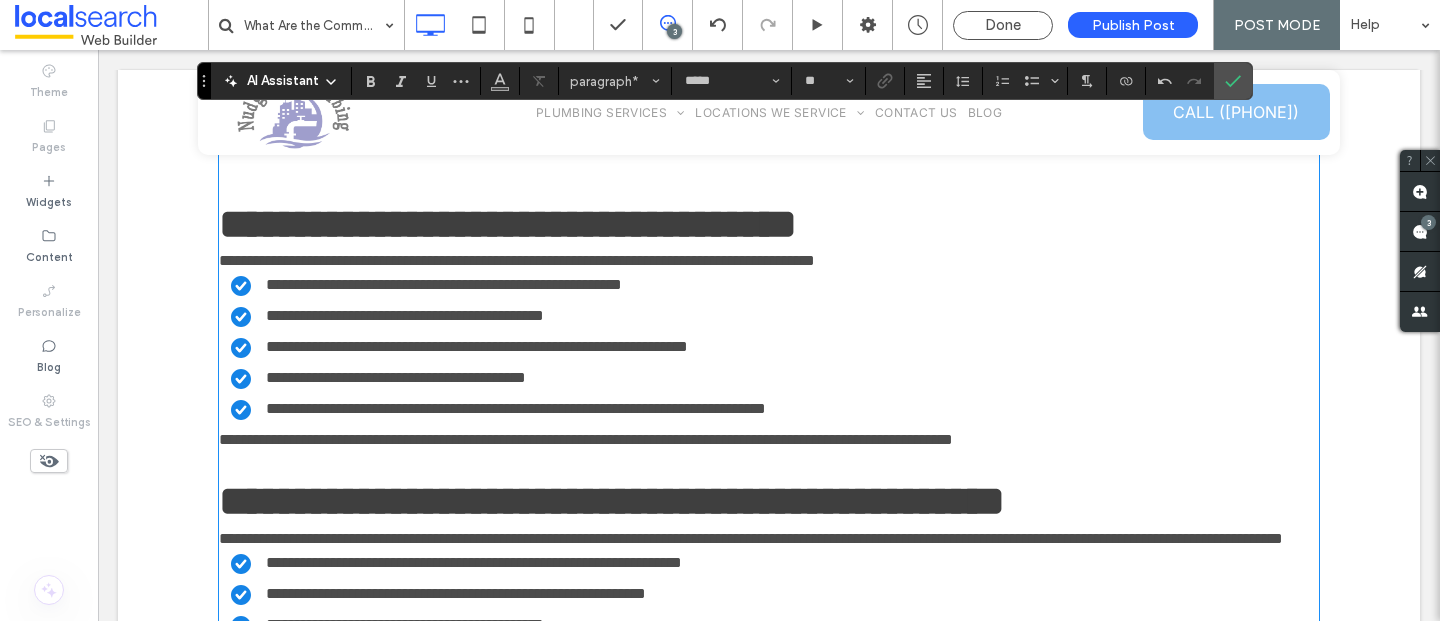 scroll, scrollTop: 2086, scrollLeft: 0, axis: vertical 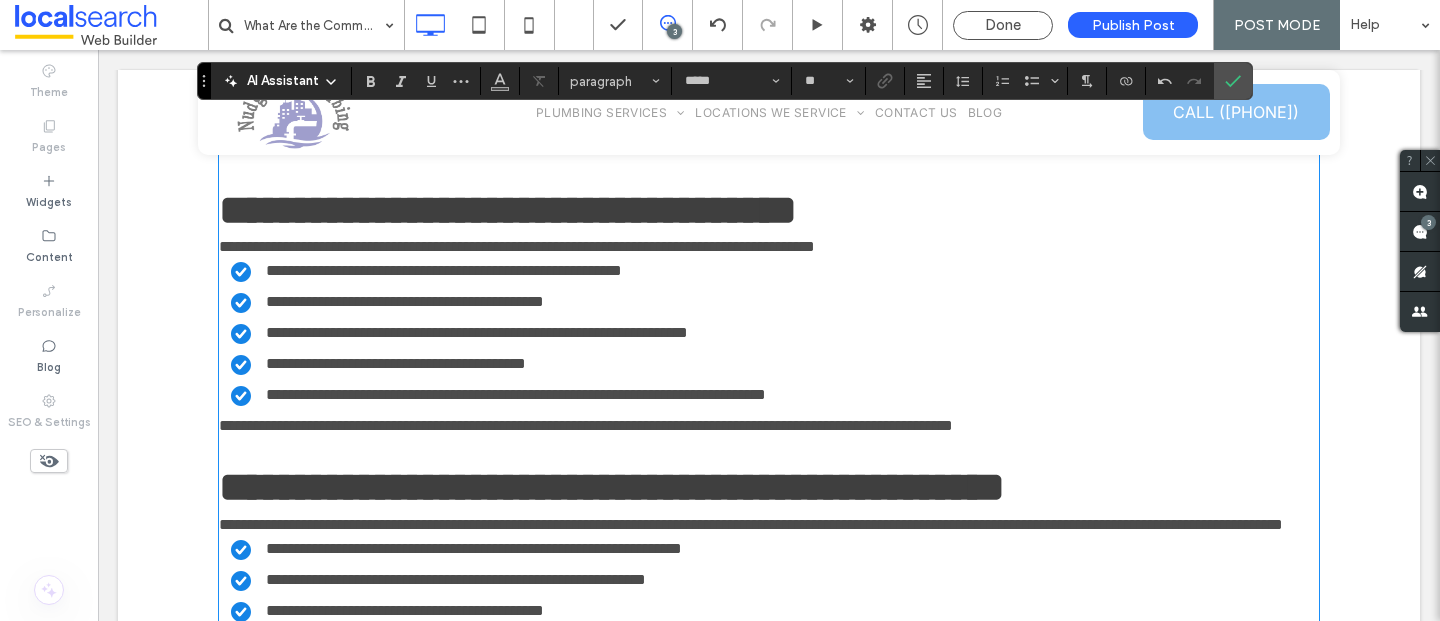 click at bounding box center (769, 173) 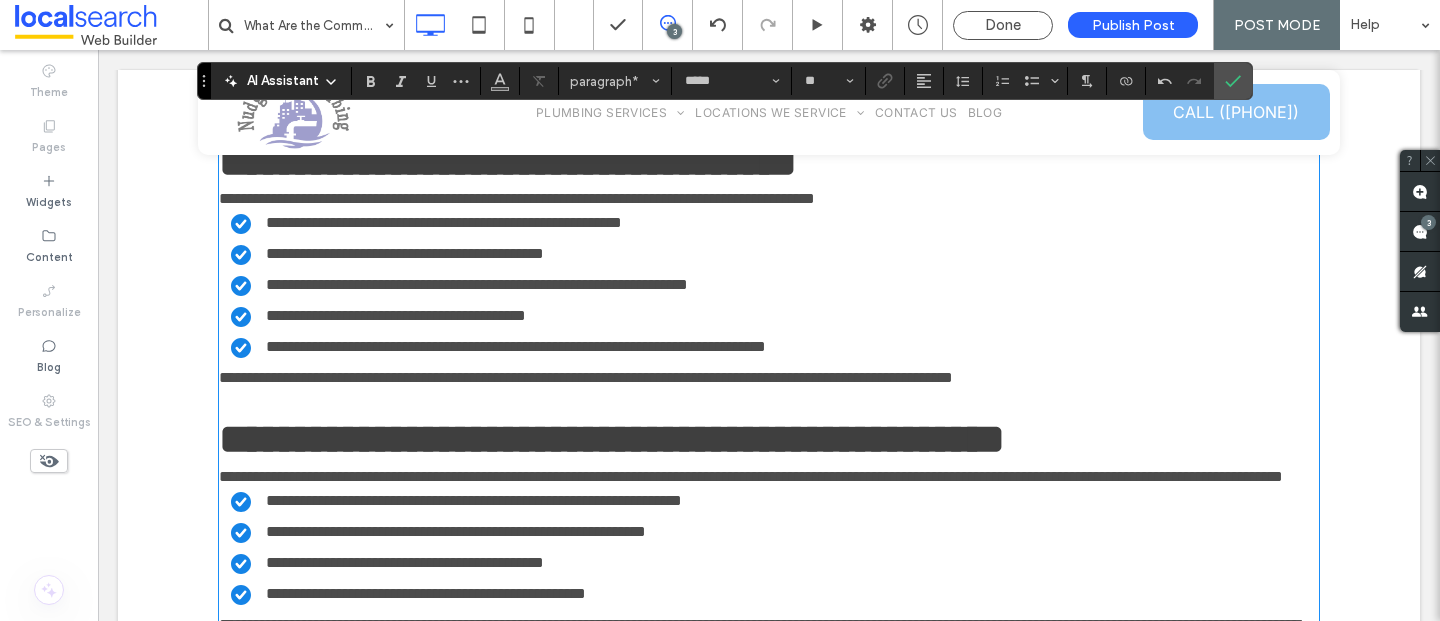 click on "**********" at bounding box center (517, 198) 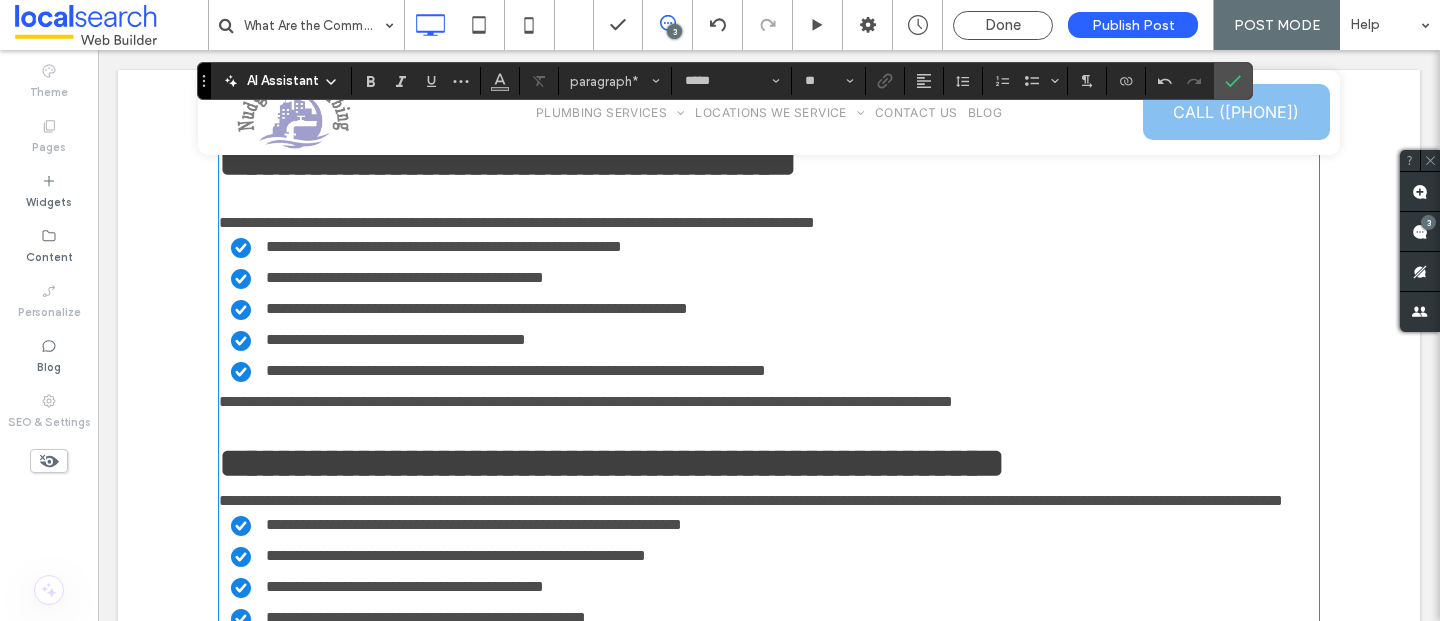 click on "**********" at bounding box center (769, 223) 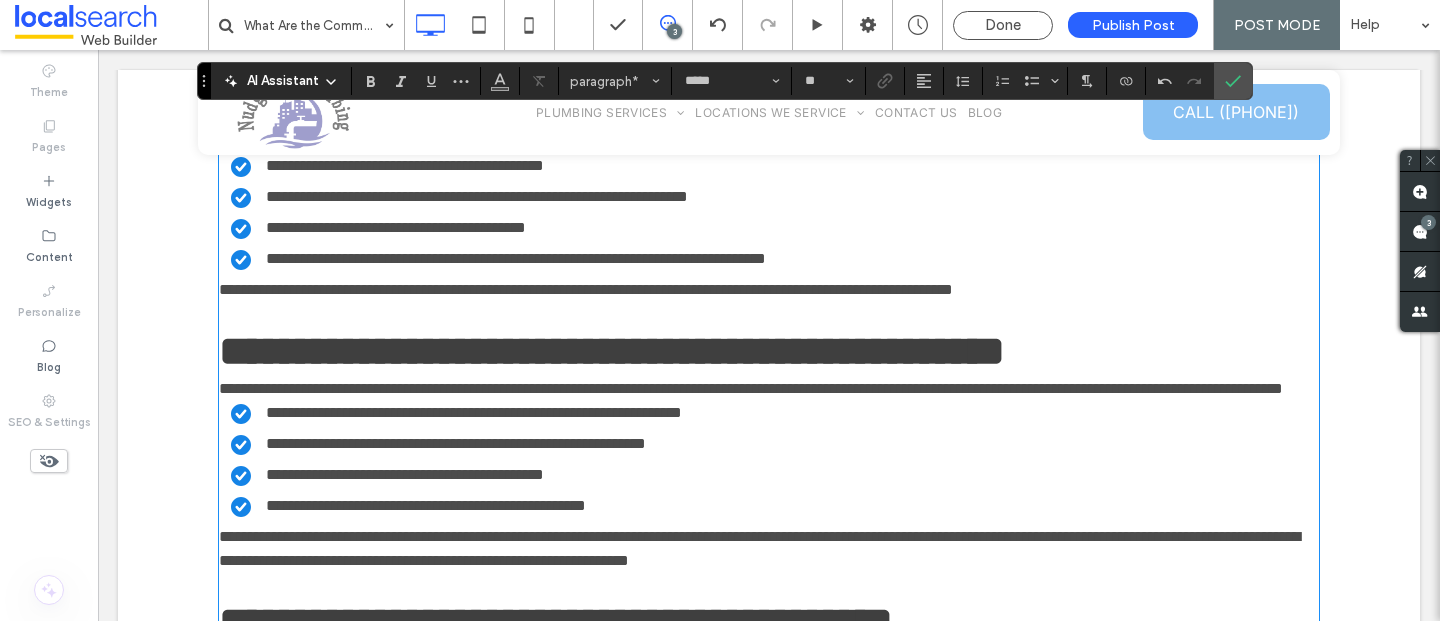 scroll, scrollTop: 2241, scrollLeft: 0, axis: vertical 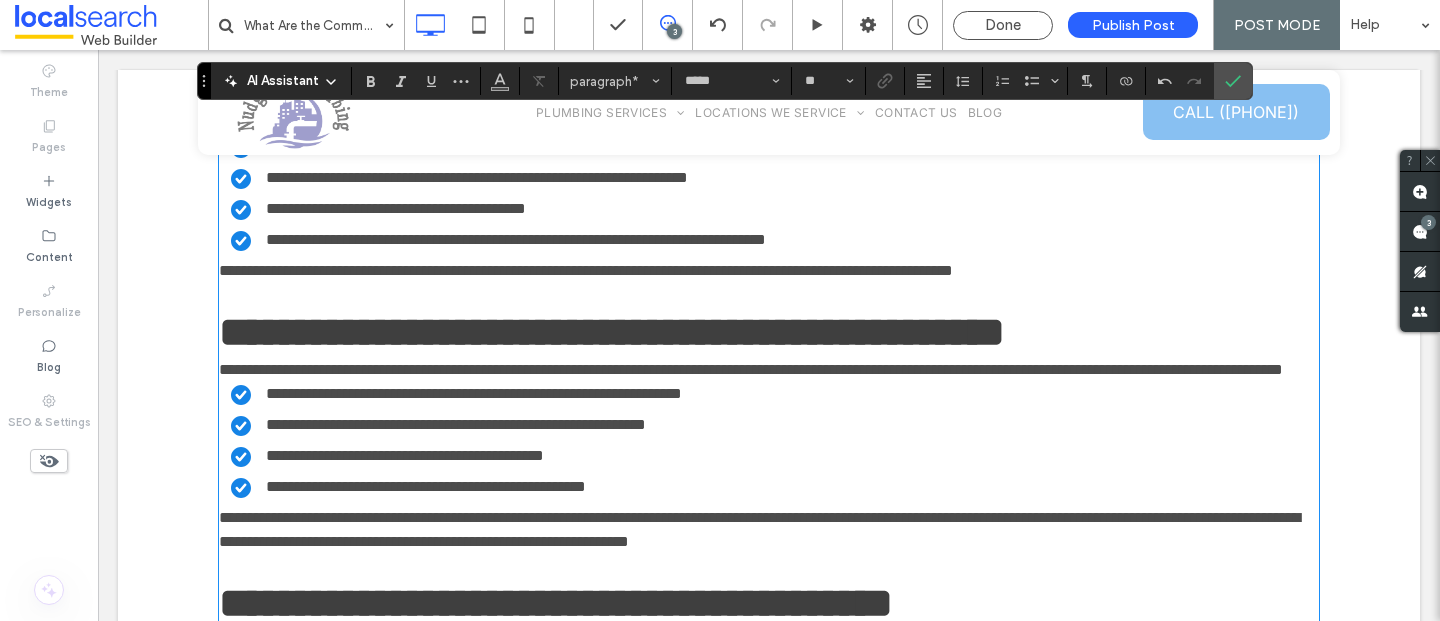 click on "**********" at bounding box center (586, 270) 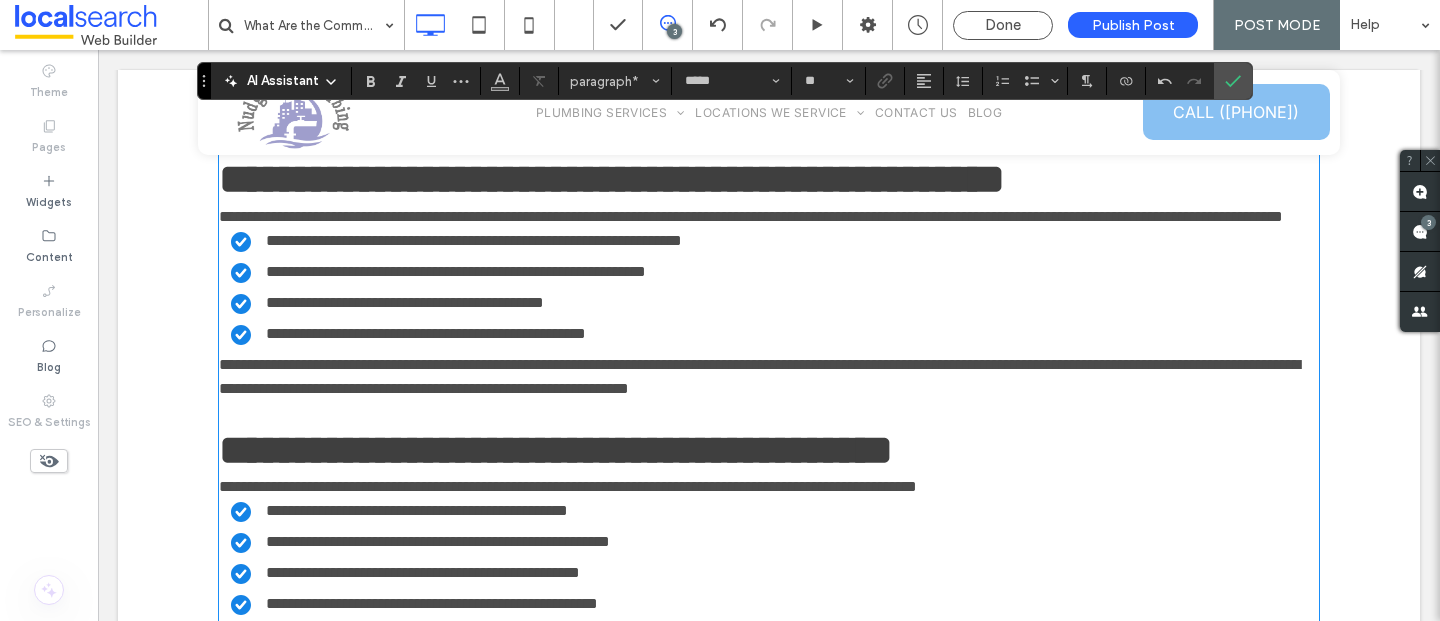 scroll, scrollTop: 2428, scrollLeft: 0, axis: vertical 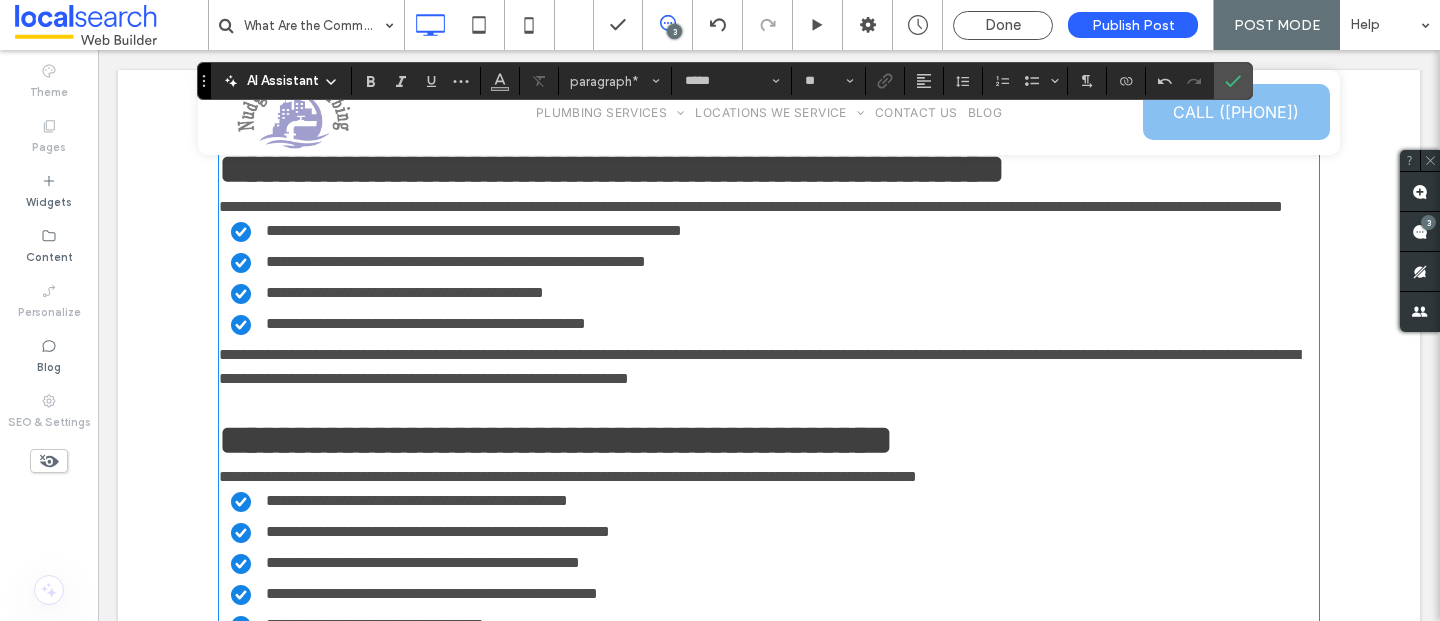 click on "**********" at bounding box center [751, 206] 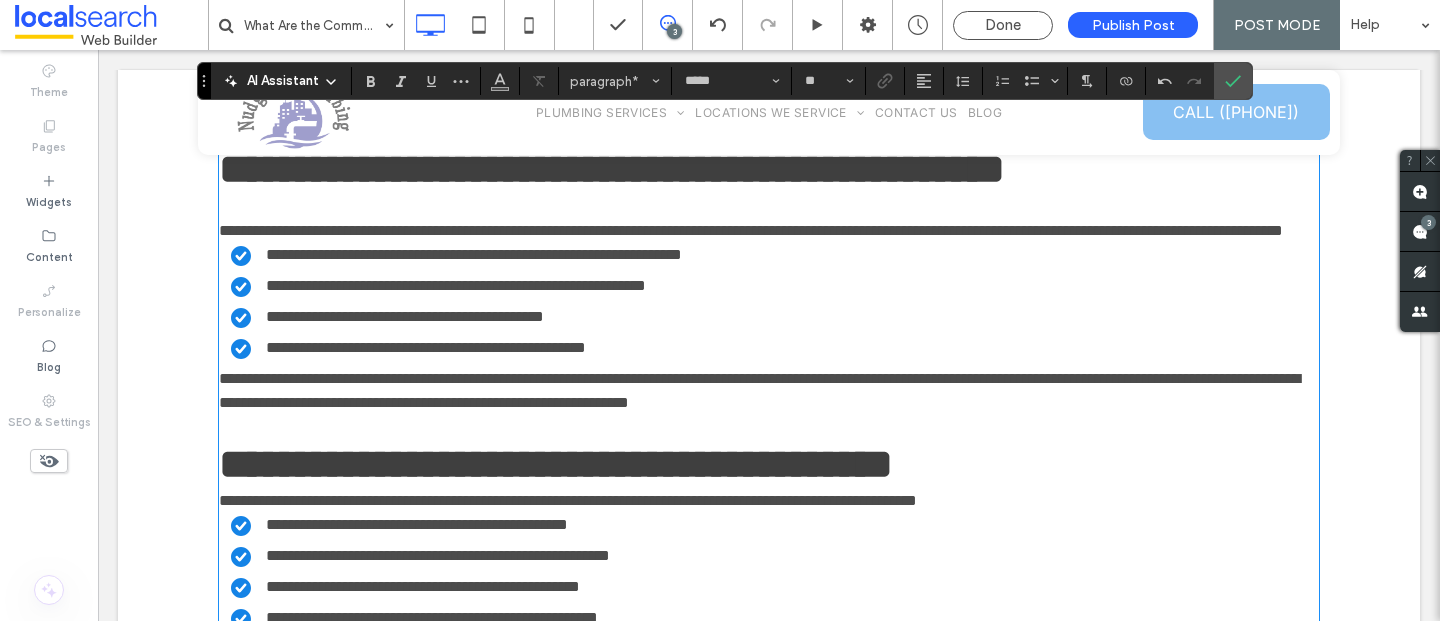 click on "**********" at bounding box center [769, 231] 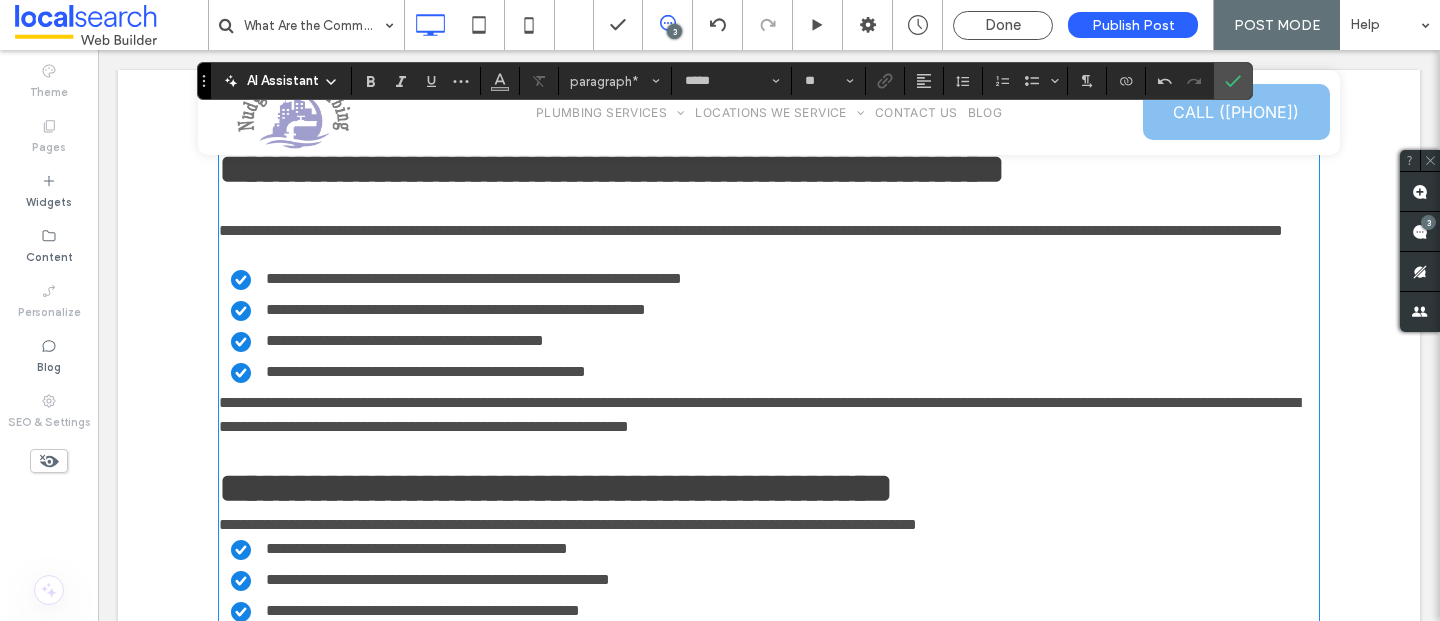 click on "**********" at bounding box center [759, 414] 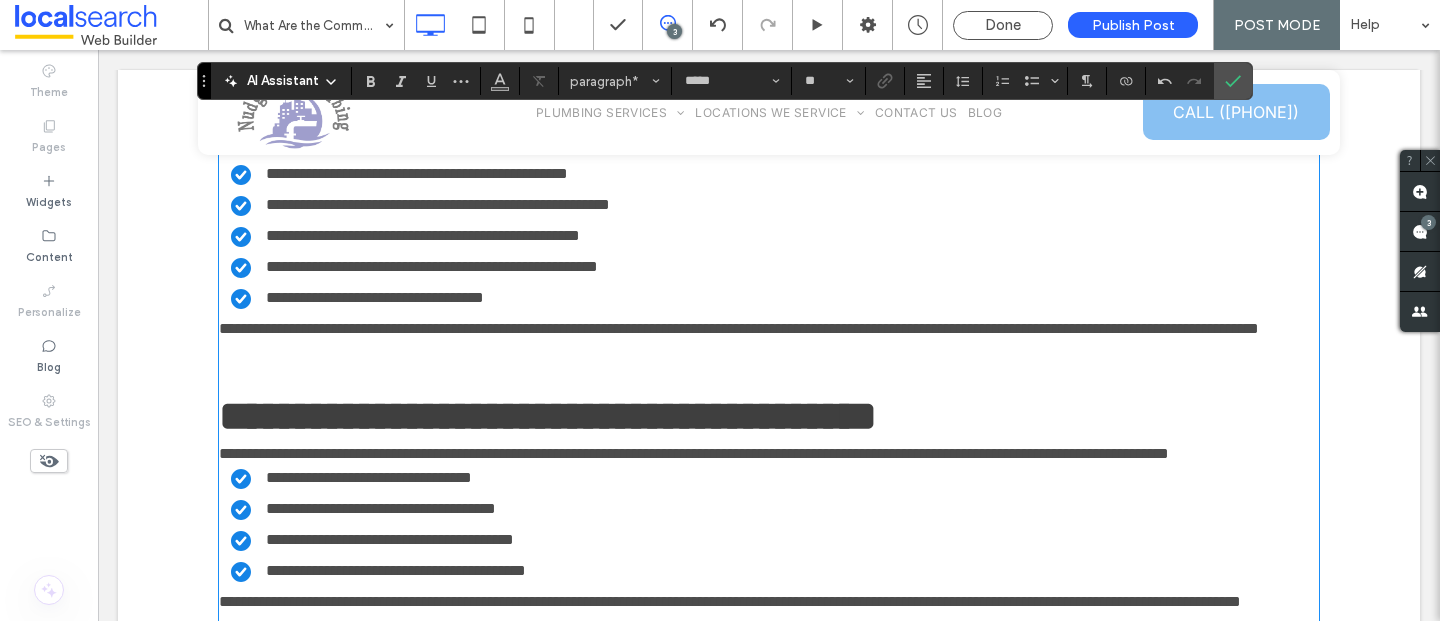 scroll, scrollTop: 2834, scrollLeft: 0, axis: vertical 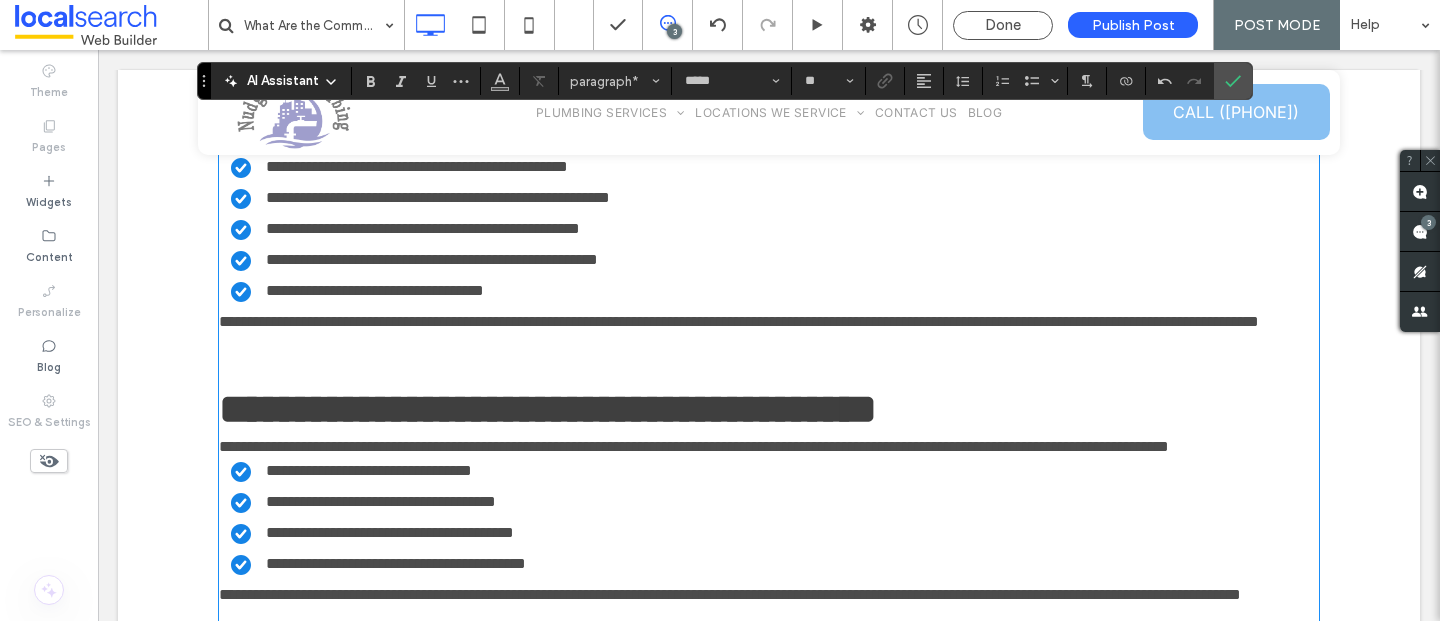 click on "**********" at bounding box center [568, 142] 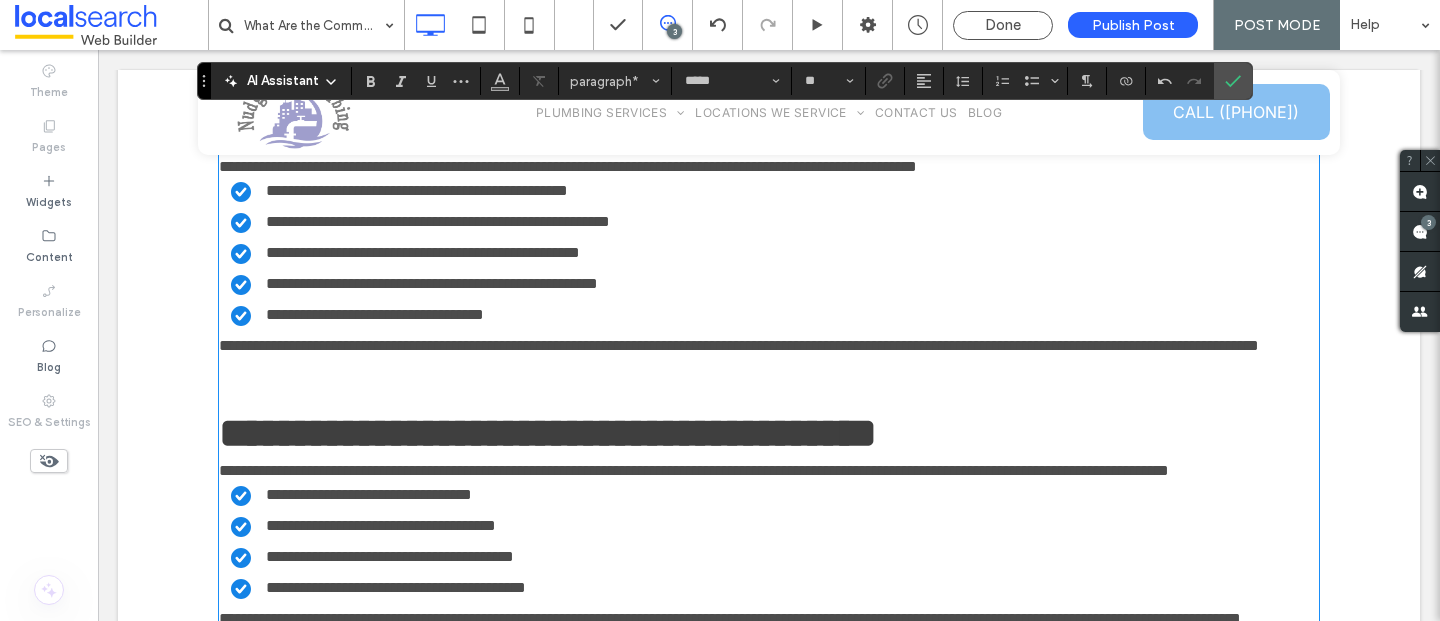 click on "**********" at bounding box center [769, 167] 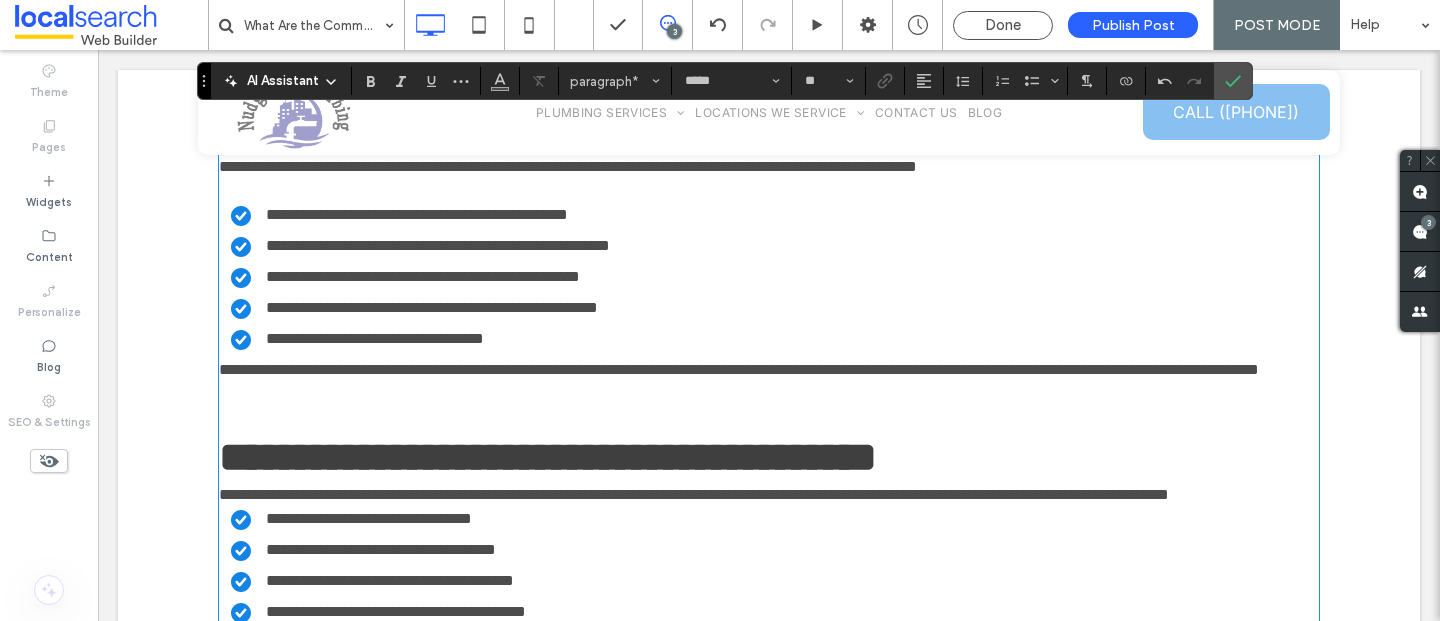click on "**********" at bounding box center [739, 369] 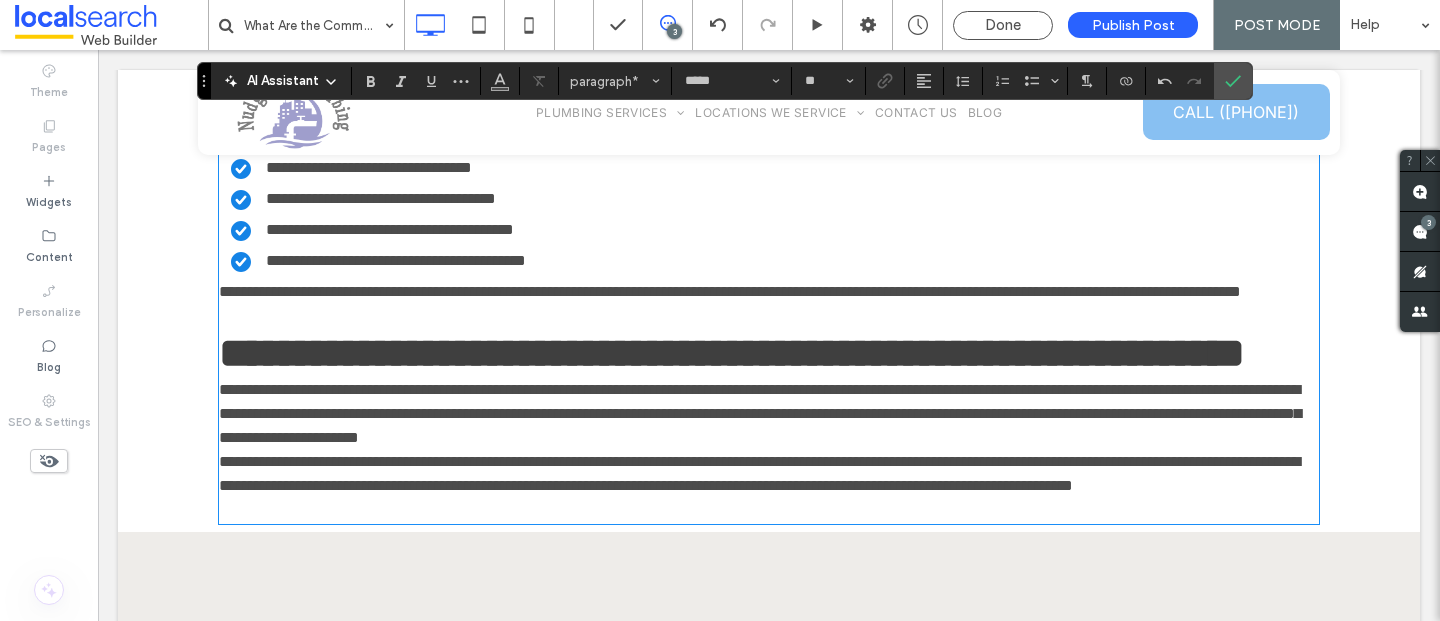 scroll, scrollTop: 3216, scrollLeft: 0, axis: vertical 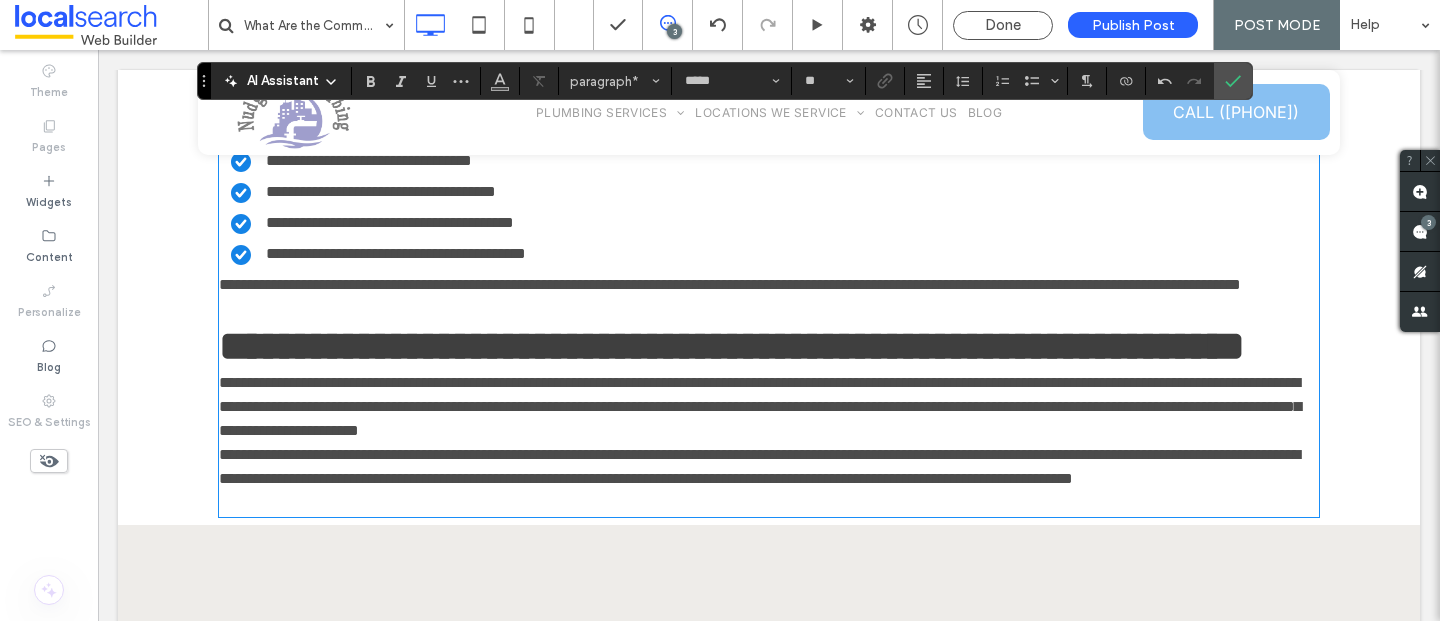 click on "**********" at bounding box center (694, 136) 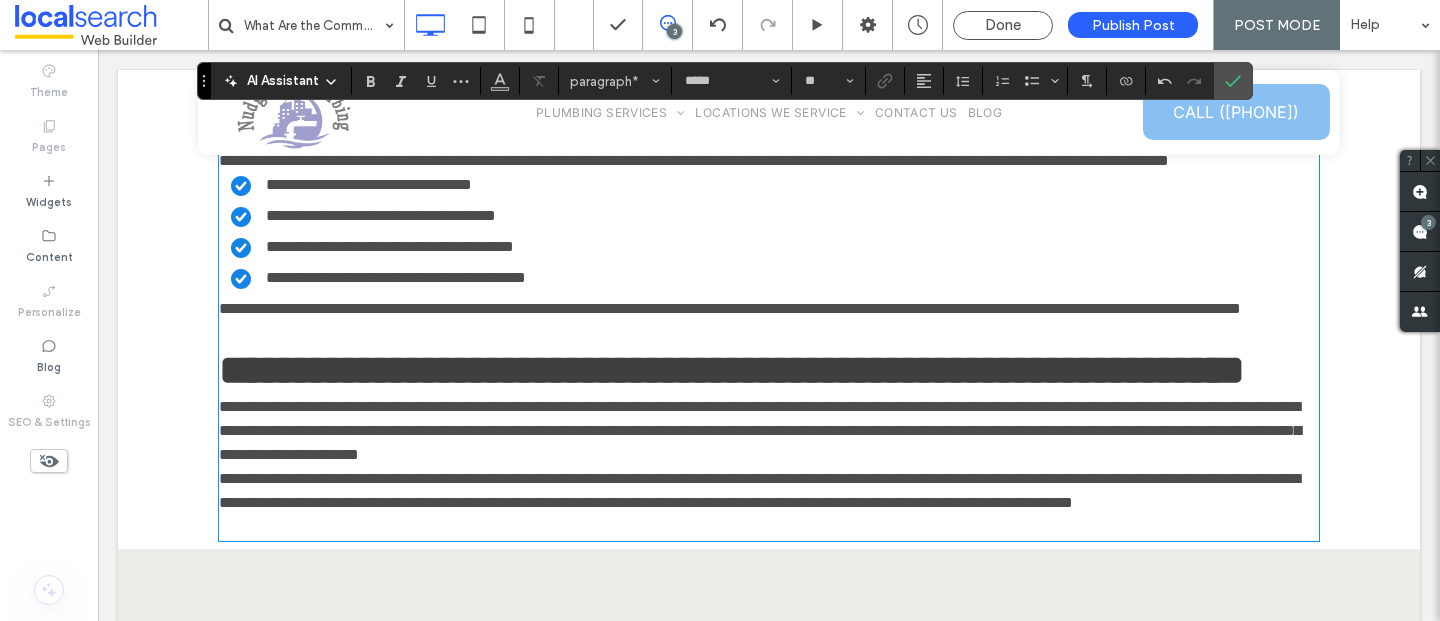 click on "**********" at bounding box center (769, 161) 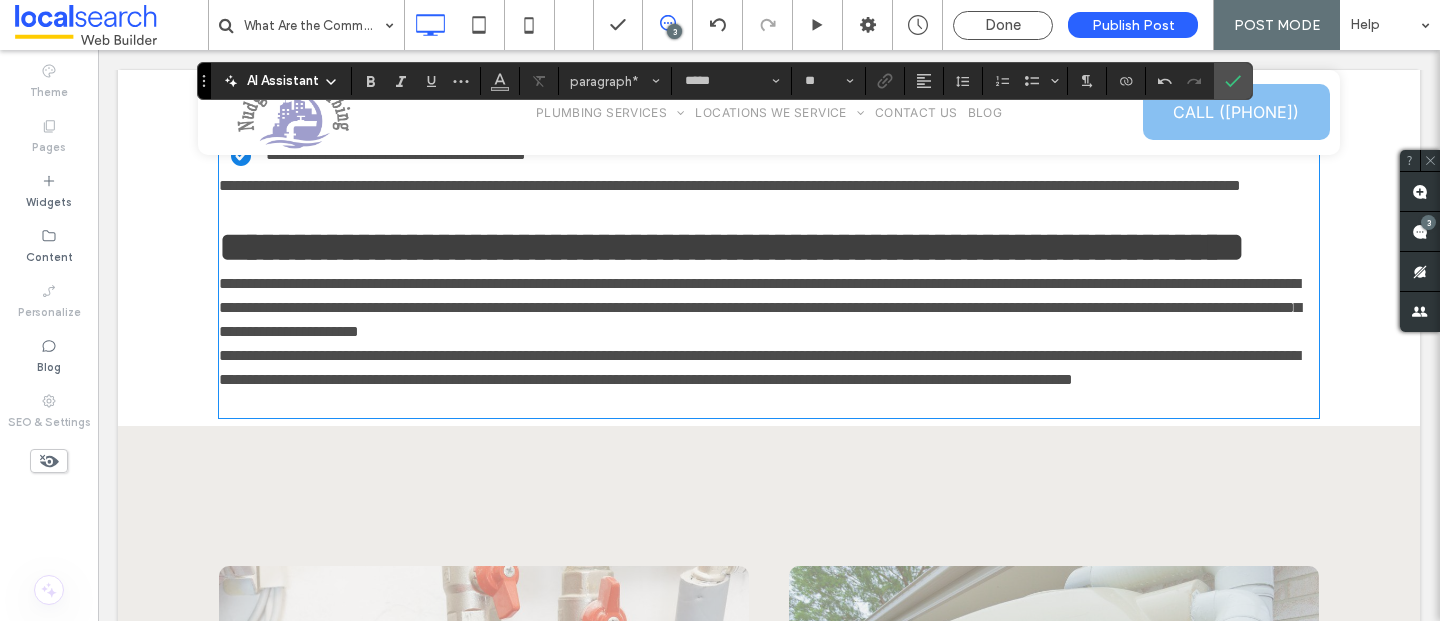 scroll, scrollTop: 3370, scrollLeft: 0, axis: vertical 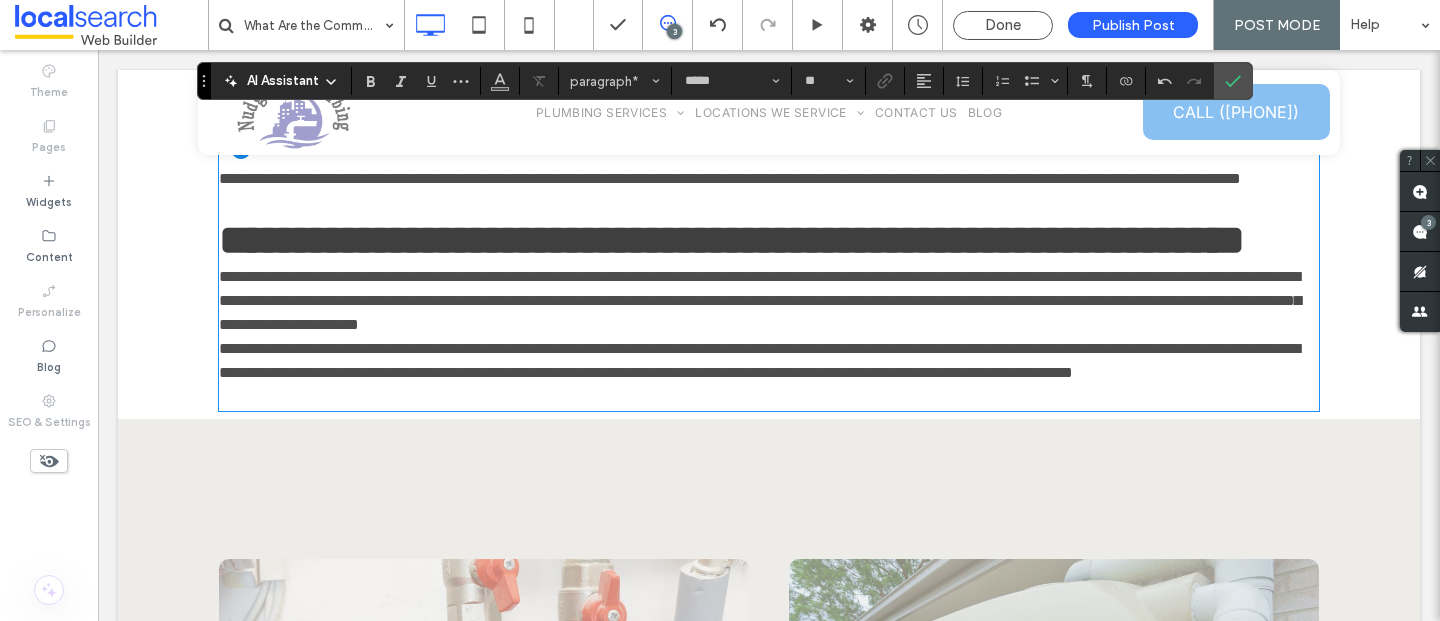 click on "**********" at bounding box center [730, 178] 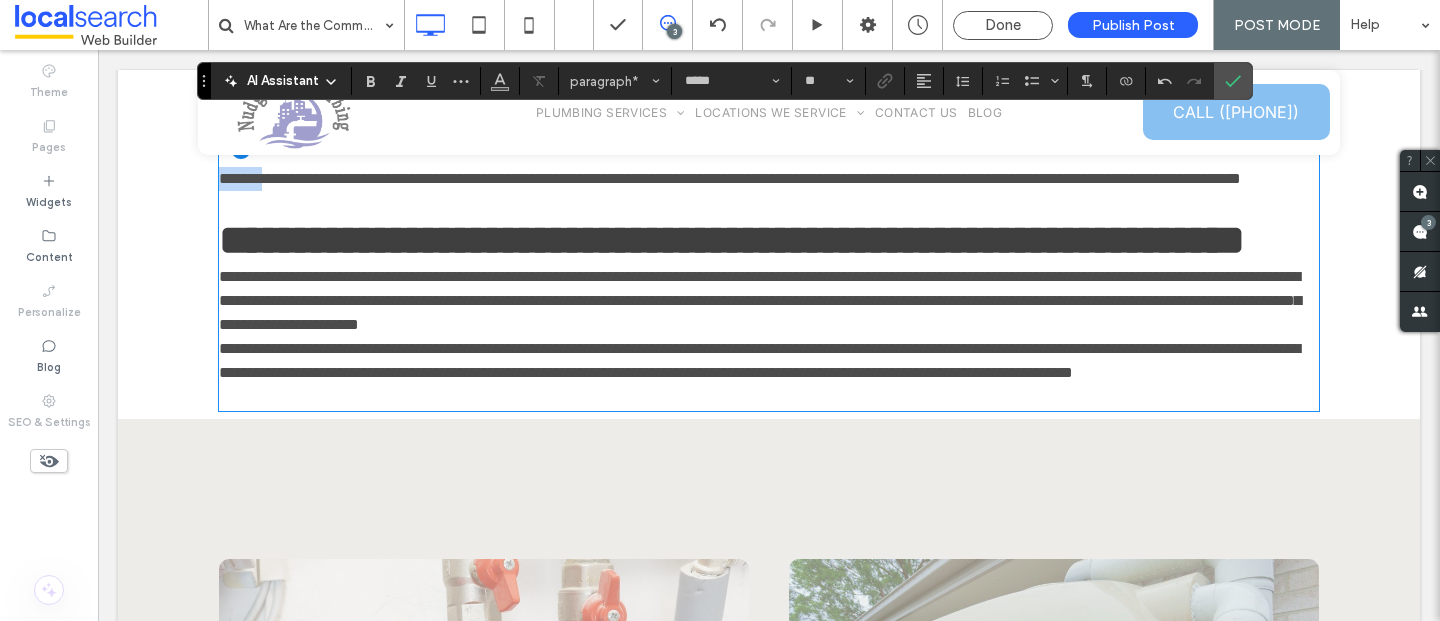 click on "**********" at bounding box center (730, 178) 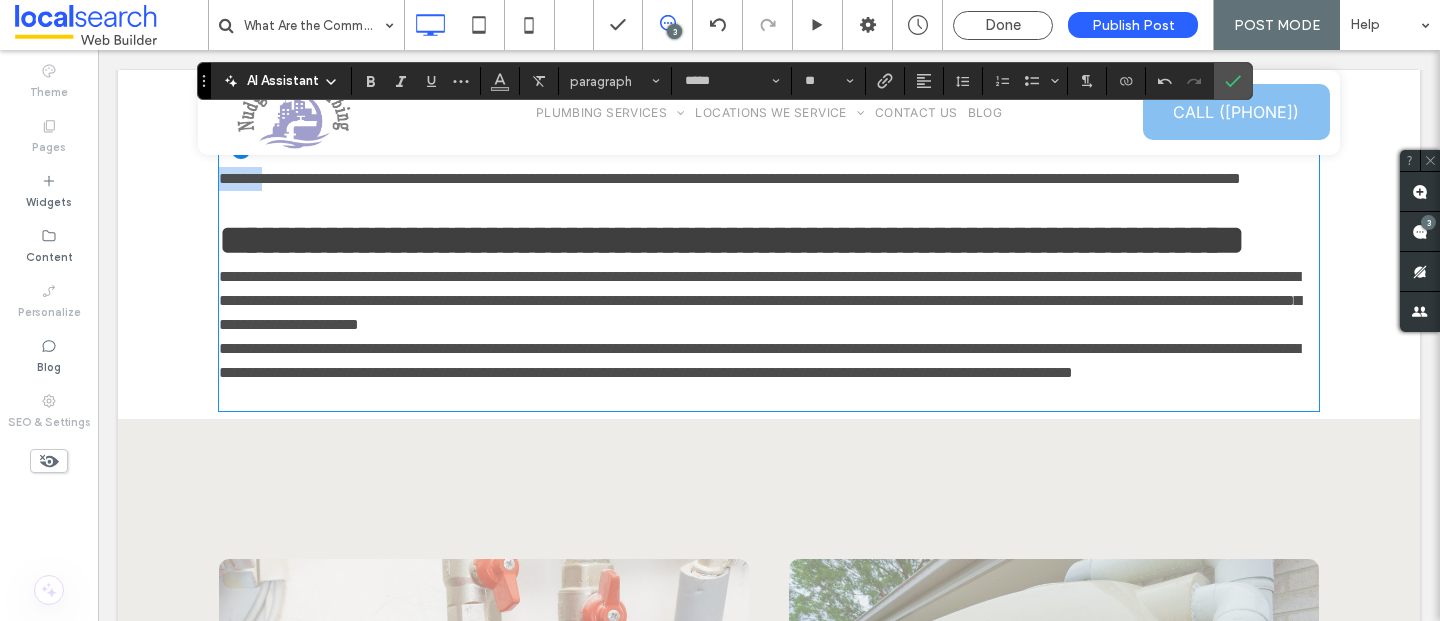 click on "**********" at bounding box center [730, 178] 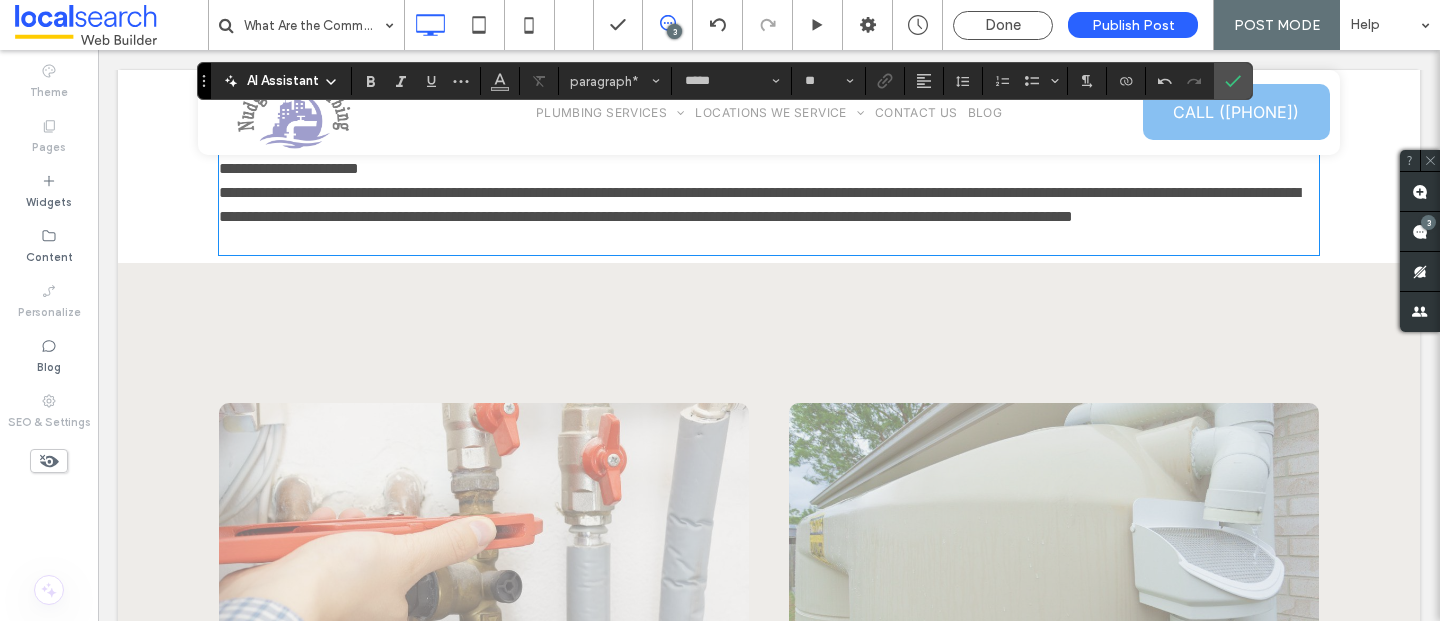 scroll, scrollTop: 3595, scrollLeft: 0, axis: vertical 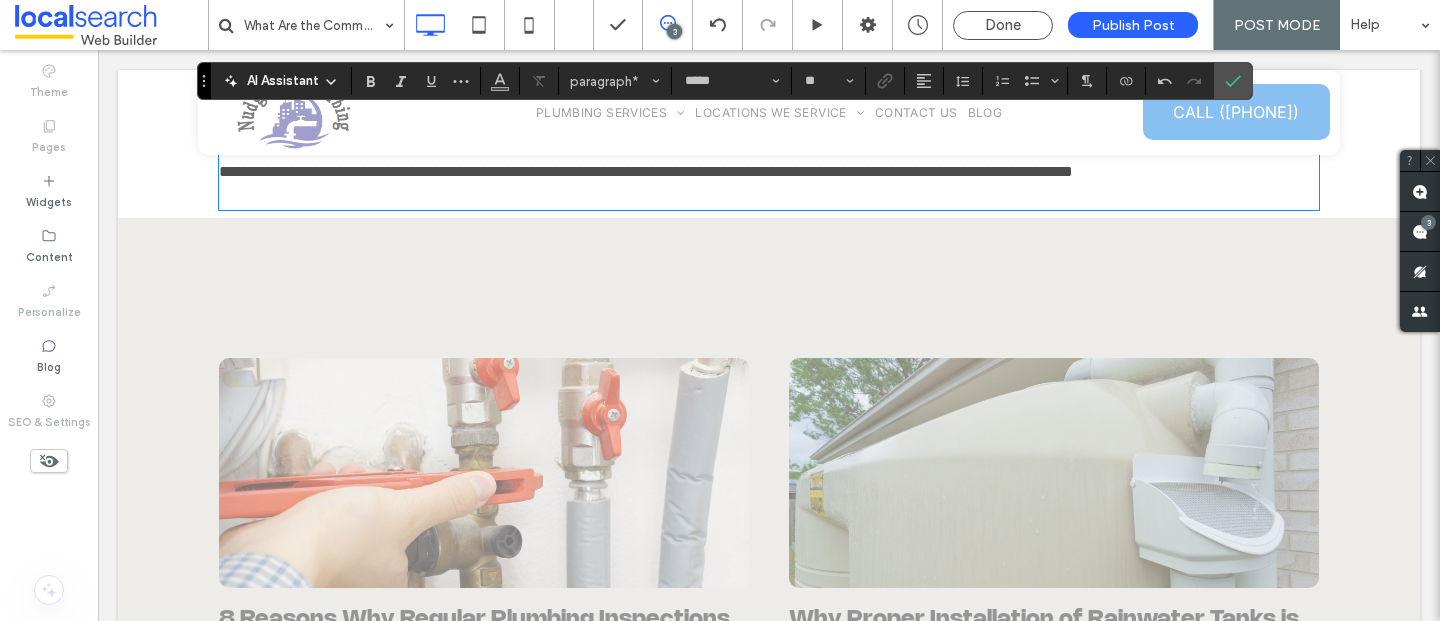 click on "**********" at bounding box center (760, 99) 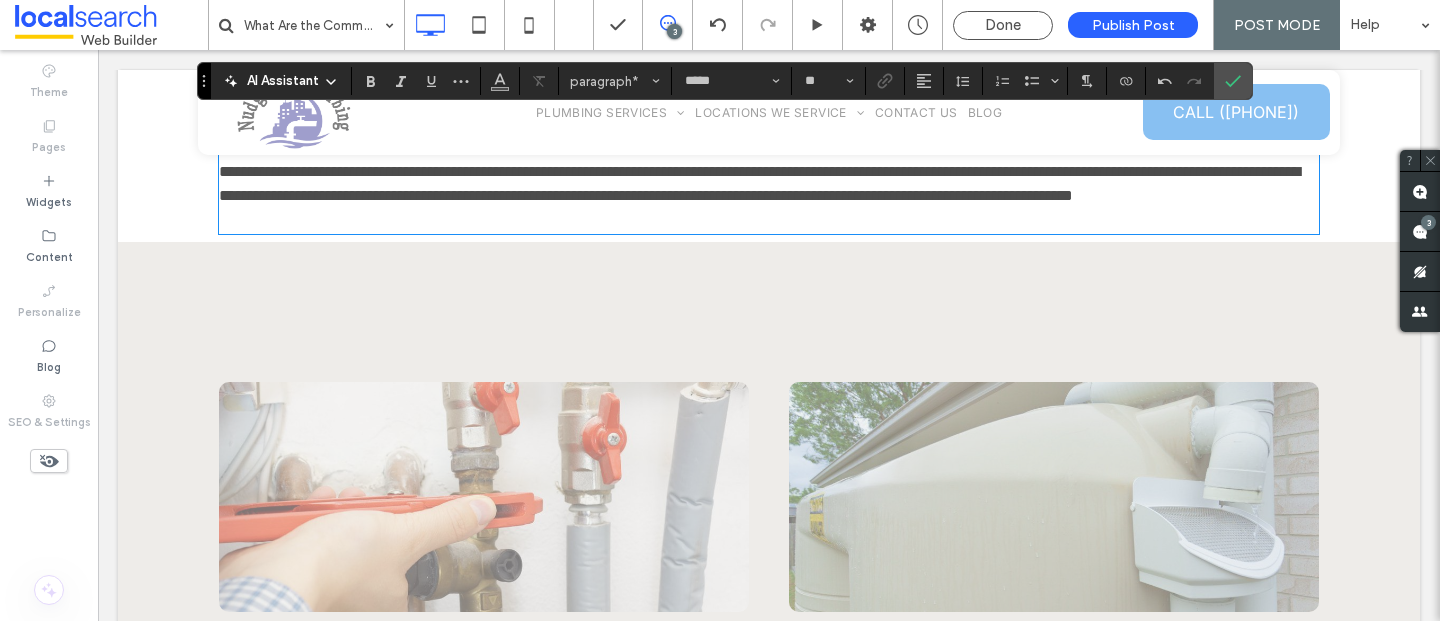 click on "**********" at bounding box center [769, 124] 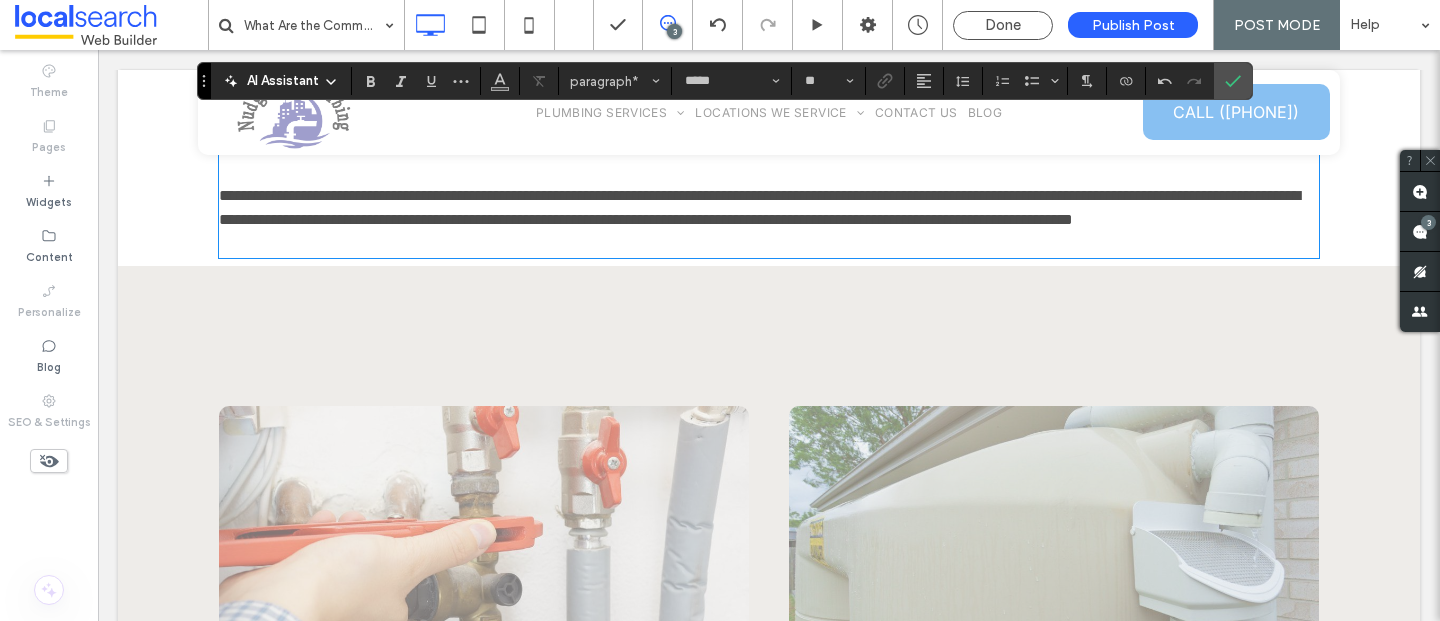 click at bounding box center [769, 244] 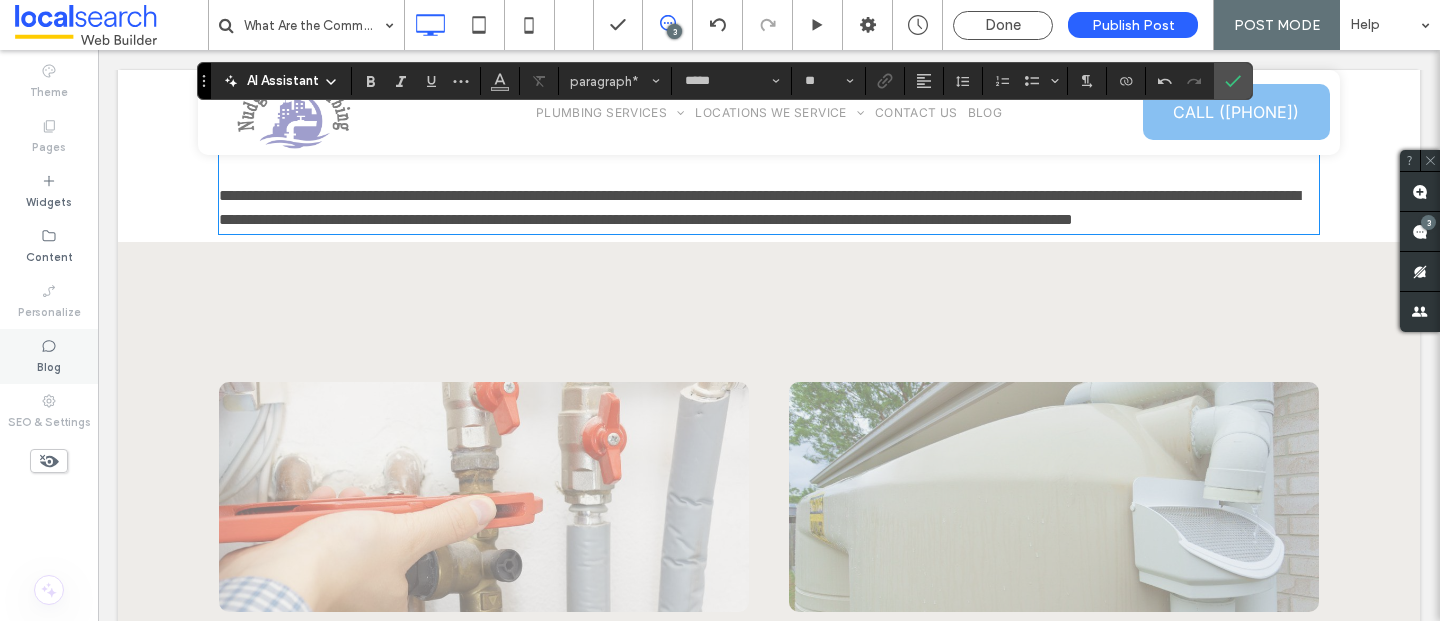 click on "Blog" at bounding box center [49, 365] 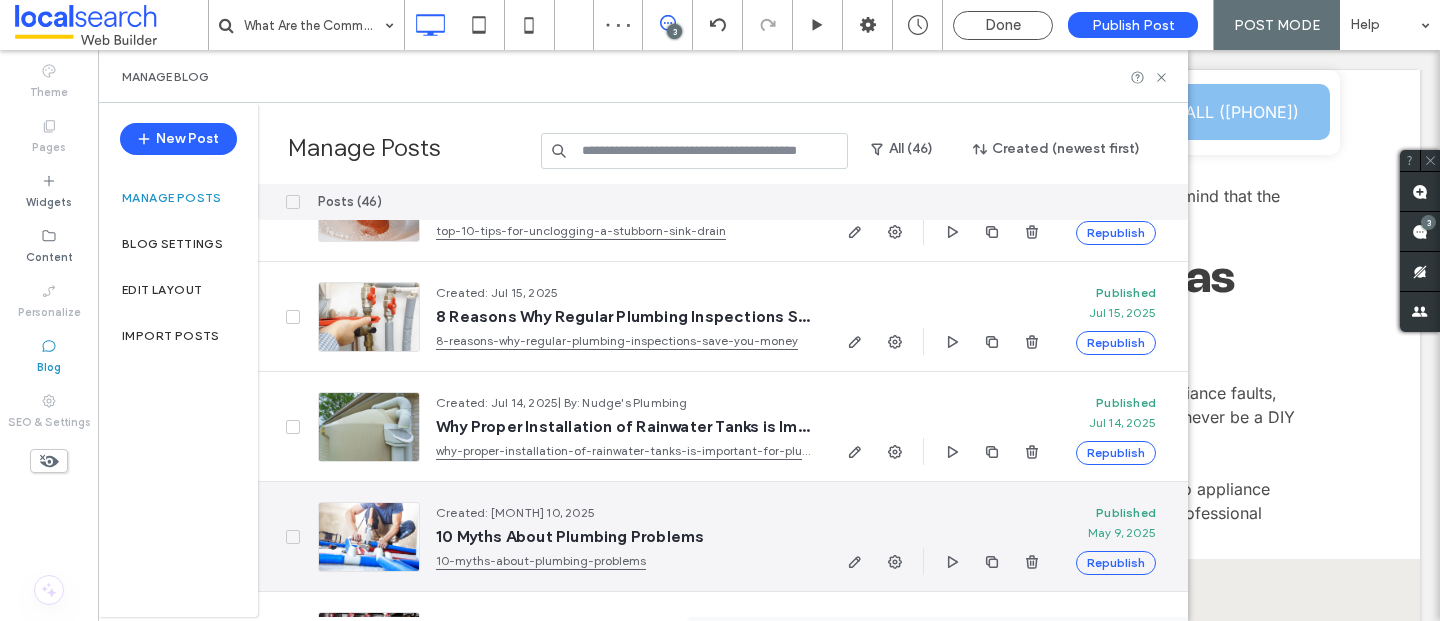 scroll, scrollTop: 0, scrollLeft: 0, axis: both 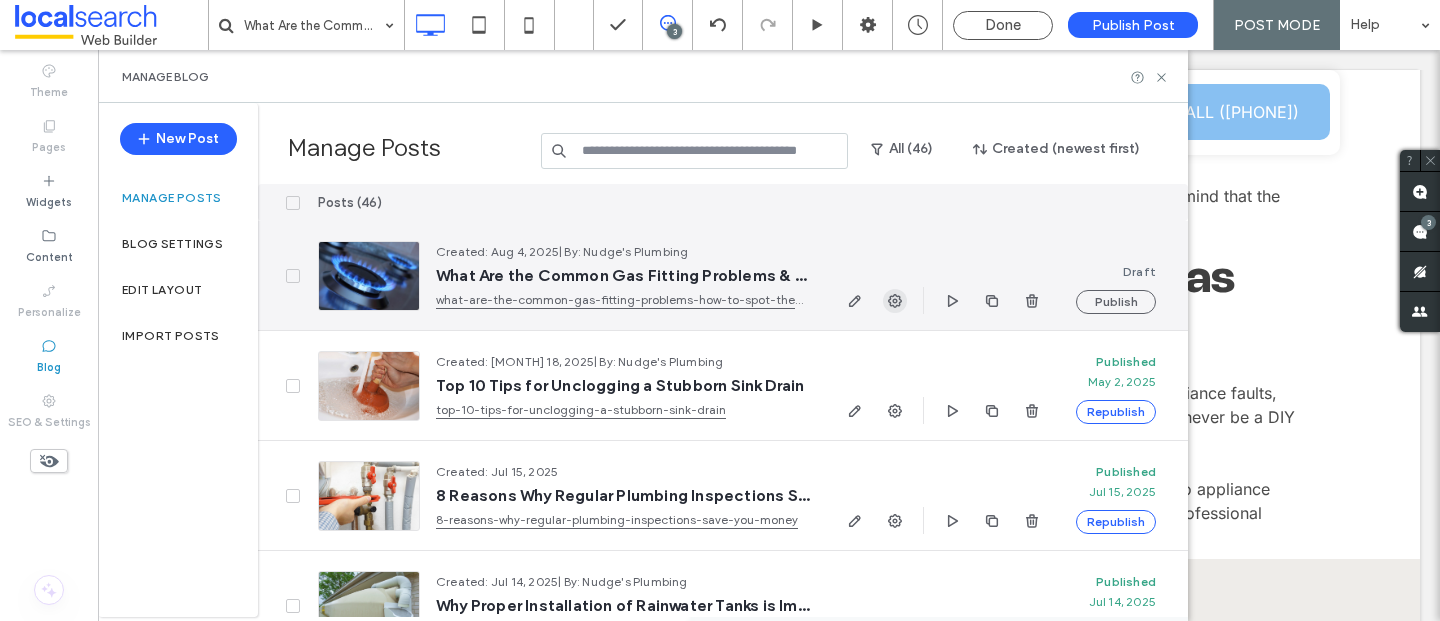 click 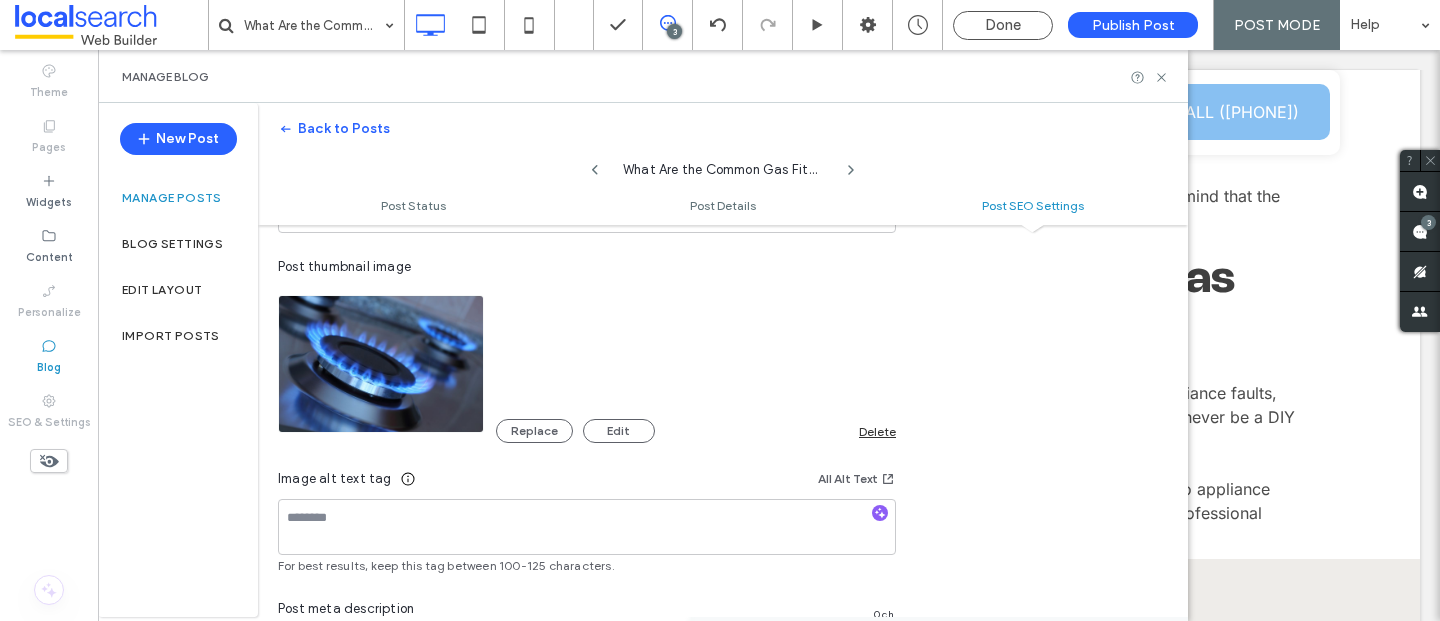 scroll, scrollTop: 1105, scrollLeft: 0, axis: vertical 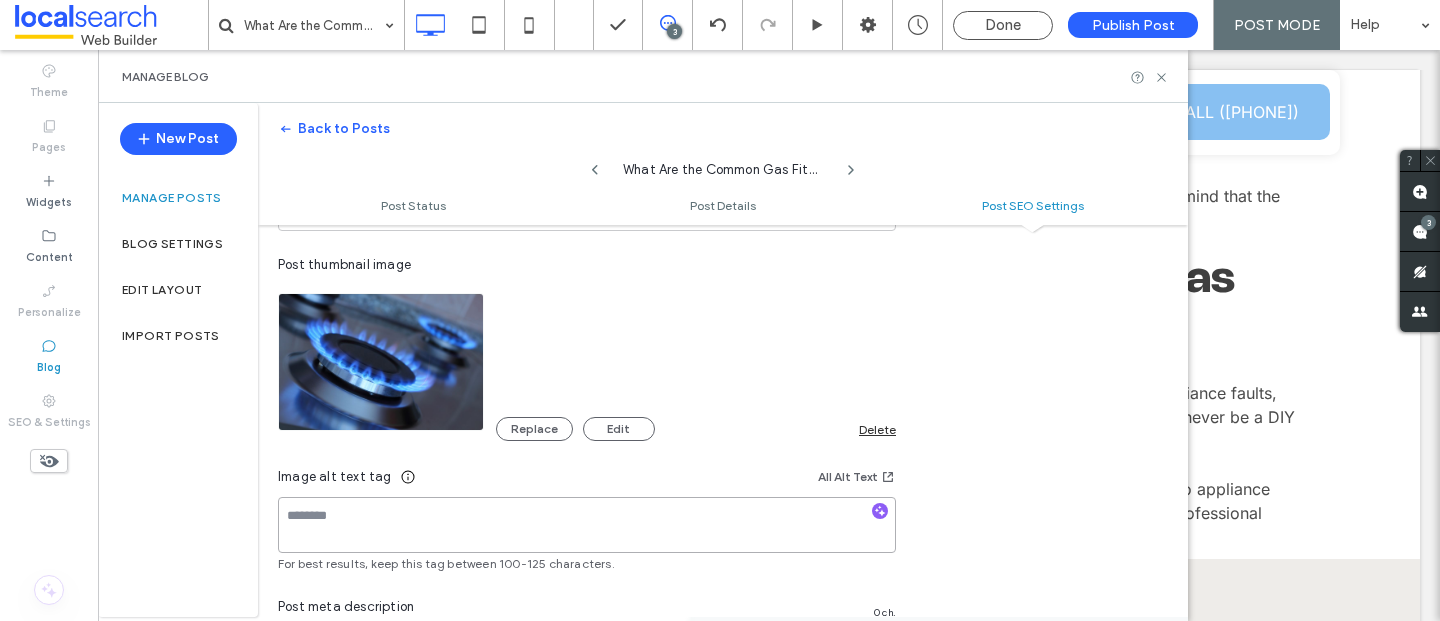 click at bounding box center [587, 525] 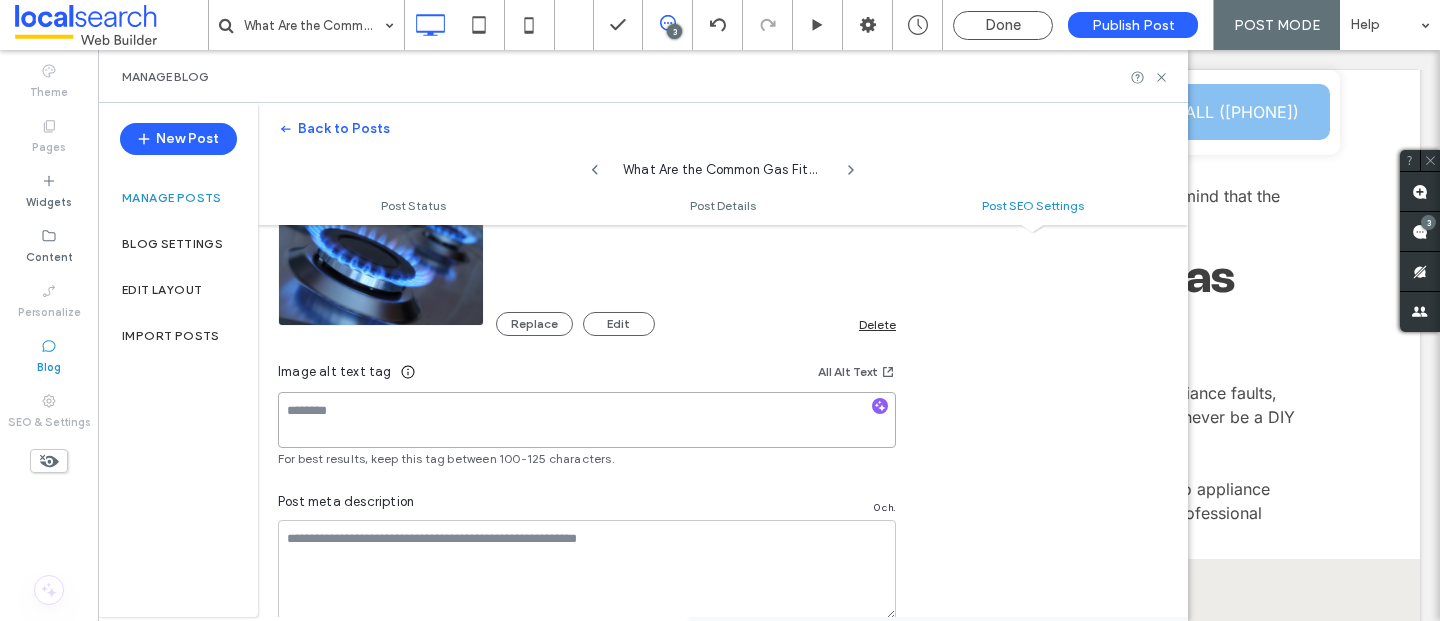 scroll, scrollTop: 1213, scrollLeft: 0, axis: vertical 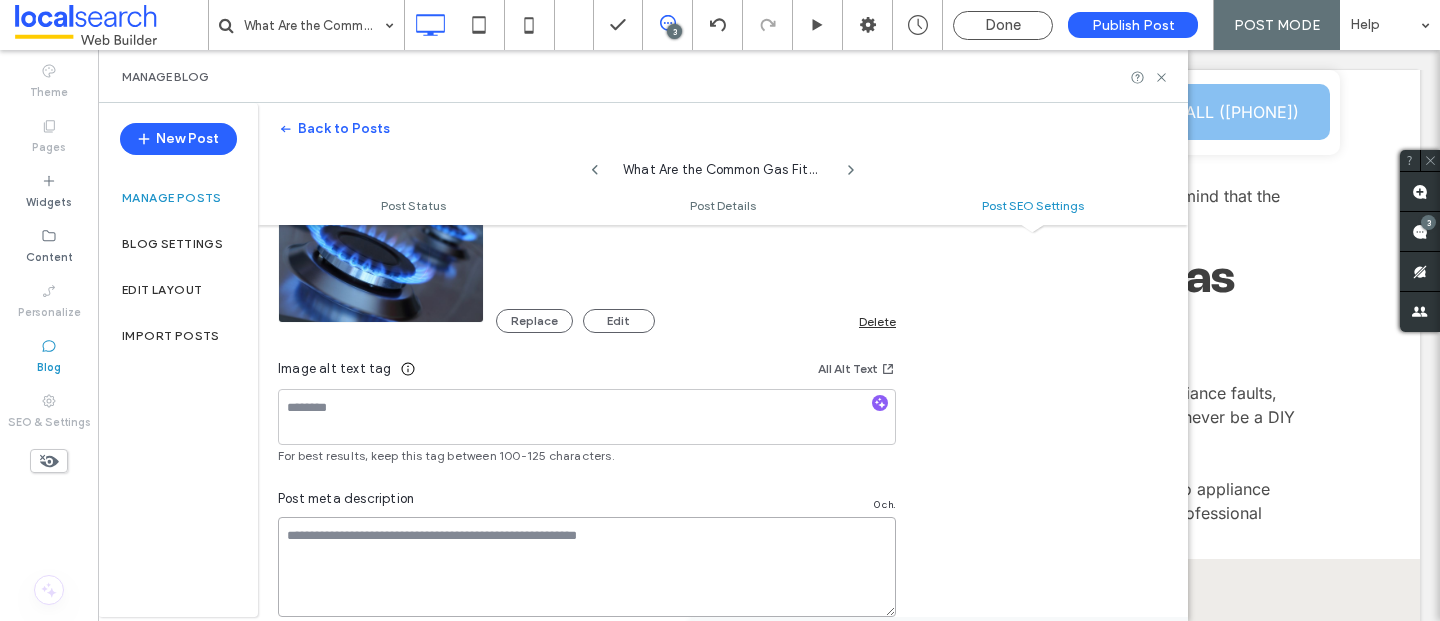 click at bounding box center (587, 567) 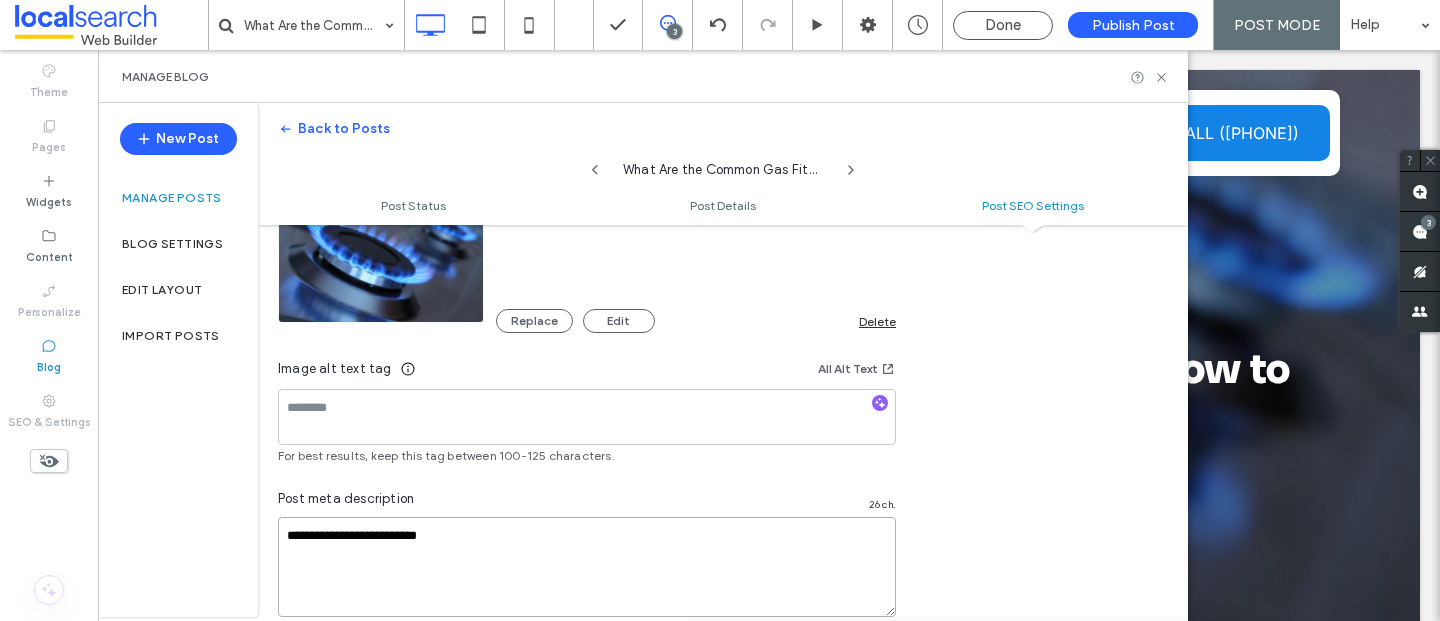 scroll, scrollTop: 0, scrollLeft: 0, axis: both 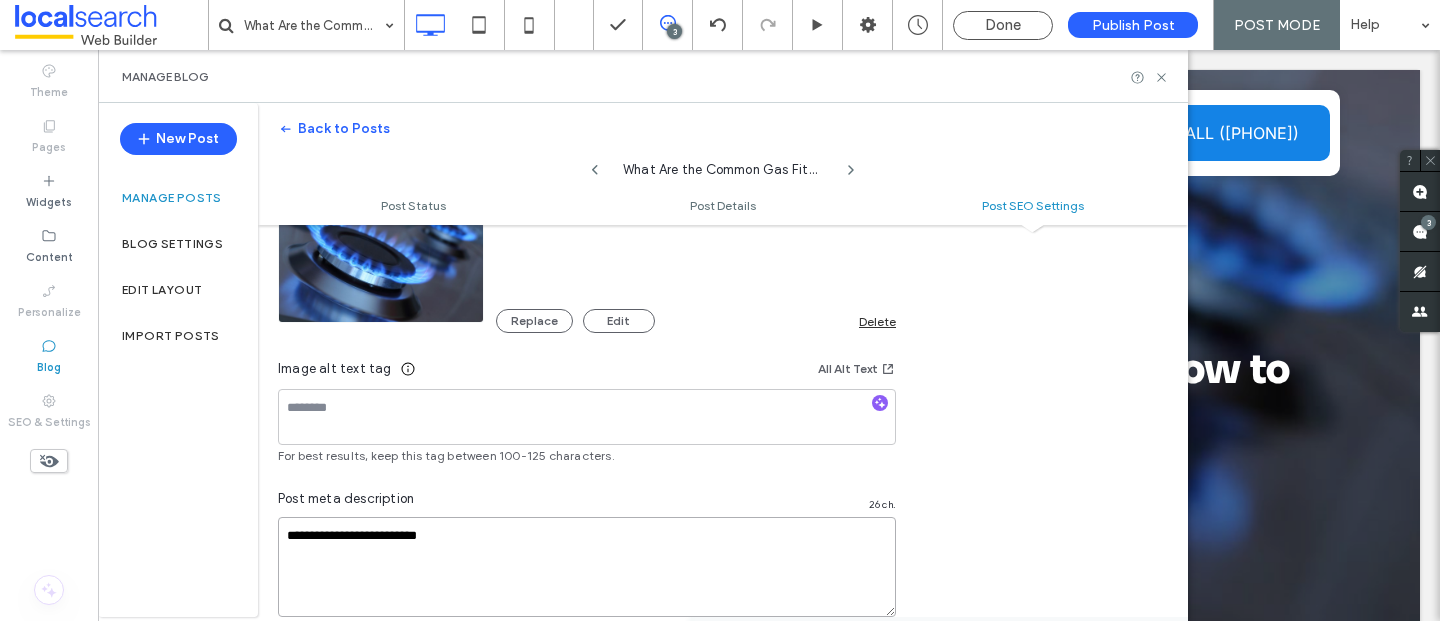 drag, startPoint x: 443, startPoint y: 544, endPoint x: 386, endPoint y: 544, distance: 57 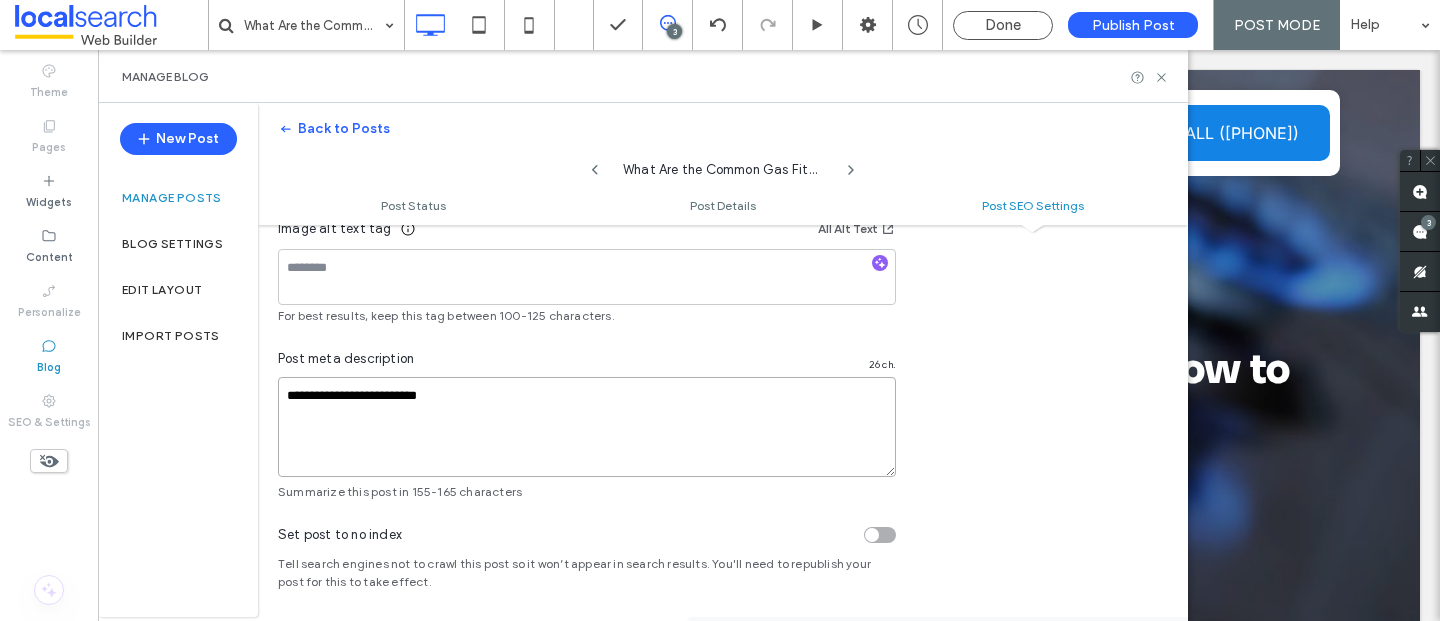 scroll, scrollTop: 1362, scrollLeft: 0, axis: vertical 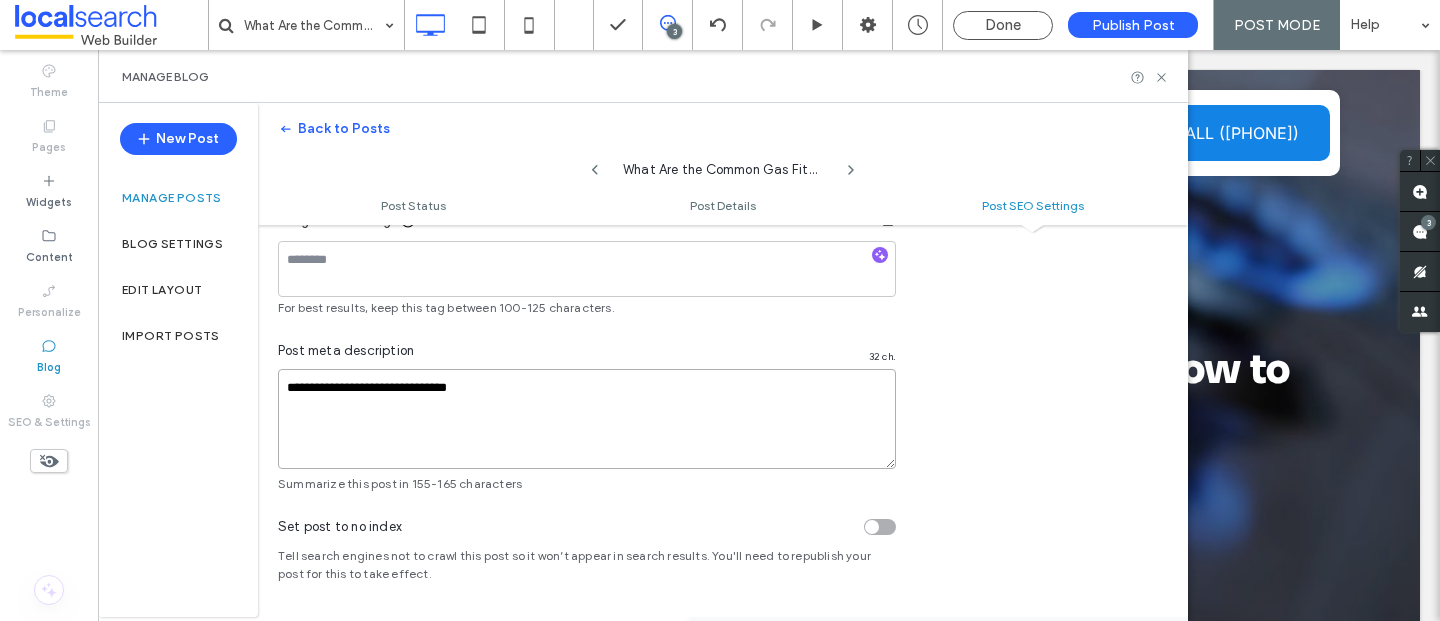 type on "**********" 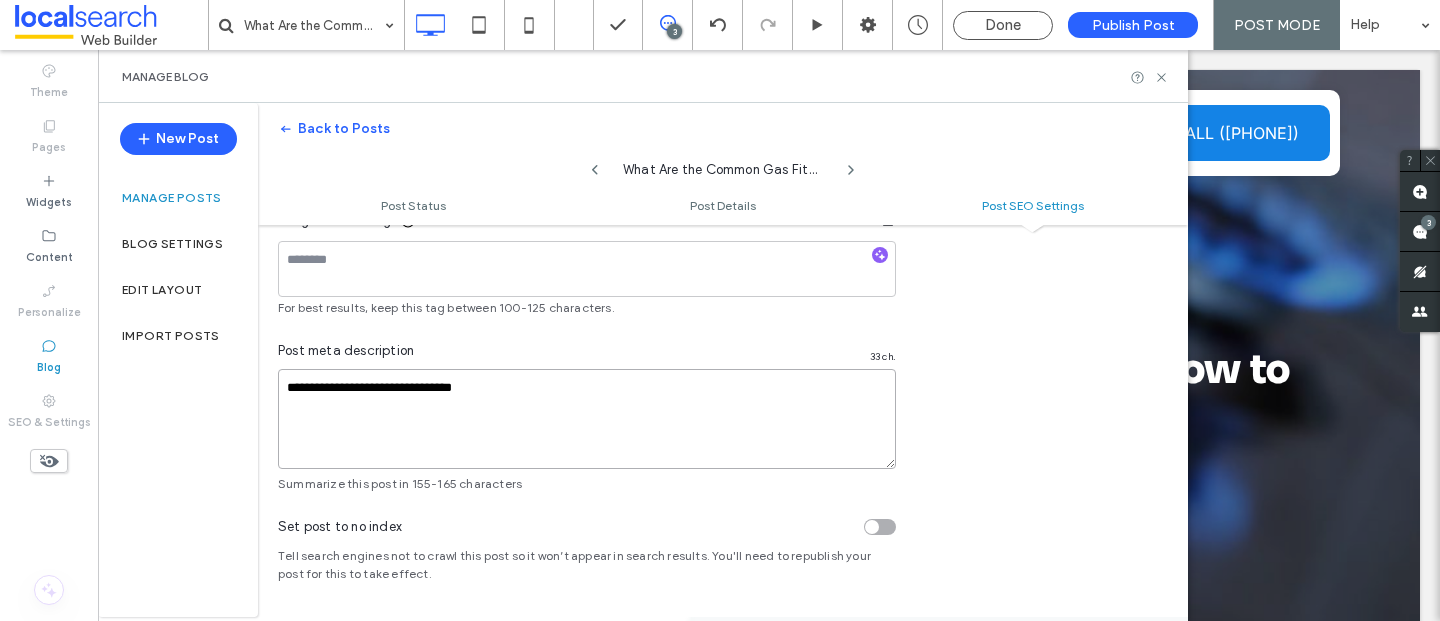 click on "**********" at bounding box center [587, 419] 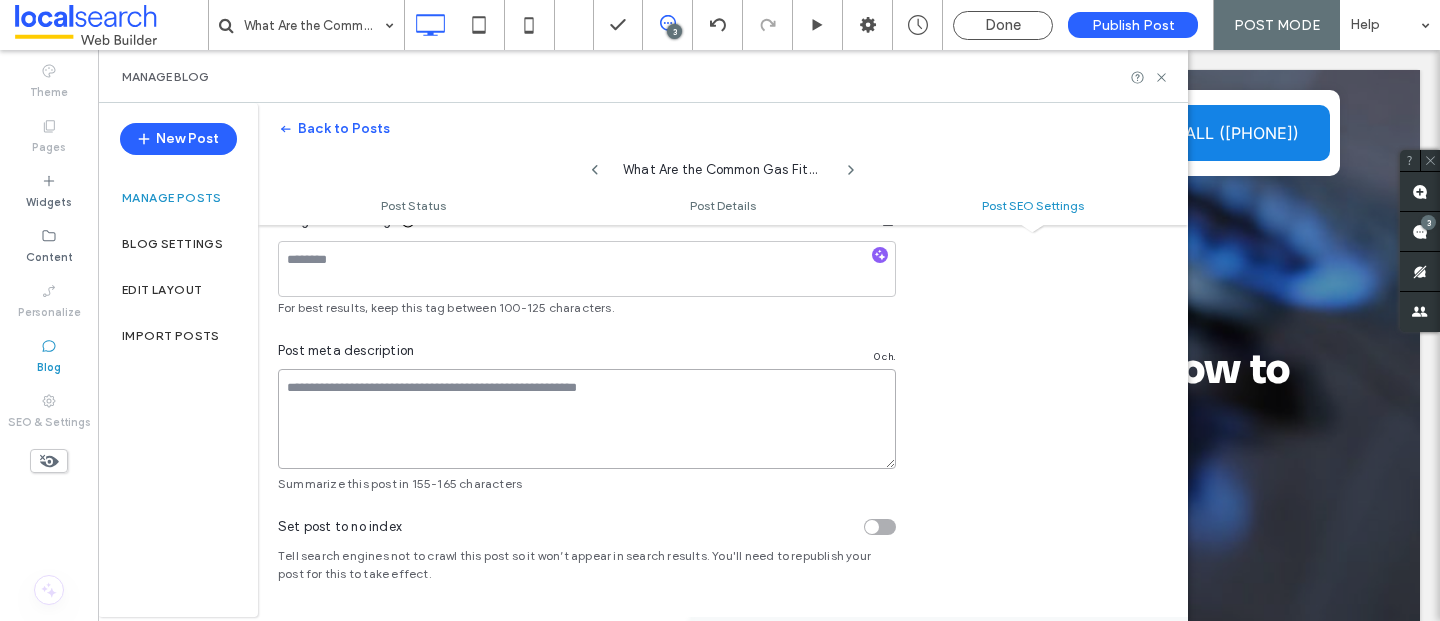 type 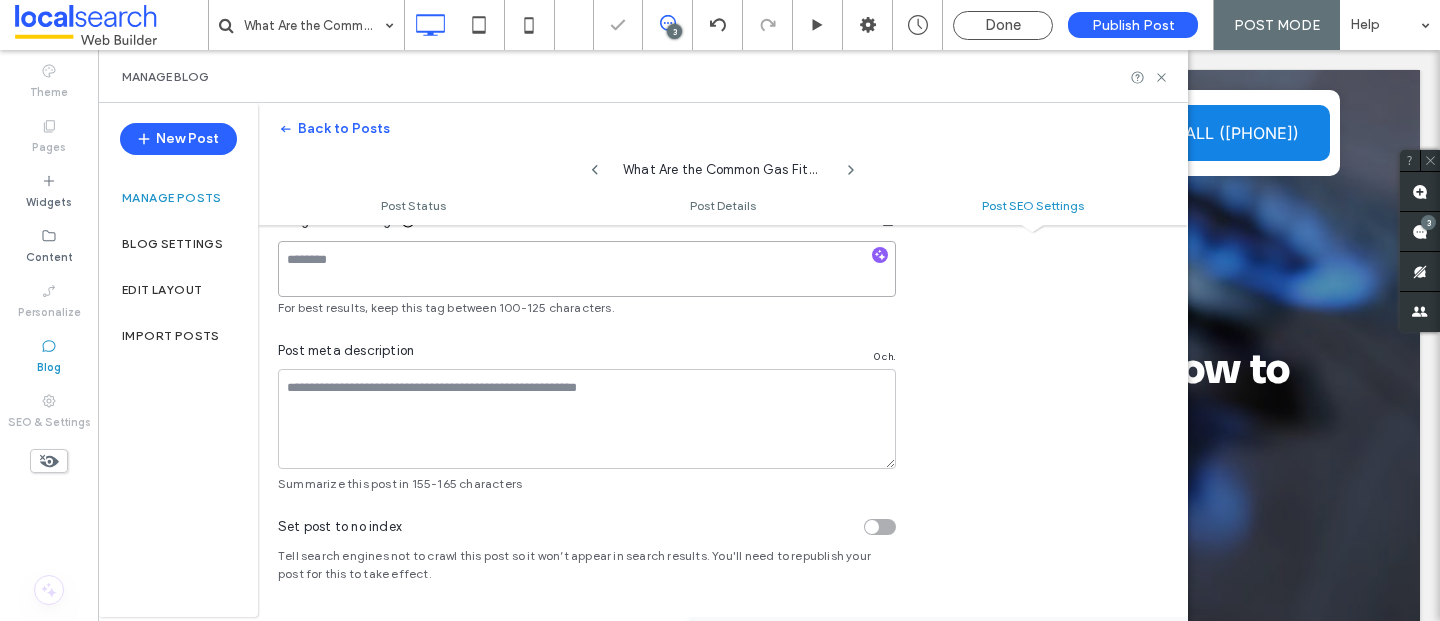 click at bounding box center [587, 269] 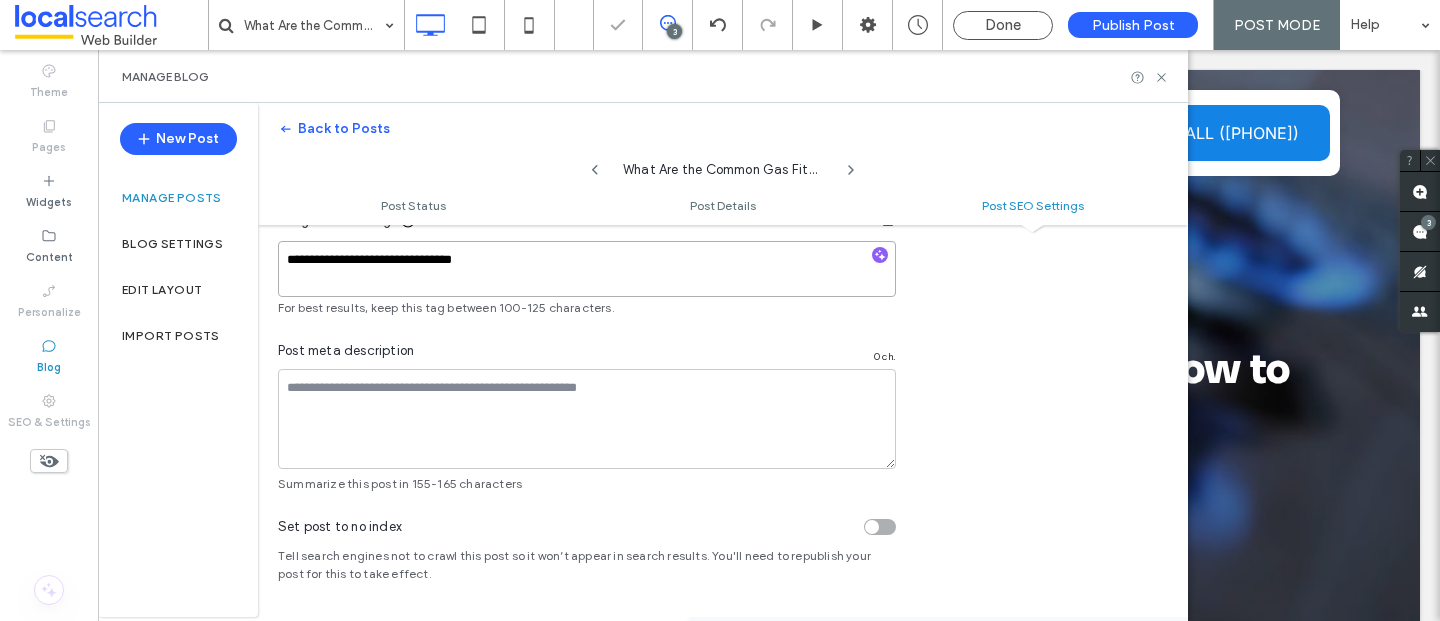 type on "**********" 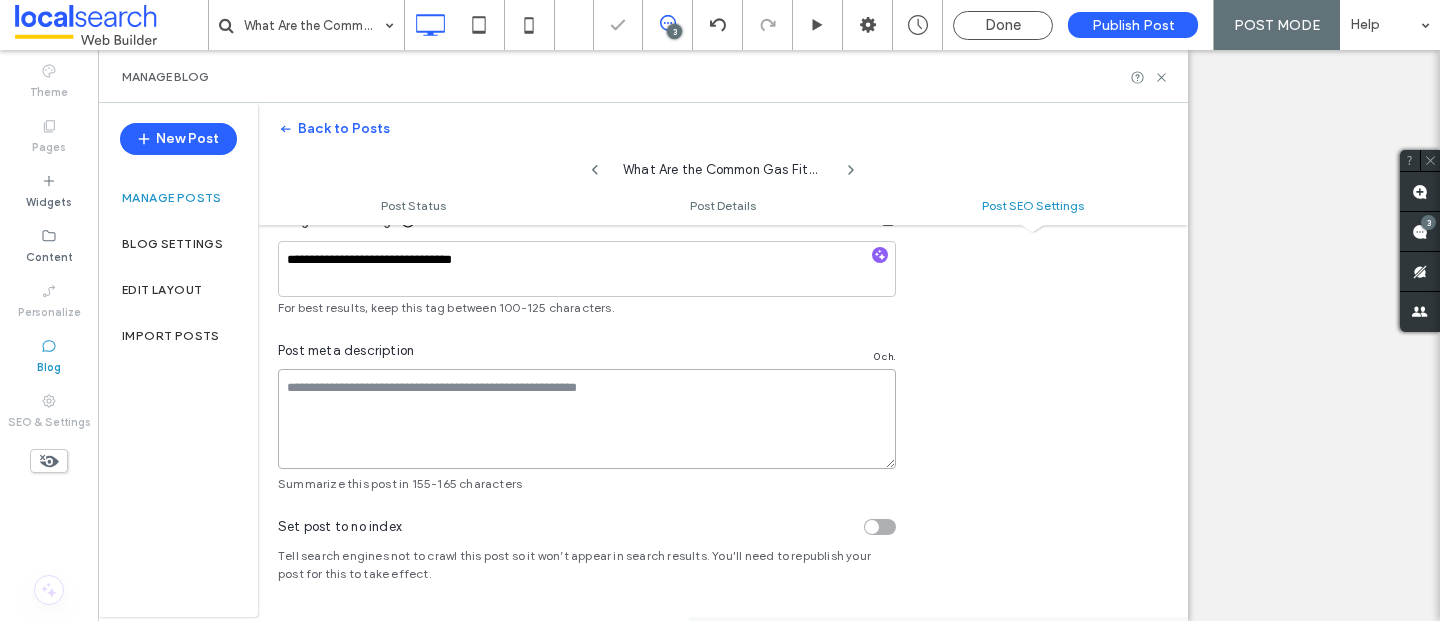 click at bounding box center [587, 419] 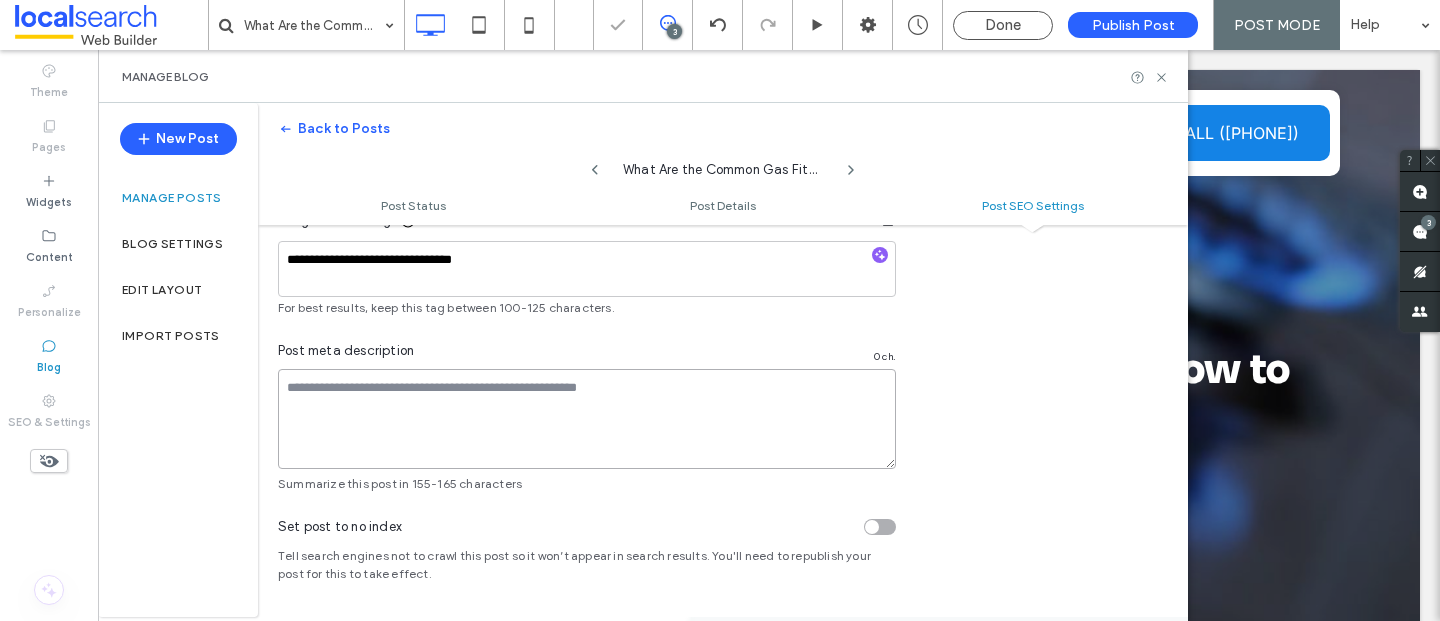 scroll, scrollTop: 0, scrollLeft: 0, axis: both 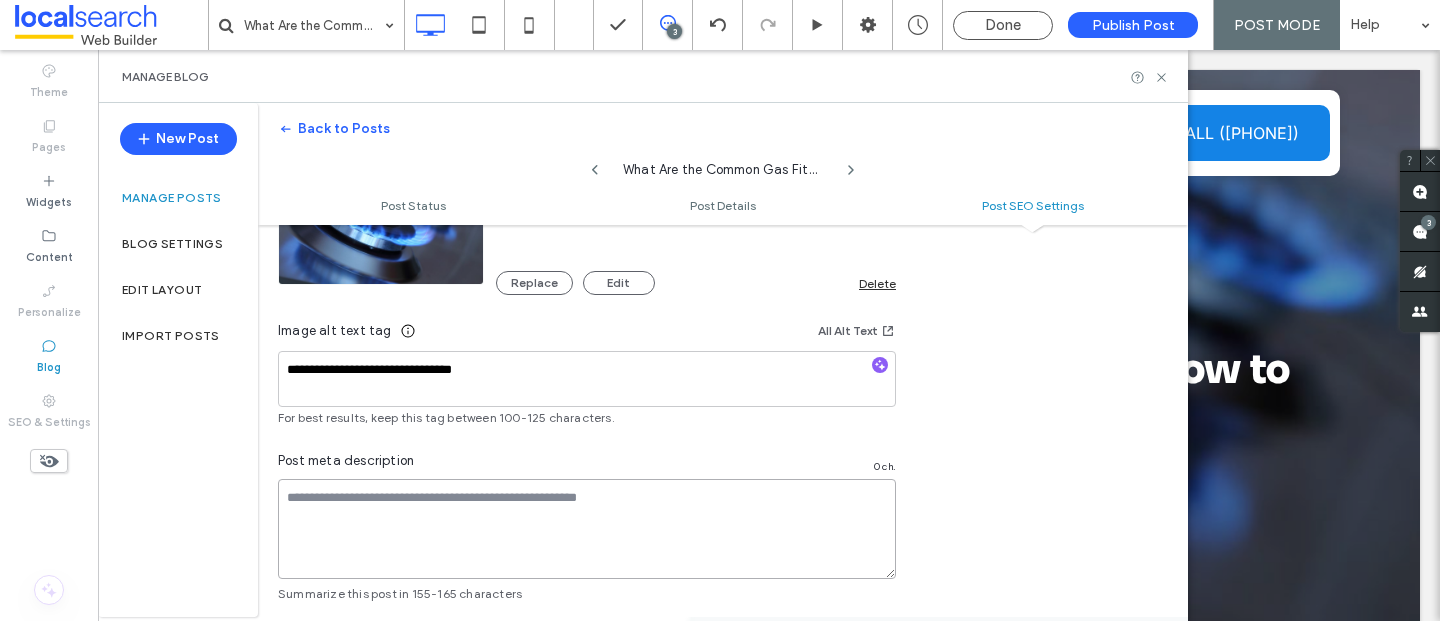click at bounding box center [587, 529] 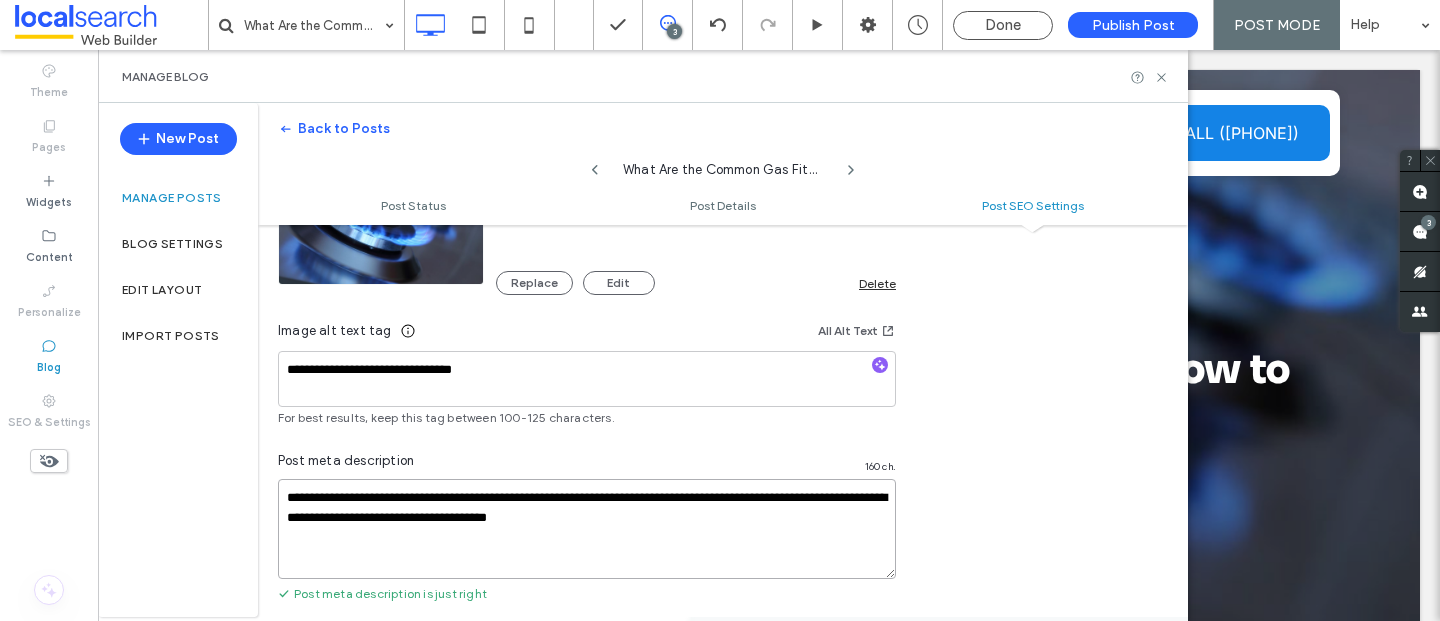 scroll, scrollTop: 0, scrollLeft: 0, axis: both 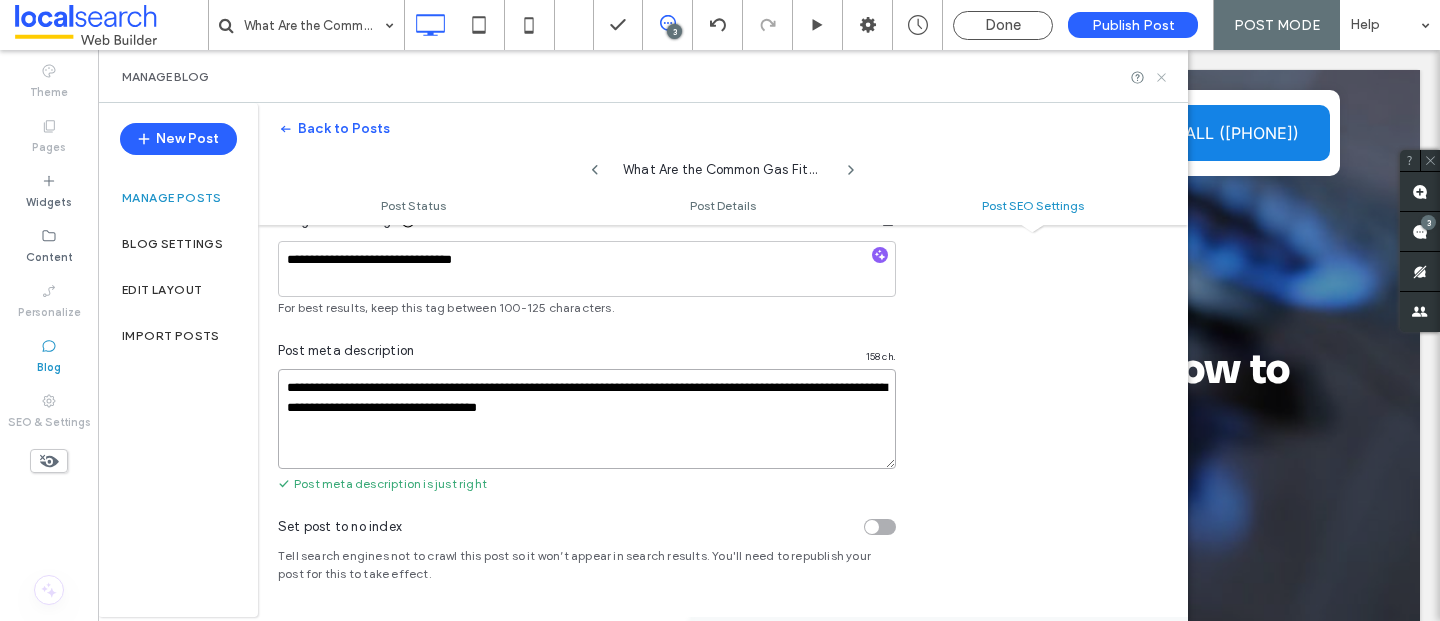 type on "**********" 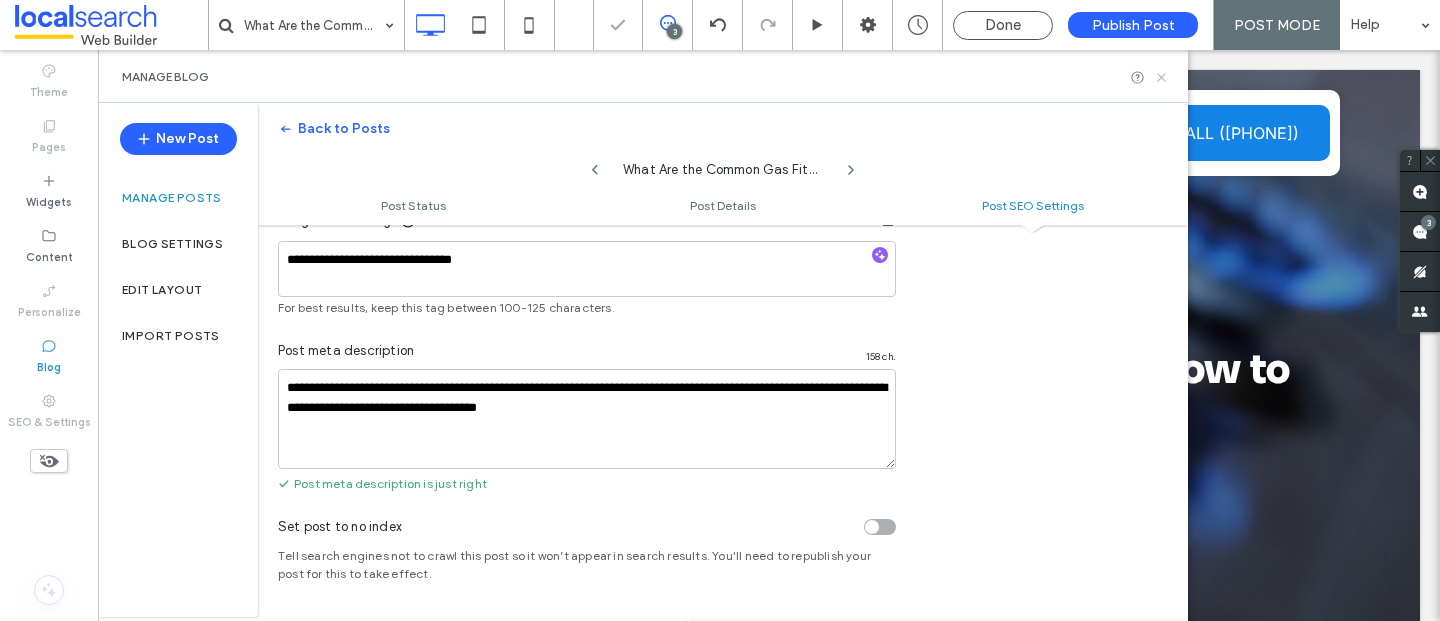 click 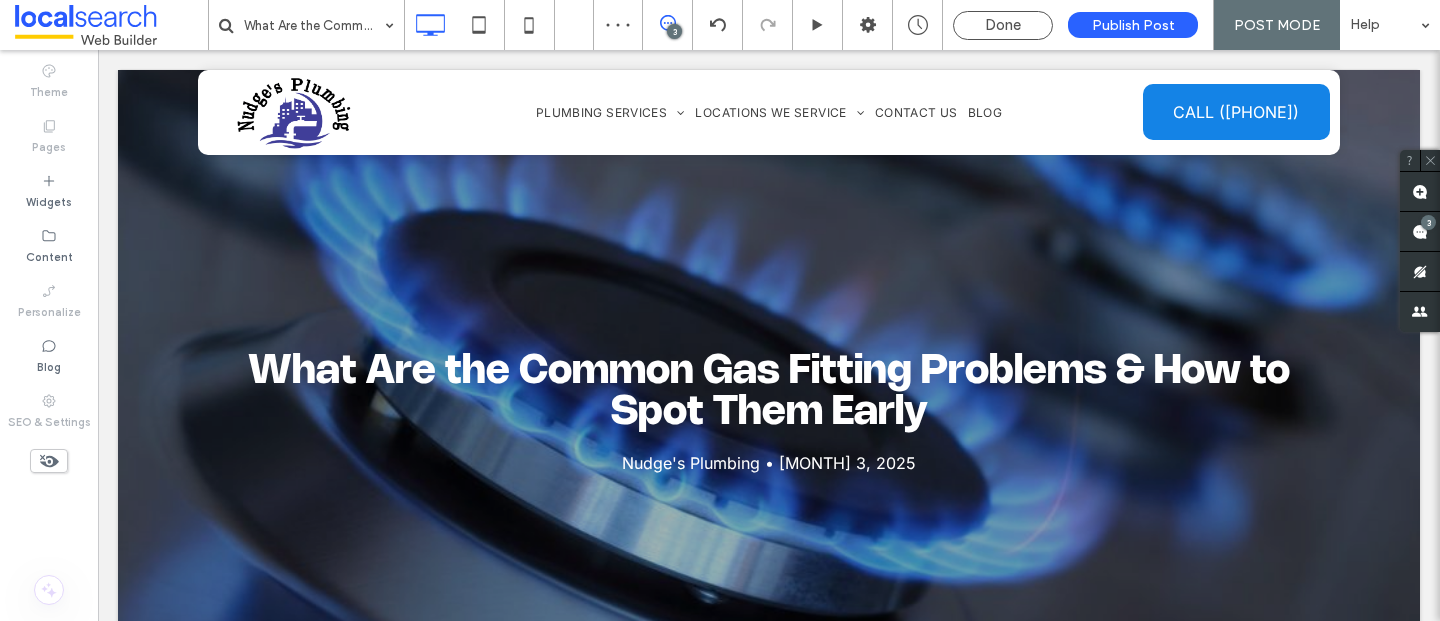 scroll, scrollTop: 381, scrollLeft: 0, axis: vertical 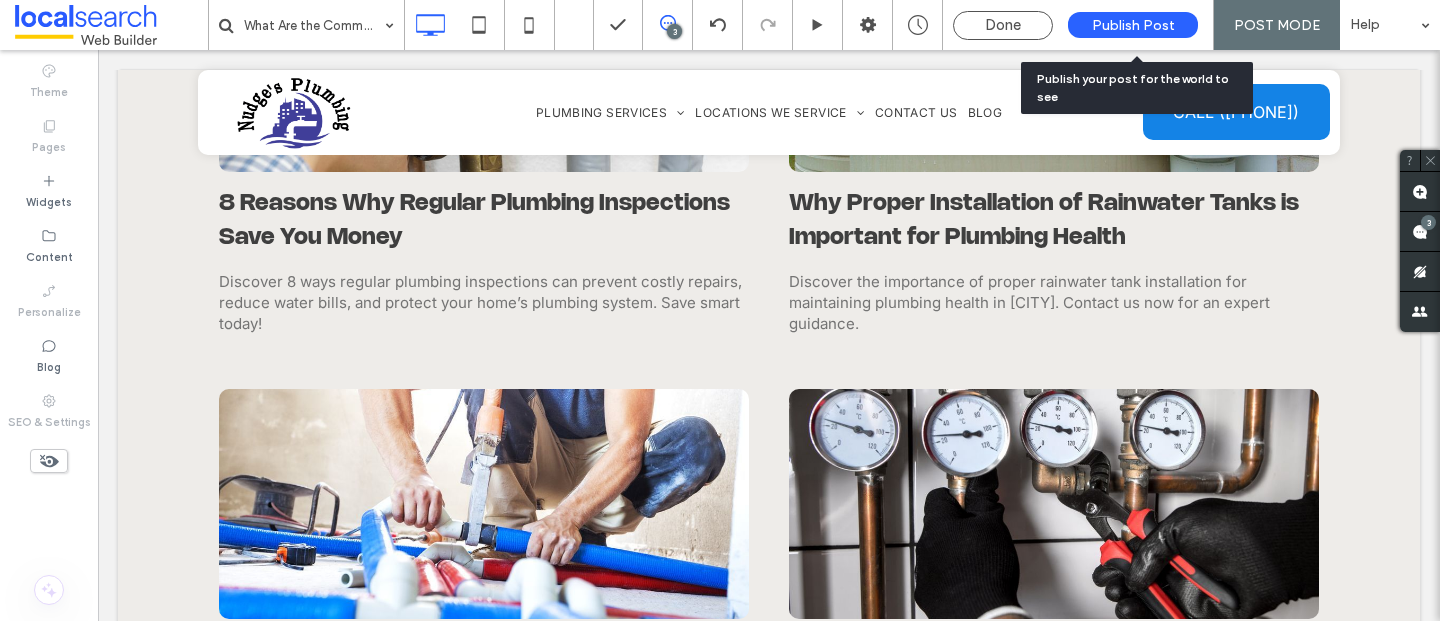 click on "Publish Post" at bounding box center [1133, 25] 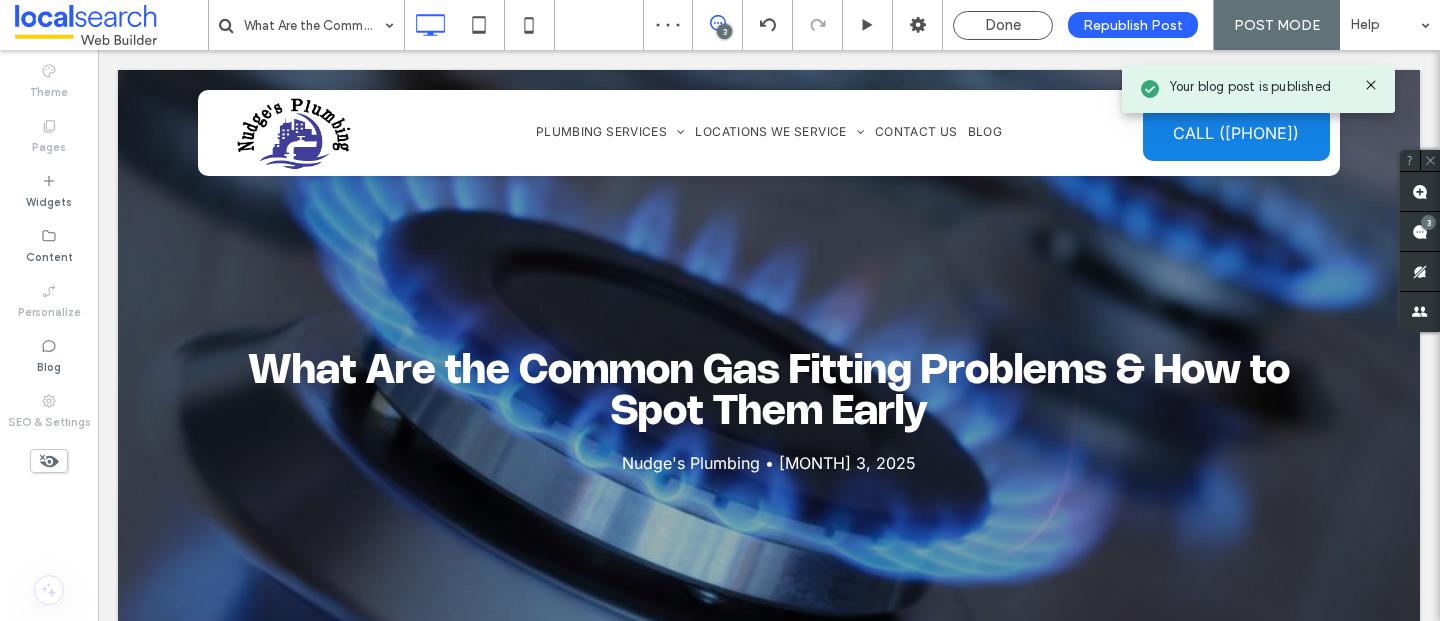 scroll, scrollTop: 0, scrollLeft: 0, axis: both 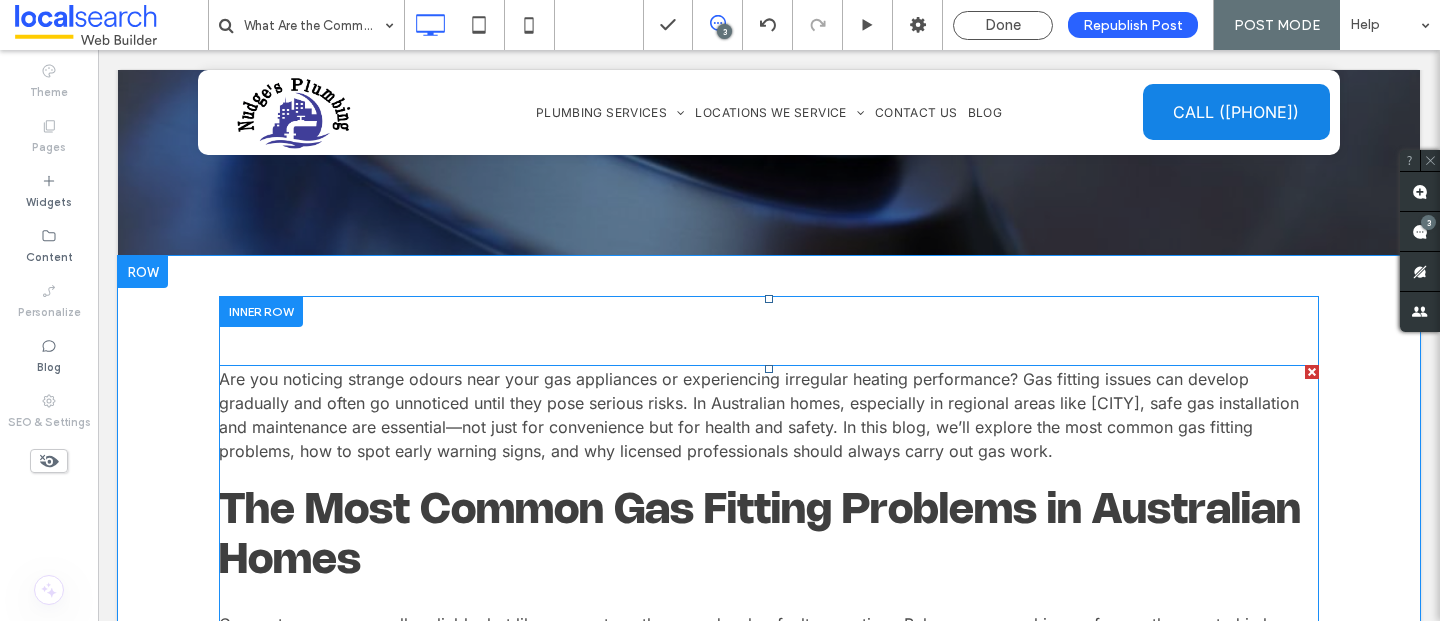 click on "Are you noticing strange odours near your gas appliances or experiencing irregular heating performance? Gas fitting issues can develop gradually and often go unnoticed until they pose serious risks. In Australian homes, especially in regional areas like Dubbo, safe gas installation and maintenance are essential—not just for convenience but for health and safety. In this blog, we’ll explore the most common gas fitting problems, how to spot early warning signs, and why licensed professionals should always carry out gas work." at bounding box center [769, 415] 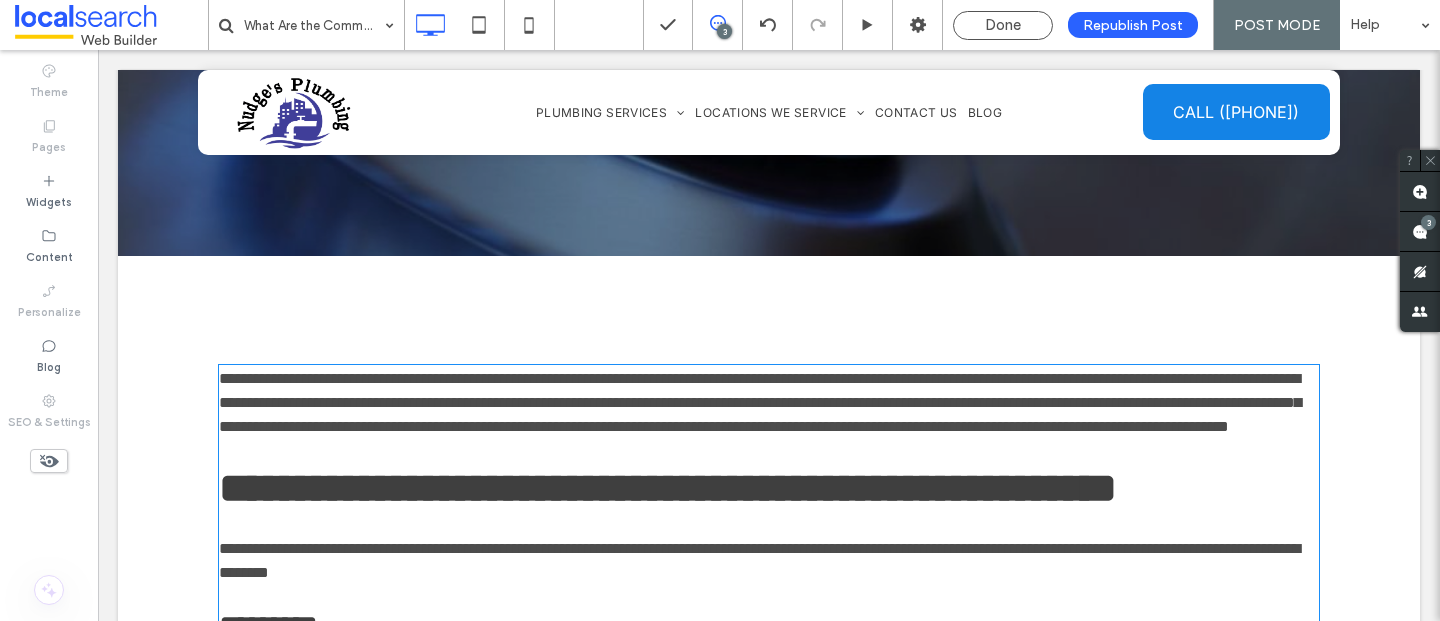 type on "*****" 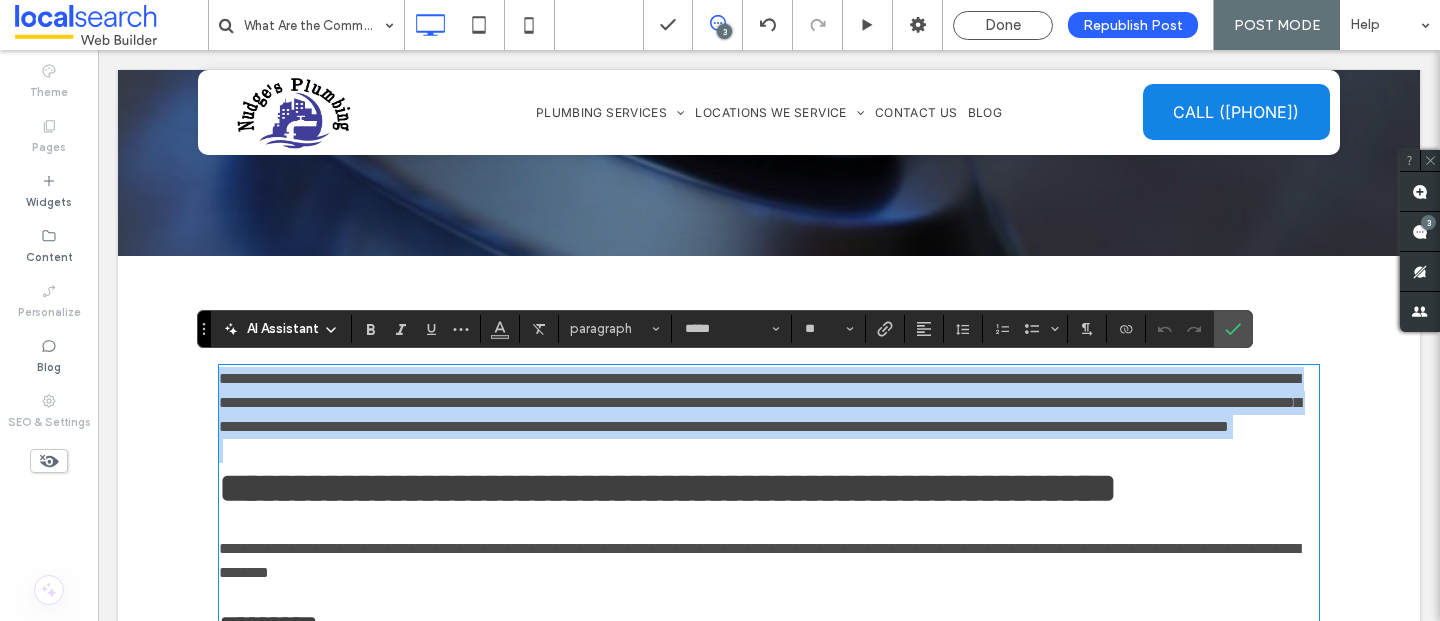 copy on "**********" 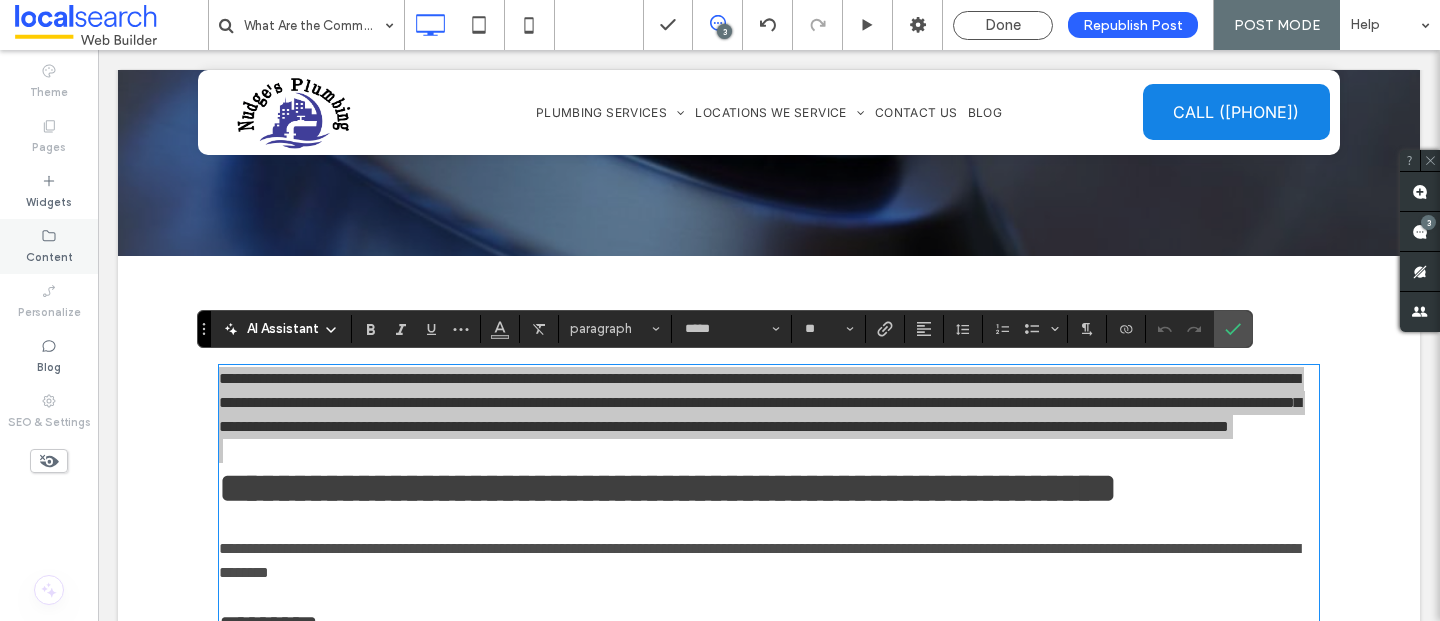 click on "Content" at bounding box center [49, 246] 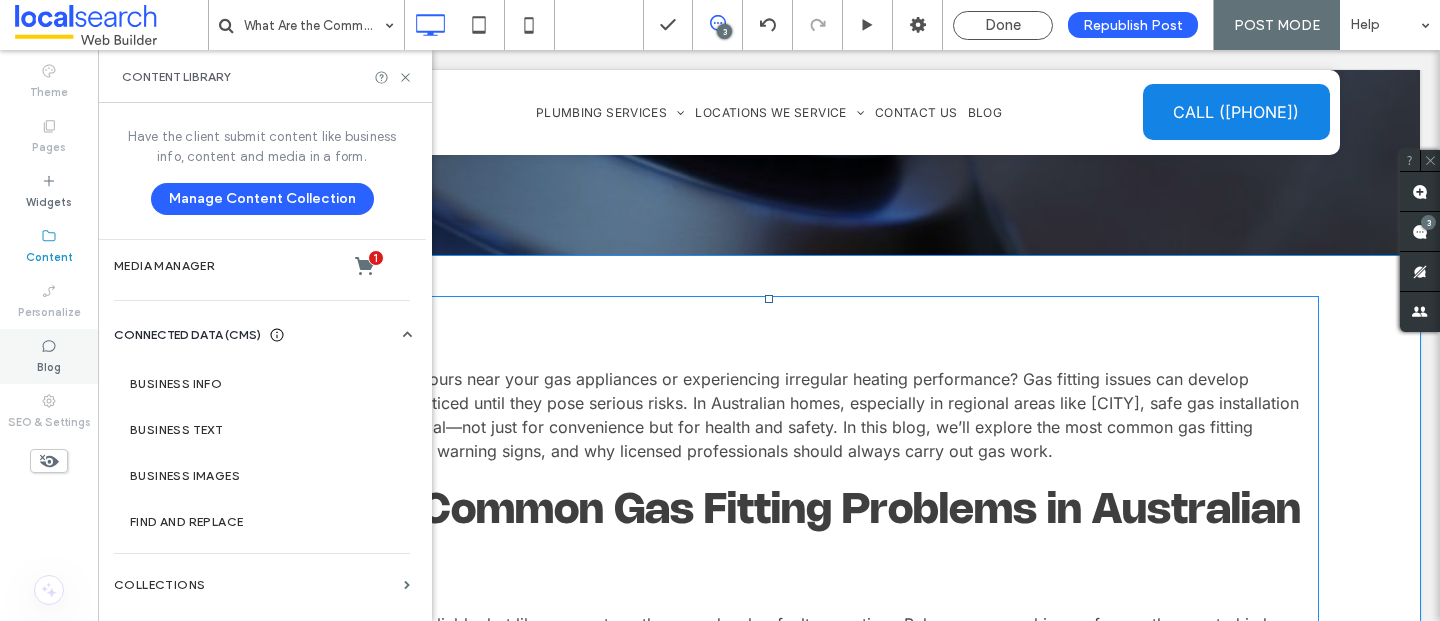 click on "Blog" at bounding box center (49, 356) 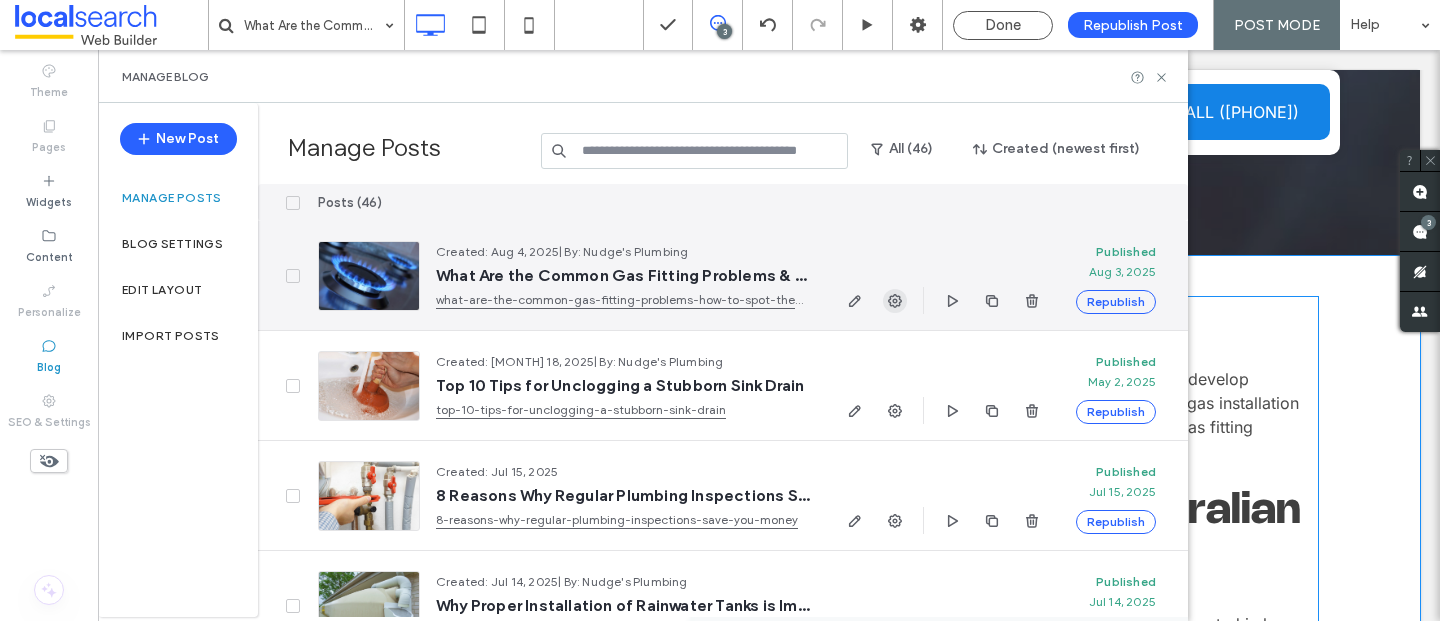 click 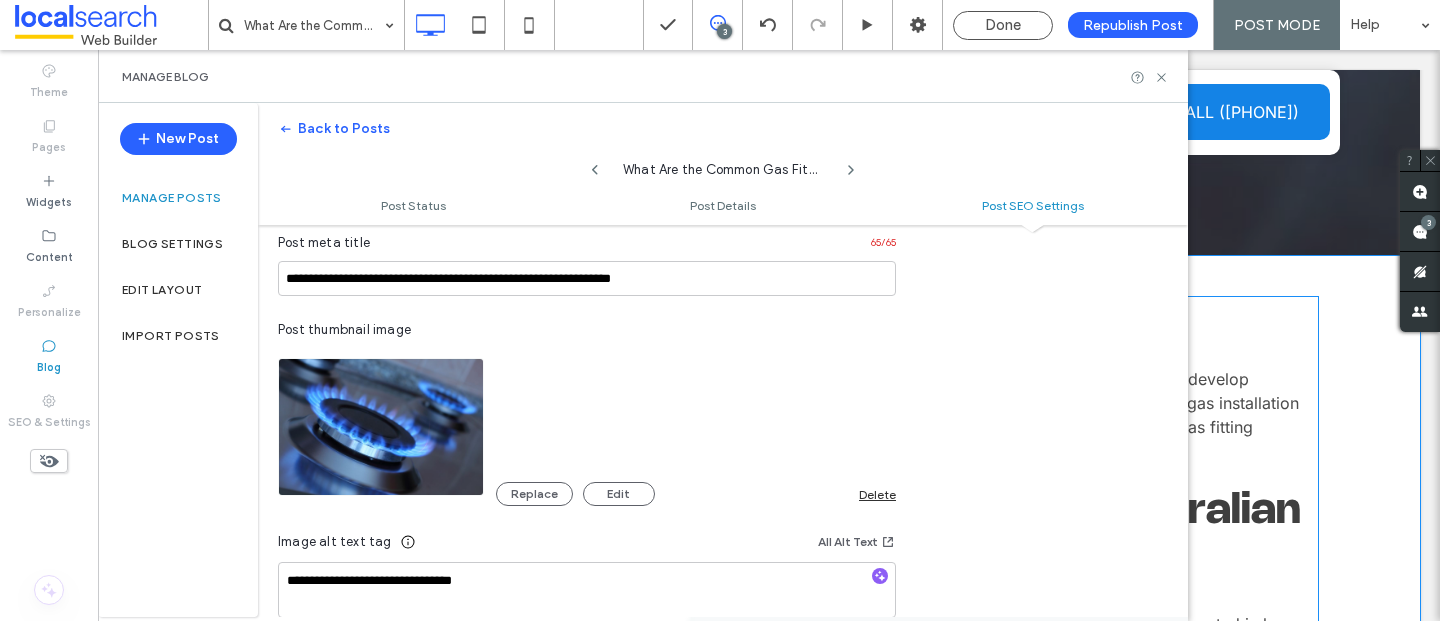 scroll, scrollTop: 1143, scrollLeft: 0, axis: vertical 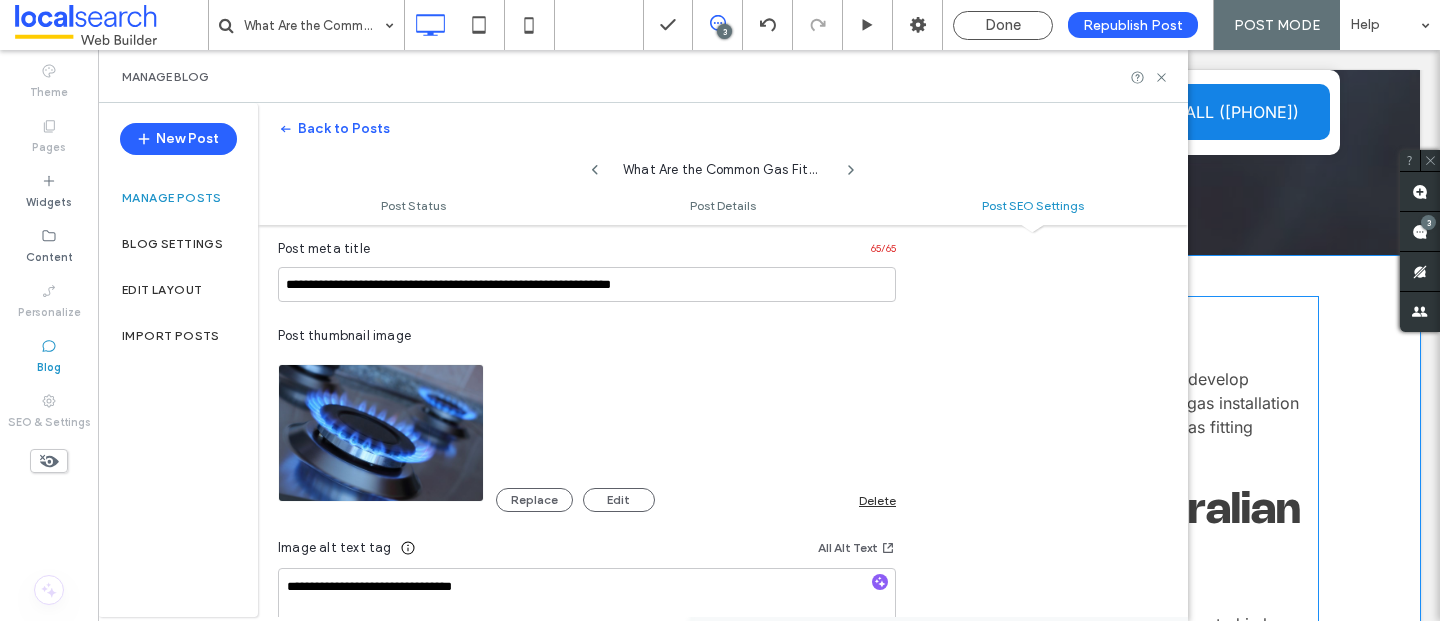 click at bounding box center (381, 433) 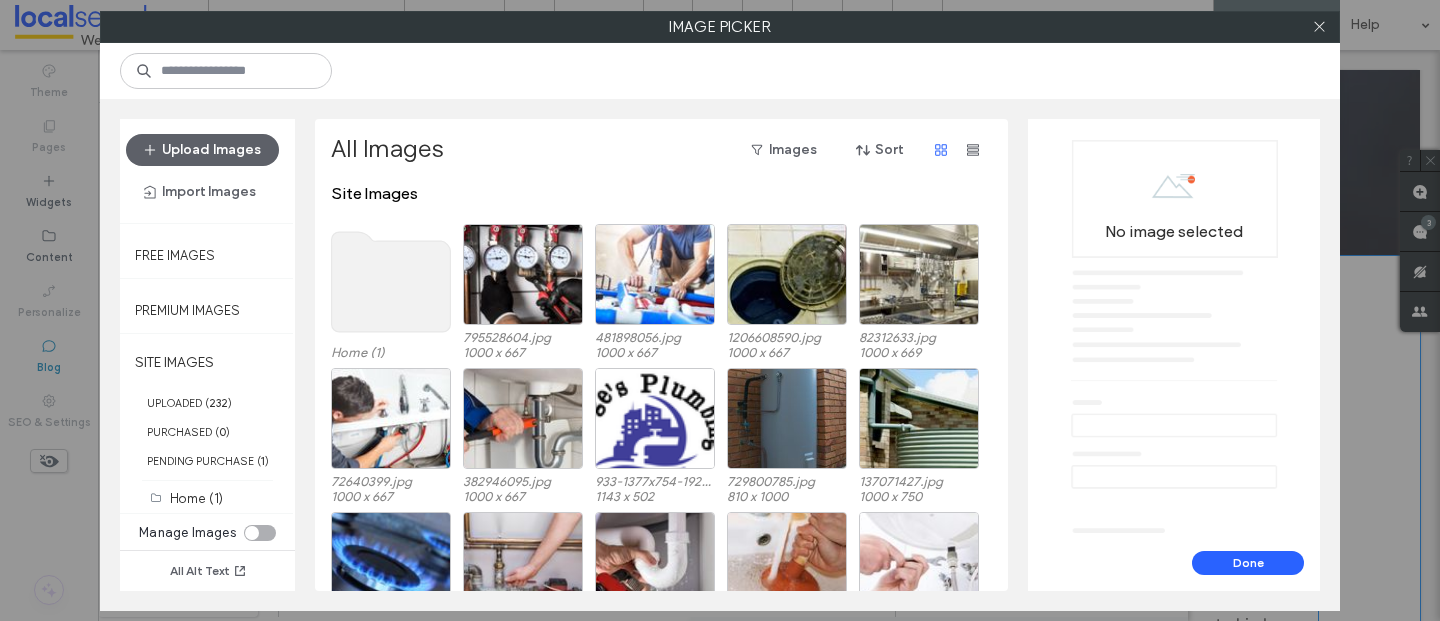 click at bounding box center (1319, 27) 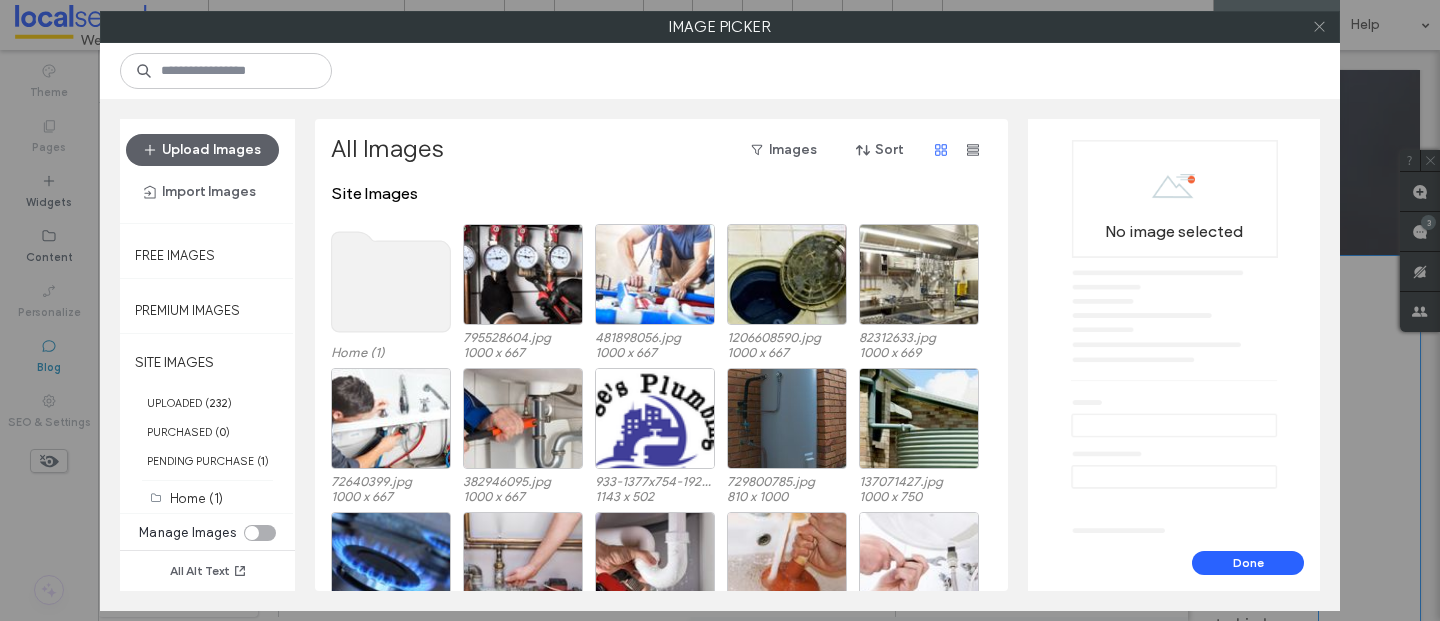 click 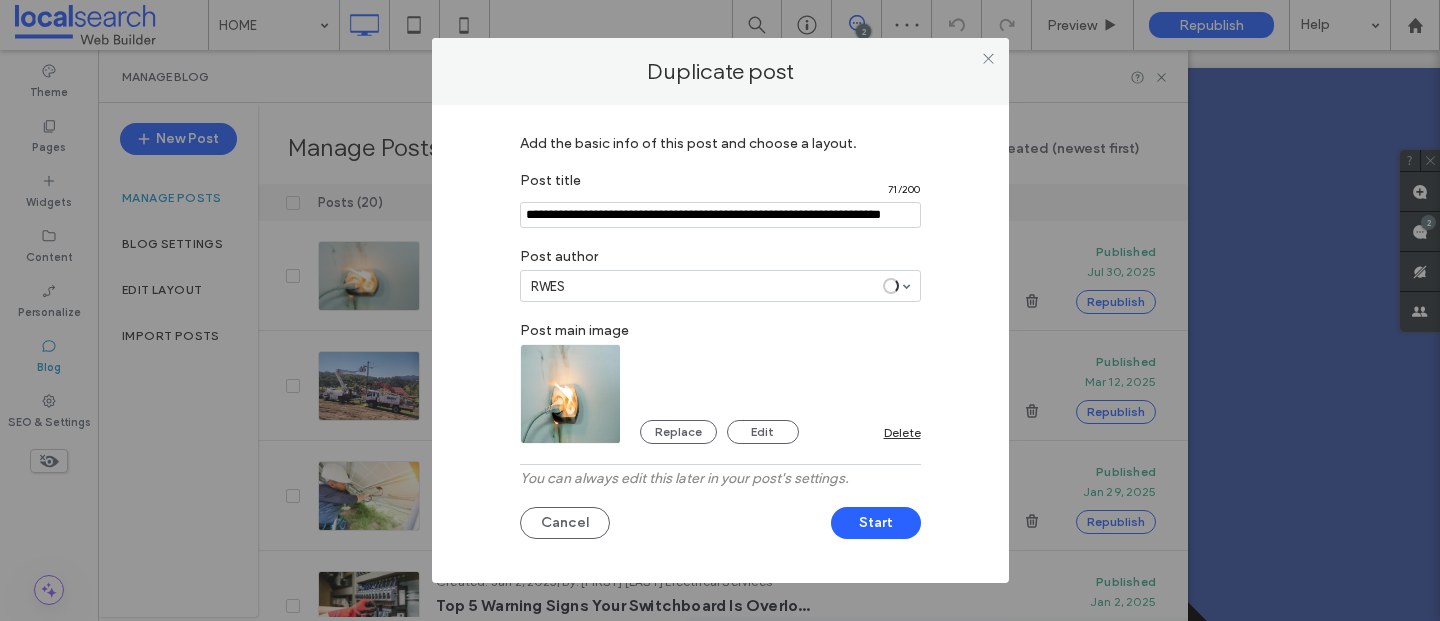 scroll, scrollTop: 0, scrollLeft: 0, axis: both 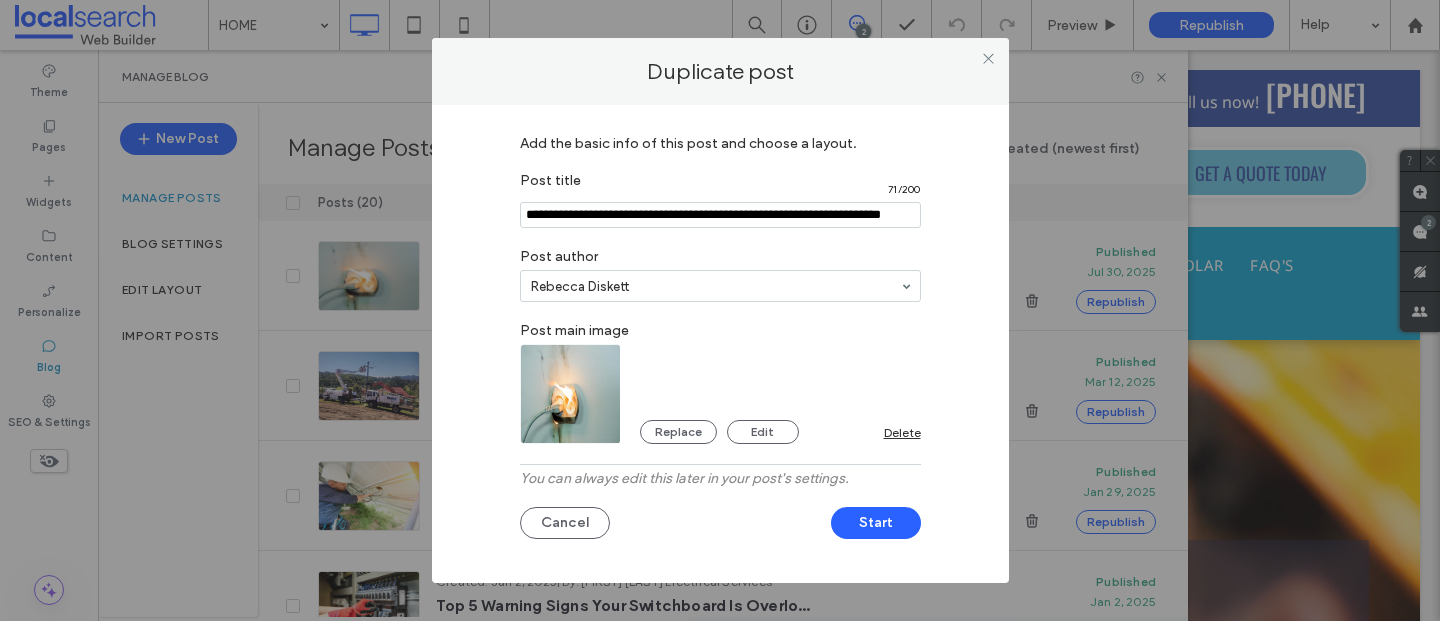 click at bounding box center [720, 215] 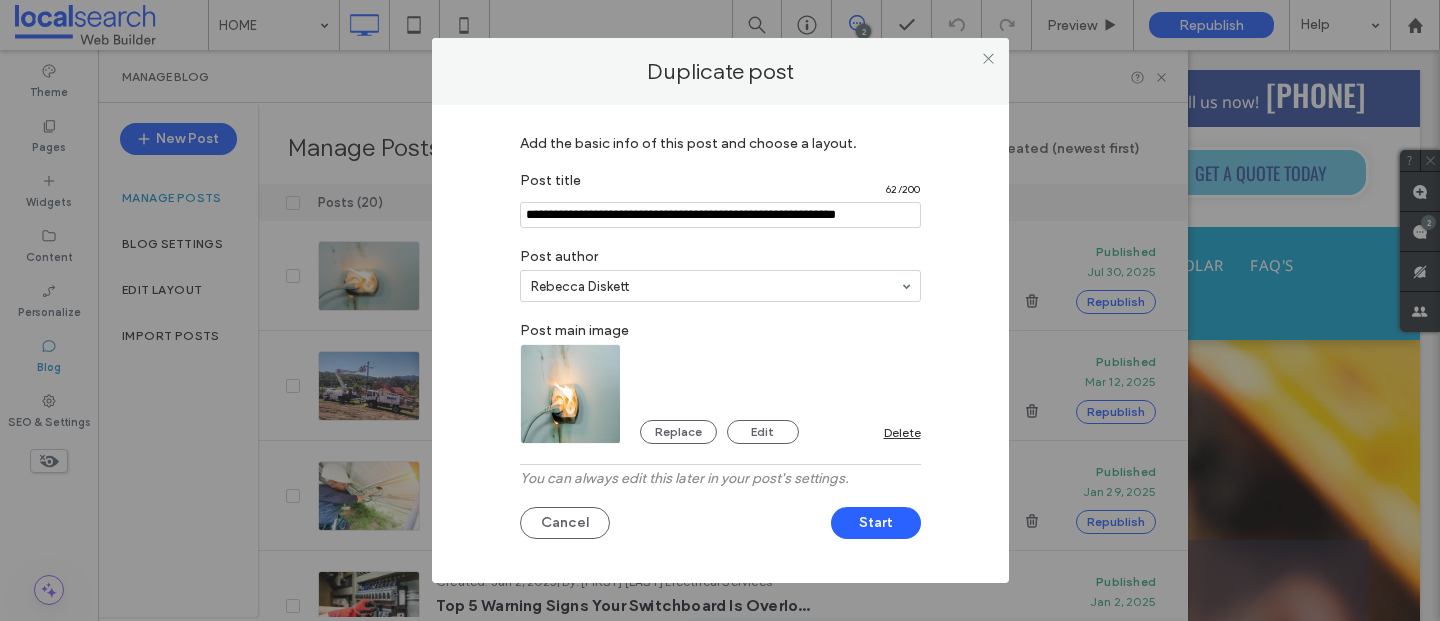 scroll, scrollTop: 0, scrollLeft: 9, axis: horizontal 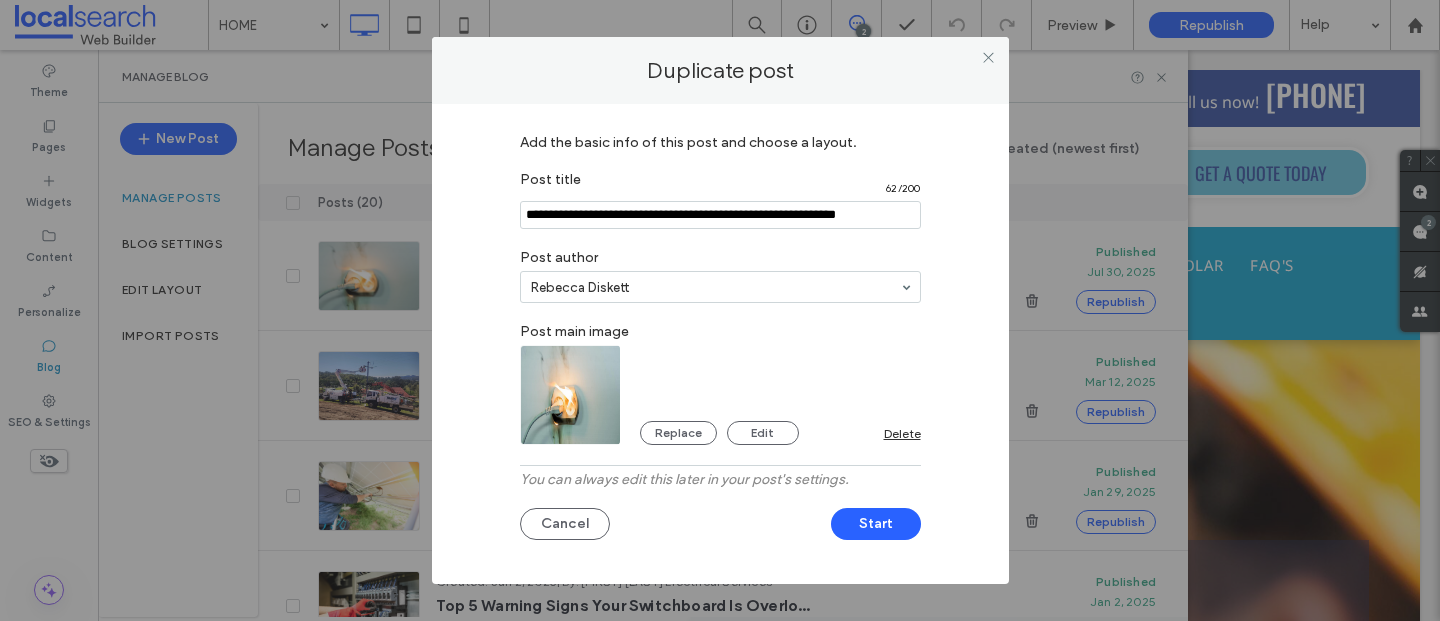 type on "**********" 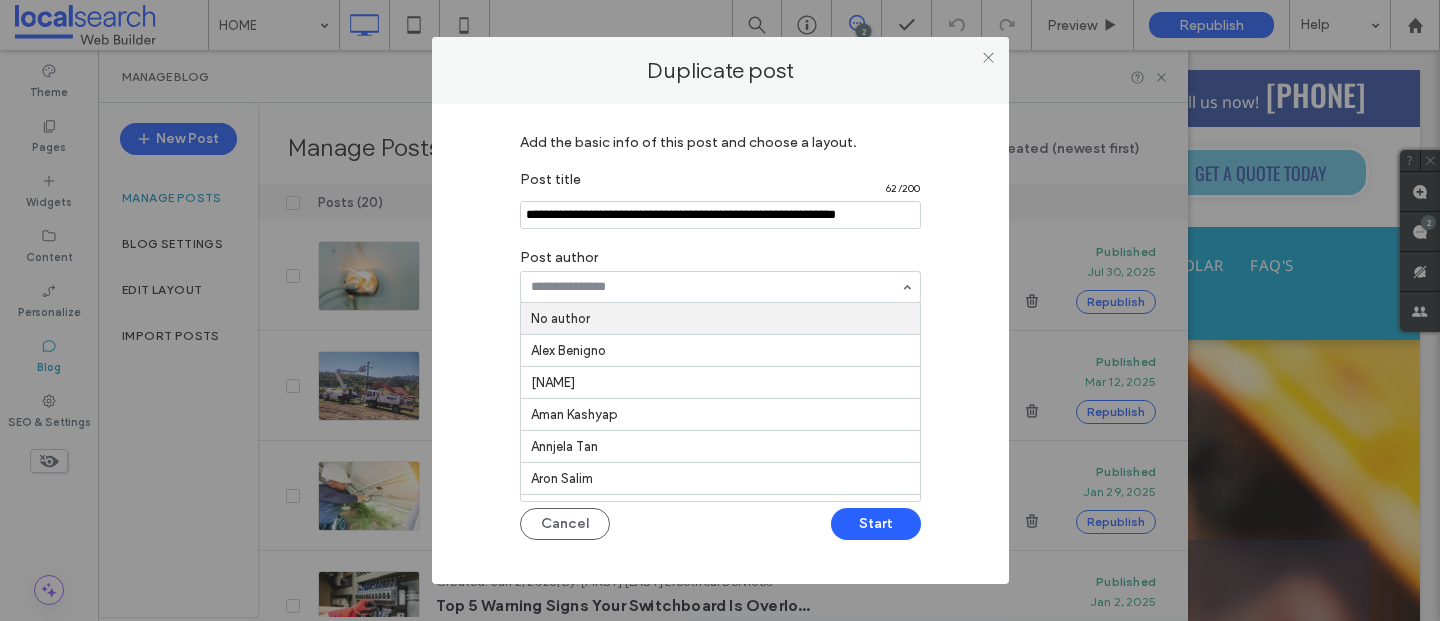 paste on "**********" 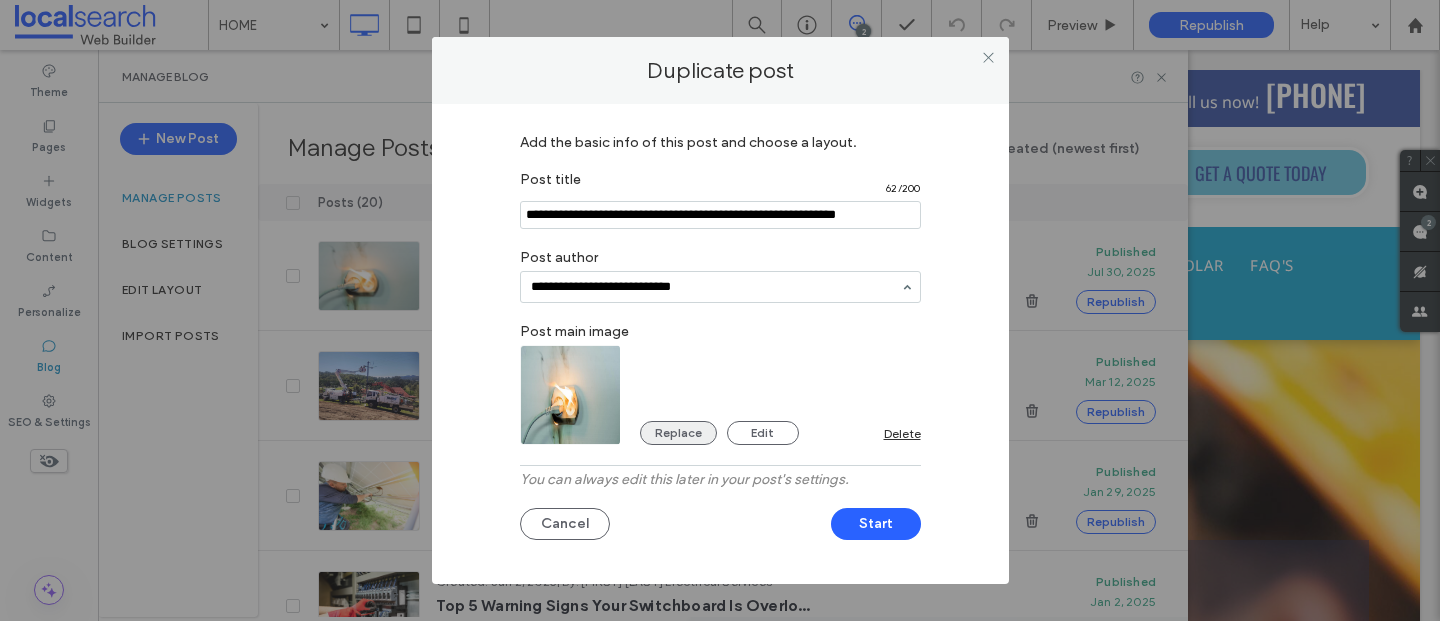type on "**********" 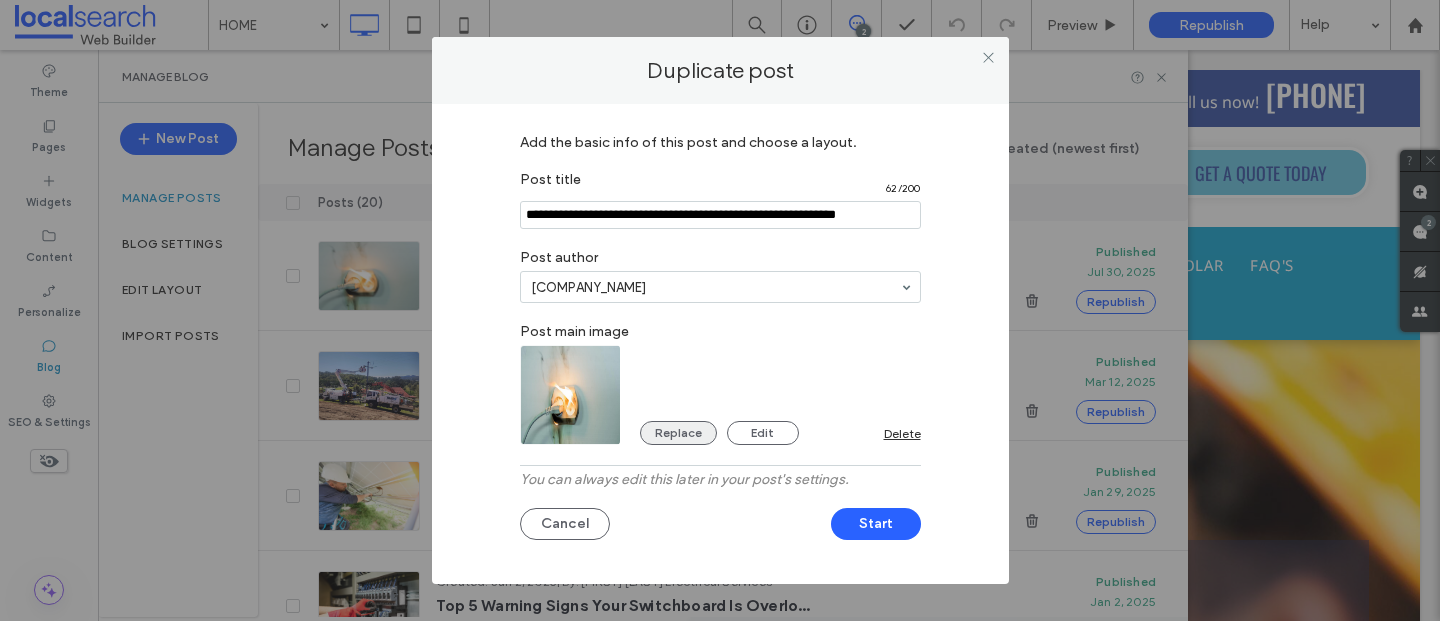 click on "Replace" at bounding box center (678, 433) 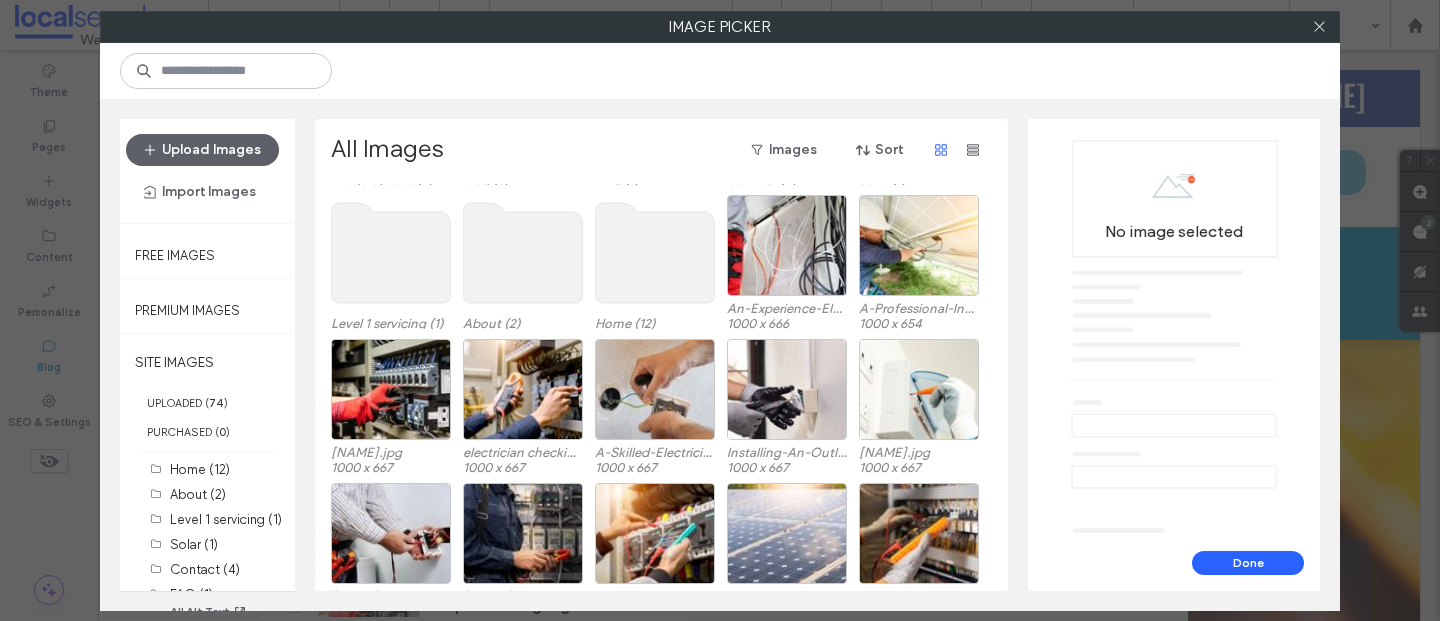 scroll, scrollTop: 174, scrollLeft: 0, axis: vertical 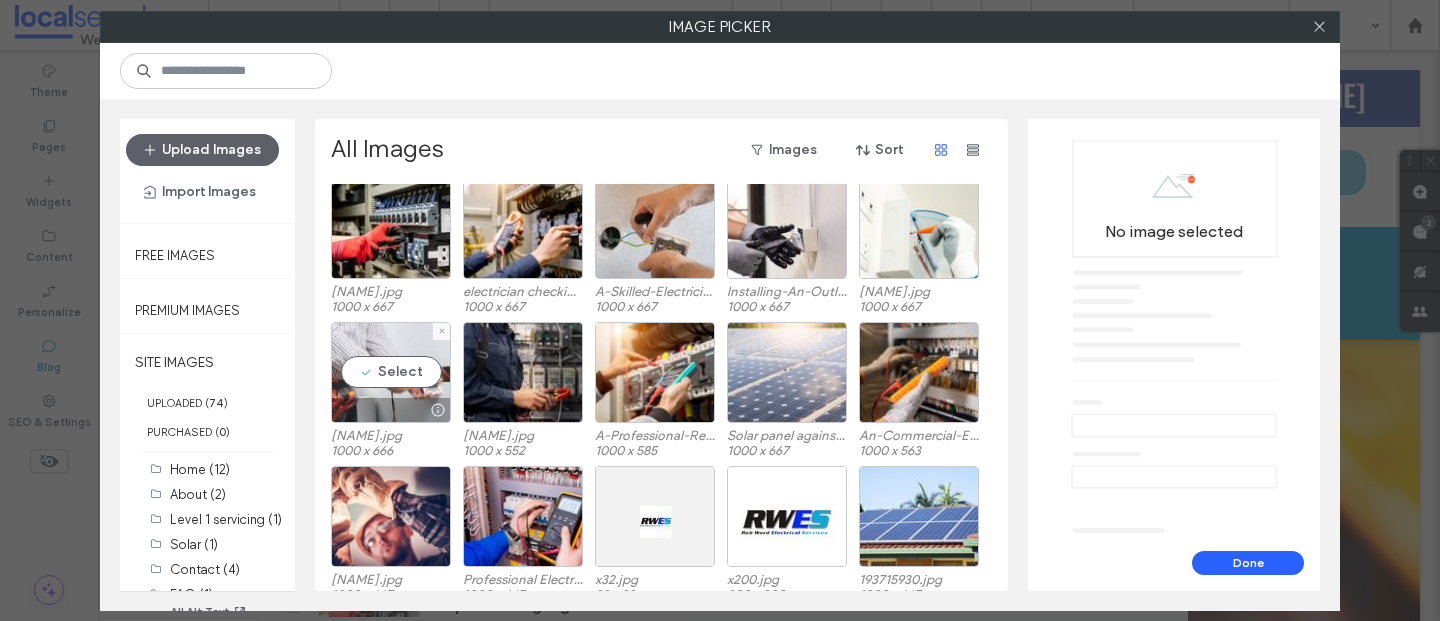 click on "Select" at bounding box center (391, 372) 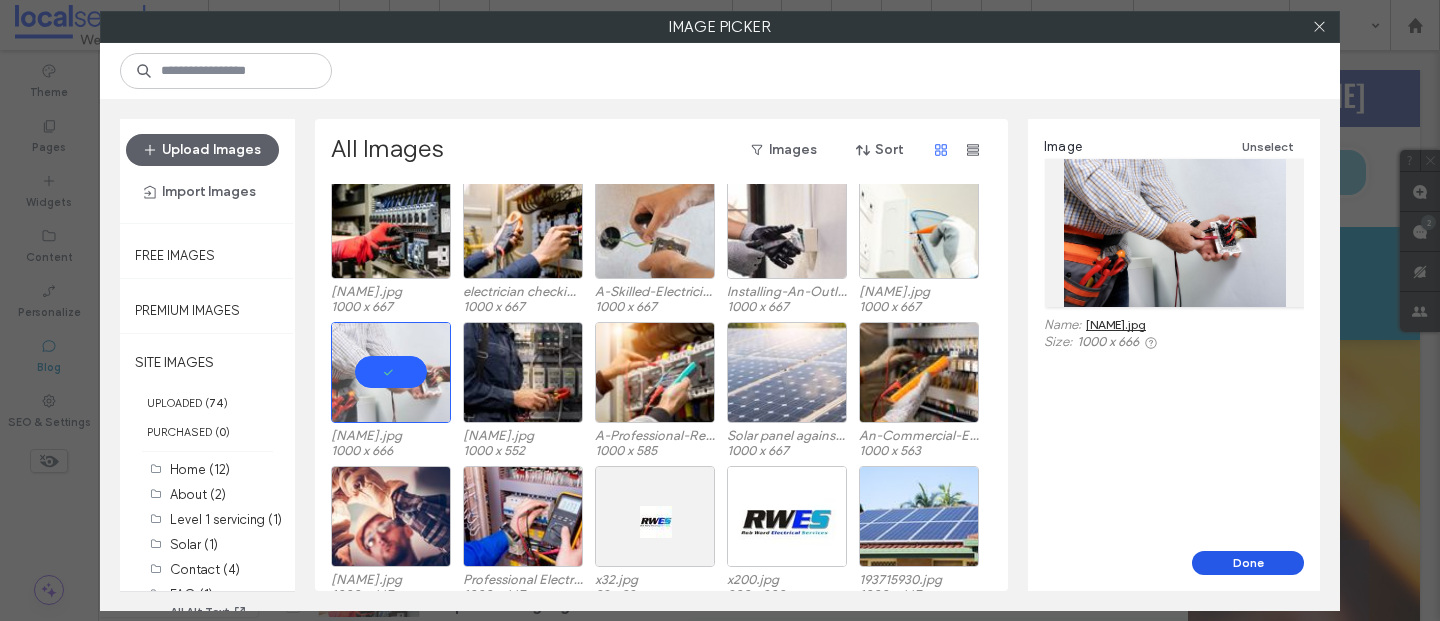 click on "Done" at bounding box center [1248, 563] 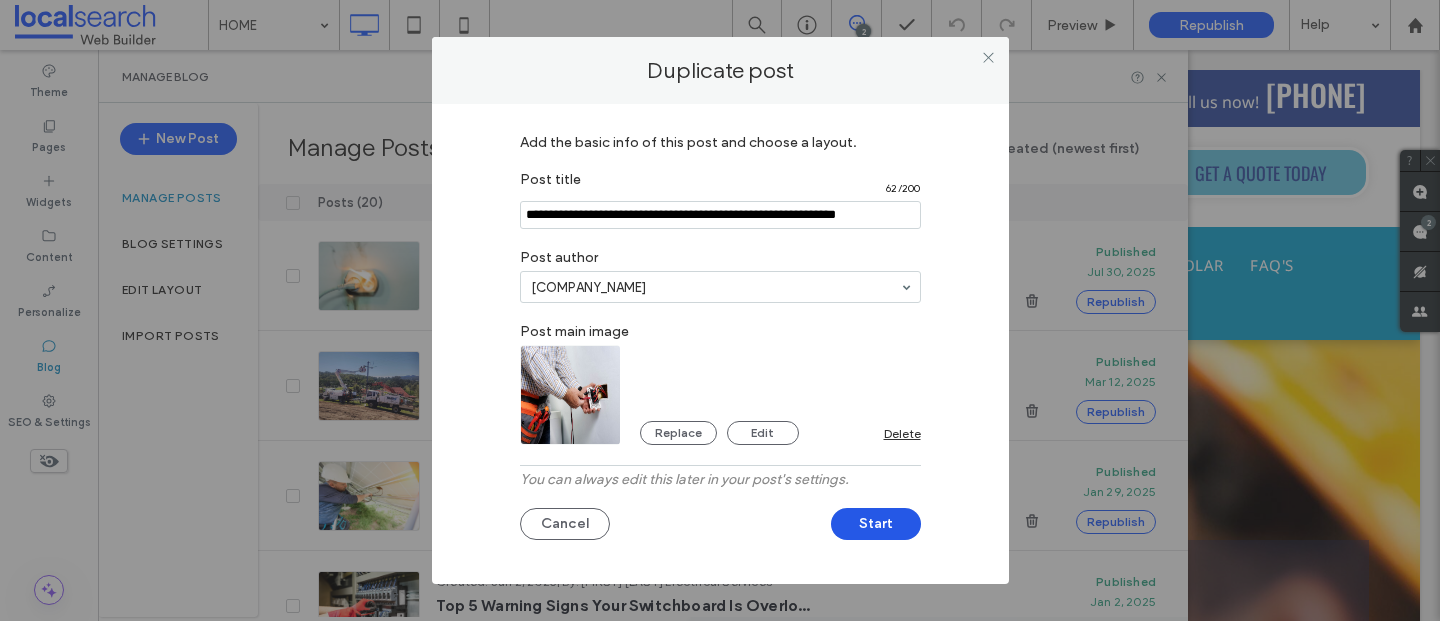 click on "Start" at bounding box center [876, 524] 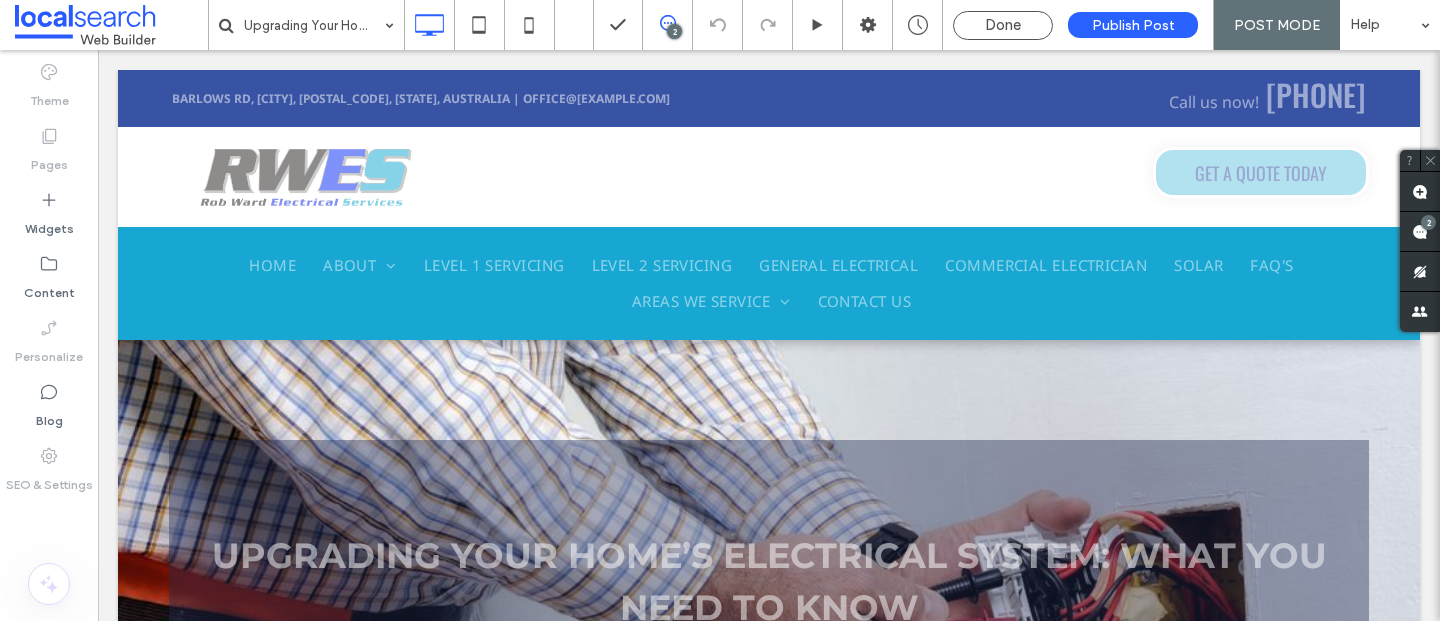 scroll, scrollTop: 0, scrollLeft: 0, axis: both 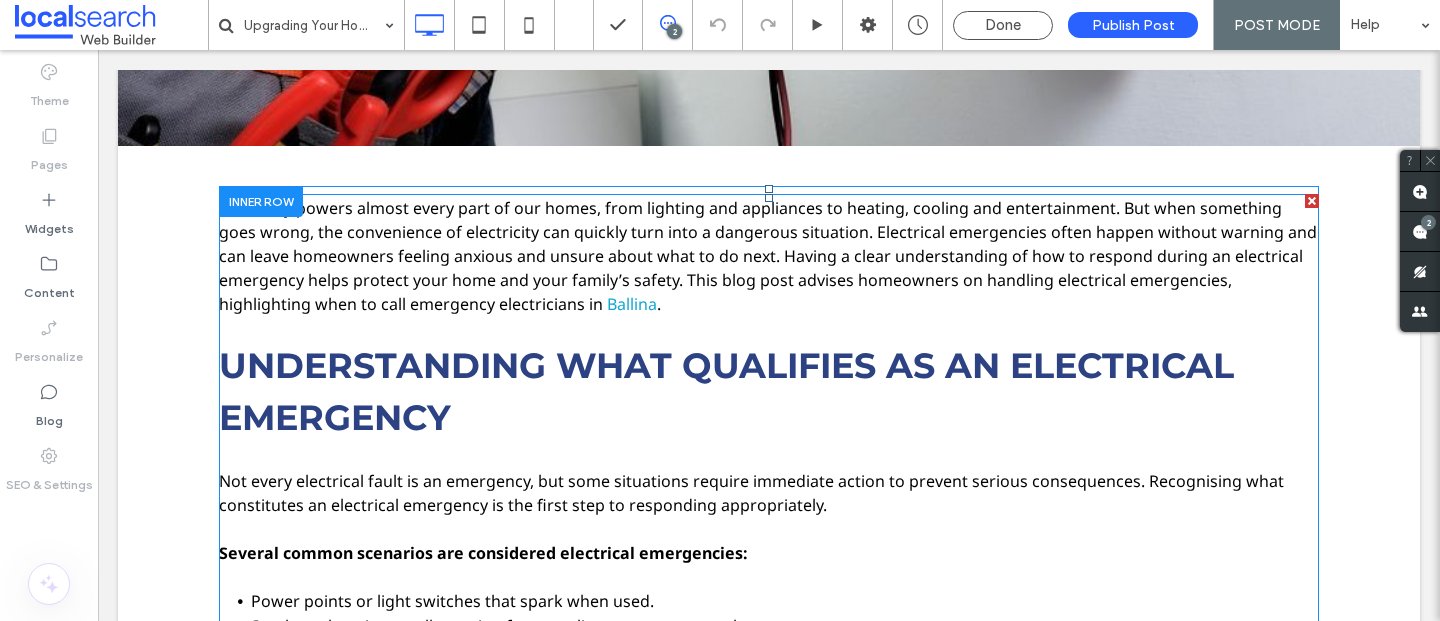 click on "Electricity powers almost every part of our homes, from lighting and appliances to heating, cooling and entertainment. But when something goes wrong, the convenience of electricity can quickly turn into a dangerous situation. Electrical emergencies often happen without warning and can leave homeowners feeling anxious and unsure about what to do next. Having a clear understanding of how to respond during an electrical emergency helps protect your home and your family’s safety. This blog post advises homeowners on handling electrical emergencies, highlighting when to call emergency electricians in" at bounding box center [768, 256] 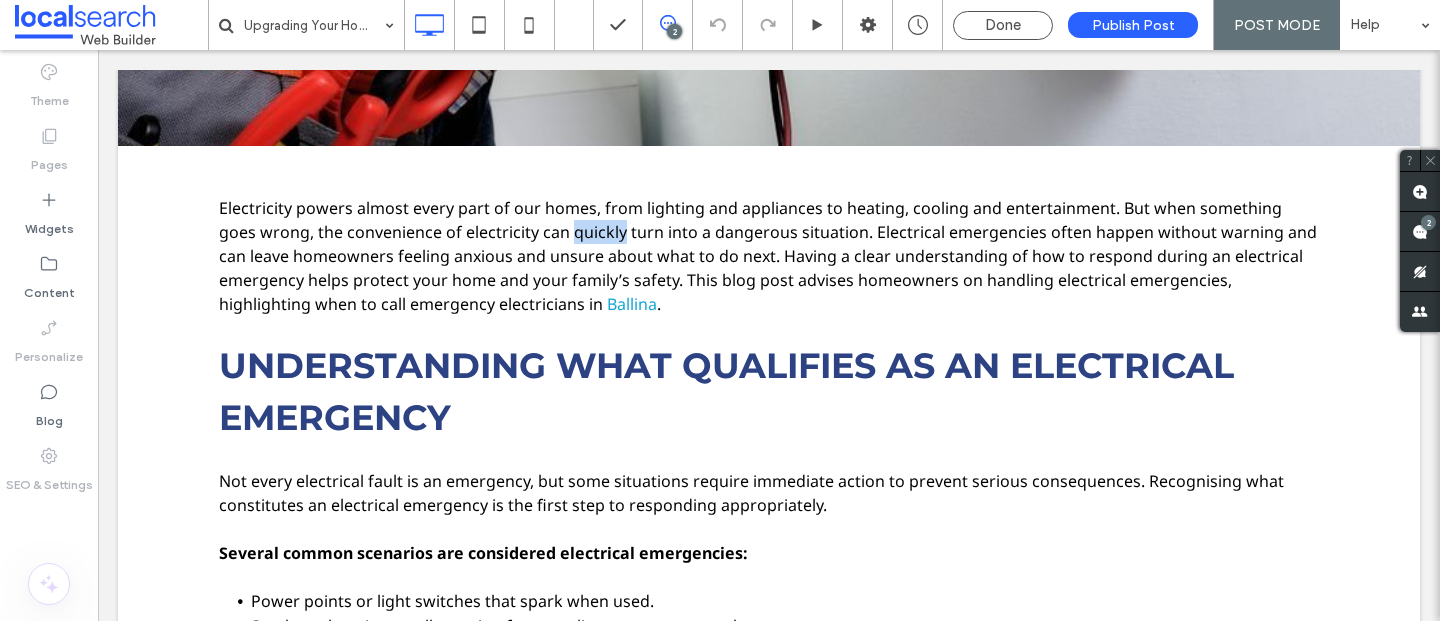 click on "Electricity powers almost every part of our homes, from lighting and appliances to heating, cooling and entertainment. But when something goes wrong, the convenience of electricity can quickly turn into a dangerous situation. Electrical emergencies often happen without warning and can leave homeowners feeling anxious and unsure about what to do next. Having a clear understanding of how to respond during an electrical emergency helps protect your home and your family’s safety. This blog post advises homeowners on handling electrical emergencies, highlighting when to call emergency electricians in" at bounding box center [768, 256] 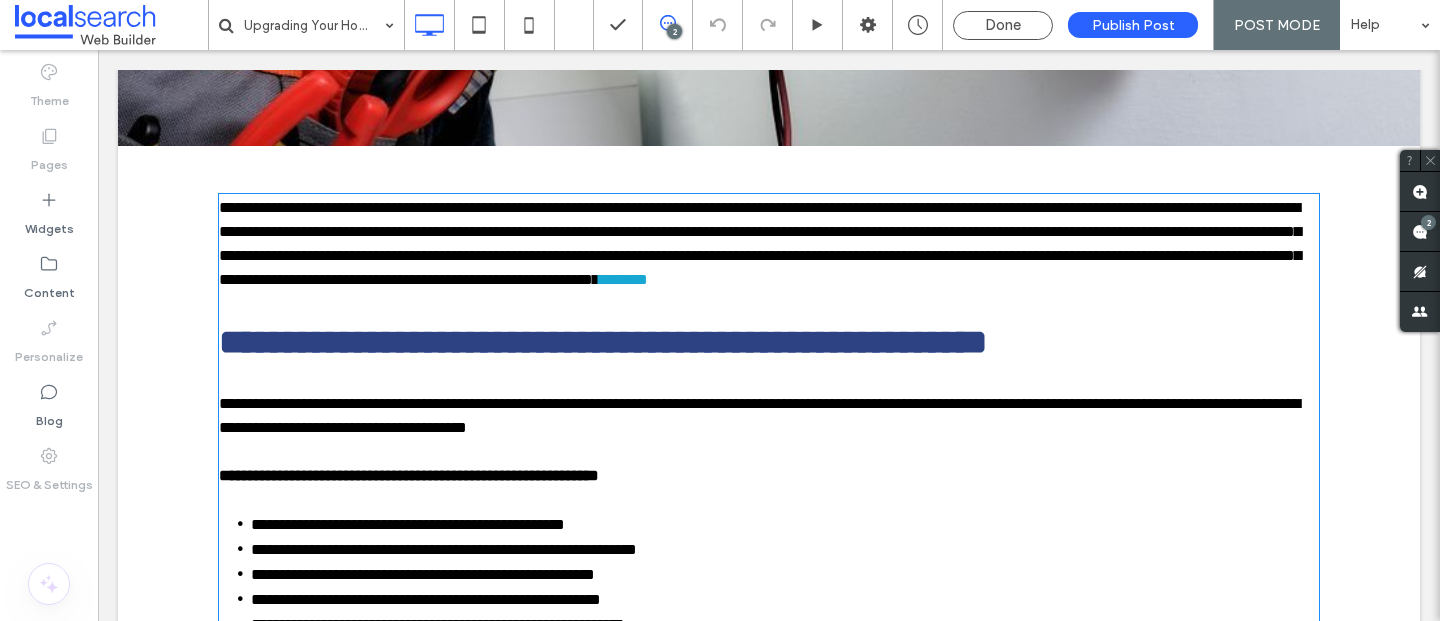 type on "*********" 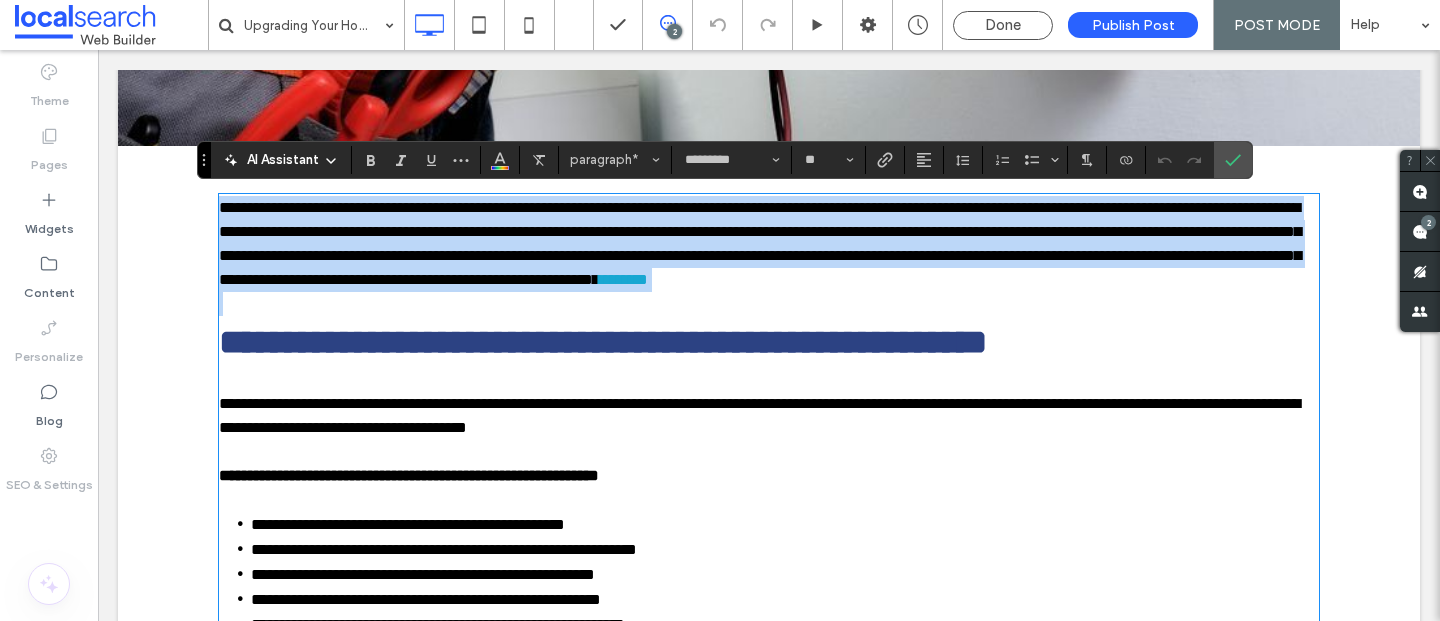 click on "**********" at bounding box center (760, 243) 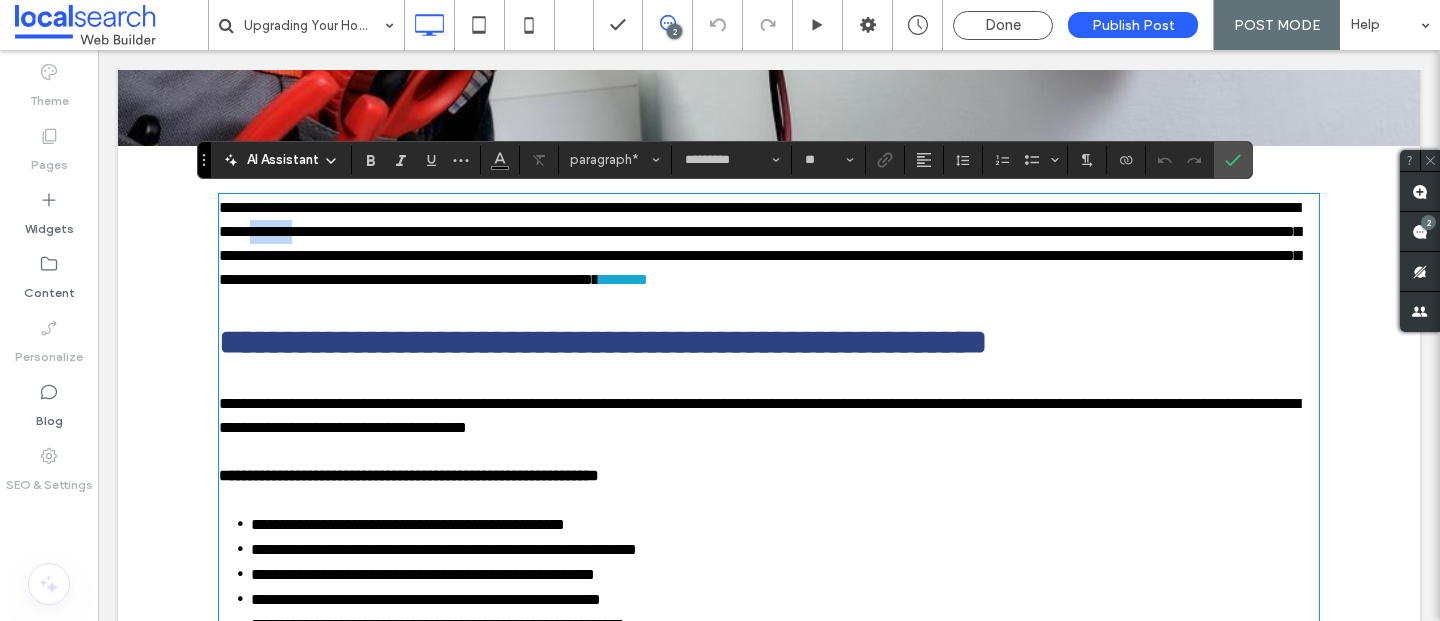click on "**********" at bounding box center [760, 243] 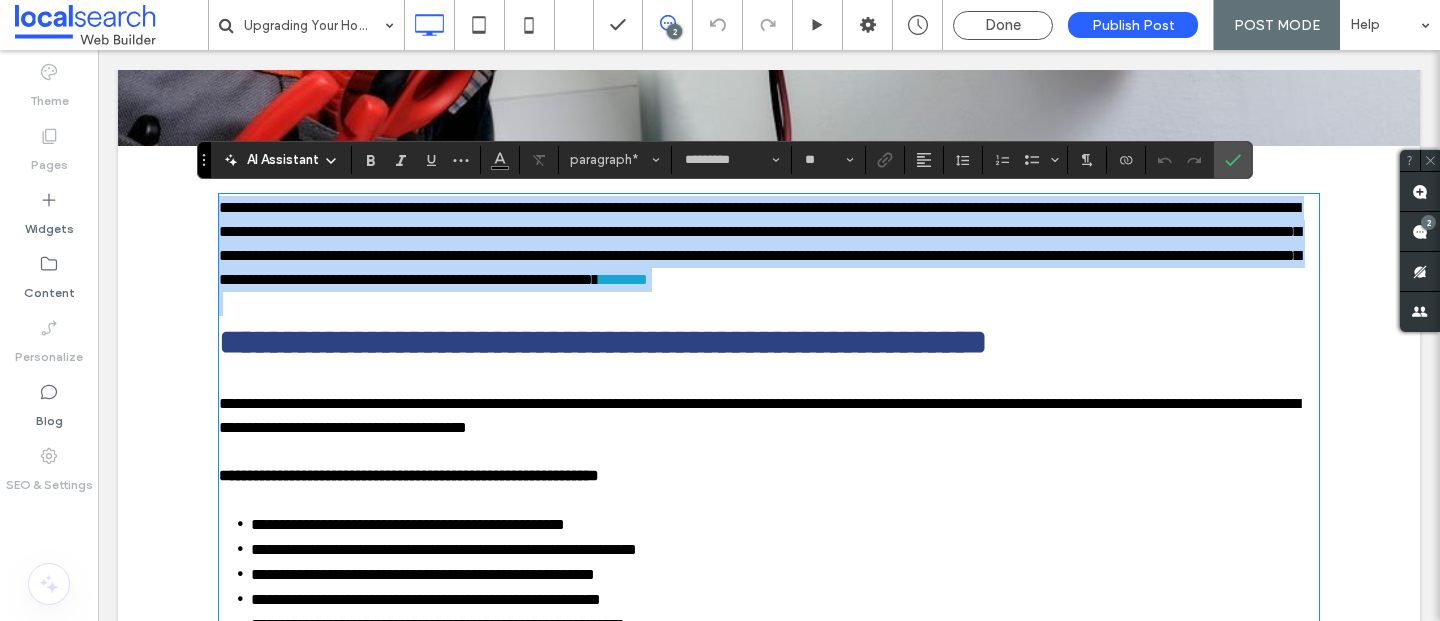 click on "**********" at bounding box center [760, 243] 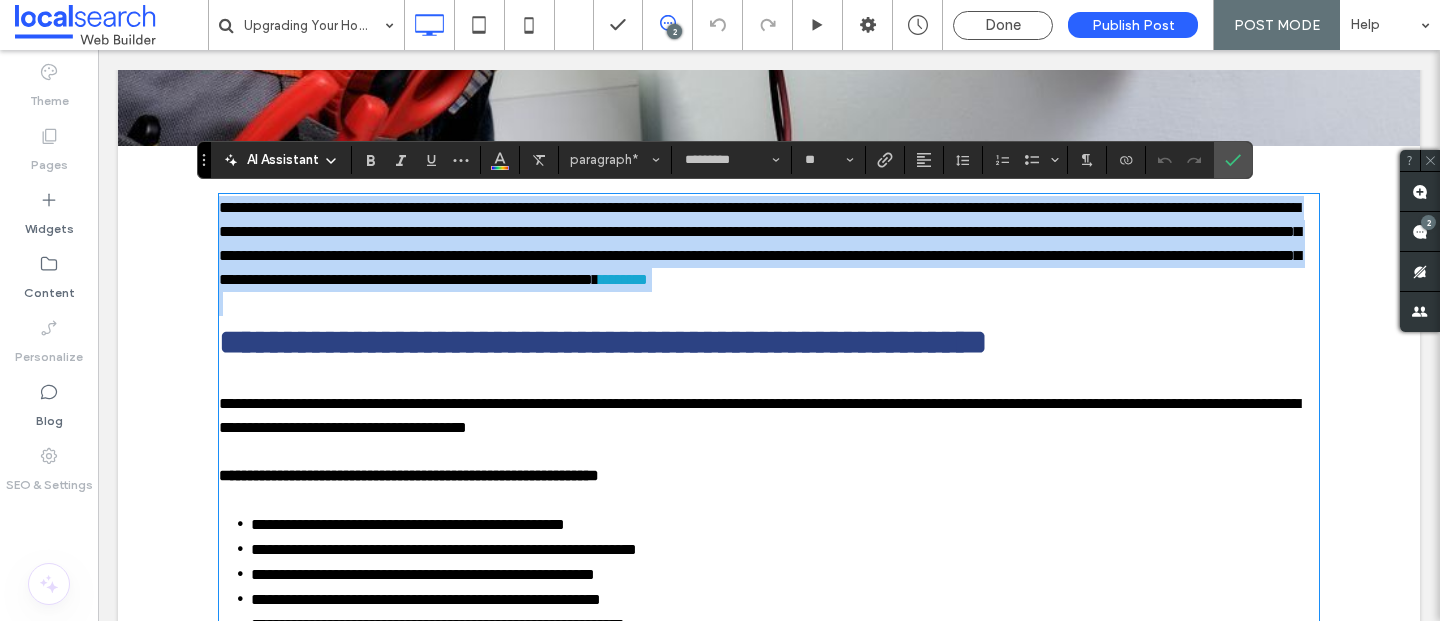 click on "**********" at bounding box center [760, 243] 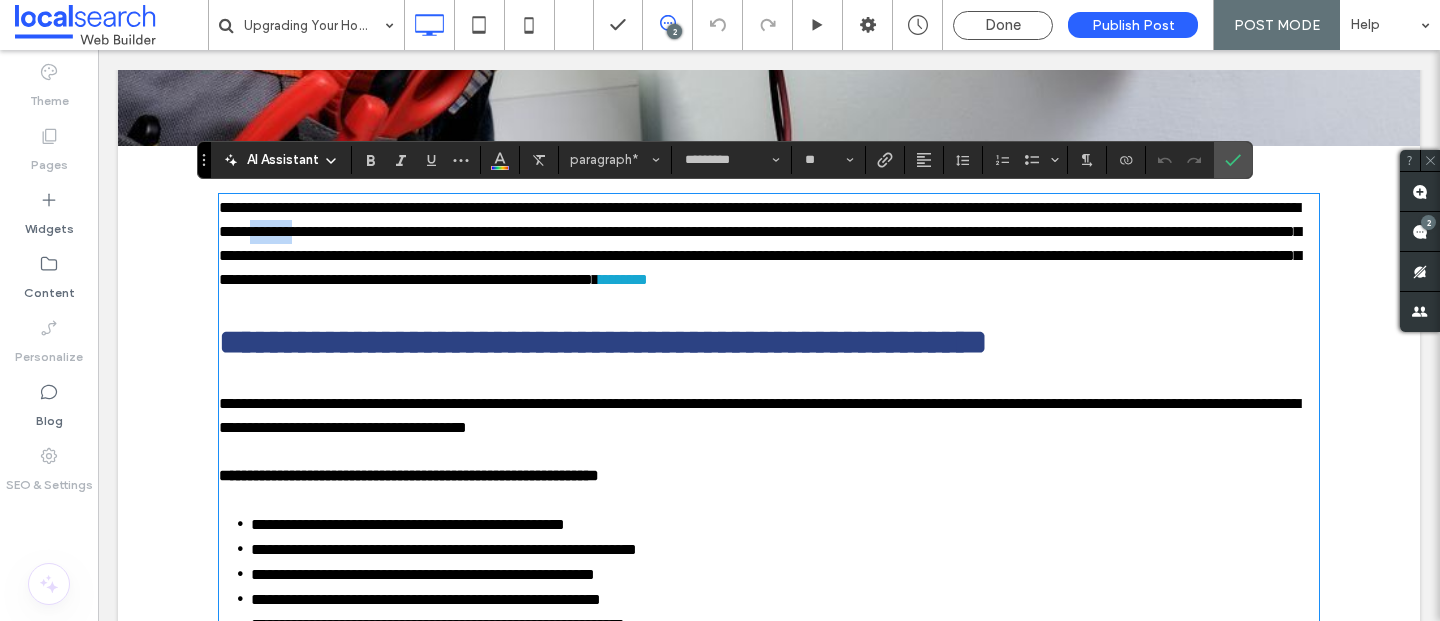 click on "**********" at bounding box center (760, 243) 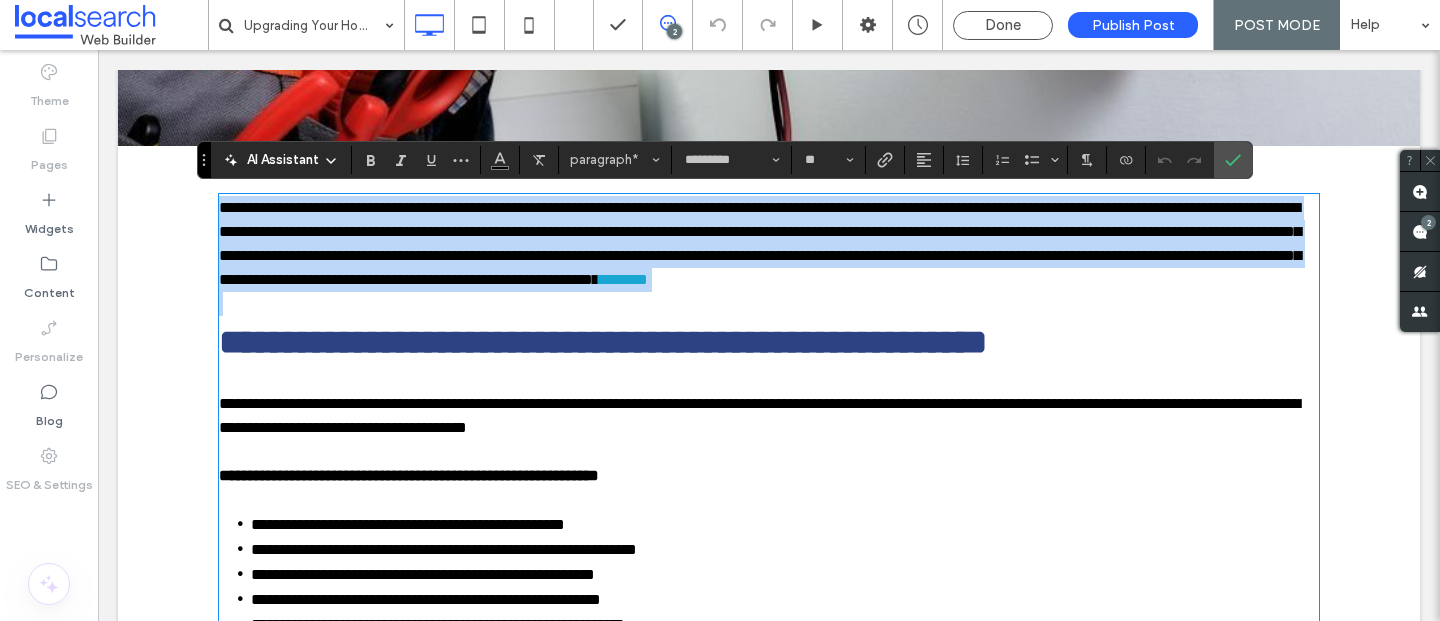 click on "**********" at bounding box center (760, 243) 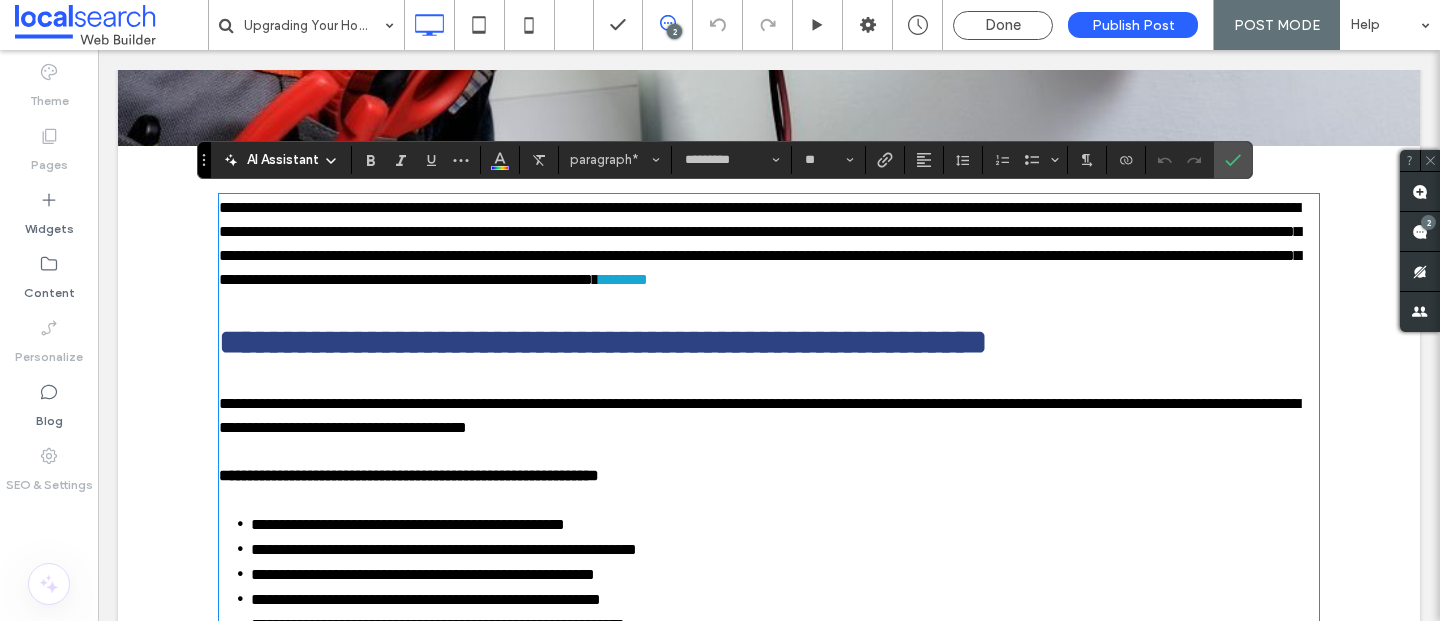 click on "**********" at bounding box center [769, 1721] 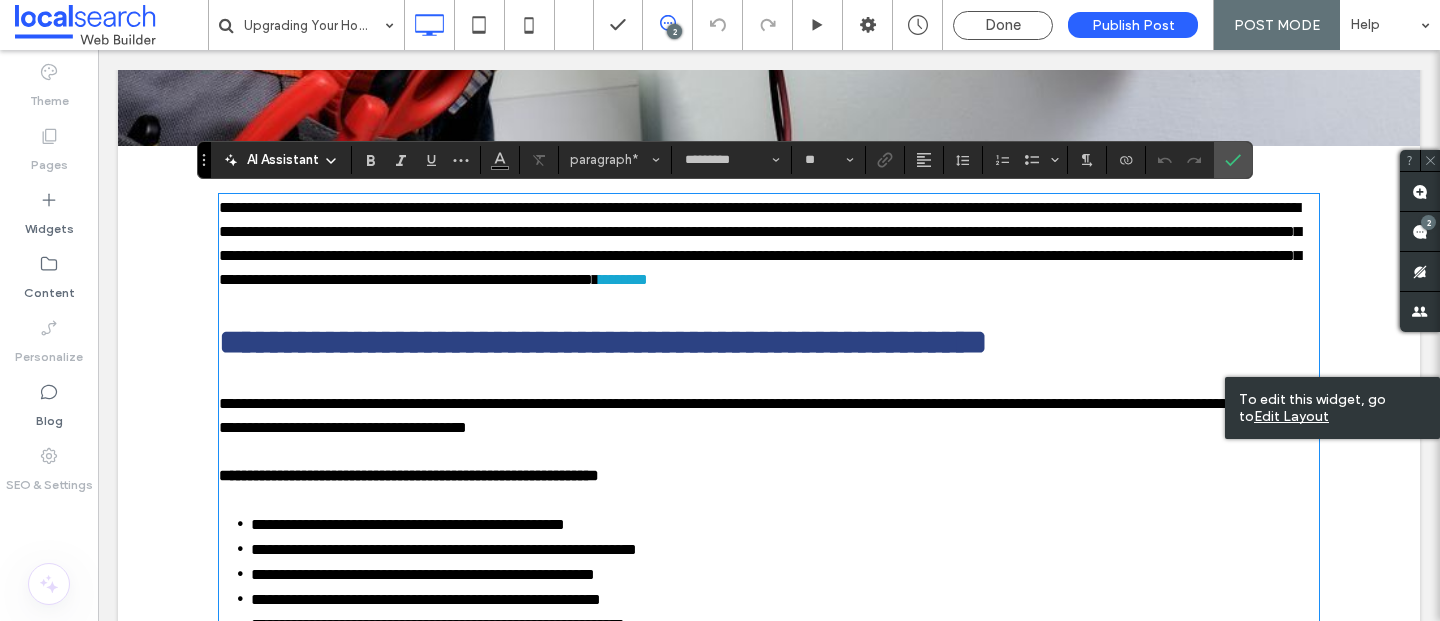click on "**********" at bounding box center (769, 244) 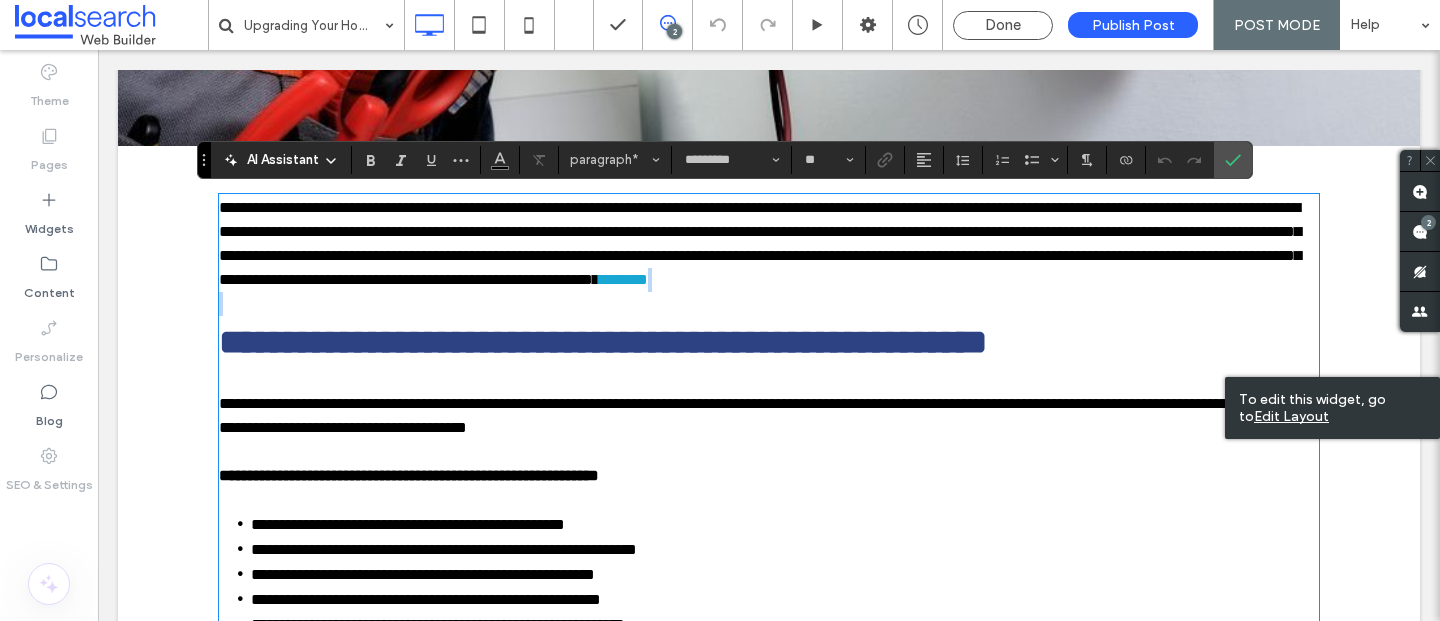click on "**********" at bounding box center [769, 244] 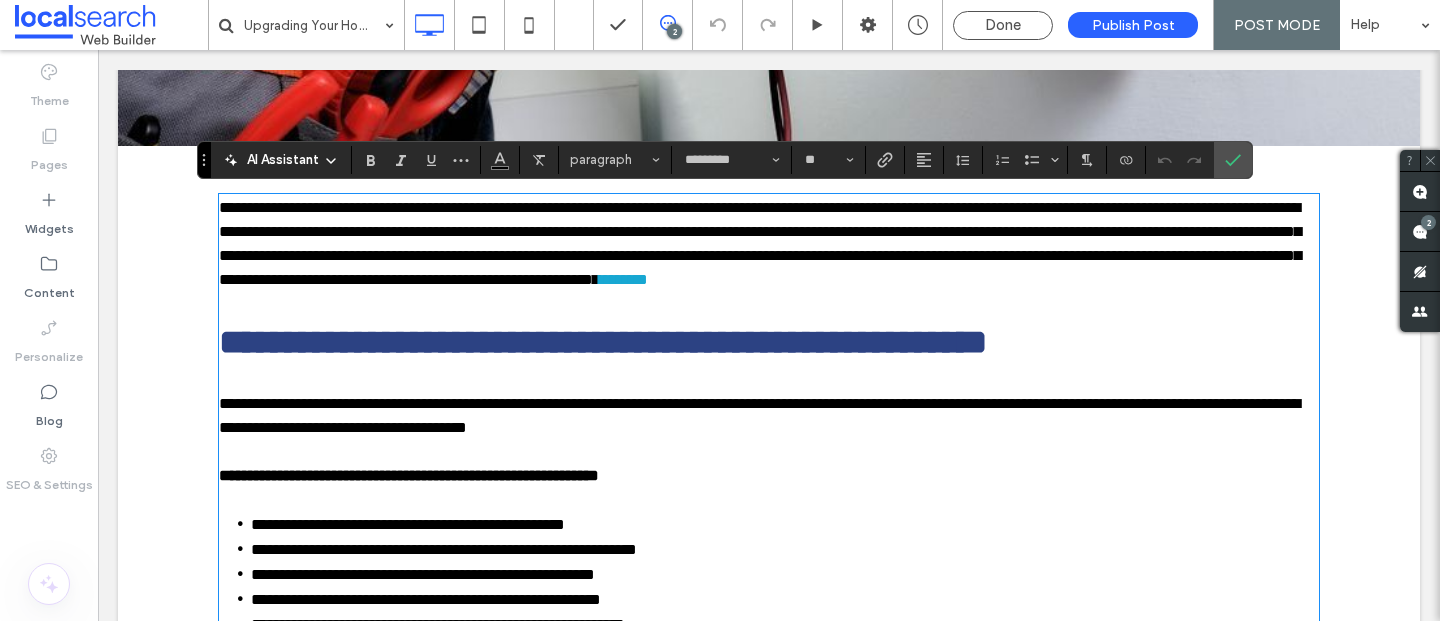 click on "**********" at bounding box center (769, 1721) 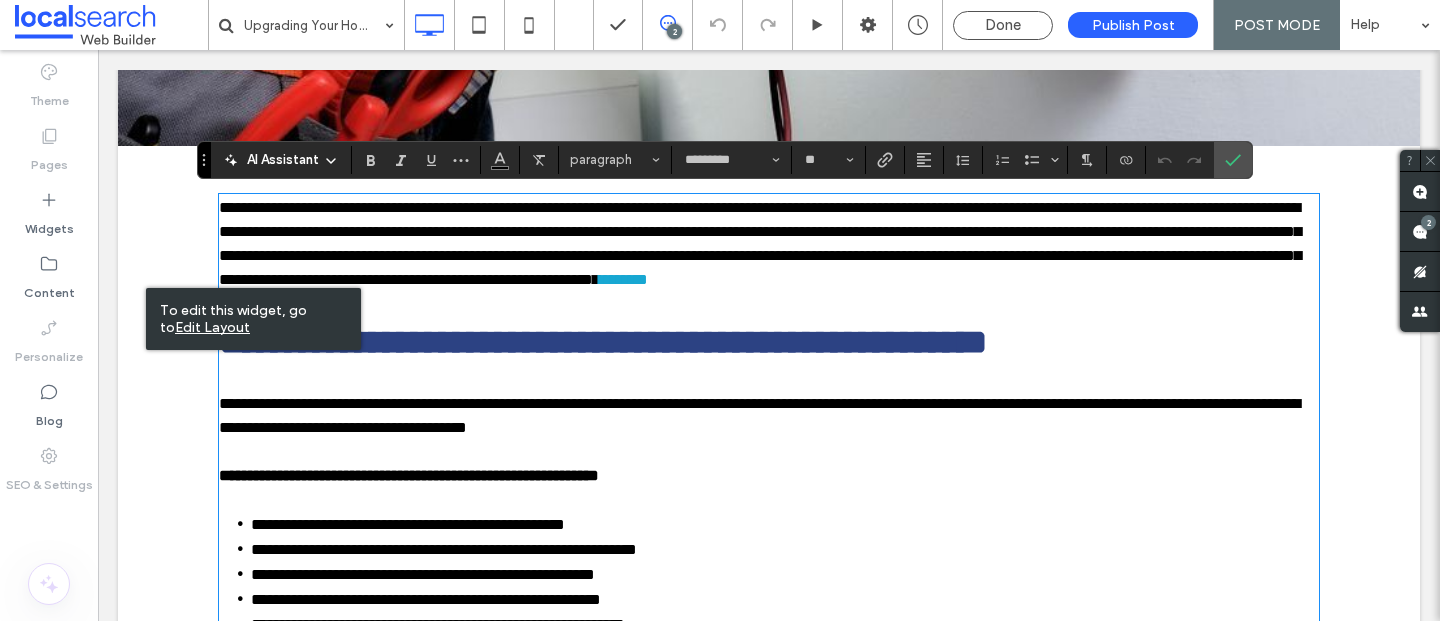 click on "**********" at bounding box center [769, 1721] 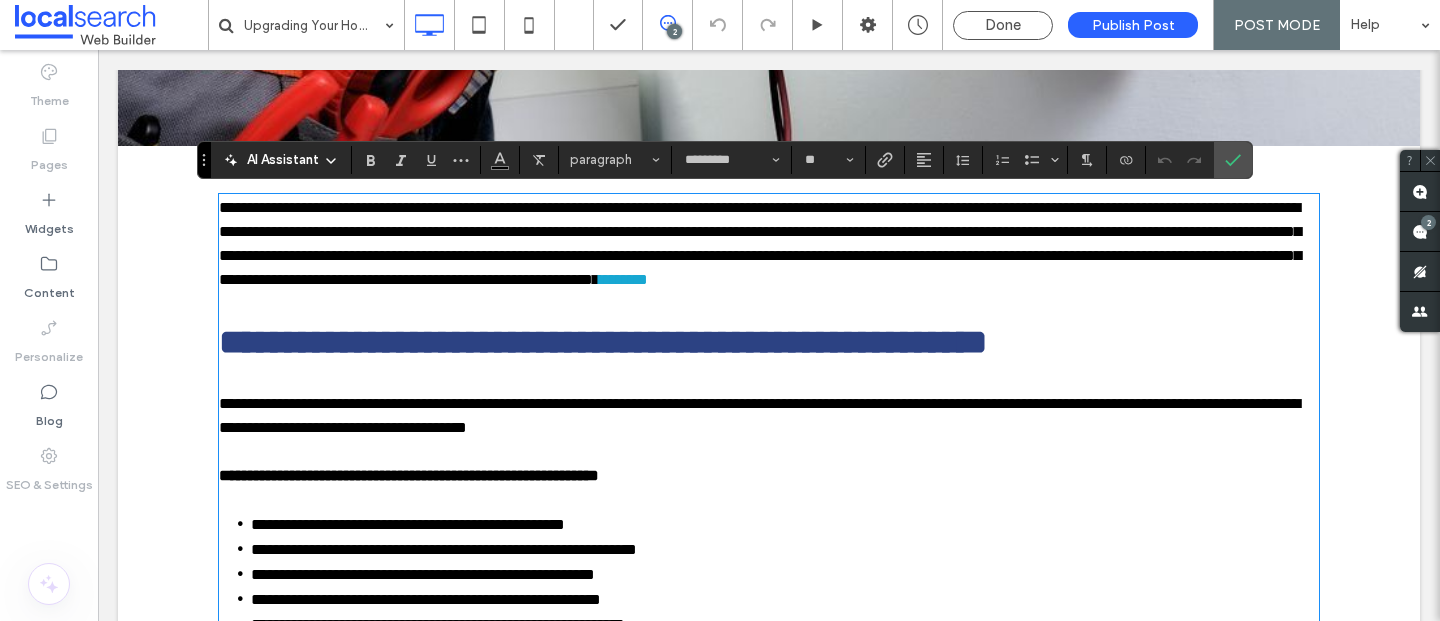 click on "**********" at bounding box center [760, 243] 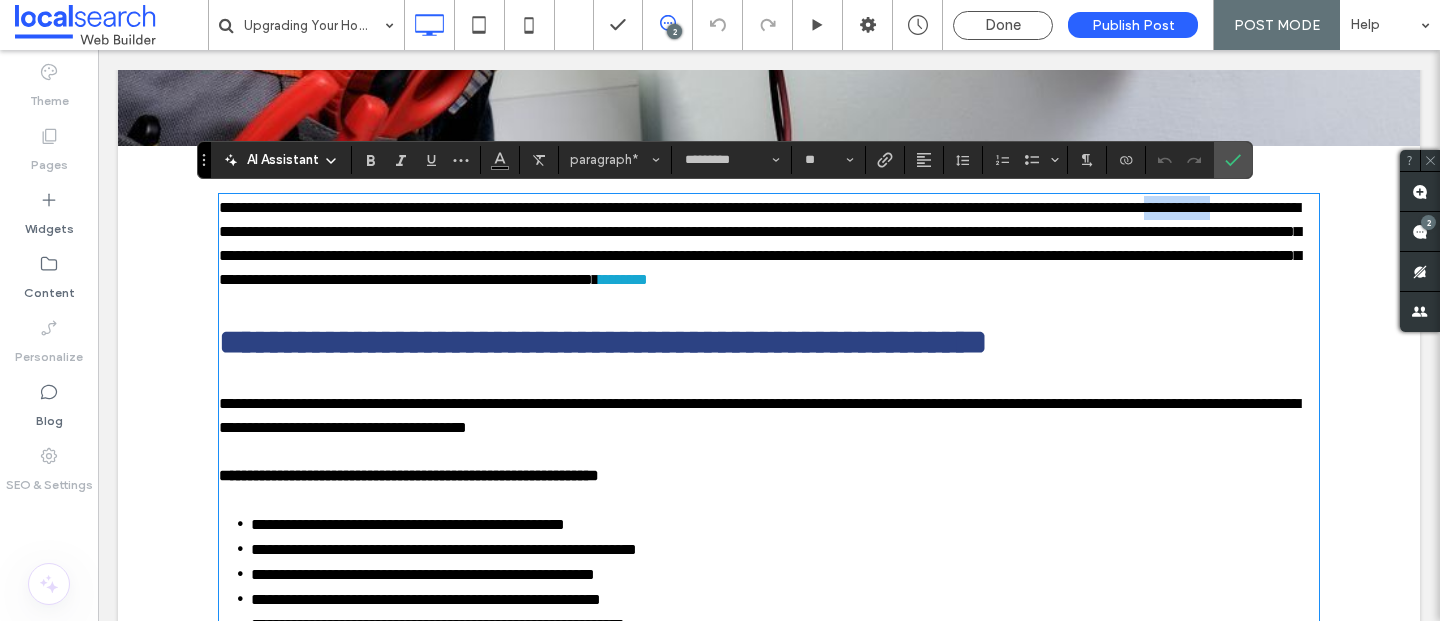 click on "**********" at bounding box center (760, 243) 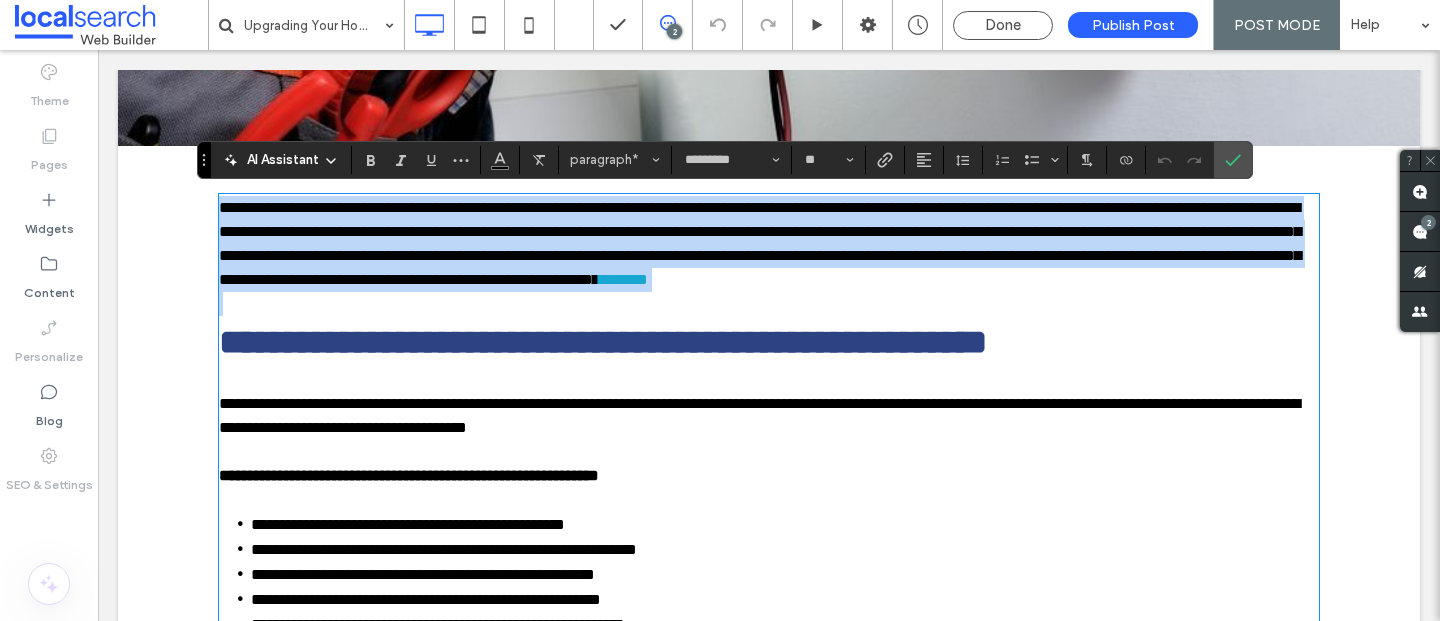 click on "**********" at bounding box center (760, 243) 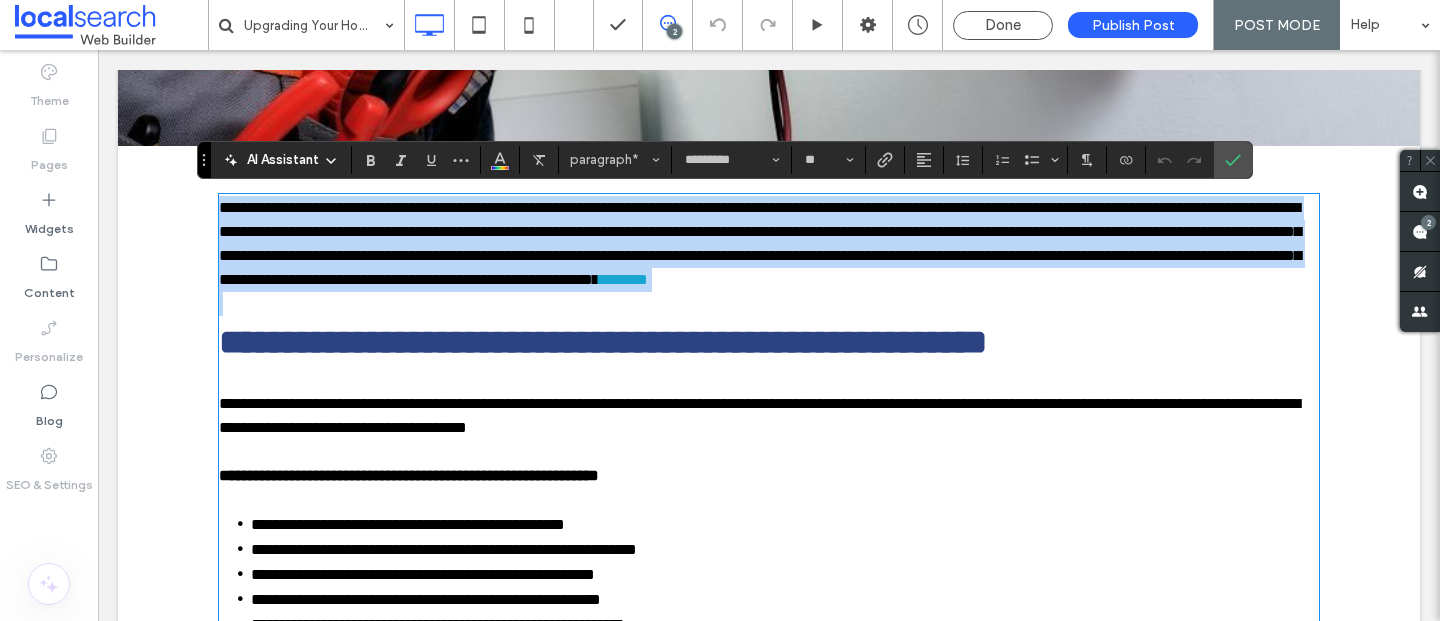 click at bounding box center [769, 304] 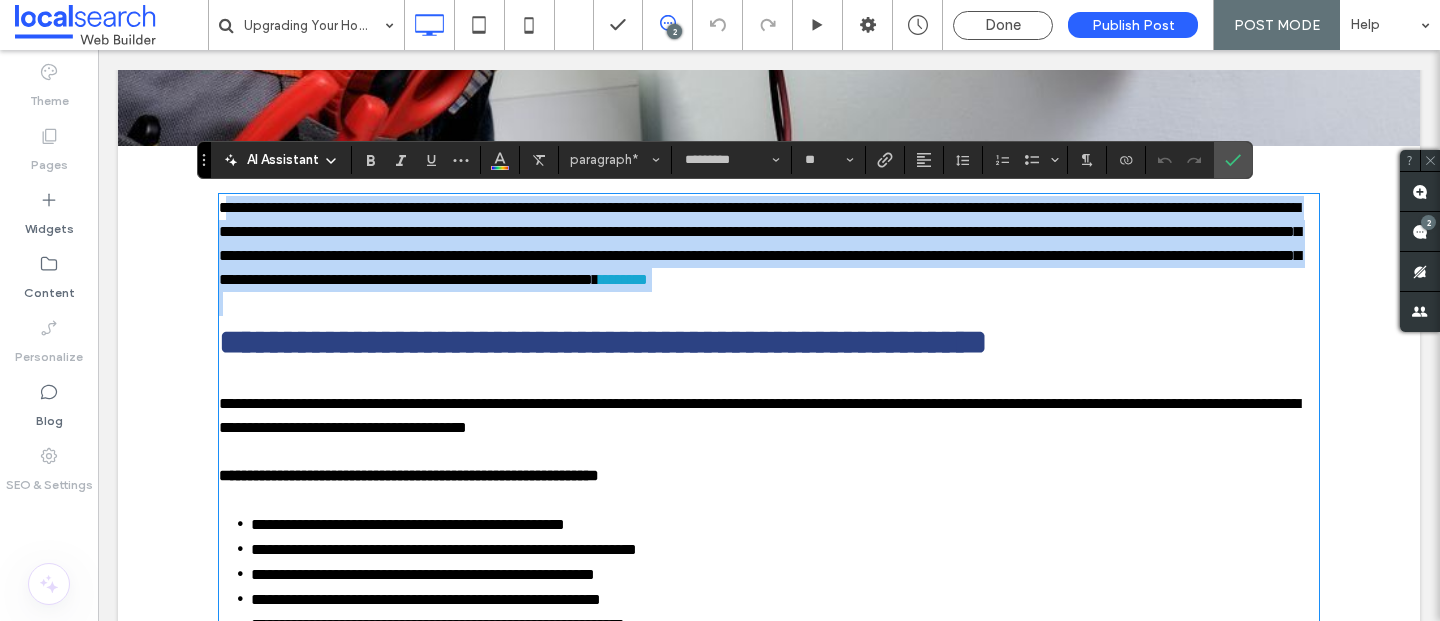 drag, startPoint x: 223, startPoint y: 206, endPoint x: 341, endPoint y: 336, distance: 175.56766 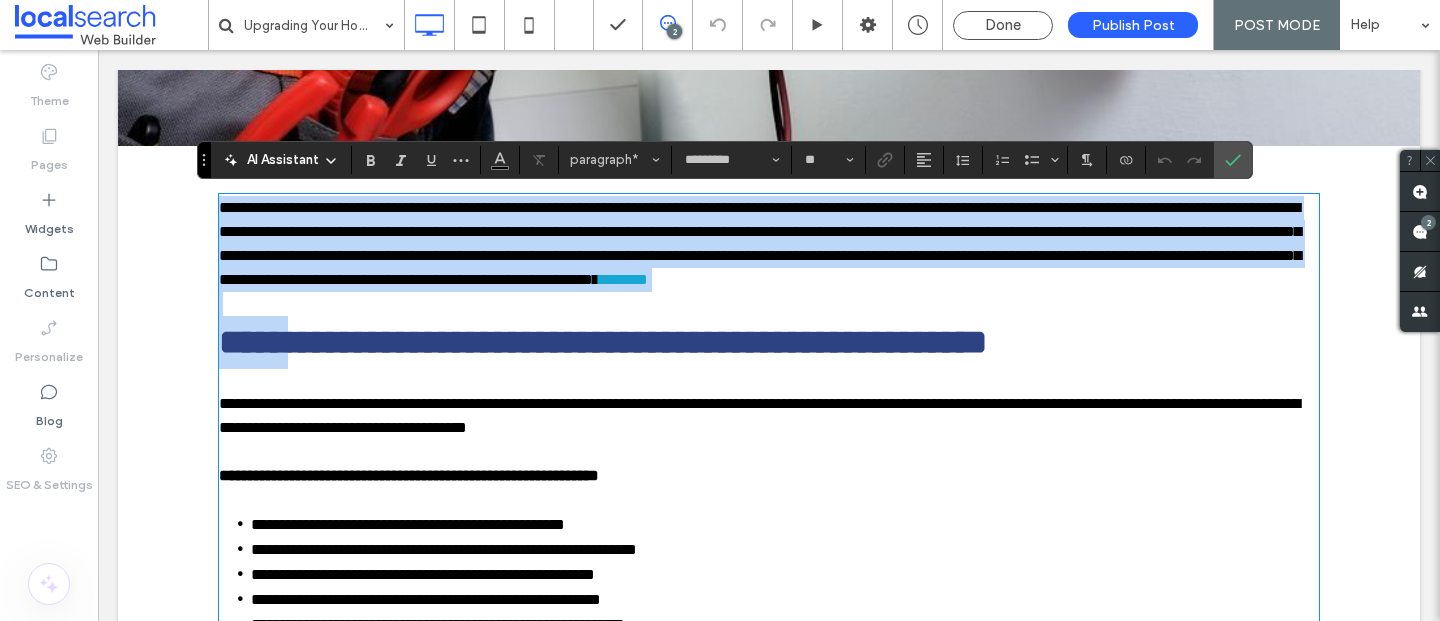 type 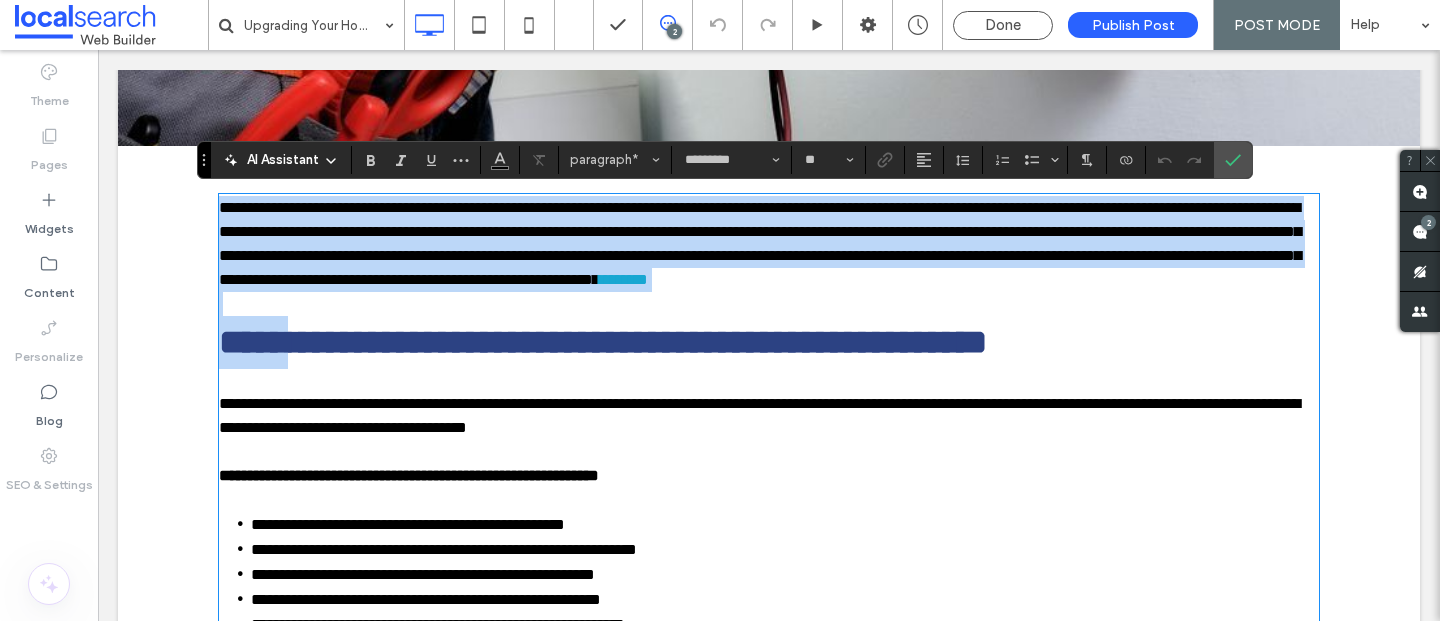 type on "*" 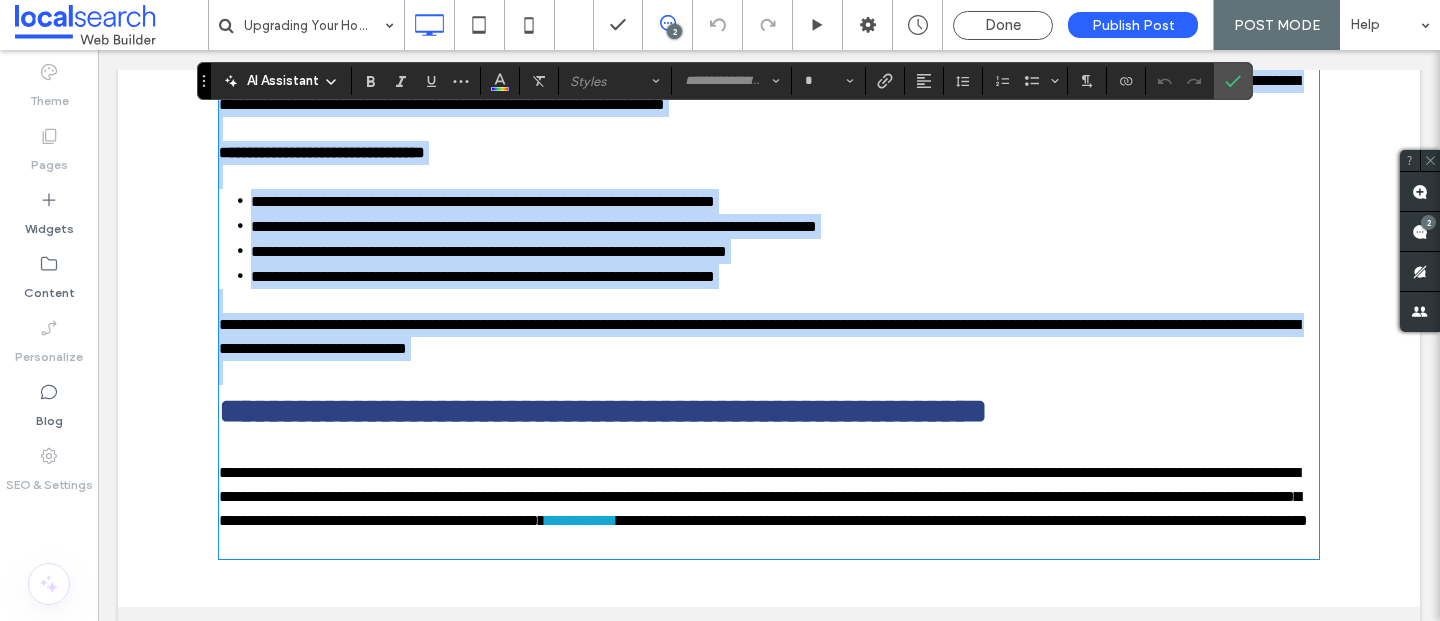 scroll, scrollTop: 3616, scrollLeft: 0, axis: vertical 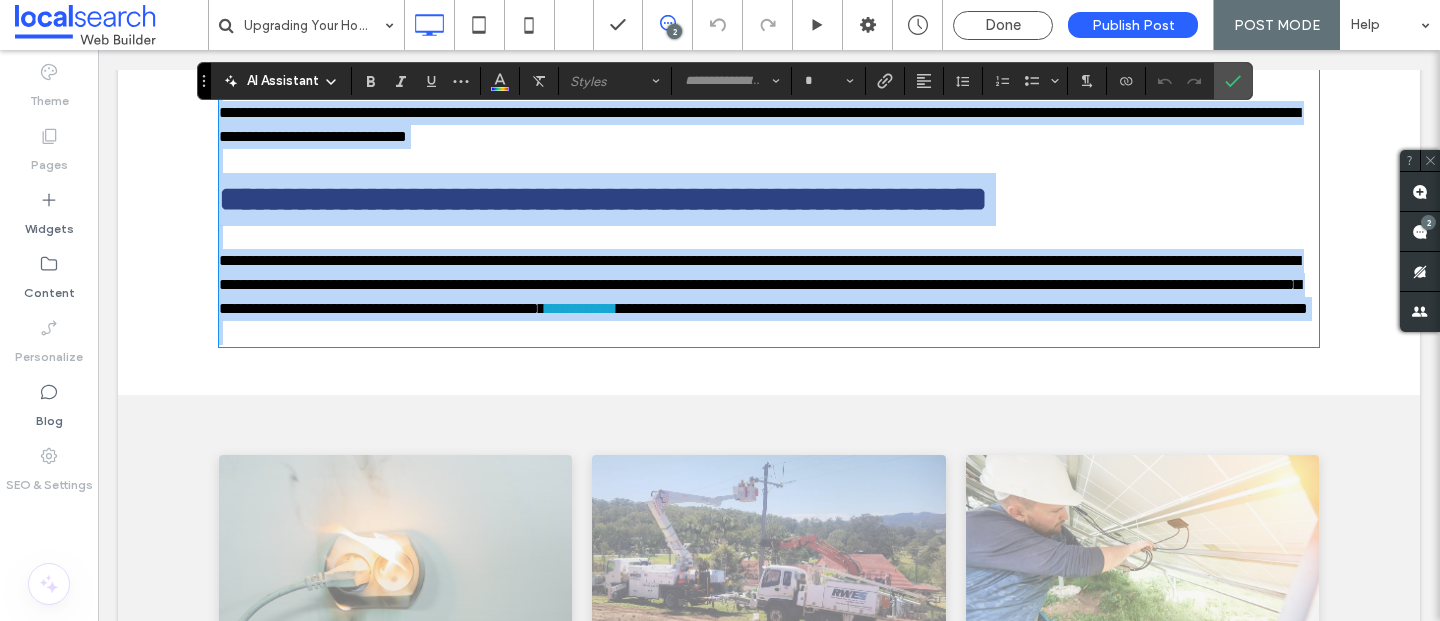 drag, startPoint x: 220, startPoint y: 209, endPoint x: 1050, endPoint y: 590, distance: 913.2694 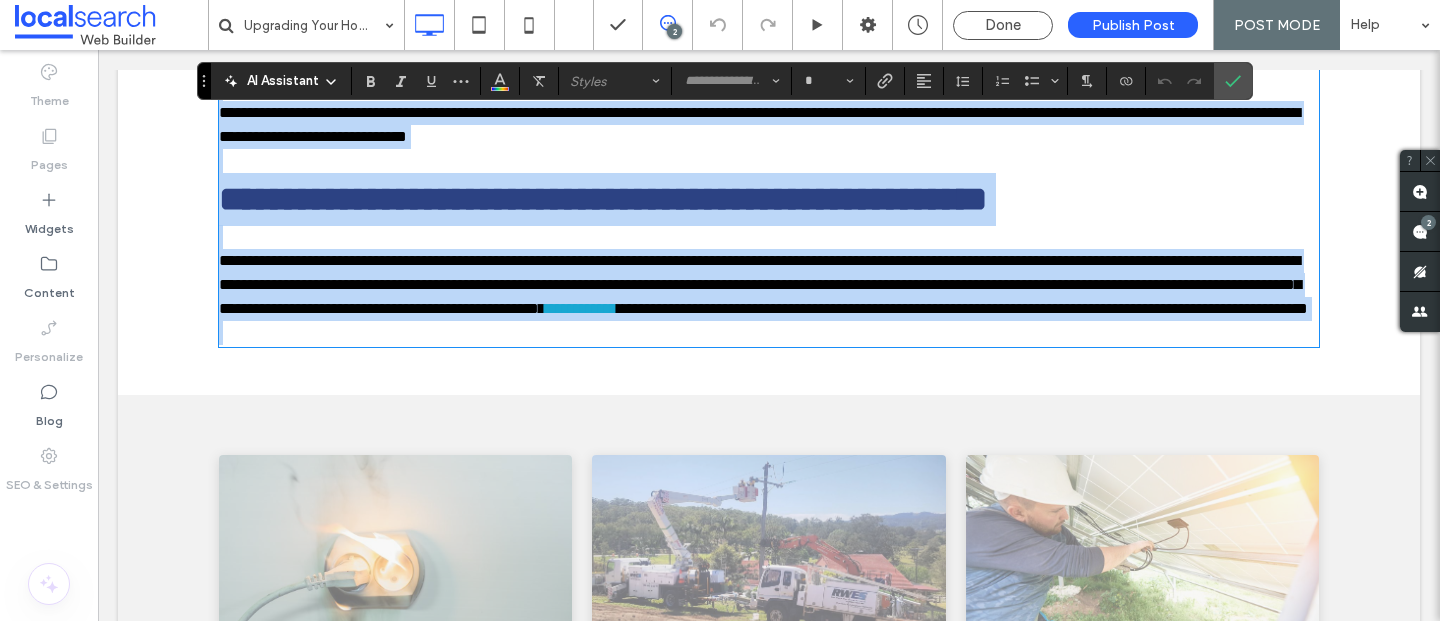 click on "**********" at bounding box center [769, -1180] 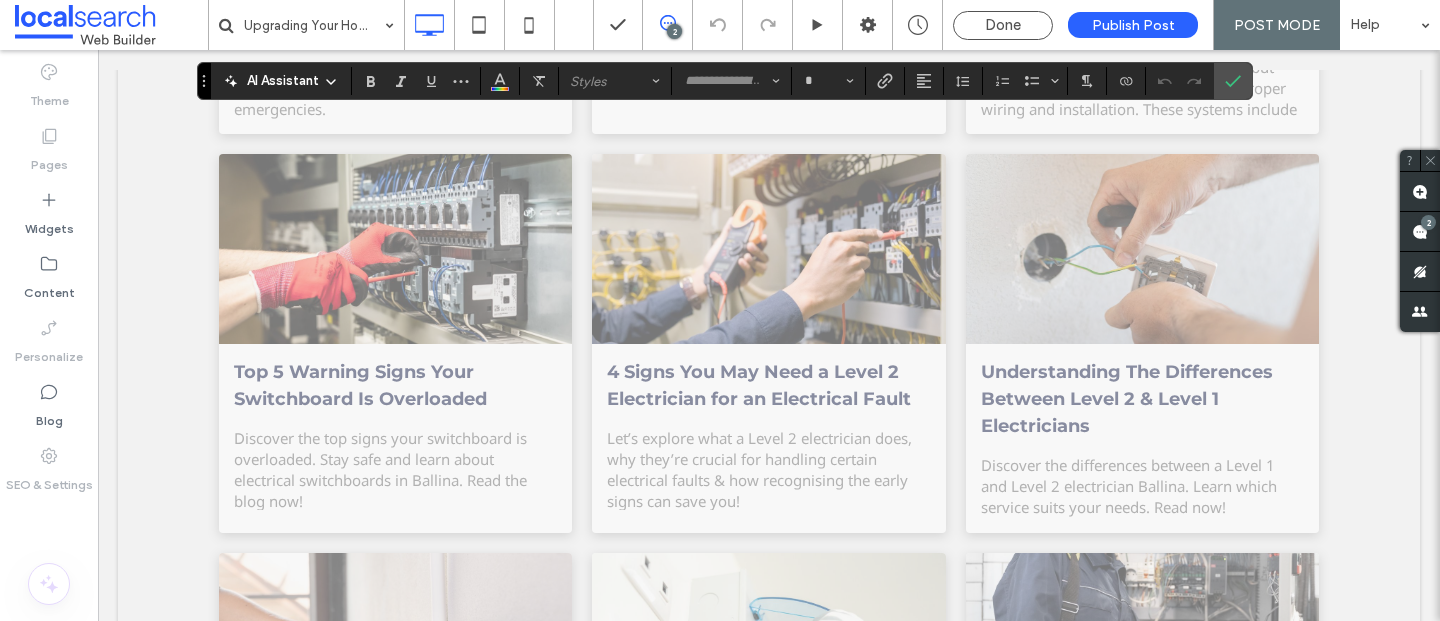 type on "*********" 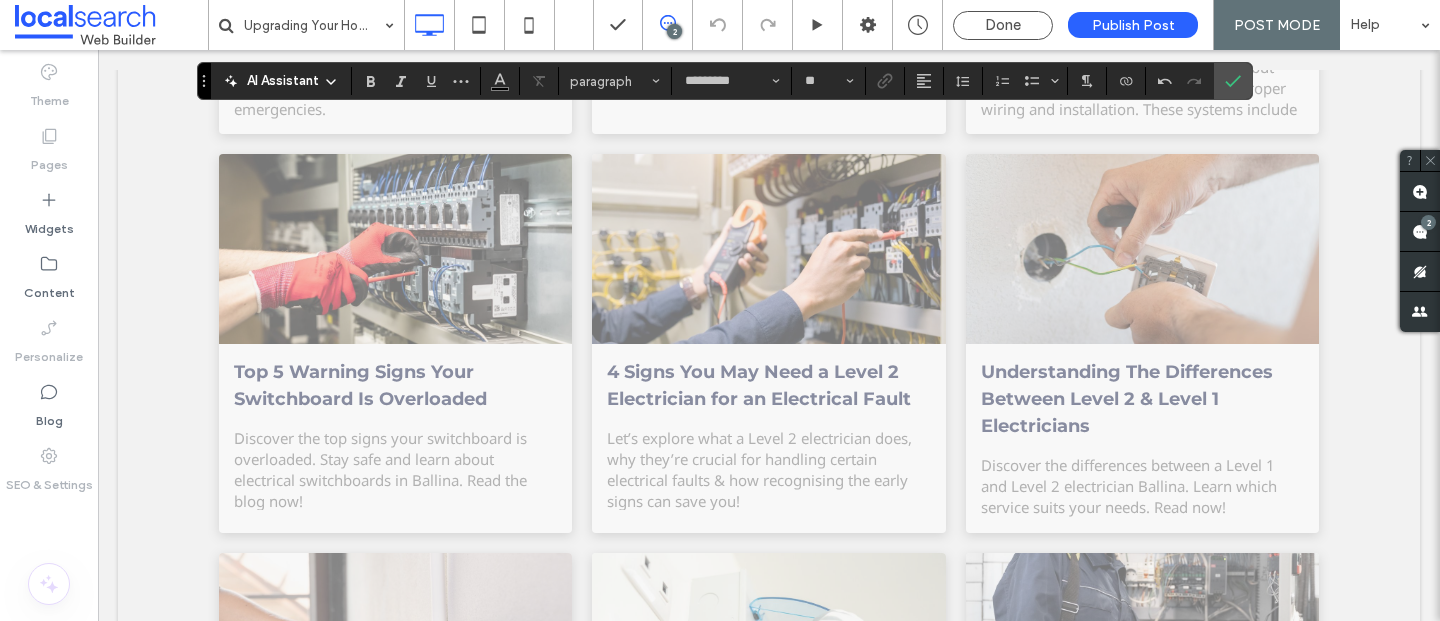 scroll, scrollTop: 0, scrollLeft: 0, axis: both 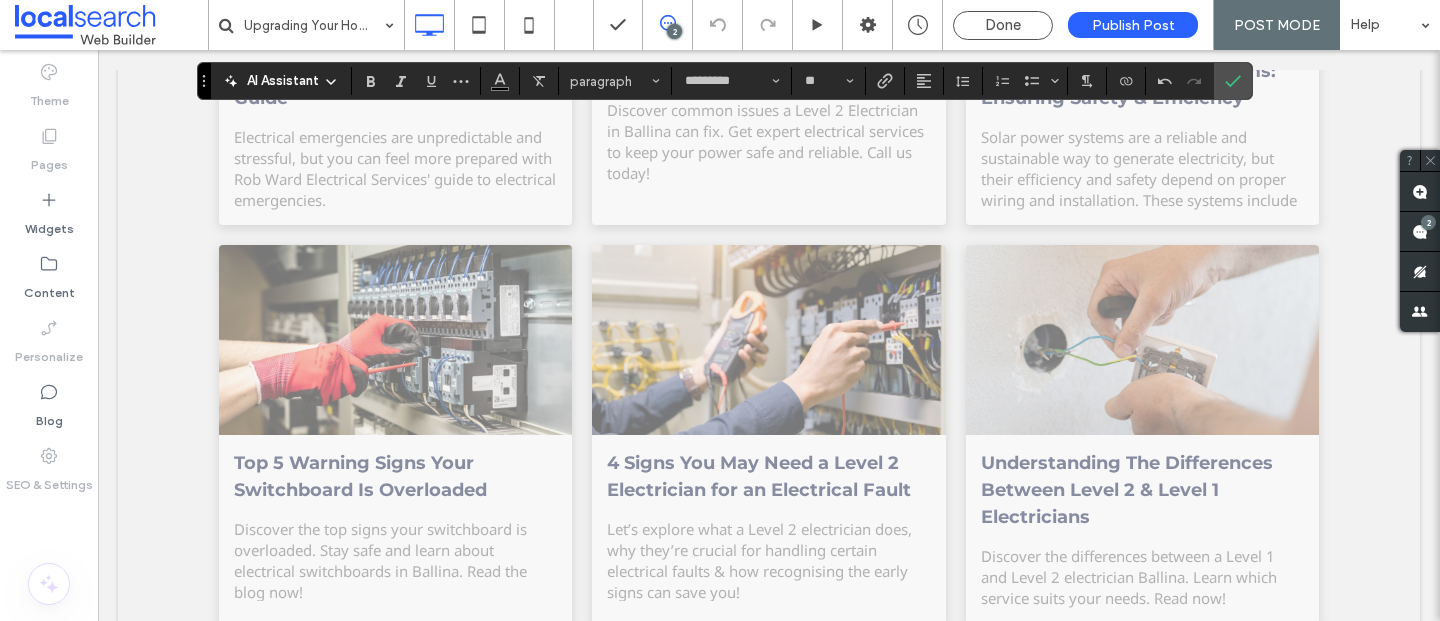 drag, startPoint x: 279, startPoint y: 246, endPoint x: 1279, endPoint y: 224, distance: 1000.24194 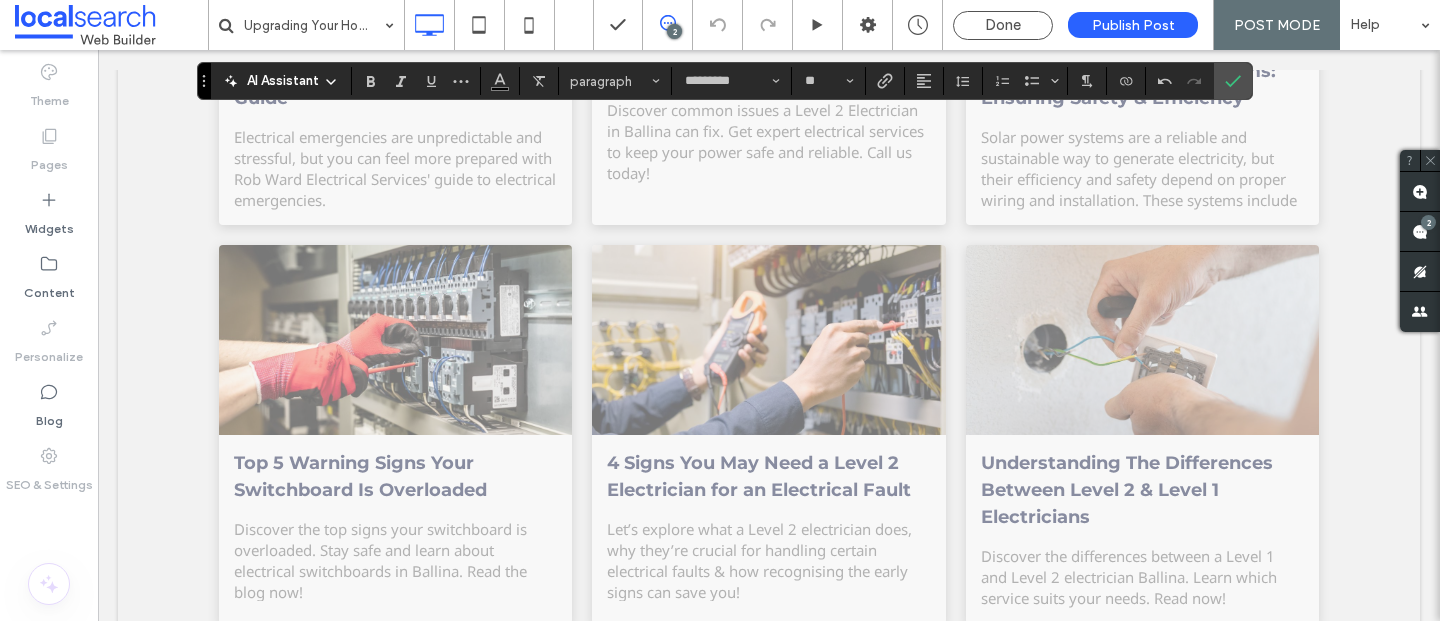click on "**********" at bounding box center (759, -309) 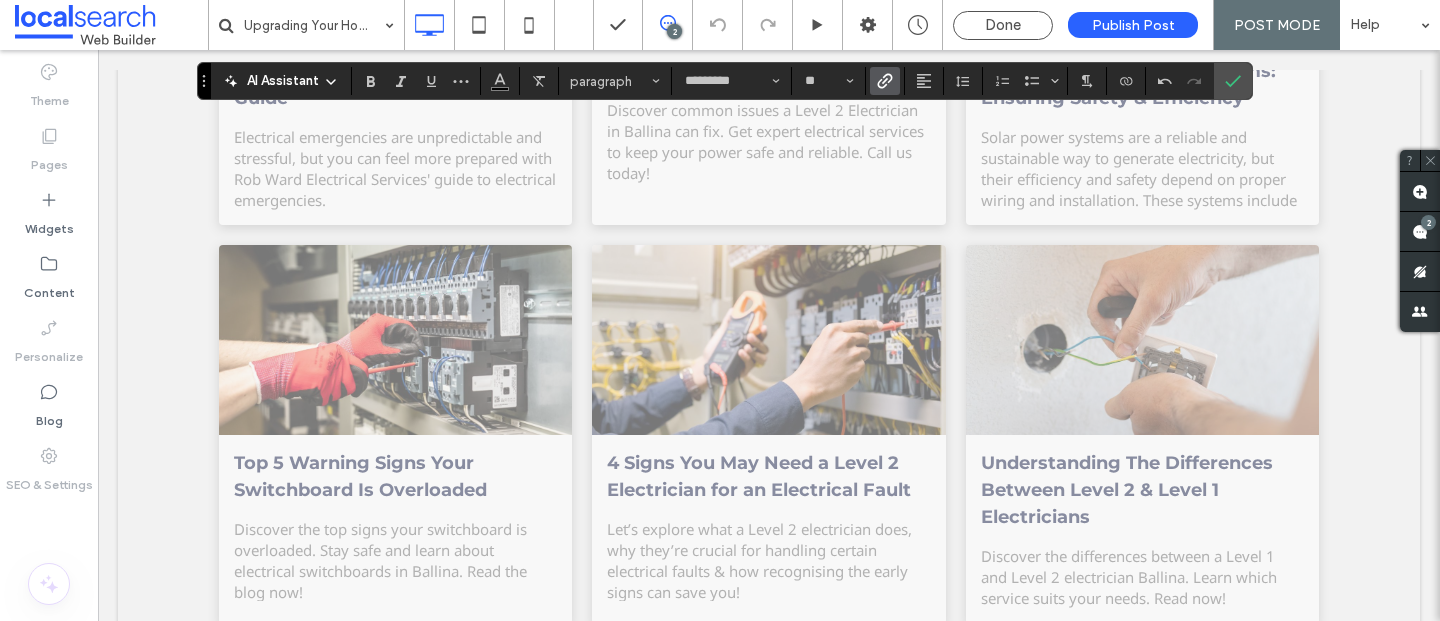 click 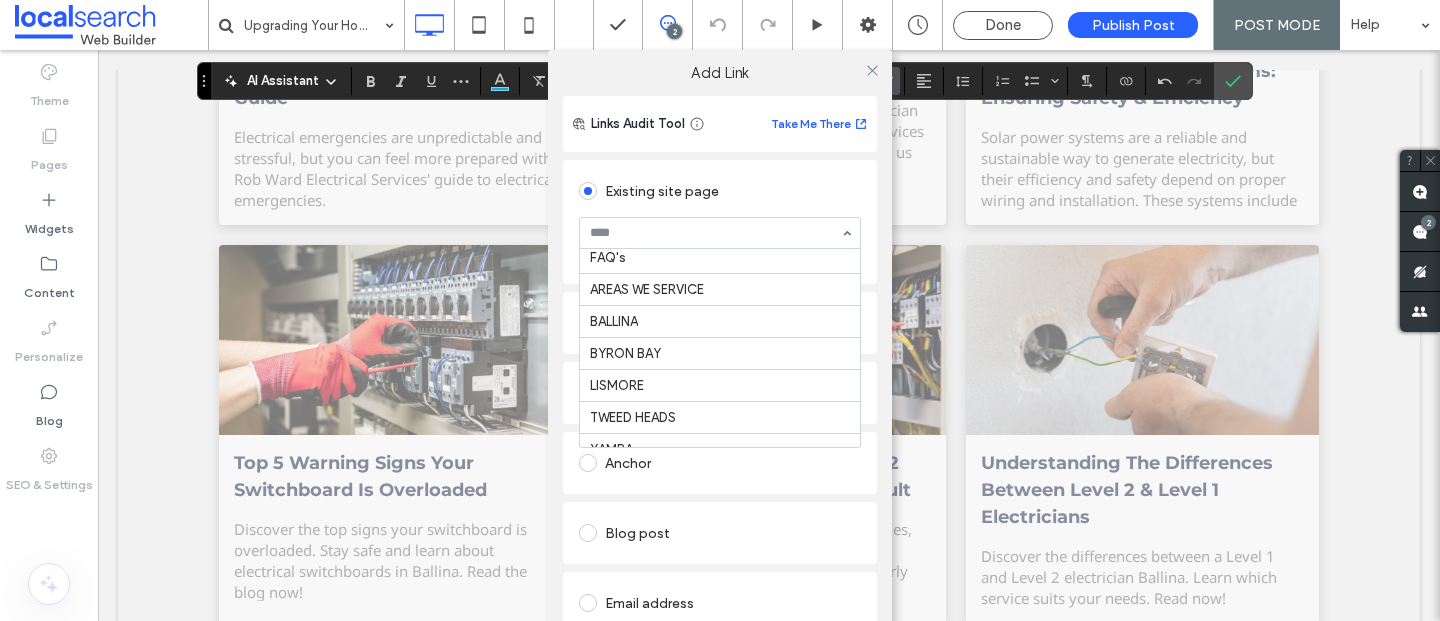 scroll, scrollTop: 329, scrollLeft: 0, axis: vertical 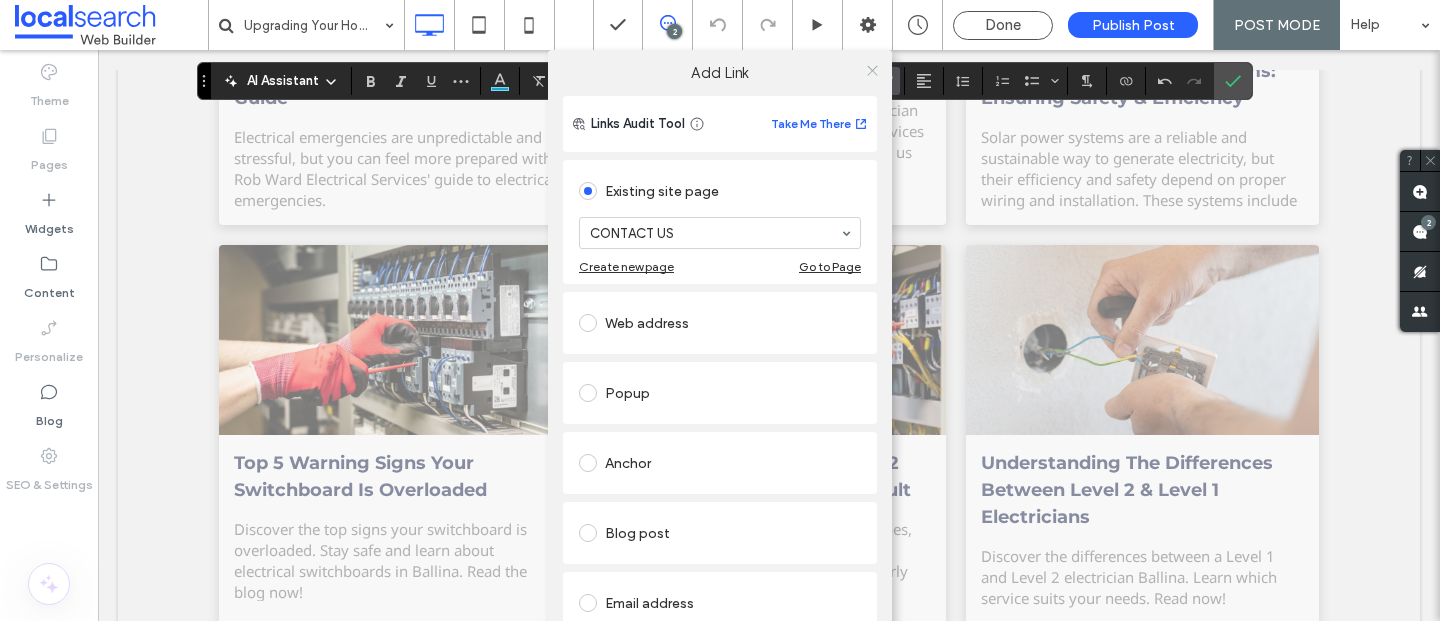 click 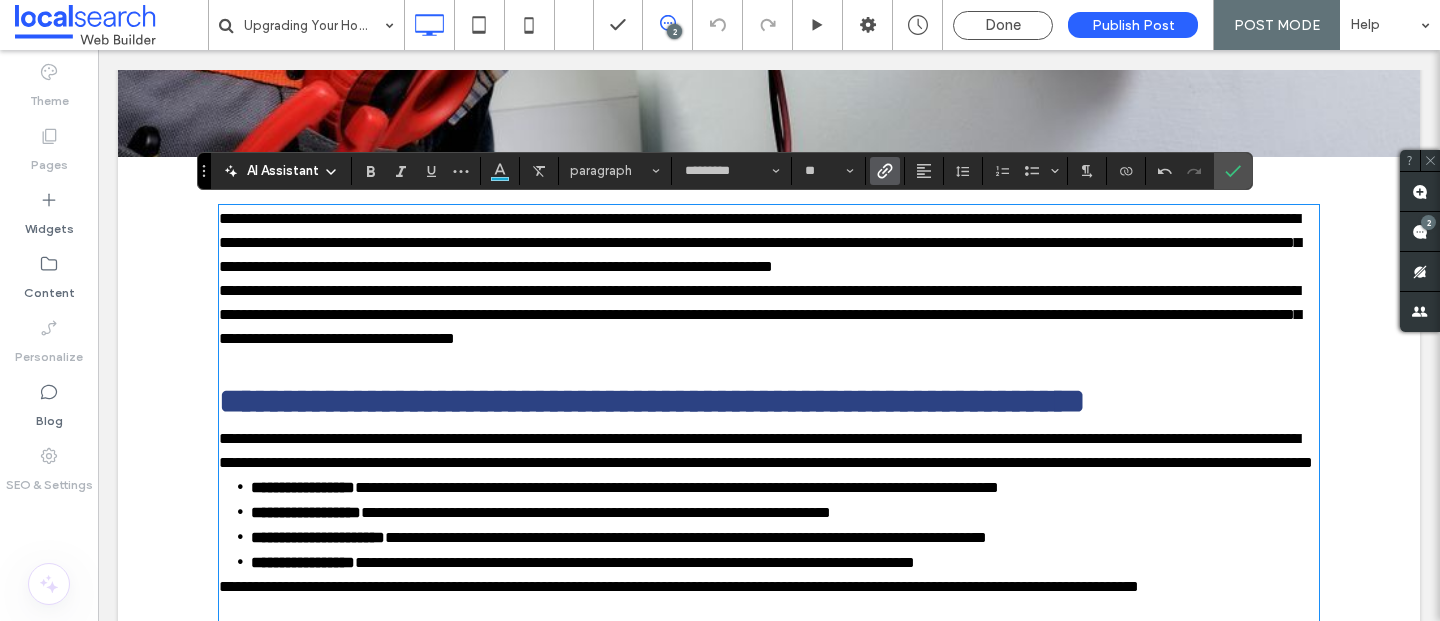 scroll, scrollTop: 703, scrollLeft: 0, axis: vertical 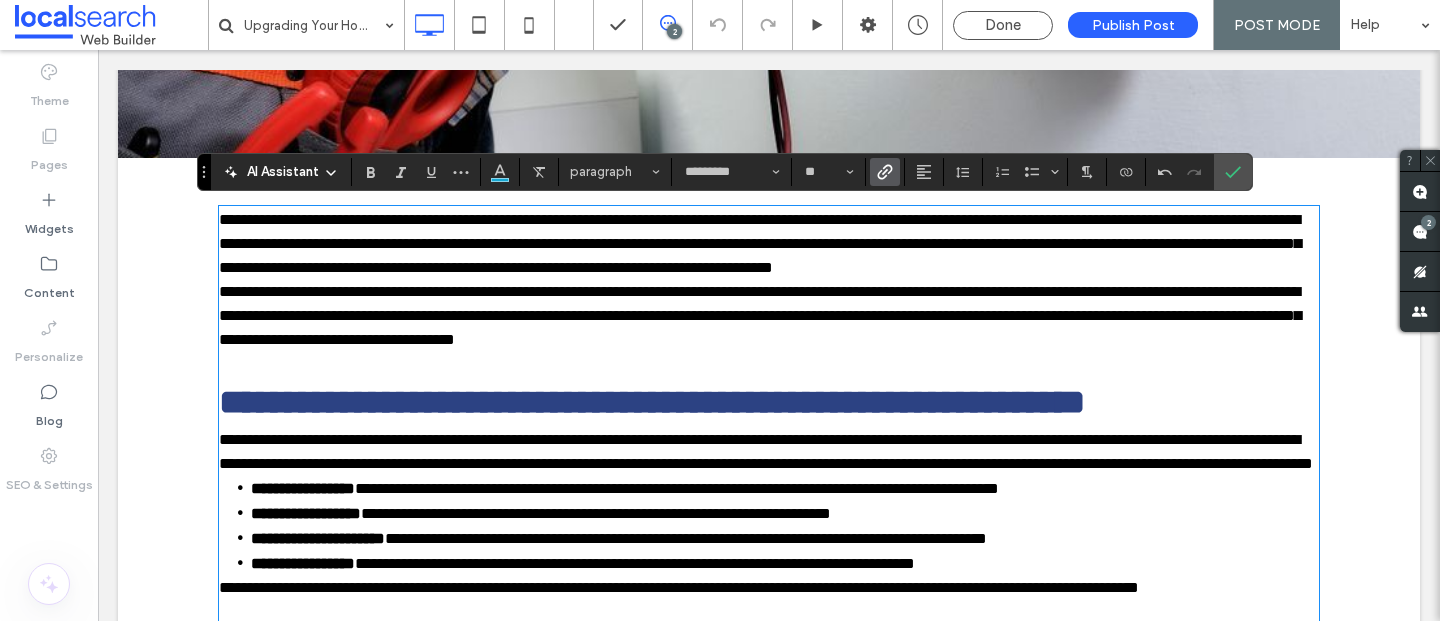 click on "**********" at bounding box center [760, 243] 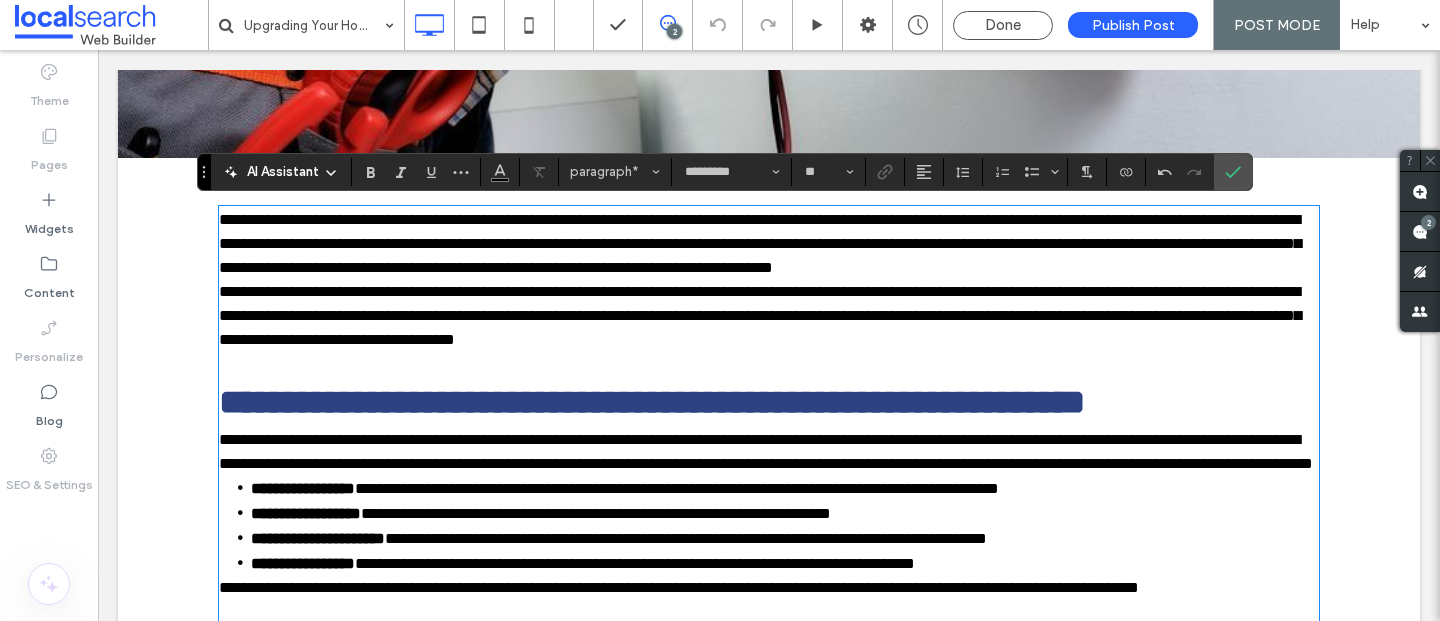 click on "**********" at bounding box center (769, 244) 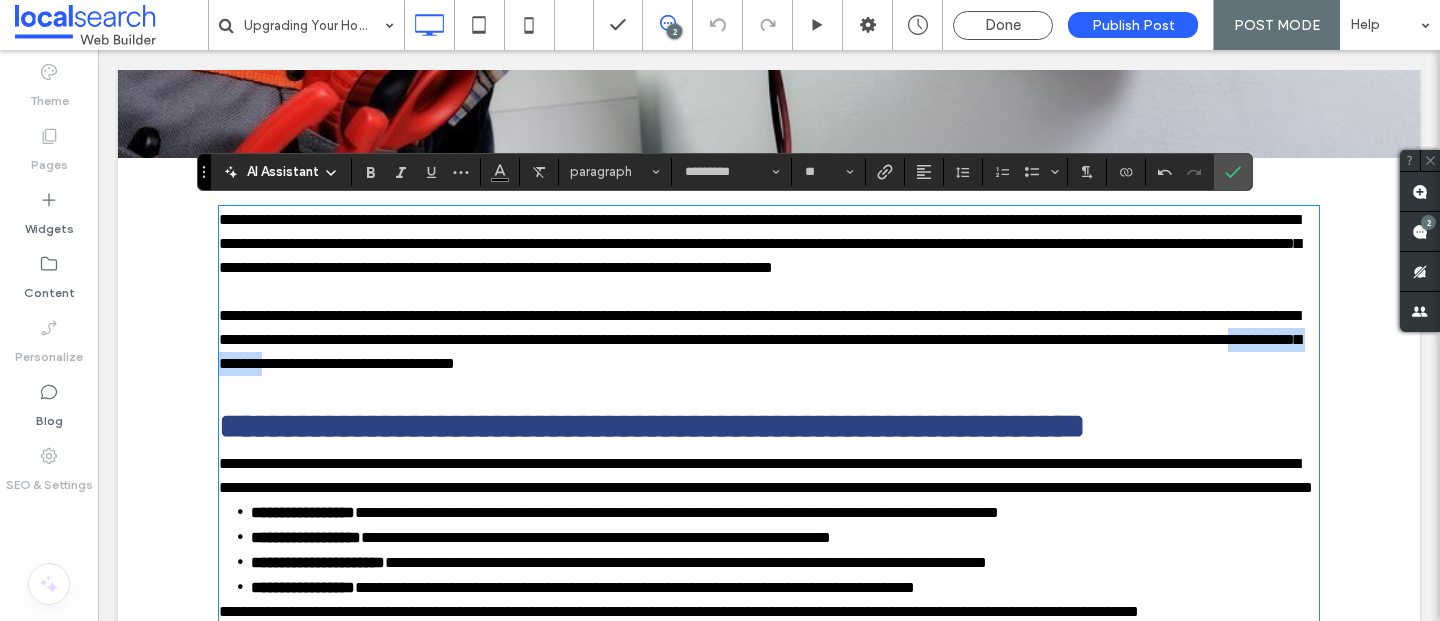 drag, startPoint x: 797, startPoint y: 392, endPoint x: 666, endPoint y: 385, distance: 131.18689 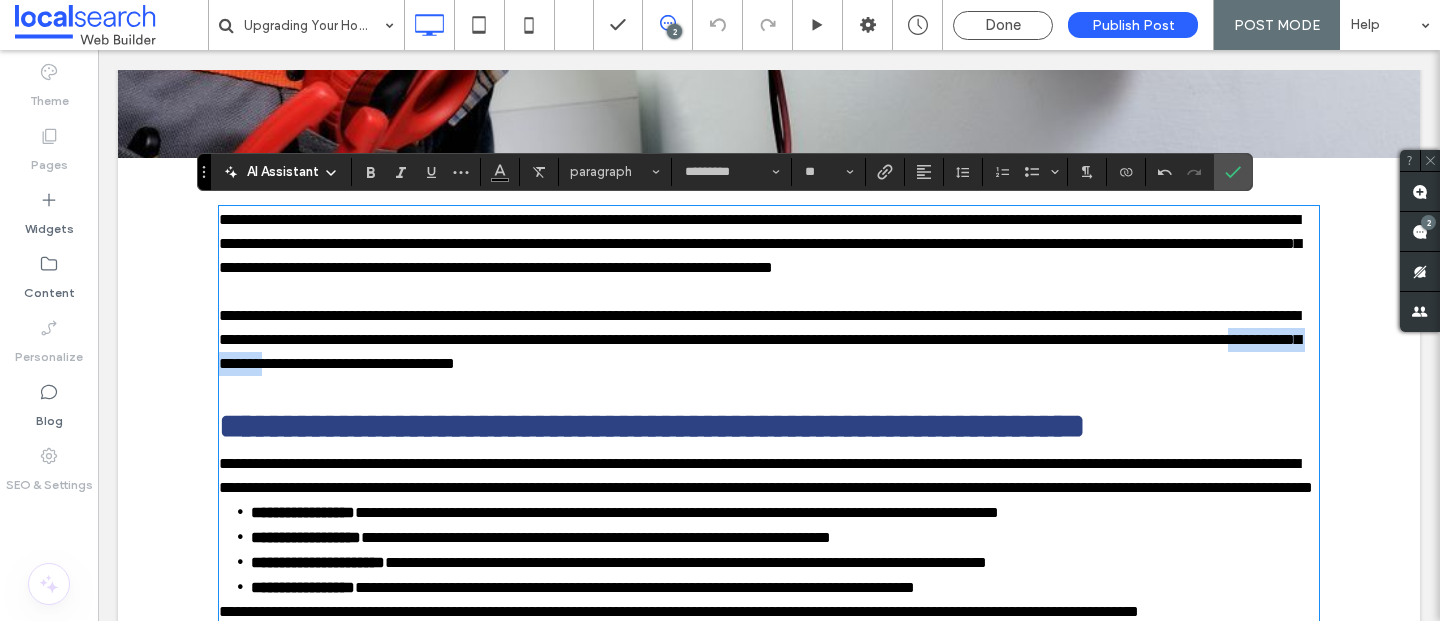 click on "**********" at bounding box center (760, 339) 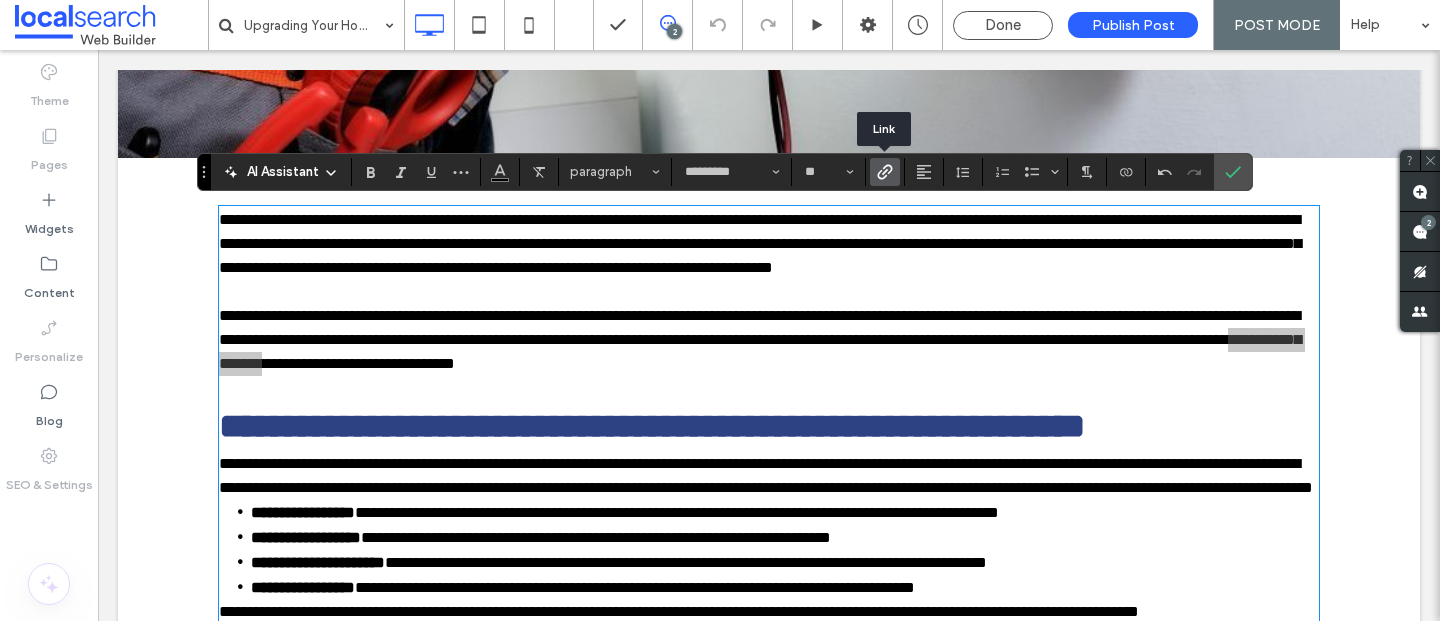 click 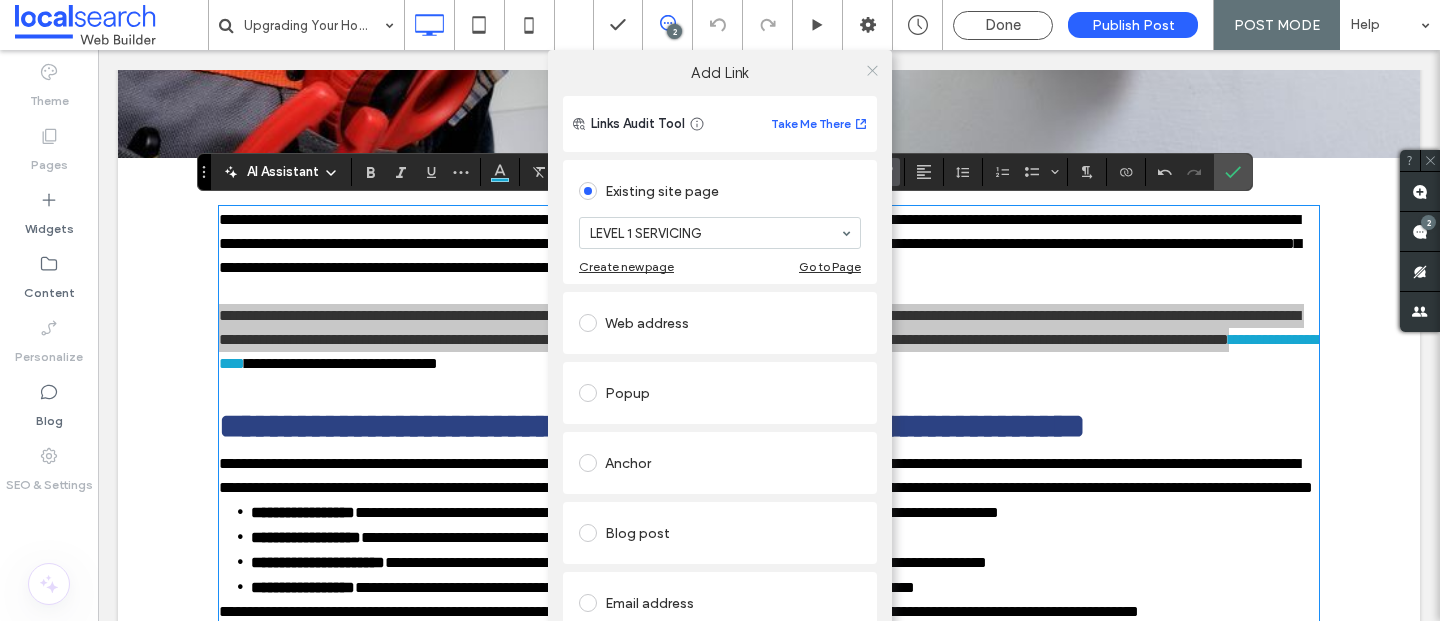 click 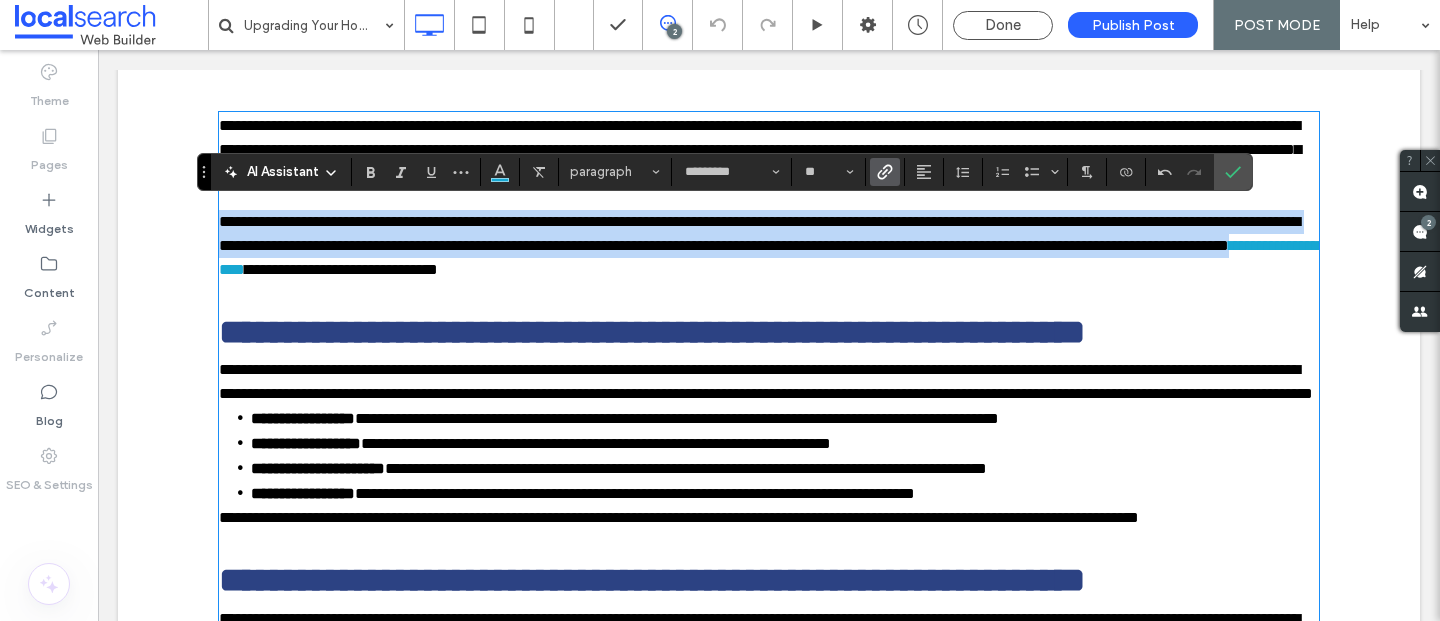 scroll, scrollTop: 812, scrollLeft: 0, axis: vertical 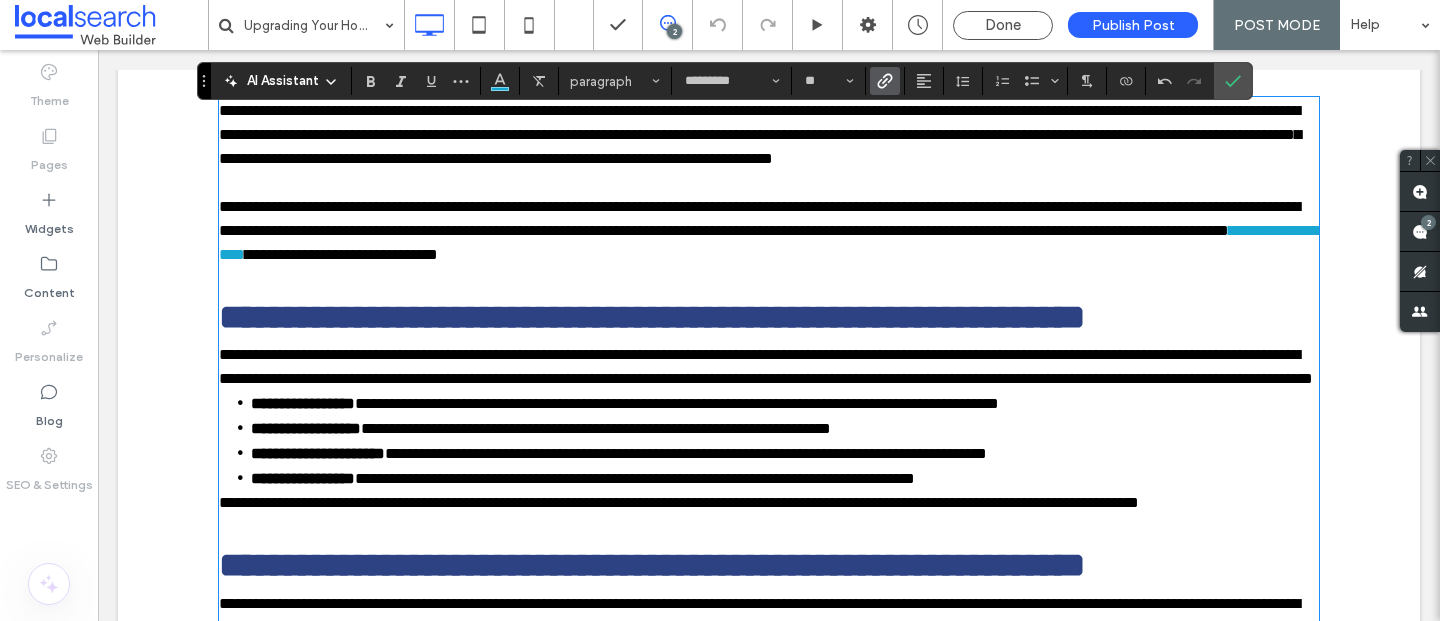 click on "**********" at bounding box center (766, 366) 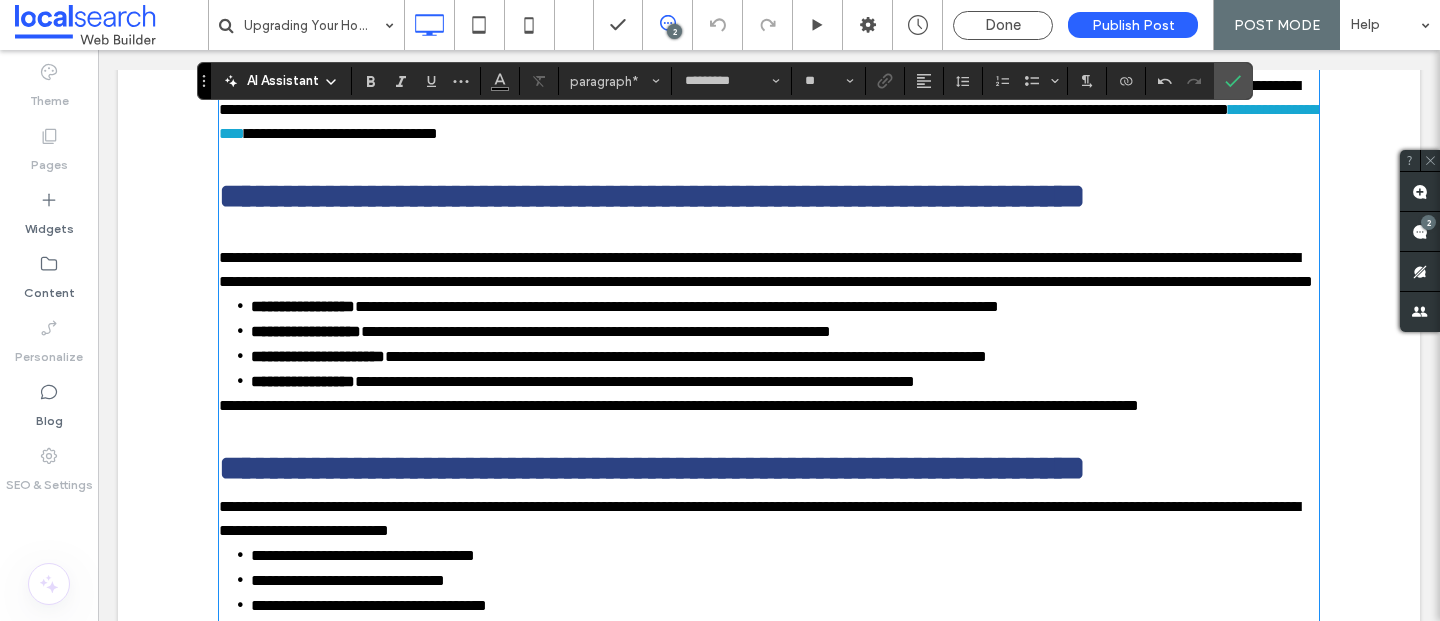 scroll, scrollTop: 969, scrollLeft: 0, axis: vertical 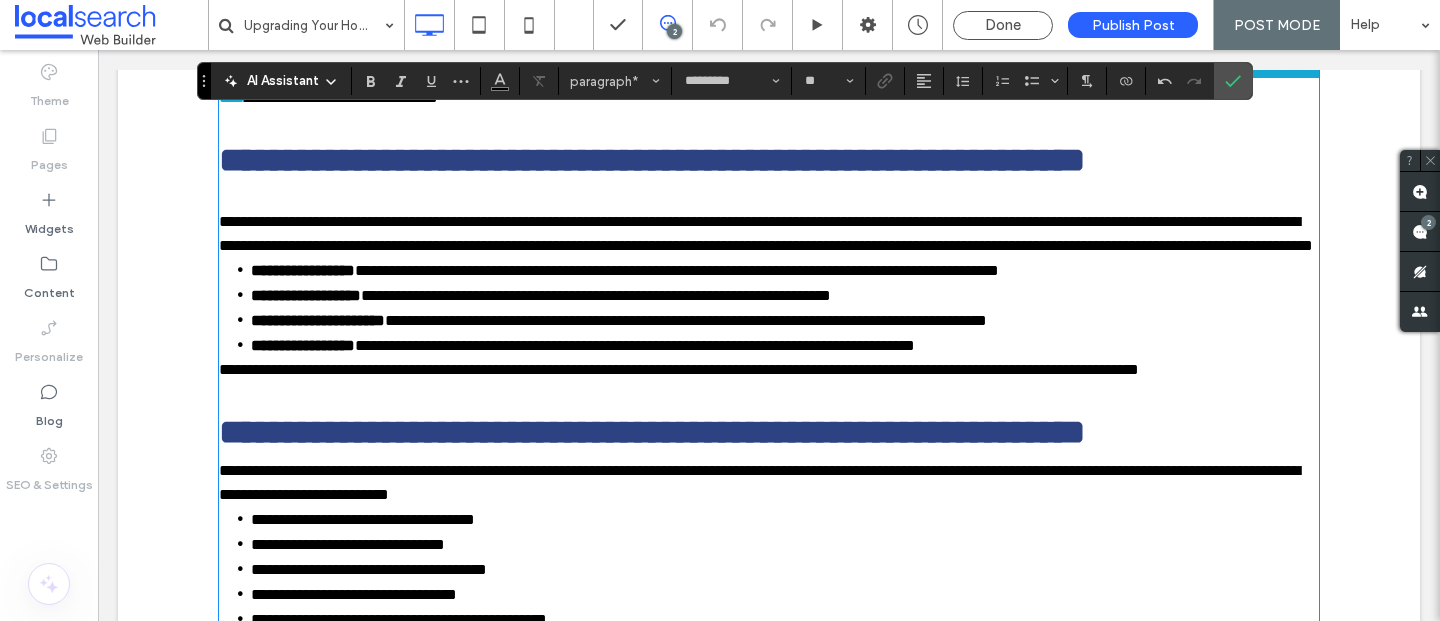 click on "**********" at bounding box center (769, 234) 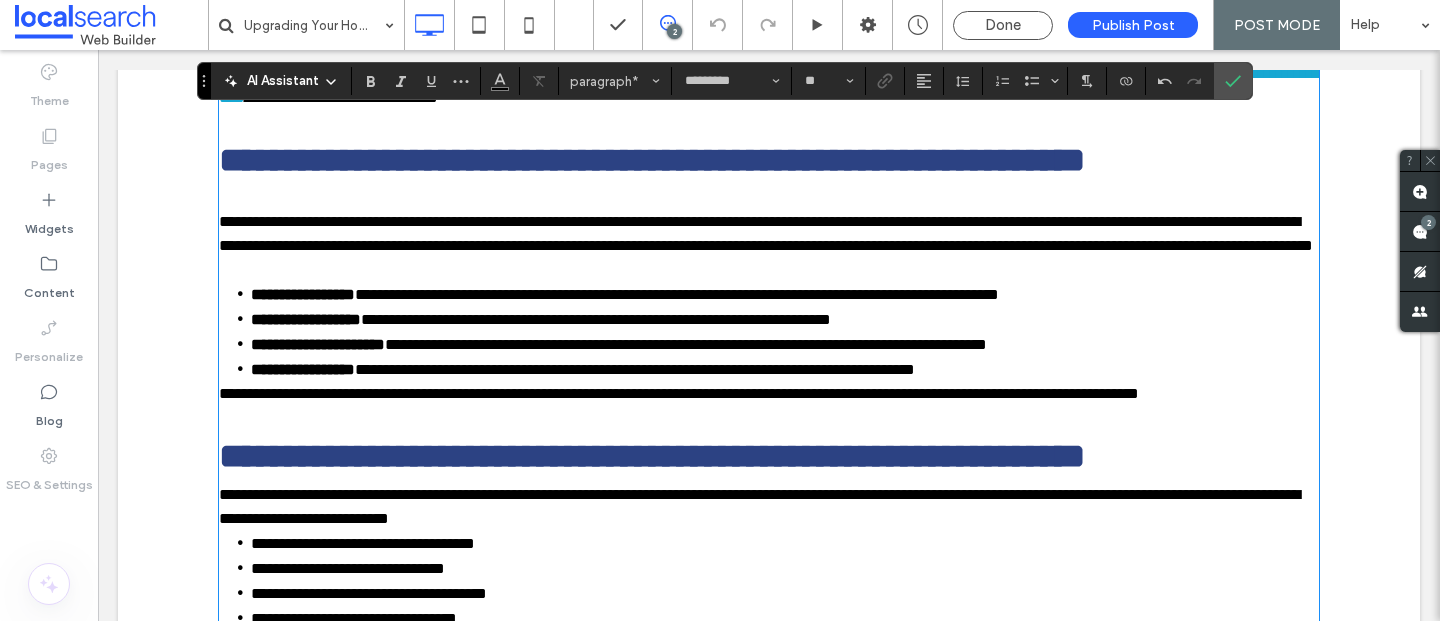 click on "**********" at bounding box center (679, 393) 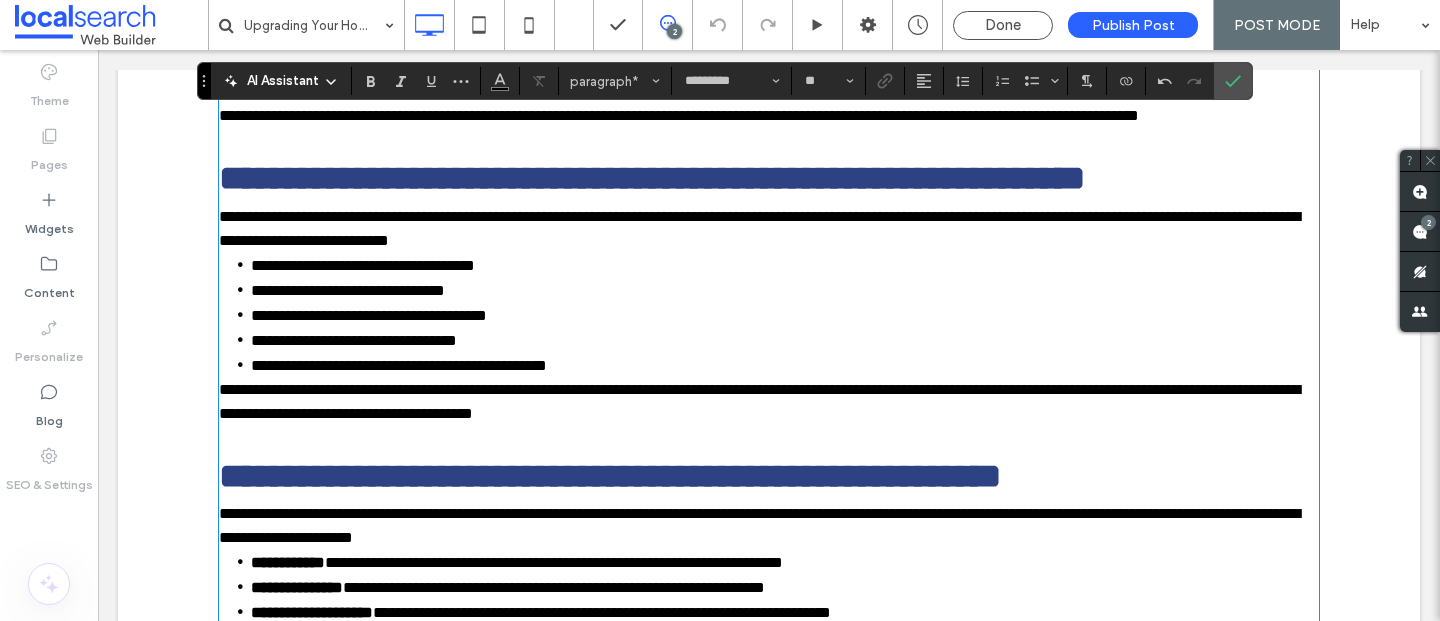 scroll, scrollTop: 1317, scrollLeft: 0, axis: vertical 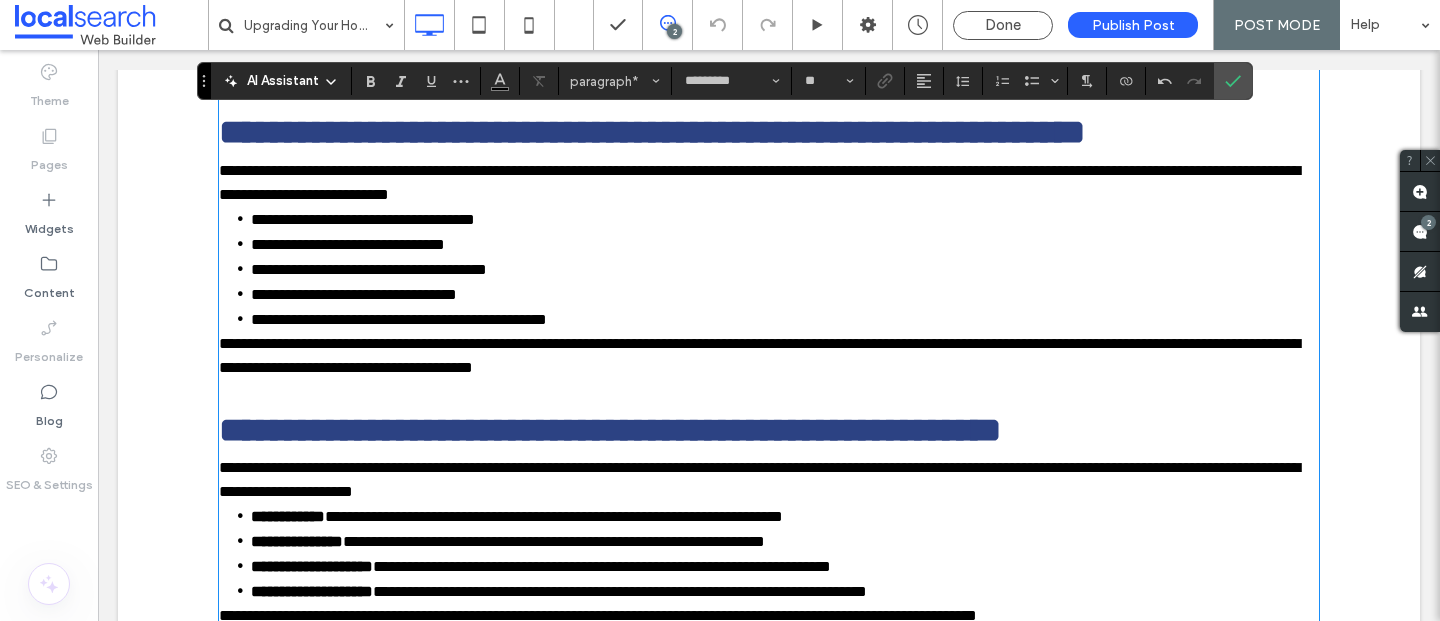 click on "**********" at bounding box center [759, 182] 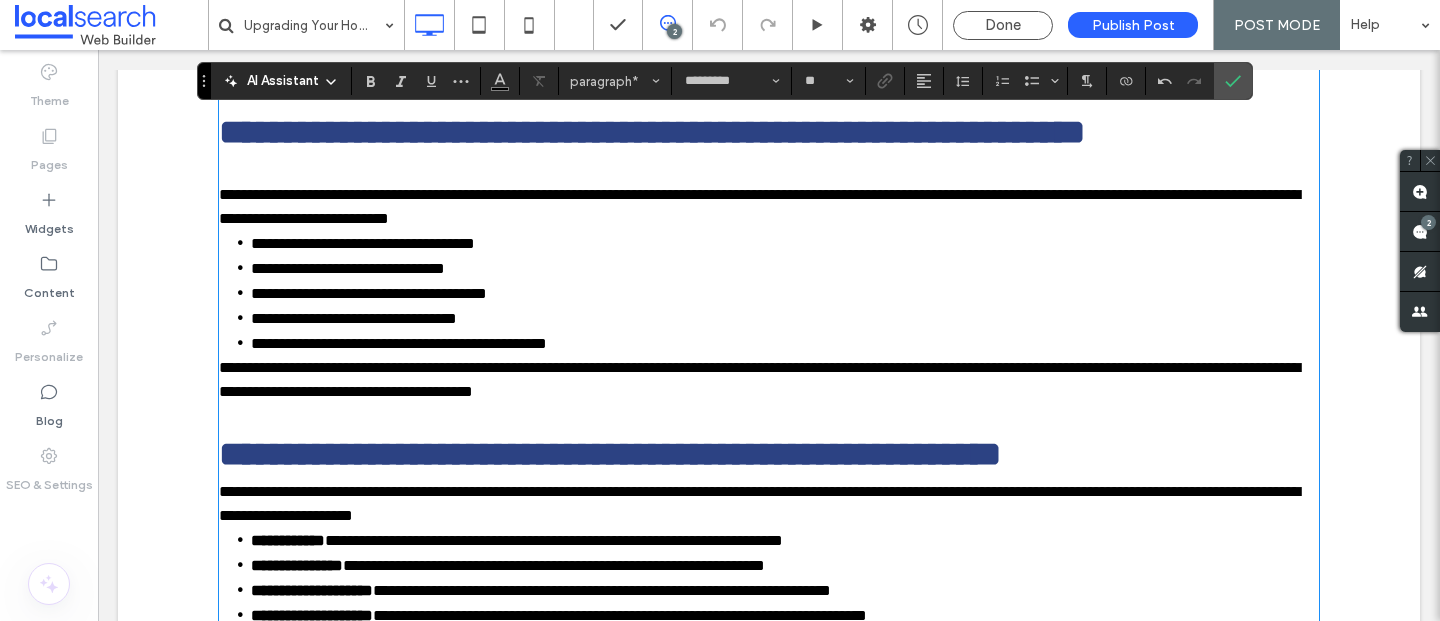 click on "**********" at bounding box center (769, 207) 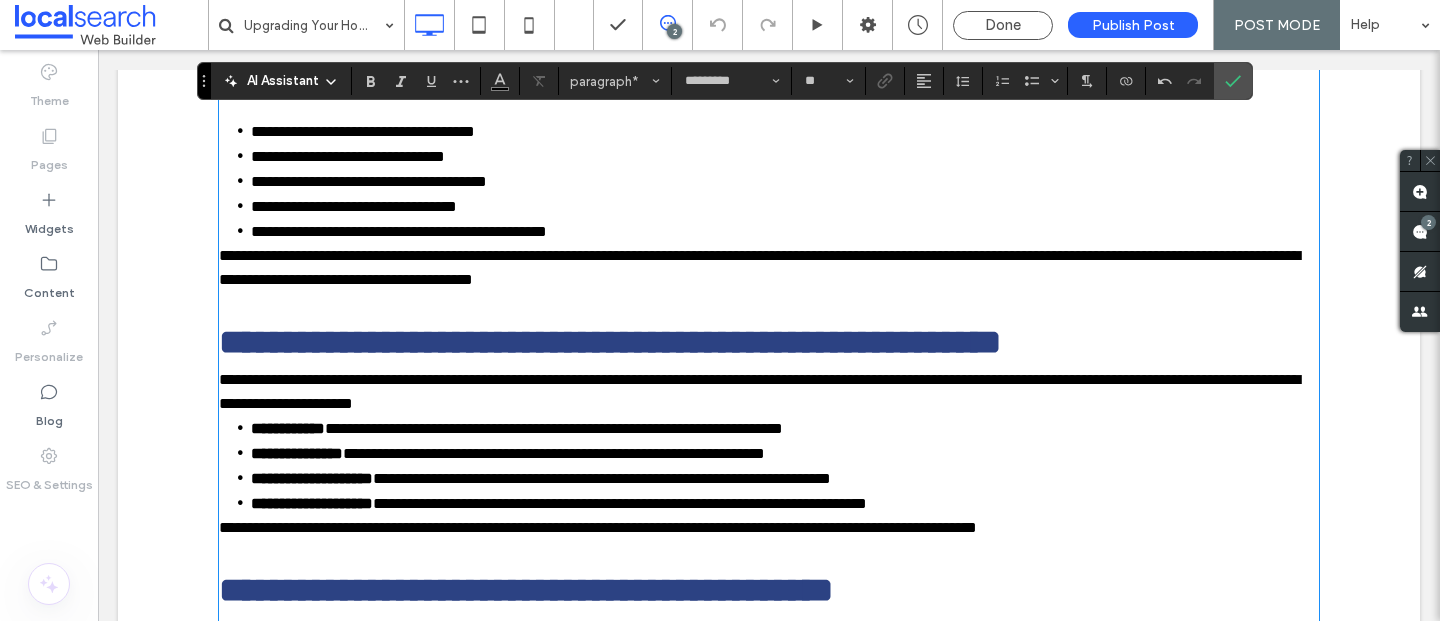 scroll, scrollTop: 1496, scrollLeft: 0, axis: vertical 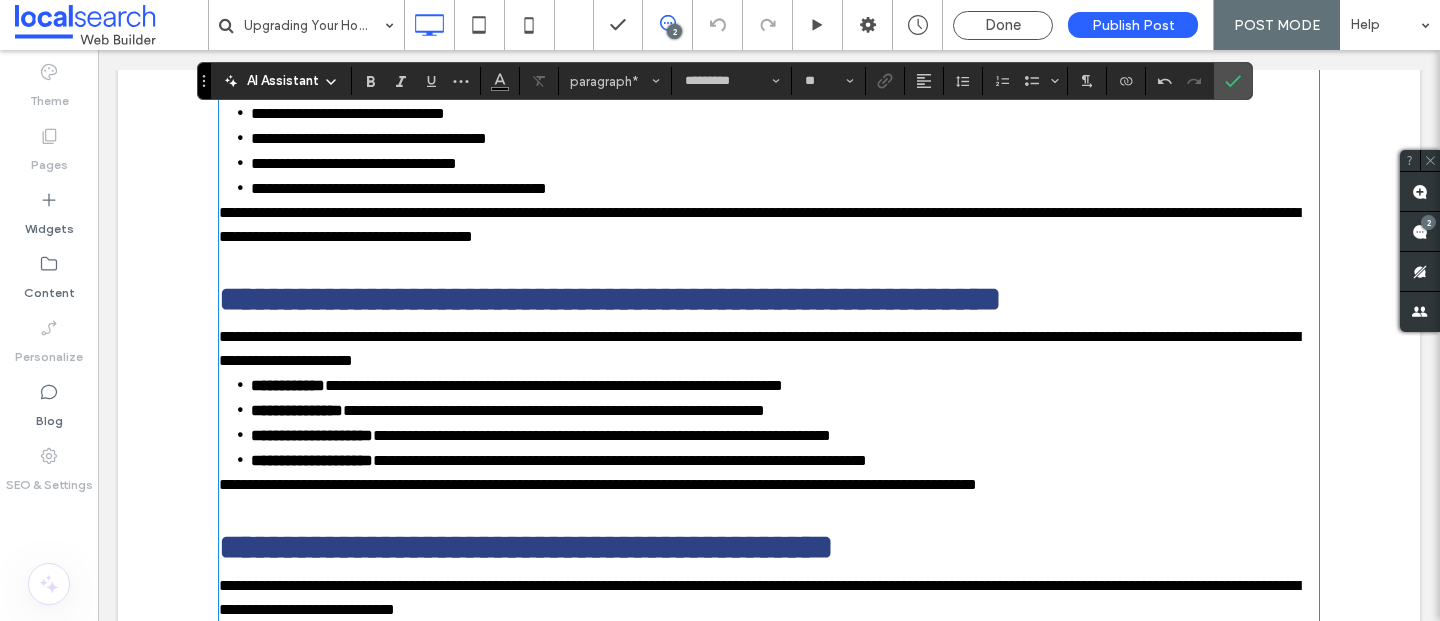 click on "**********" at bounding box center [759, 224] 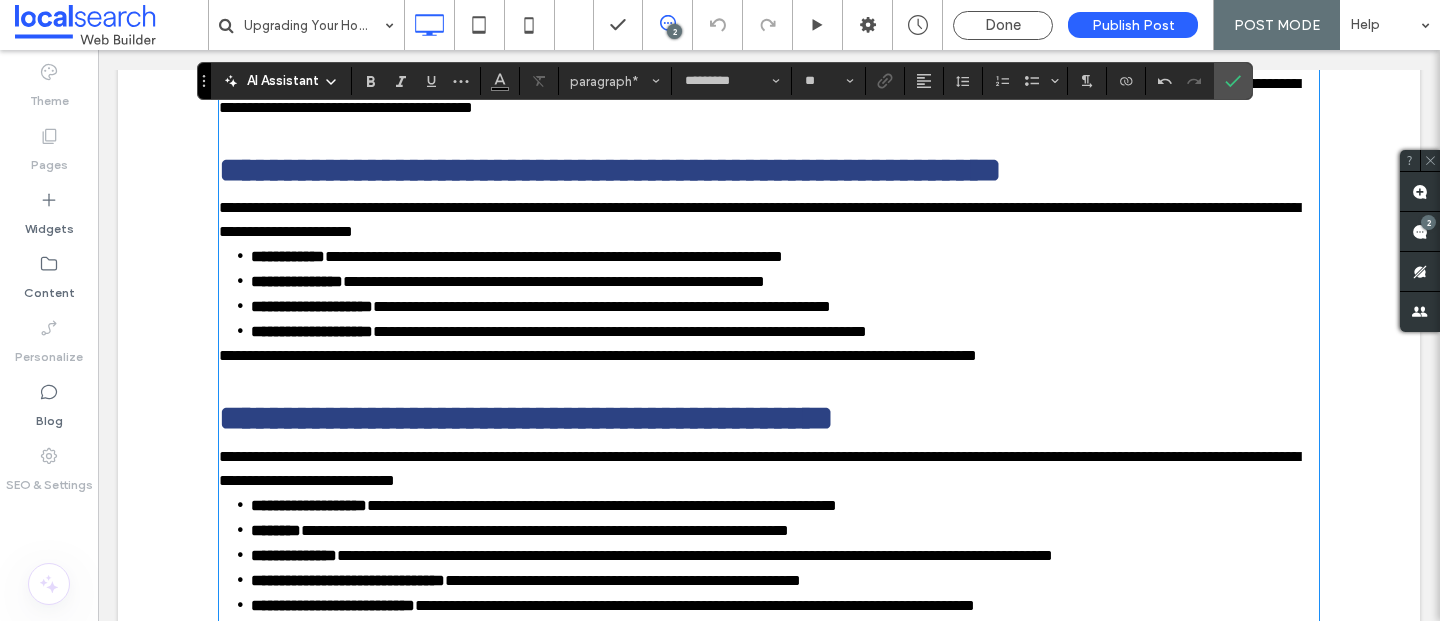 scroll, scrollTop: 1666, scrollLeft: 0, axis: vertical 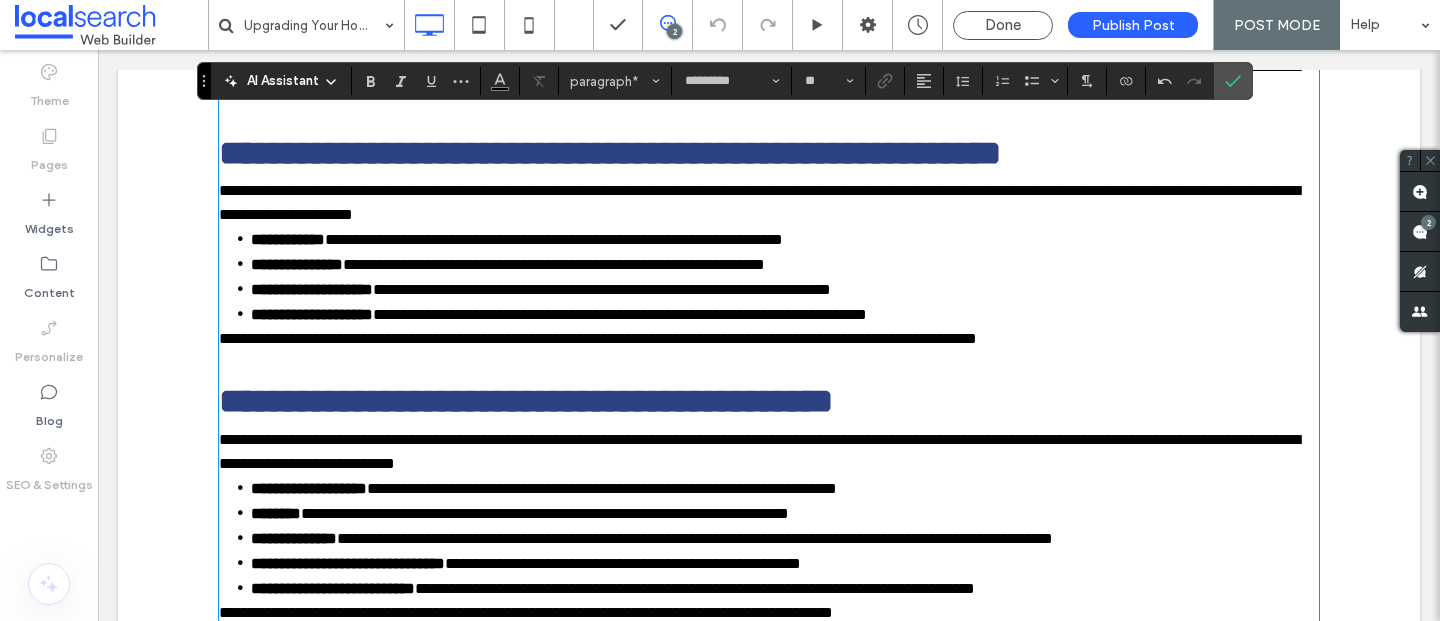 click on "**********" at bounding box center (759, 202) 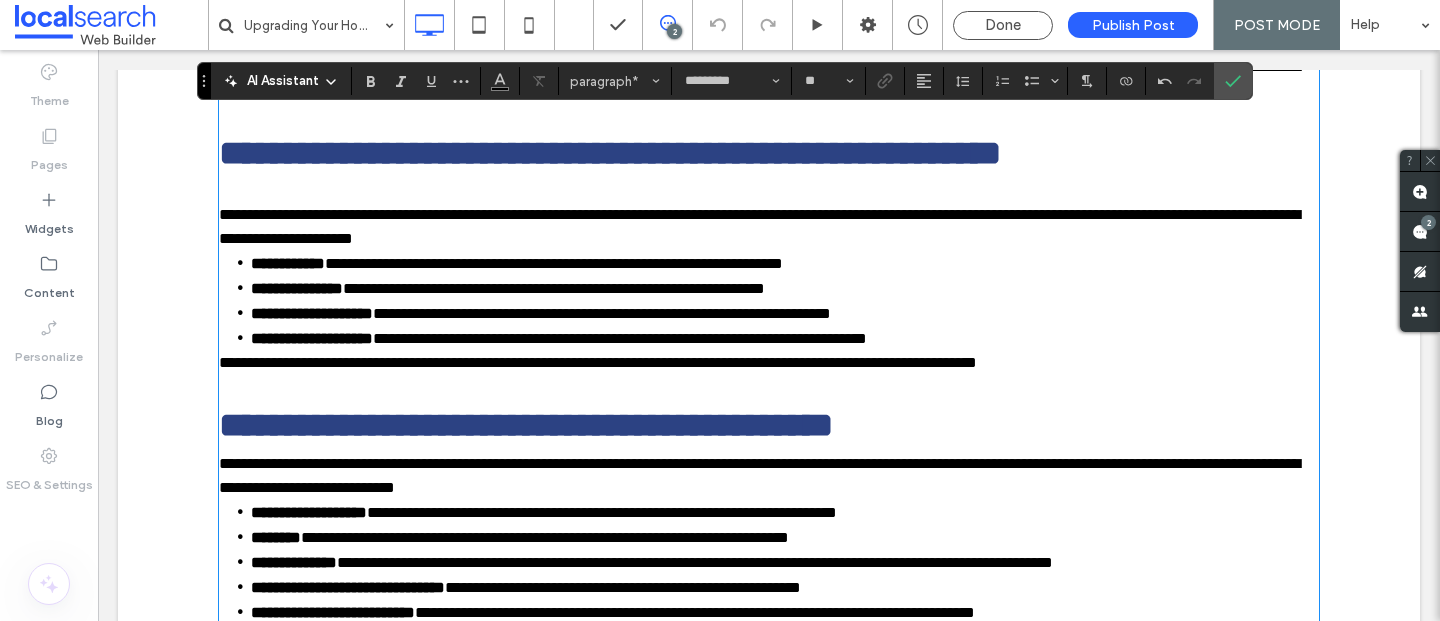 click on "**********" at bounding box center (769, 227) 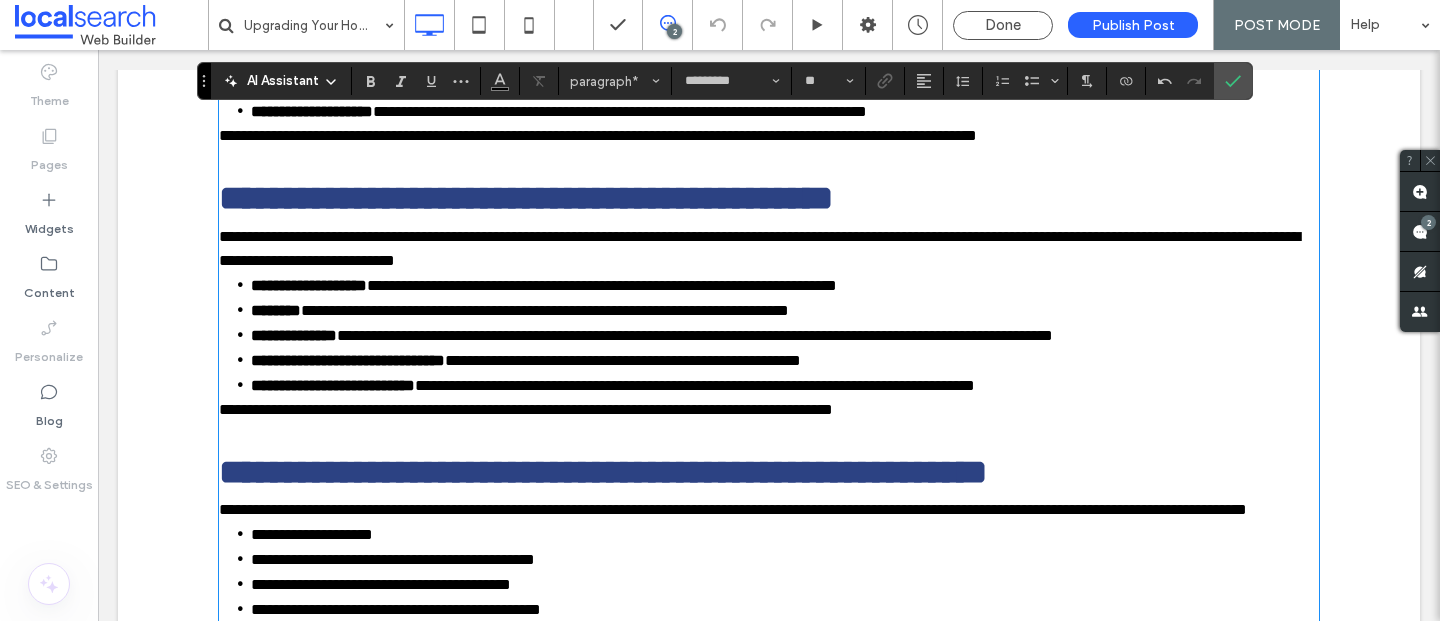 scroll, scrollTop: 1936, scrollLeft: 0, axis: vertical 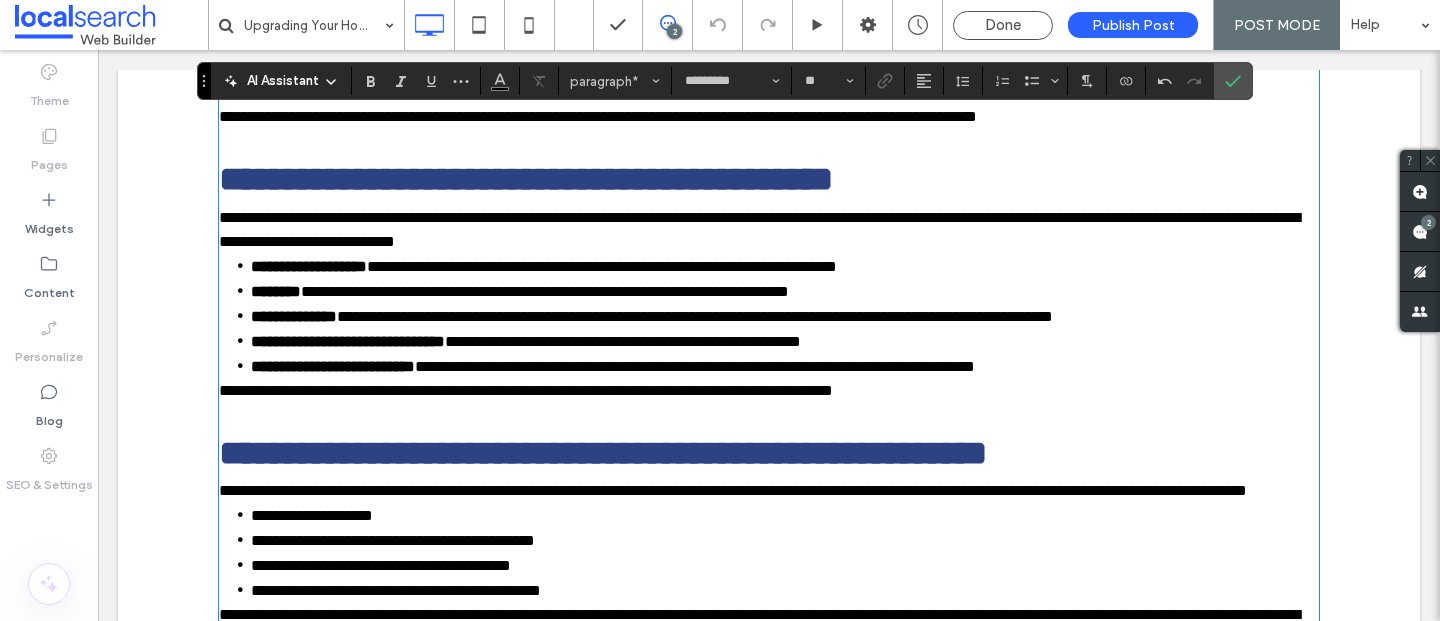 click on "**********" at bounding box center [598, 116] 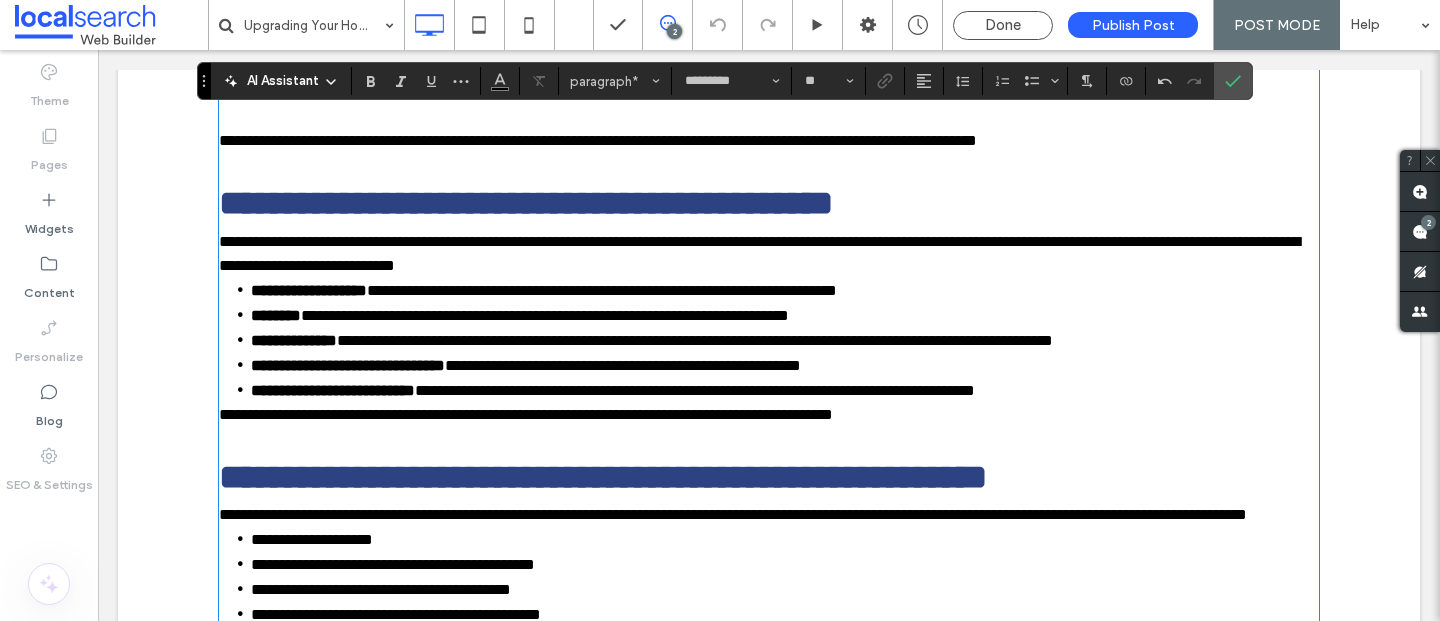 scroll, scrollTop: 1991, scrollLeft: 0, axis: vertical 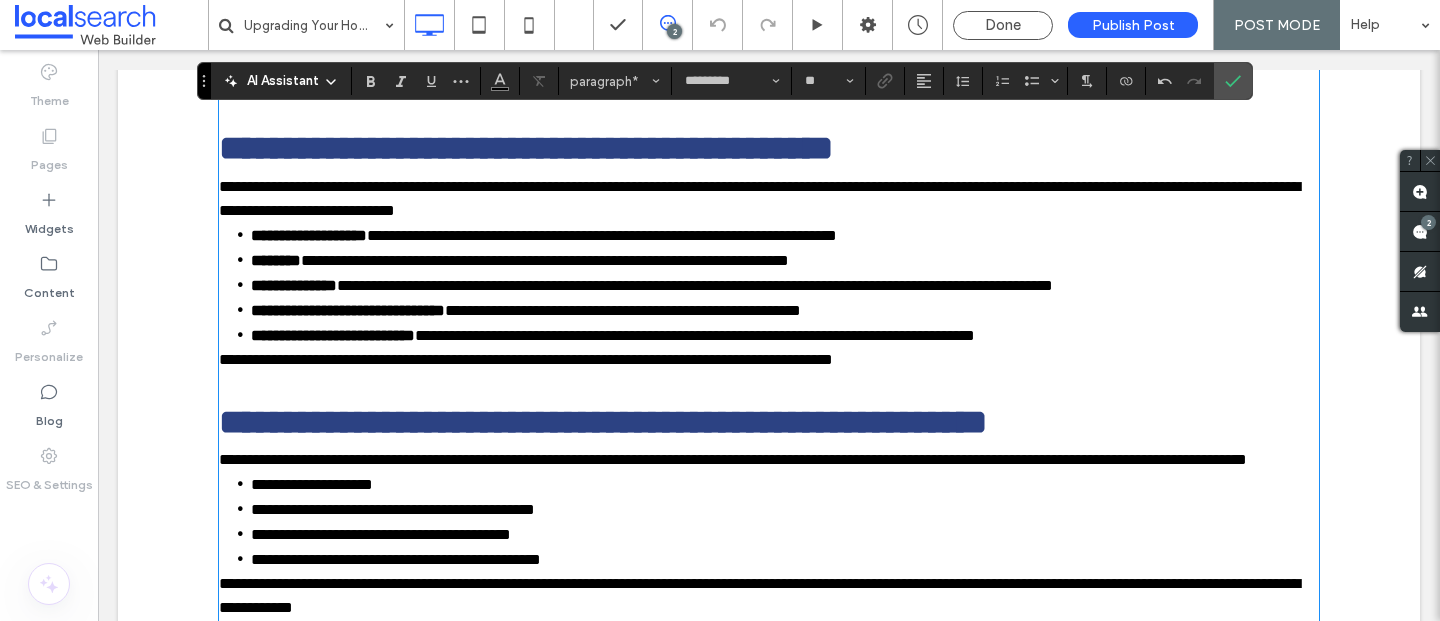 click at bounding box center [769, 110] 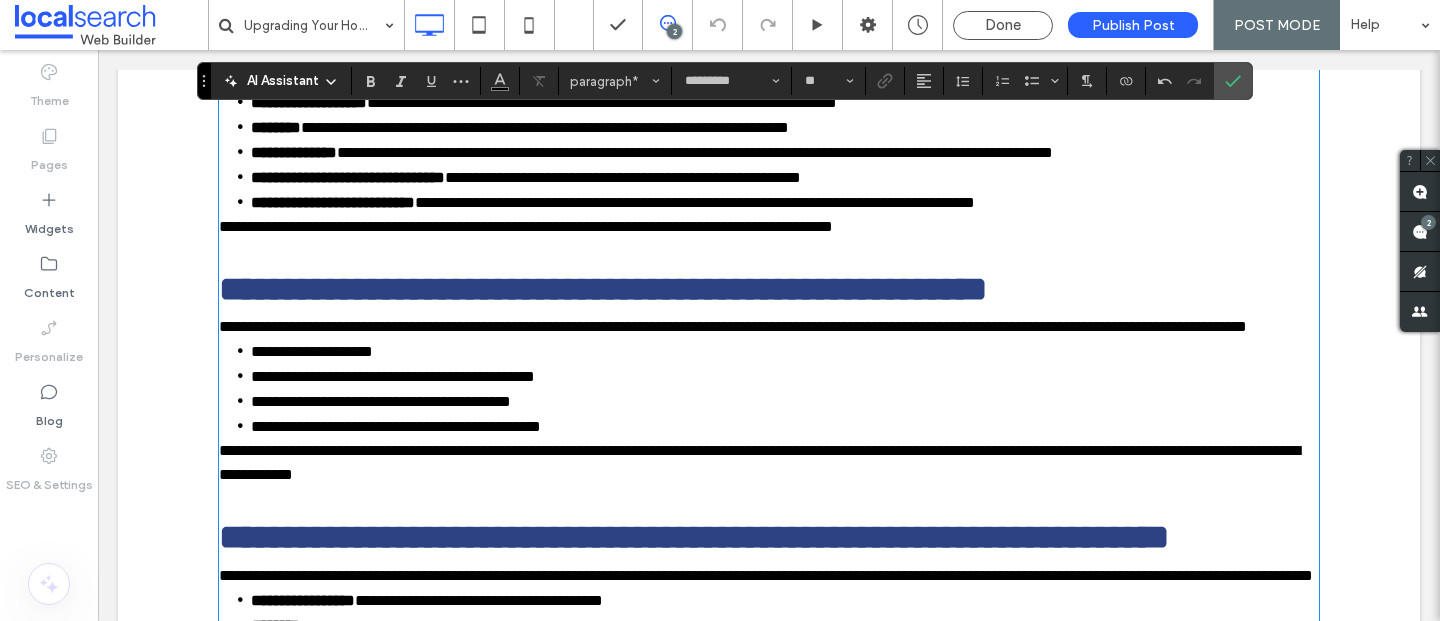 click on "**********" at bounding box center (769, 66) 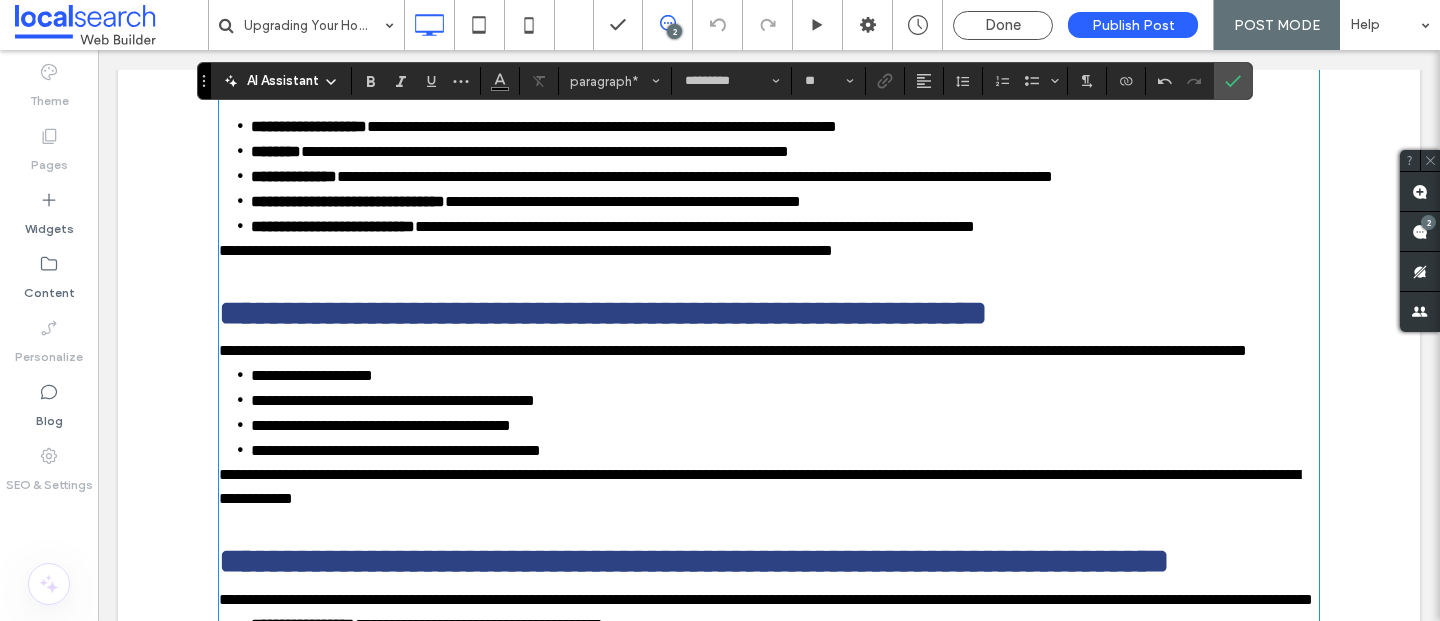 click on "**********" at bounding box center [759, 65] 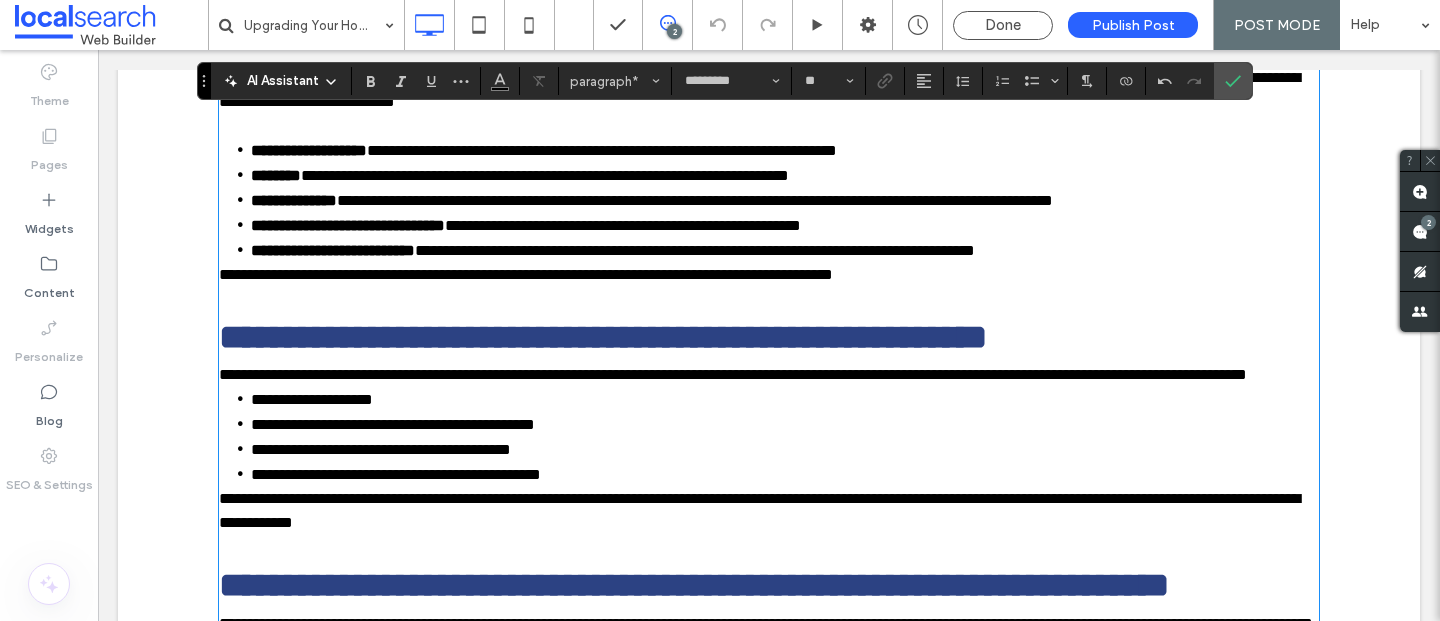 click on "**********" at bounding box center (526, 274) 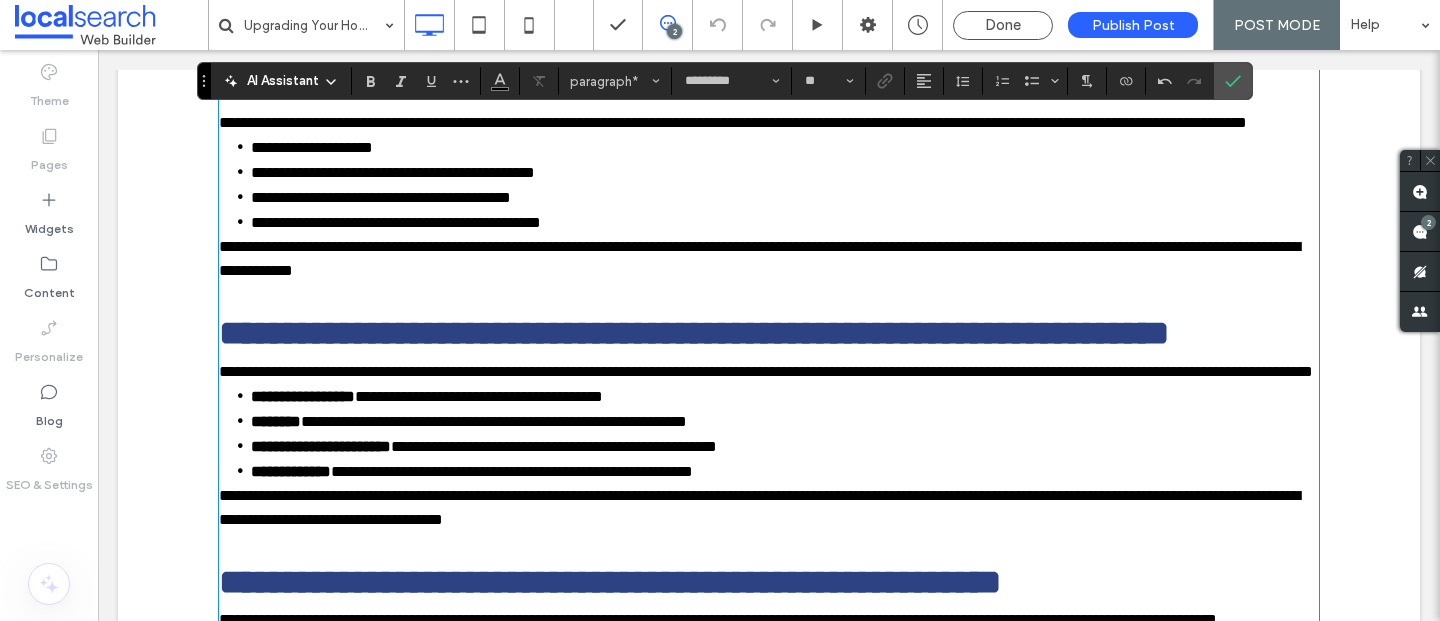 scroll, scrollTop: 2402, scrollLeft: 0, axis: vertical 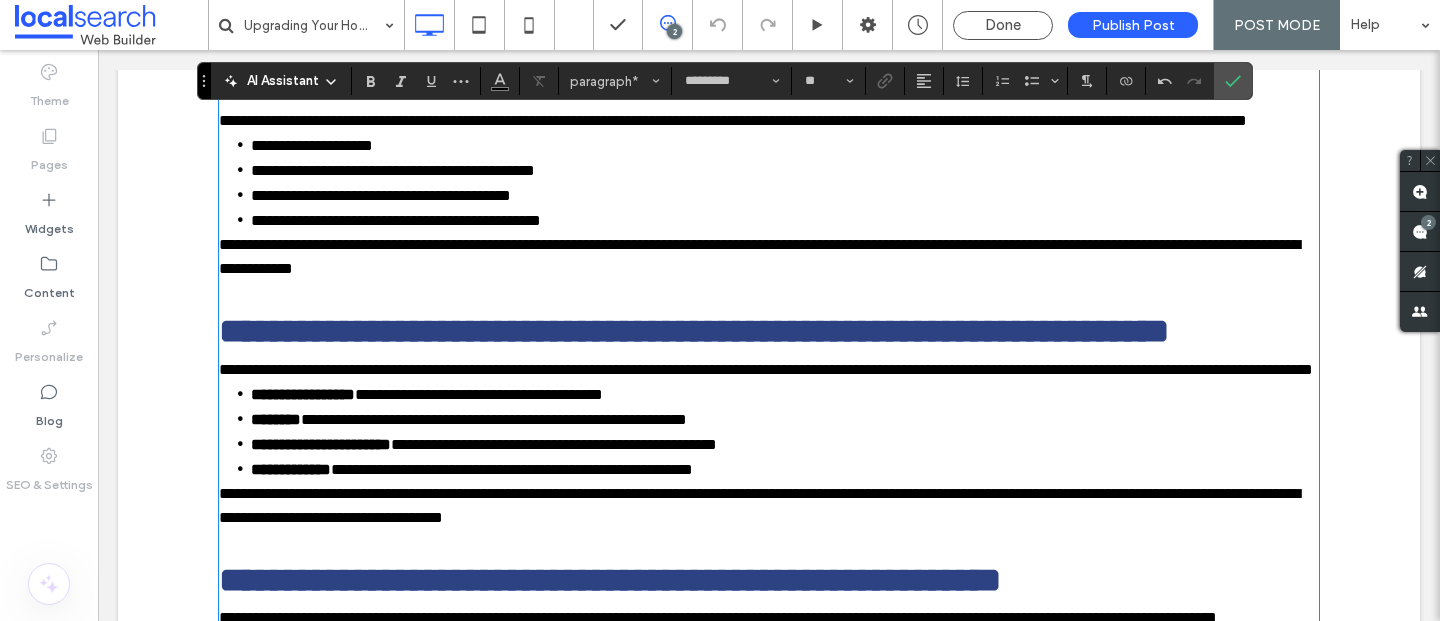 click on "**********" at bounding box center [733, 120] 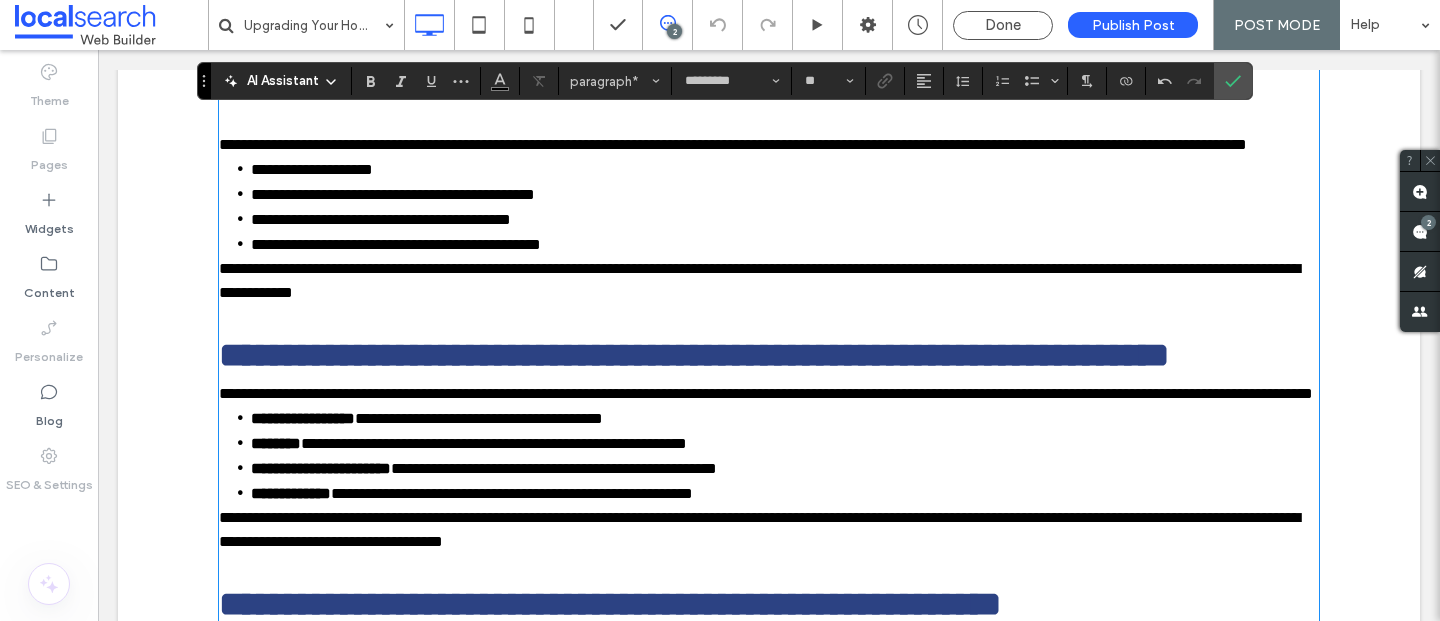 click on "**********" at bounding box center [769, 145] 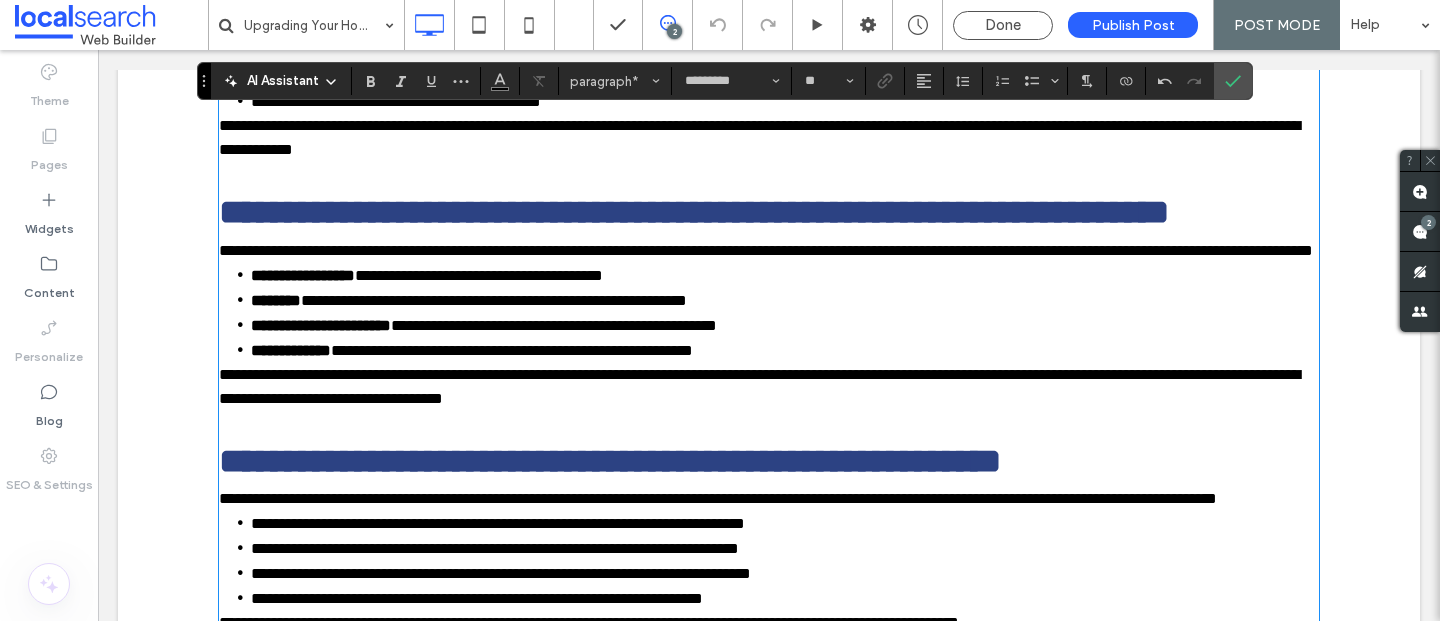 scroll, scrollTop: 2594, scrollLeft: 0, axis: vertical 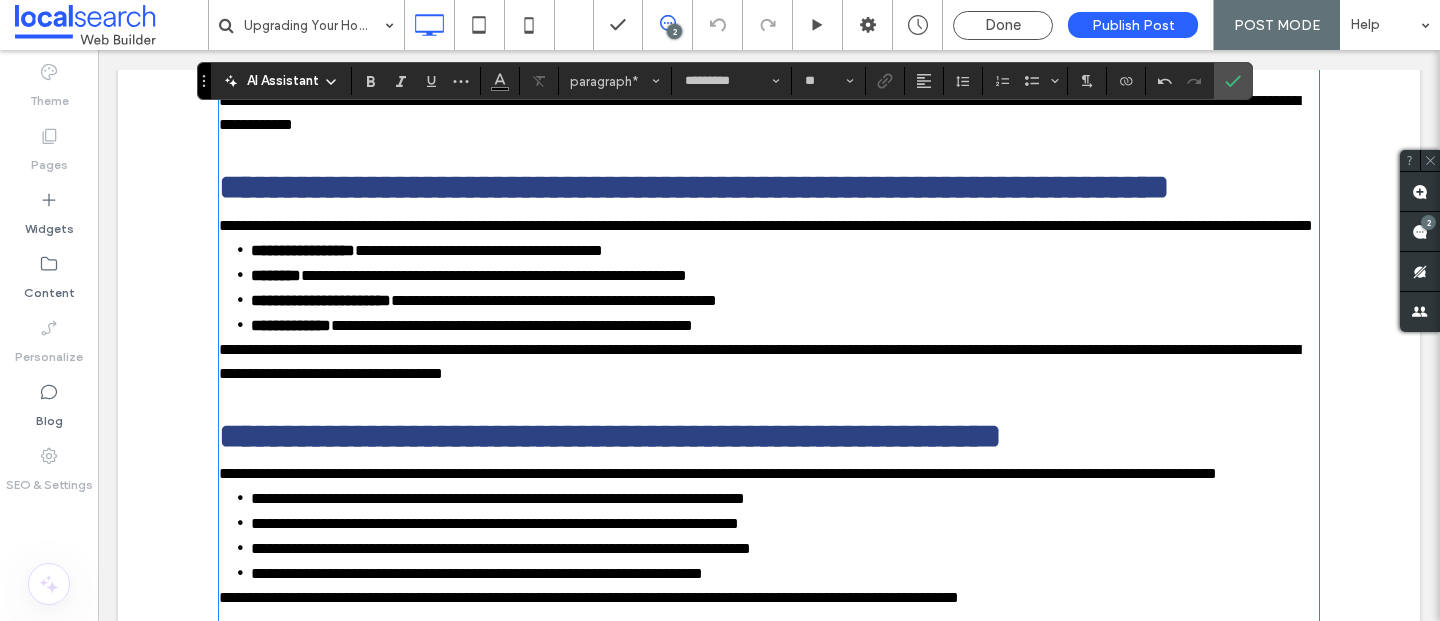 click on "**********" at bounding box center [759, 112] 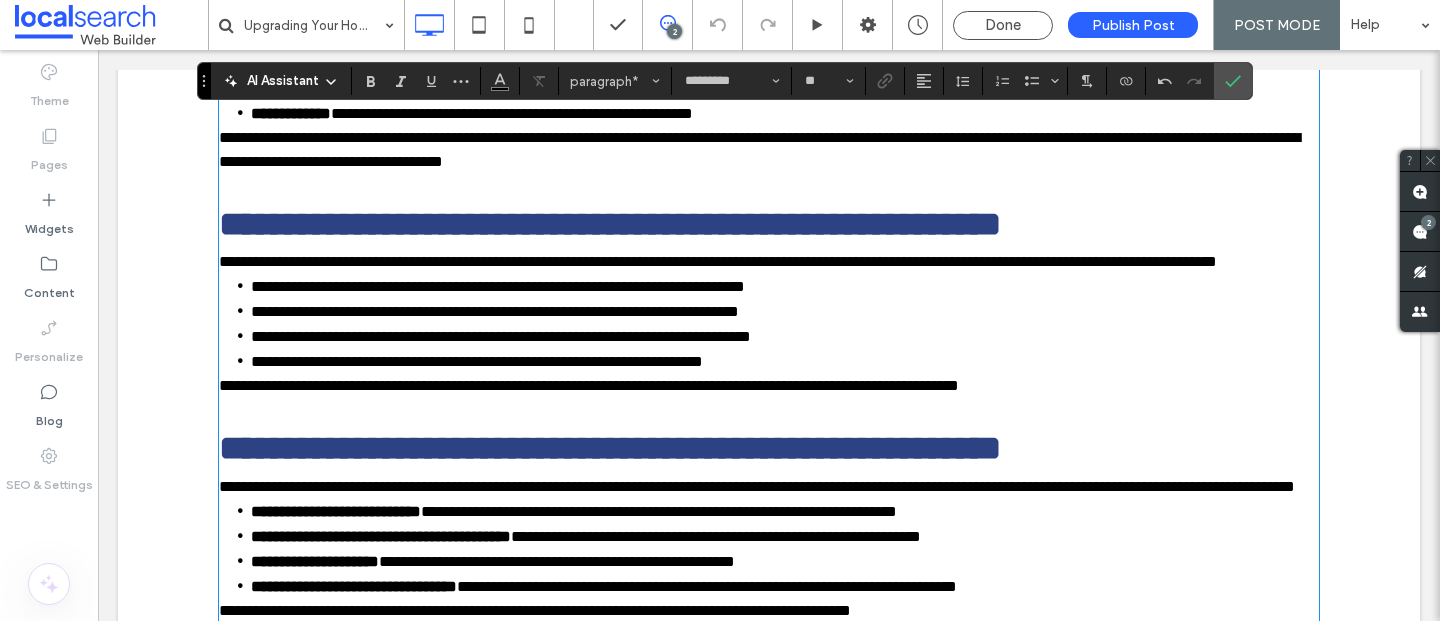 scroll, scrollTop: 2859, scrollLeft: 0, axis: vertical 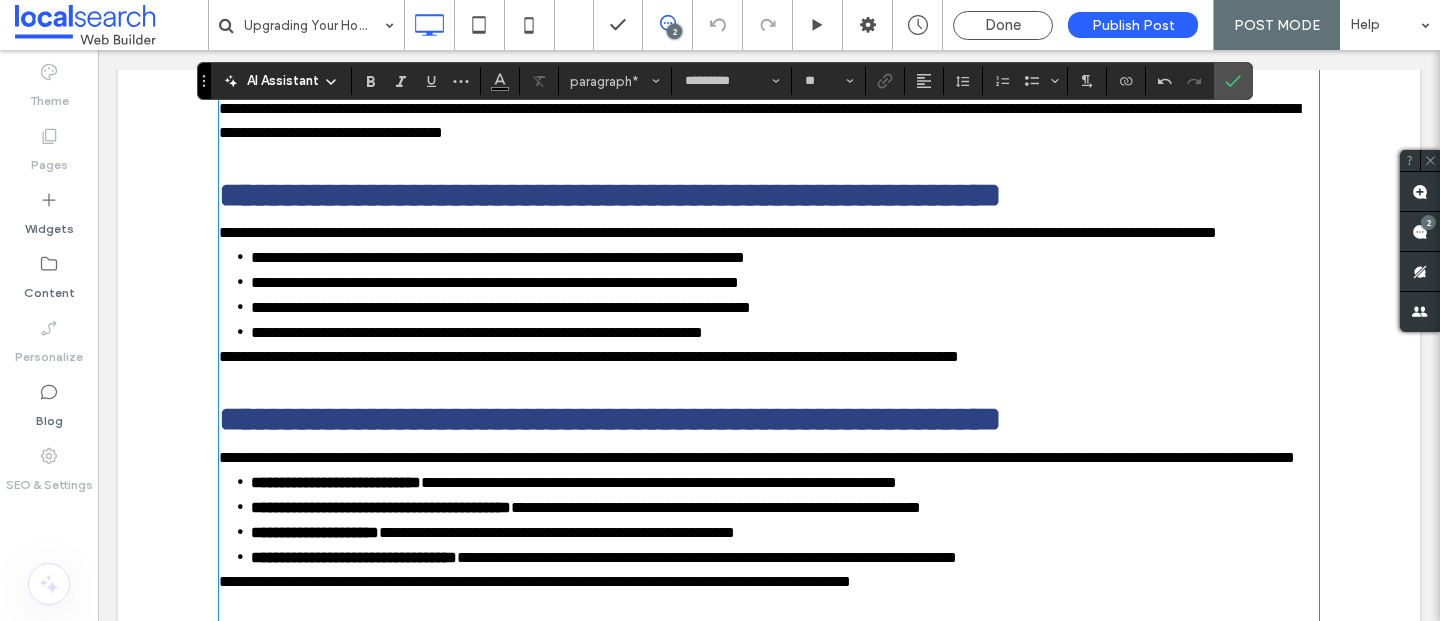 click on "**********" at bounding box center [766, -16] 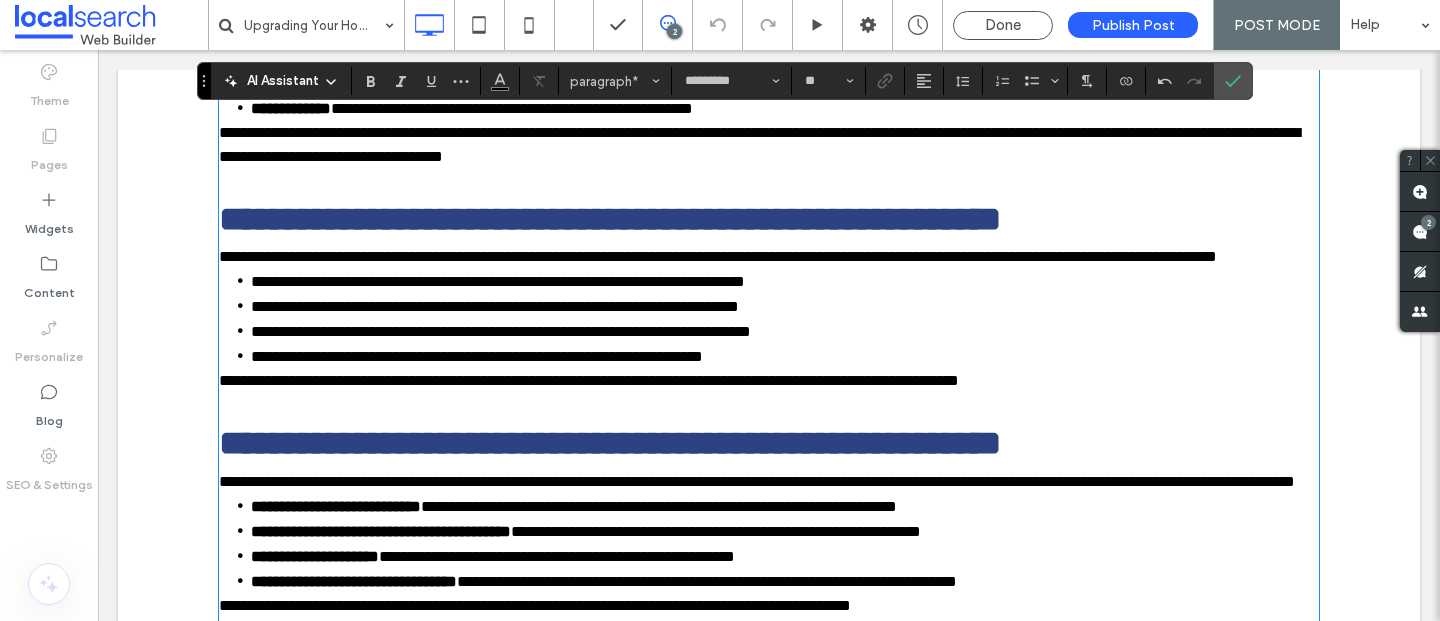 click on "**********" at bounding box center [769, 9] 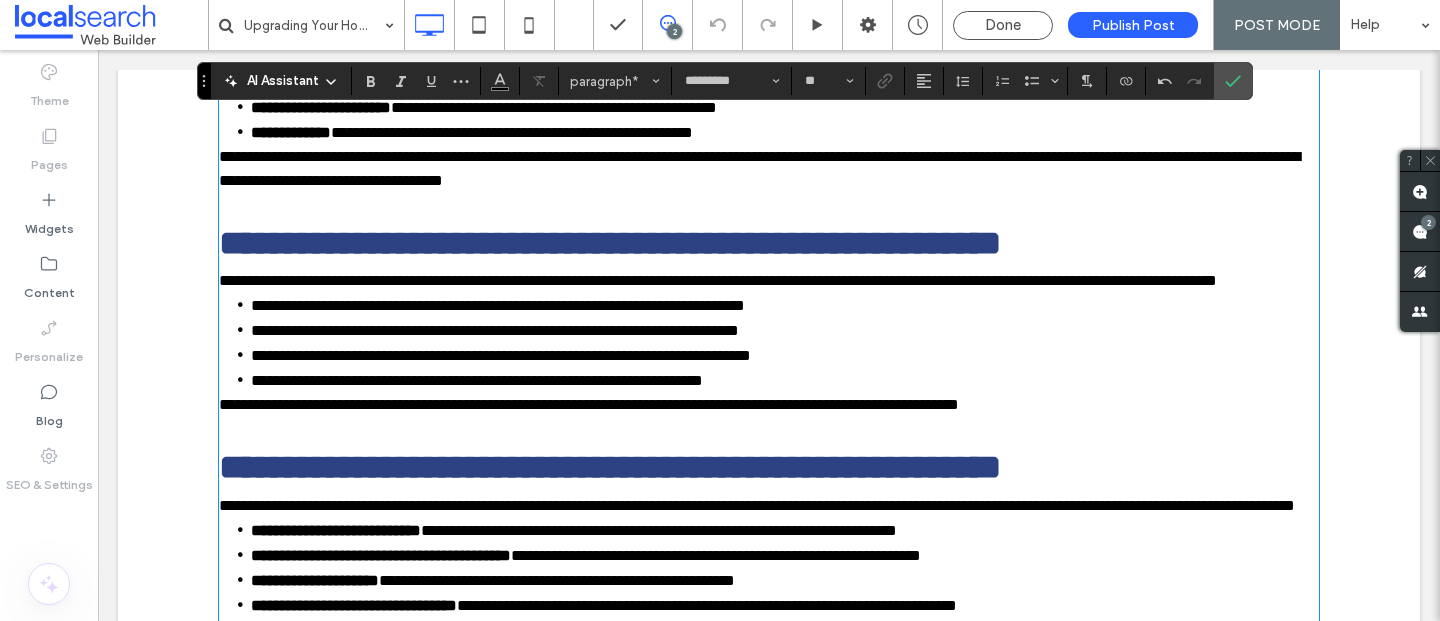 click on "**********" at bounding box center [759, 168] 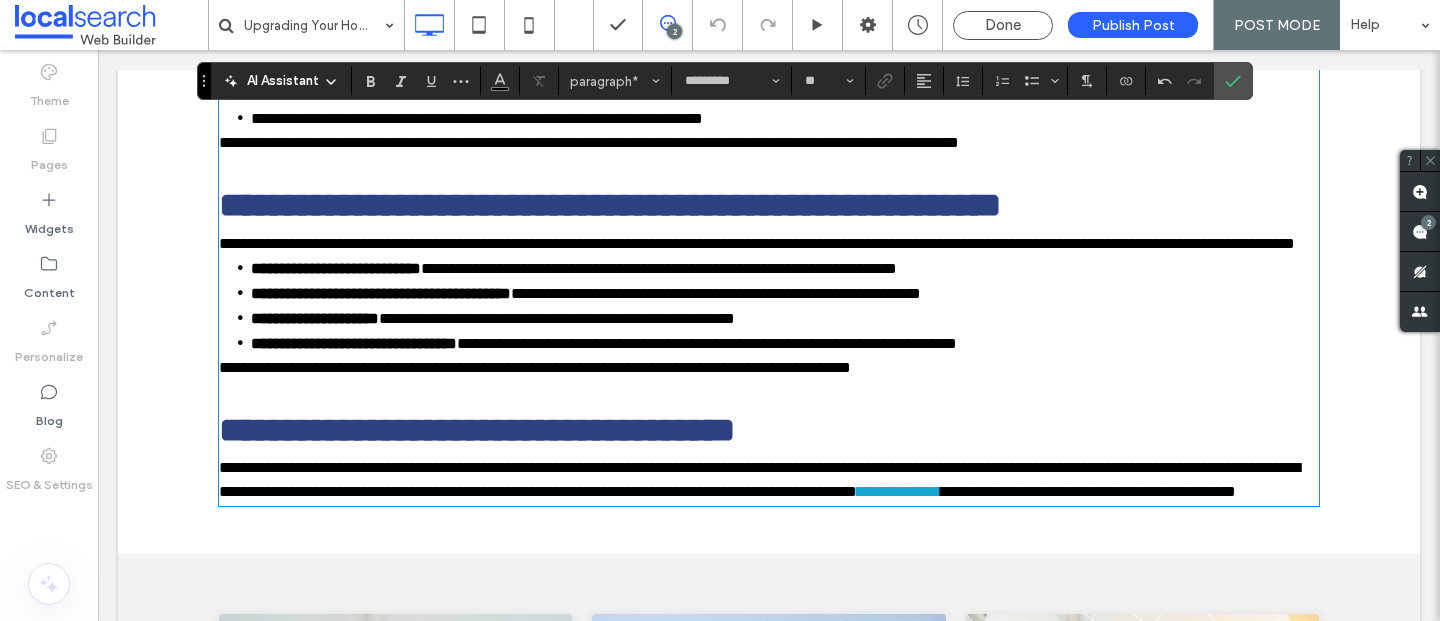 scroll, scrollTop: 3149, scrollLeft: 0, axis: vertical 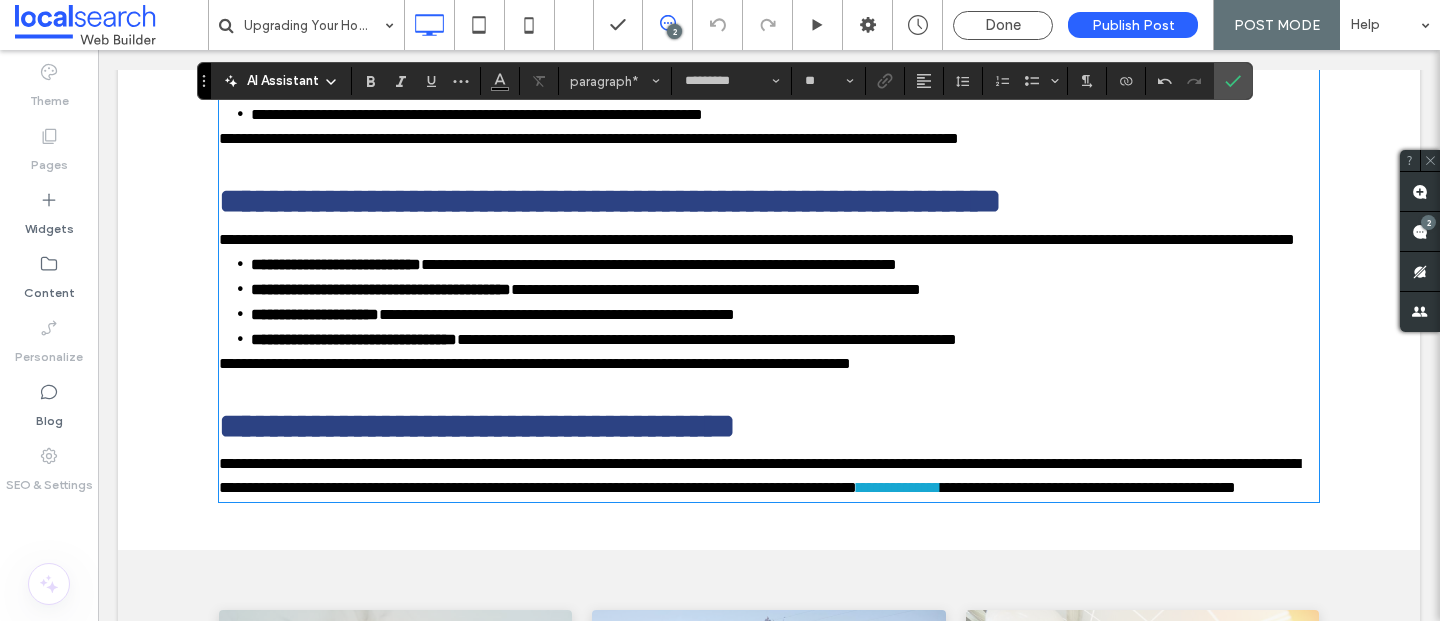 click on "**********" at bounding box center [769, -869] 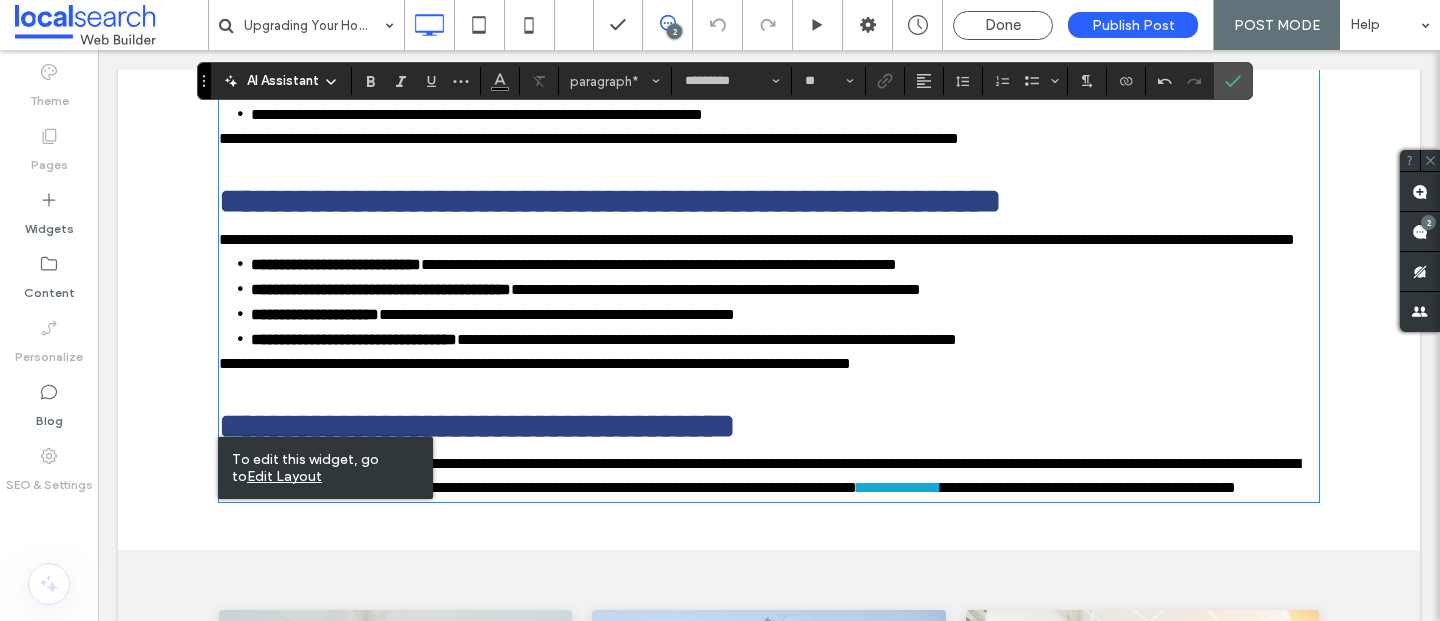click on "**********" at bounding box center (769, 15) 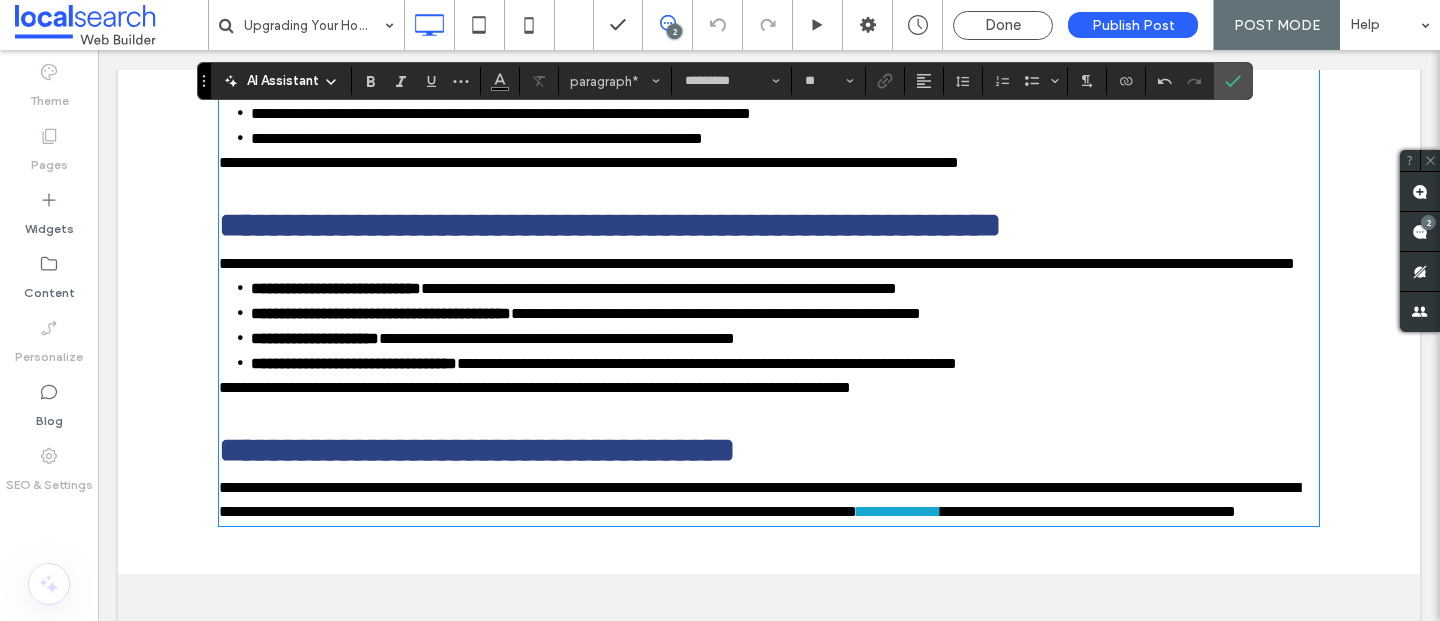 click on "**********" at bounding box center (718, 14) 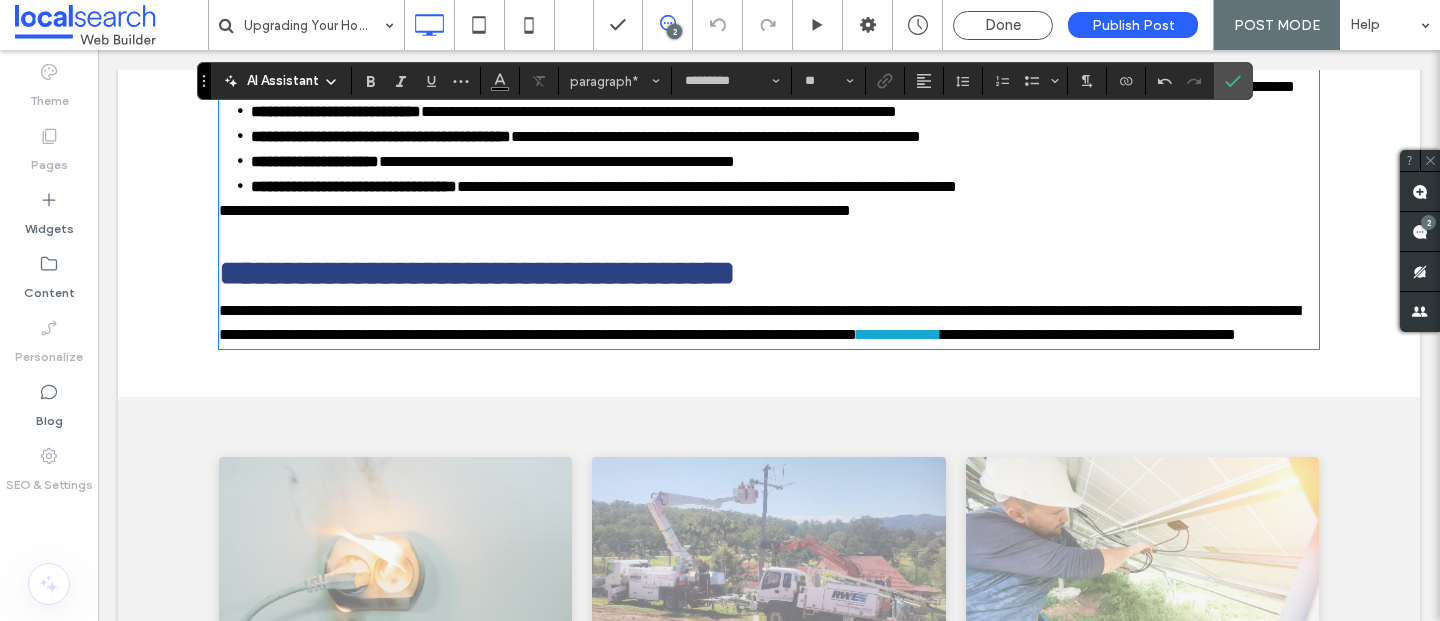 scroll, scrollTop: 3354, scrollLeft: 0, axis: vertical 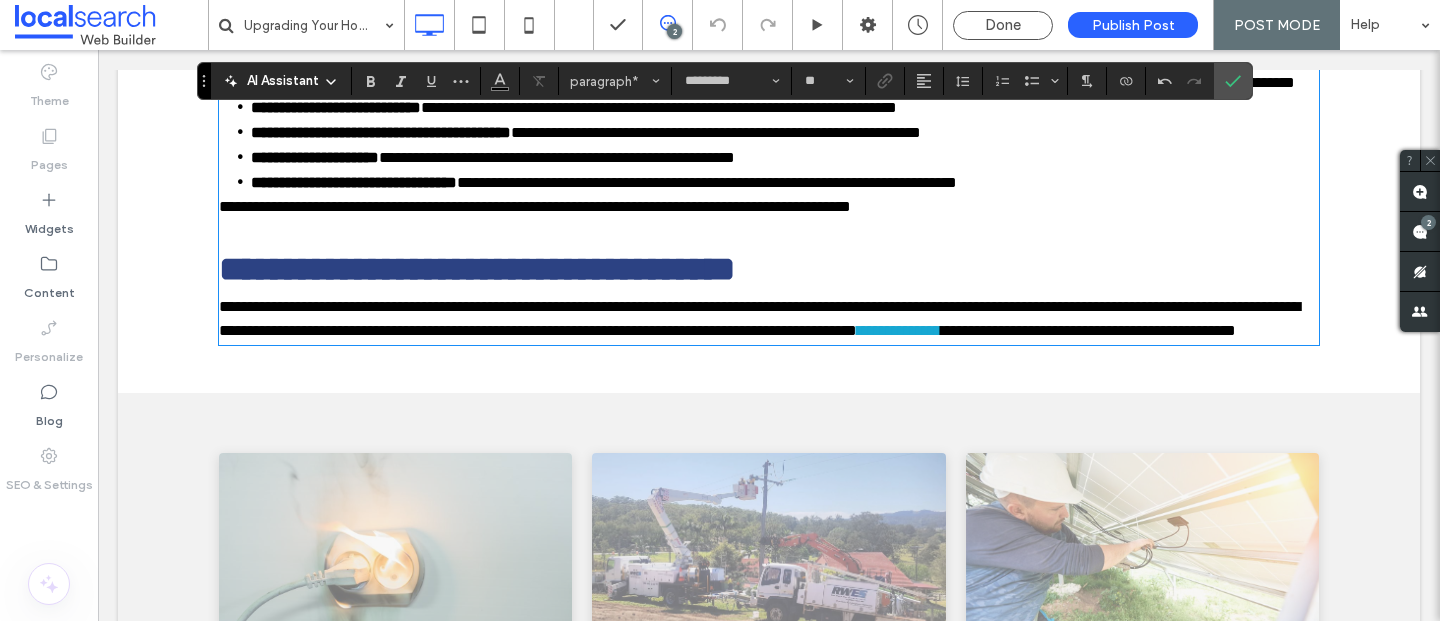 click on "**********" at bounding box center [589, -19] 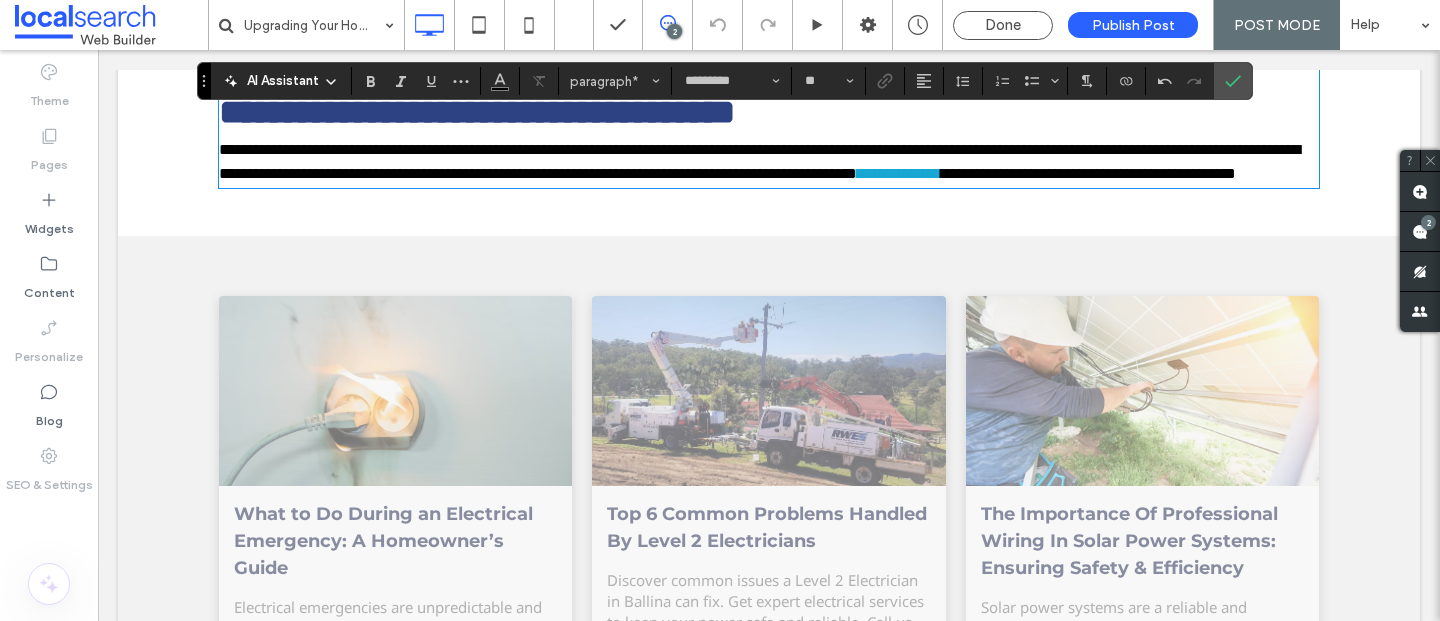 scroll, scrollTop: 3539, scrollLeft: 0, axis: vertical 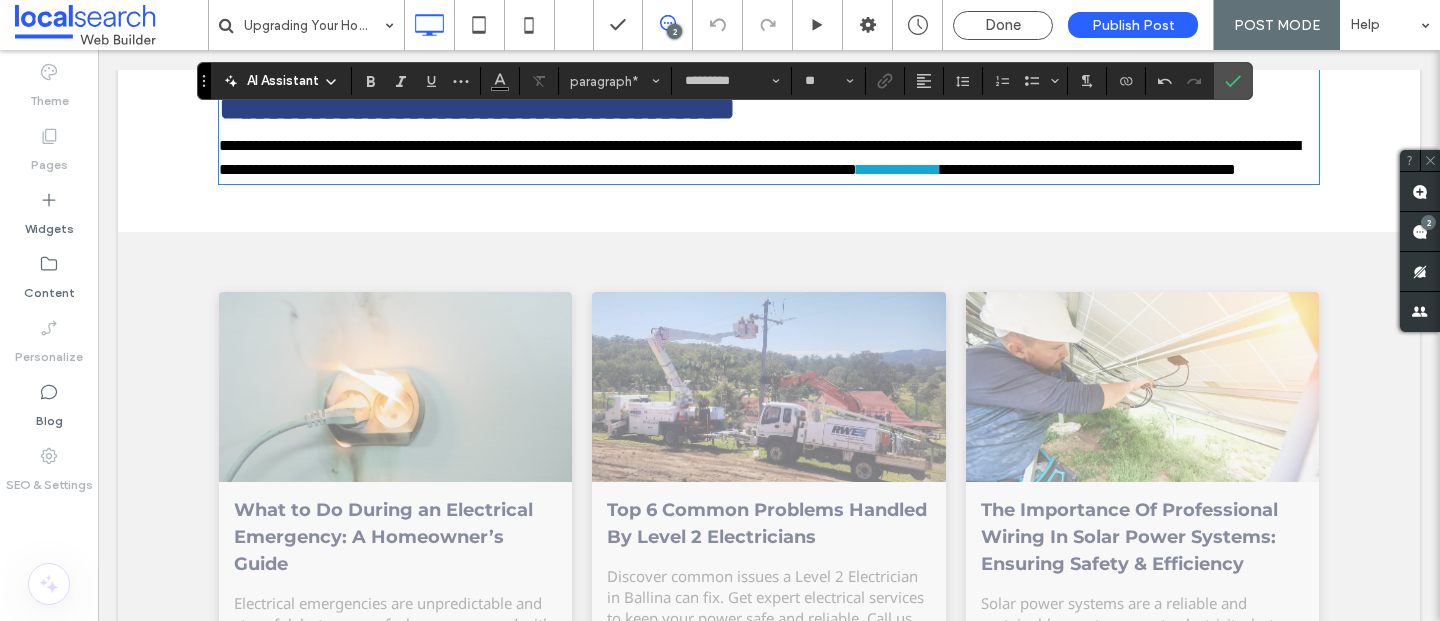 click on "**********" at bounding box center (757, -79) 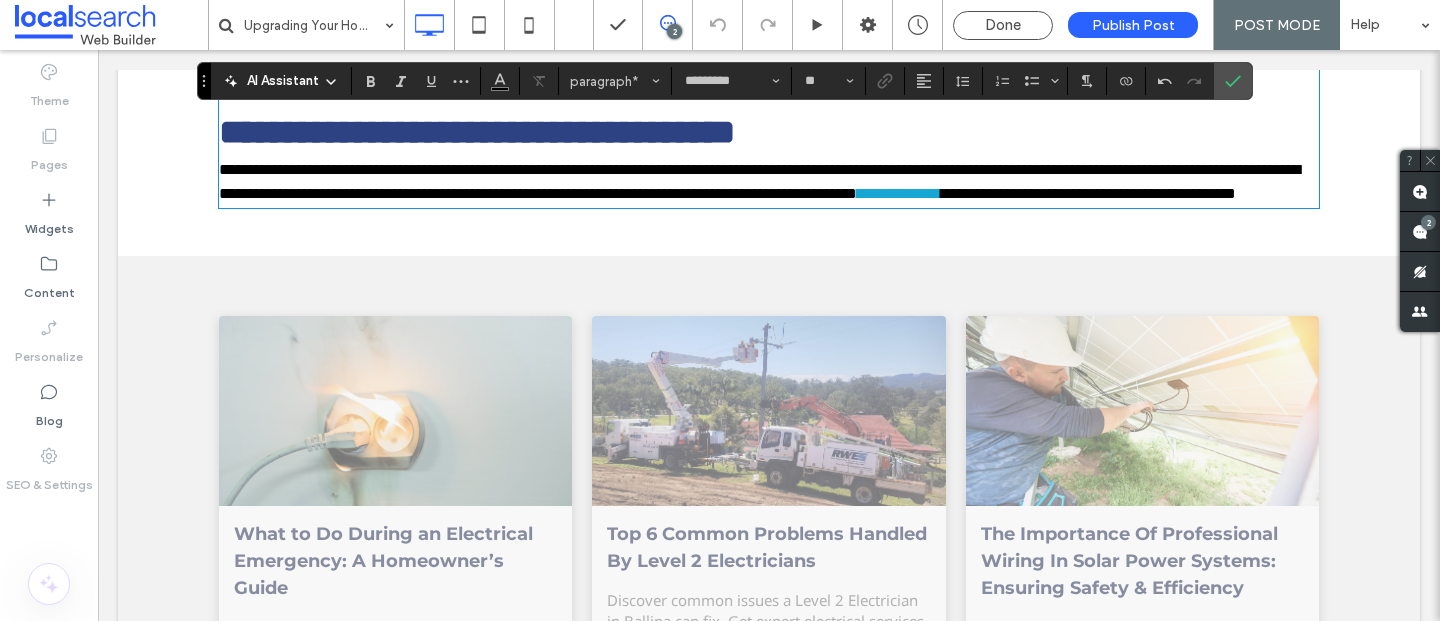 click on "**********" at bounding box center [769, -54] 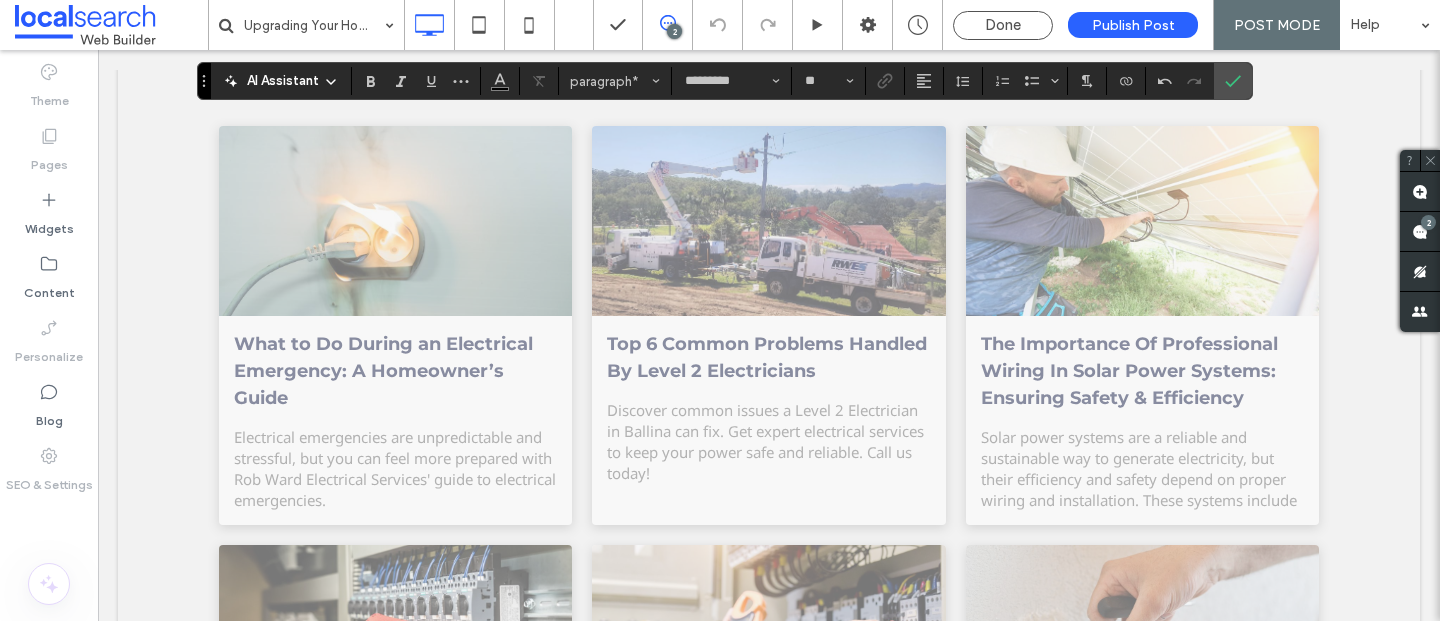 scroll, scrollTop: 3758, scrollLeft: 0, axis: vertical 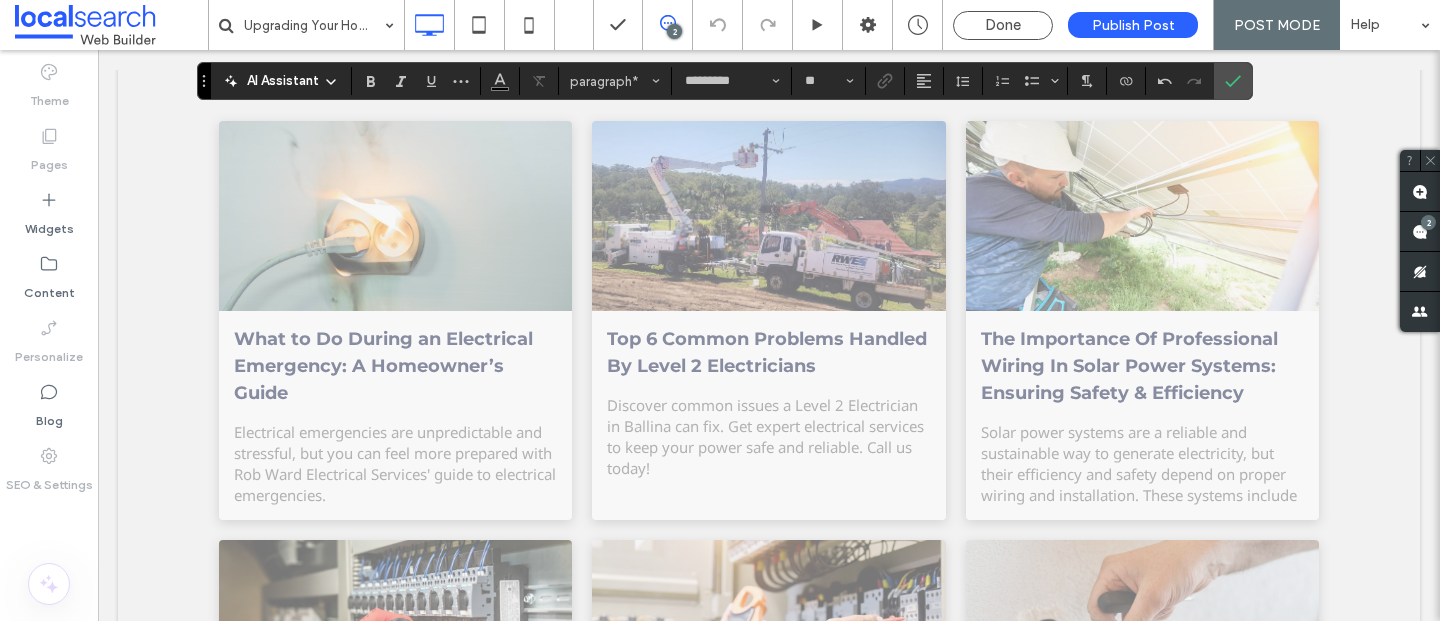 click on "**********" at bounding box center (535, -126) 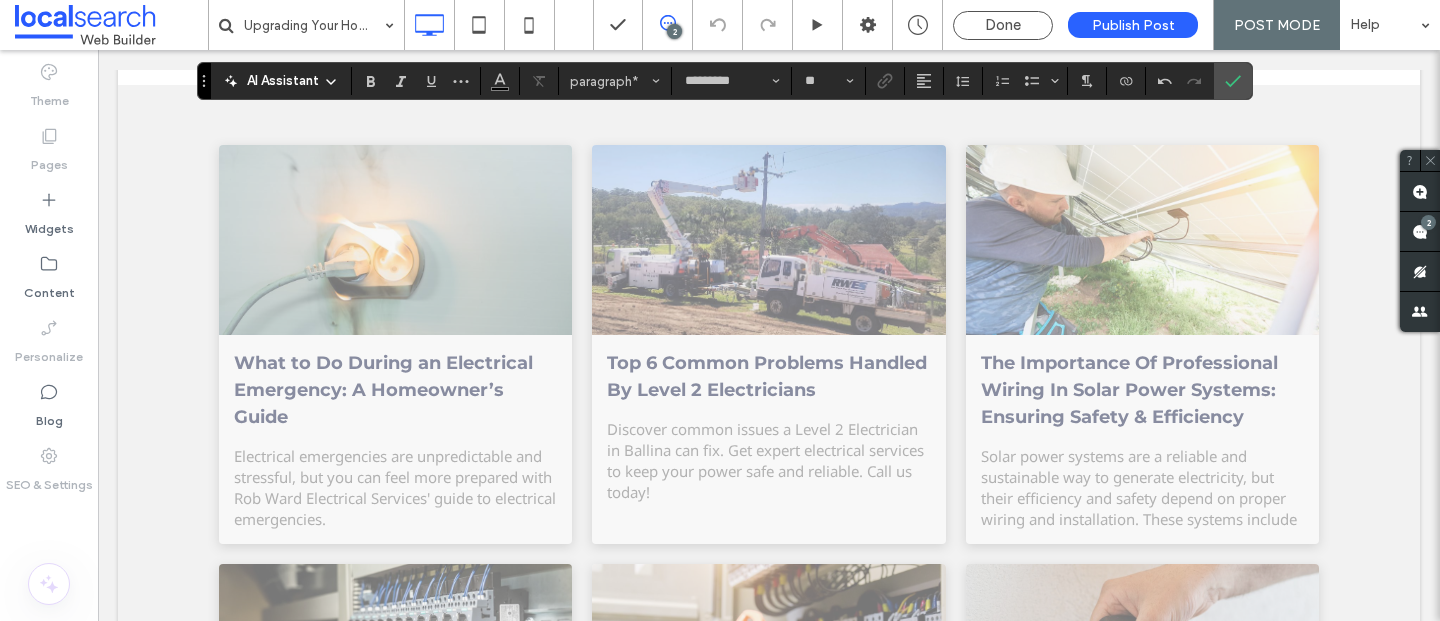 click on "**********" at bounding box center (759, 10) 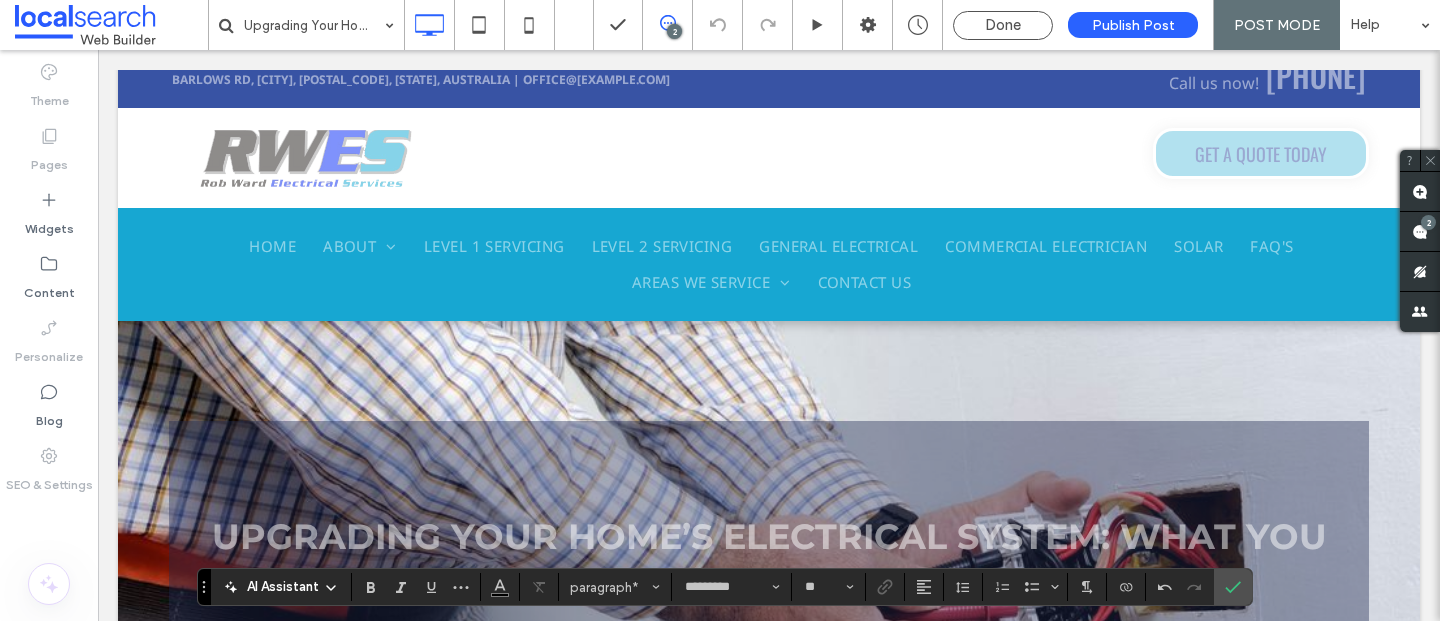 scroll, scrollTop: 0, scrollLeft: 0, axis: both 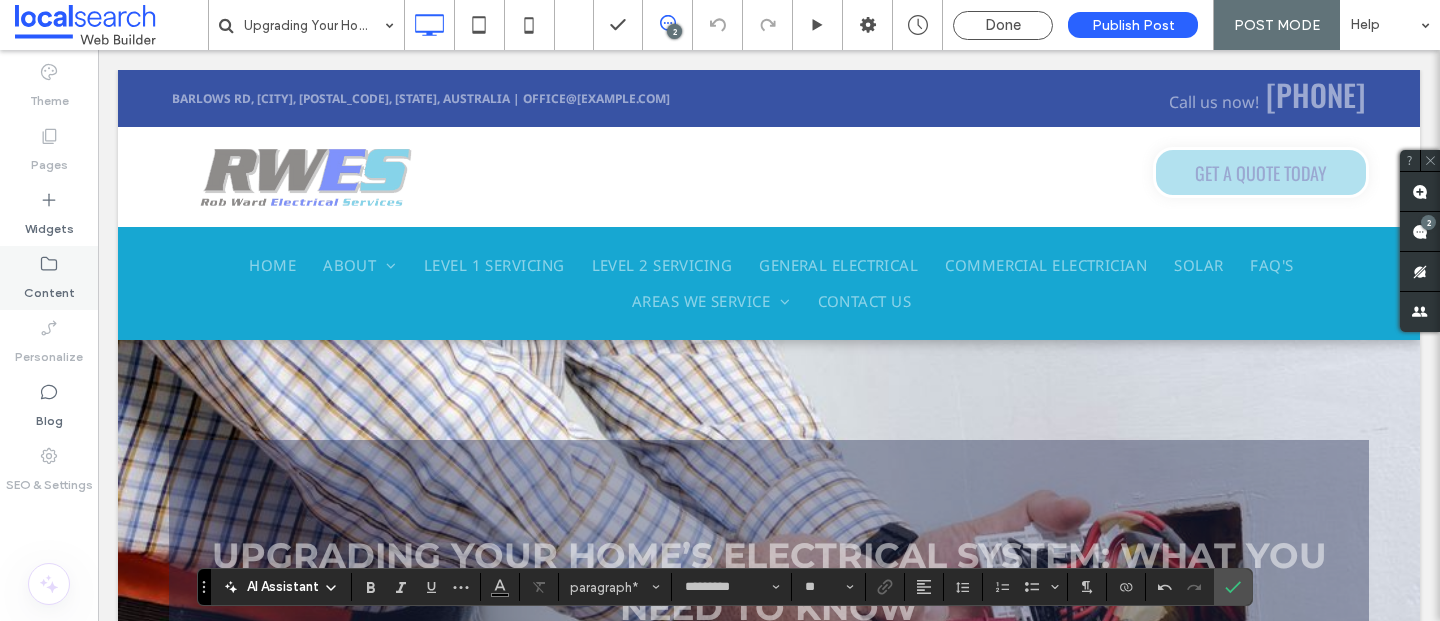 click on "Content" at bounding box center (49, 288) 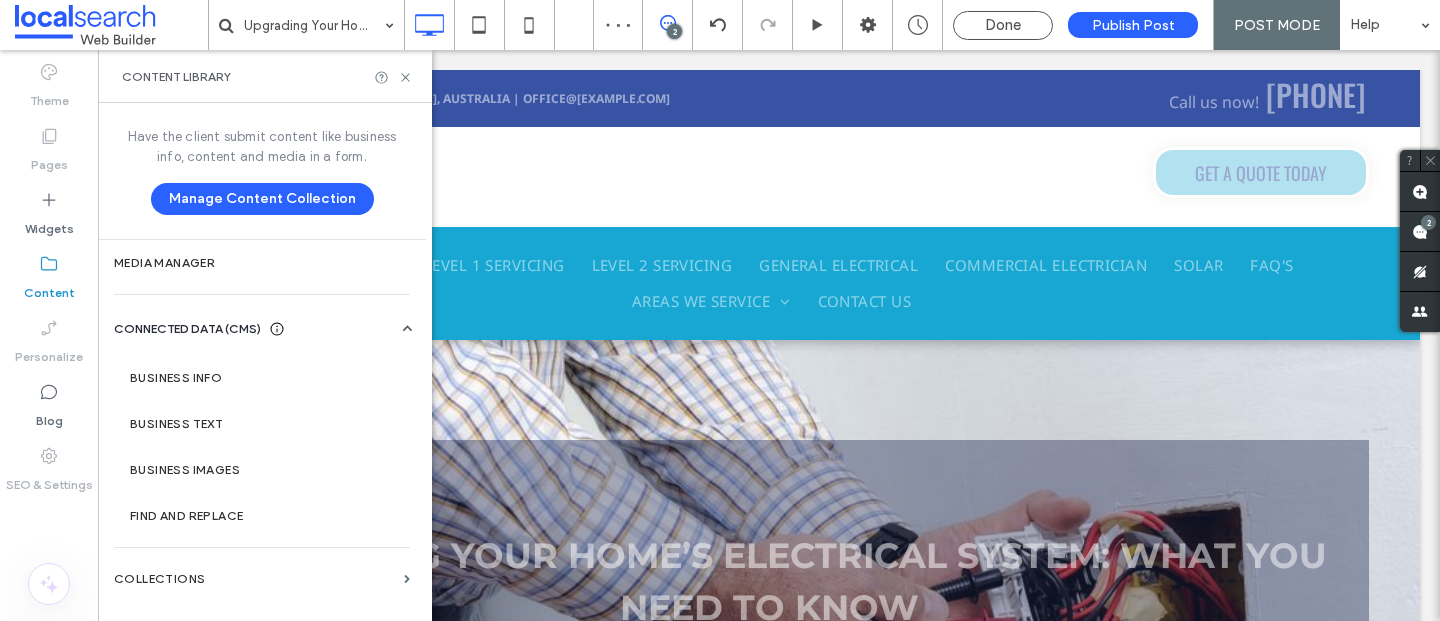 click on "SEO & Settings" at bounding box center (49, 470) 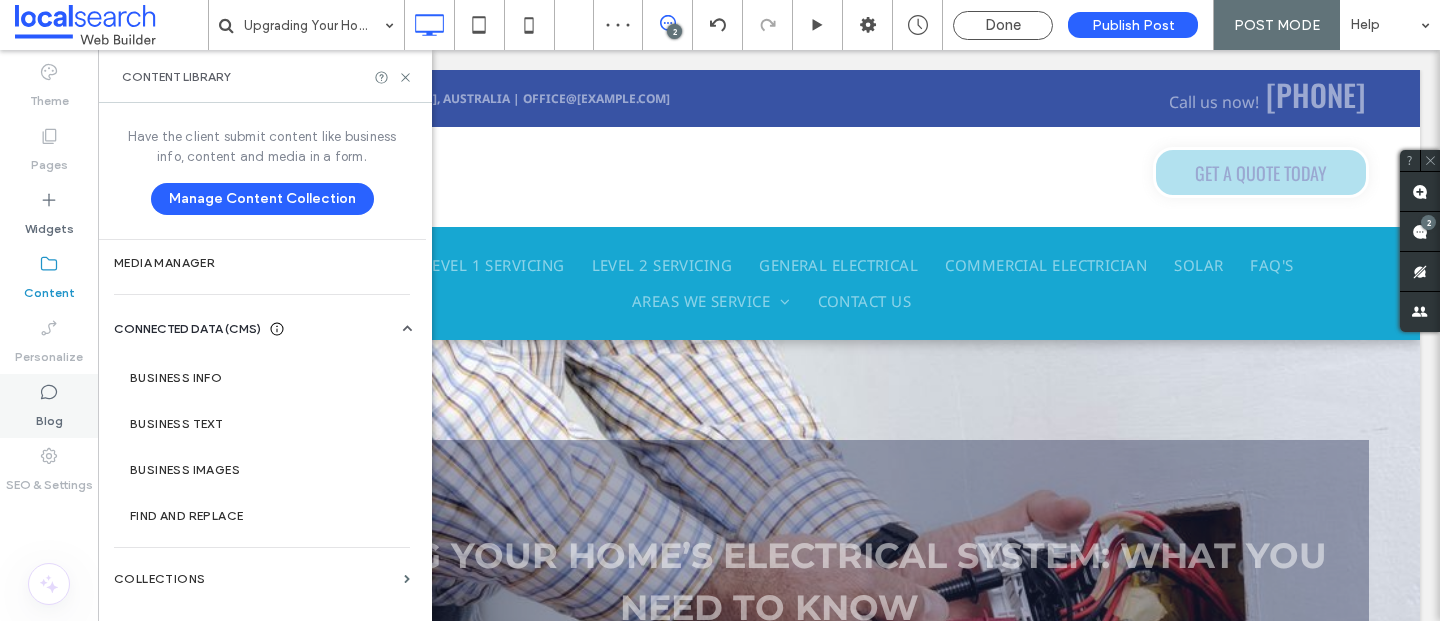 click on "Blog" at bounding box center [49, 416] 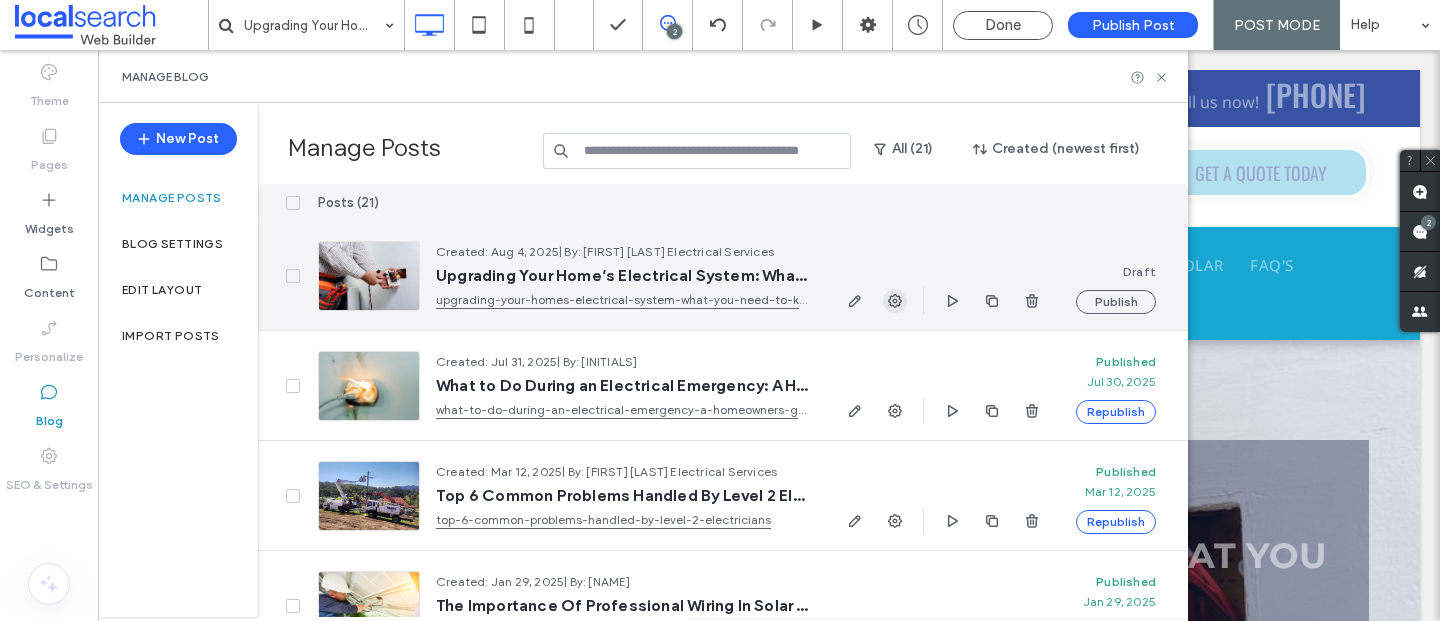 click 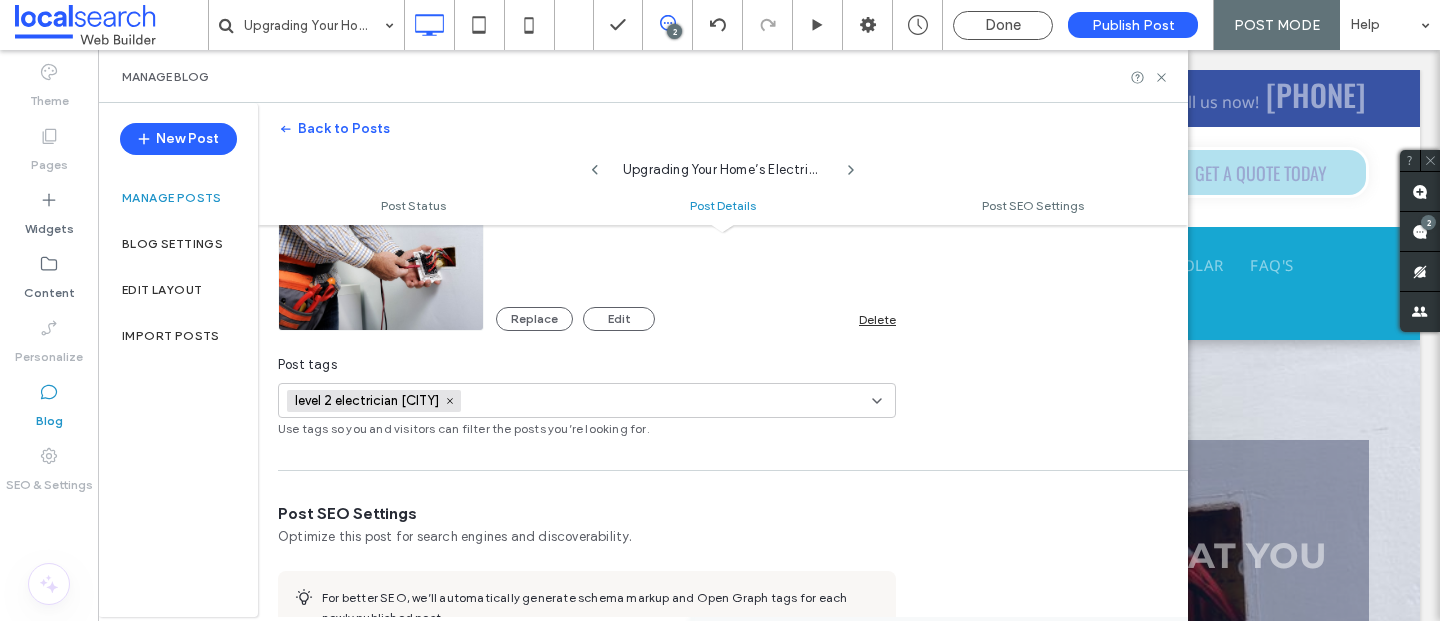 scroll, scrollTop: 620, scrollLeft: 0, axis: vertical 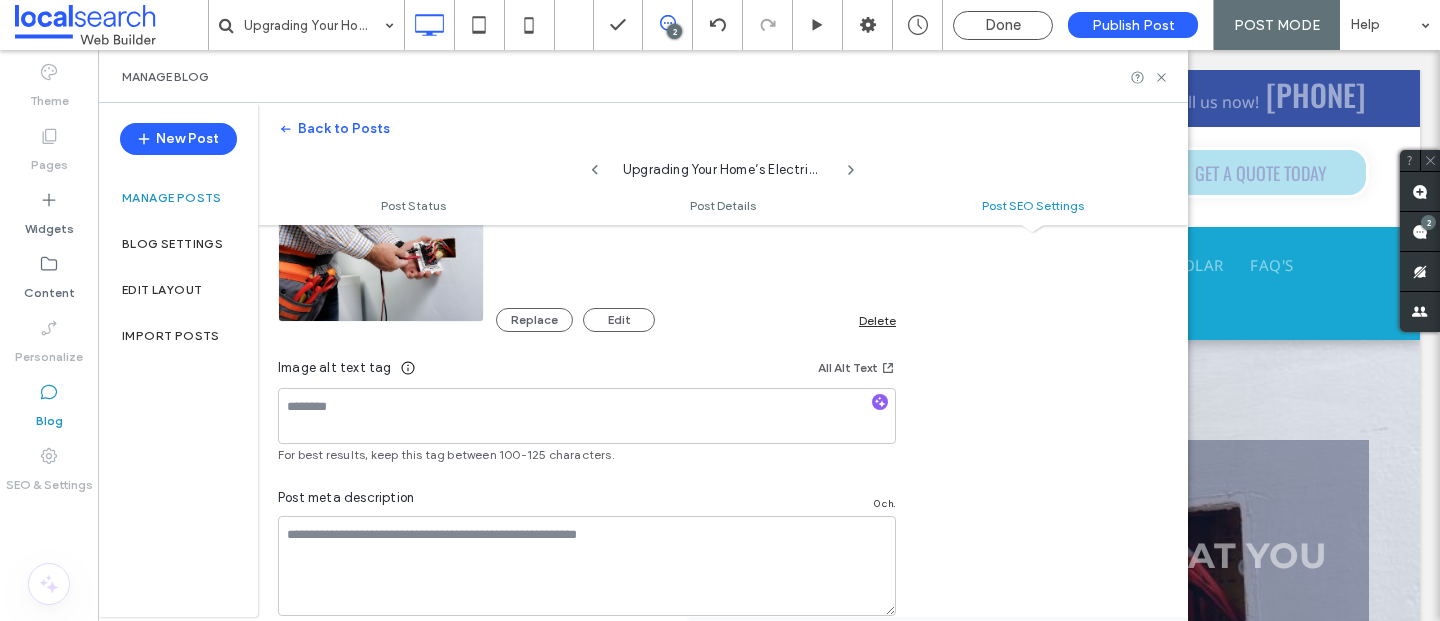 click on "Image alt text tag All Alt Text" at bounding box center [587, 372] 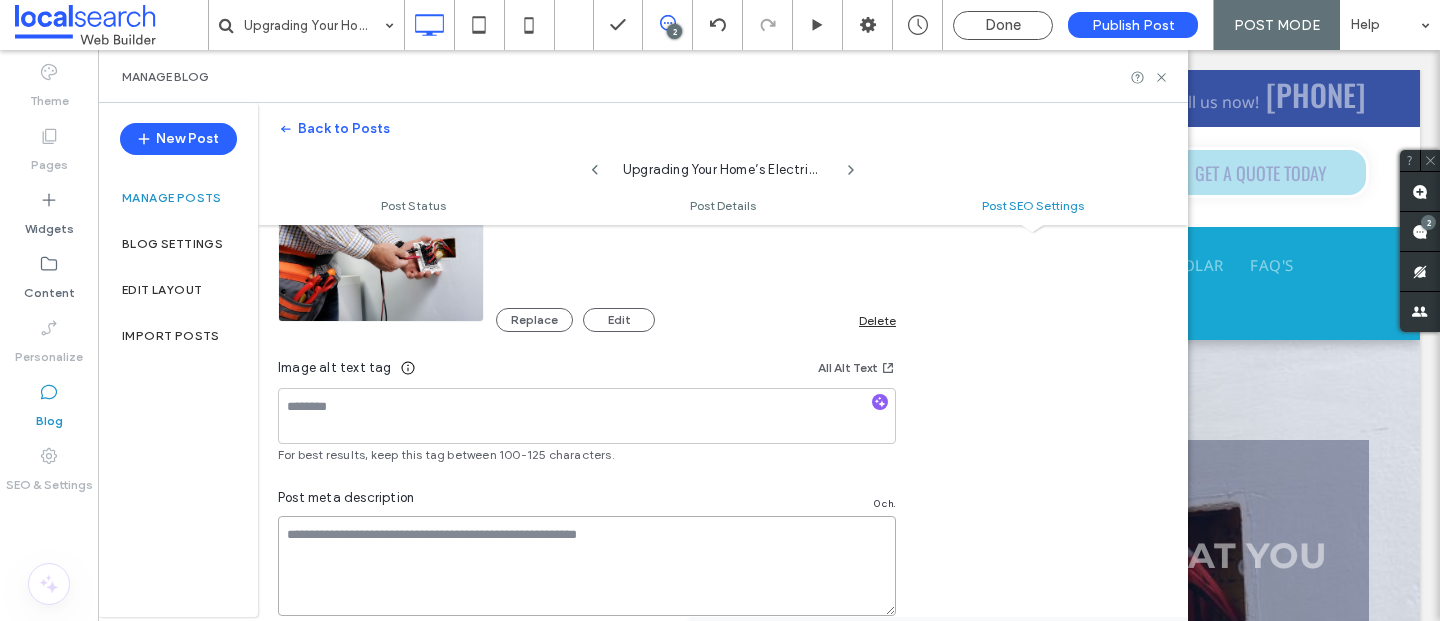 click at bounding box center (587, 566) 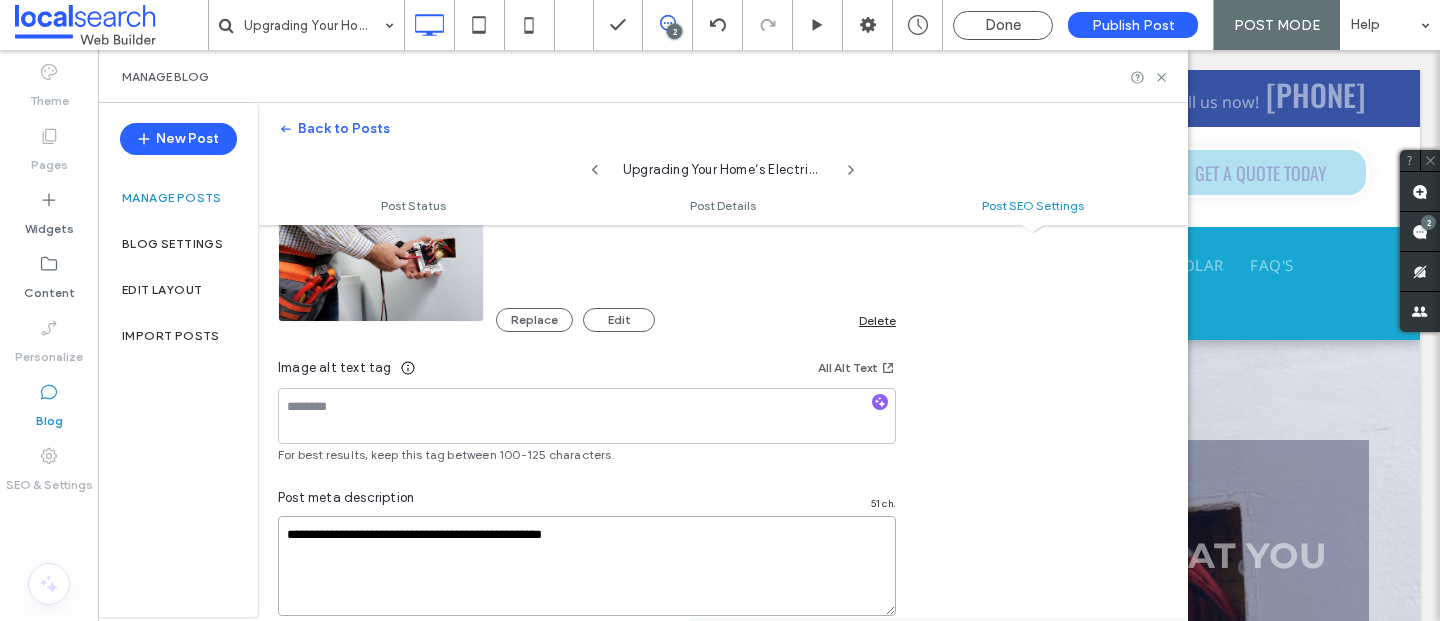 click on "**********" at bounding box center [587, 566] 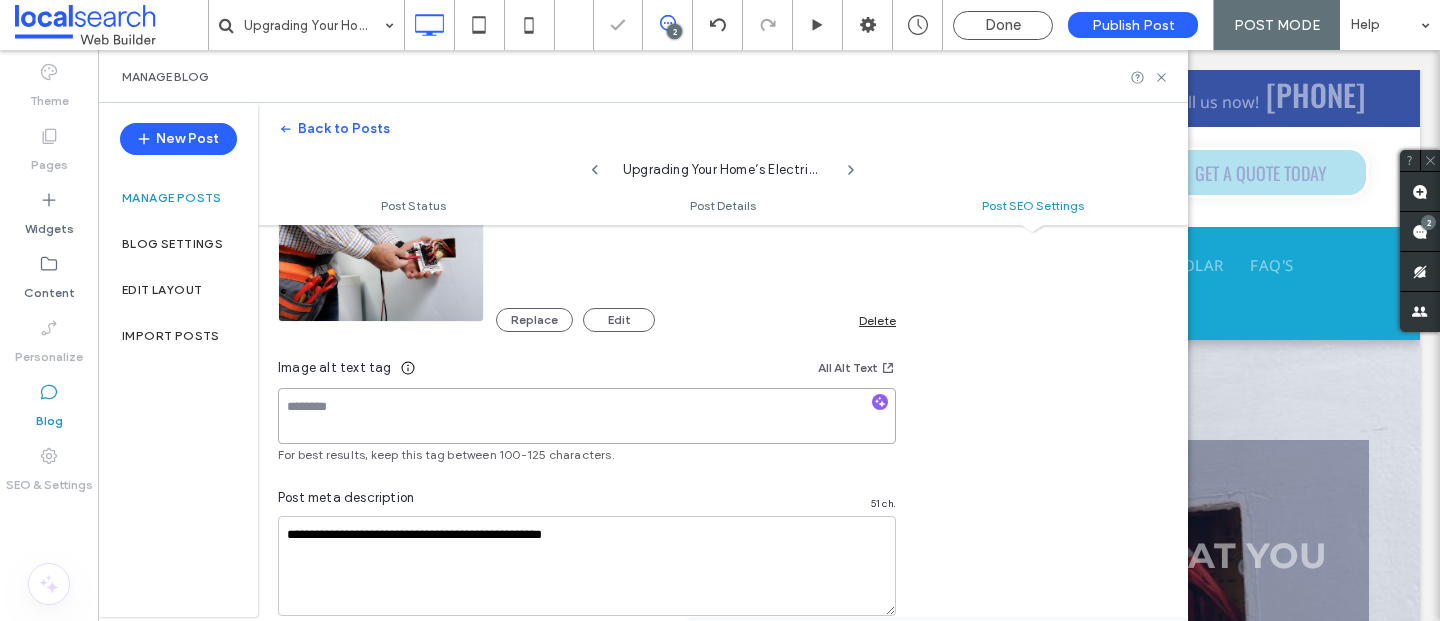 click at bounding box center (587, 416) 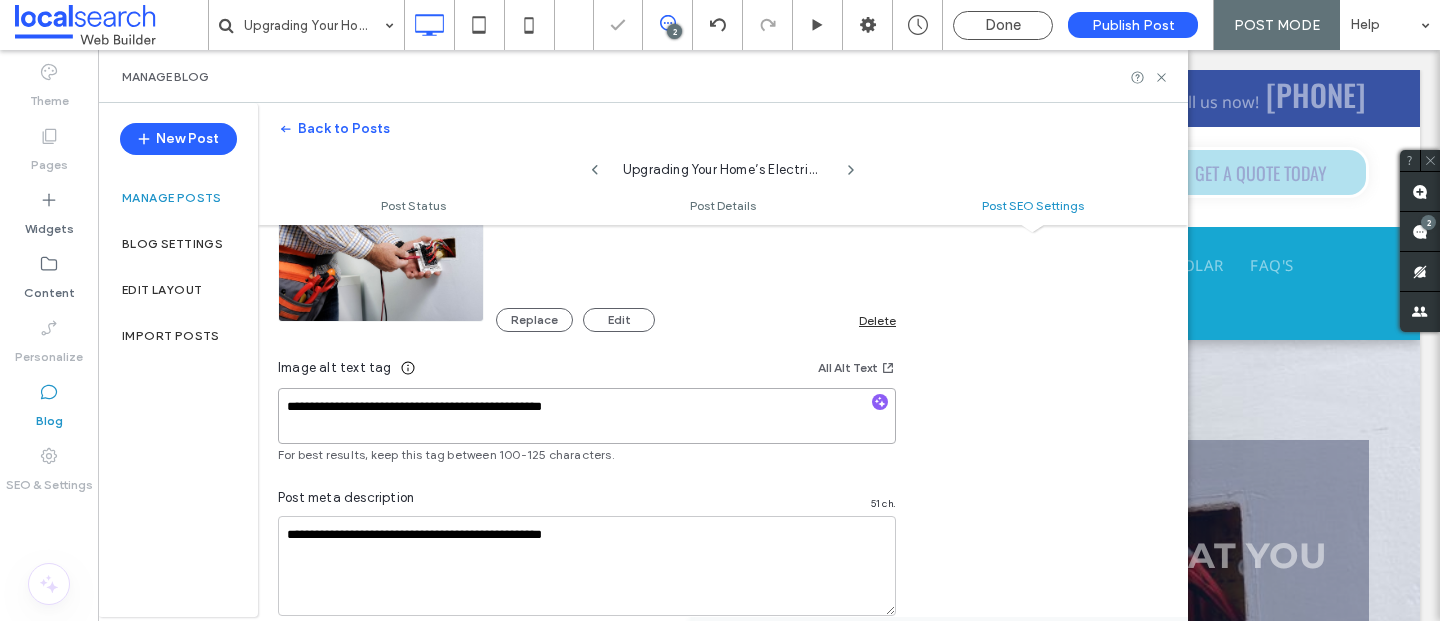 type on "**********" 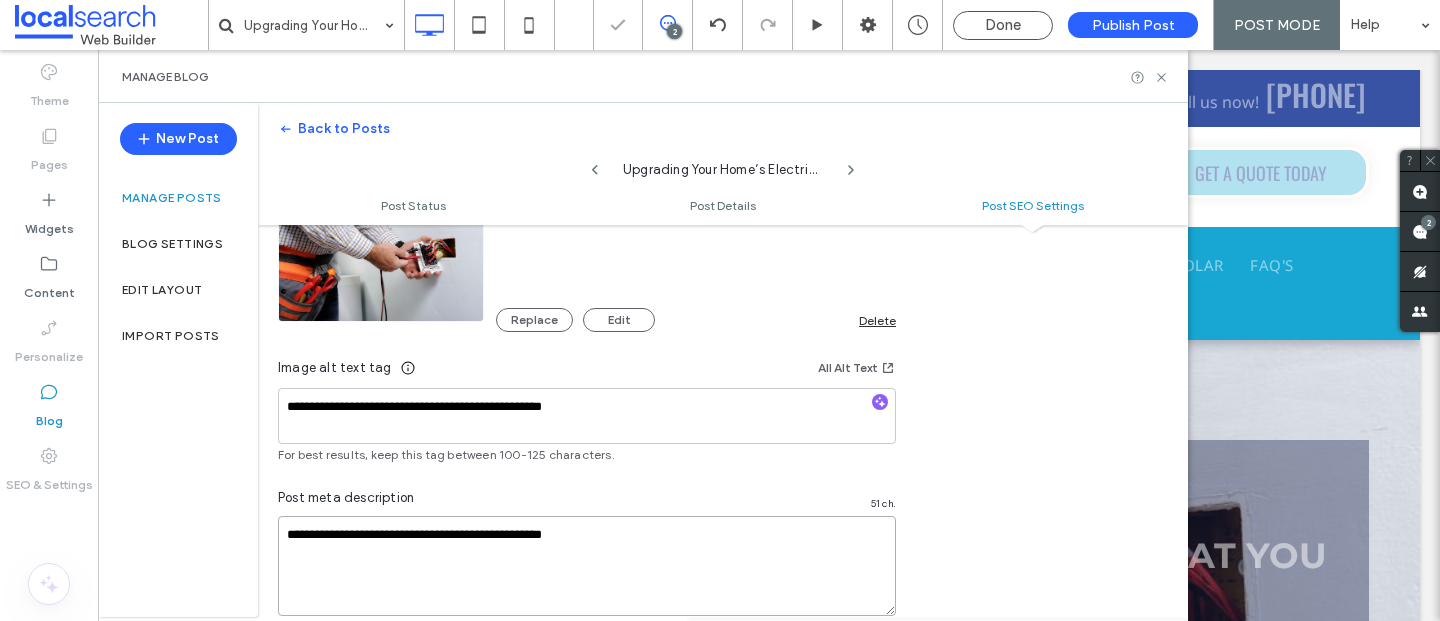 click on "**********" at bounding box center (587, 566) 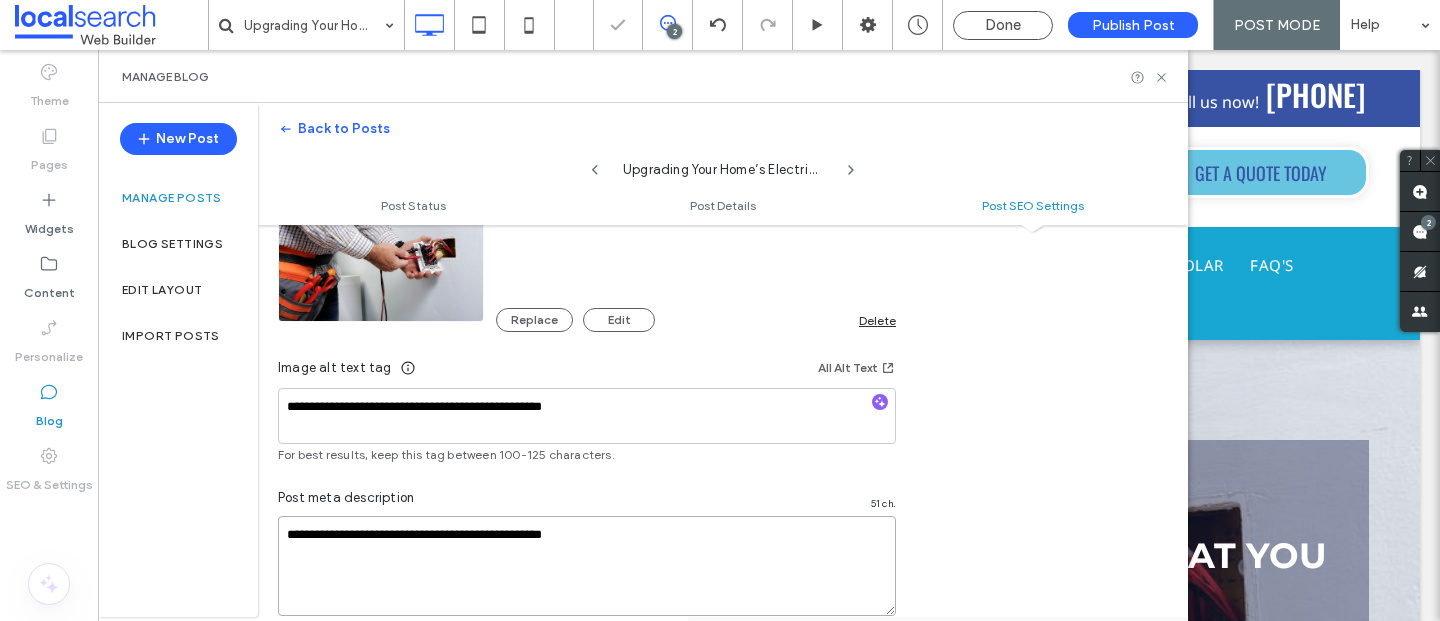 scroll, scrollTop: 0, scrollLeft: 0, axis: both 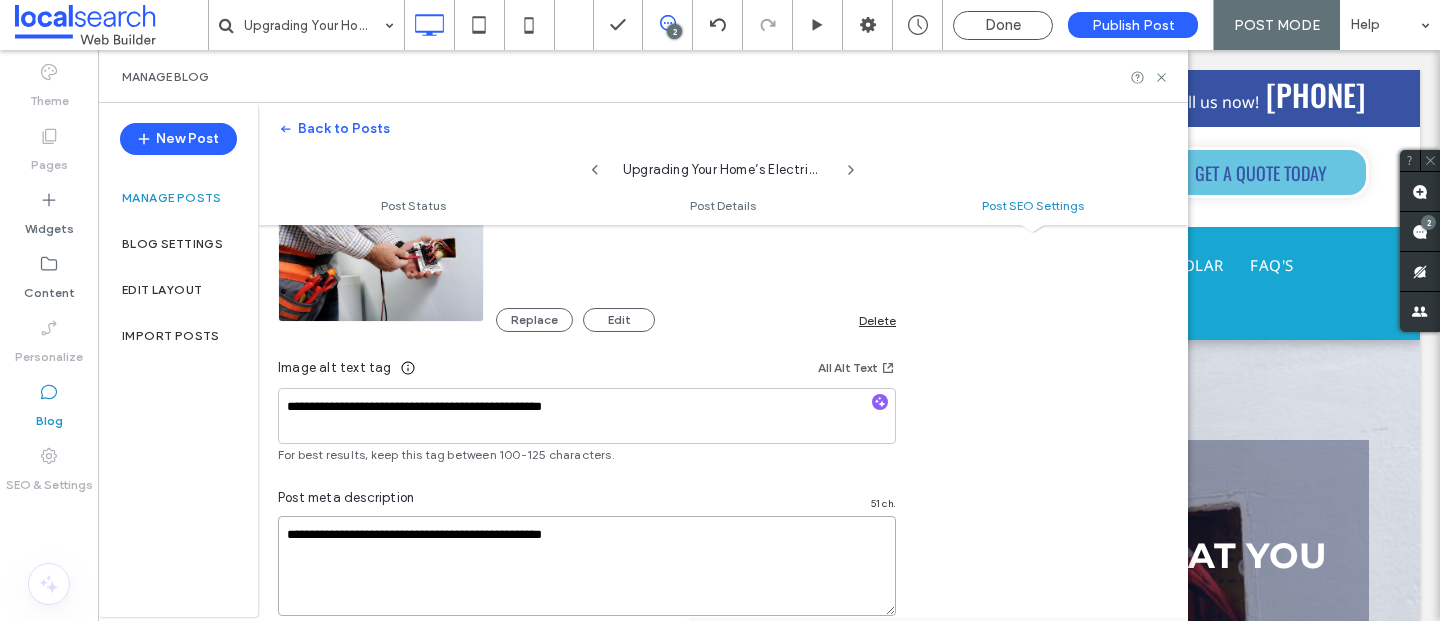 click on "**********" at bounding box center [587, 566] 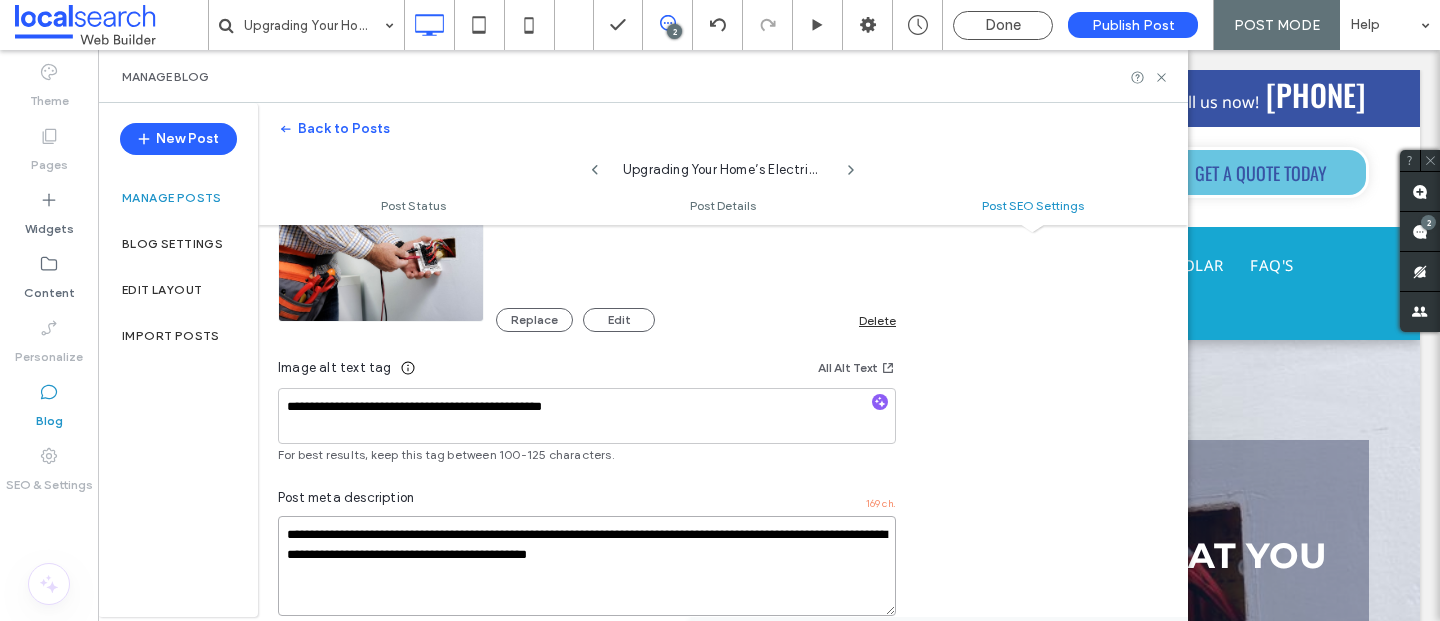 scroll, scrollTop: 0, scrollLeft: 0, axis: both 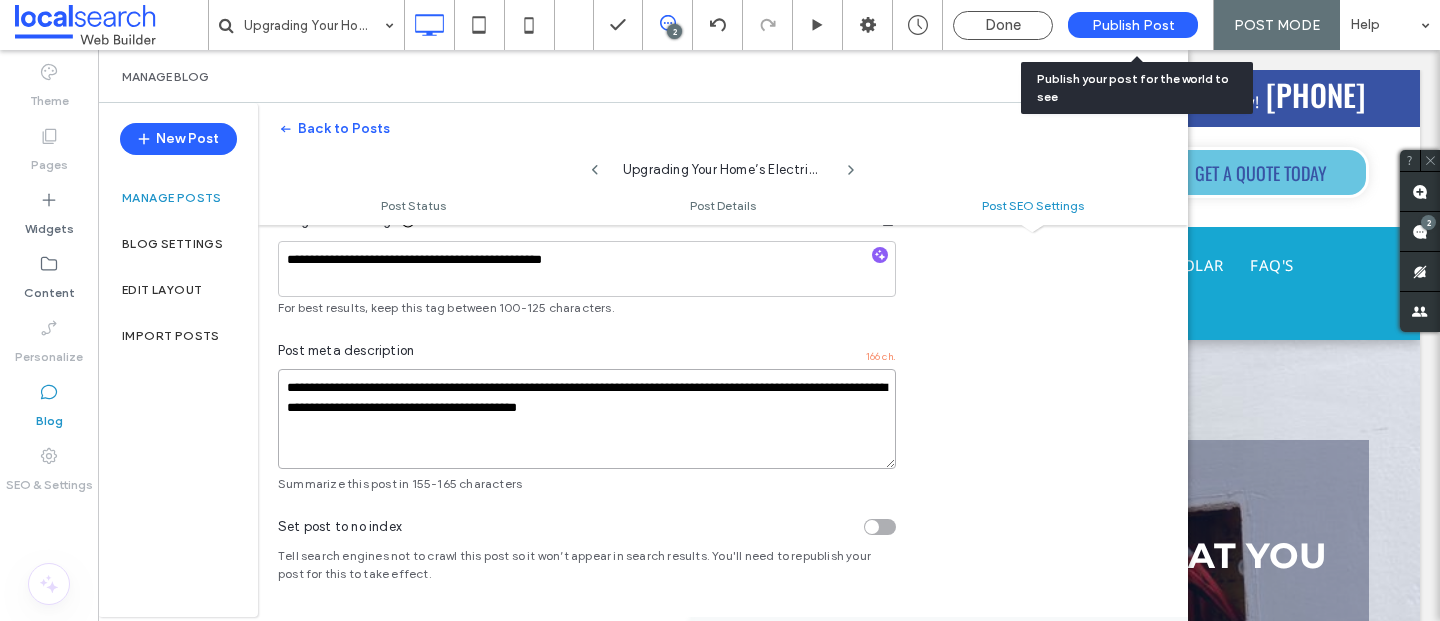type on "**********" 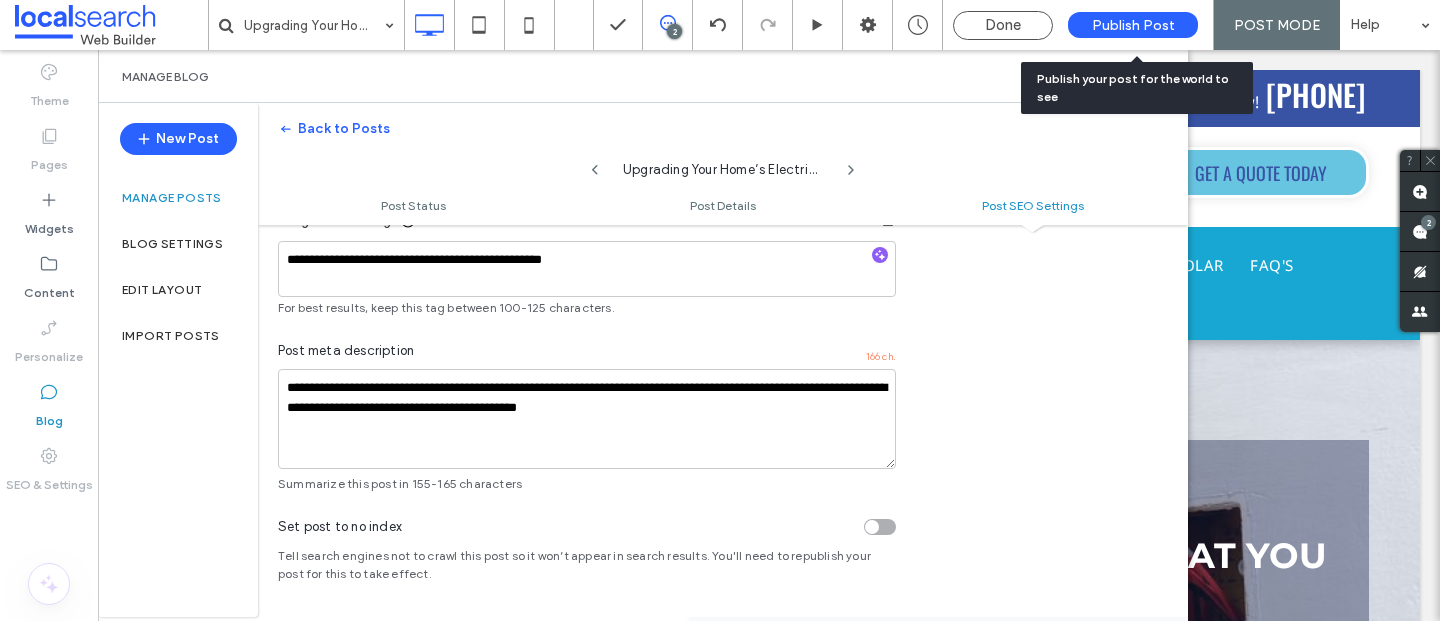 click on "Publish Post" at bounding box center [1133, 25] 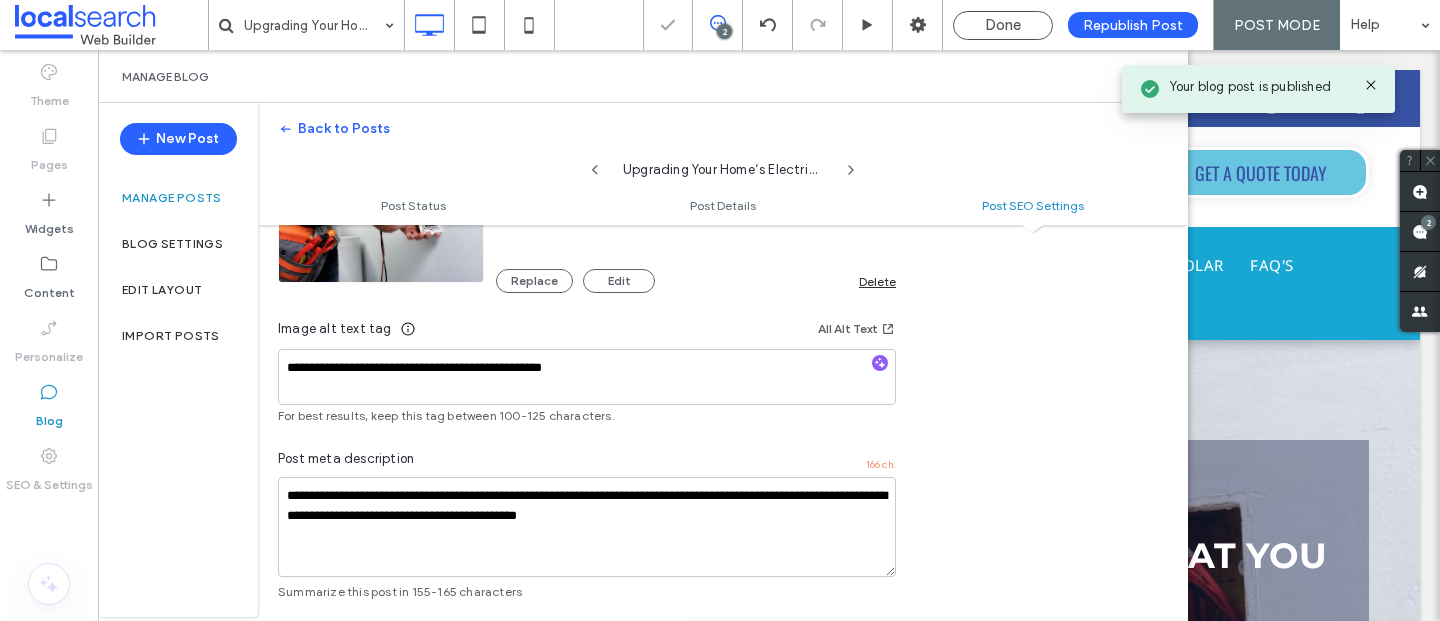 scroll, scrollTop: 1471, scrollLeft: 0, axis: vertical 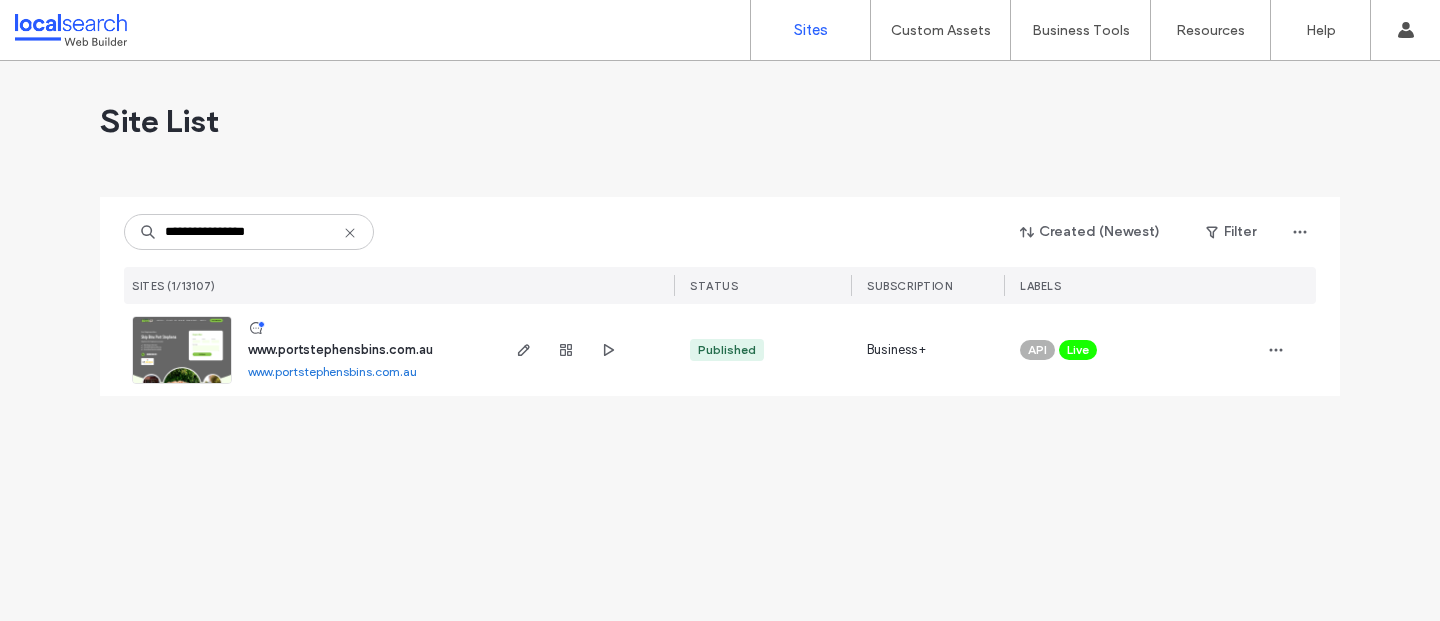 type on "**********" 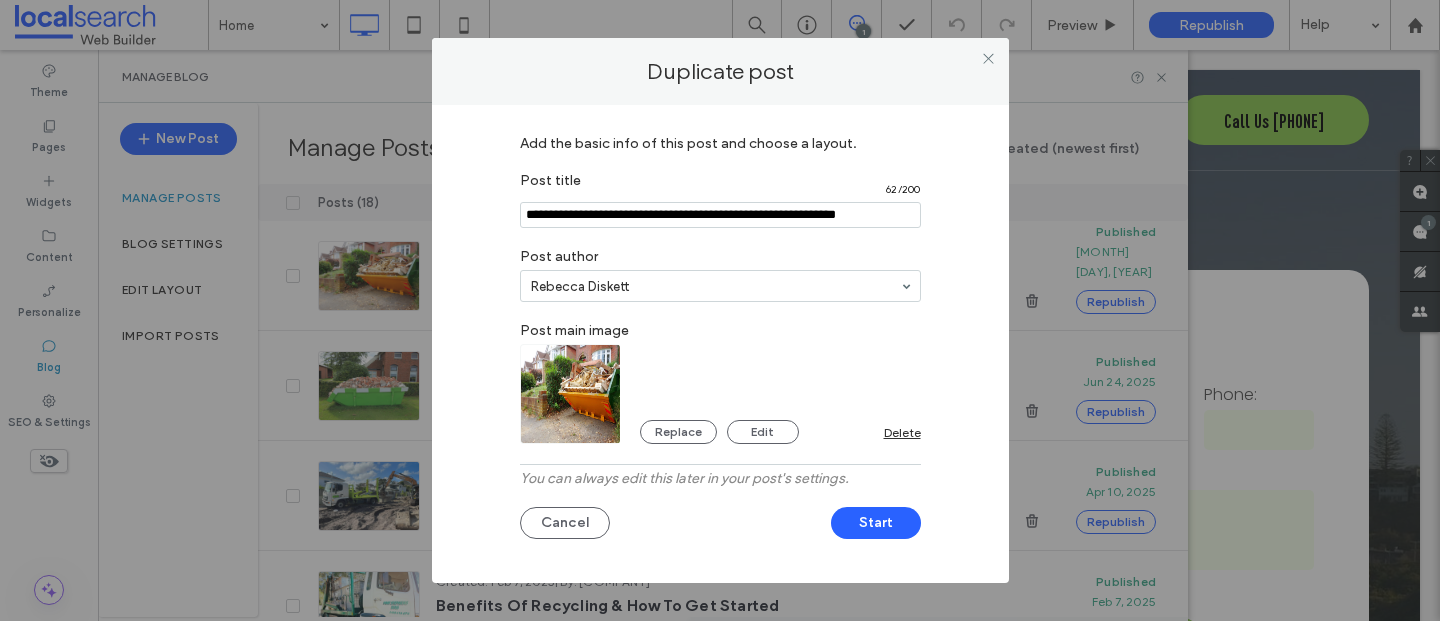 scroll, scrollTop: 0, scrollLeft: 0, axis: both 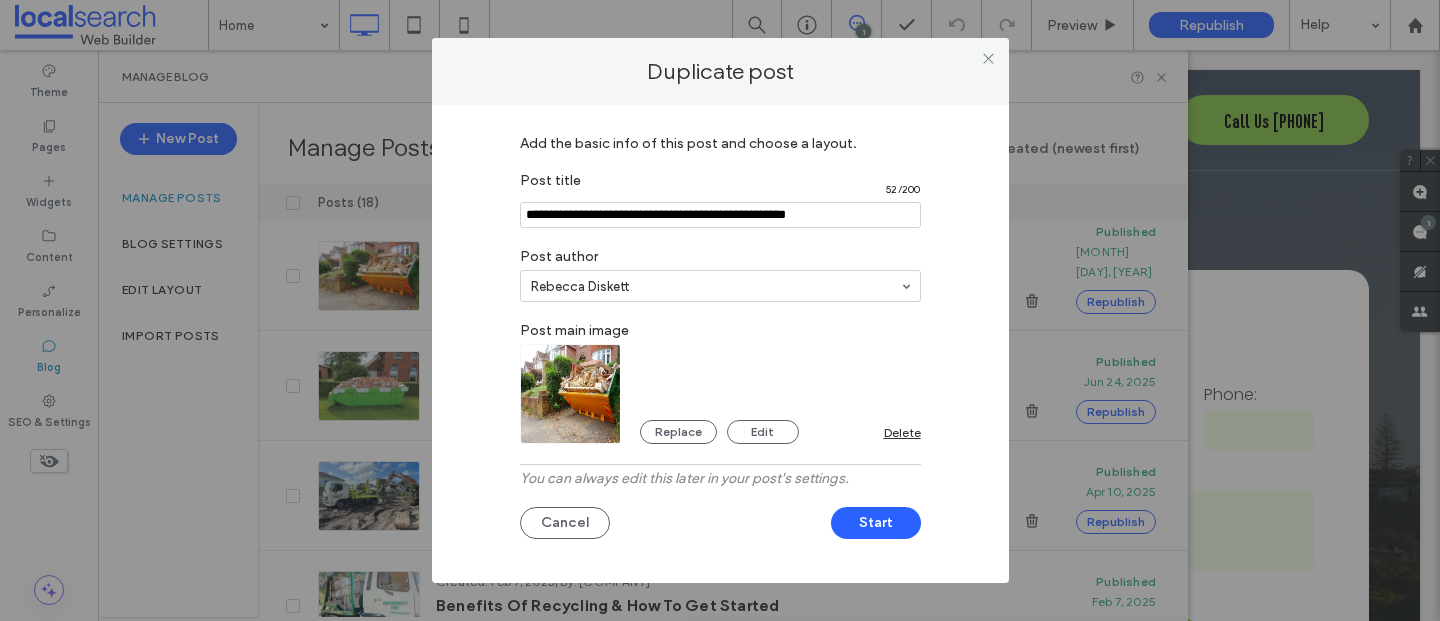 type on "**********" 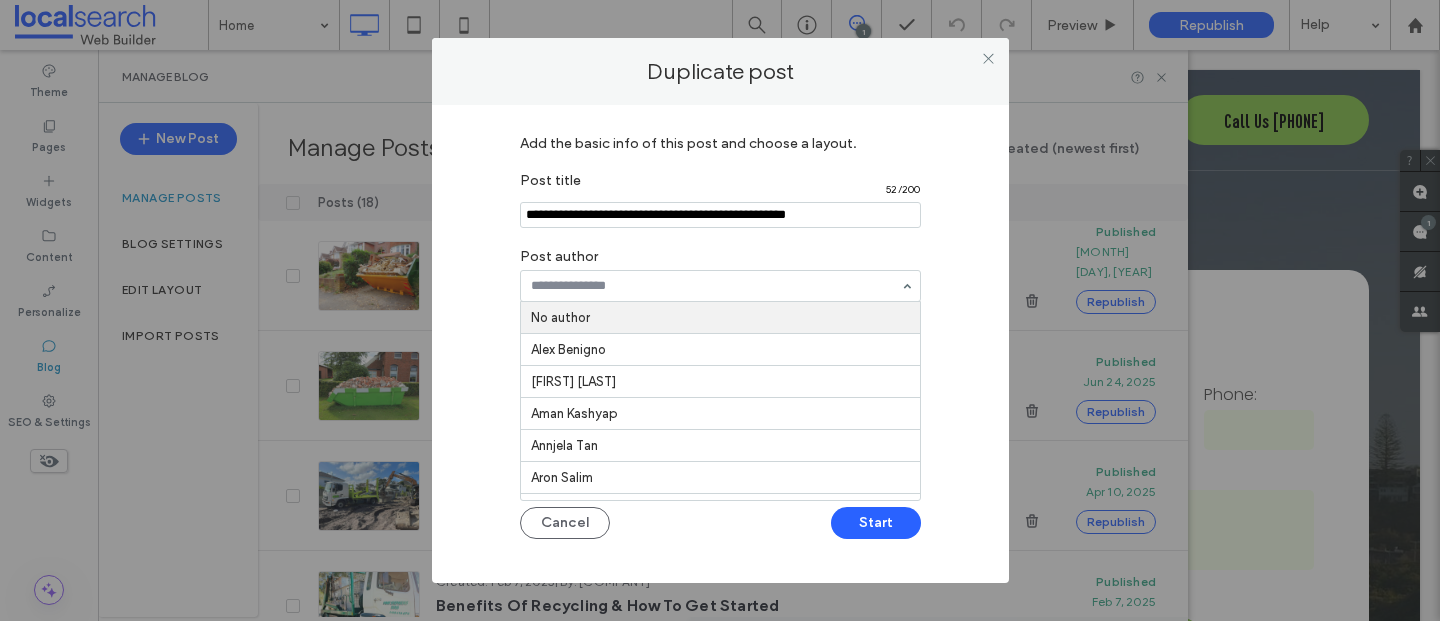 paste on "**********" 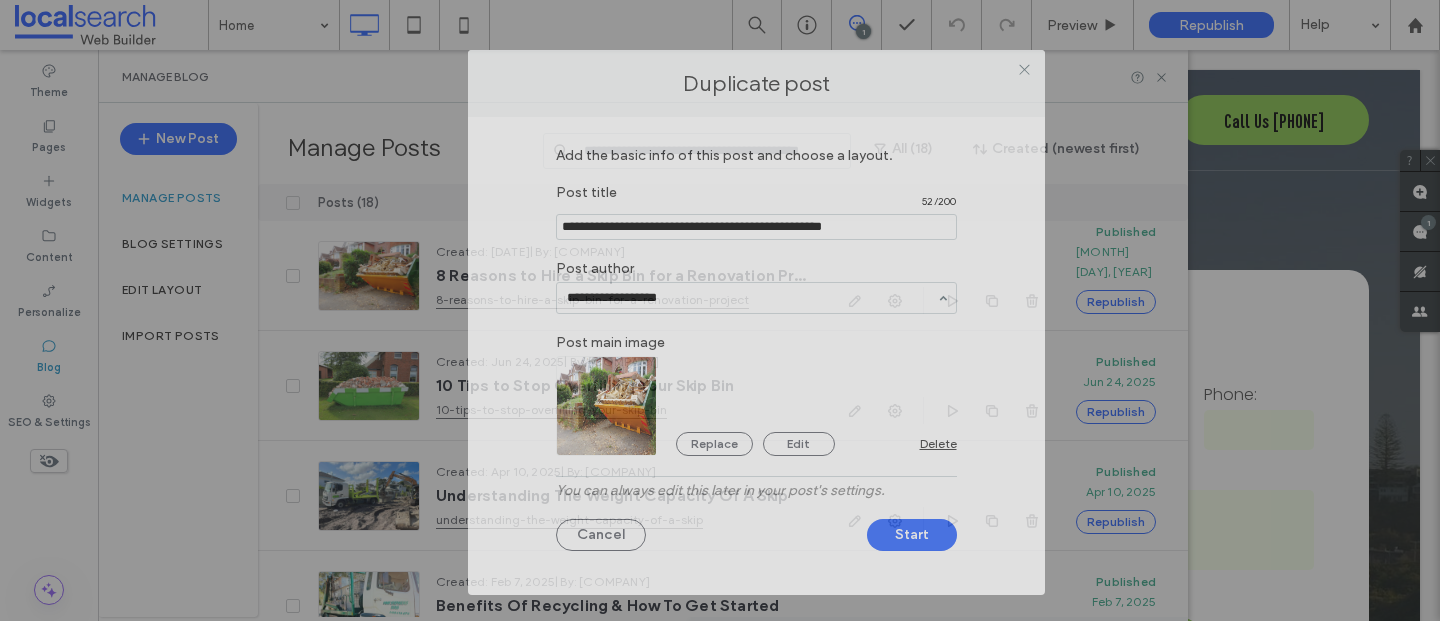 drag, startPoint x: 840, startPoint y: 65, endPoint x: 876, endPoint y: 50, distance: 39 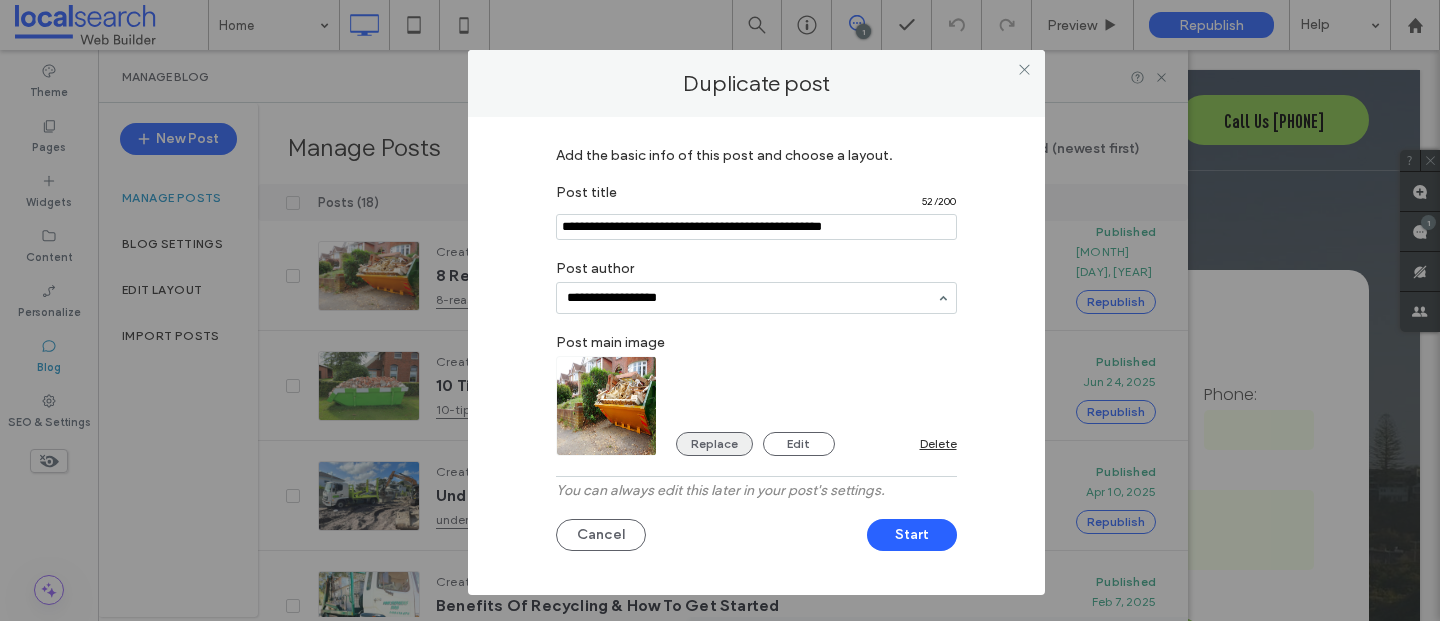 type on "**********" 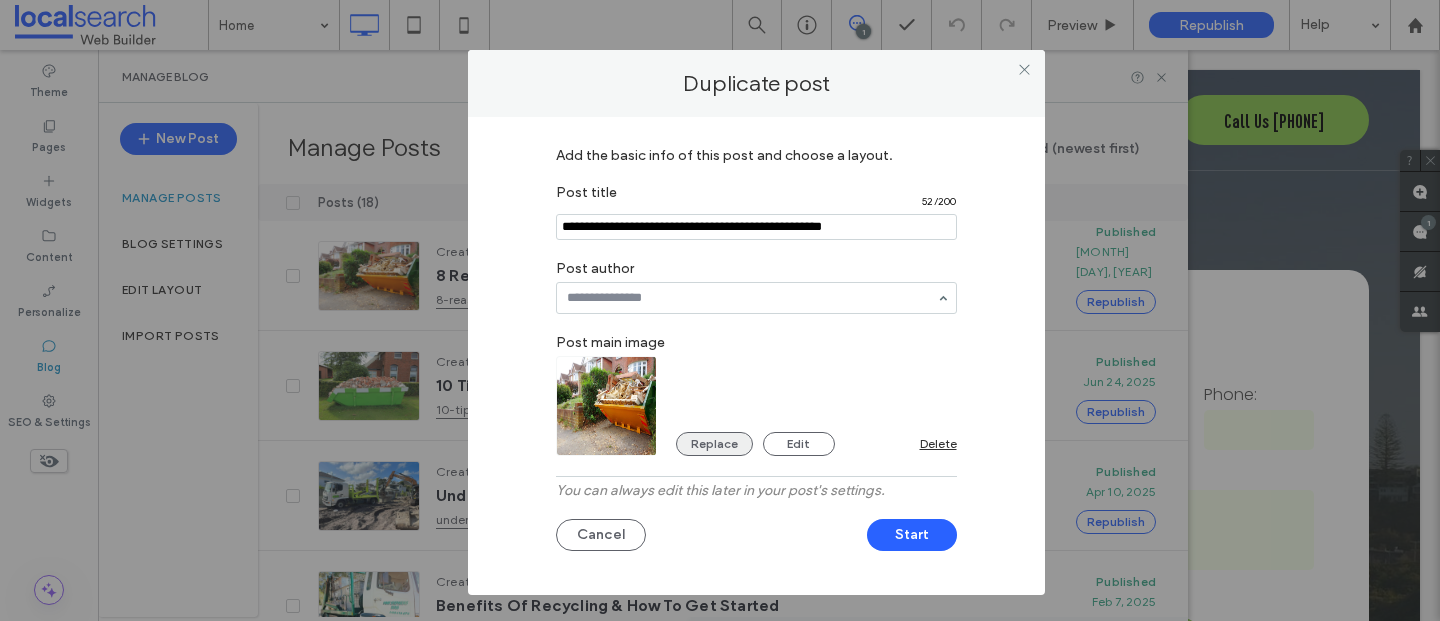click on "Replace" at bounding box center (714, 444) 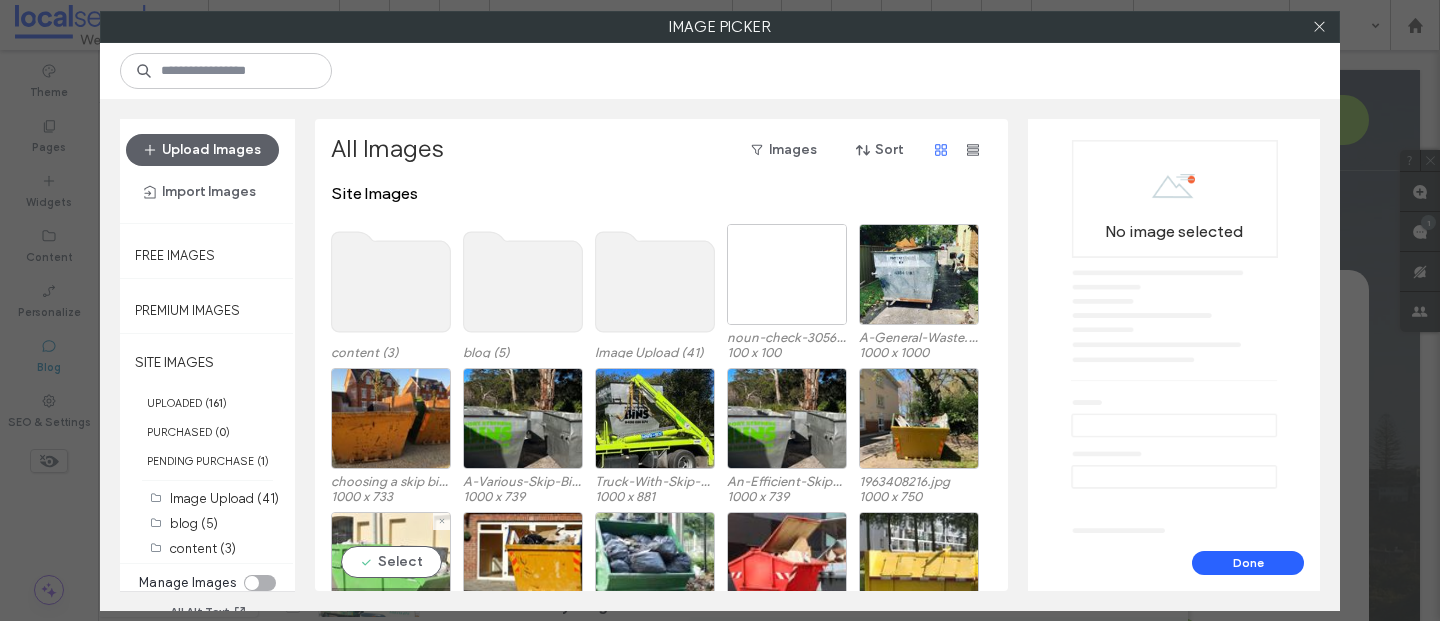 click on "Select" at bounding box center [391, 562] 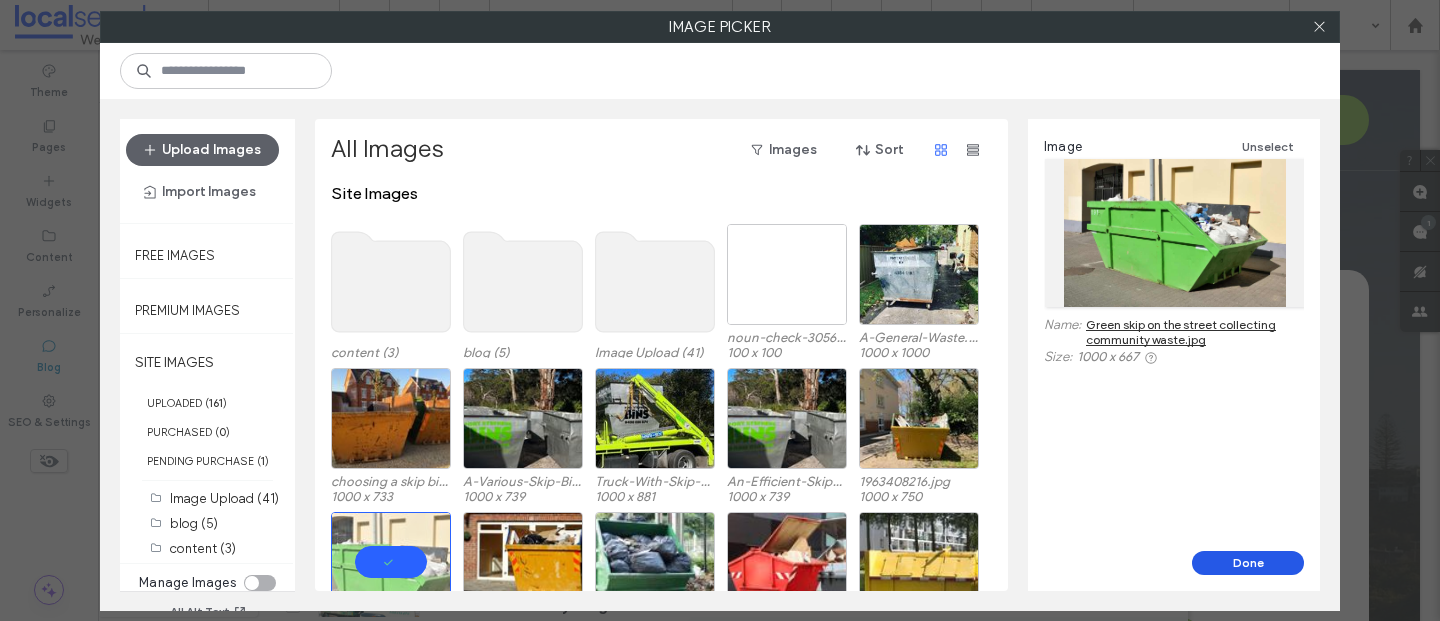click on "Done" at bounding box center [1248, 563] 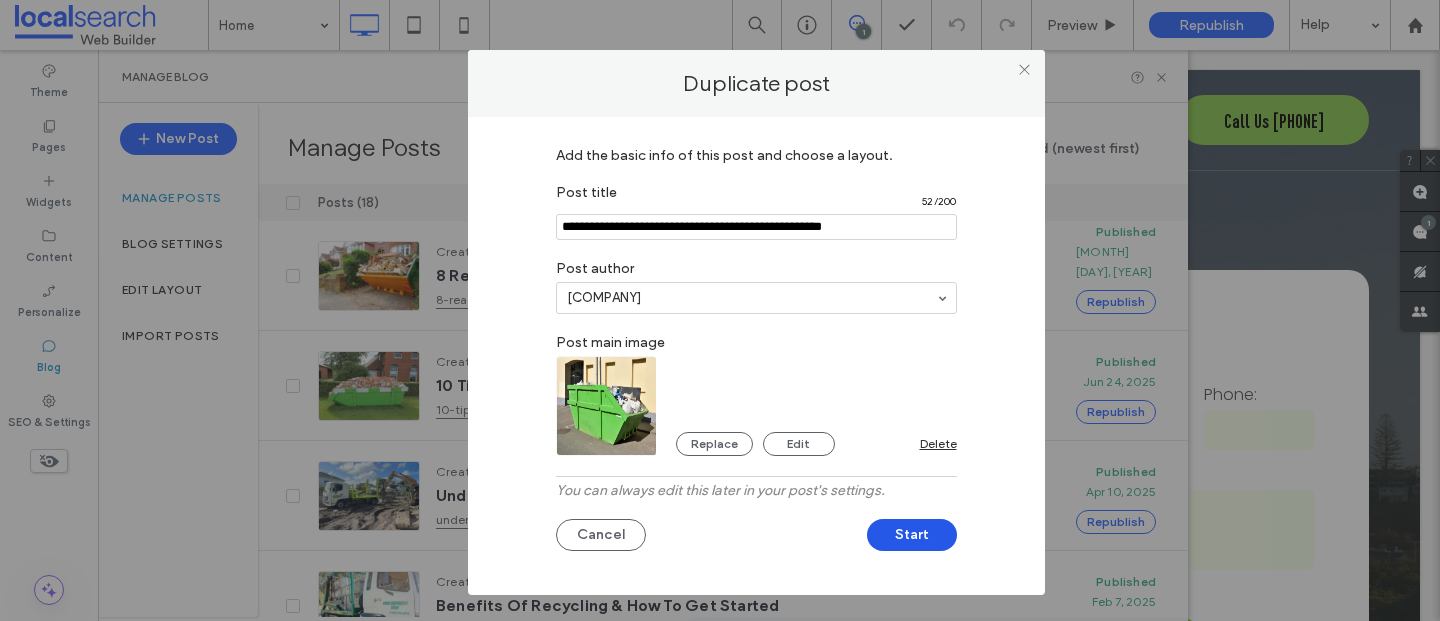 click on "Start" at bounding box center (912, 535) 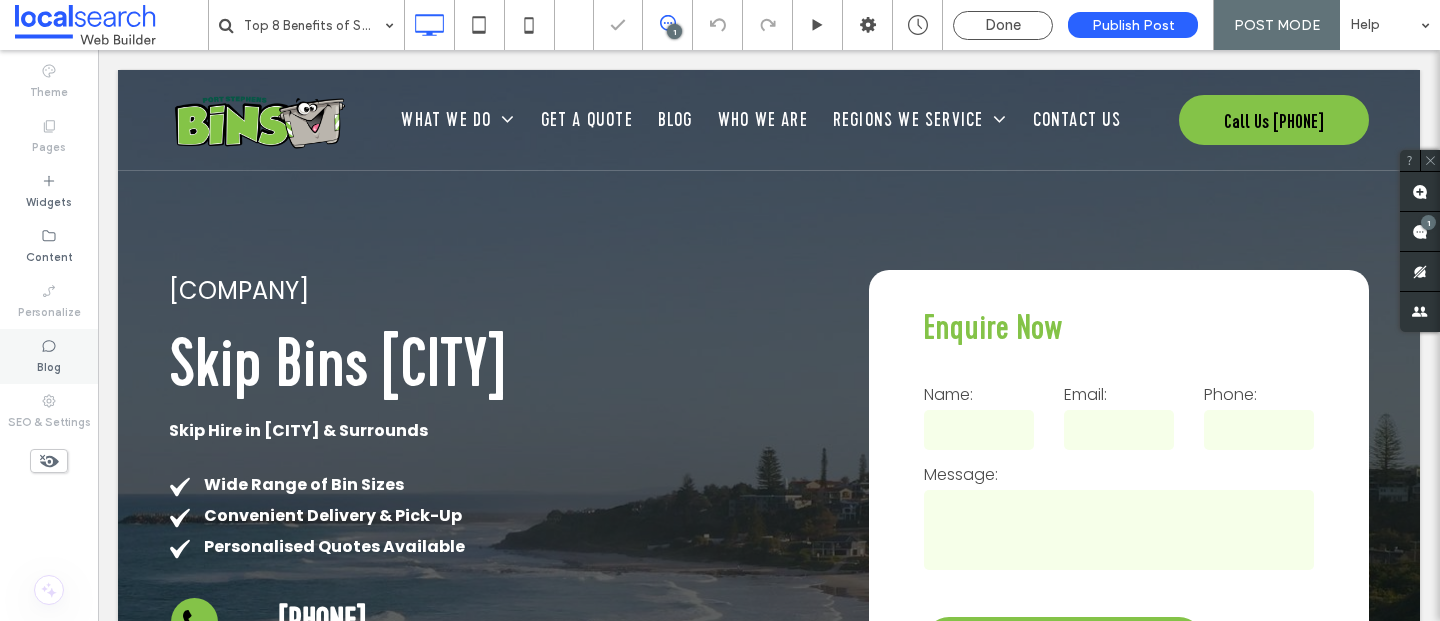 click 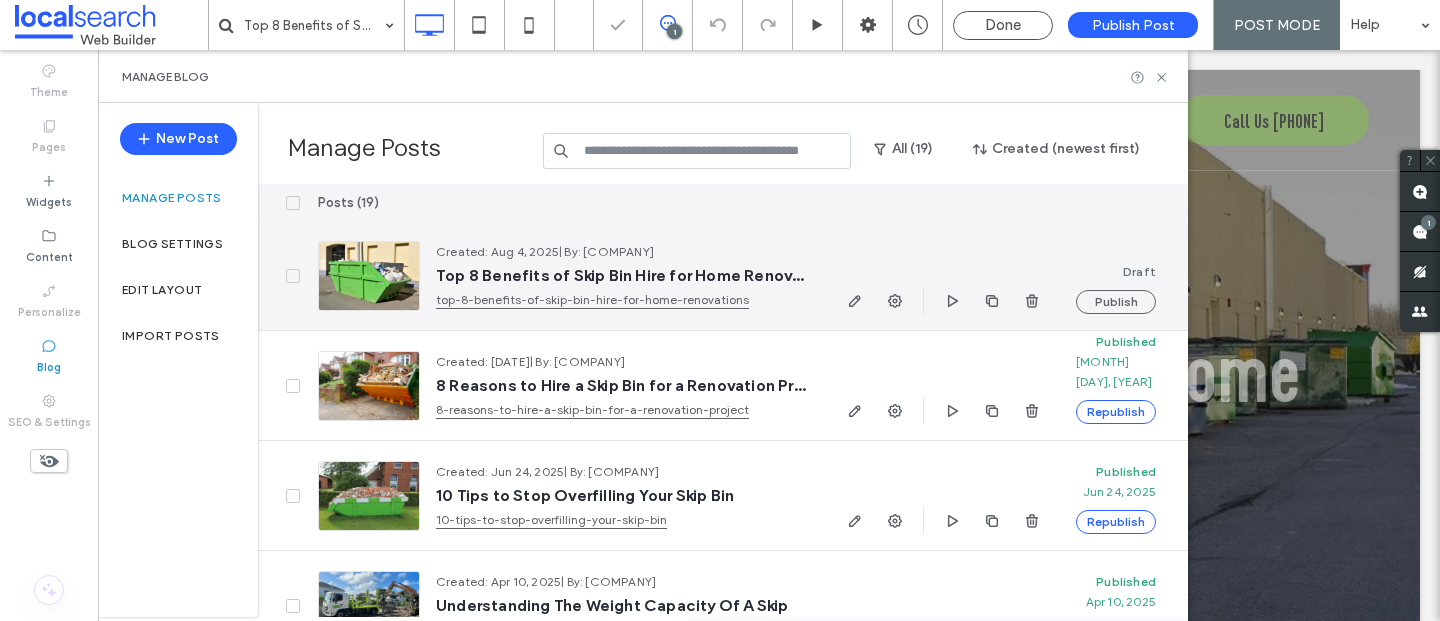 scroll, scrollTop: 0, scrollLeft: 0, axis: both 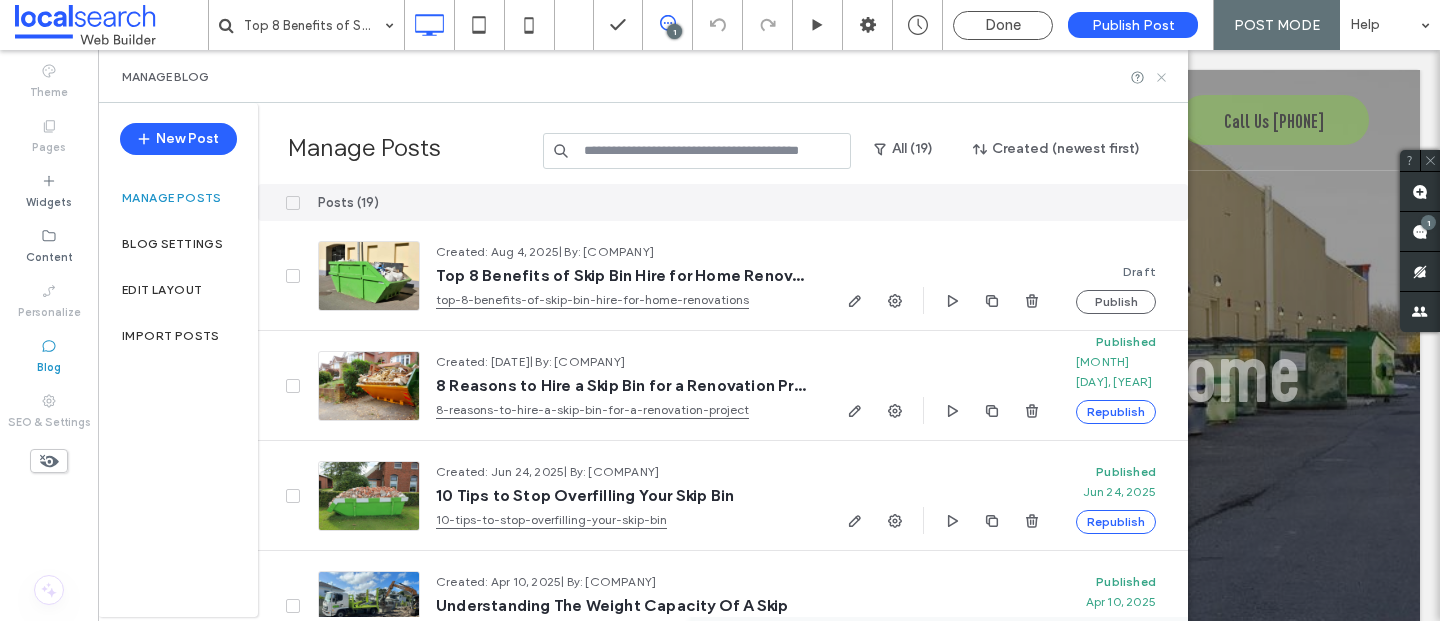 click 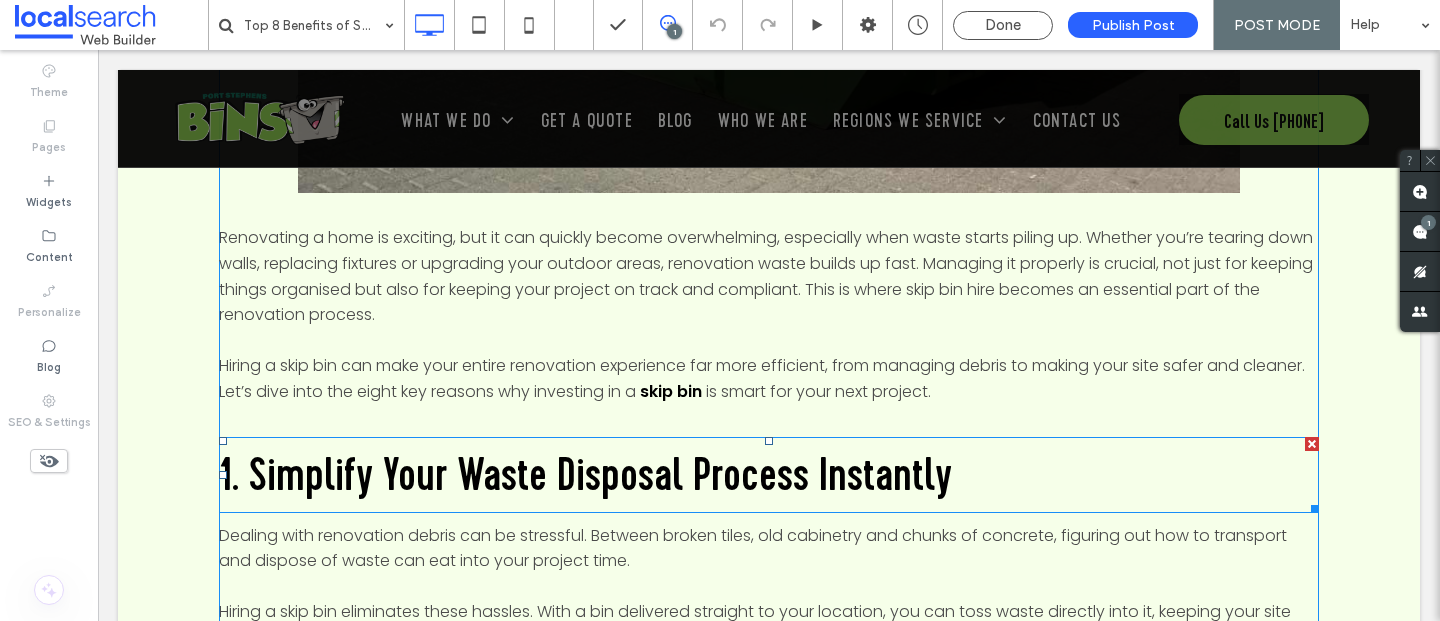 scroll, scrollTop: 1235, scrollLeft: 0, axis: vertical 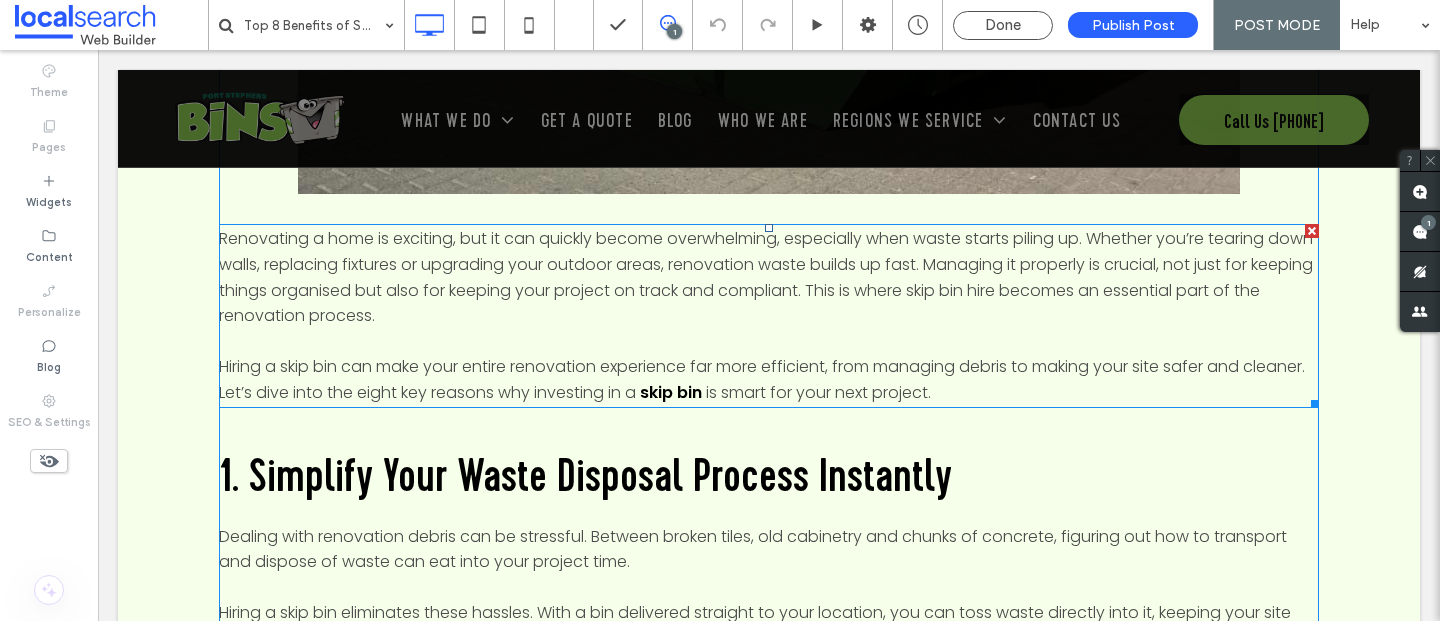 click at bounding box center (769, 342) 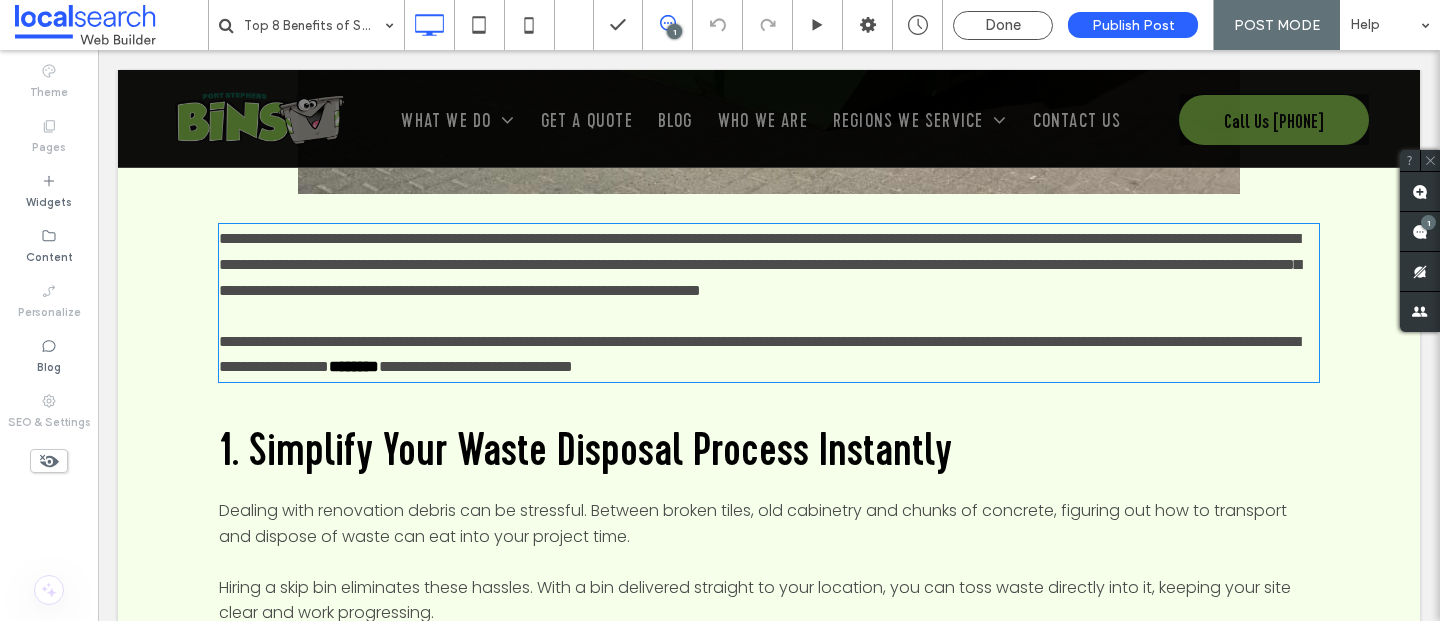 type on "*******" 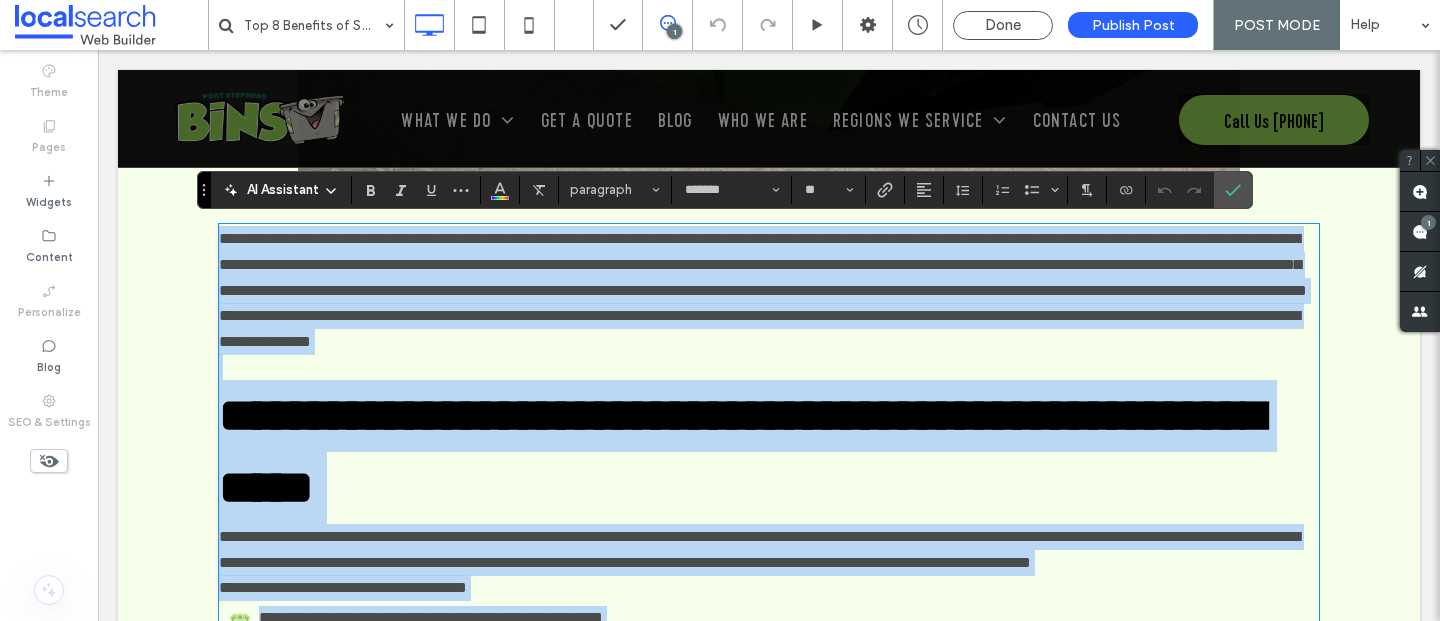 scroll, scrollTop: 4136, scrollLeft: 0, axis: vertical 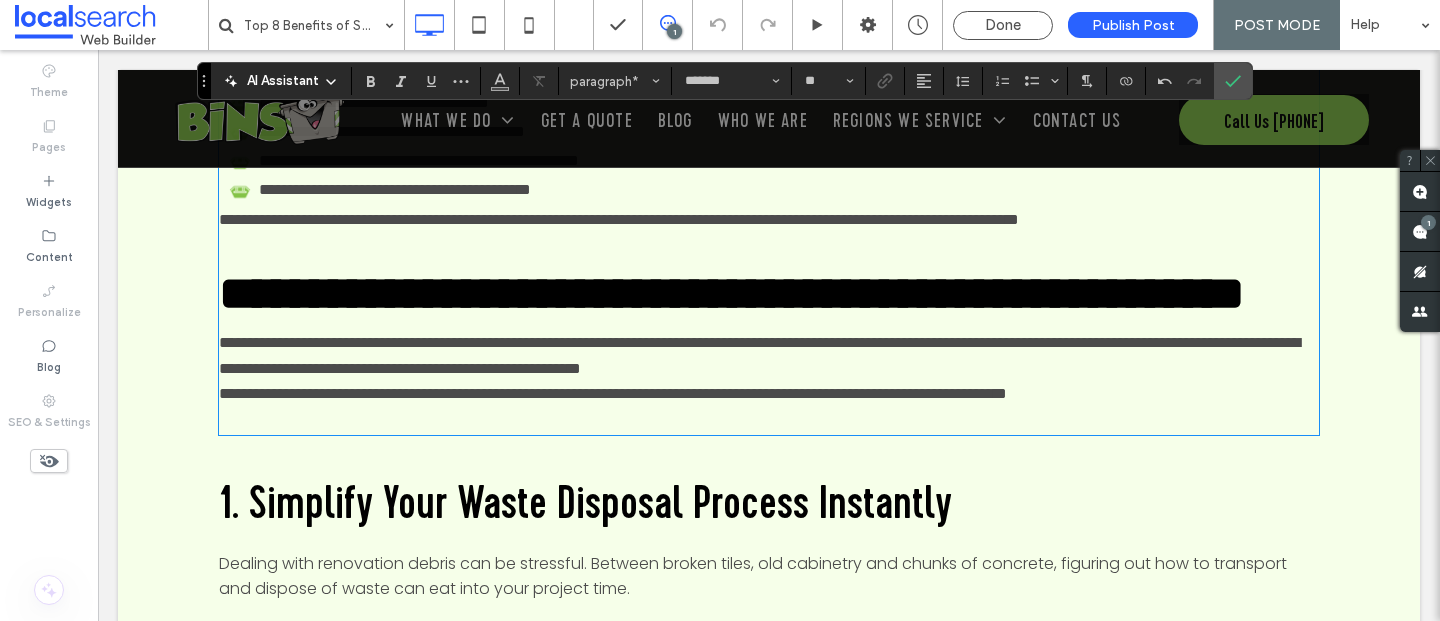 click on "1. Simplify Your Waste Disposal Process Instantly" at bounding box center [769, 503] 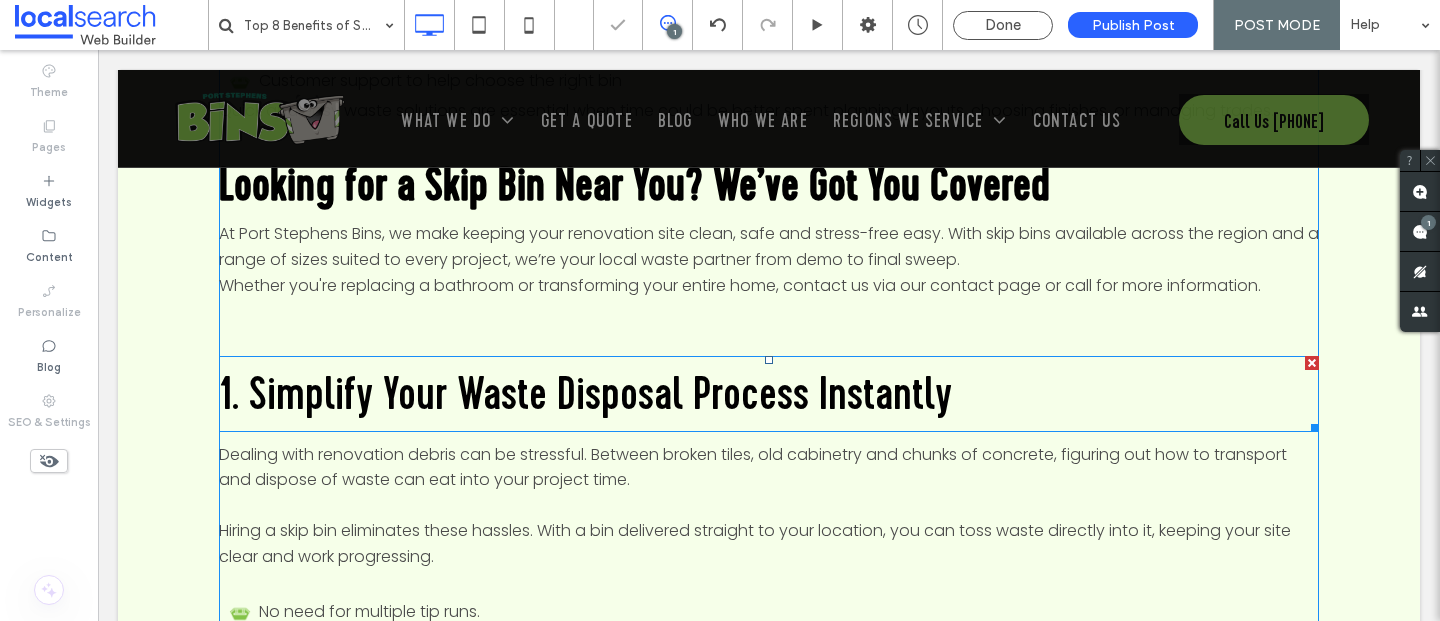 click at bounding box center (1312, 363) 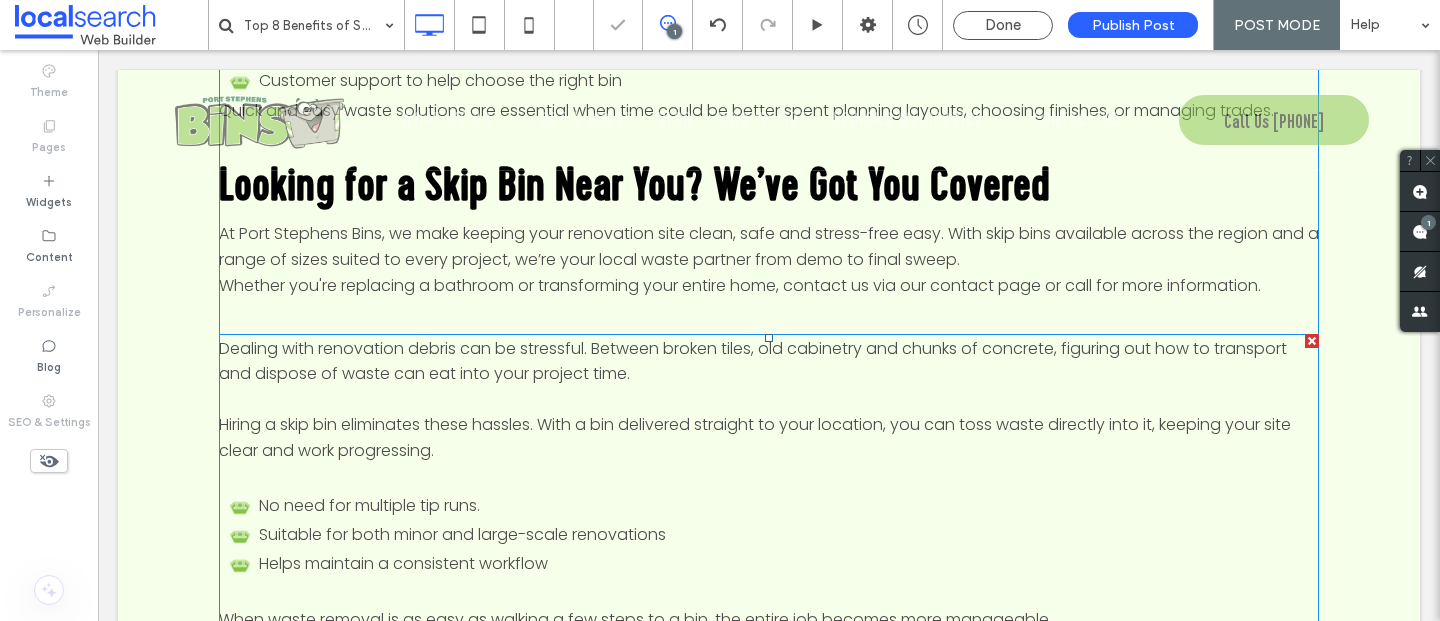 click at bounding box center [1312, 341] 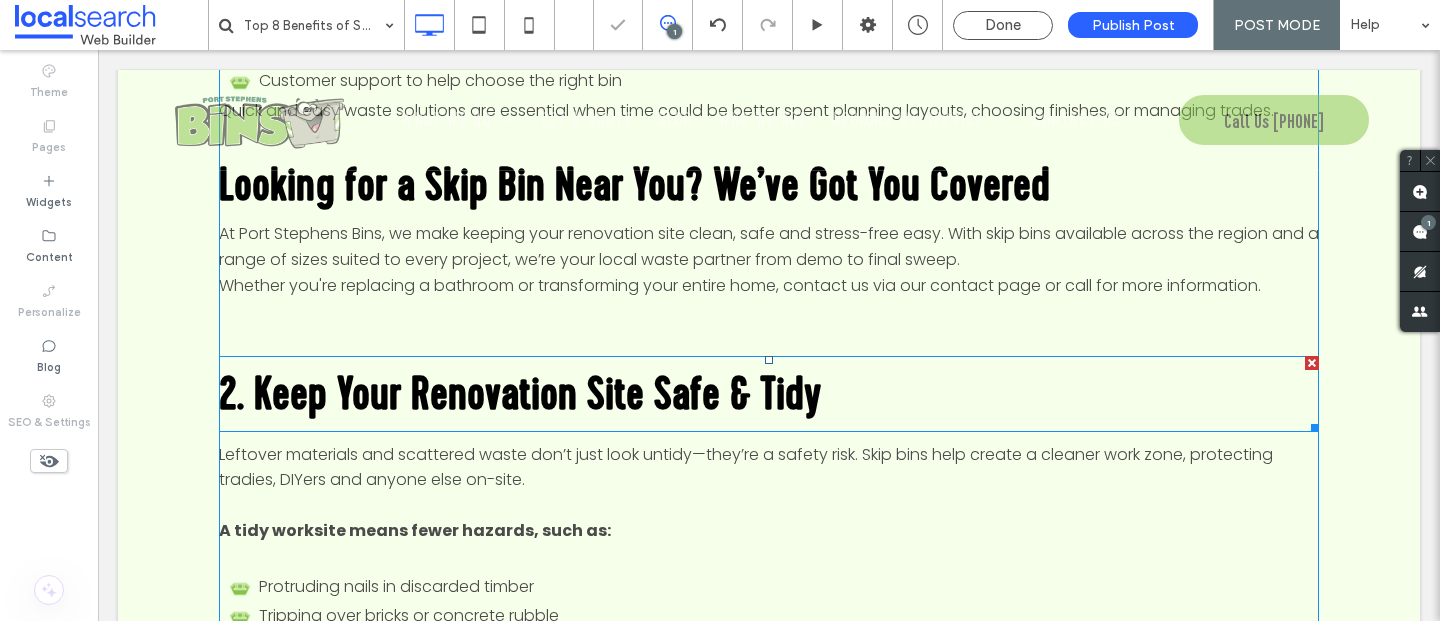 click at bounding box center (1312, 363) 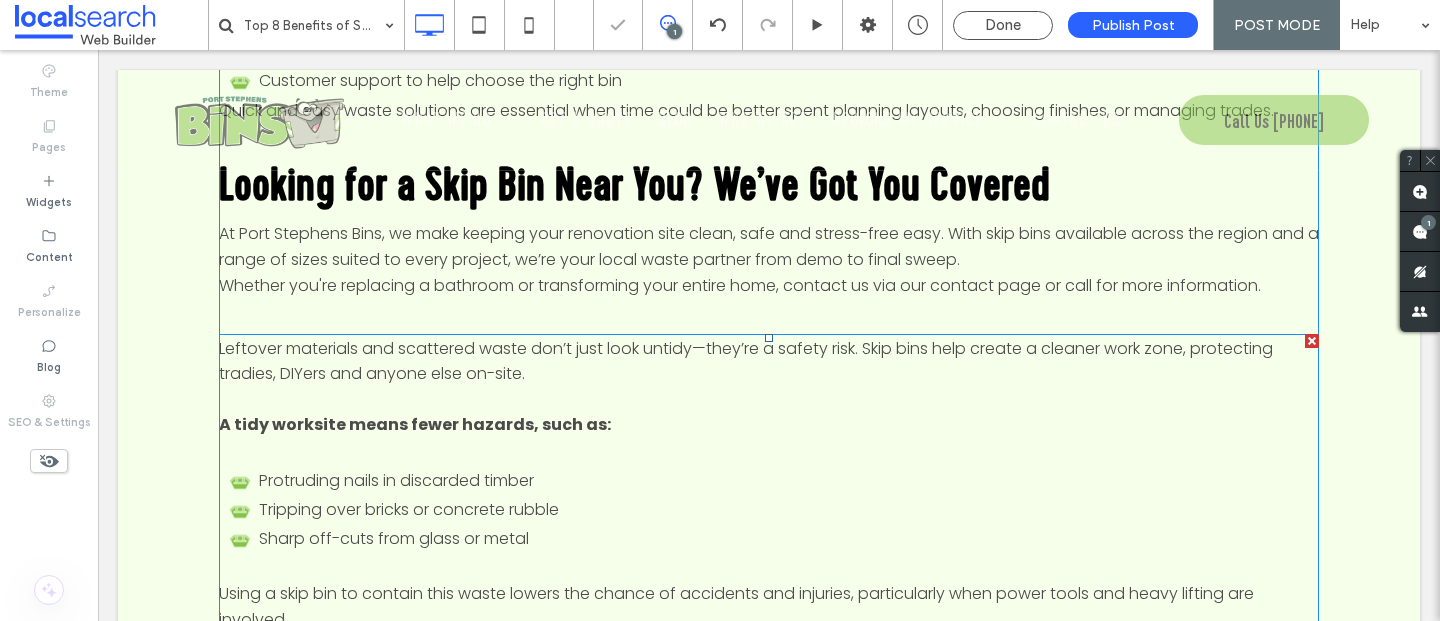 click on "Leftover materials and scattered waste don’t just look untidy—they’re a safety risk. Skip bins help create a cleaner work zone, protecting tradies, DIYers and anyone else on-site." at bounding box center (769, 361) 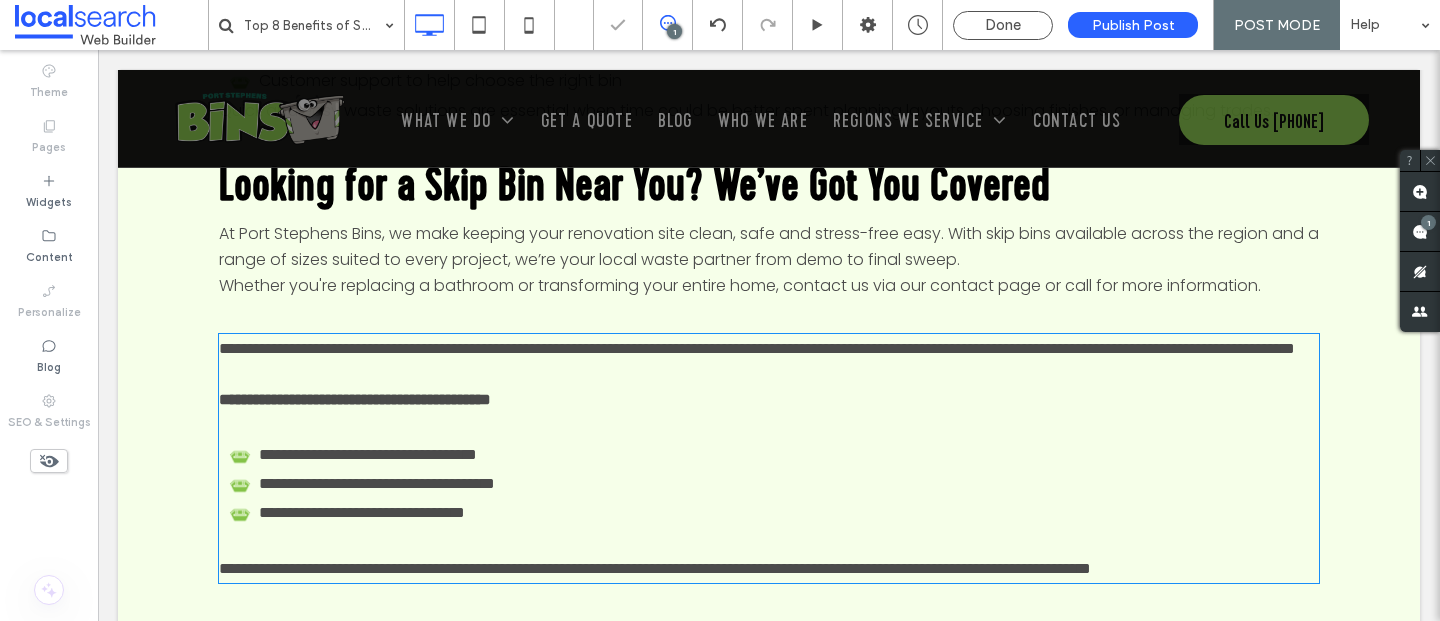 type on "*******" 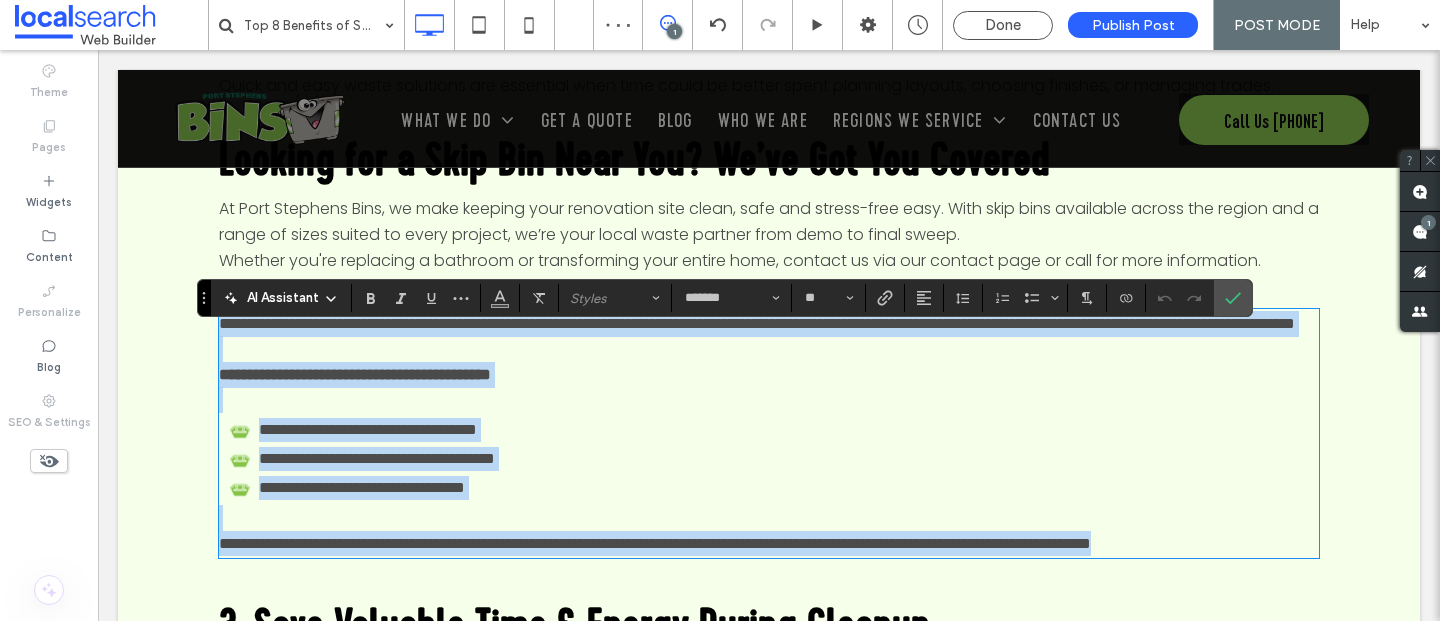 scroll, scrollTop: 4162, scrollLeft: 0, axis: vertical 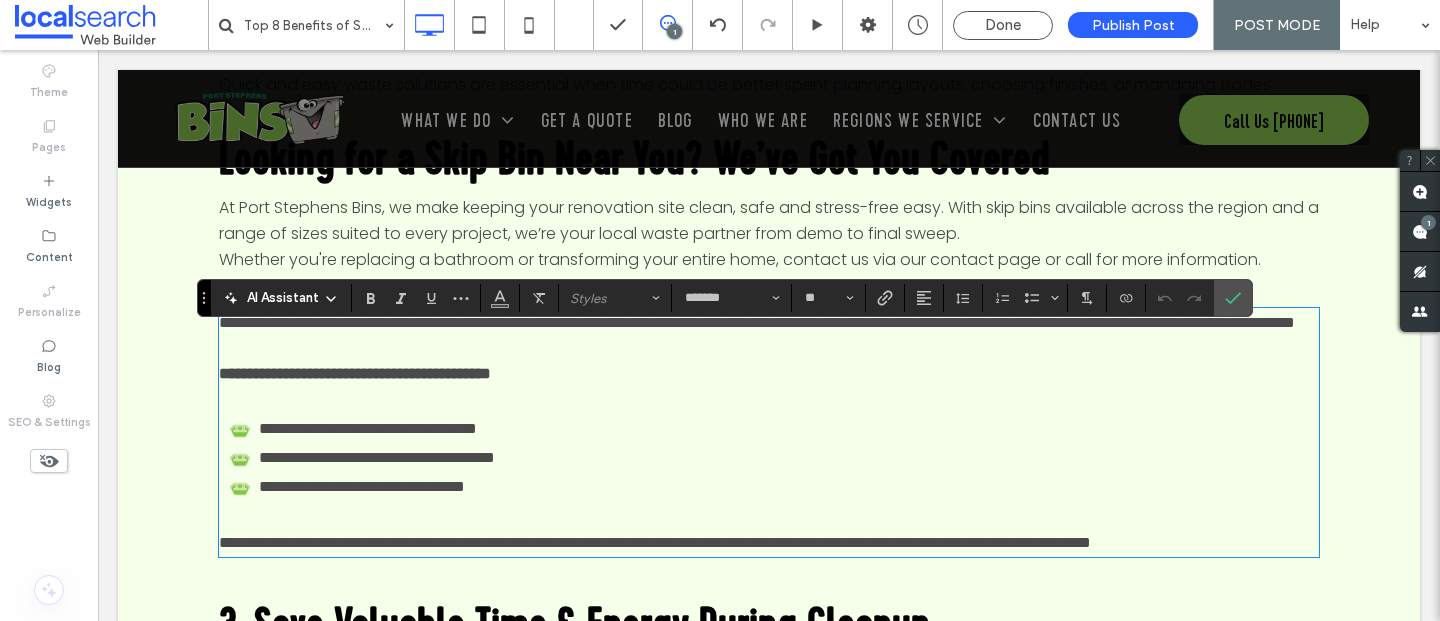 click on "Home renovations are exciting ventures. Whether you’re updating a tired bathroom, opening up your living space, or giving your kitchen a modern refresh, these projects often come with an unexpected side-effect: mountains of waste. From broken tiles to packaging, off-cuts, and old cabinetry, it doesn’t take long before rubbish piles up. Without a clear waste removal plan, your renovation site can become cluttered and chaotic. That’s where skip bin hire steps in—offering a practical, reliable, safe solution for renovation waste disposal. Hiring a skip bin during your renovation saves time and effort and ensures that waste is handled responsibly and efficiently. Here’s how working with a local provider can make all the difference. 1. Skip Bins Streamline Waste Management on Renovation Sites Benefits of skip bins during renovations: Collects waste as it's created, avoiding mess and clutter Keeps renovation areas clear for tools, materials and trades Tripping over uneven piles of debris" at bounding box center [769, -77] 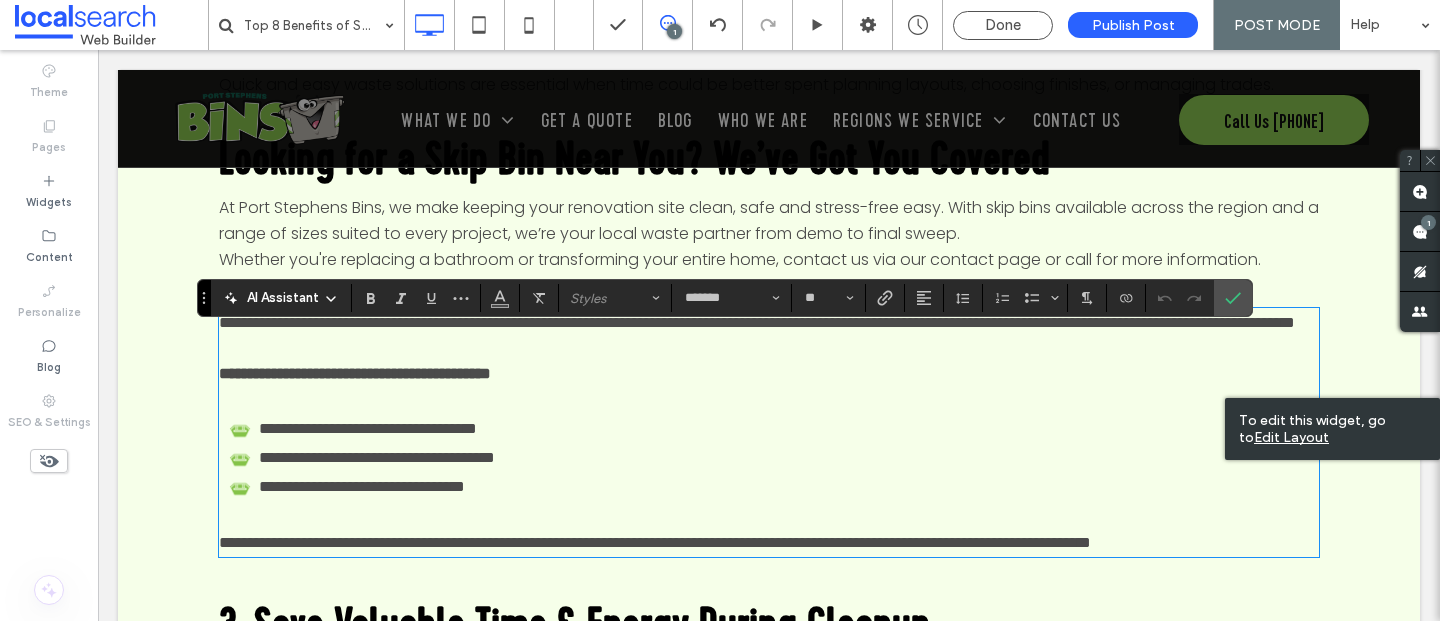 click at bounding box center (769, 285) 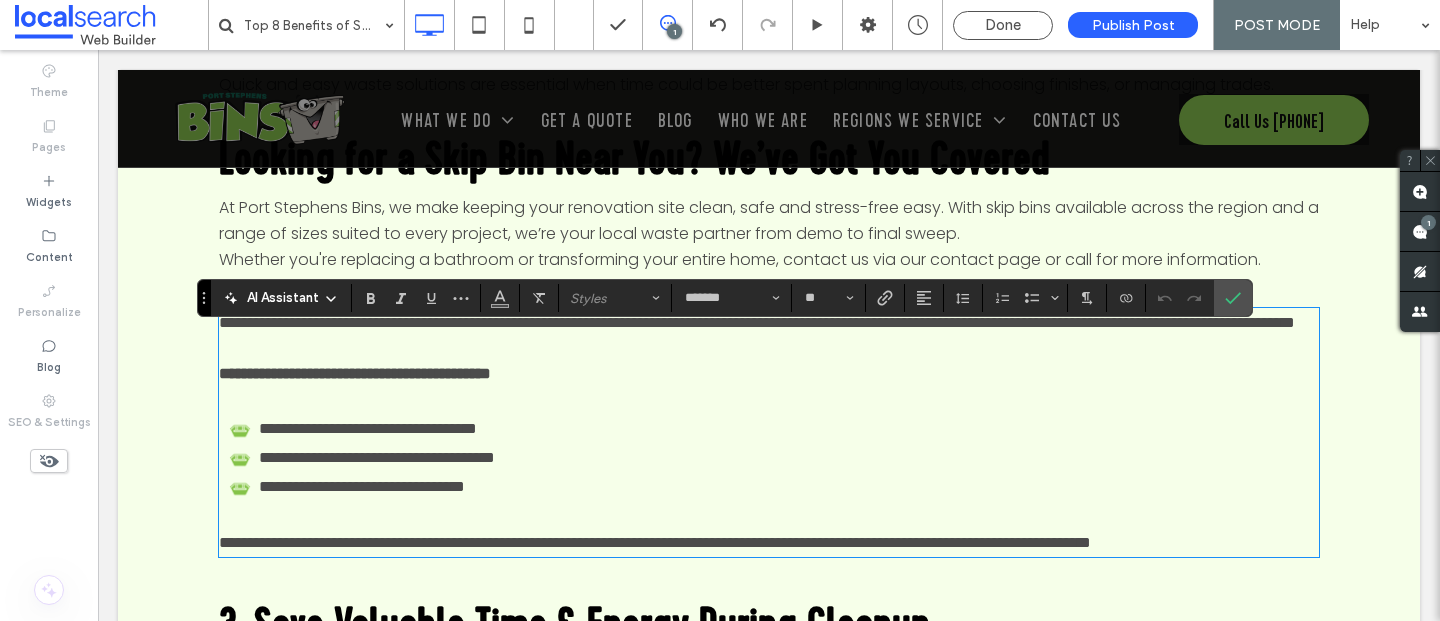 click on "Looking for a Skip Bin Near You? We’ve Got You Covered" at bounding box center [769, 159] 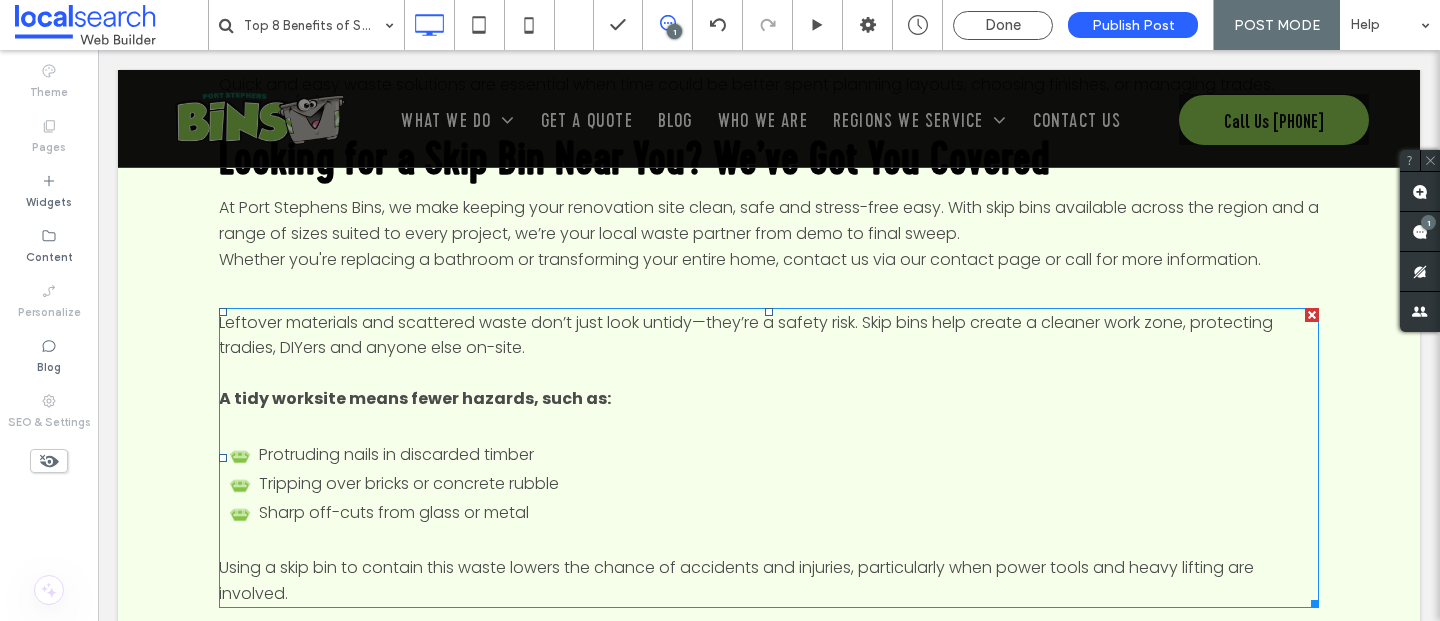 click at bounding box center [1312, 315] 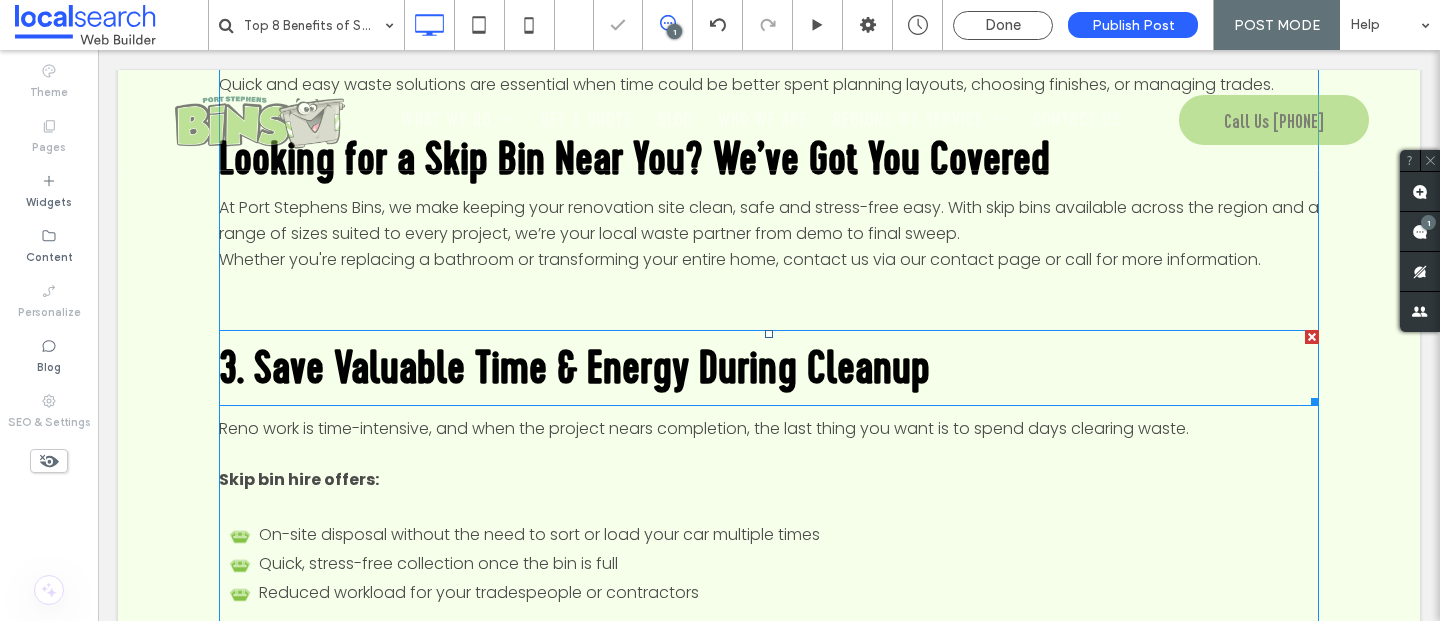 click at bounding box center [1312, 337] 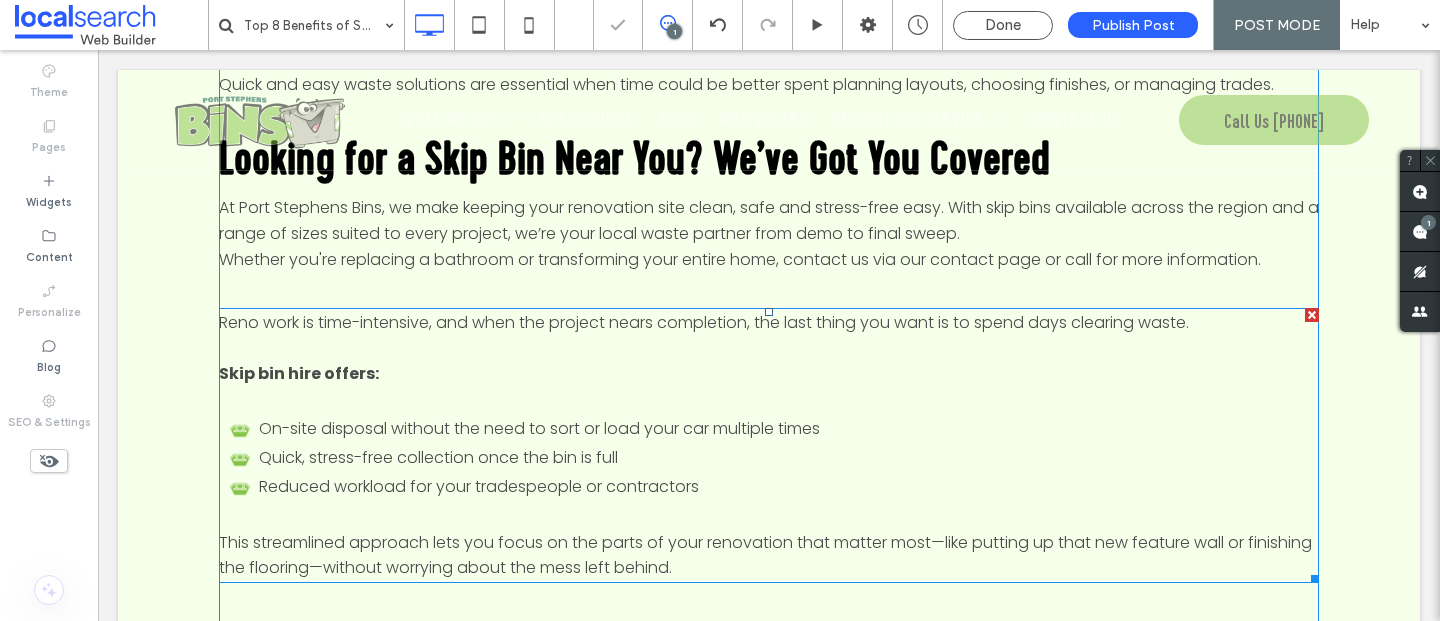 click at bounding box center [1312, 315] 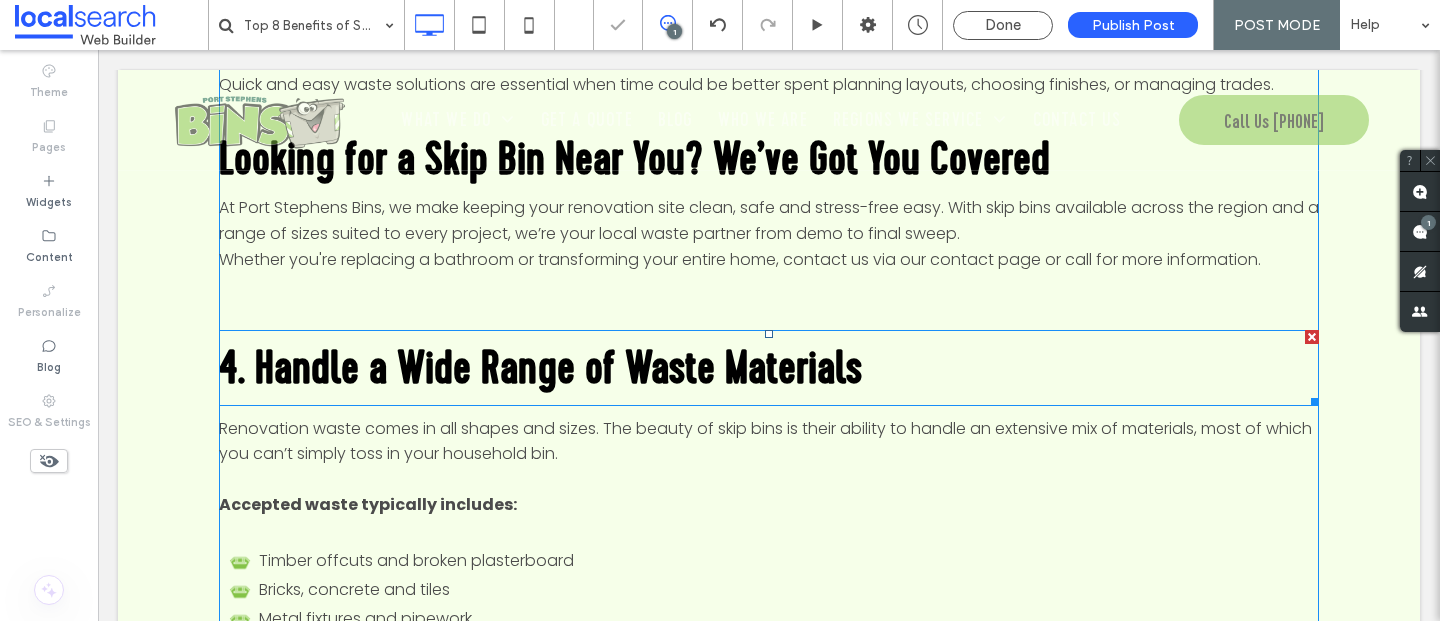 click at bounding box center (1312, 337) 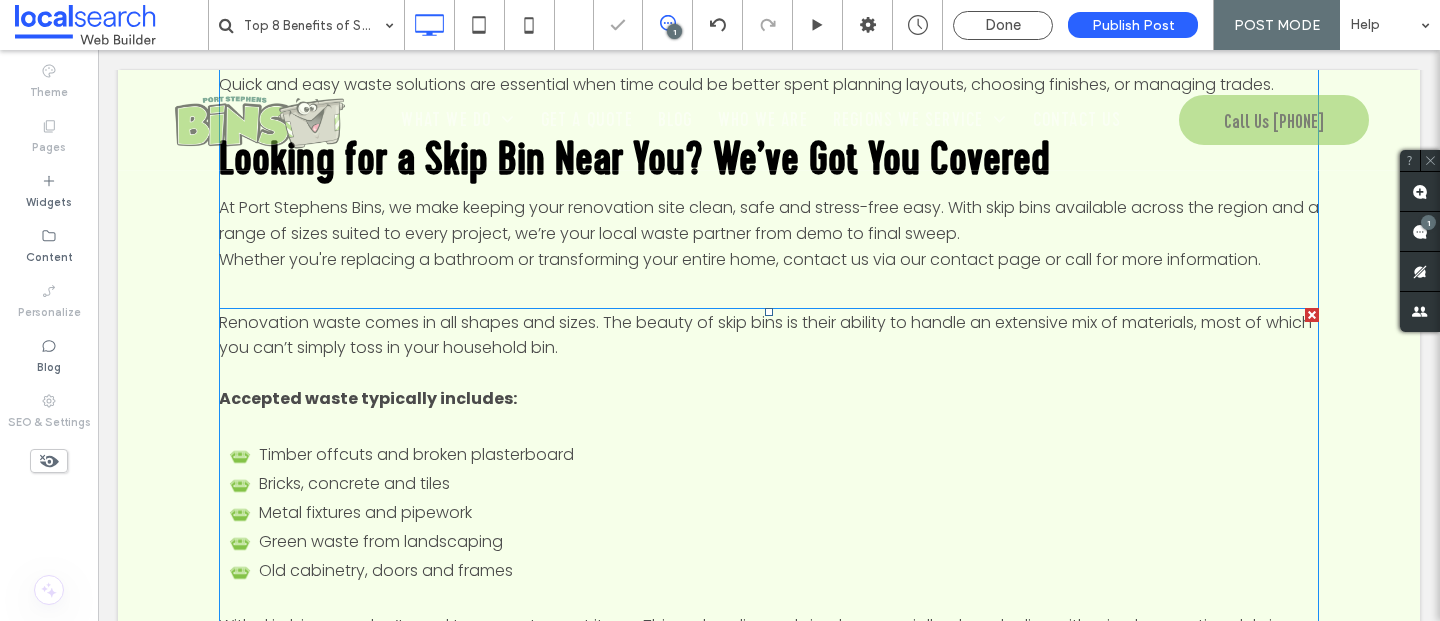 click at bounding box center (1312, 315) 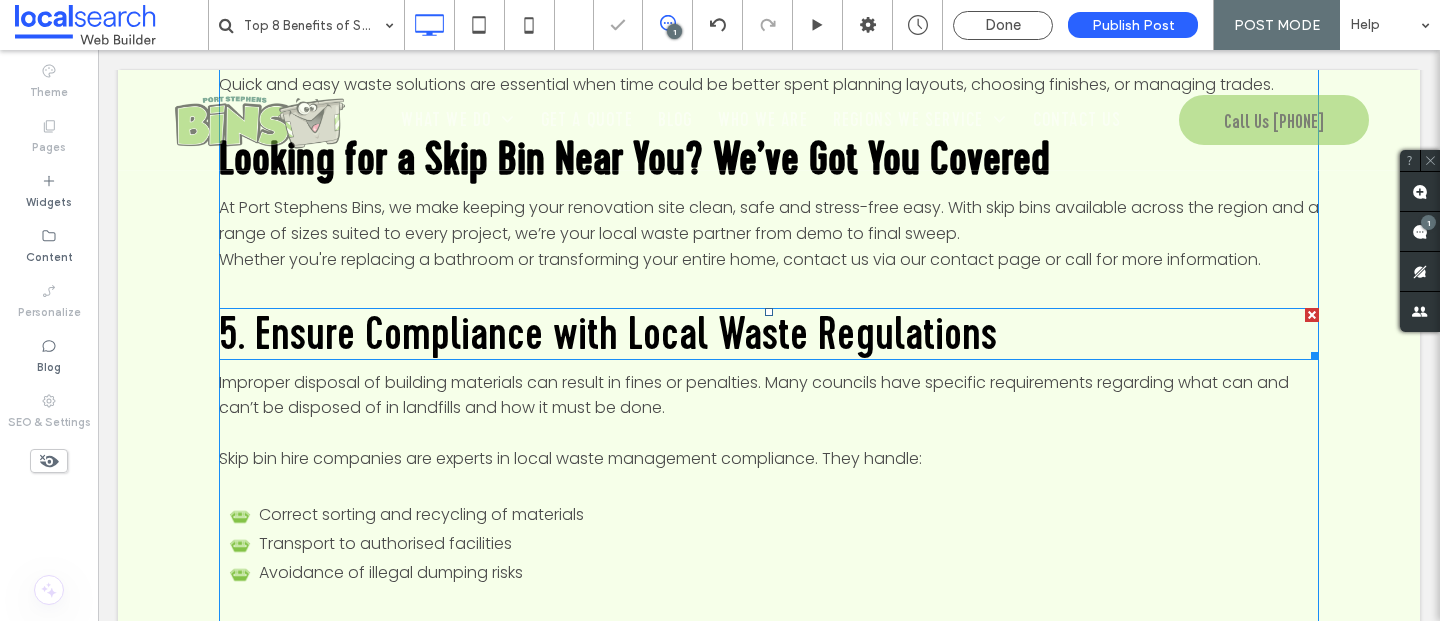 click at bounding box center (1312, 315) 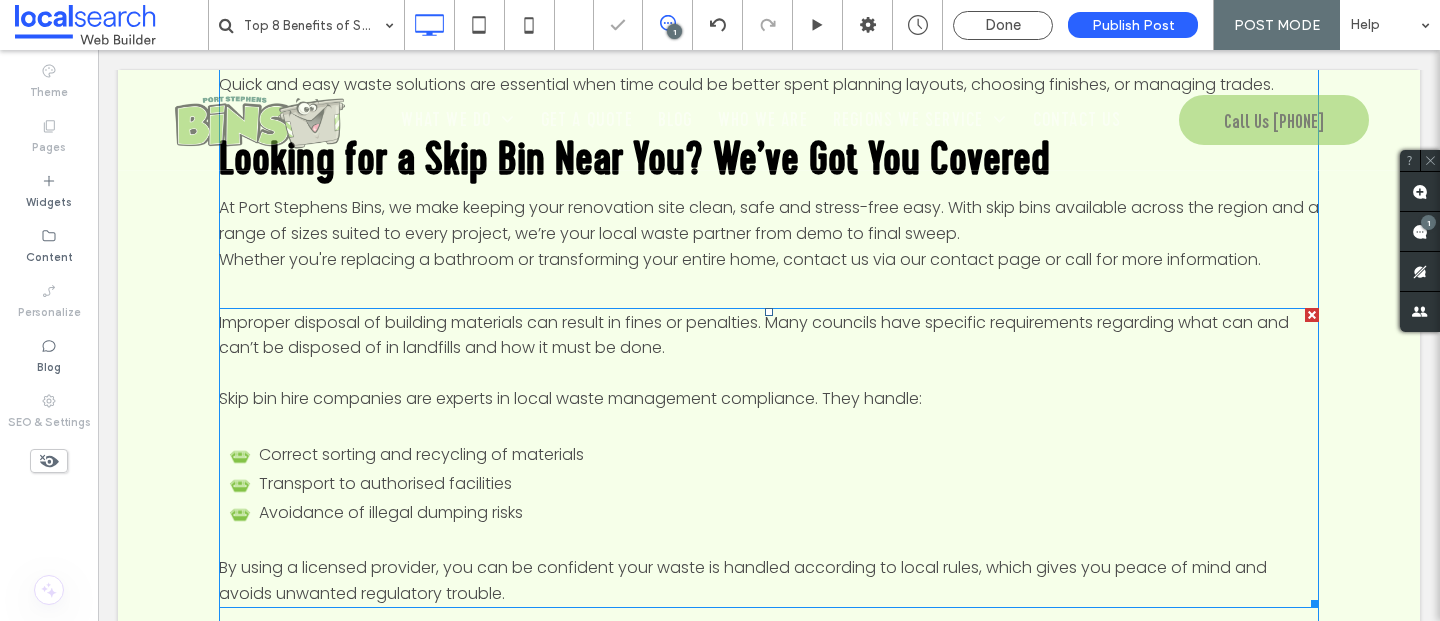 click at bounding box center [1312, 315] 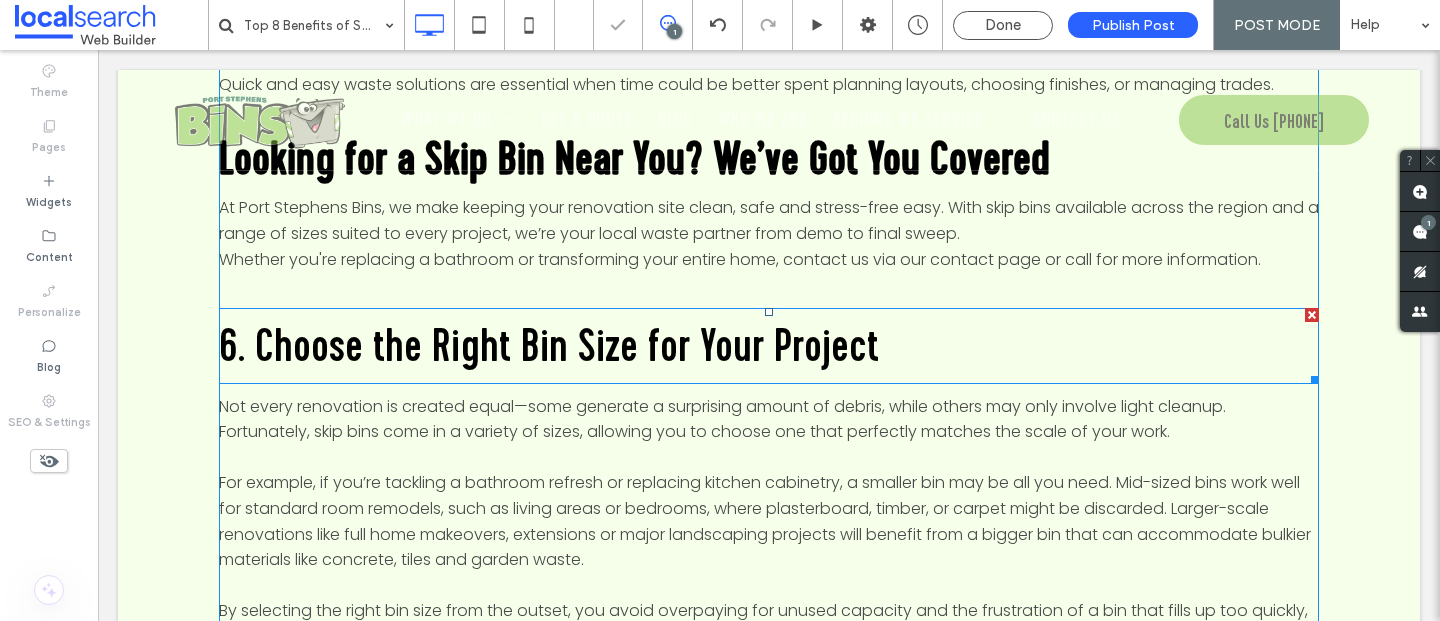 click at bounding box center (1312, 315) 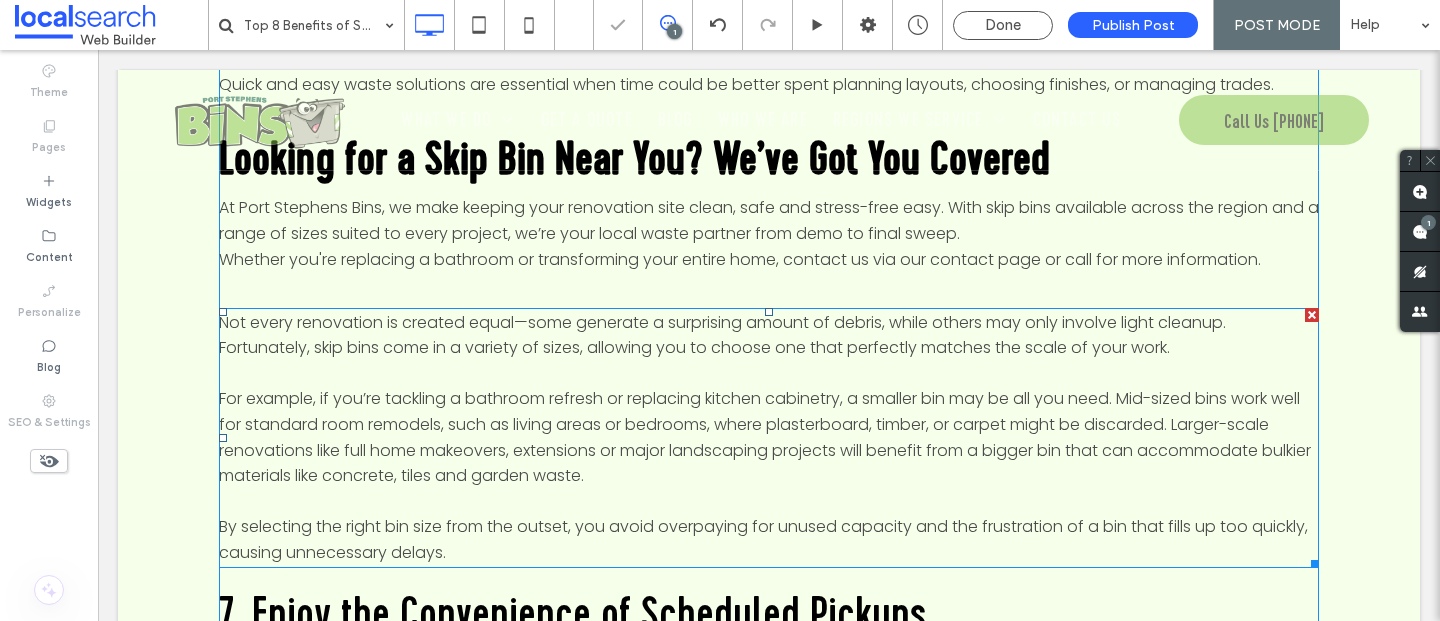click at bounding box center (1312, 315) 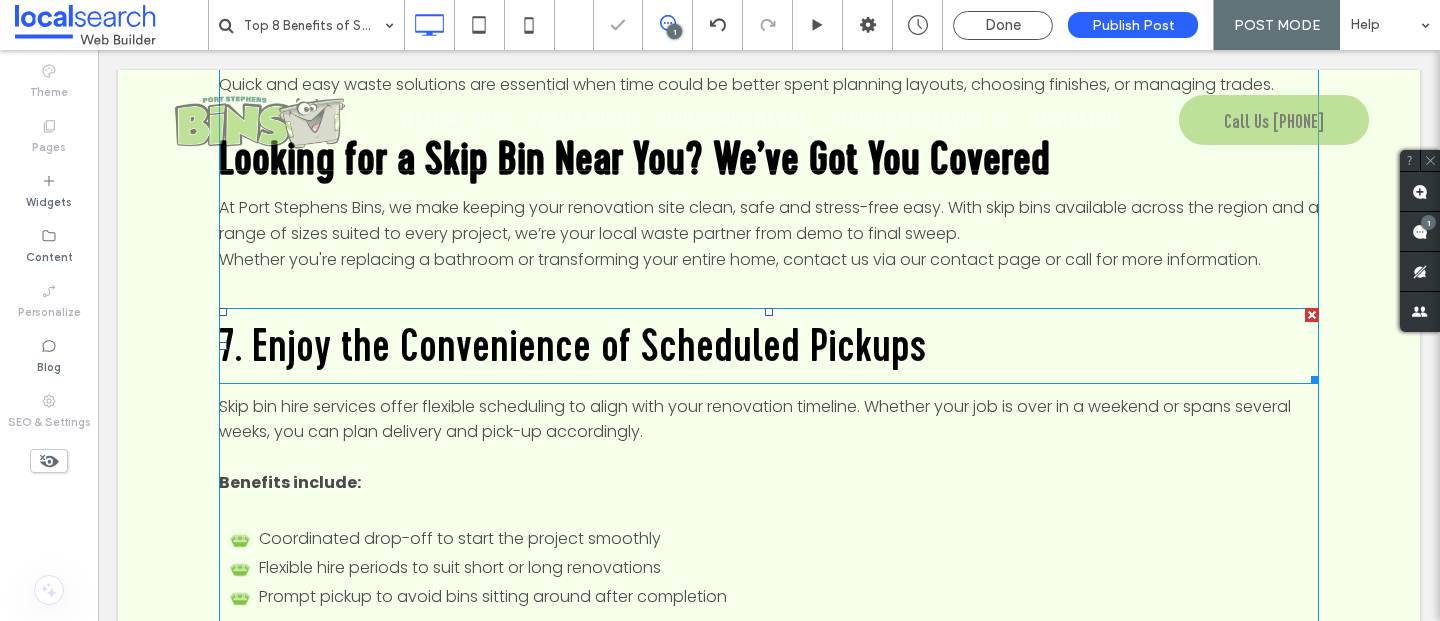 click at bounding box center (1312, 315) 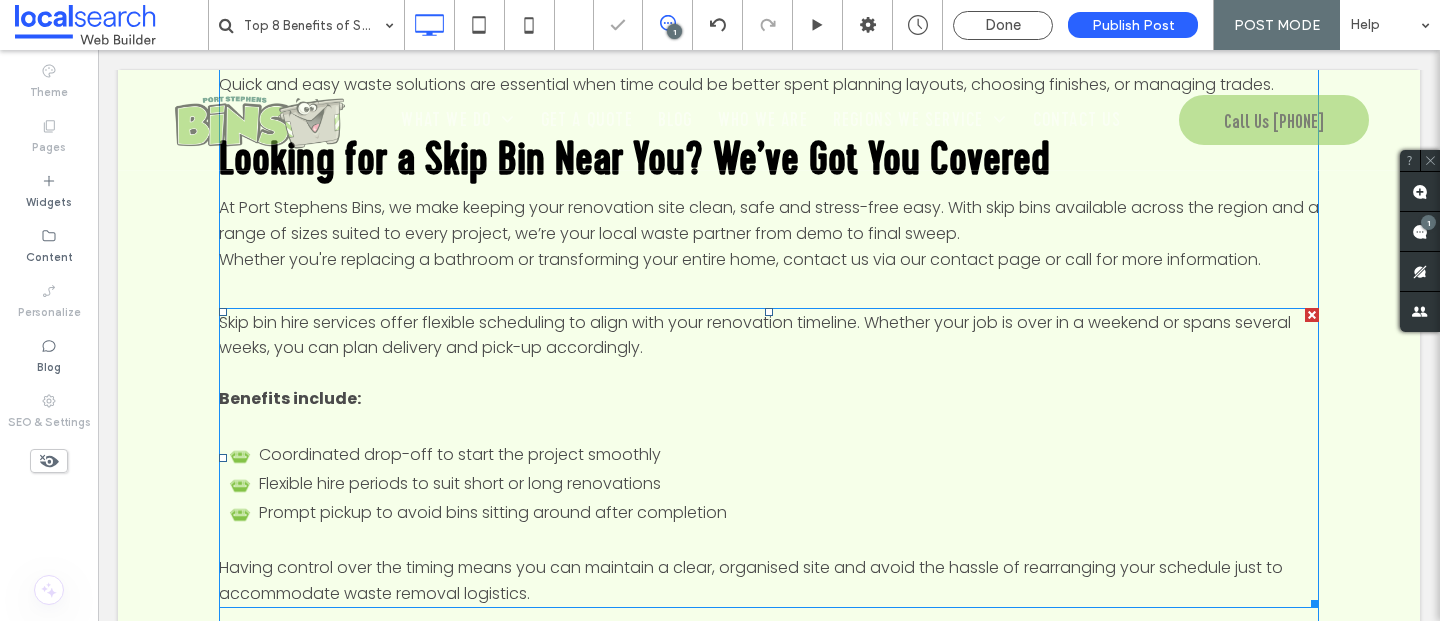 click at bounding box center (1312, 315) 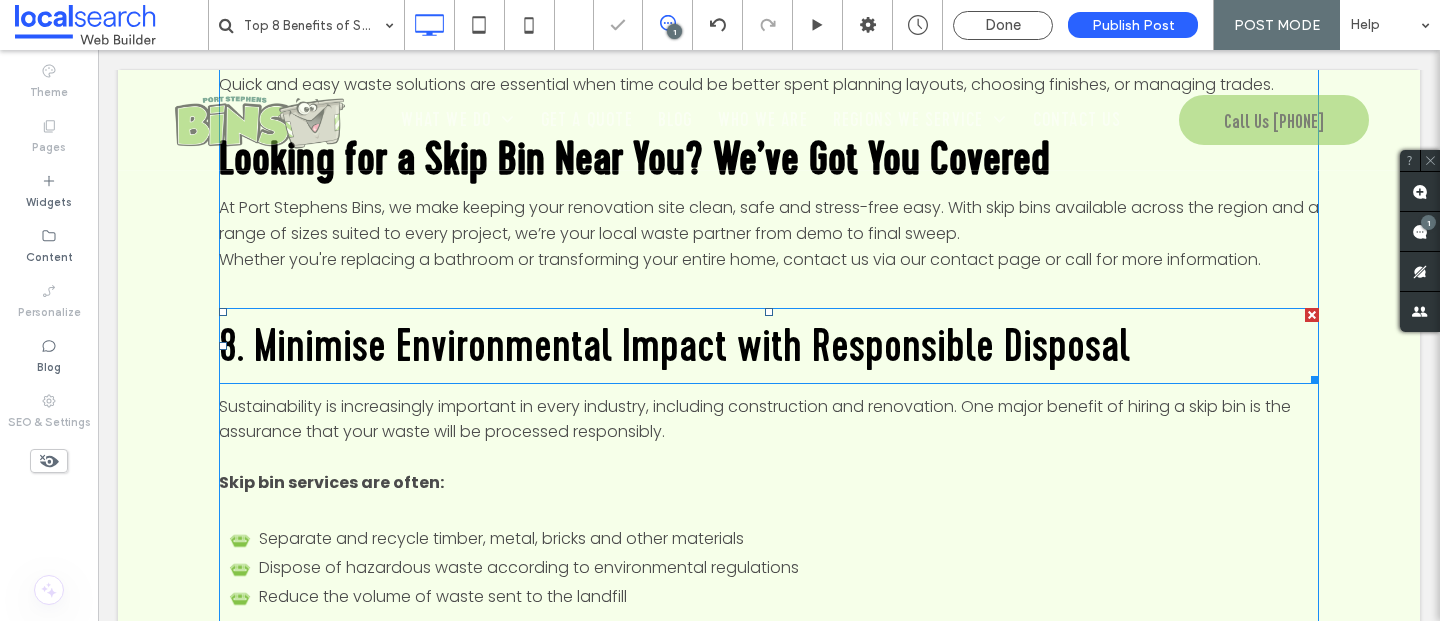 click at bounding box center (1312, 315) 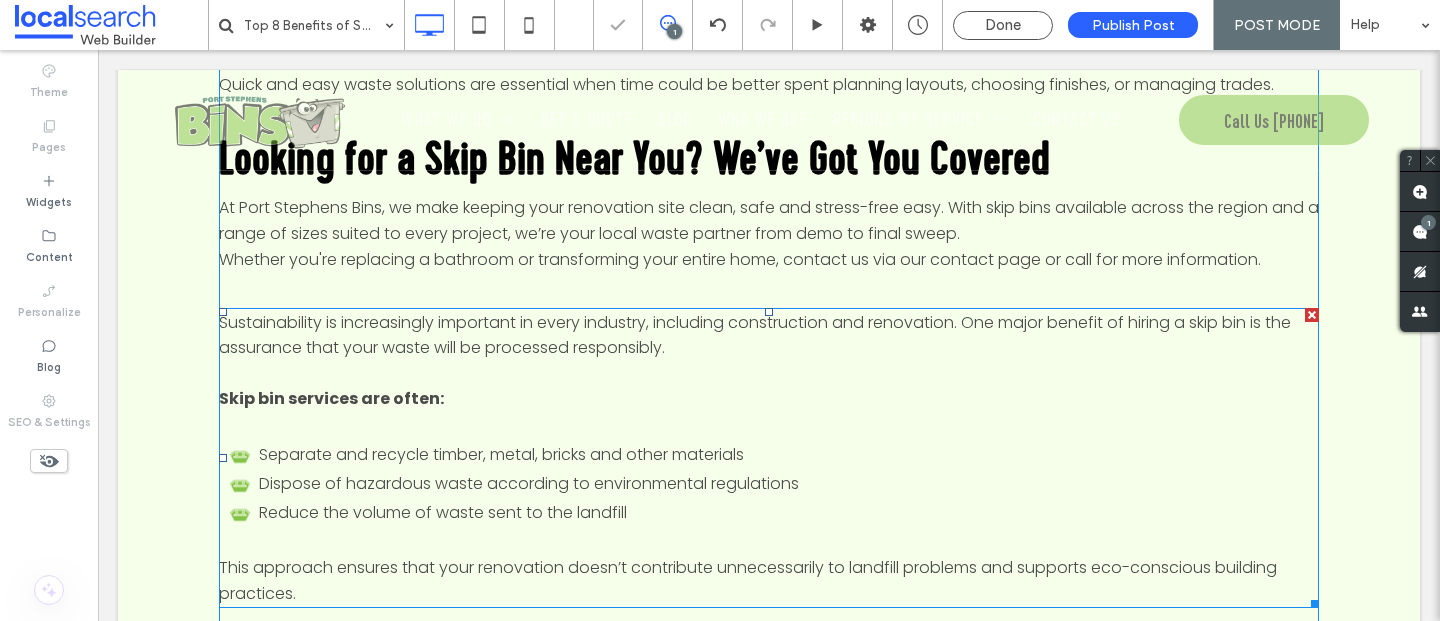 click at bounding box center (1312, 315) 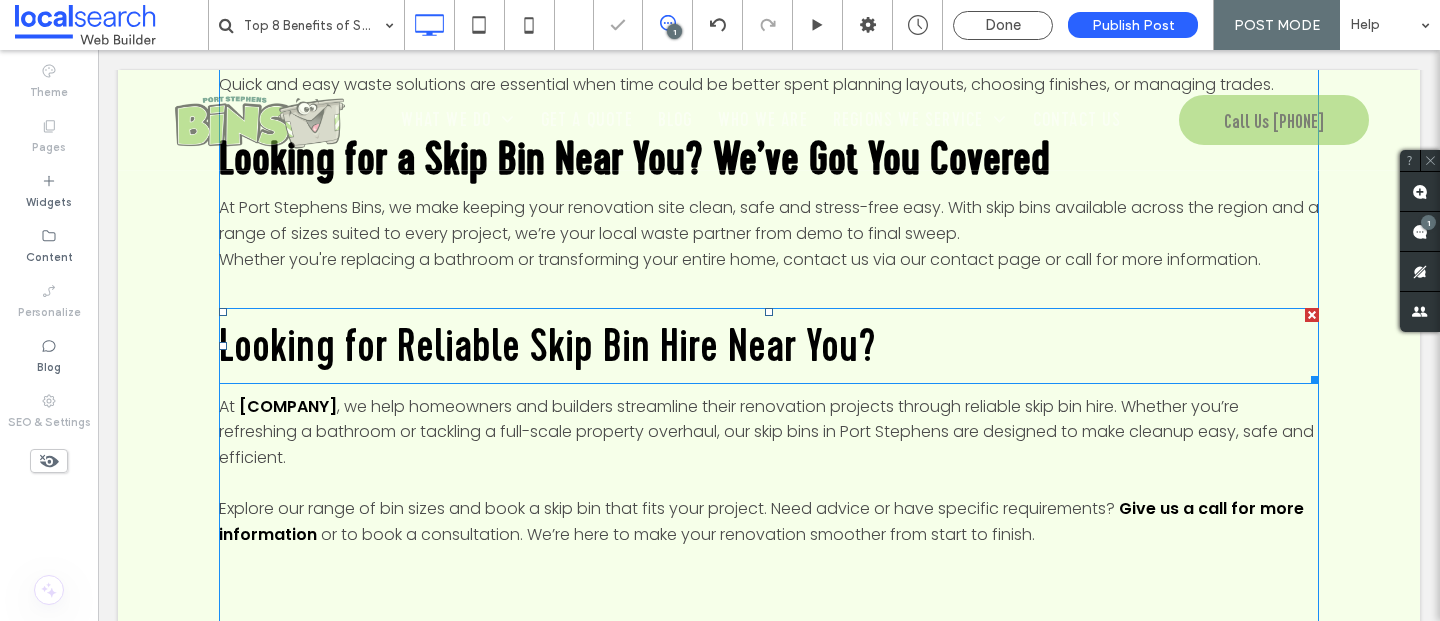 click at bounding box center (1312, 315) 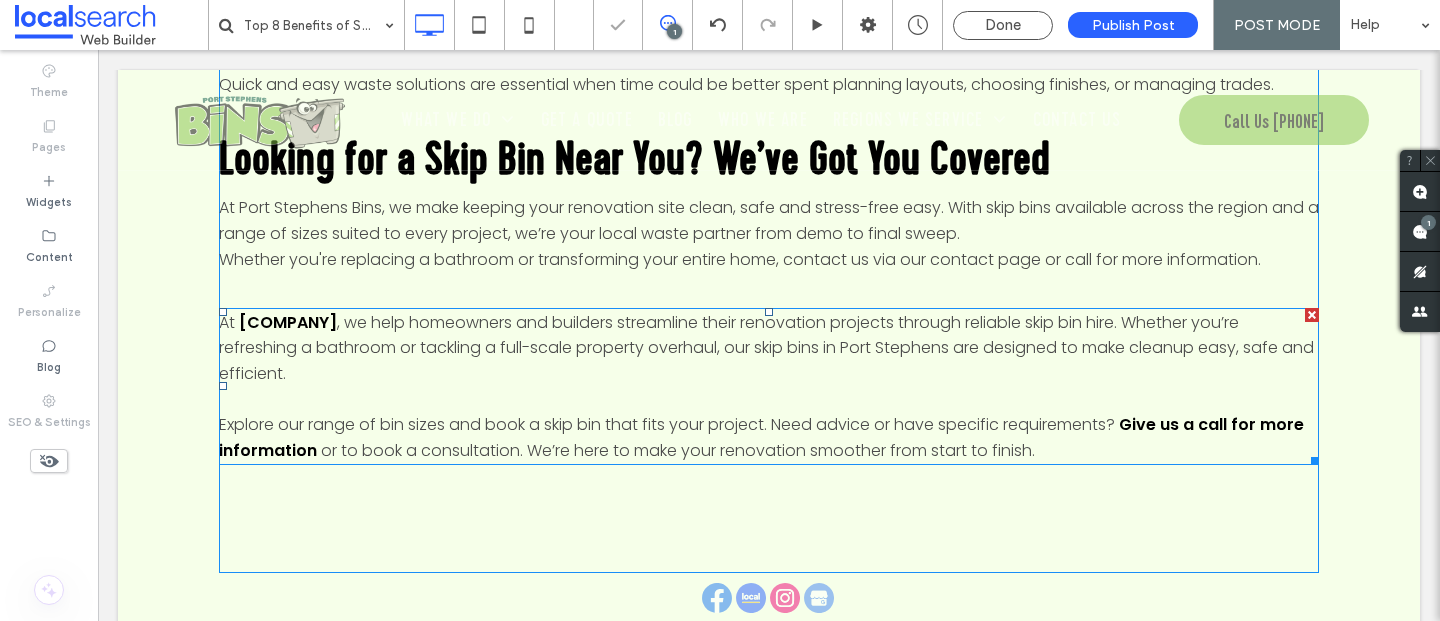 click at bounding box center [1312, 315] 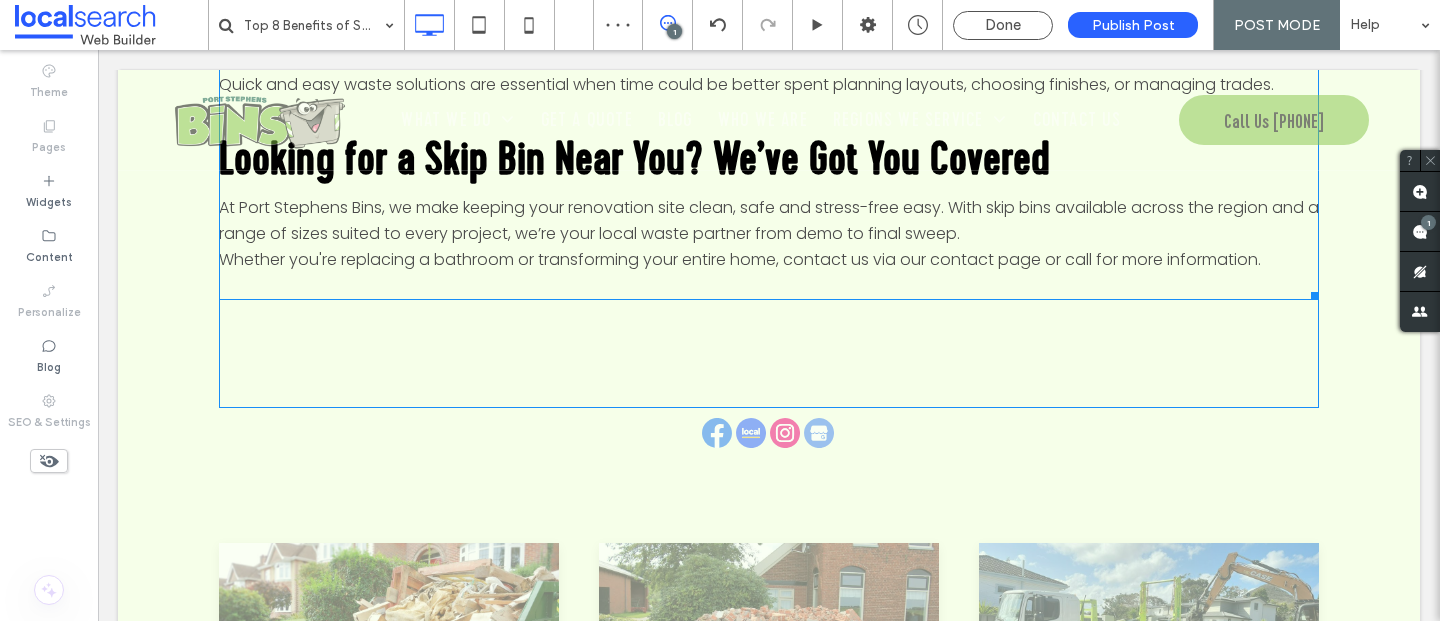 click at bounding box center (769, 285) 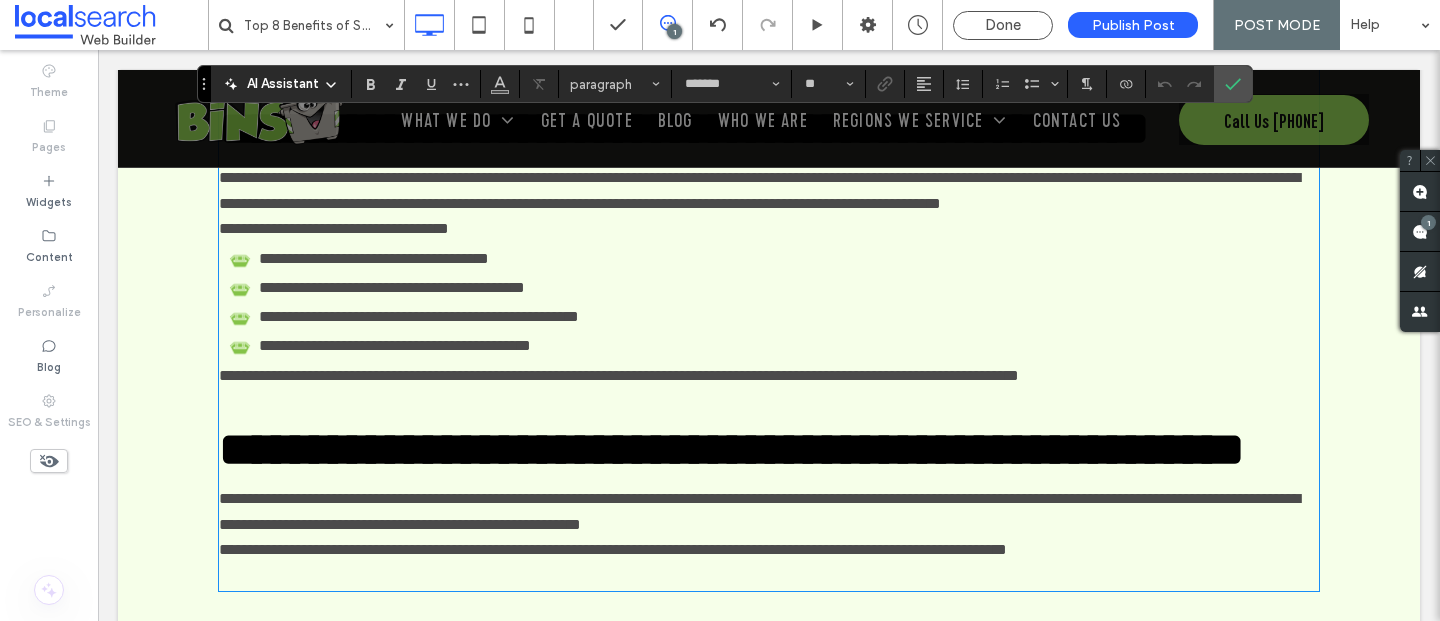 scroll, scrollTop: 3979, scrollLeft: 0, axis: vertical 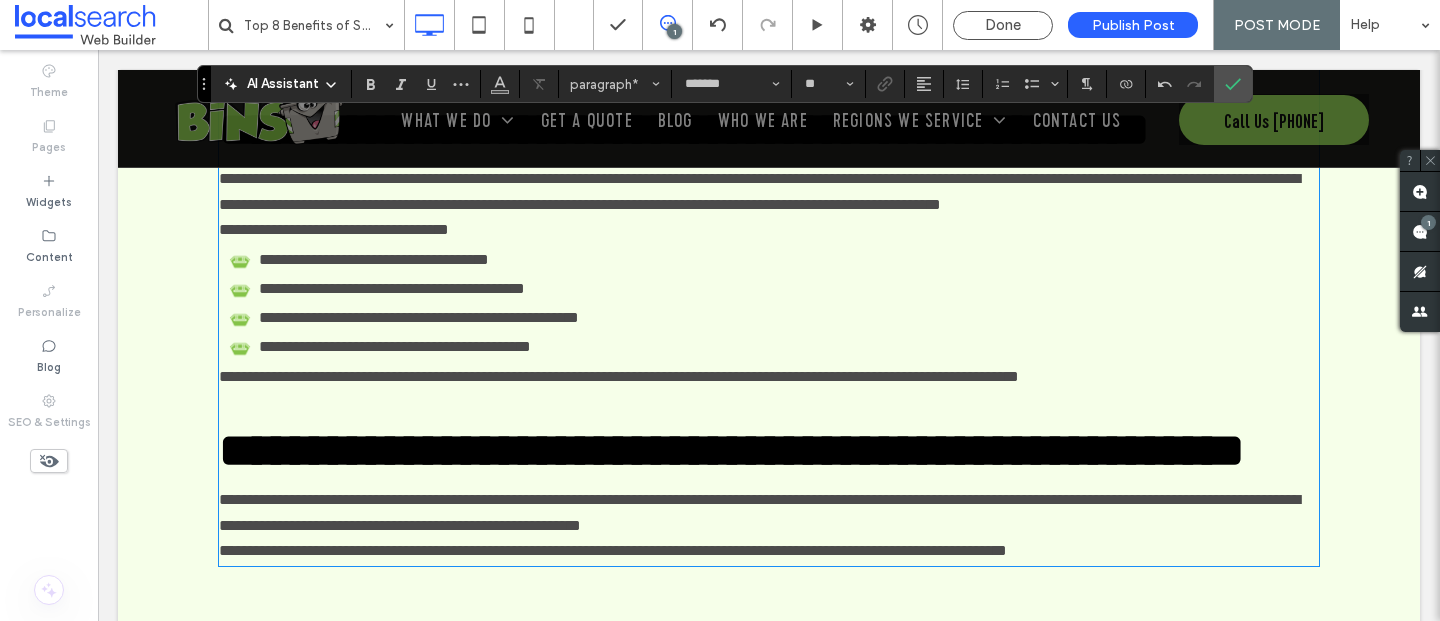 click on "**********" at bounding box center [769, 512] 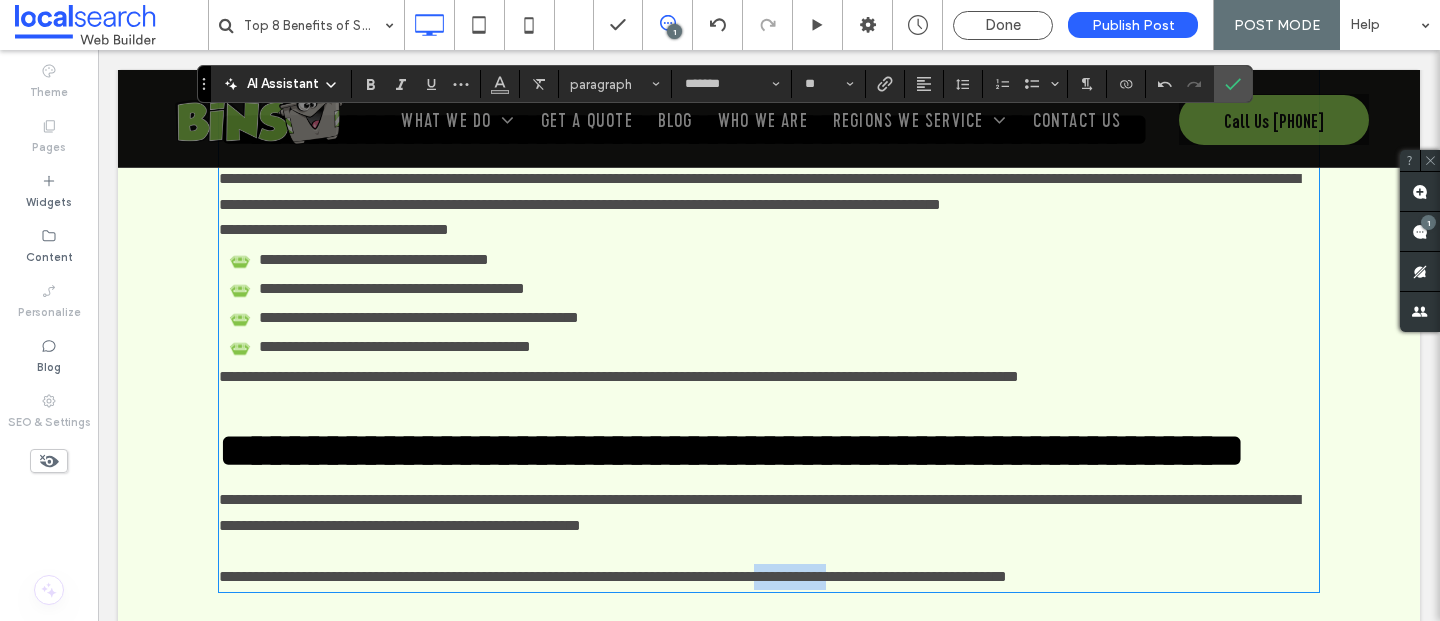 drag, startPoint x: 1047, startPoint y: 496, endPoint x: 941, endPoint y: 497, distance: 106.004715 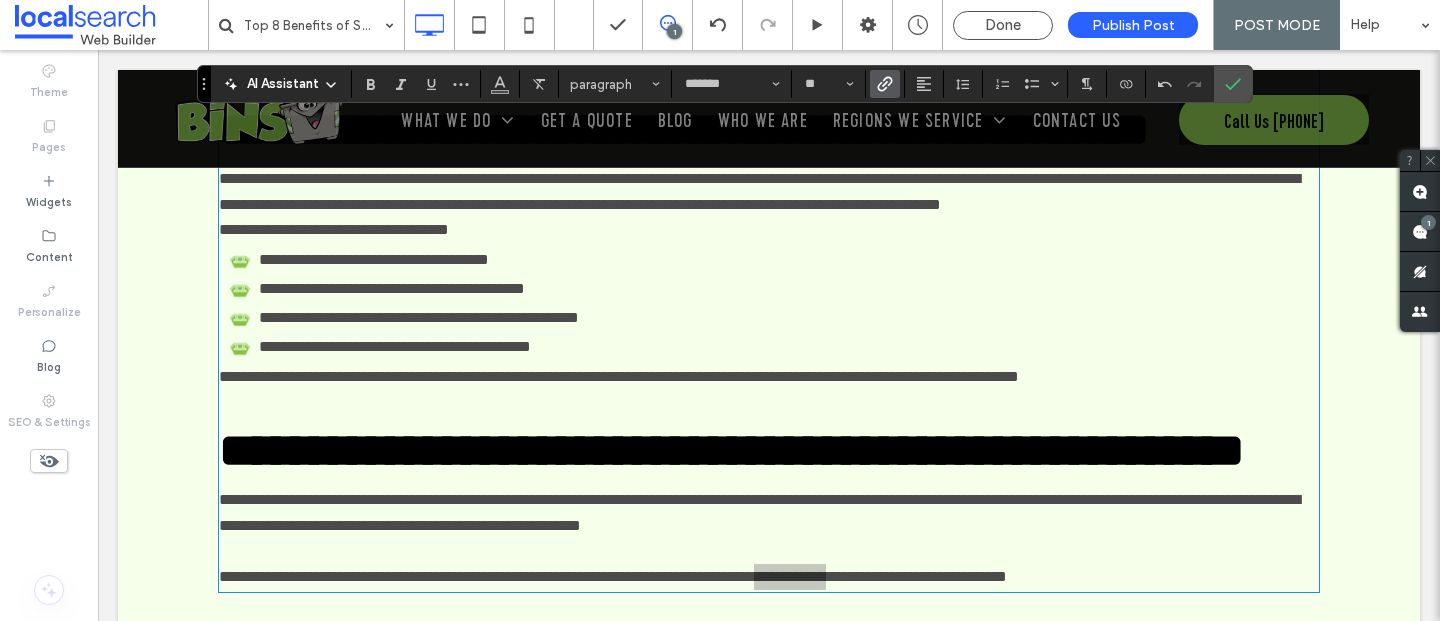 click 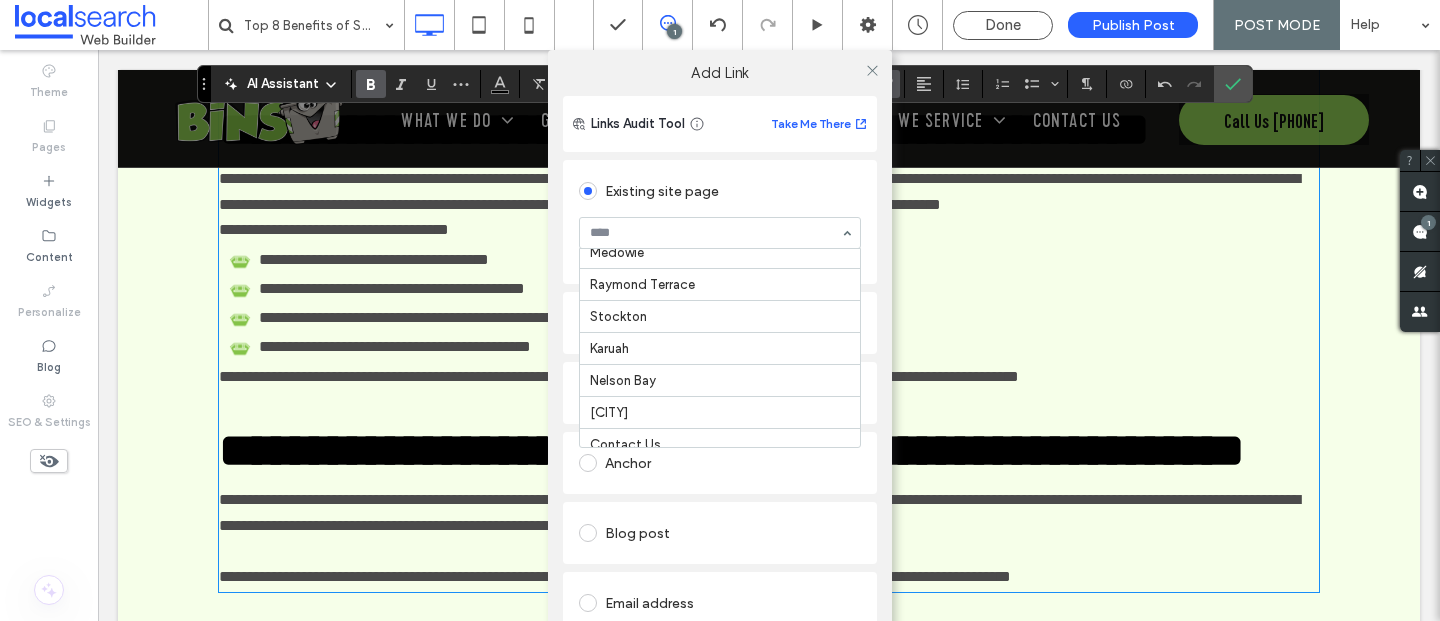 scroll, scrollTop: 296, scrollLeft: 0, axis: vertical 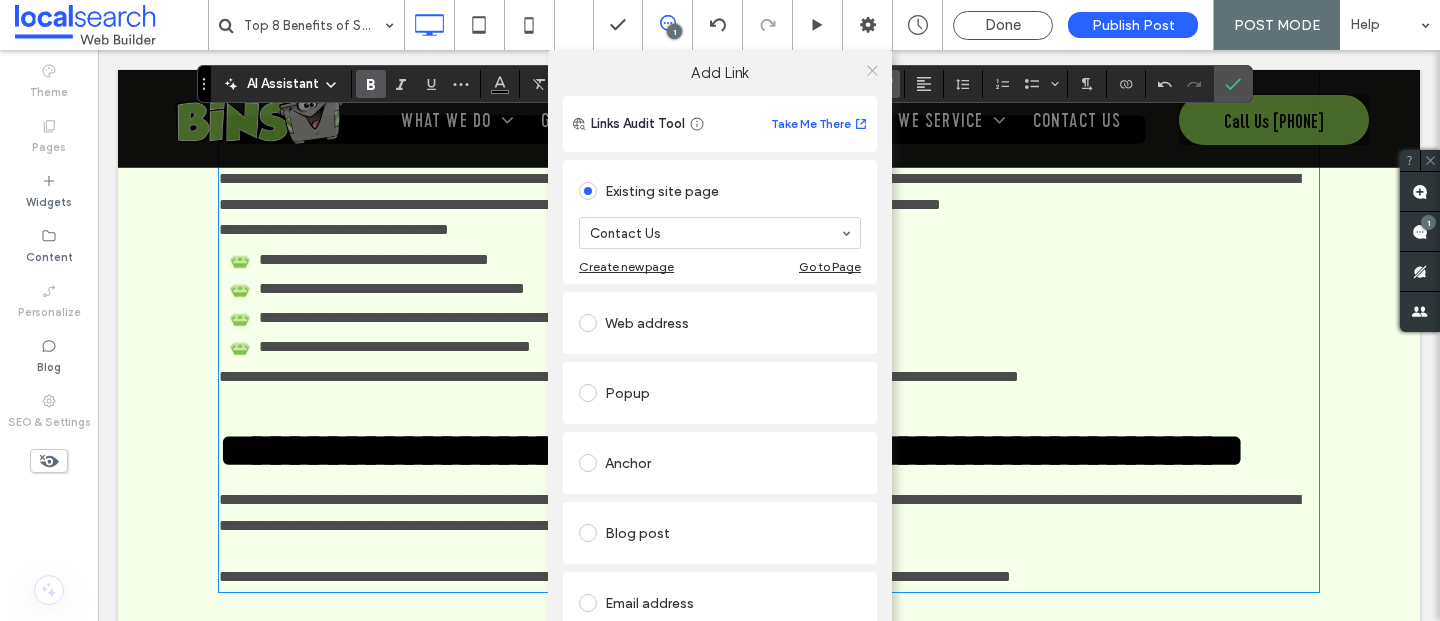 click 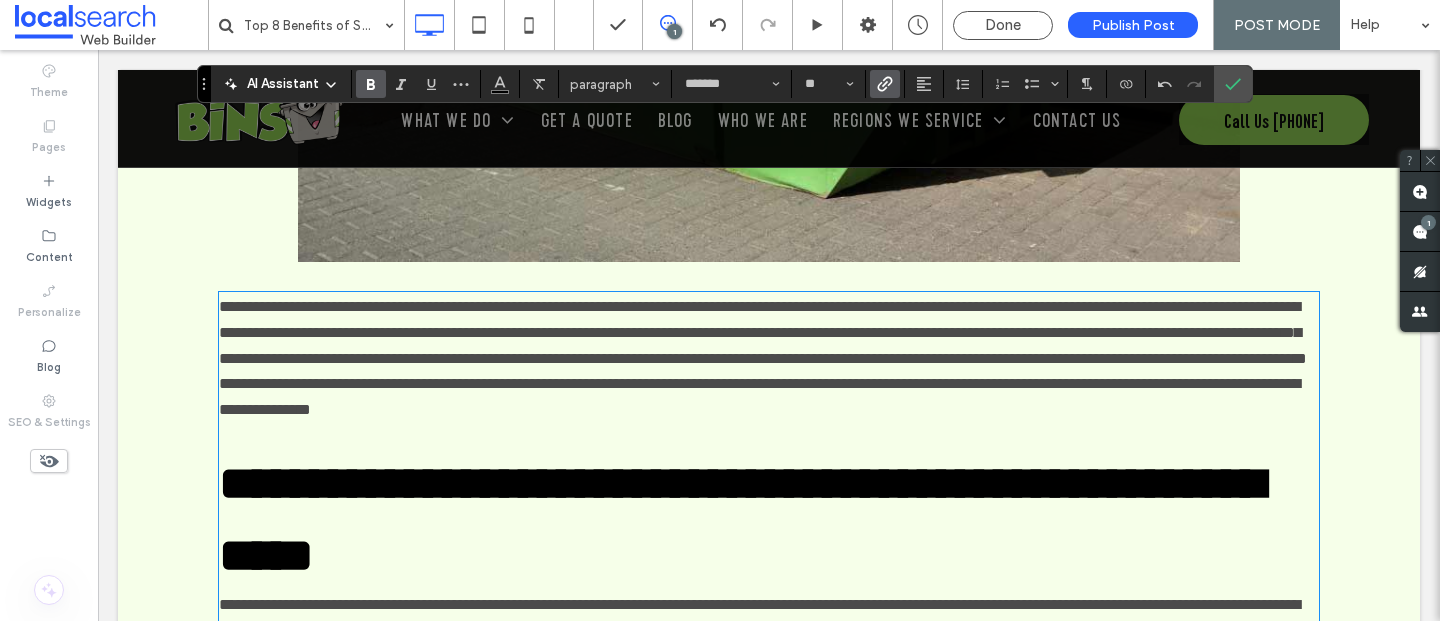 scroll, scrollTop: 1164, scrollLeft: 0, axis: vertical 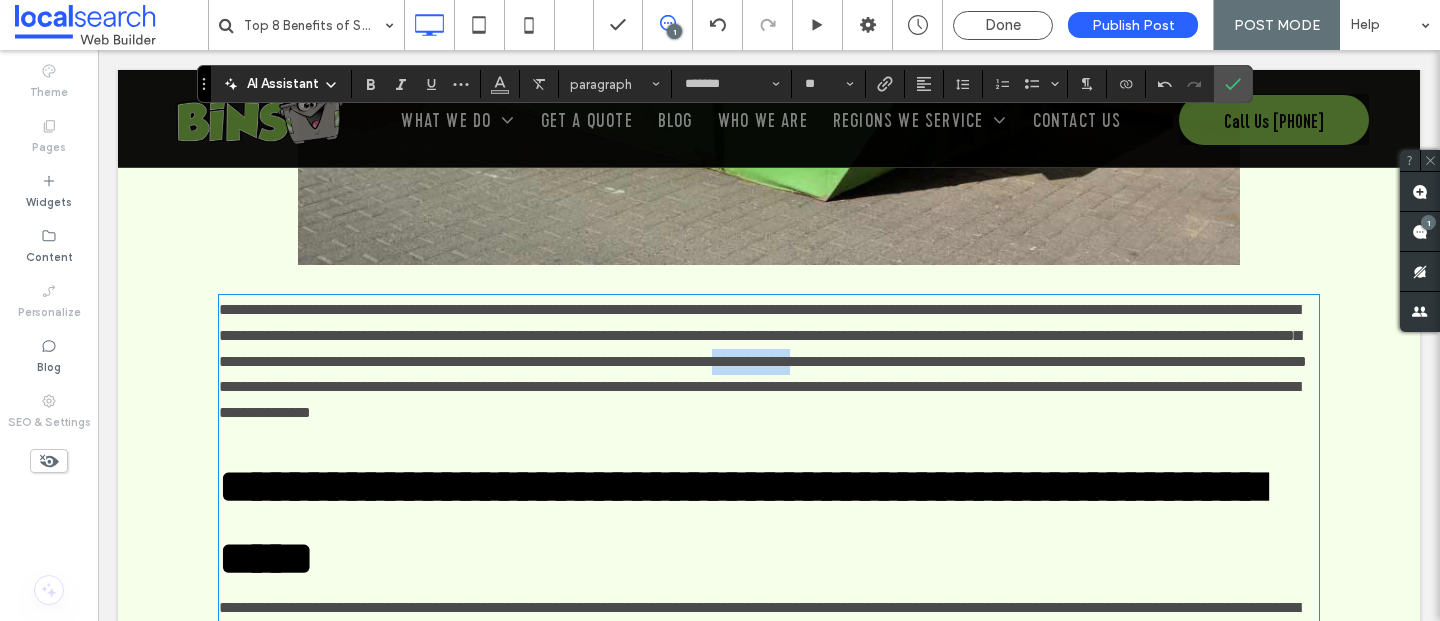 drag, startPoint x: 594, startPoint y: 386, endPoint x: 504, endPoint y: 384, distance: 90.02222 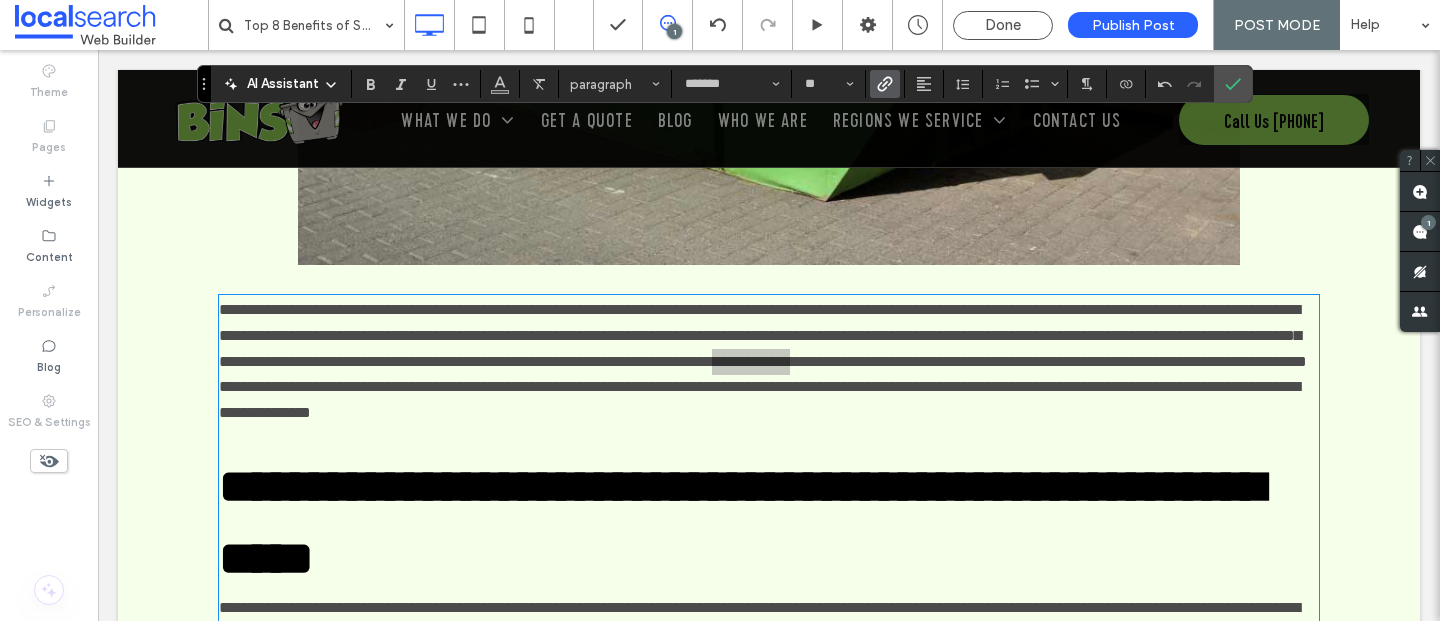 click 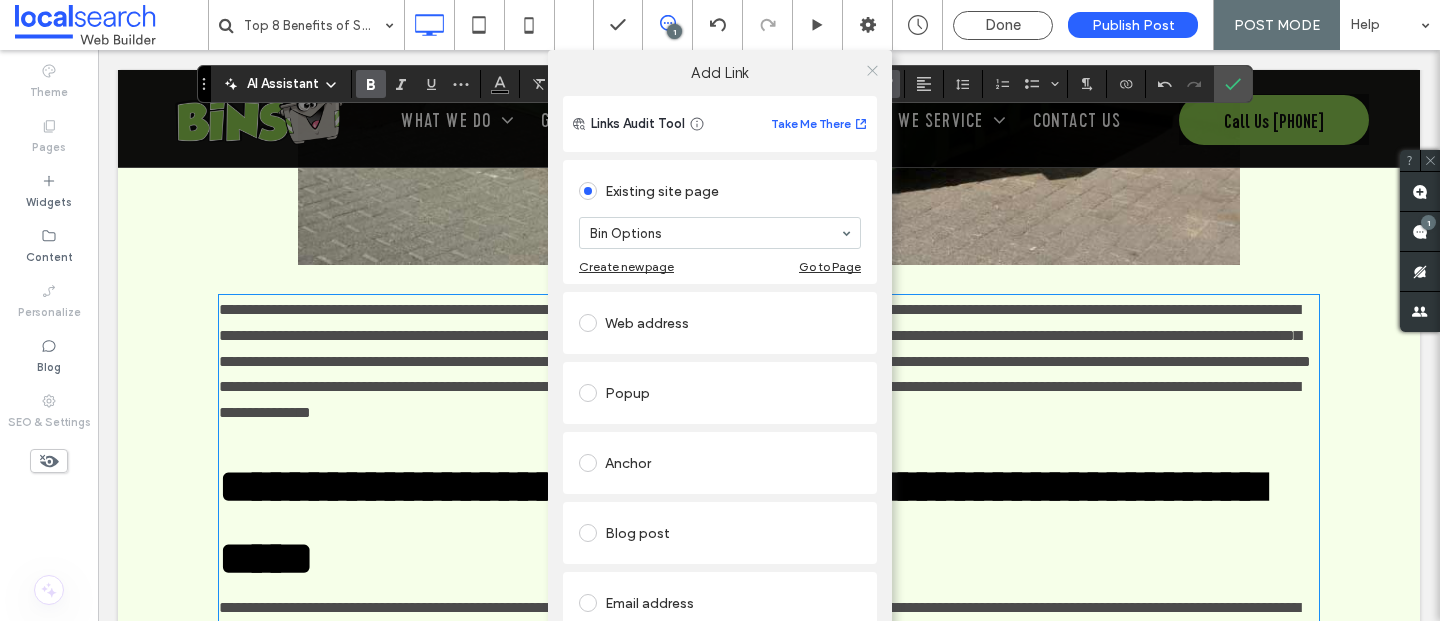 click 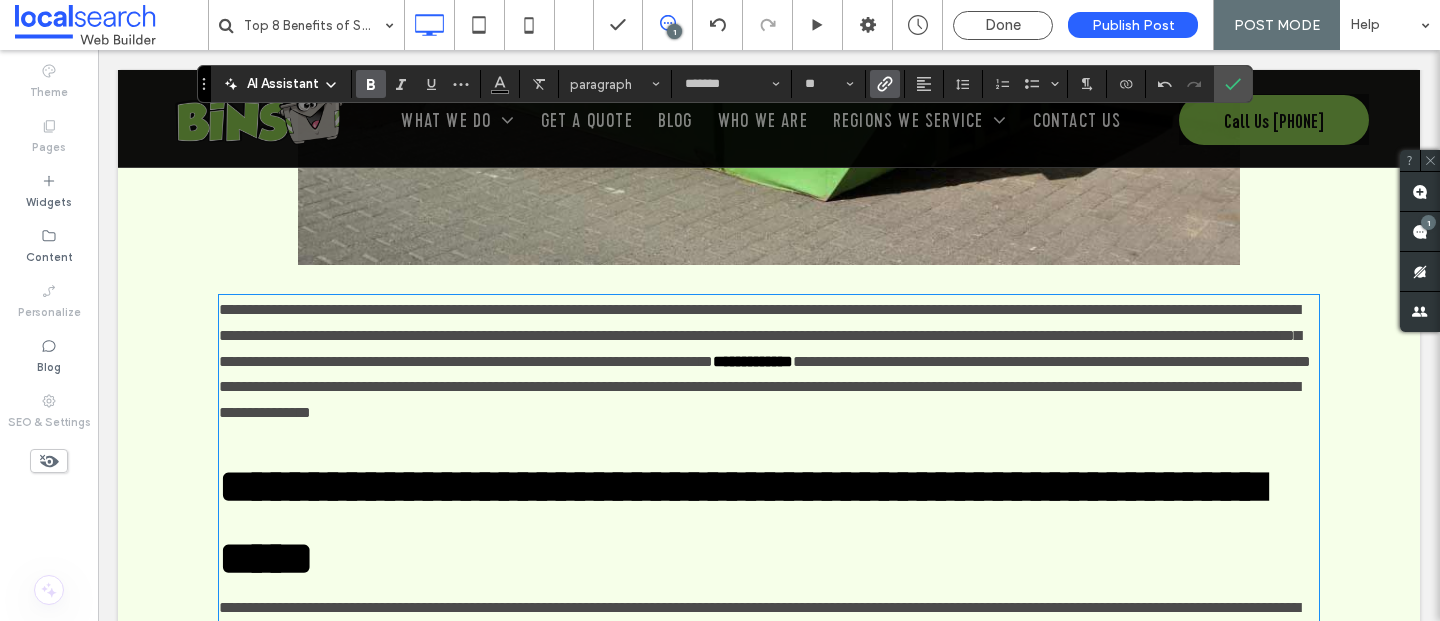 click on "**********" at bounding box center (769, 335) 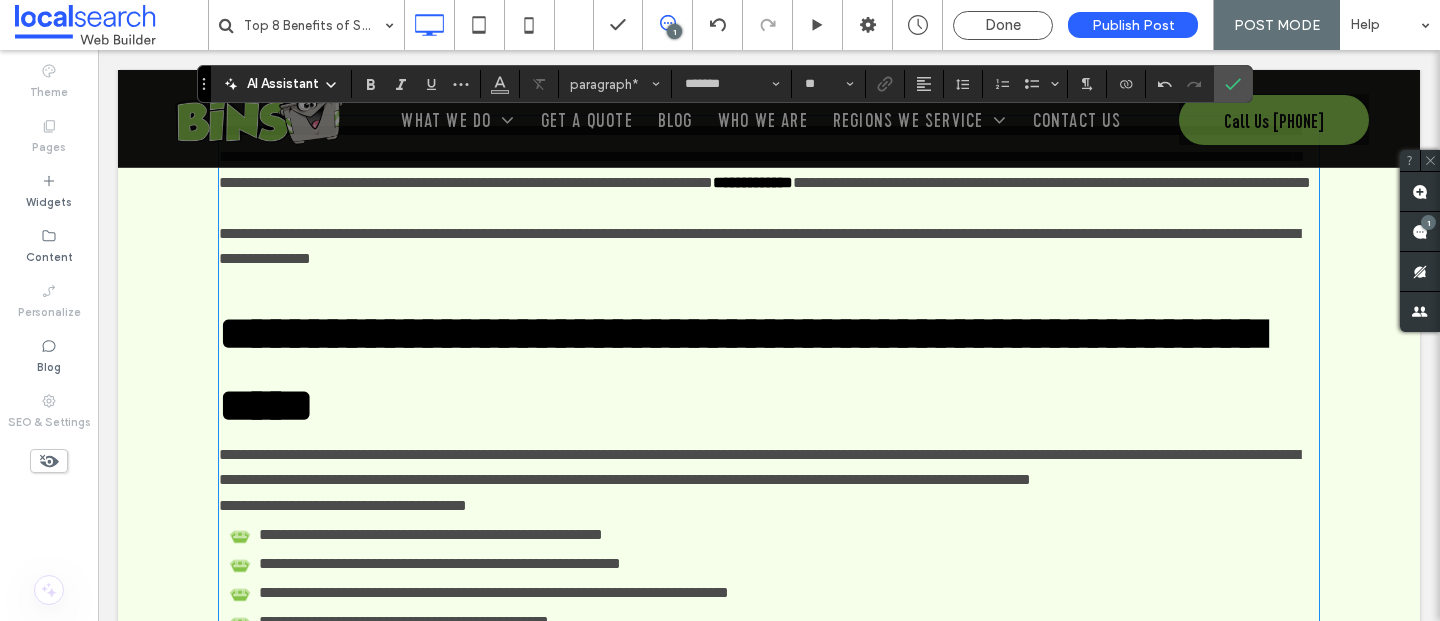scroll, scrollTop: 1345, scrollLeft: 0, axis: vertical 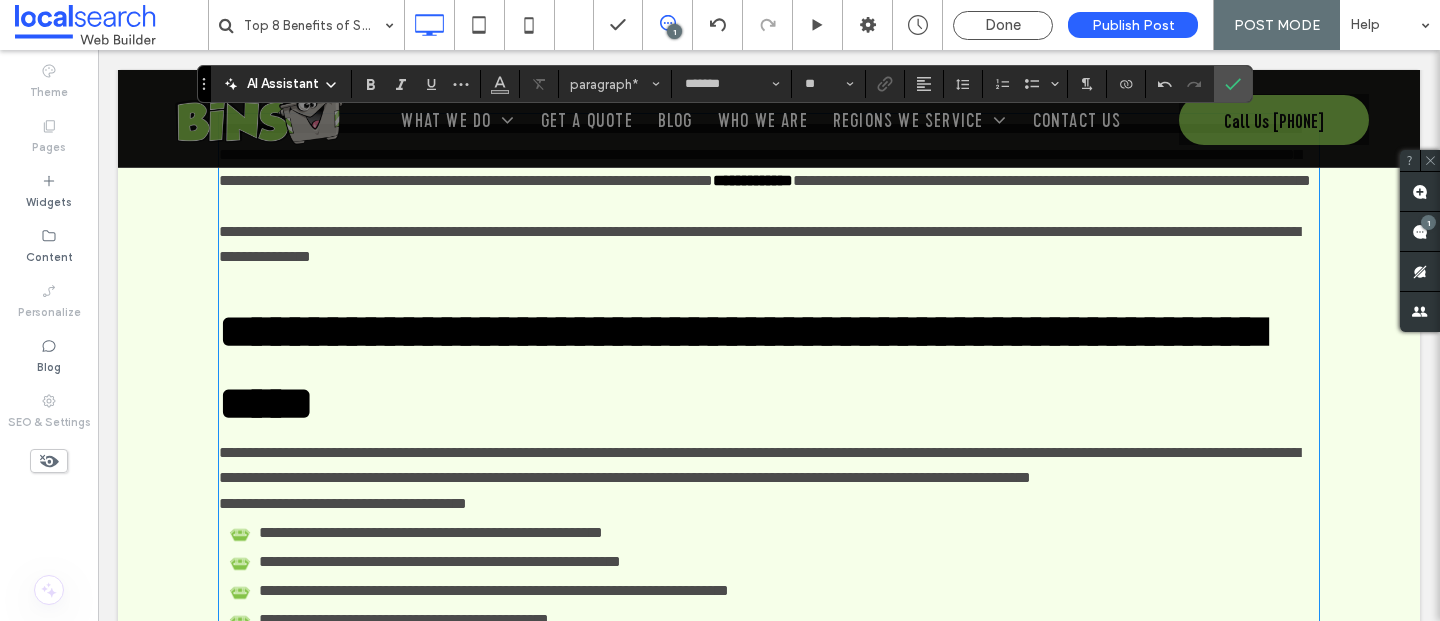 click on "**********" at bounding box center [759, 465] 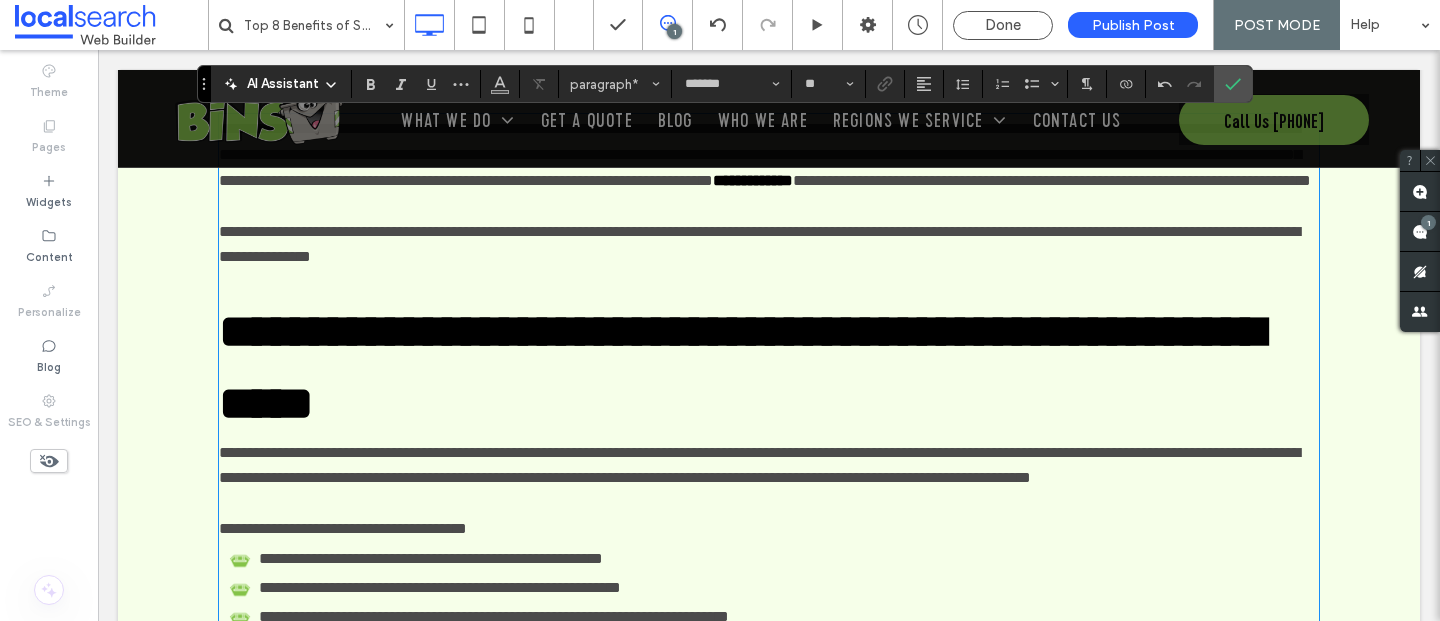 click on "**********" at bounding box center [769, 529] 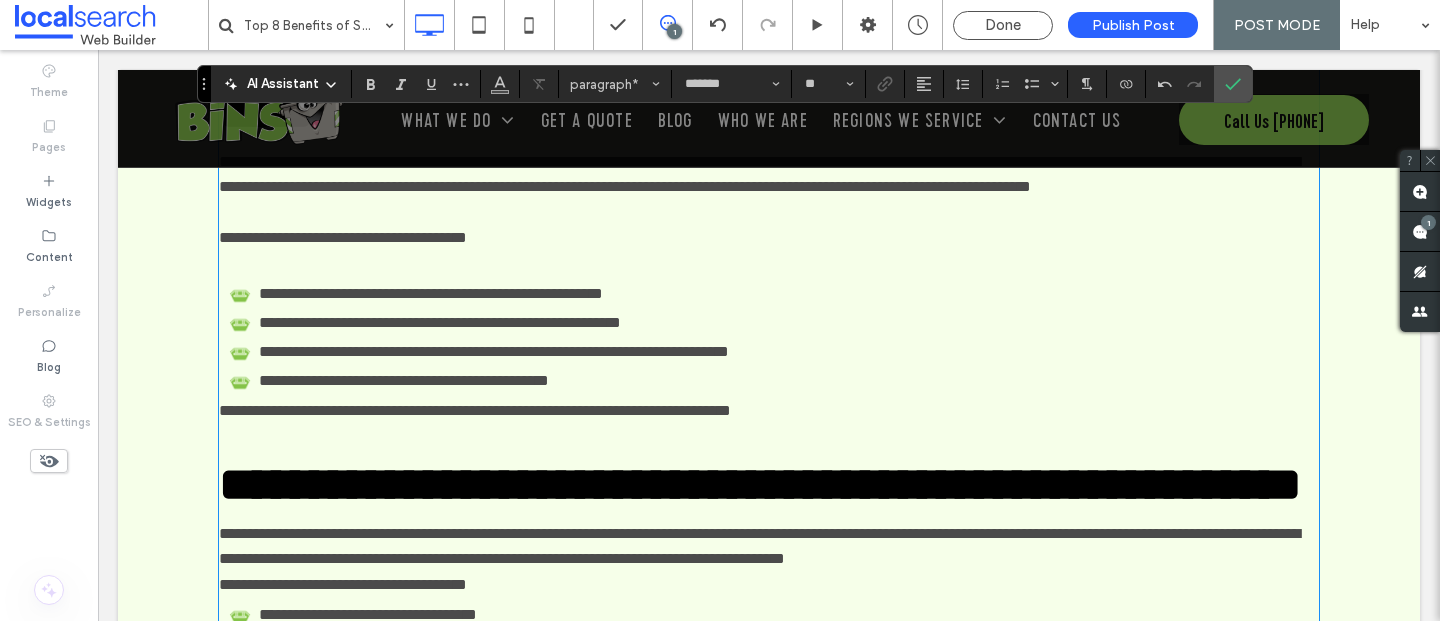 scroll, scrollTop: 1699, scrollLeft: 0, axis: vertical 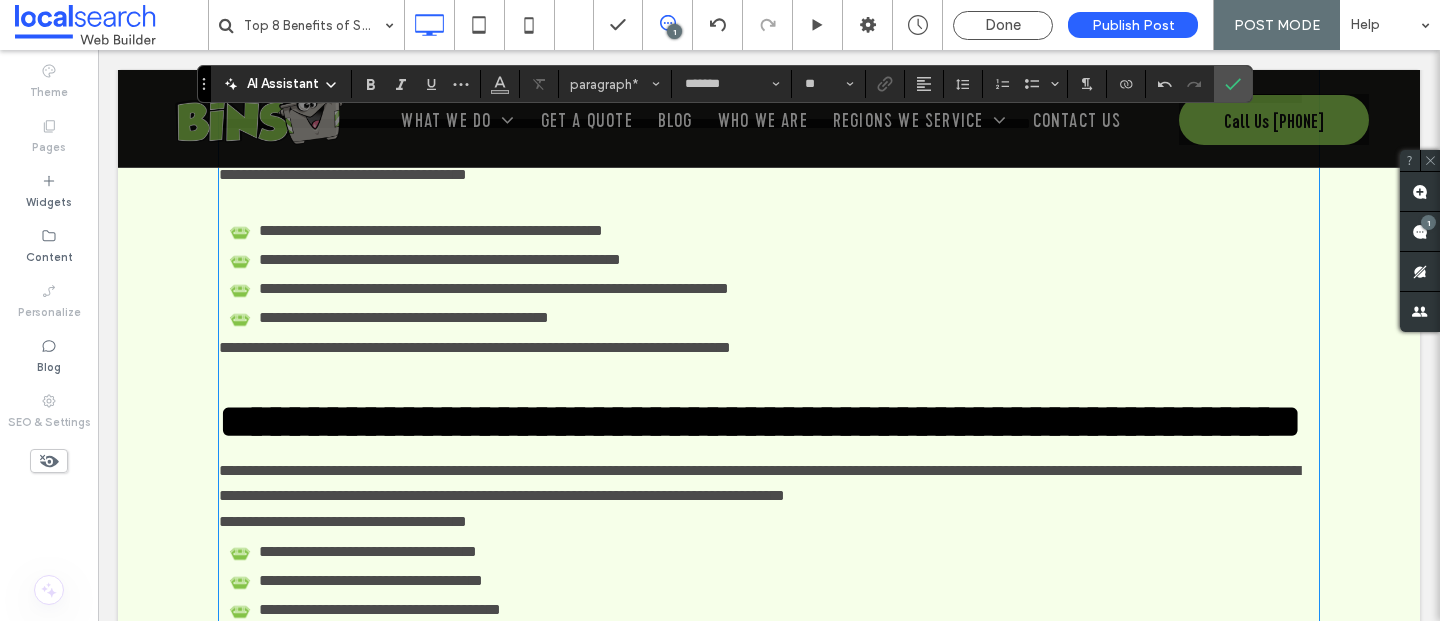 click on "**********" at bounding box center (475, 347) 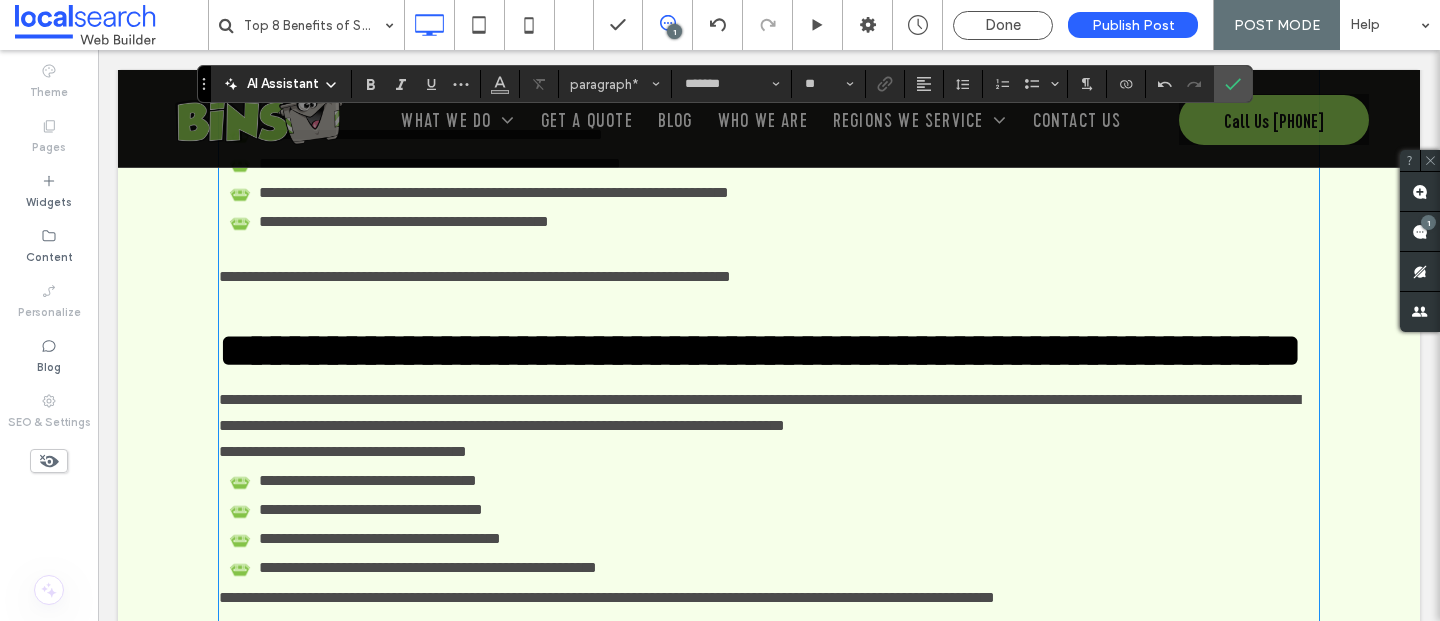 scroll, scrollTop: 1817, scrollLeft: 0, axis: vertical 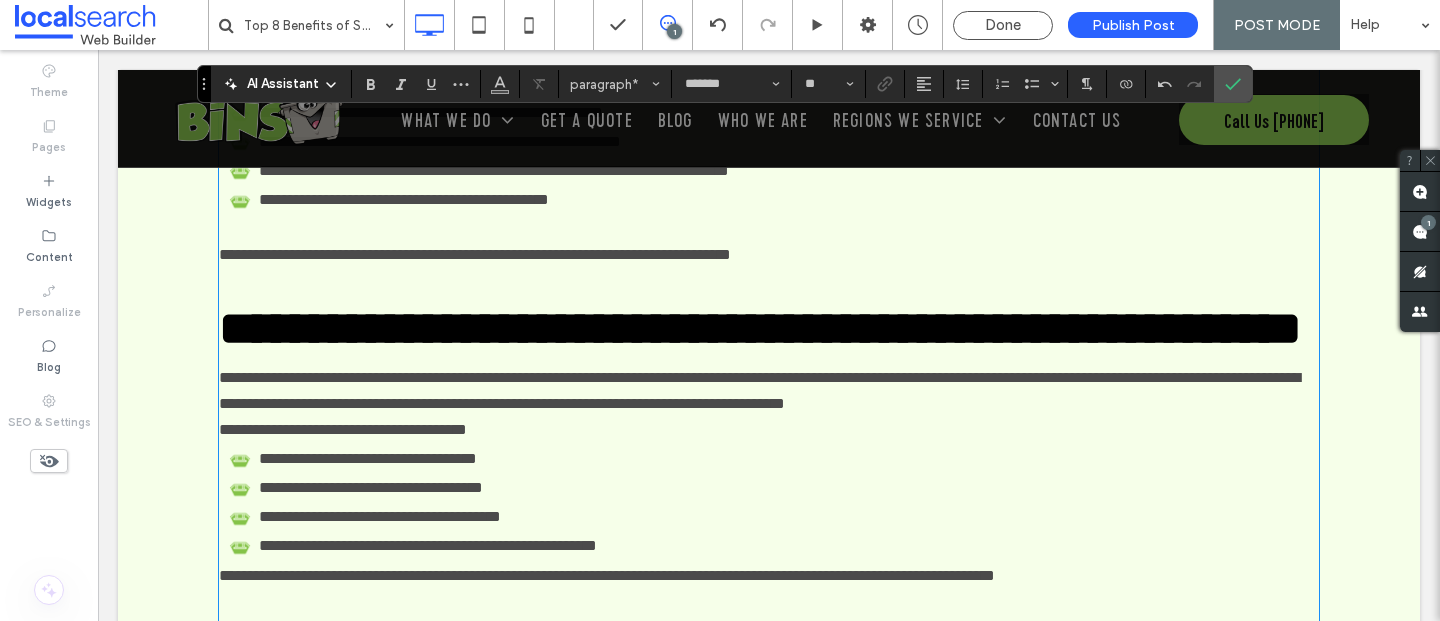 click on "**********" at bounding box center (769, 430) 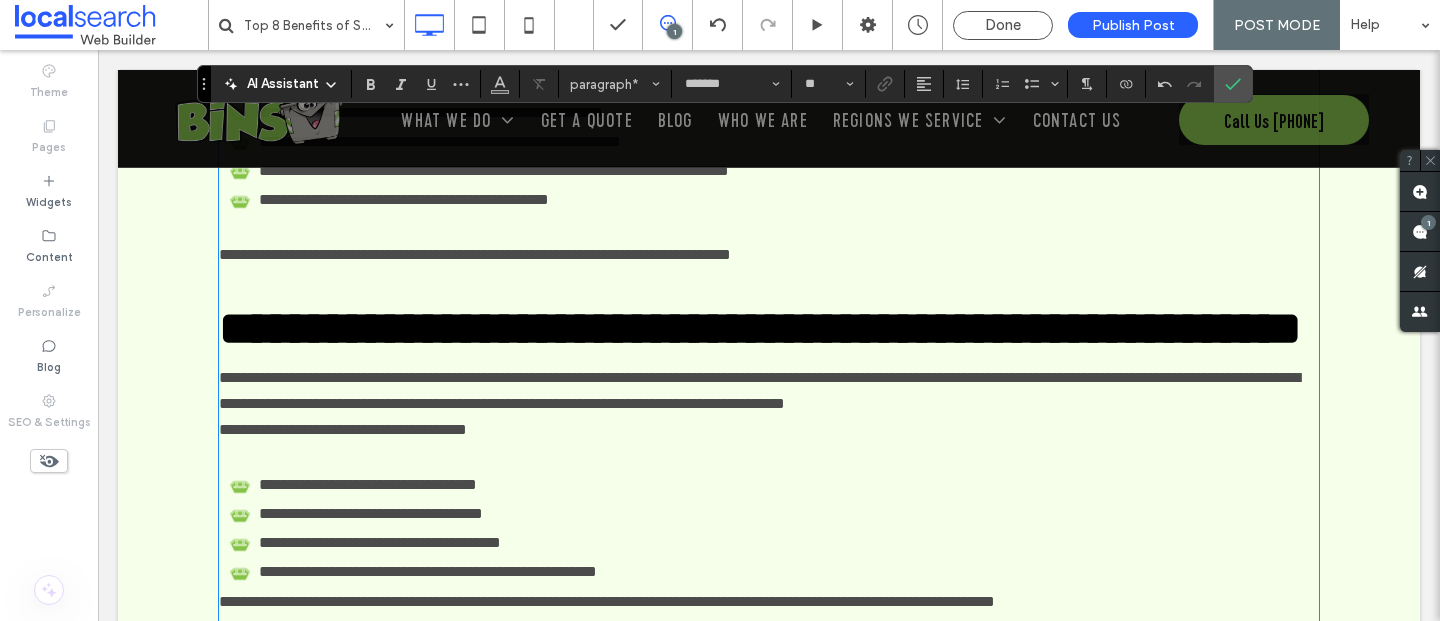 click on "**********" at bounding box center (769, 390) 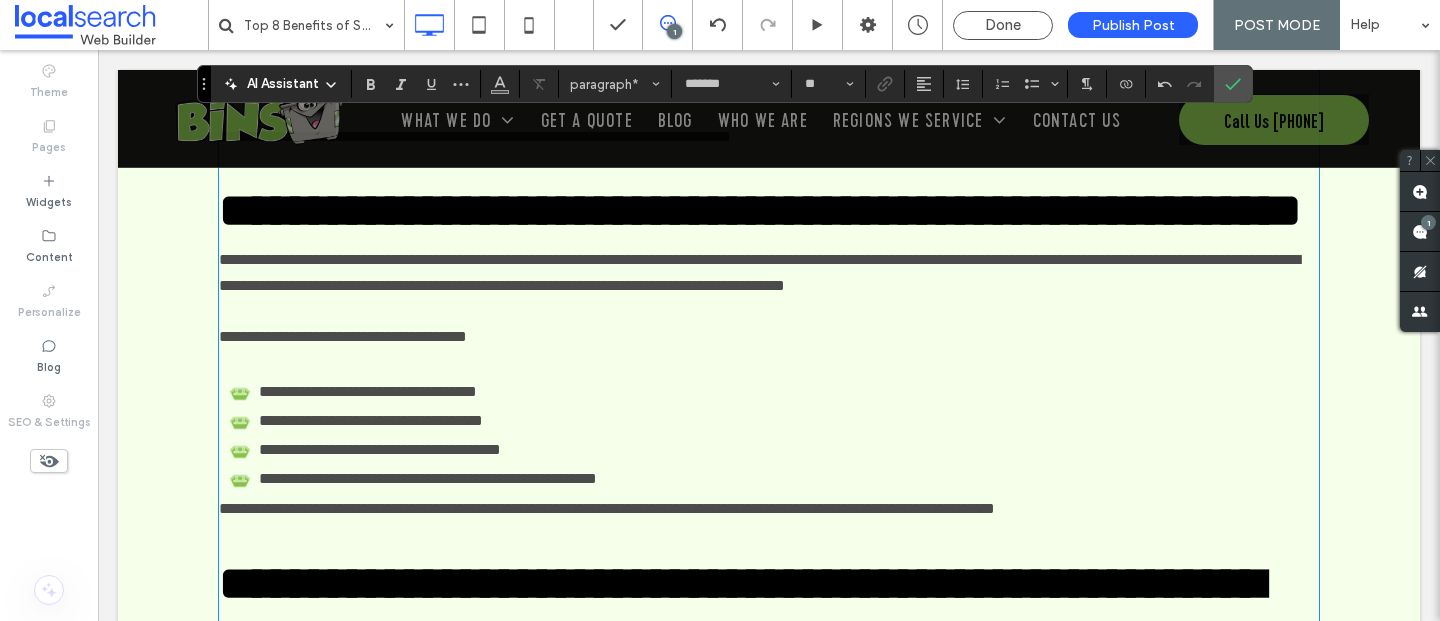 scroll, scrollTop: 1963, scrollLeft: 0, axis: vertical 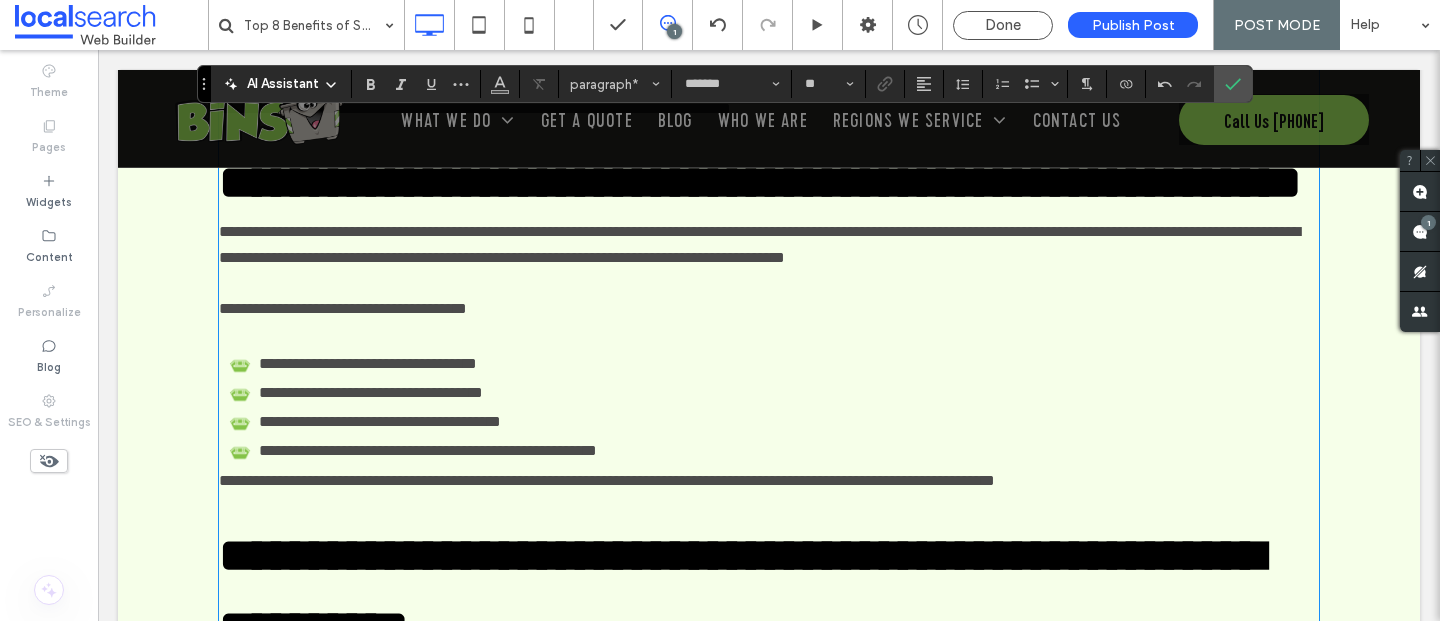 click on "**********" at bounding box center (607, 480) 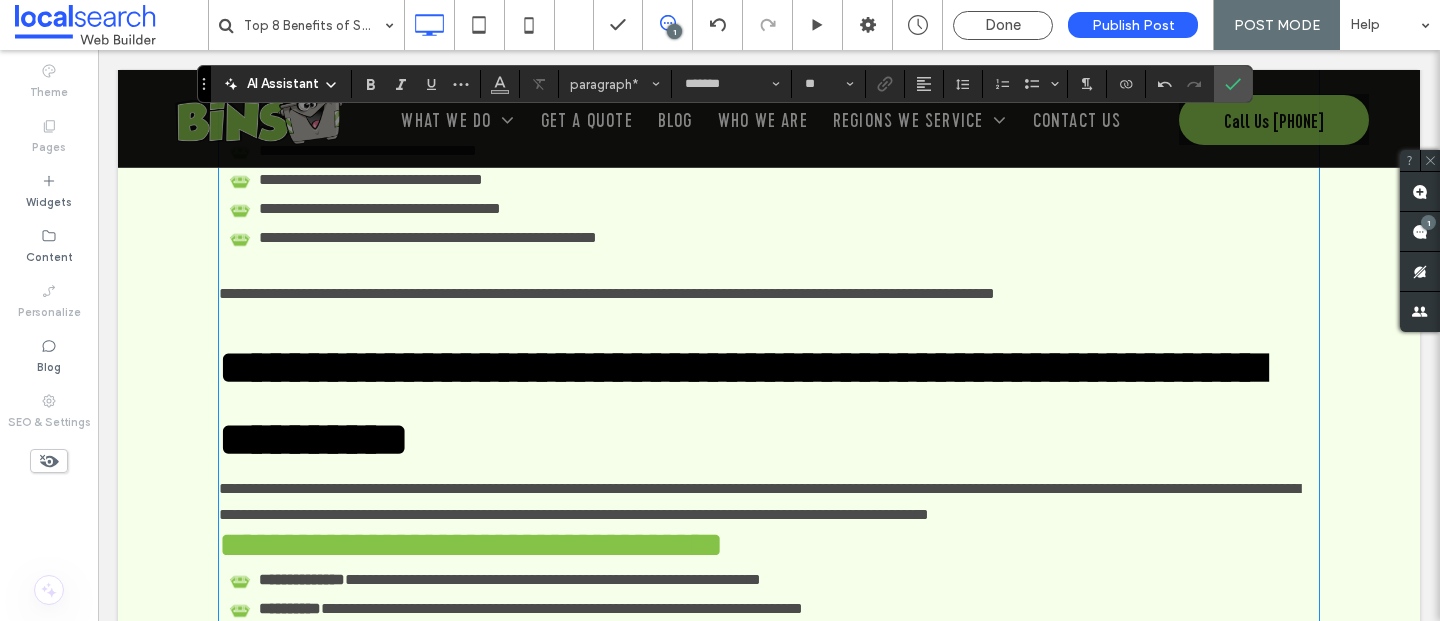 scroll, scrollTop: 2187, scrollLeft: 0, axis: vertical 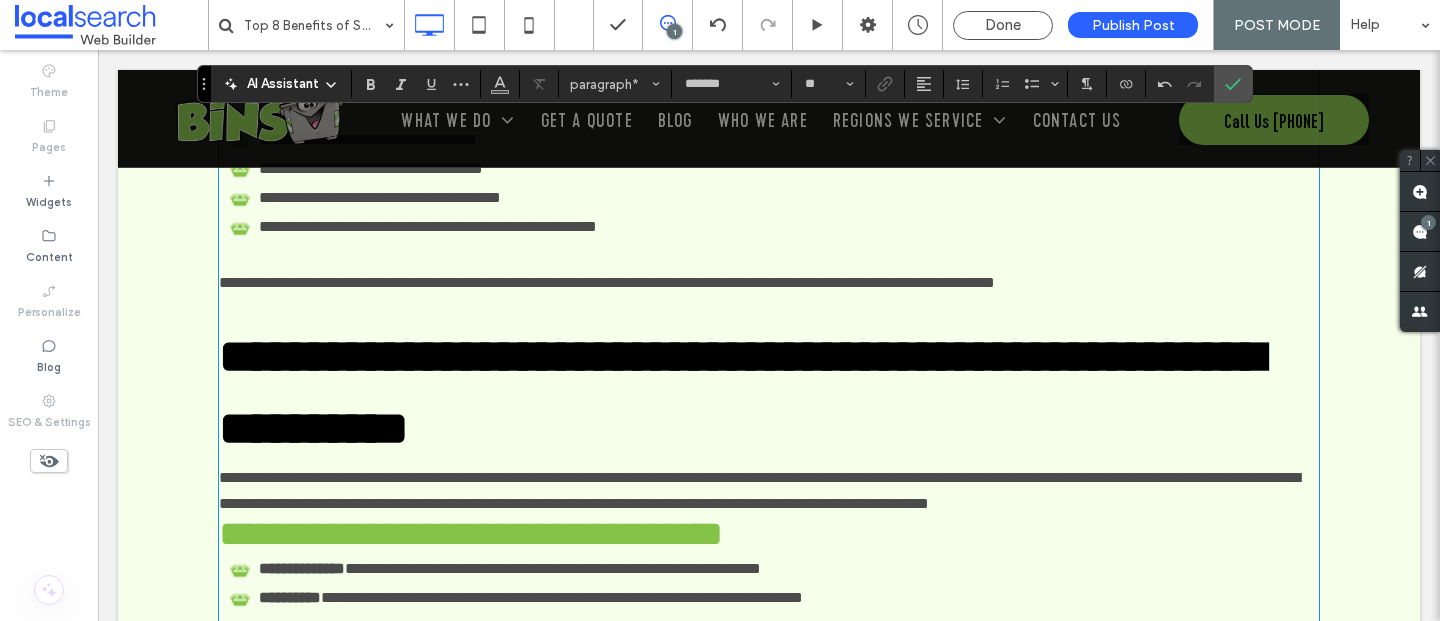 click on "**********" at bounding box center (769, 490) 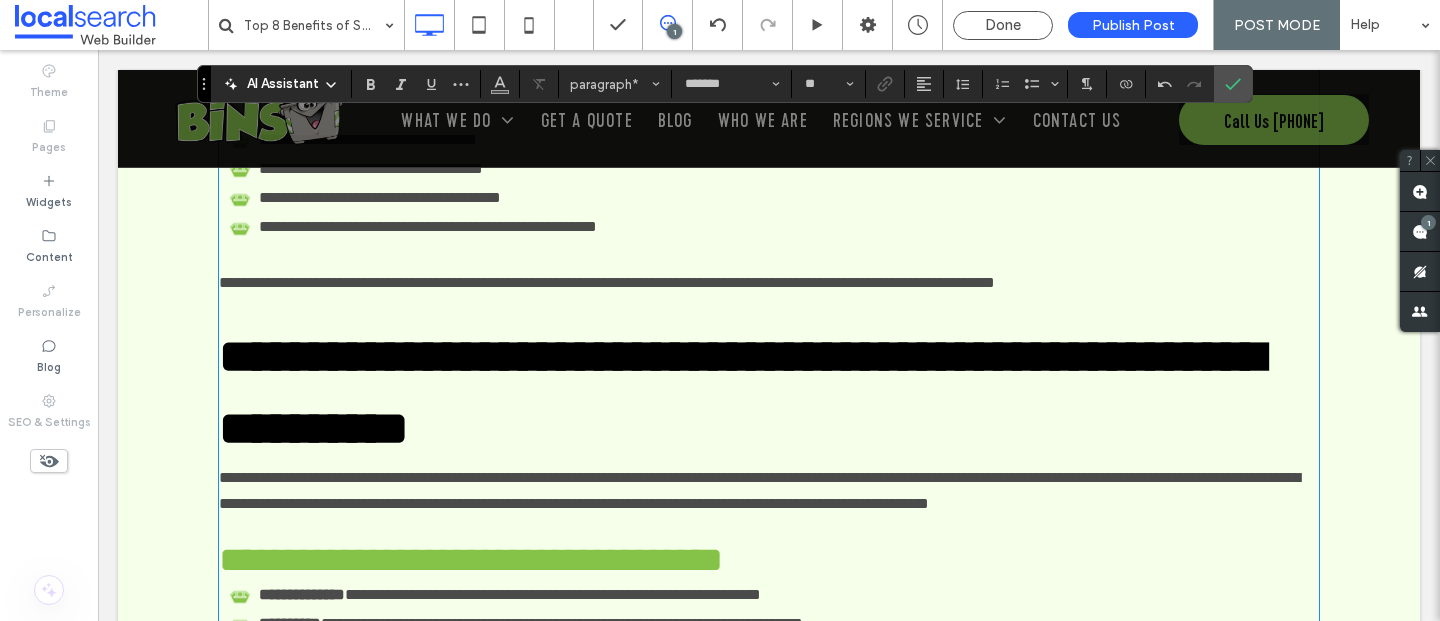 scroll, scrollTop: 2342, scrollLeft: 0, axis: vertical 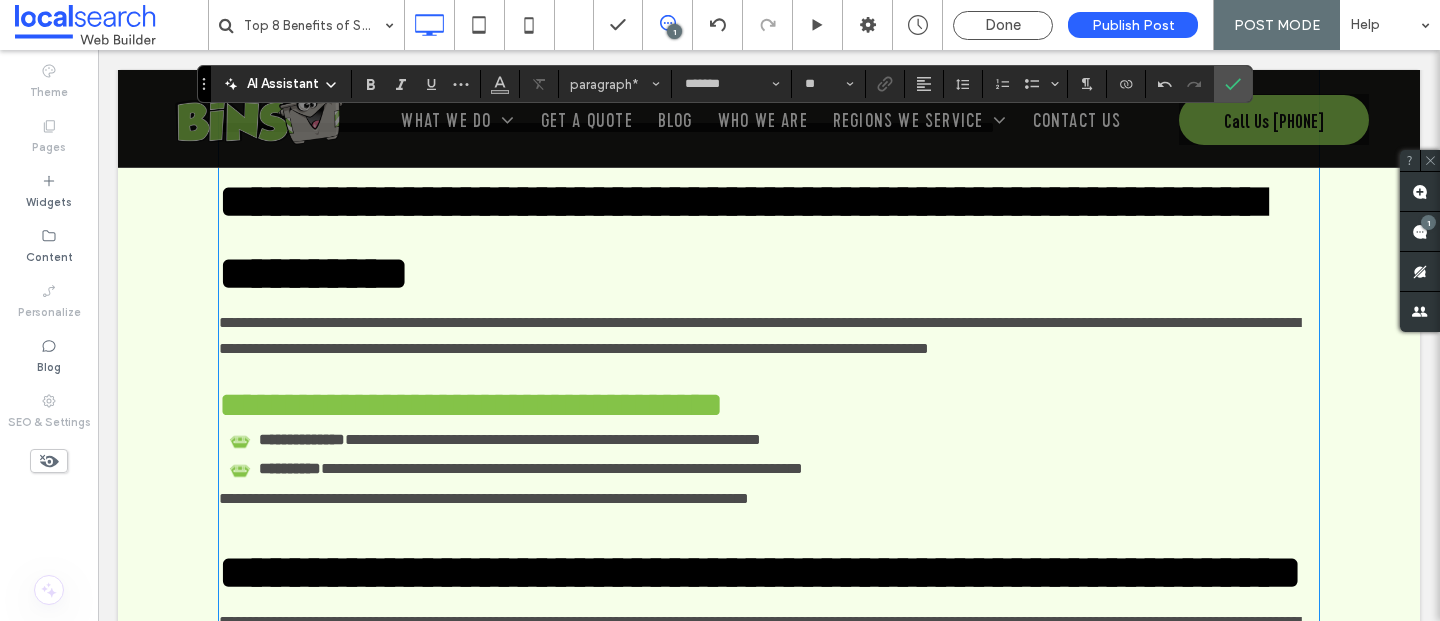 click on "**********" at bounding box center [766, 440] 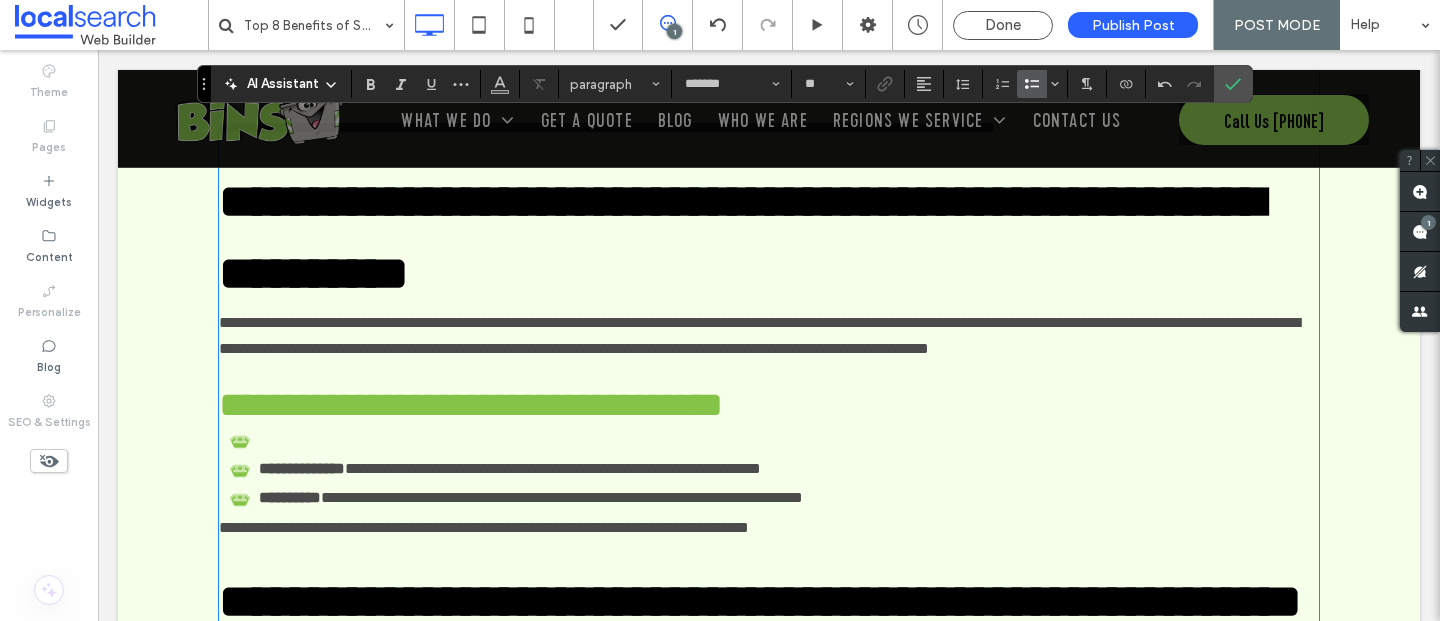 click at bounding box center [766, 440] 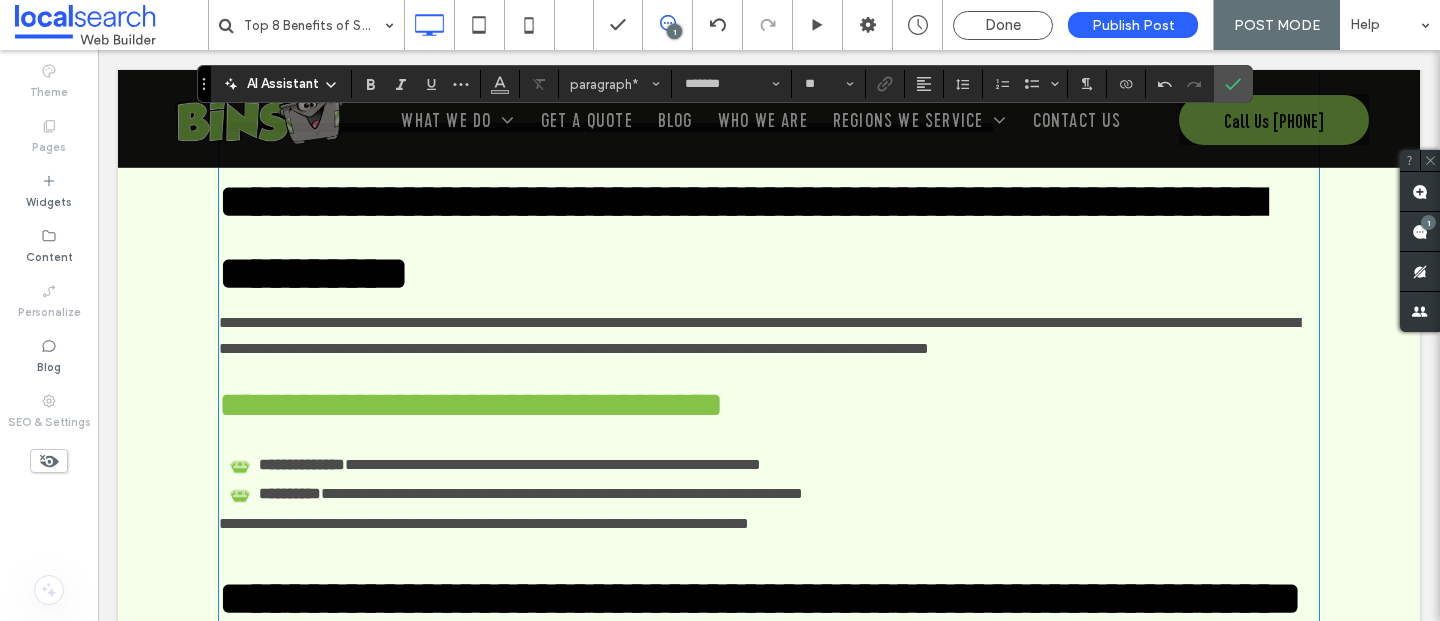 type on "**********" 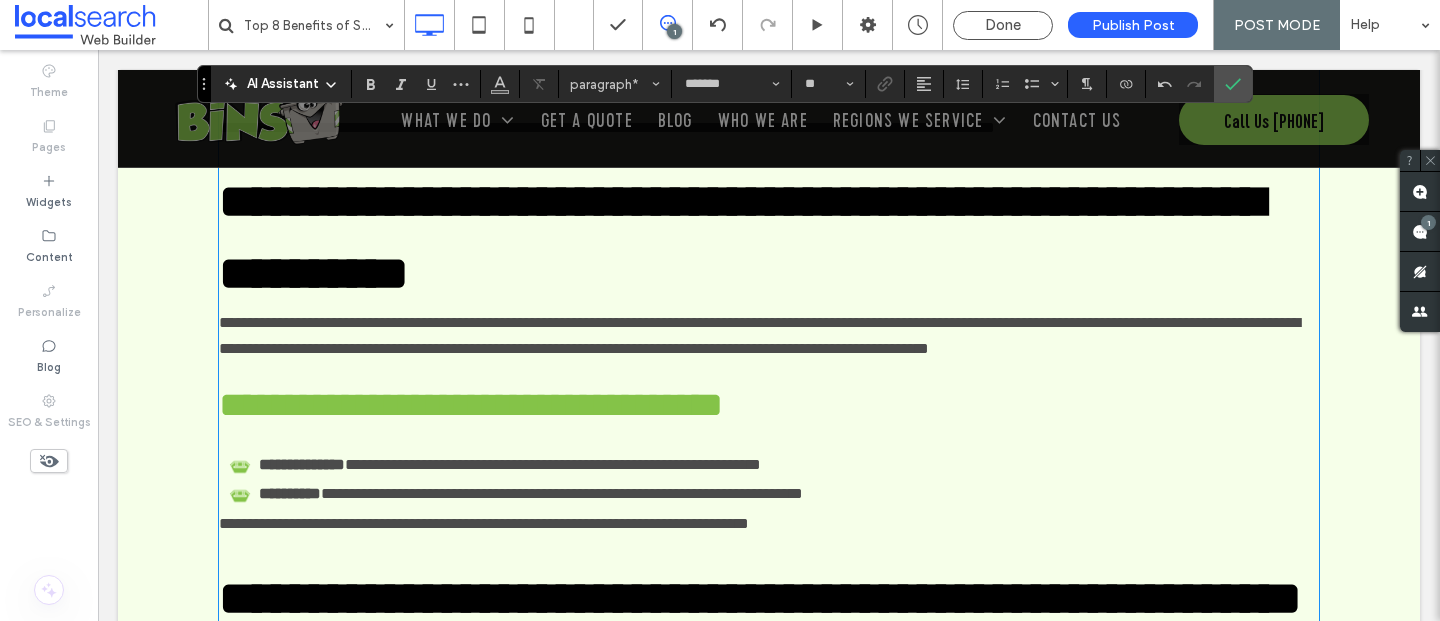 type on "**" 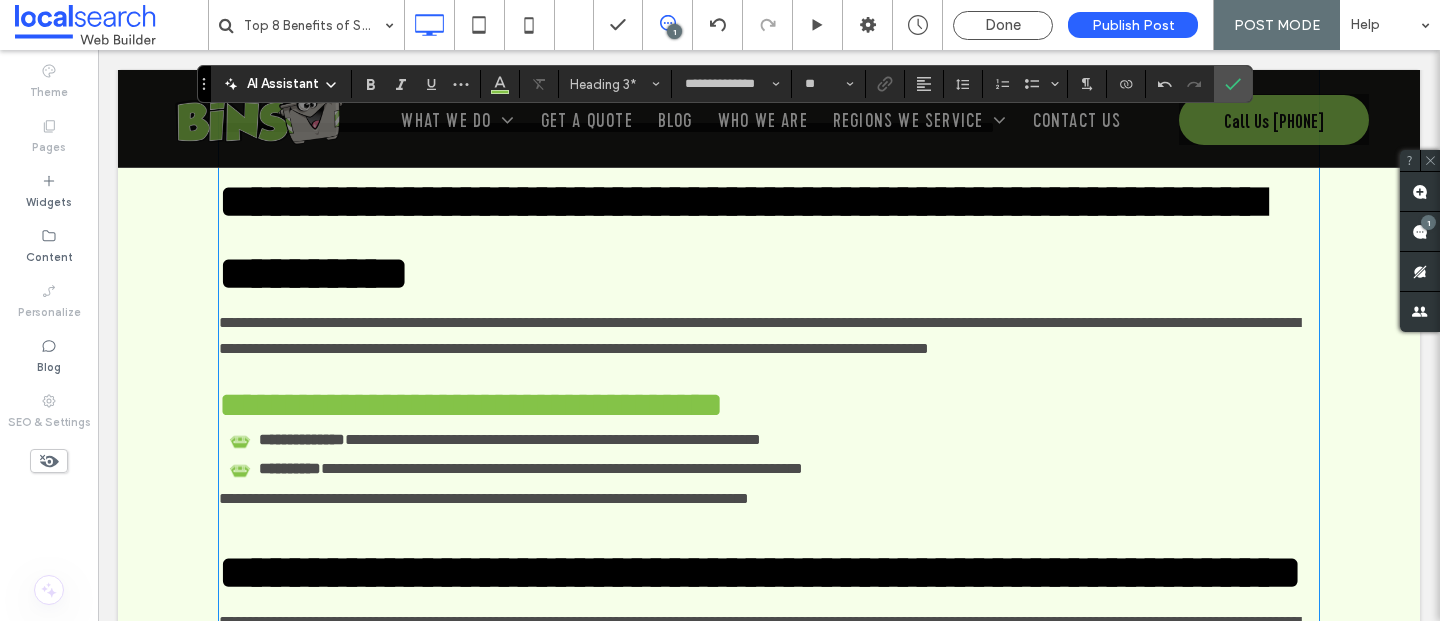 type on "*******" 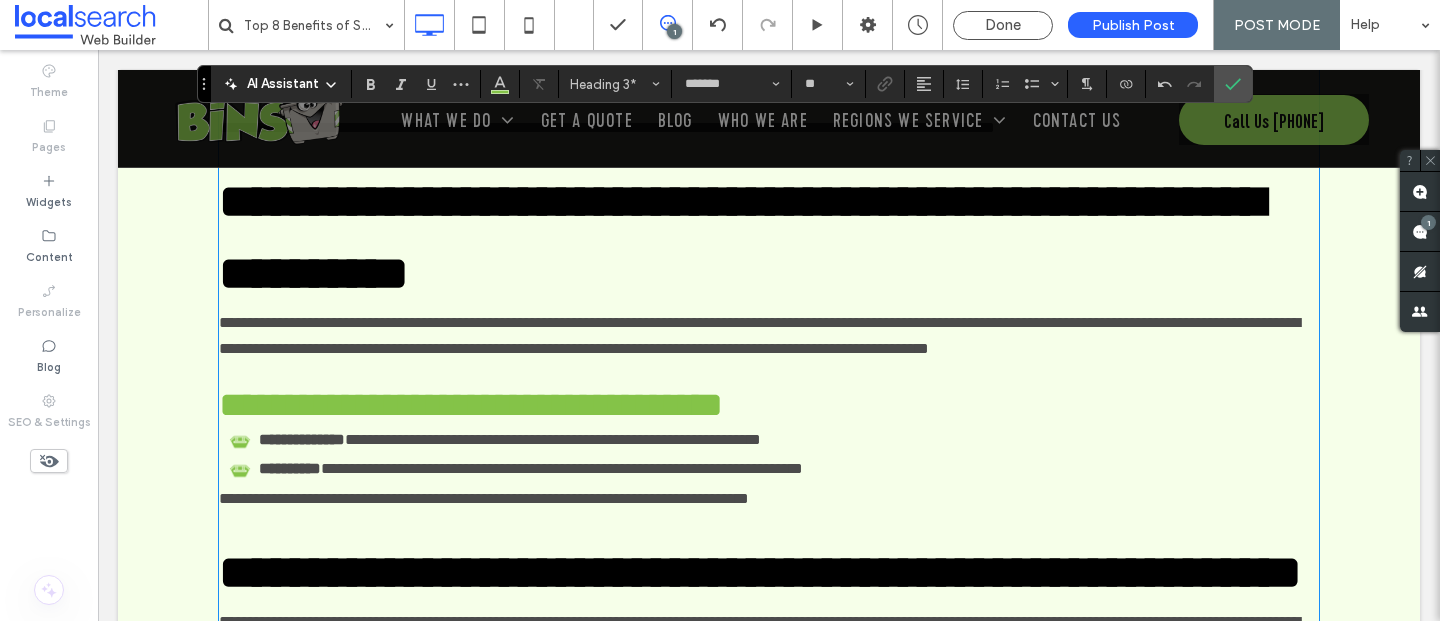 click on "**********" at bounding box center (766, 440) 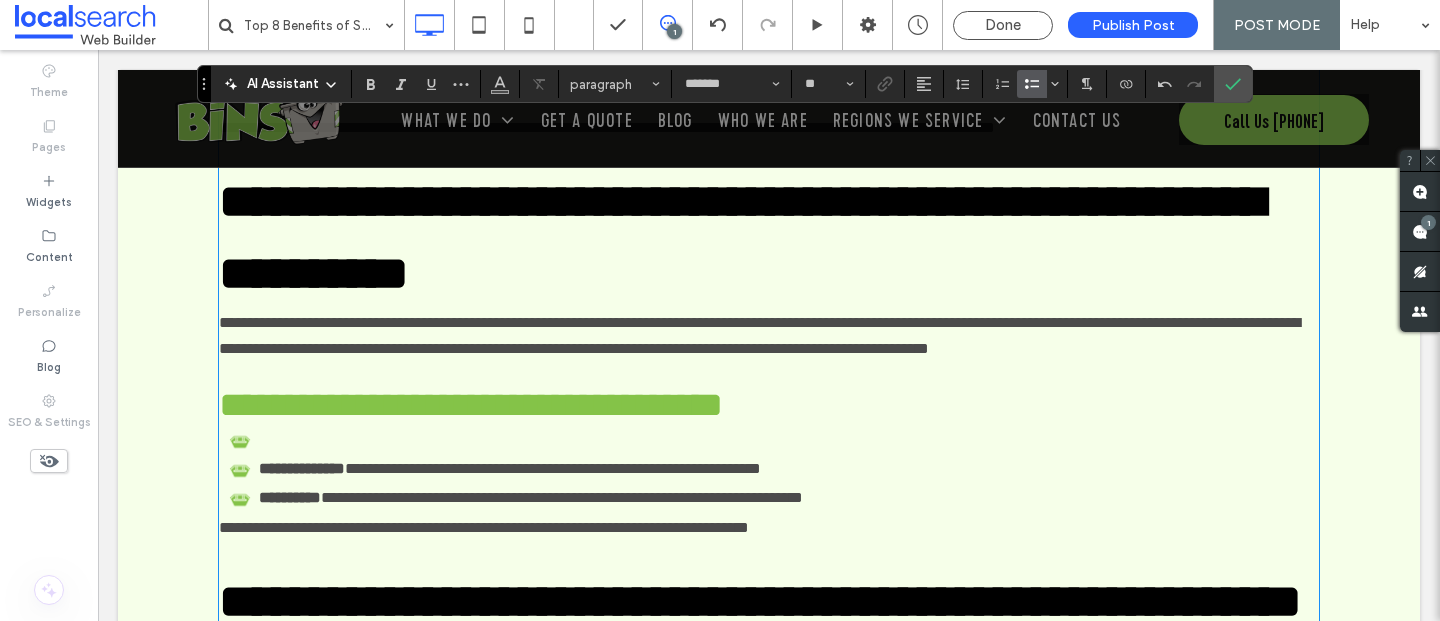 type on "**********" 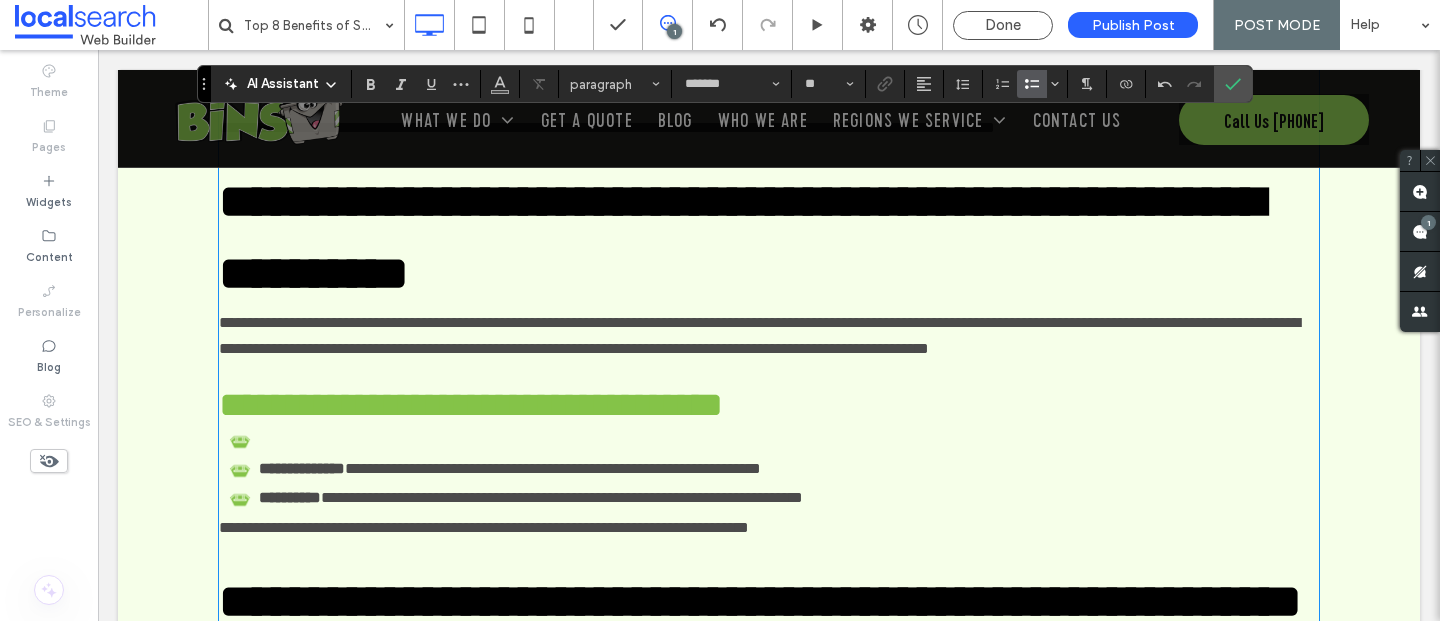 type on "**" 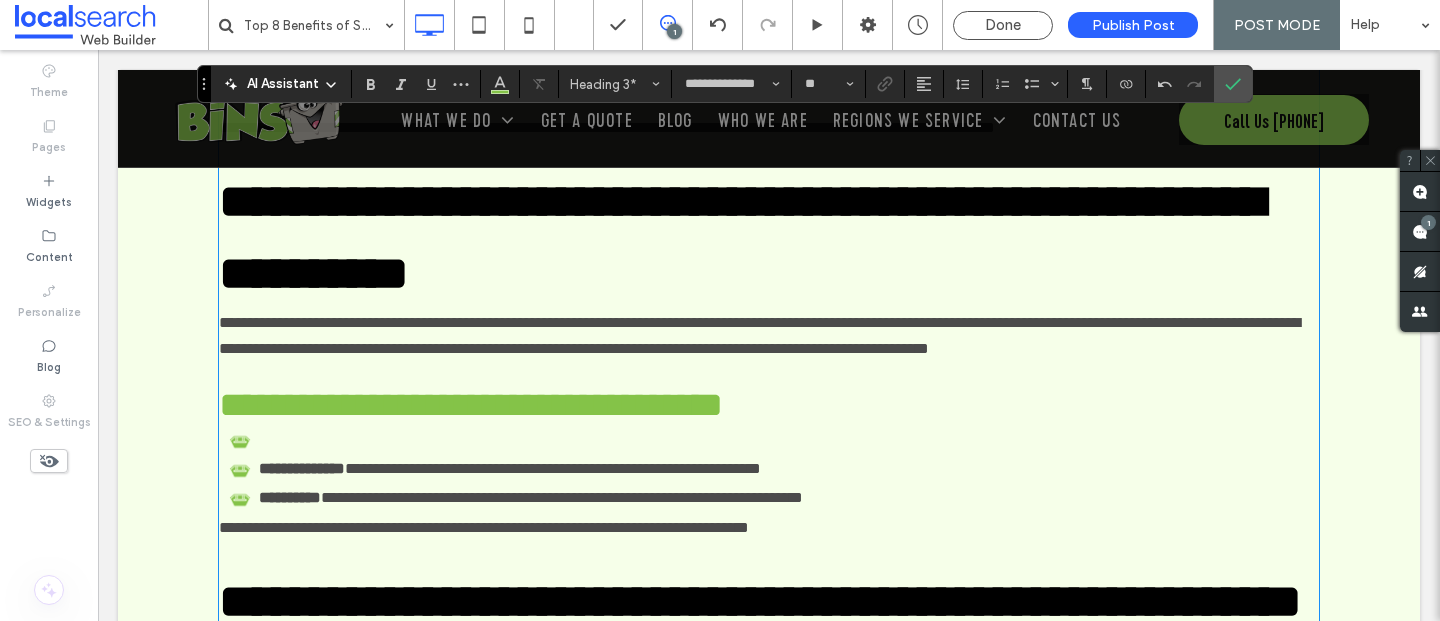 click on "**********" at bounding box center (471, 405) 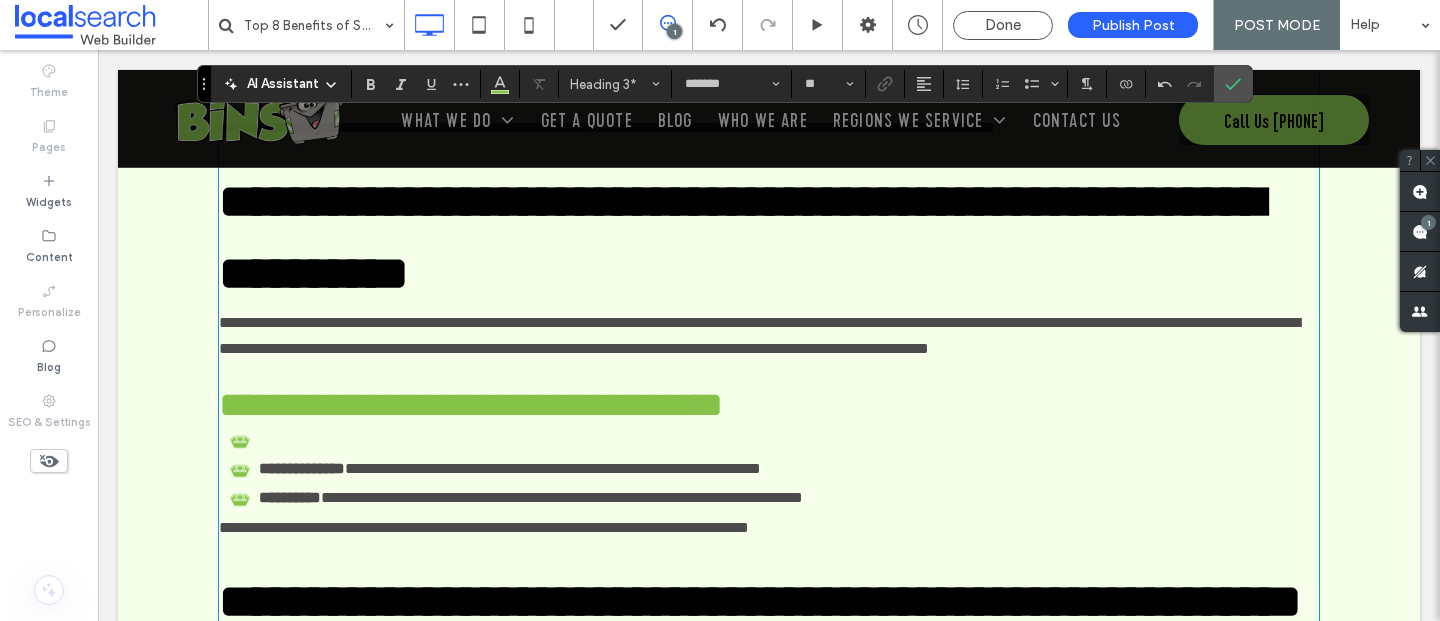 type on "**" 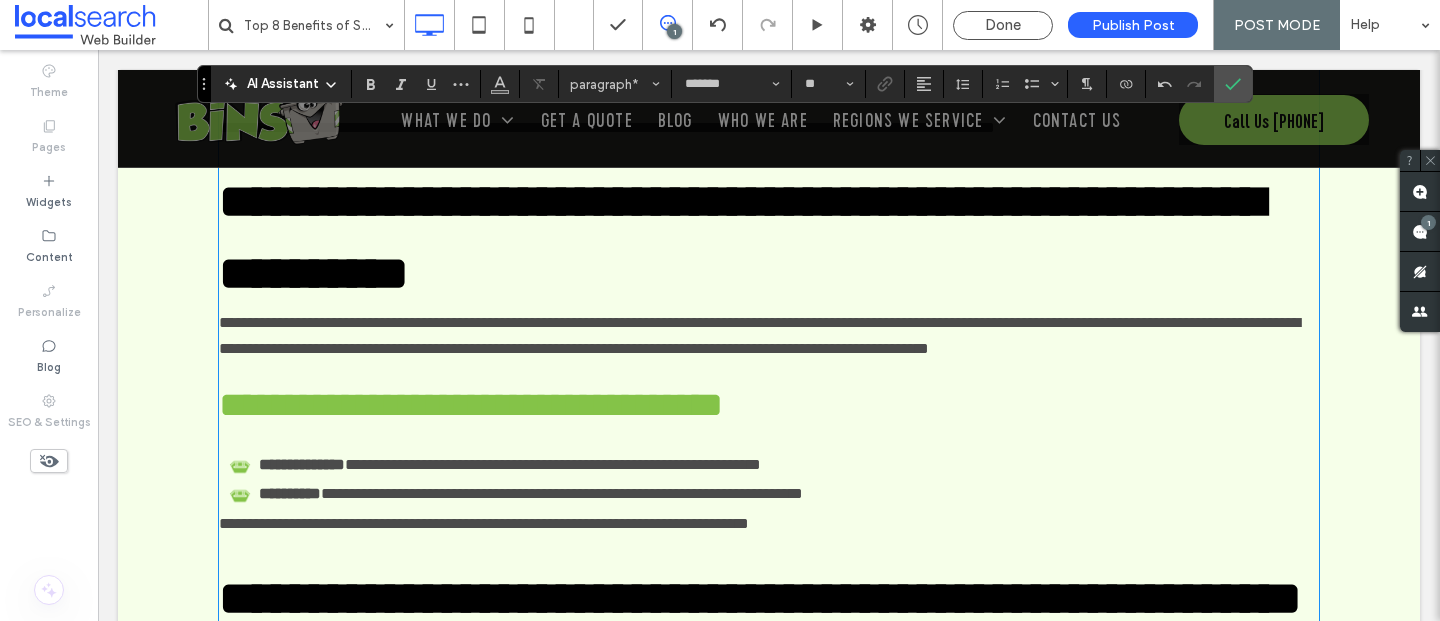 click on "**********" at bounding box center (484, 523) 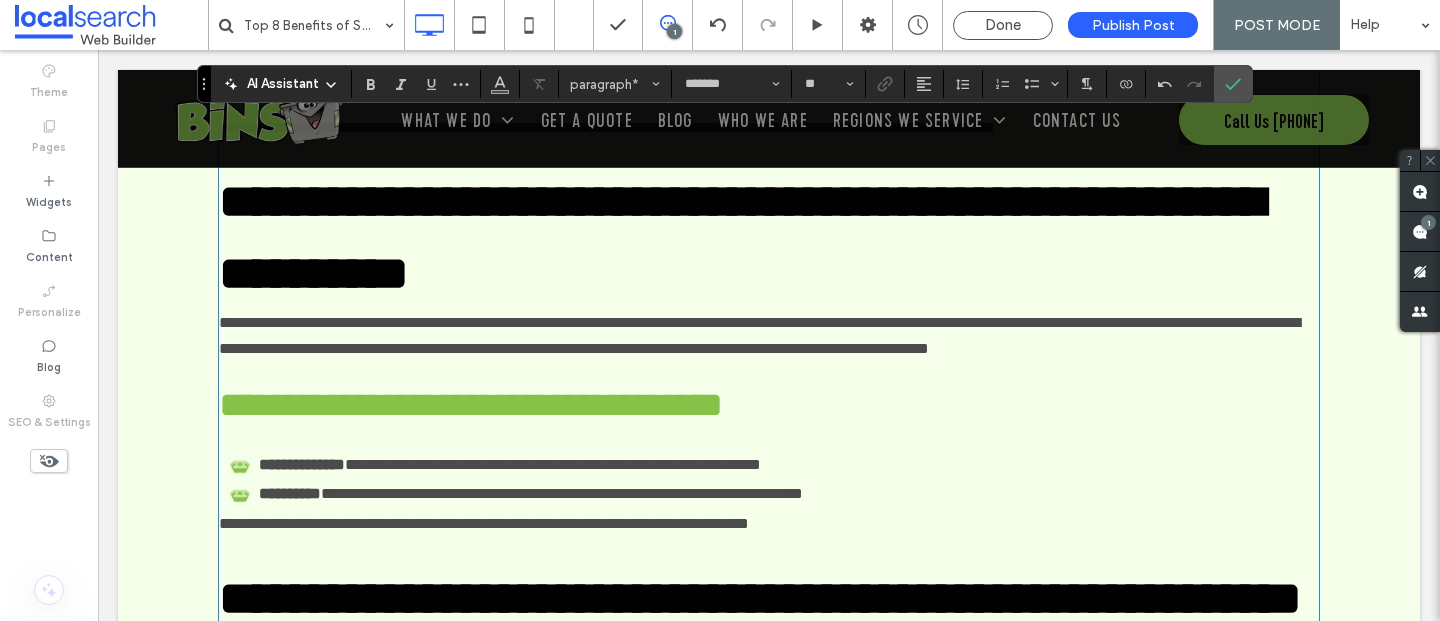 type 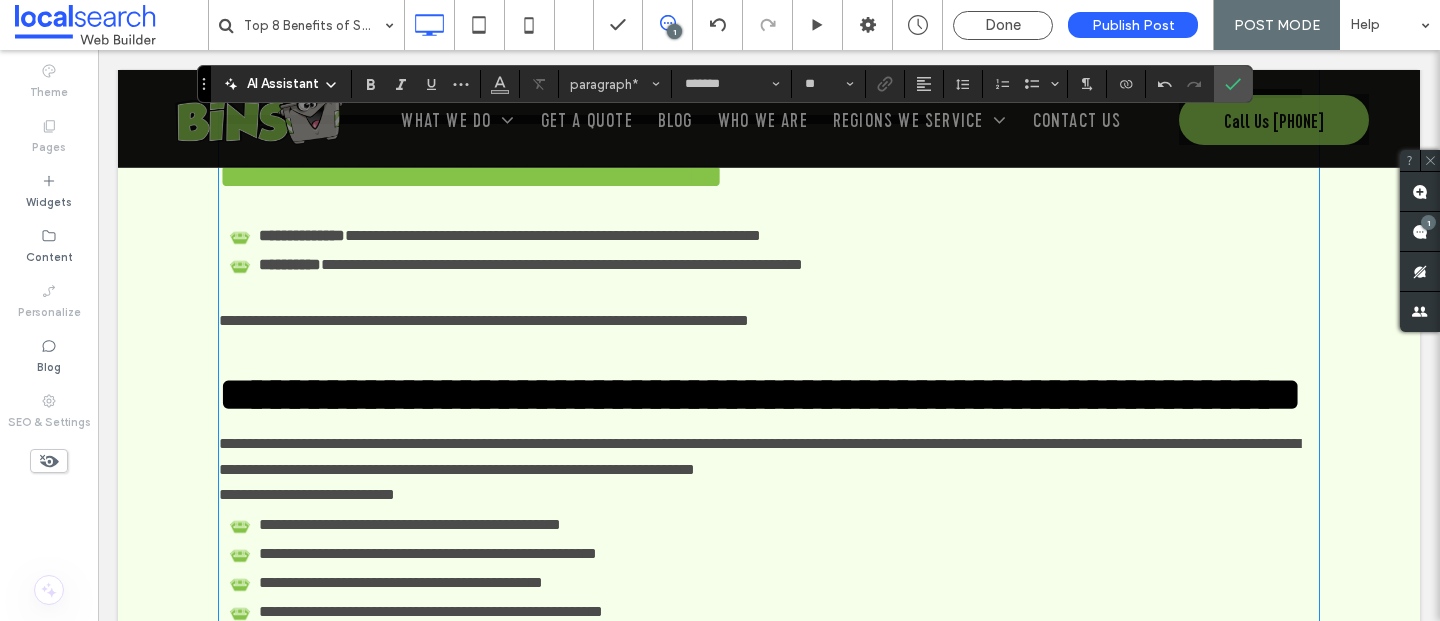scroll, scrollTop: 2561, scrollLeft: 0, axis: vertical 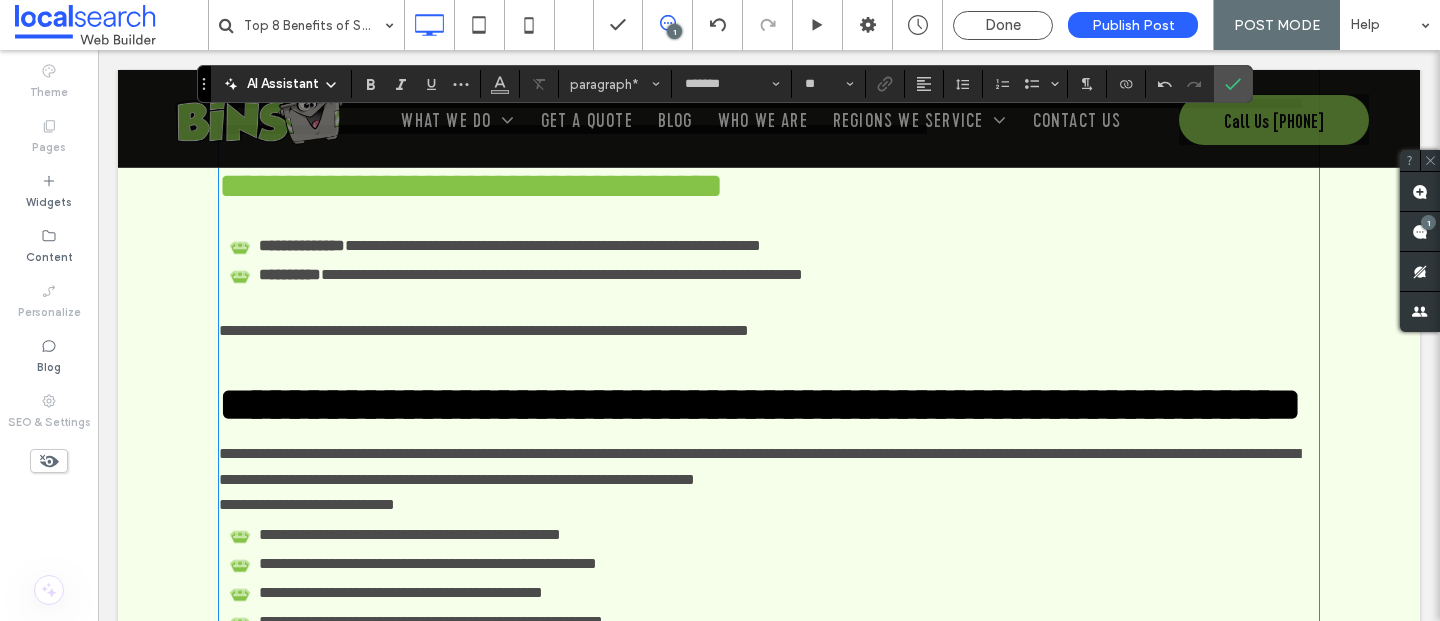 click on "**********" at bounding box center (769, 505) 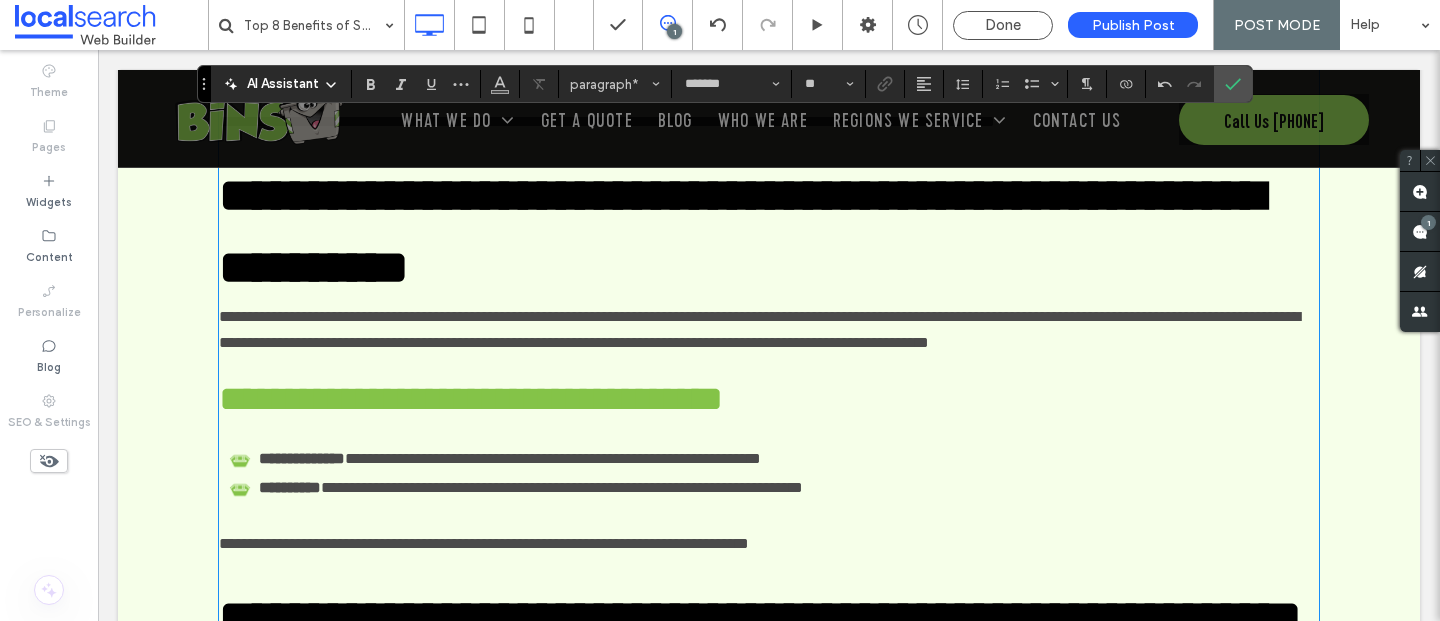 scroll, scrollTop: 2341, scrollLeft: 0, axis: vertical 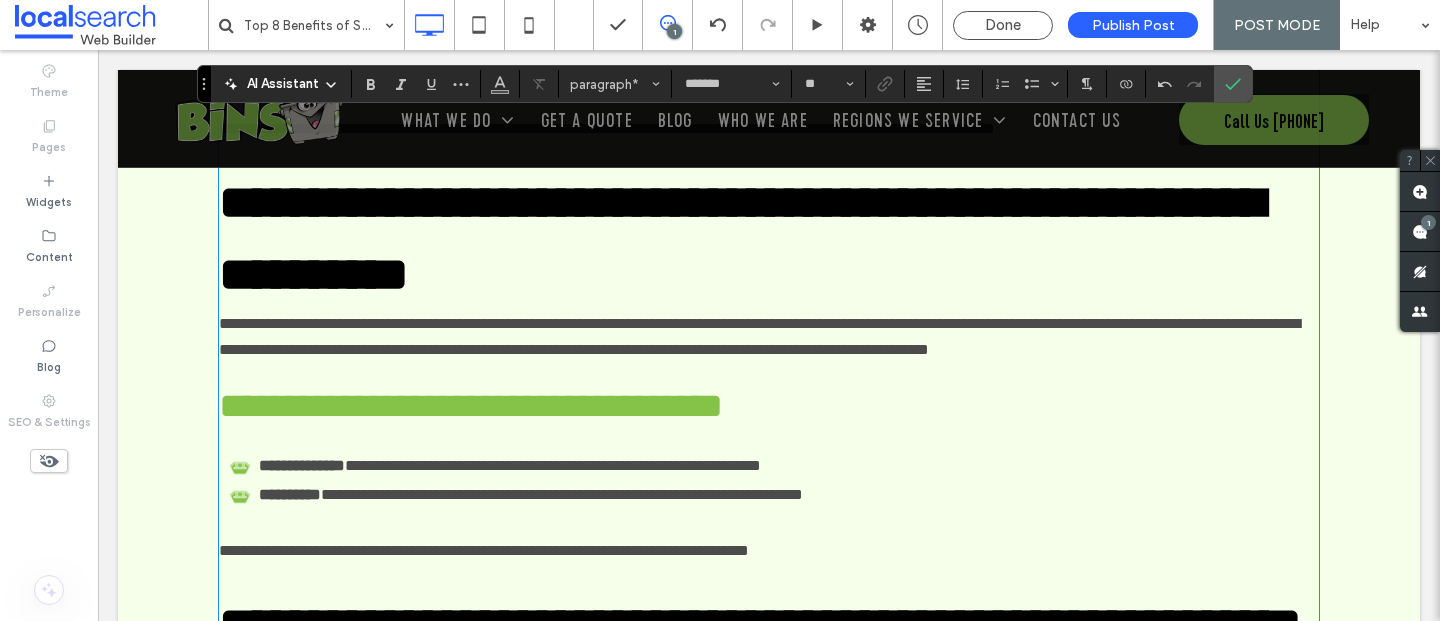 click at bounding box center [769, 437] 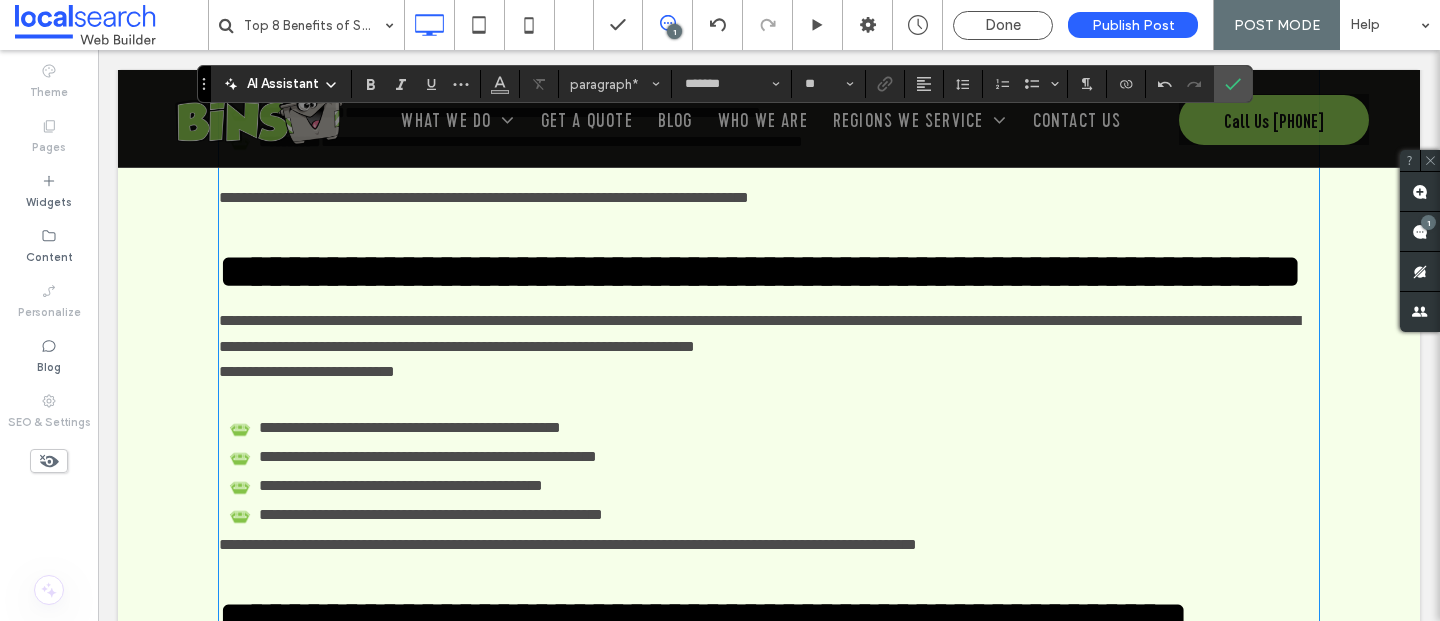 scroll, scrollTop: 2711, scrollLeft: 0, axis: vertical 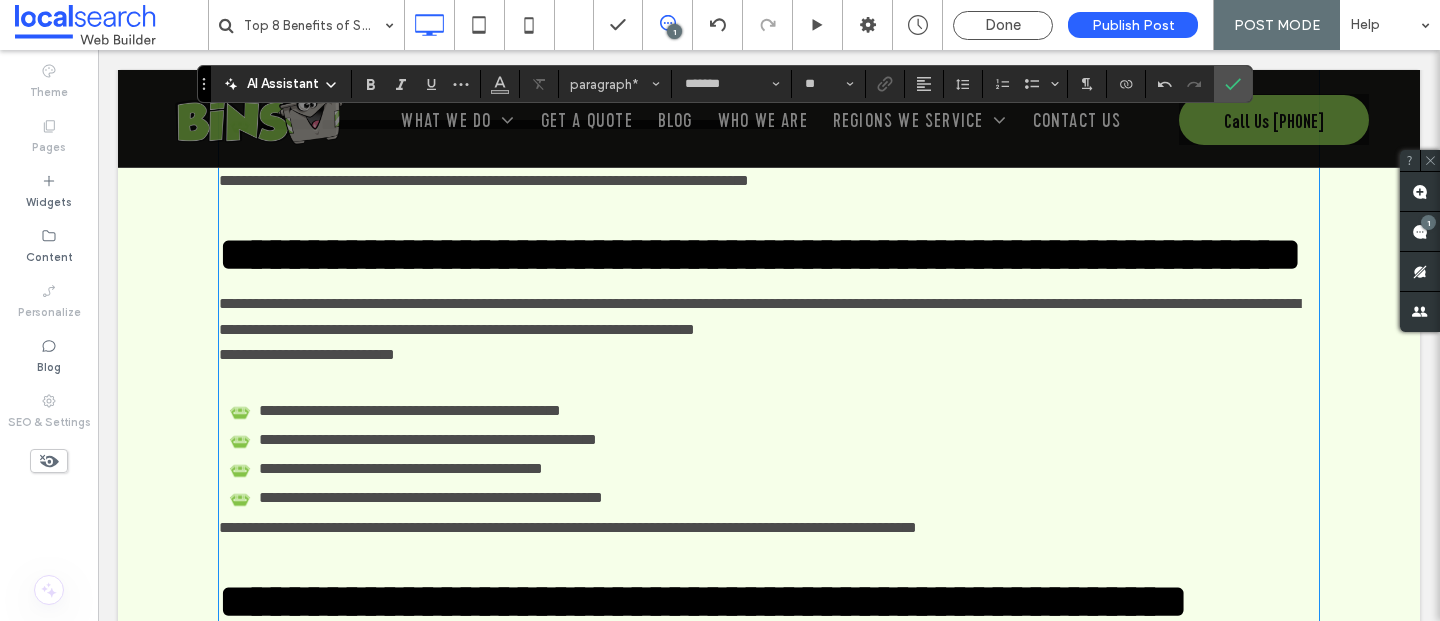 click on "**********" at bounding box center (568, 527) 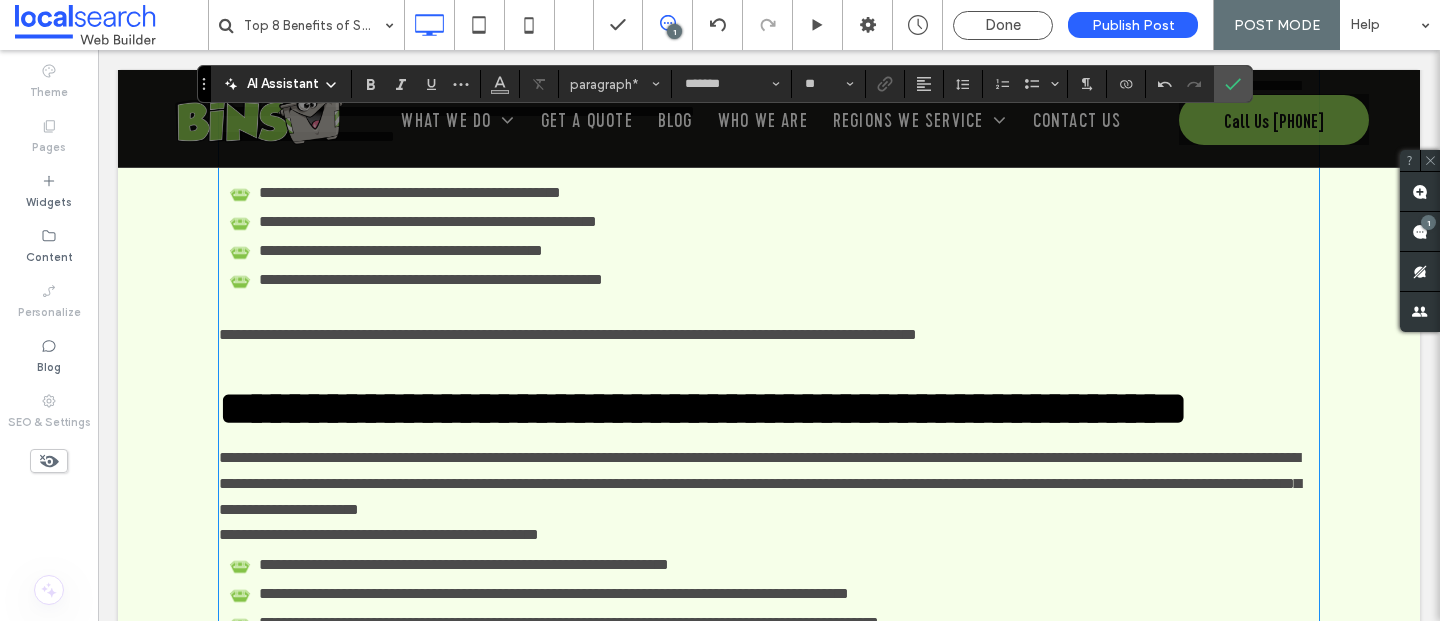 scroll, scrollTop: 2952, scrollLeft: 0, axis: vertical 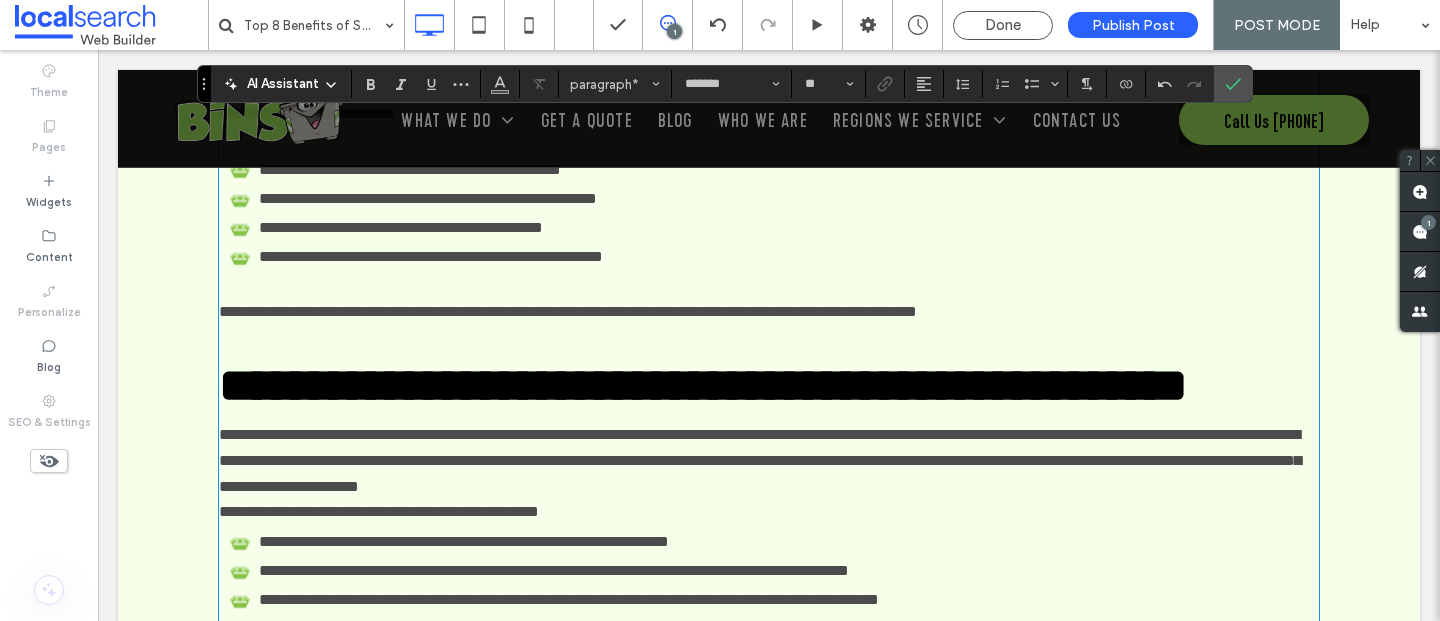 click on "**********" at bounding box center (769, 460) 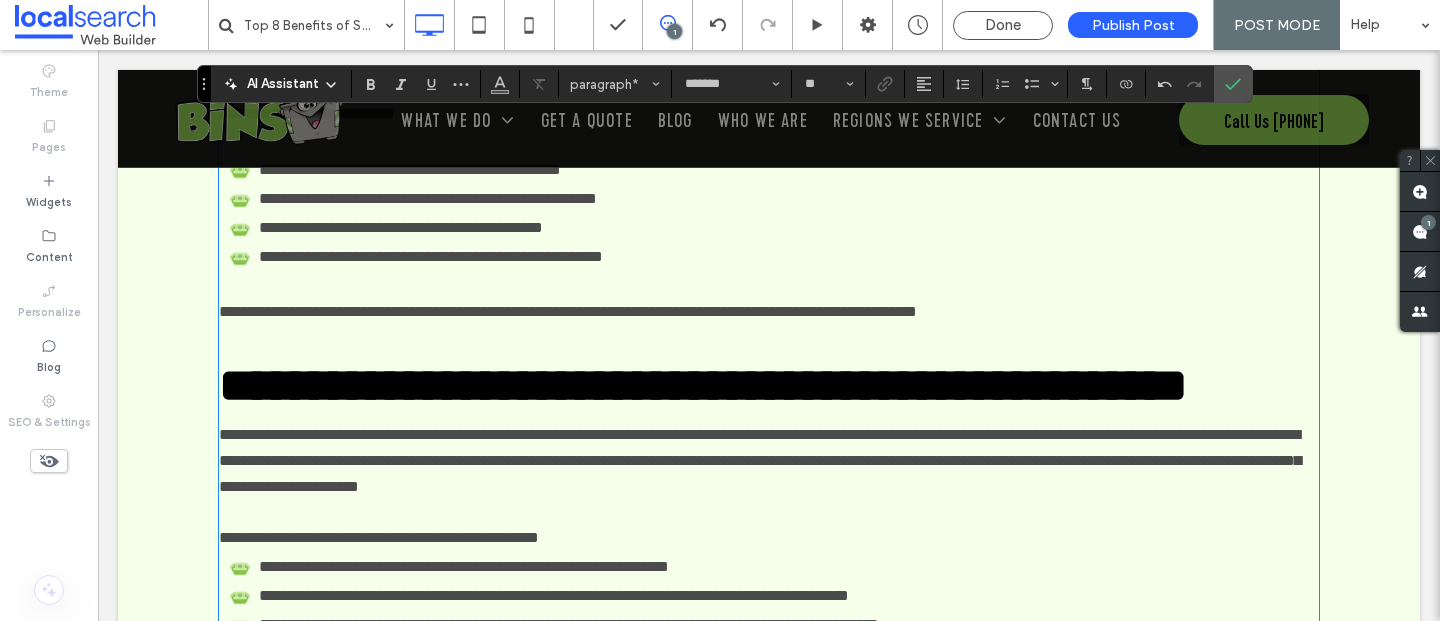 click on "**********" at bounding box center (769, 538) 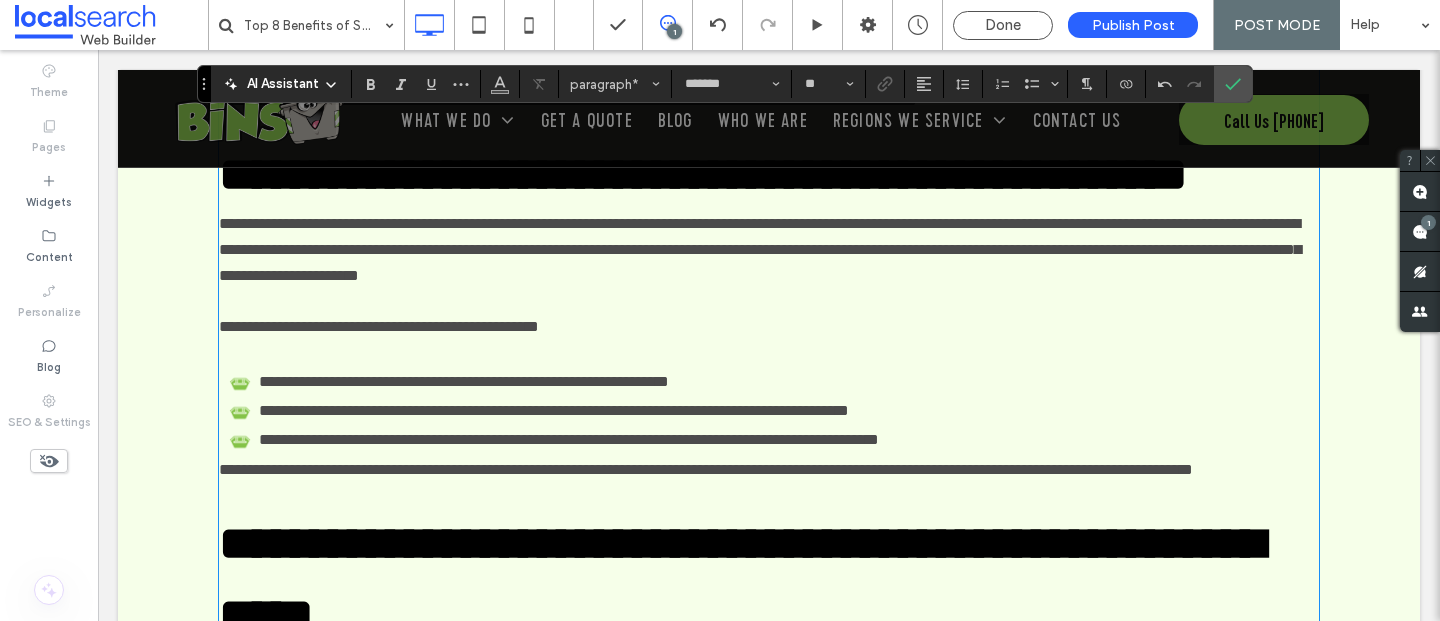 scroll, scrollTop: 3212, scrollLeft: 0, axis: vertical 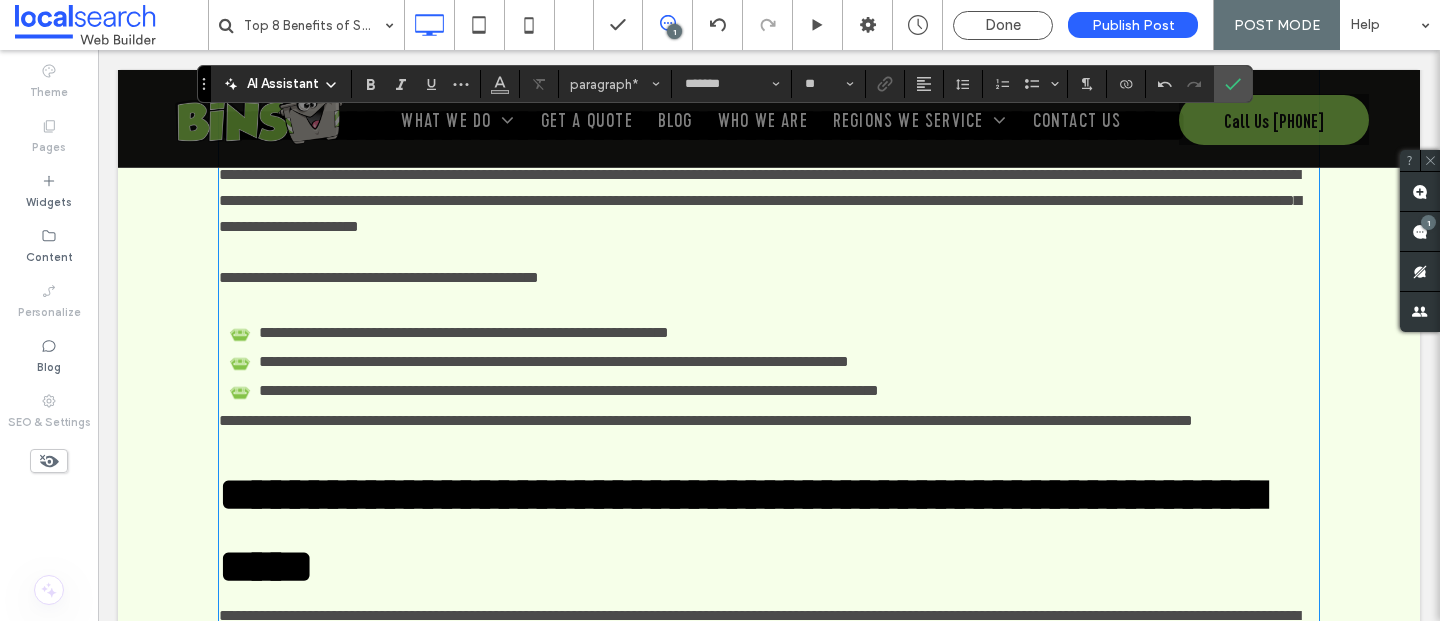 click on "**********" at bounding box center (706, 420) 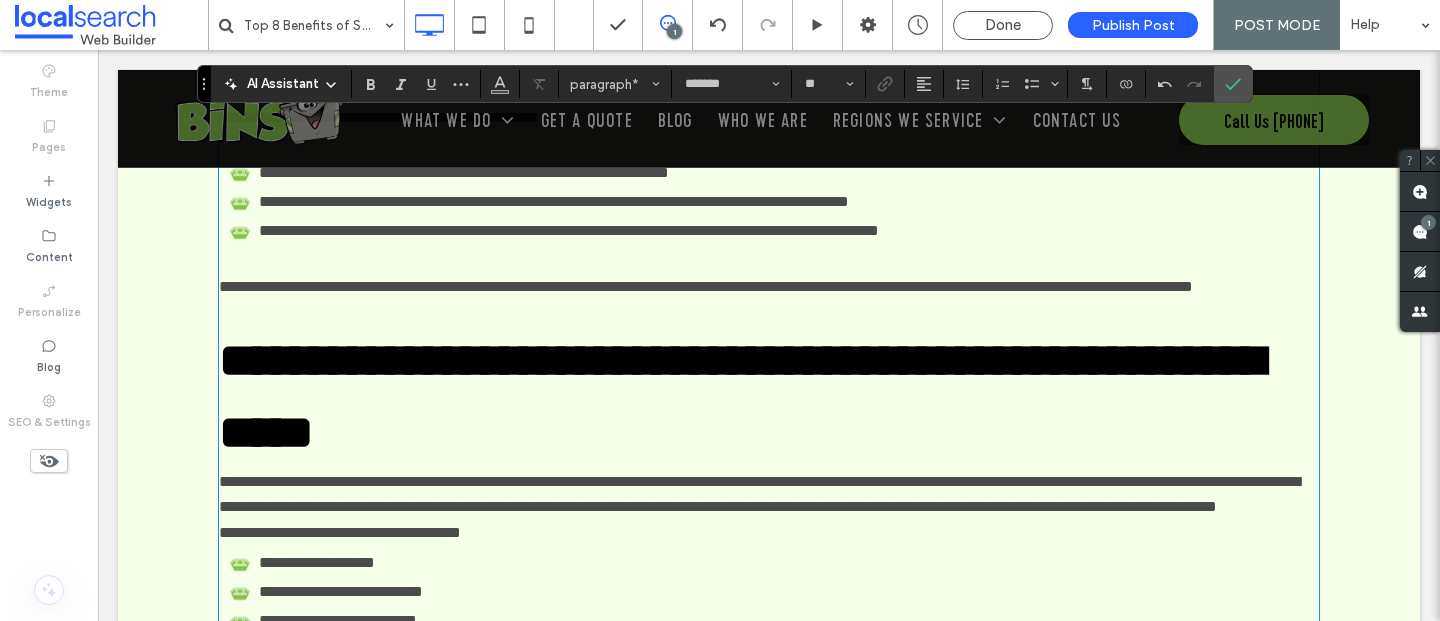 scroll, scrollTop: 3374, scrollLeft: 0, axis: vertical 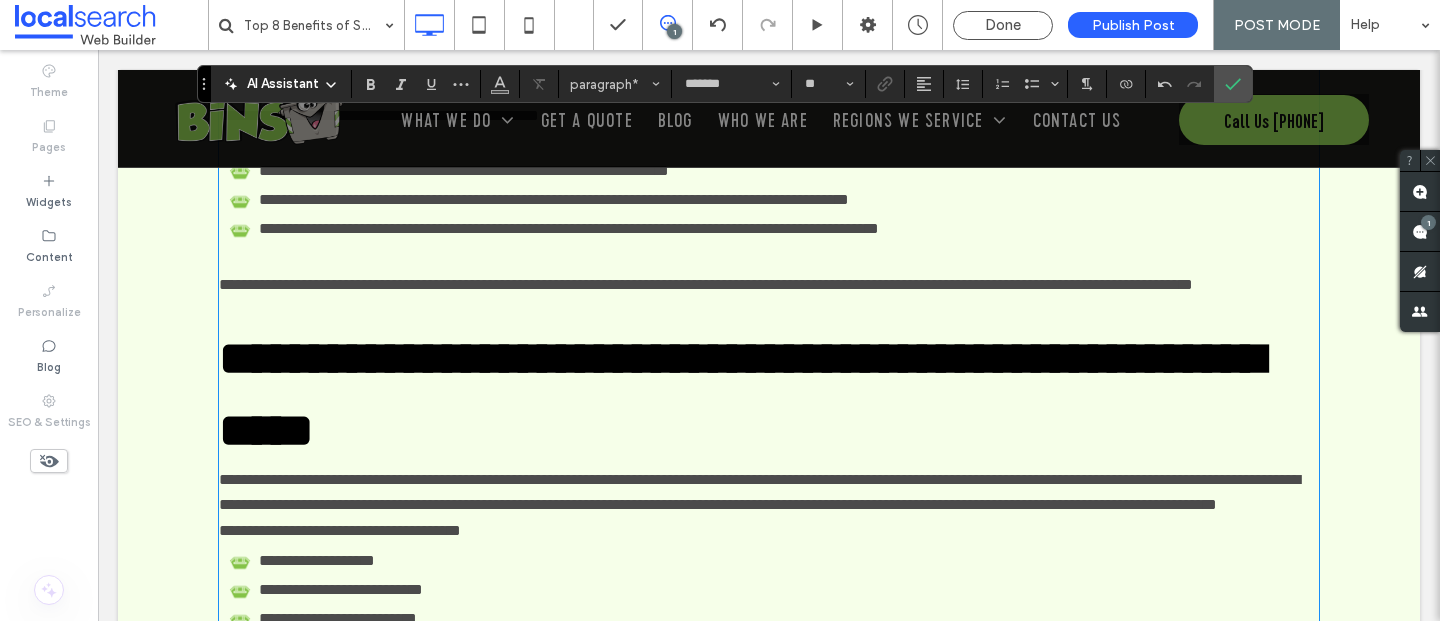 click on "**********" at bounding box center (769, 492) 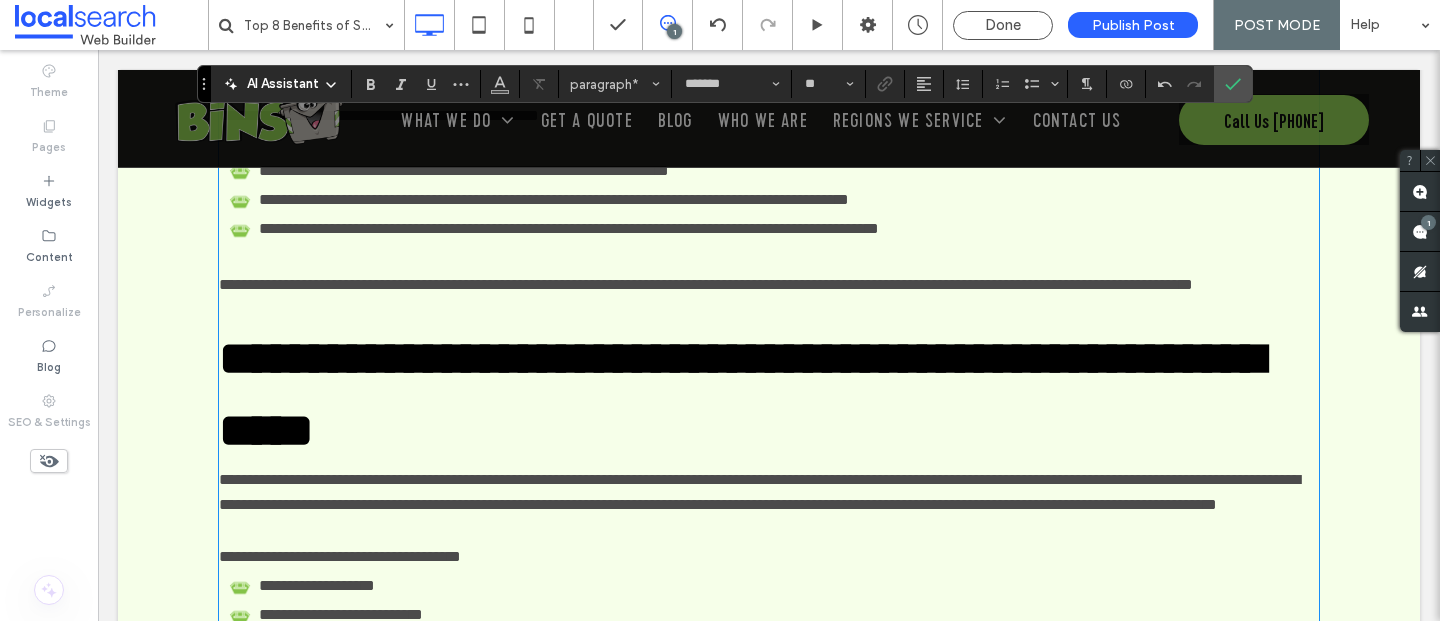 click on "**********" at bounding box center (769, 557) 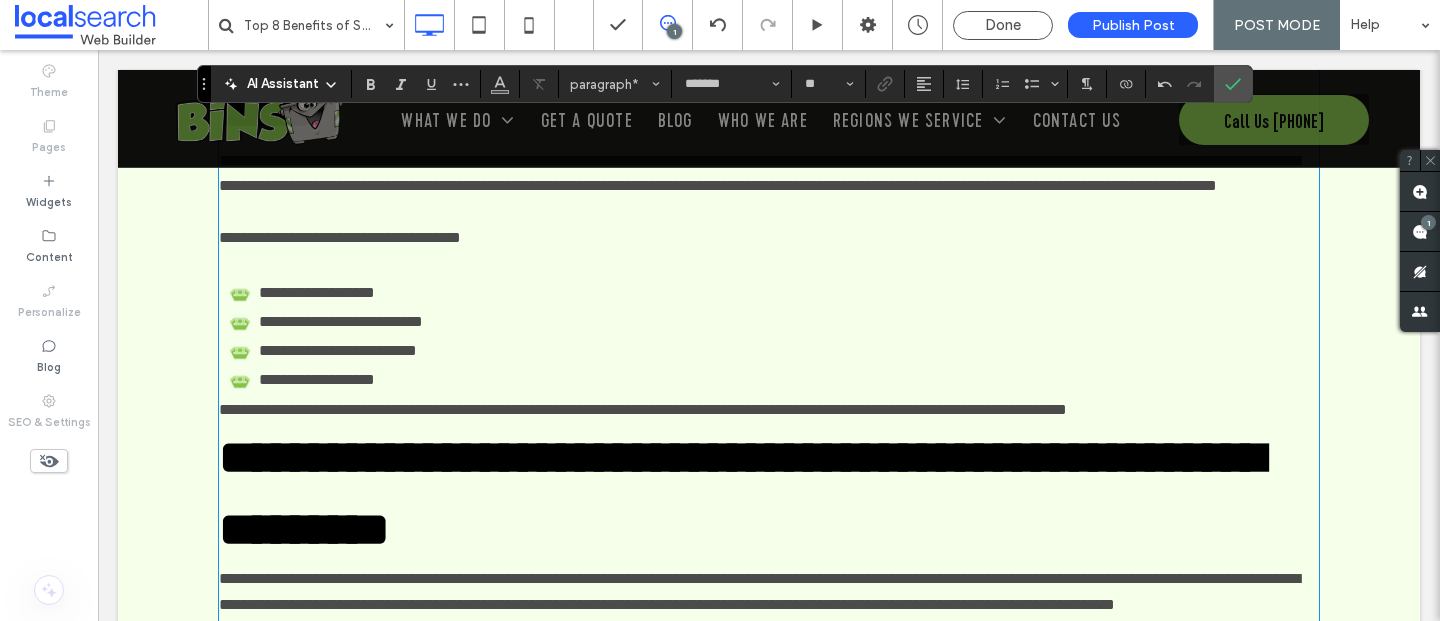 scroll, scrollTop: 3715, scrollLeft: 0, axis: vertical 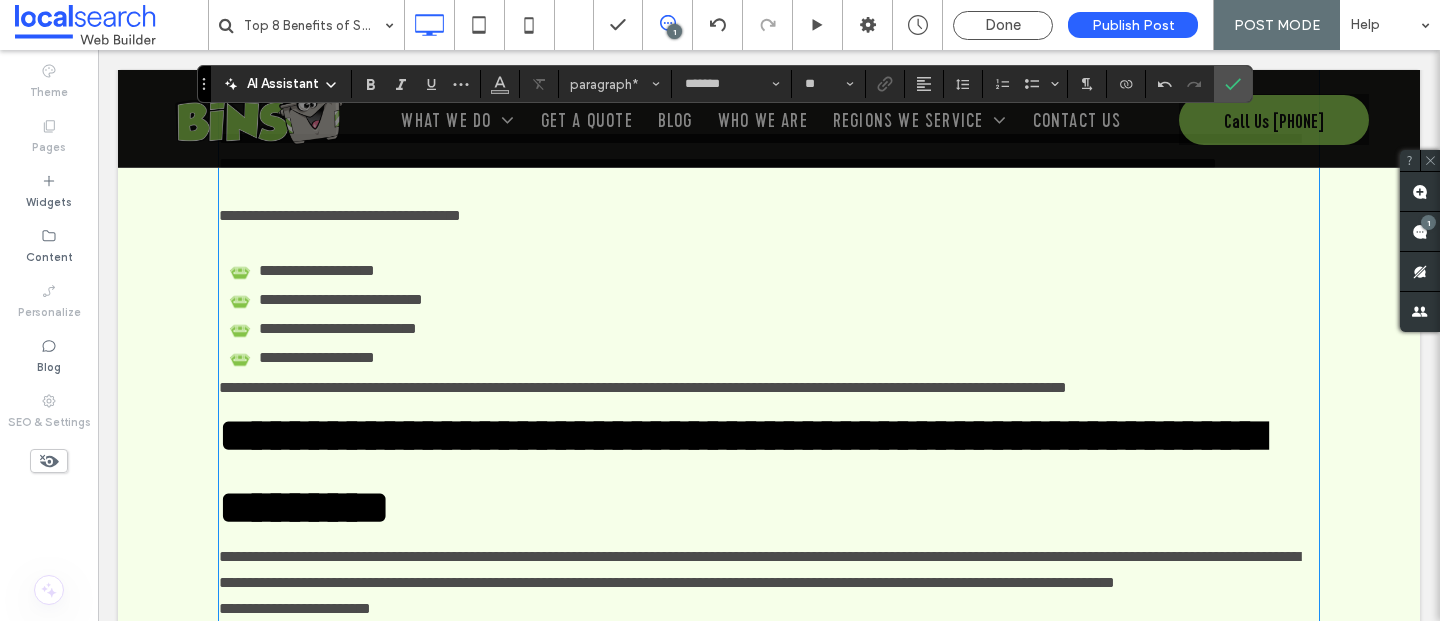 click on "**********" at bounding box center (643, 387) 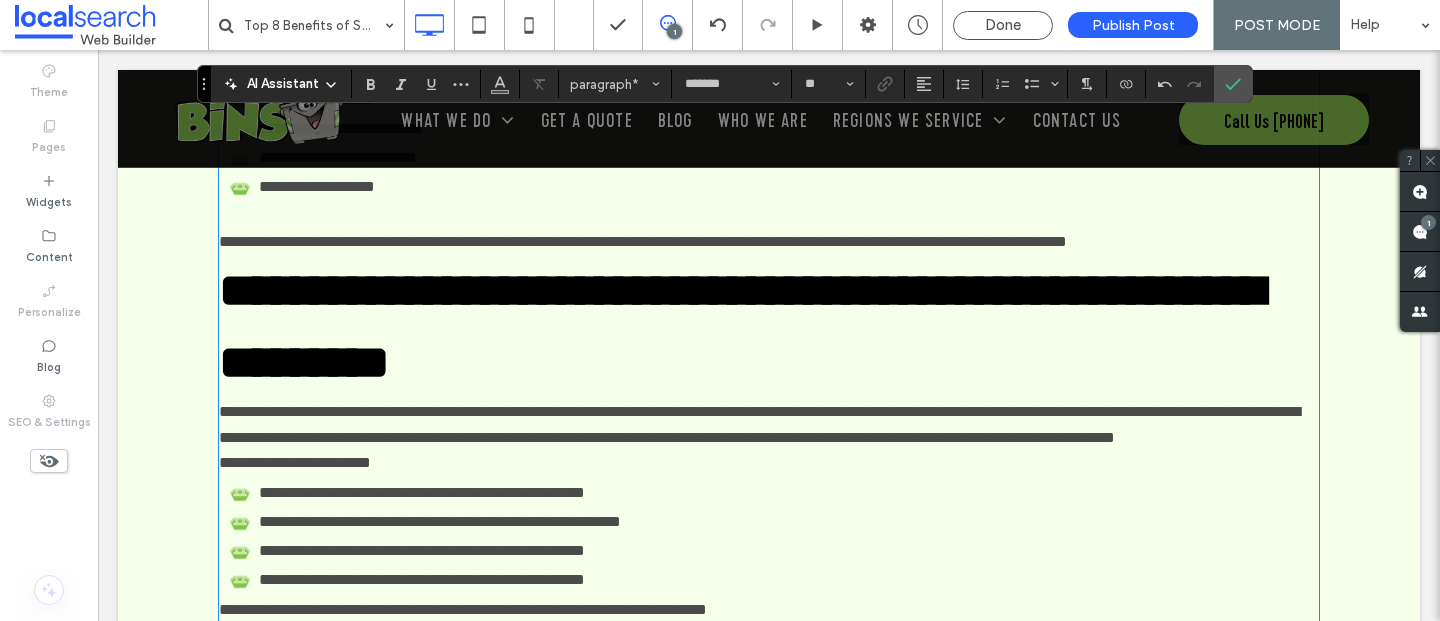 scroll, scrollTop: 3928, scrollLeft: 0, axis: vertical 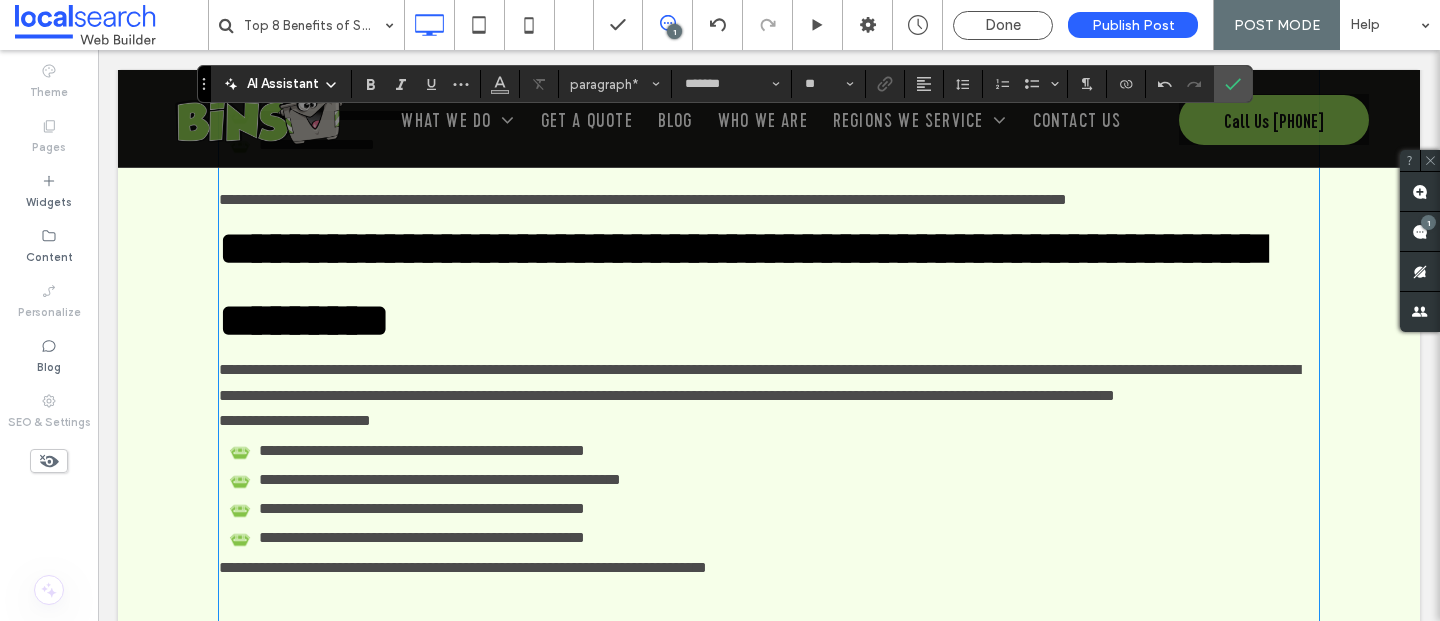 click on "**********" at bounding box center (769, 382) 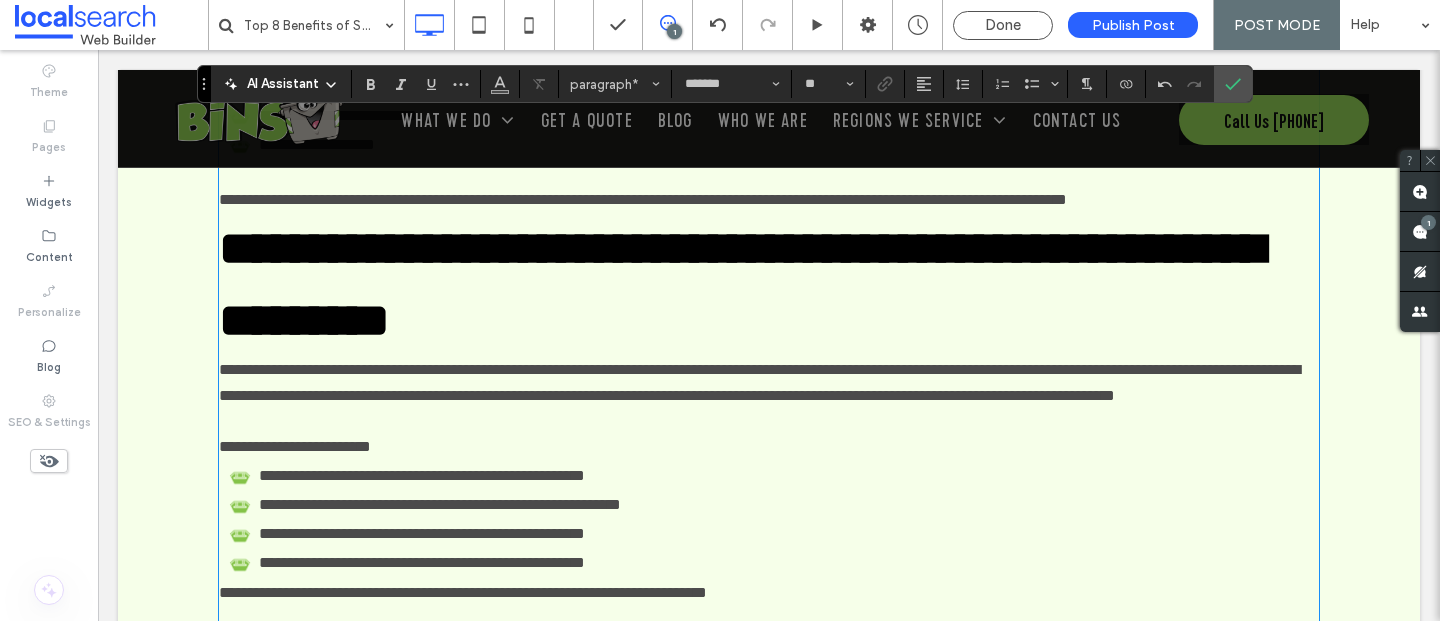 click on "**********" at bounding box center [769, 447] 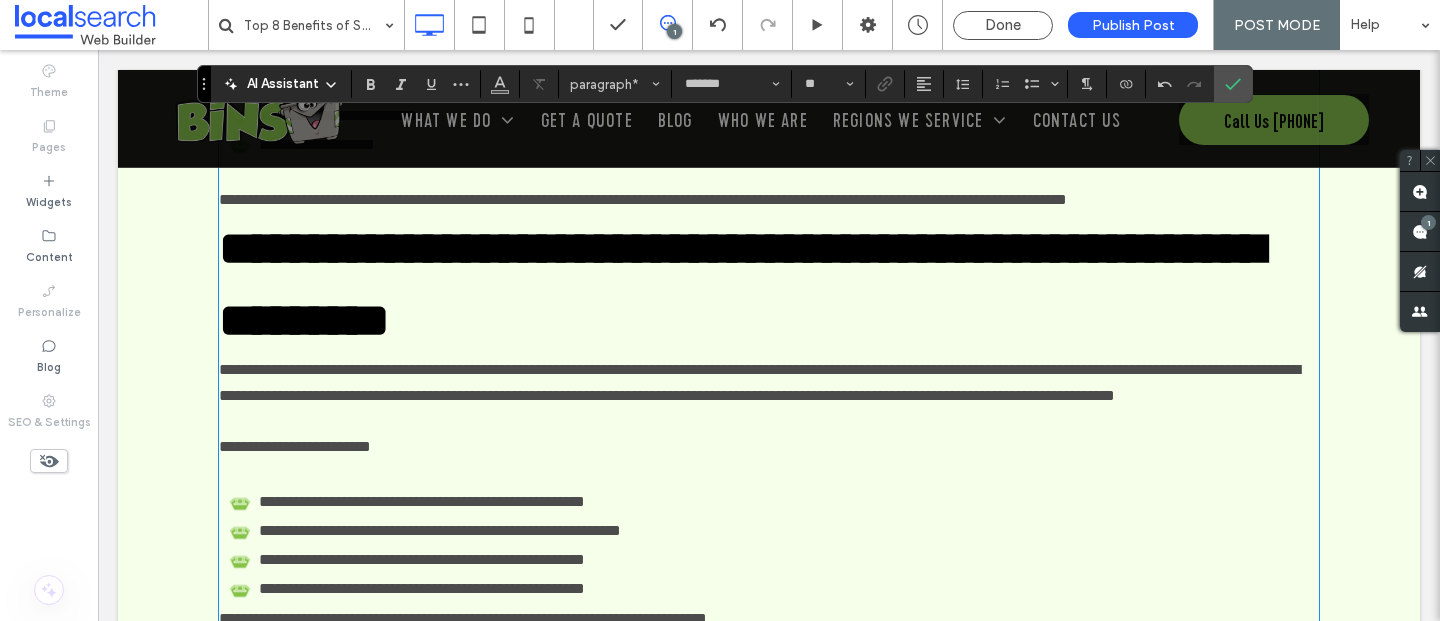 click on "**********" at bounding box center (463, 618) 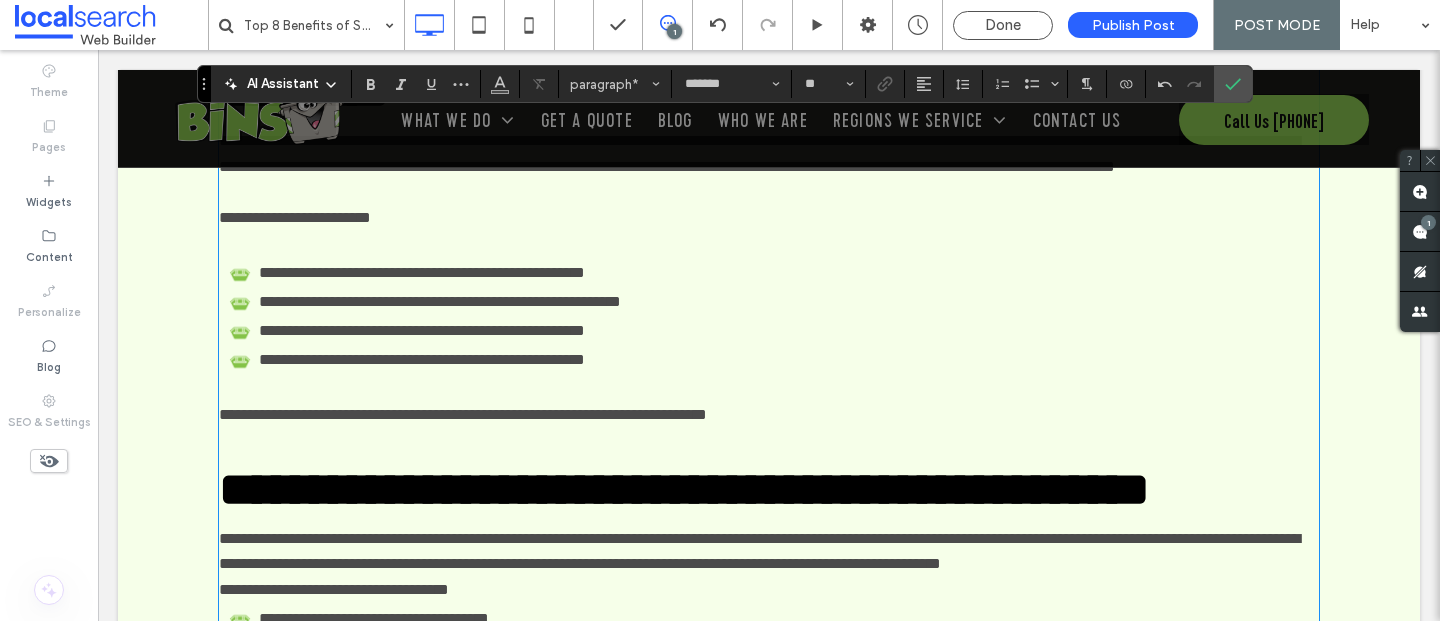 scroll, scrollTop: 4161, scrollLeft: 0, axis: vertical 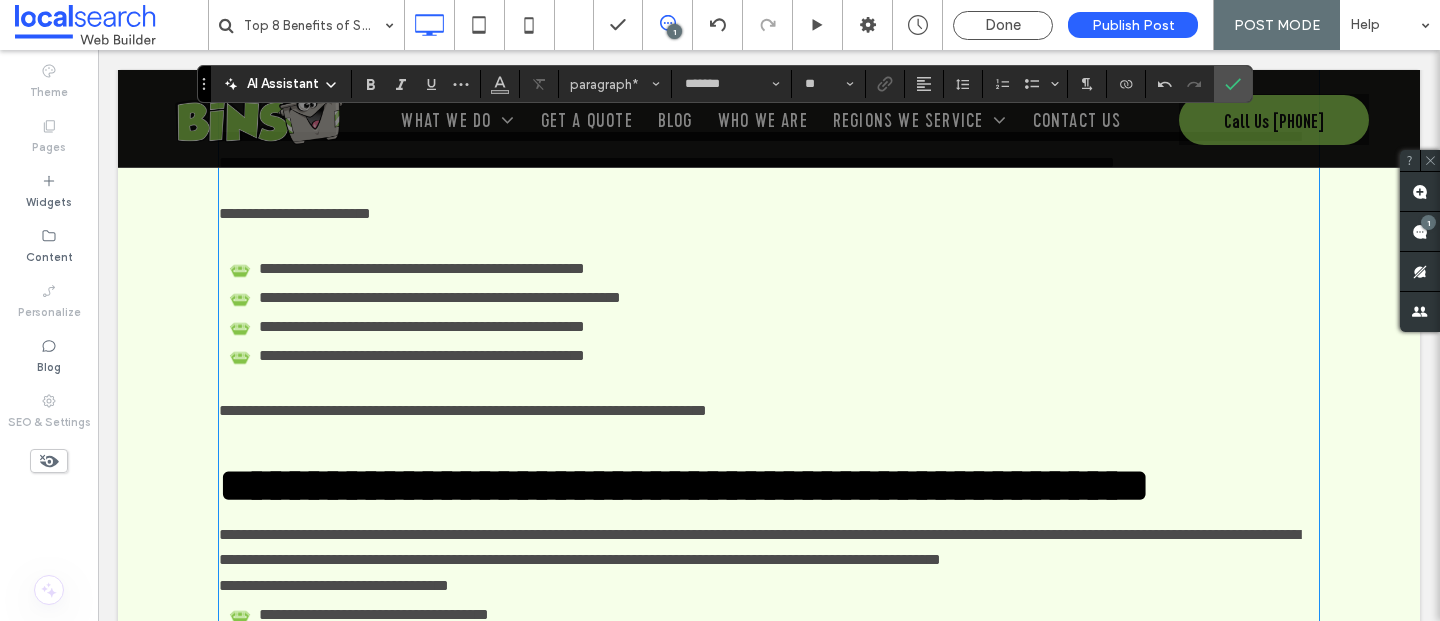 click on "**********" at bounding box center (769, 547) 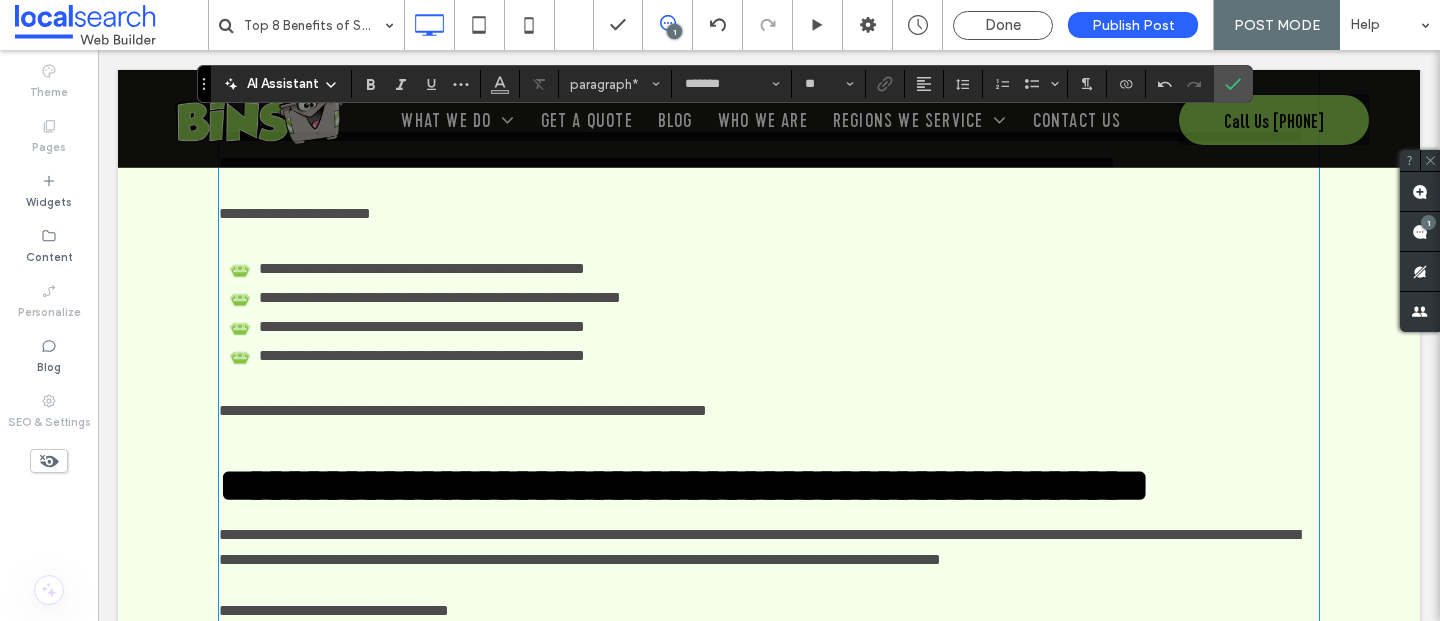 click on "**********" at bounding box center [769, 611] 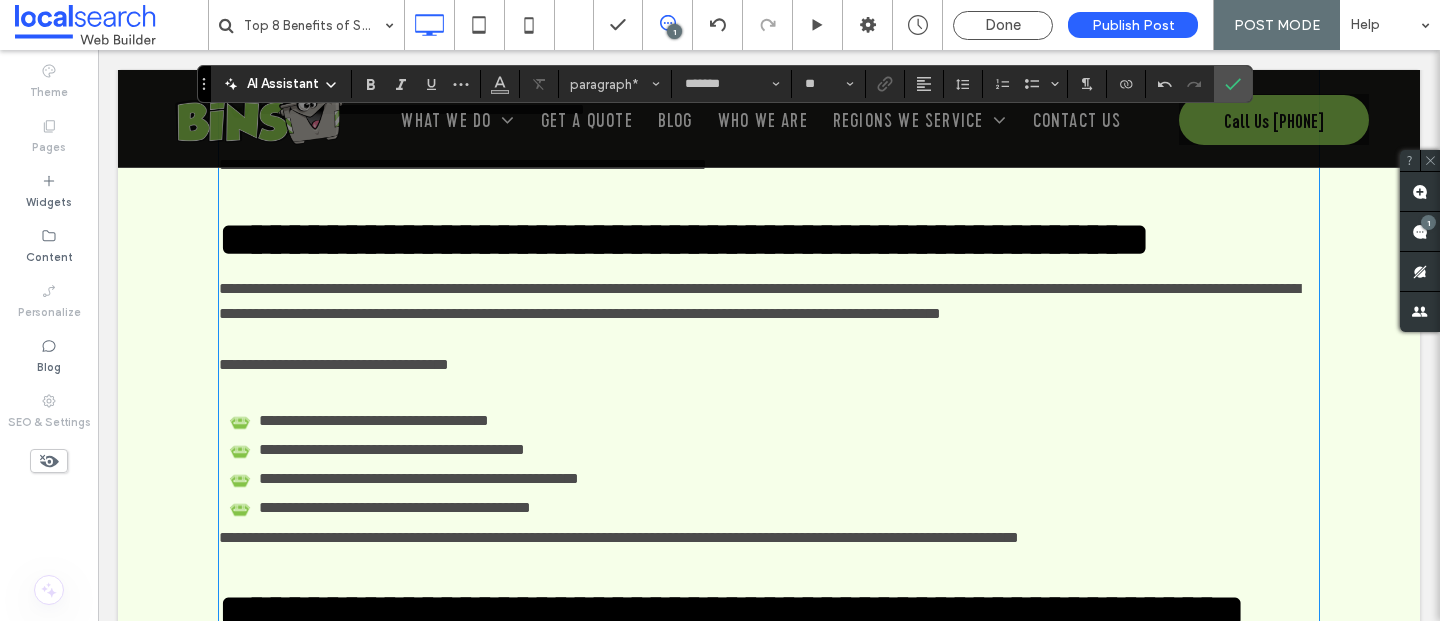 scroll, scrollTop: 4409, scrollLeft: 0, axis: vertical 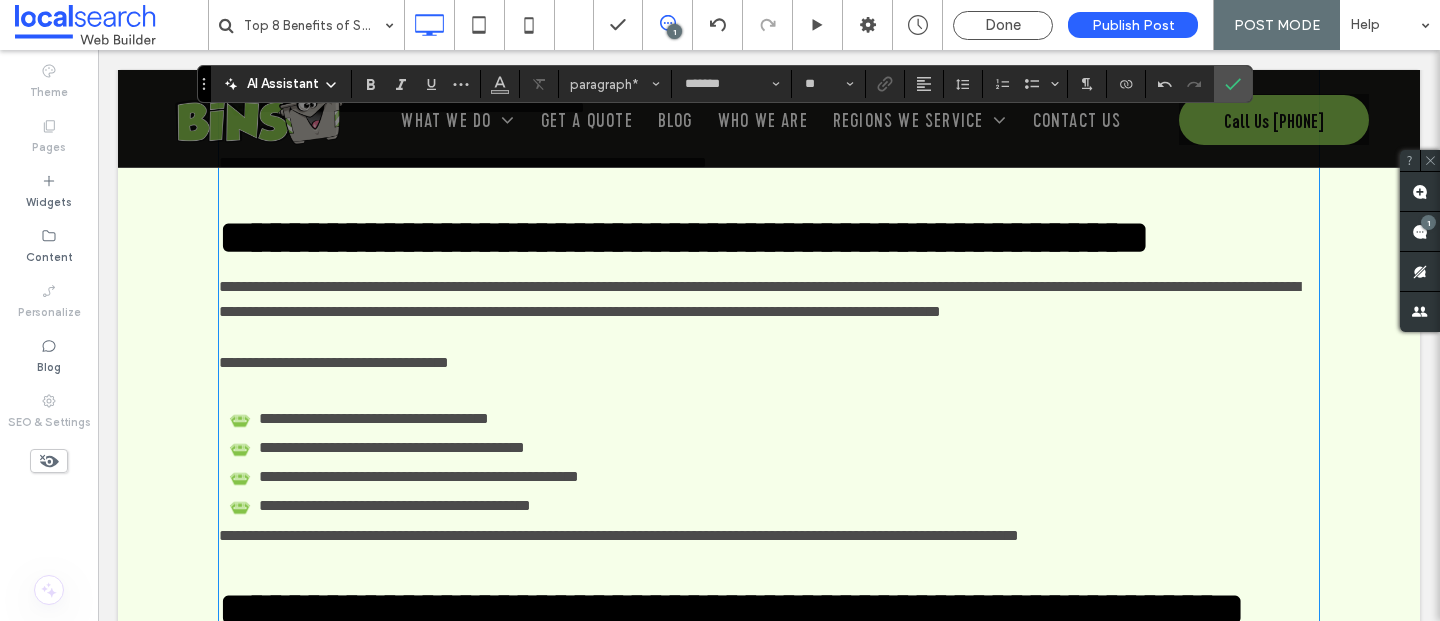 click on "**********" at bounding box center (619, 535) 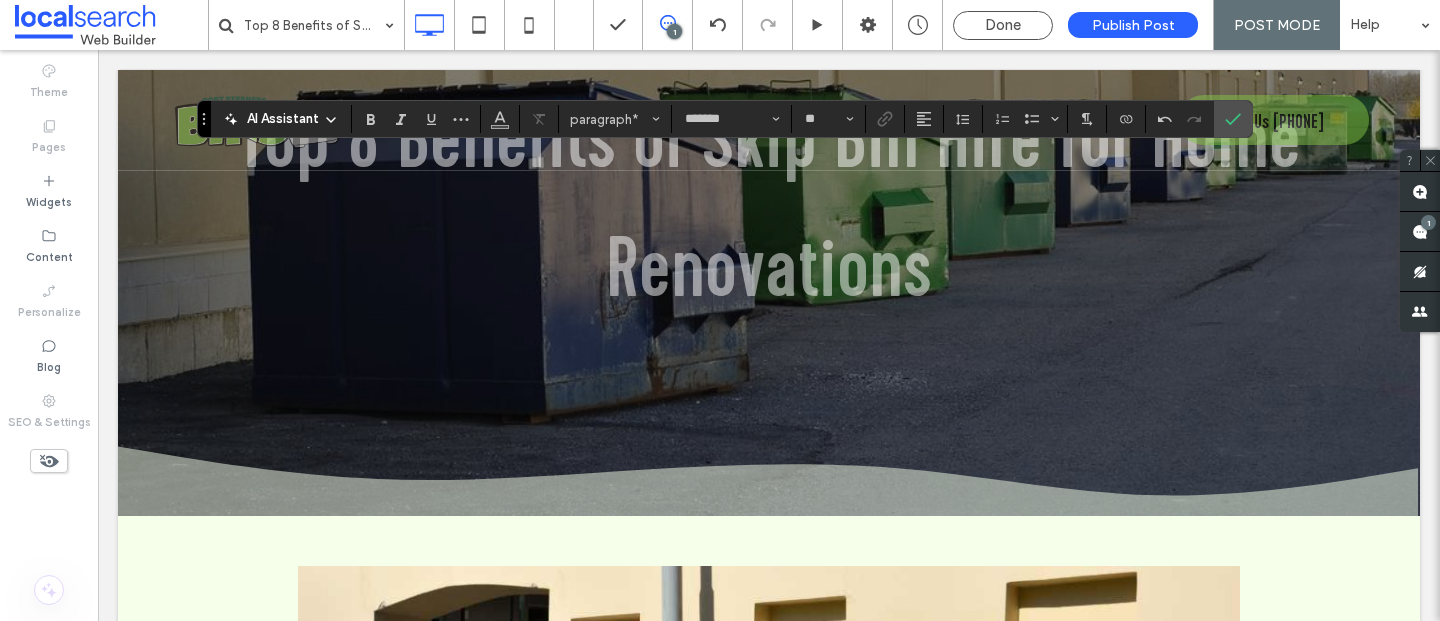 scroll, scrollTop: 240, scrollLeft: 0, axis: vertical 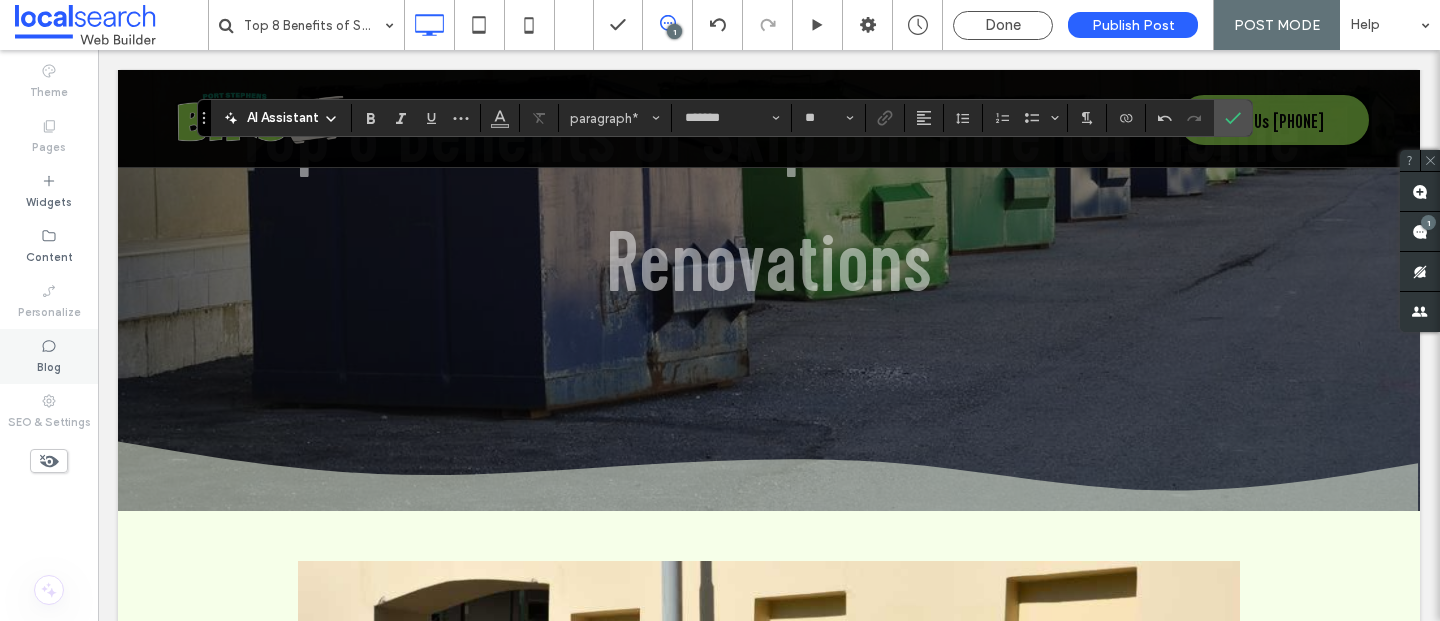 click on "Blog" at bounding box center (49, 356) 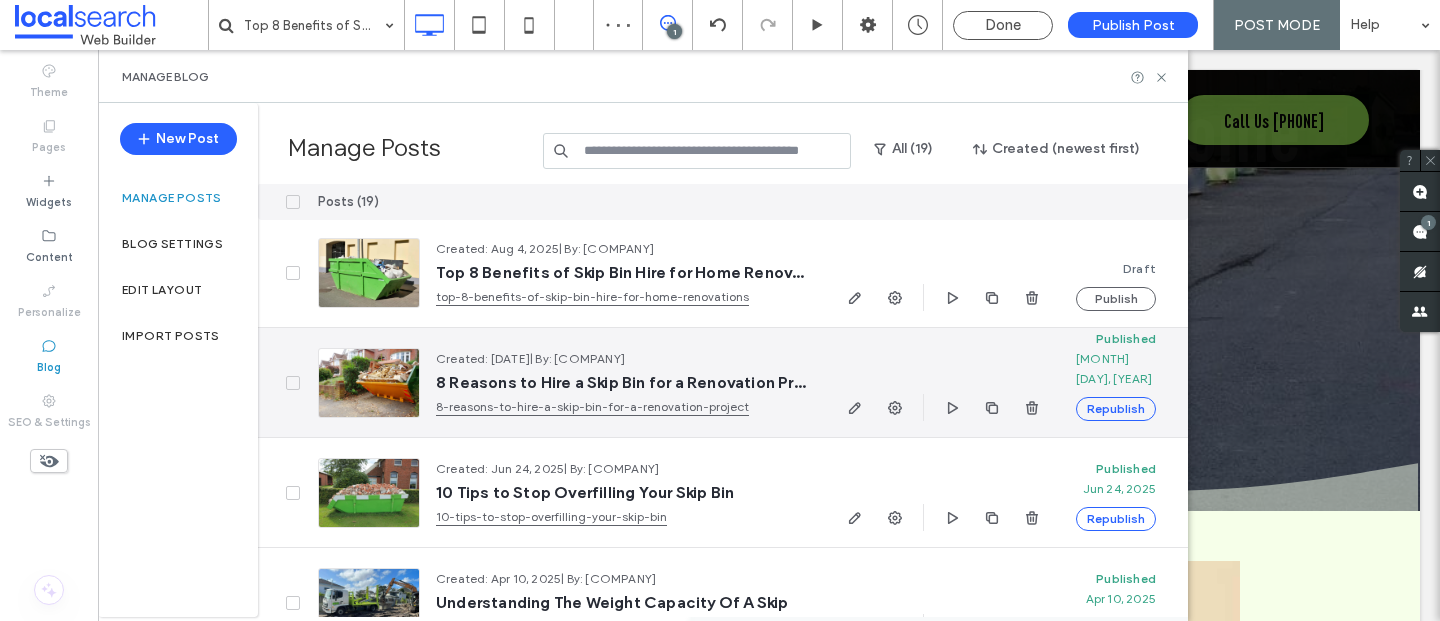 scroll, scrollTop: 0, scrollLeft: 0, axis: both 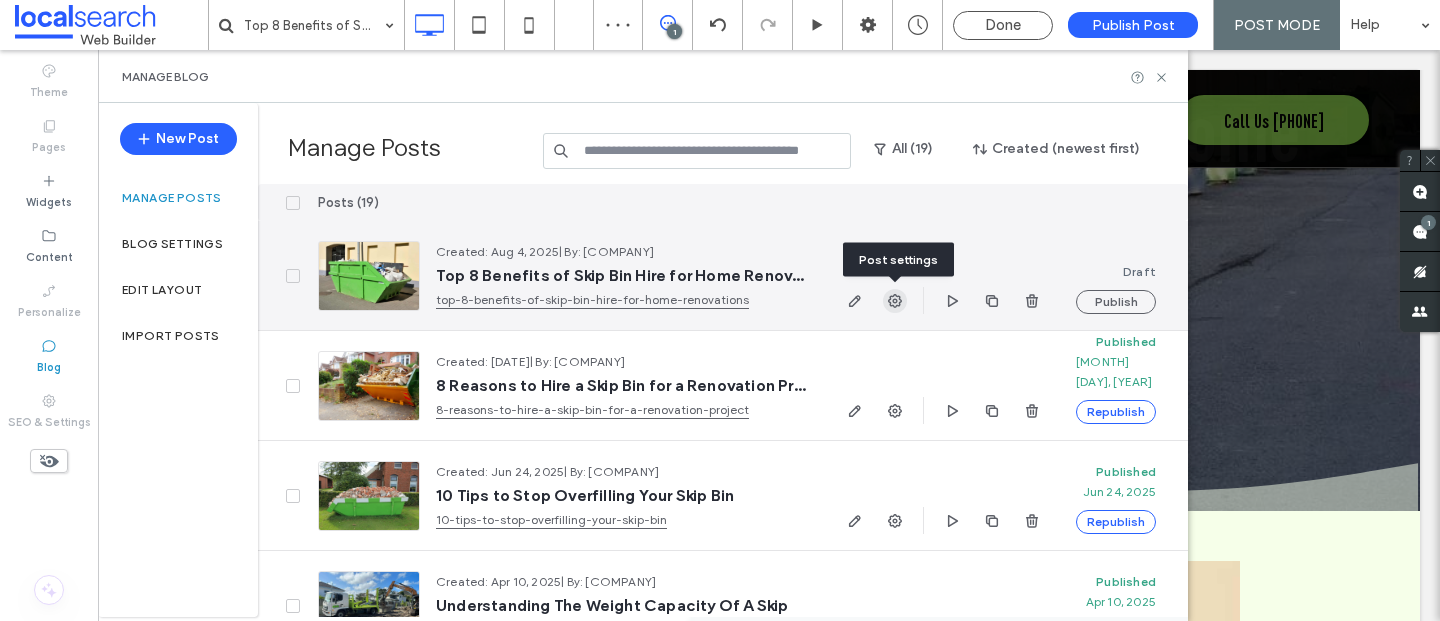 click 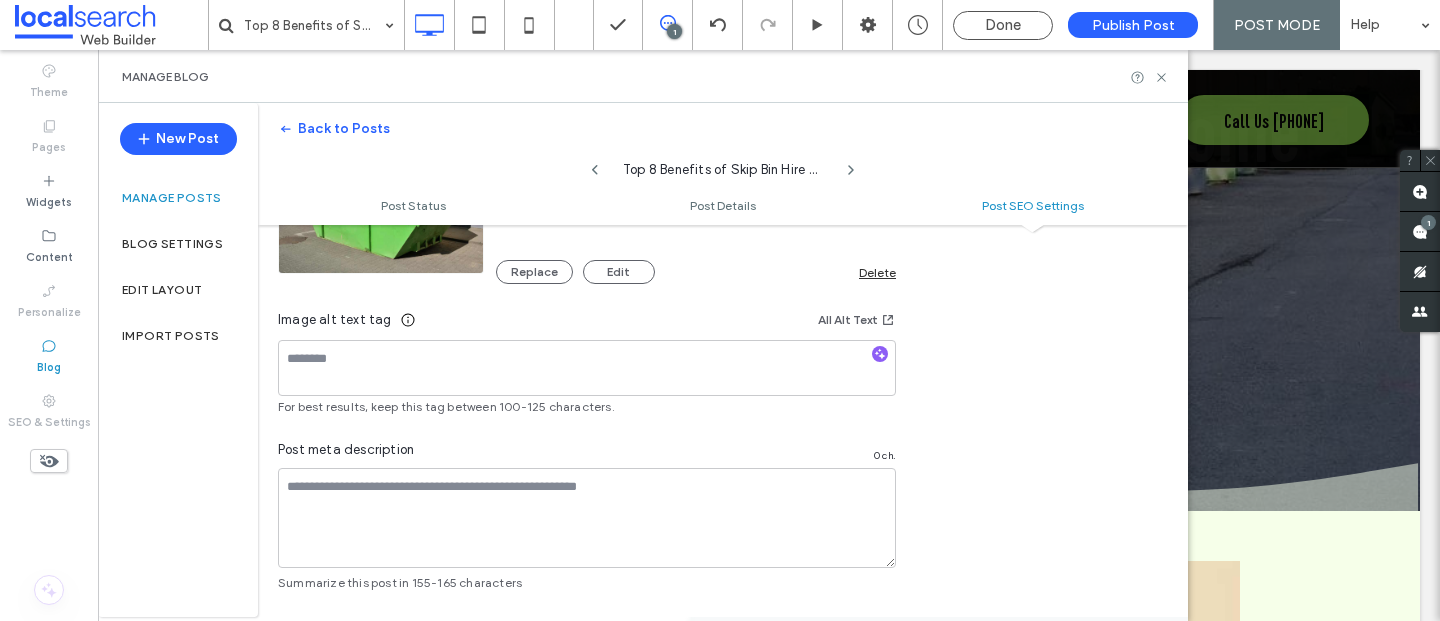 scroll, scrollTop: 1263, scrollLeft: 0, axis: vertical 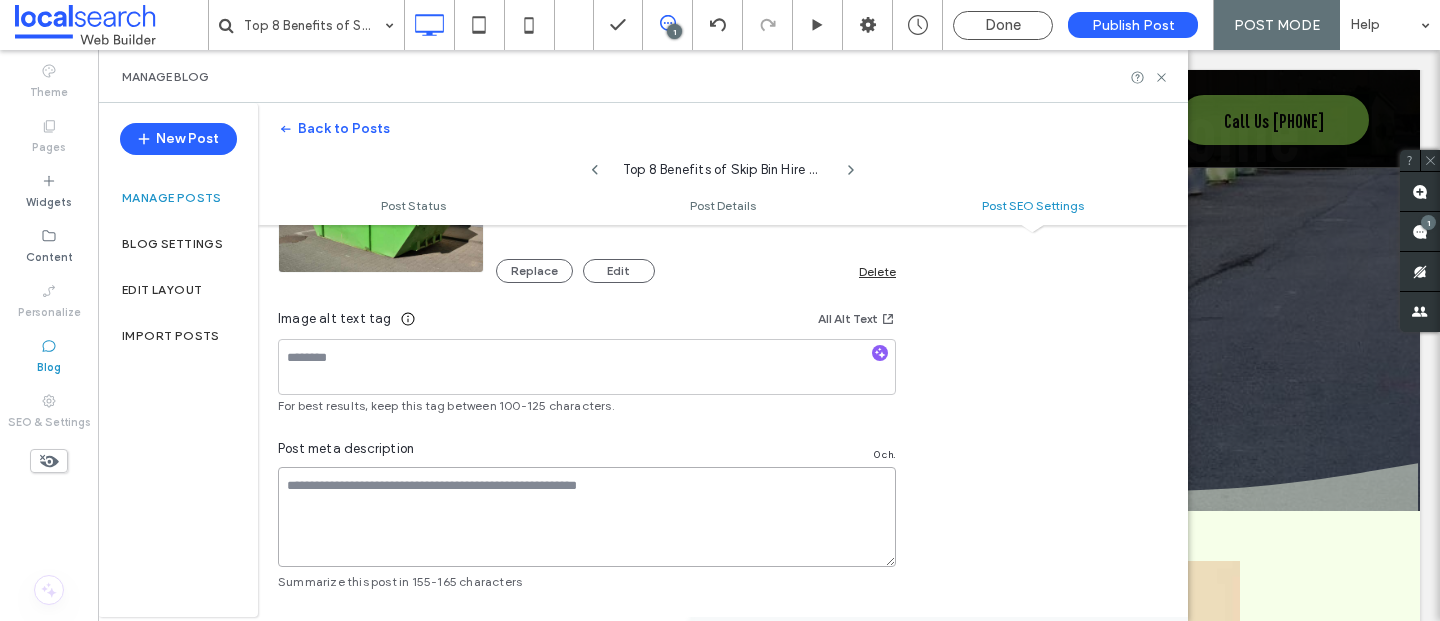 click at bounding box center [587, 517] 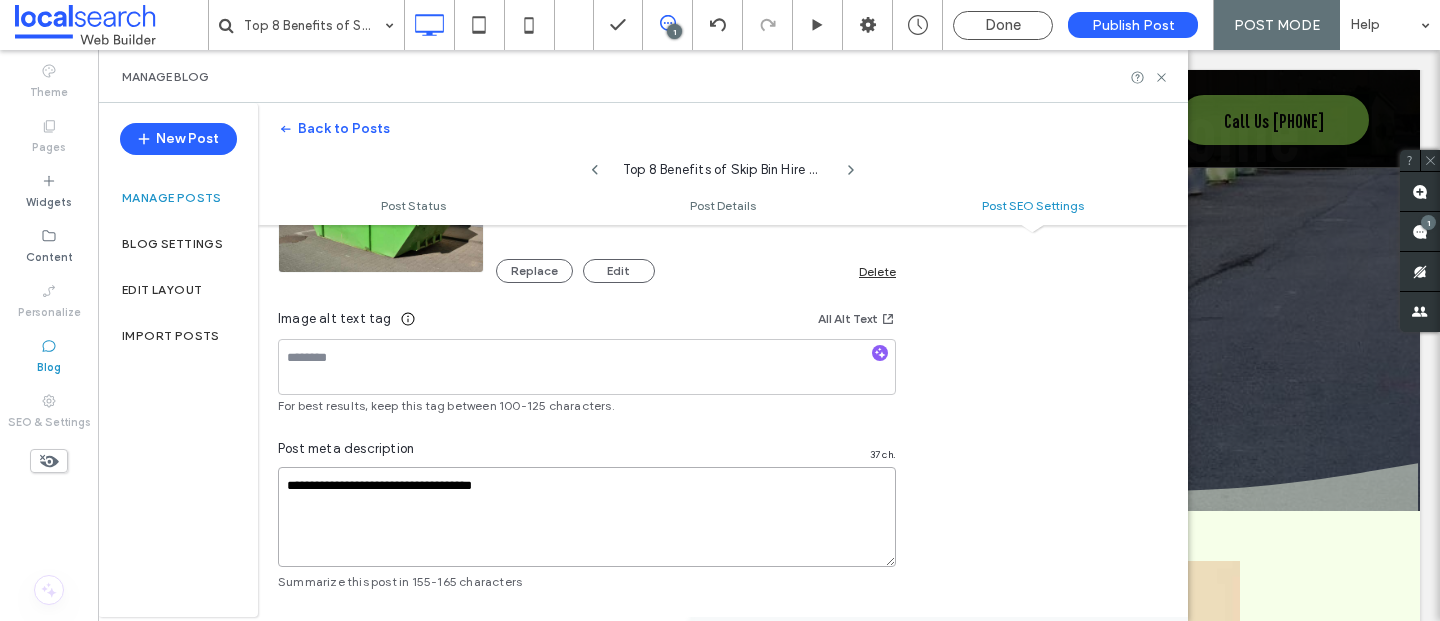 click on "**********" at bounding box center [587, 517] 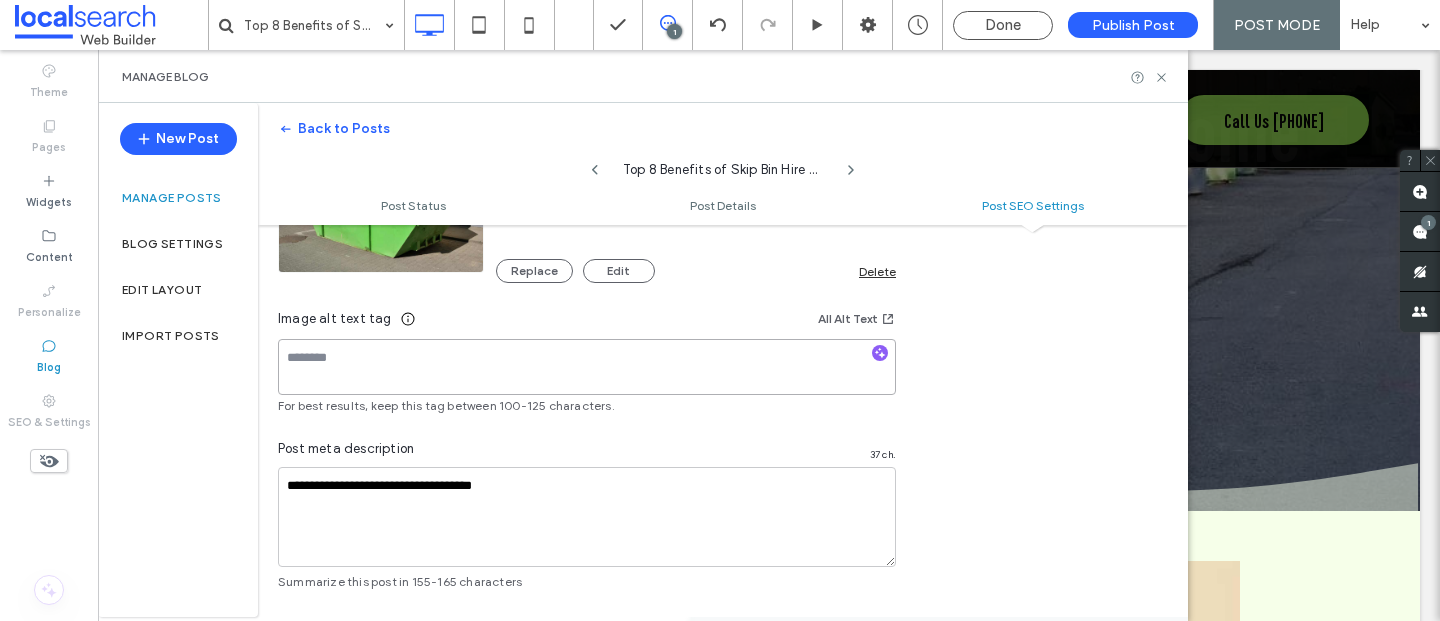 click at bounding box center (587, 367) 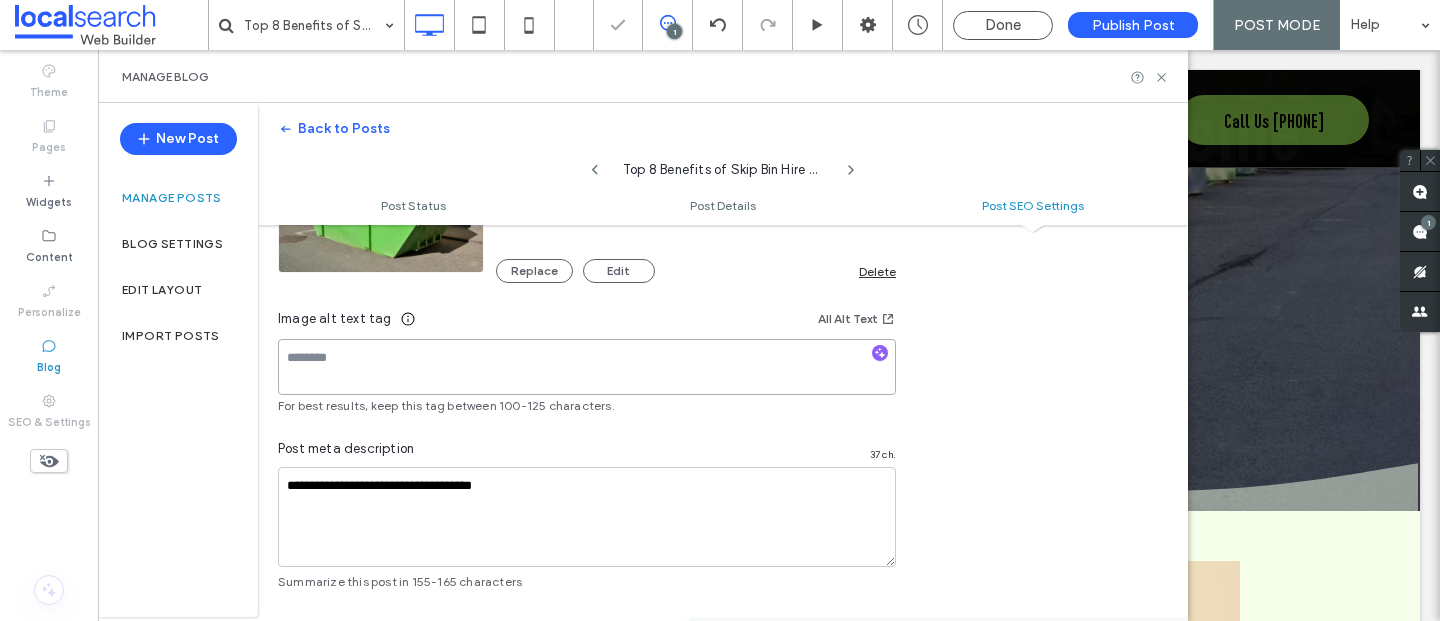 paste on "**********" 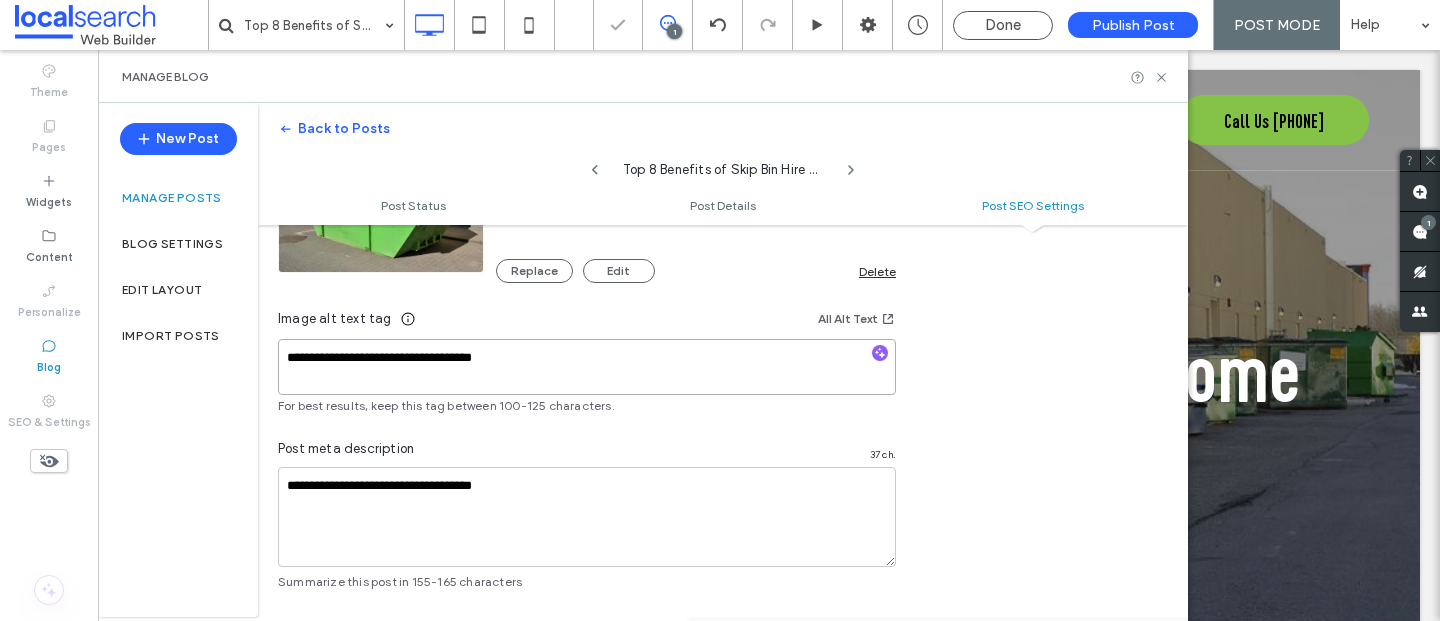 scroll, scrollTop: 0, scrollLeft: 0, axis: both 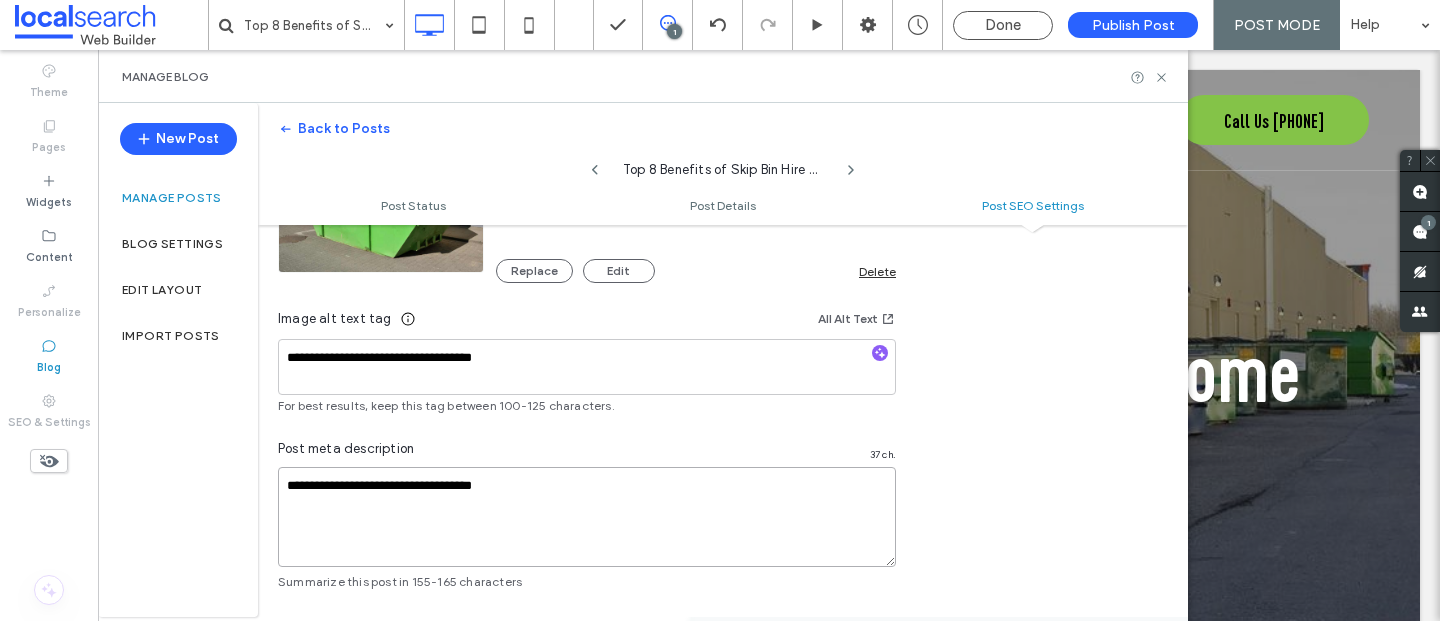 click on "**********" at bounding box center [587, 517] 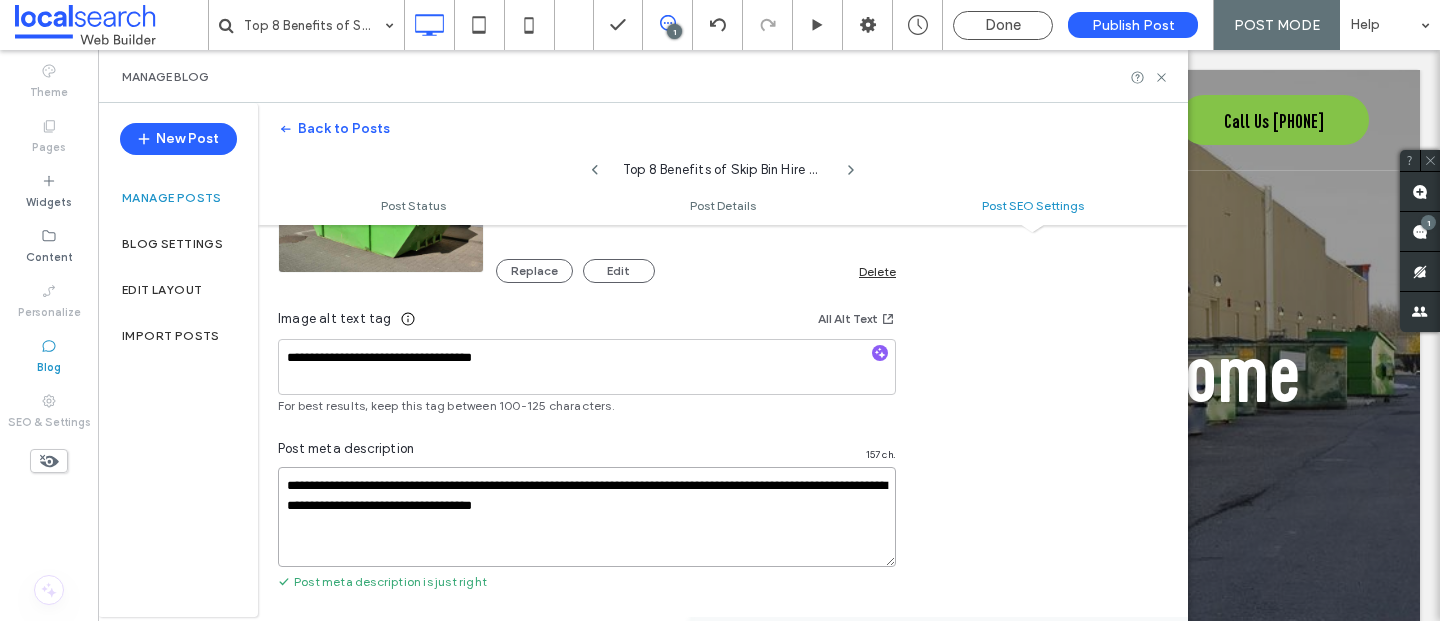 scroll, scrollTop: 0, scrollLeft: 0, axis: both 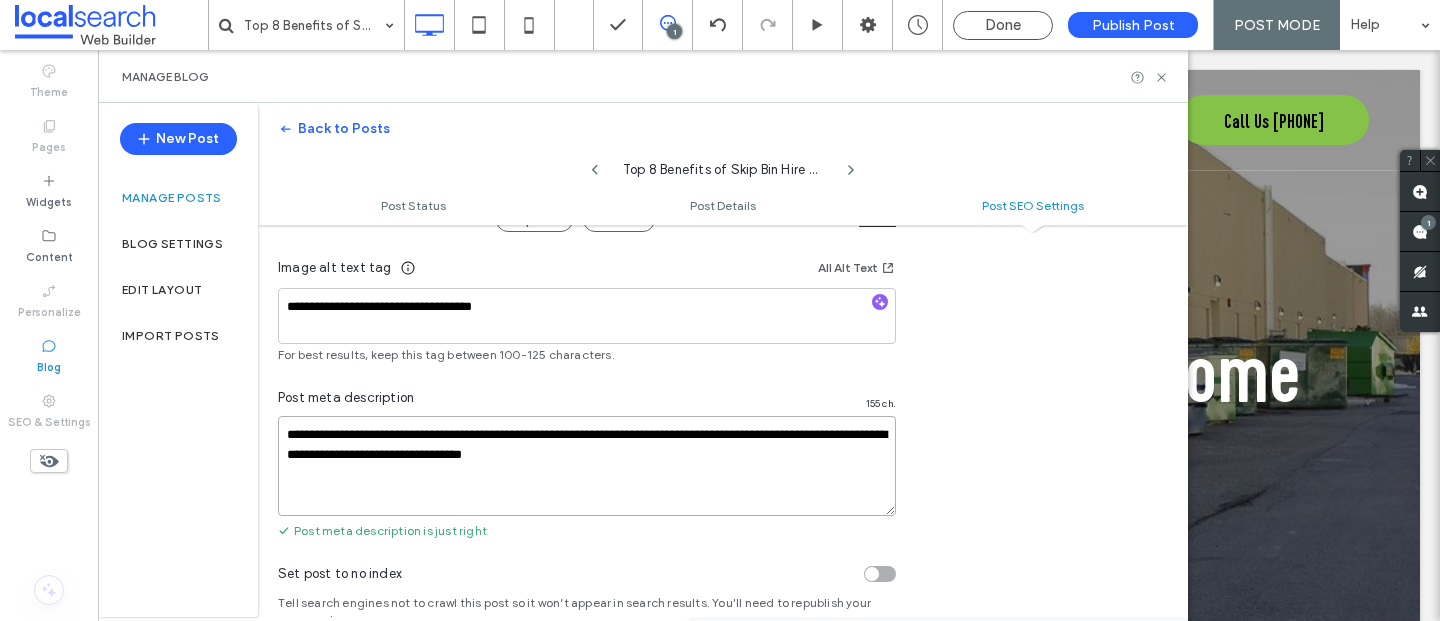 type on "**********" 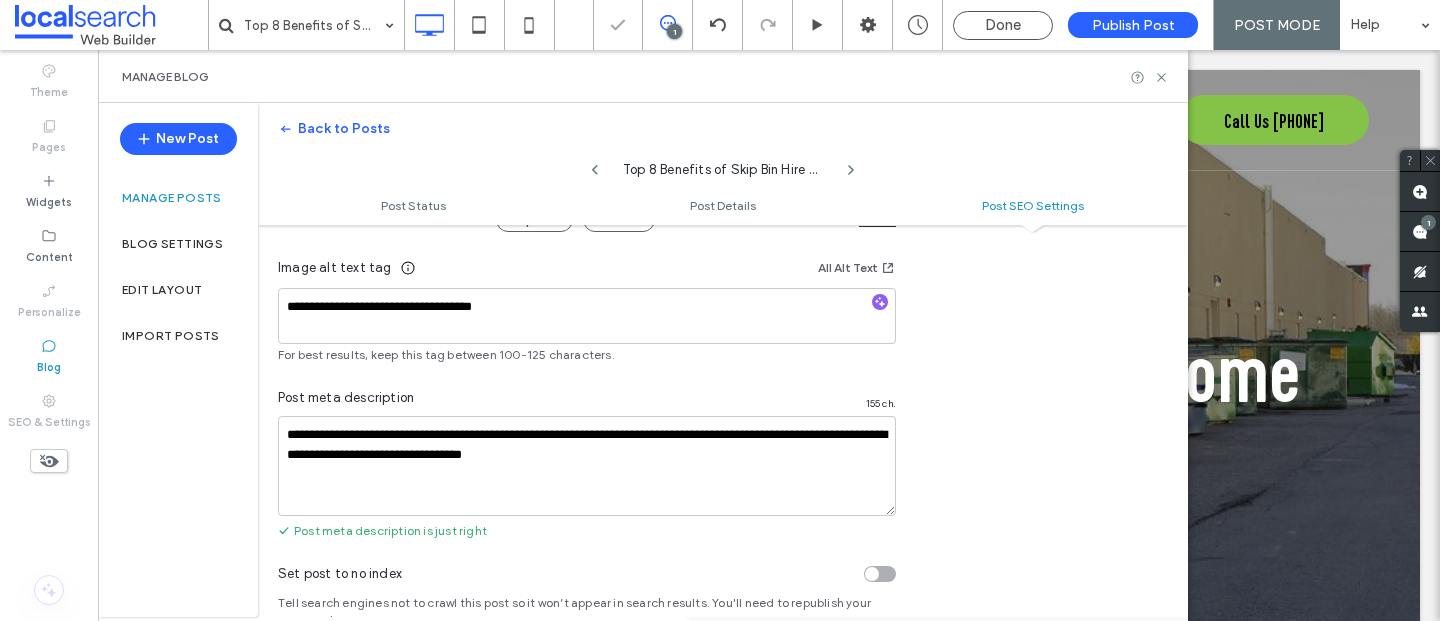 scroll, scrollTop: 0, scrollLeft: 0, axis: both 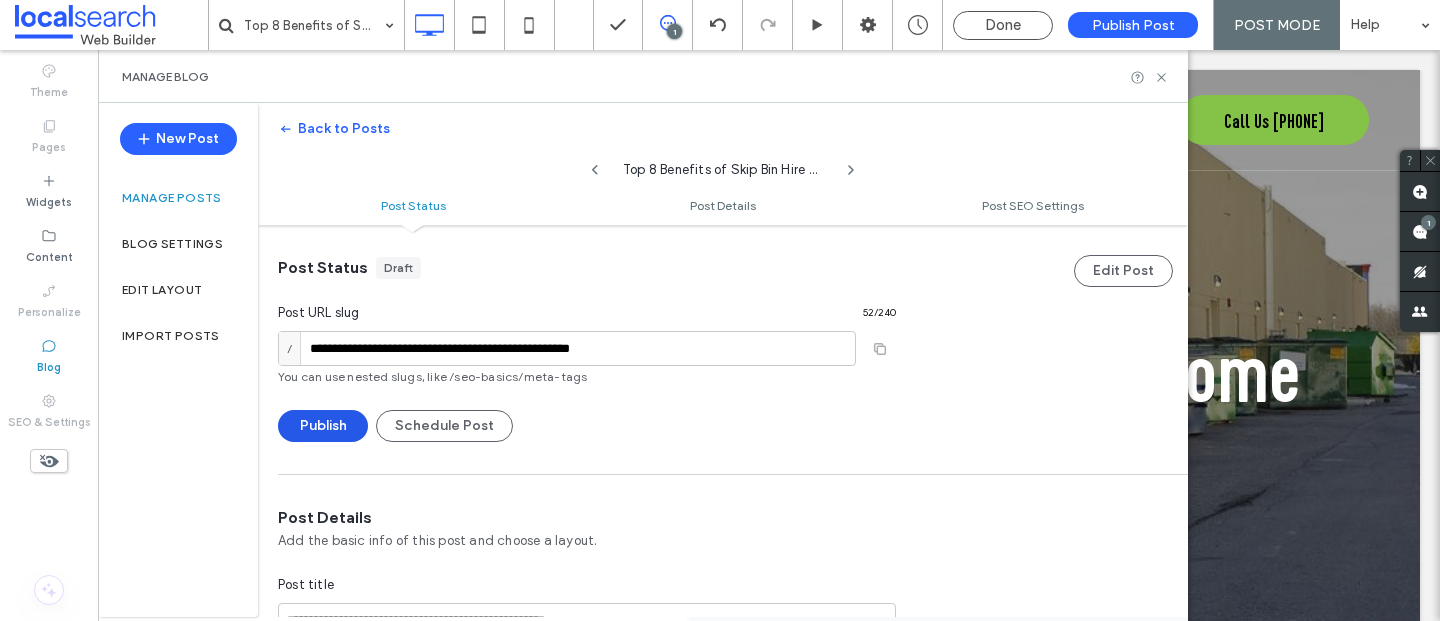 click on "Publish" at bounding box center [323, 426] 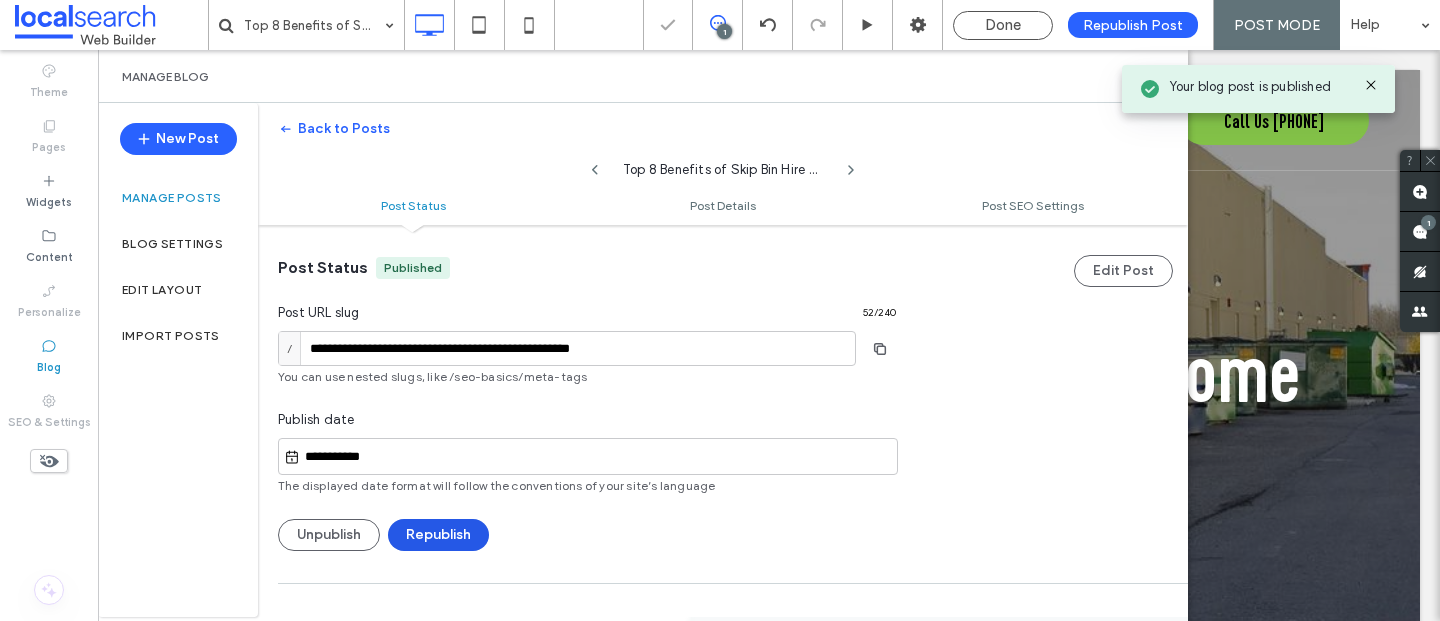 scroll, scrollTop: 0, scrollLeft: 0, axis: both 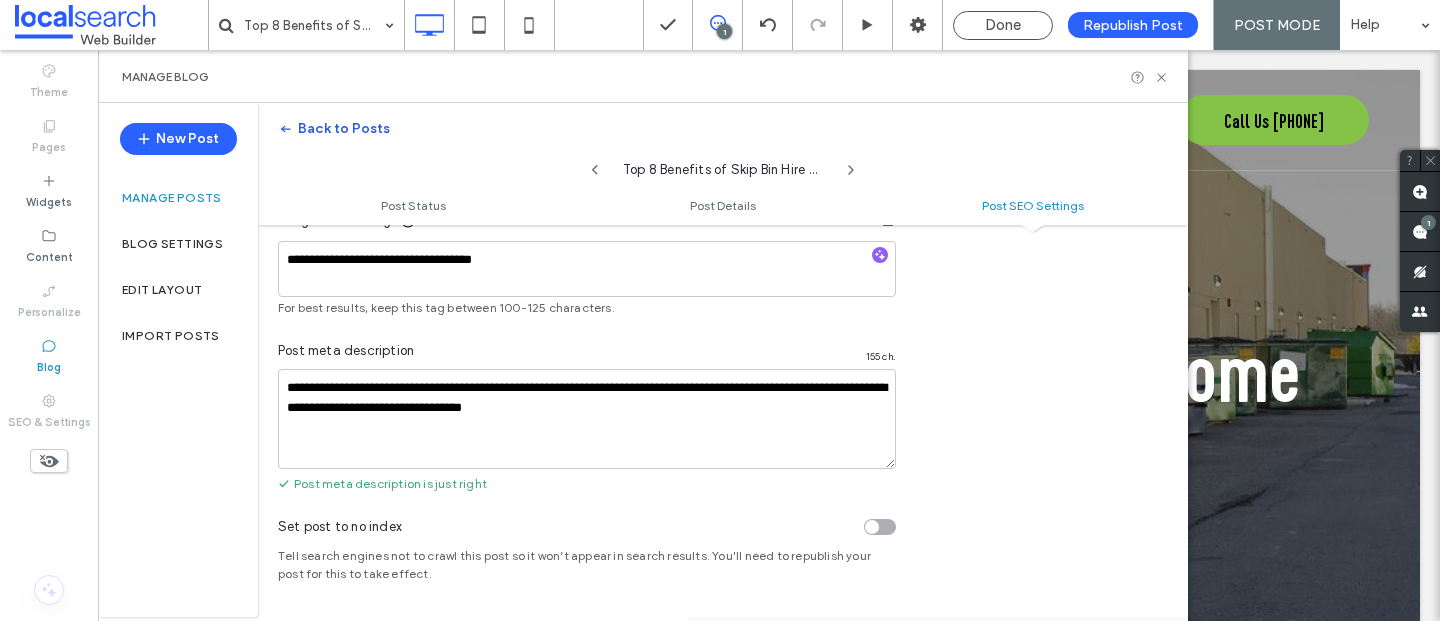 click 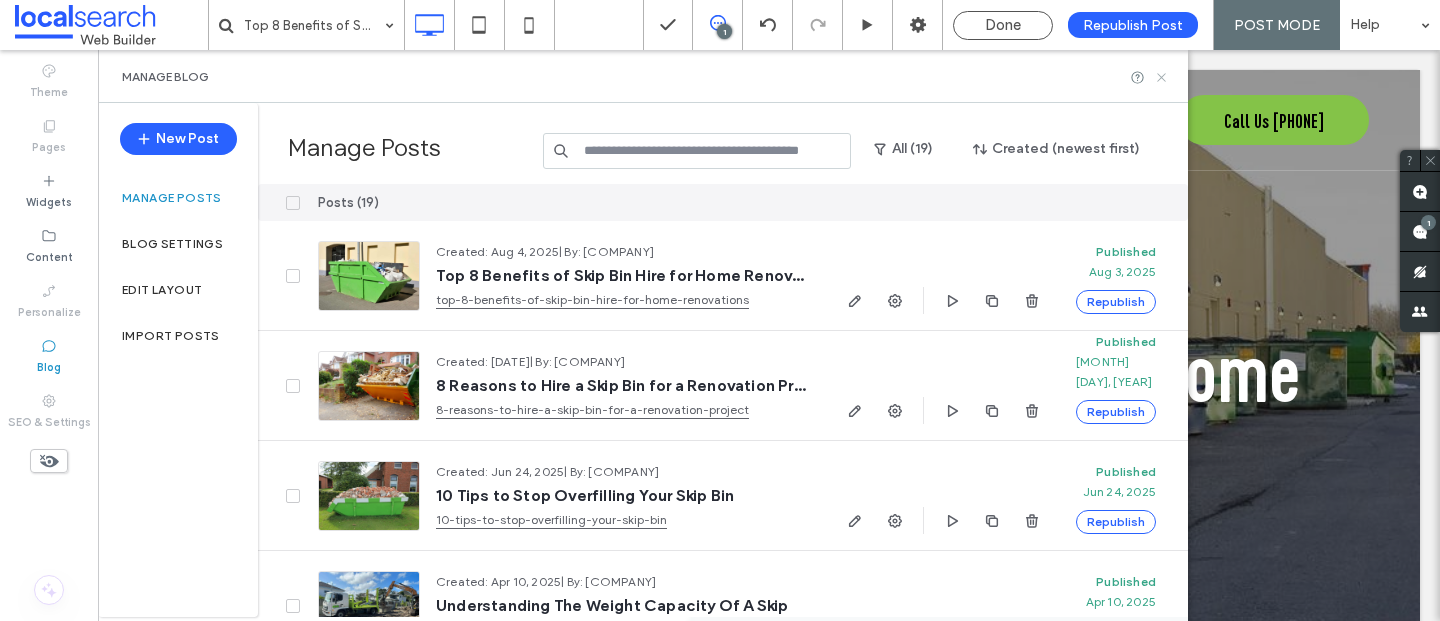 click 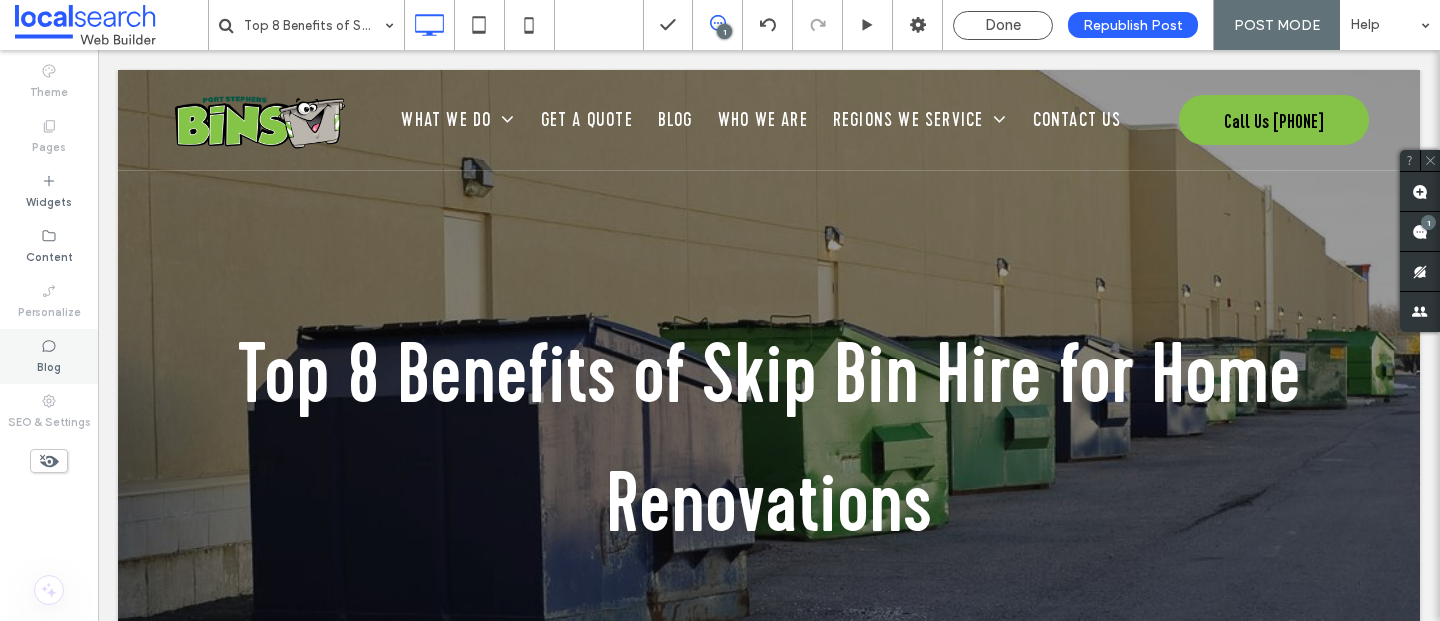 click on "Blog" at bounding box center [49, 356] 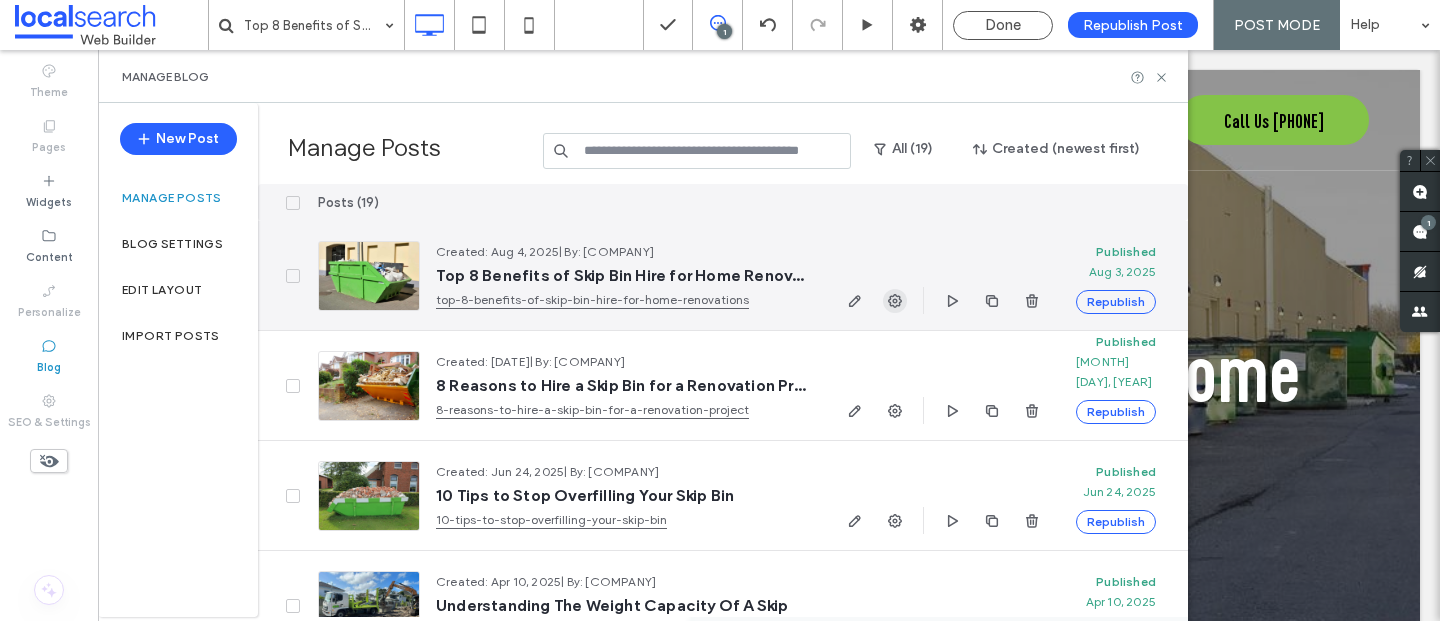 click 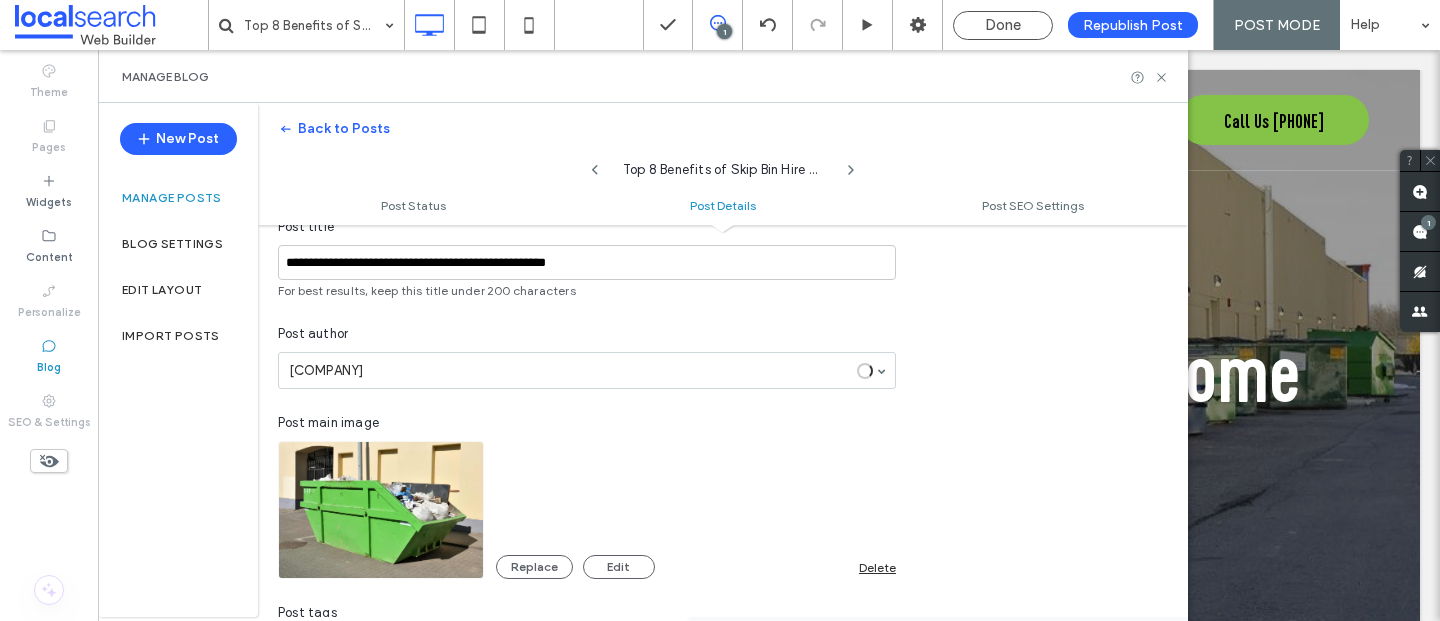 scroll, scrollTop: 486, scrollLeft: 0, axis: vertical 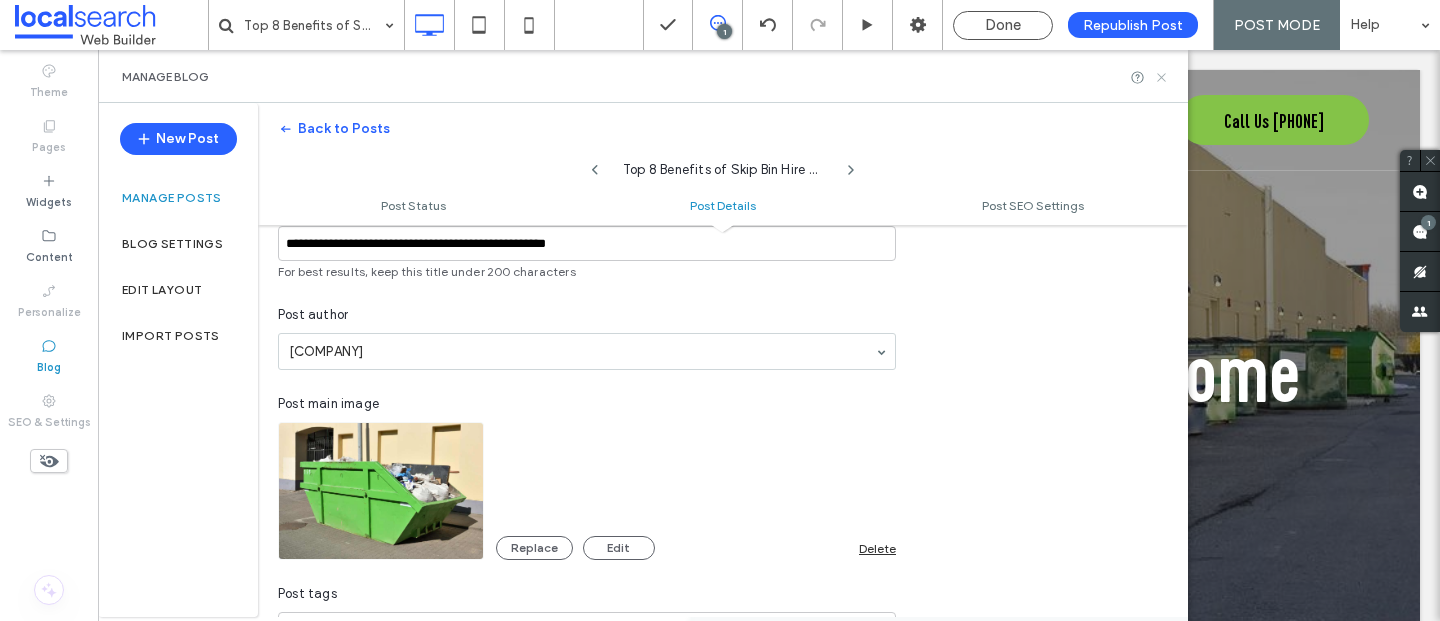 click 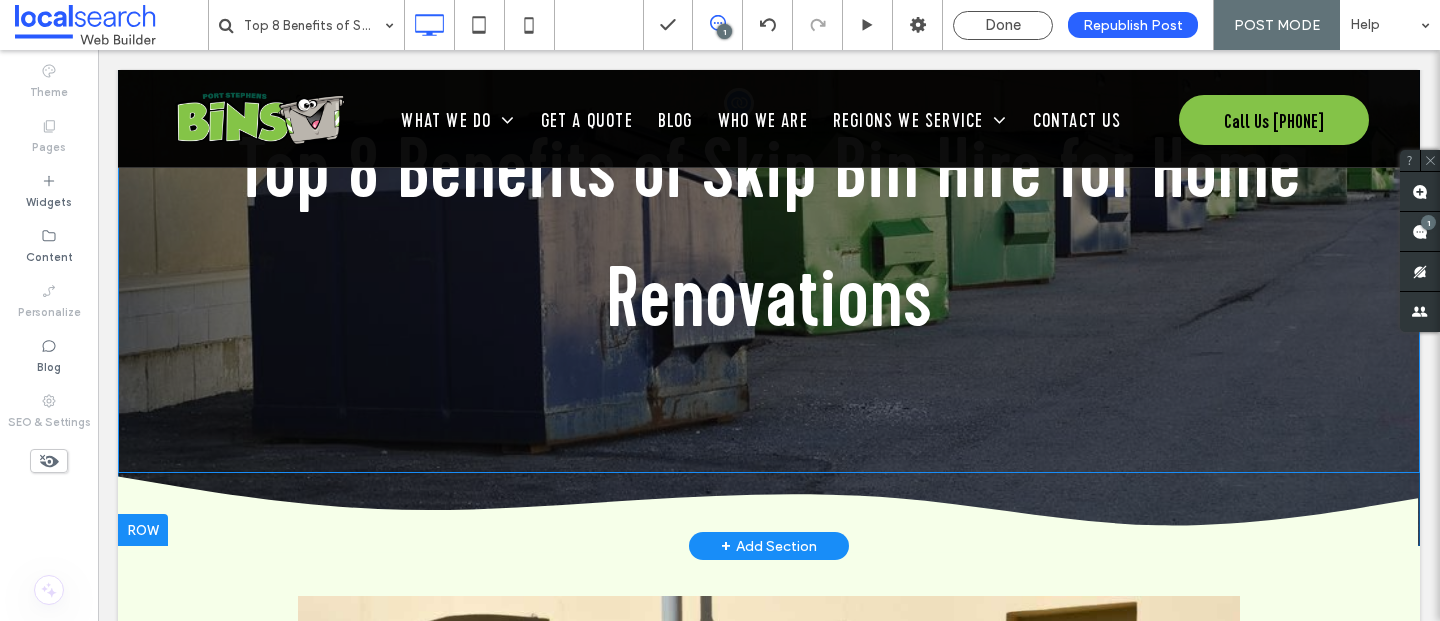 scroll, scrollTop: 0, scrollLeft: 0, axis: both 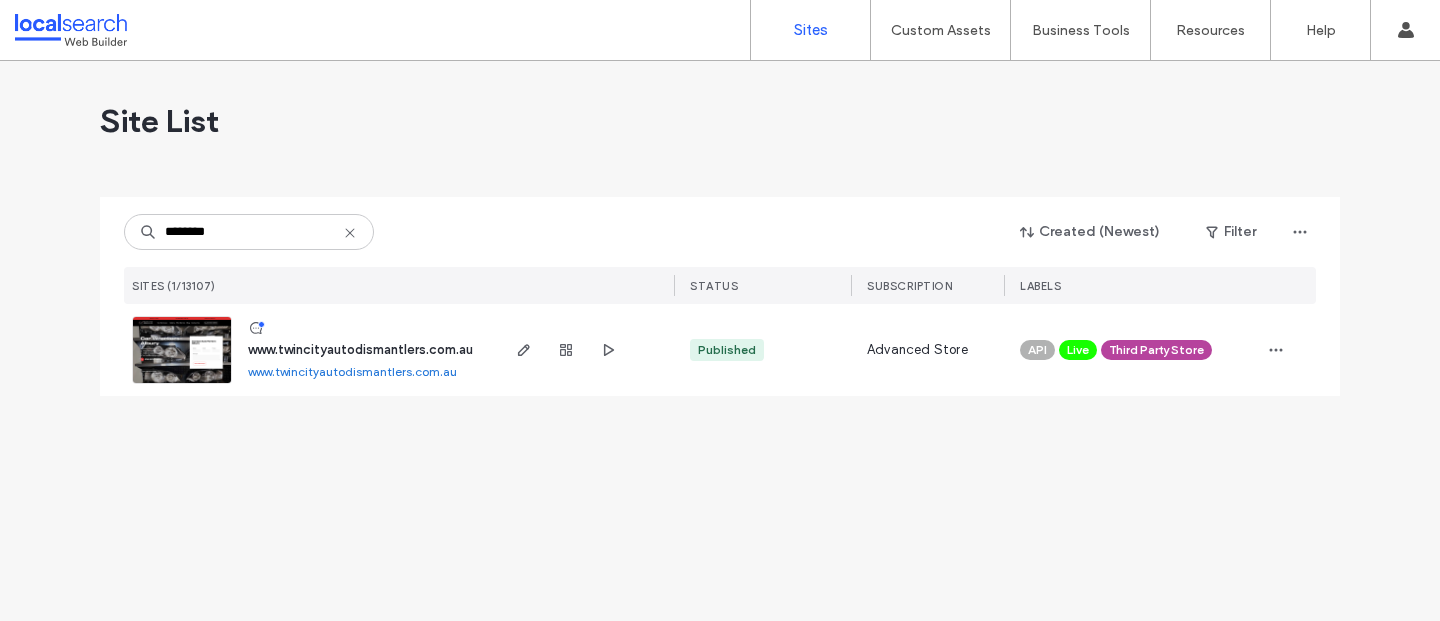 type on "********" 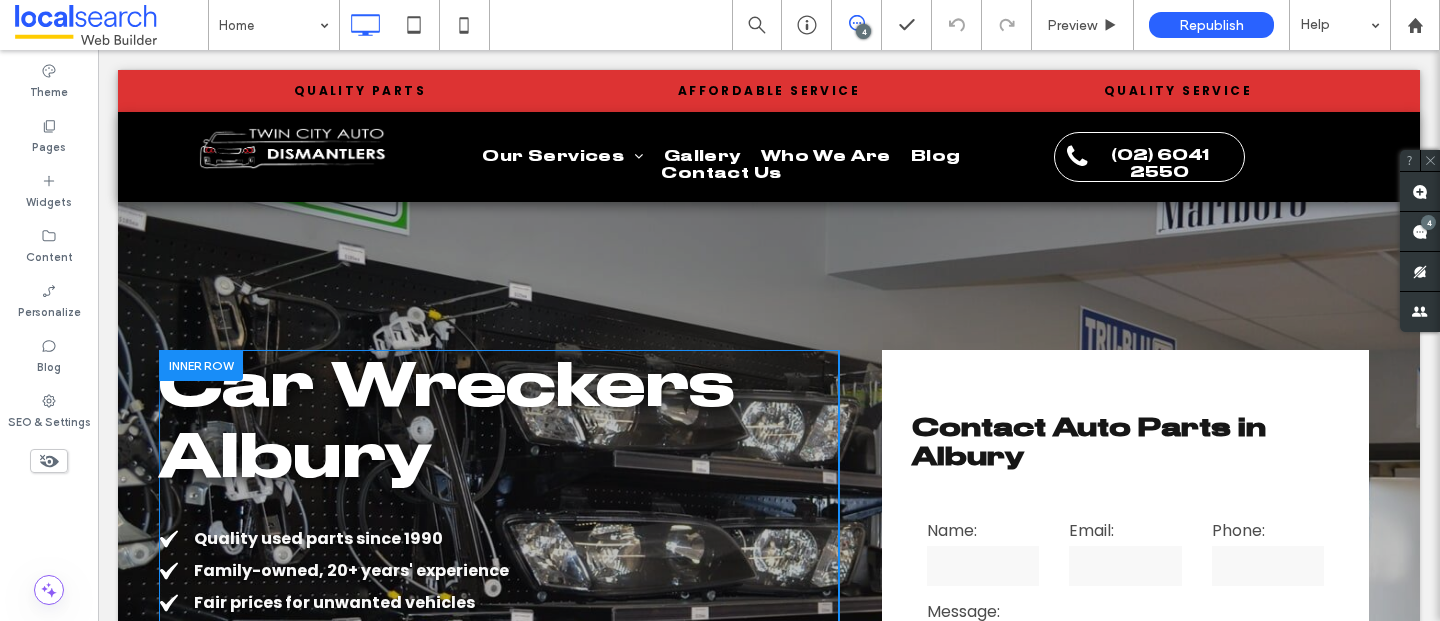 scroll, scrollTop: 0, scrollLeft: 0, axis: both 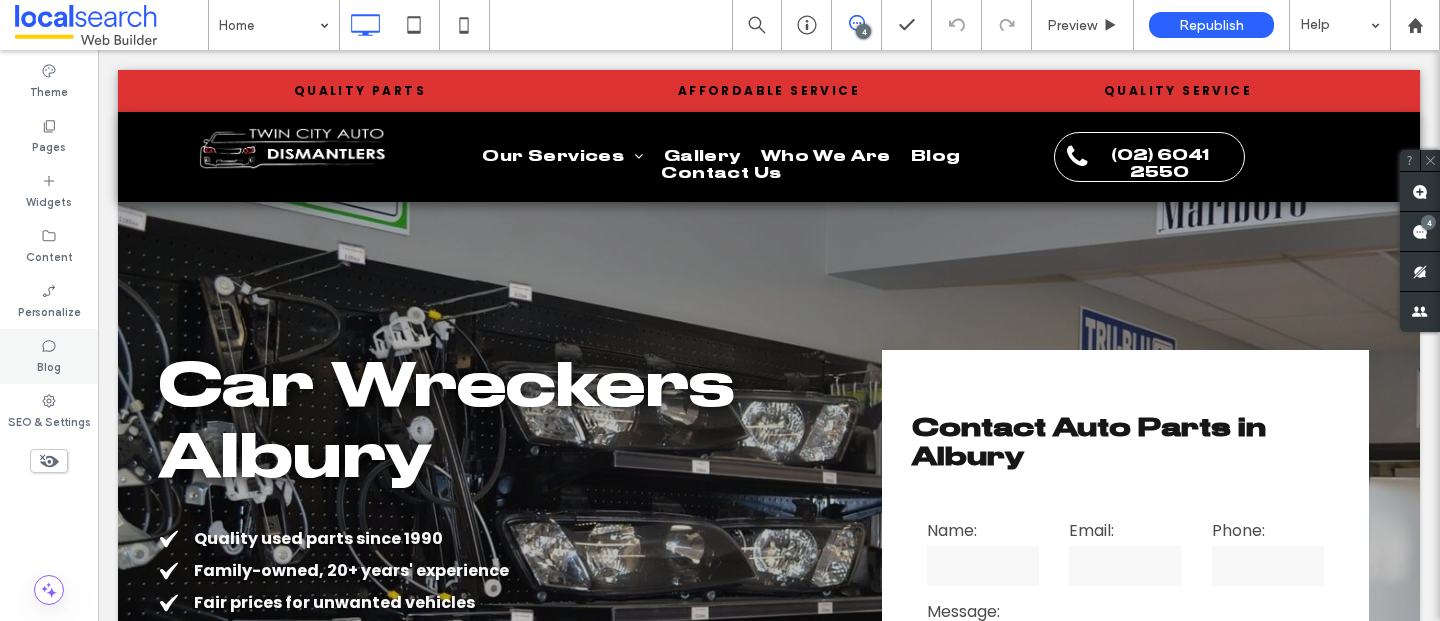 click on "Blog" at bounding box center (49, 356) 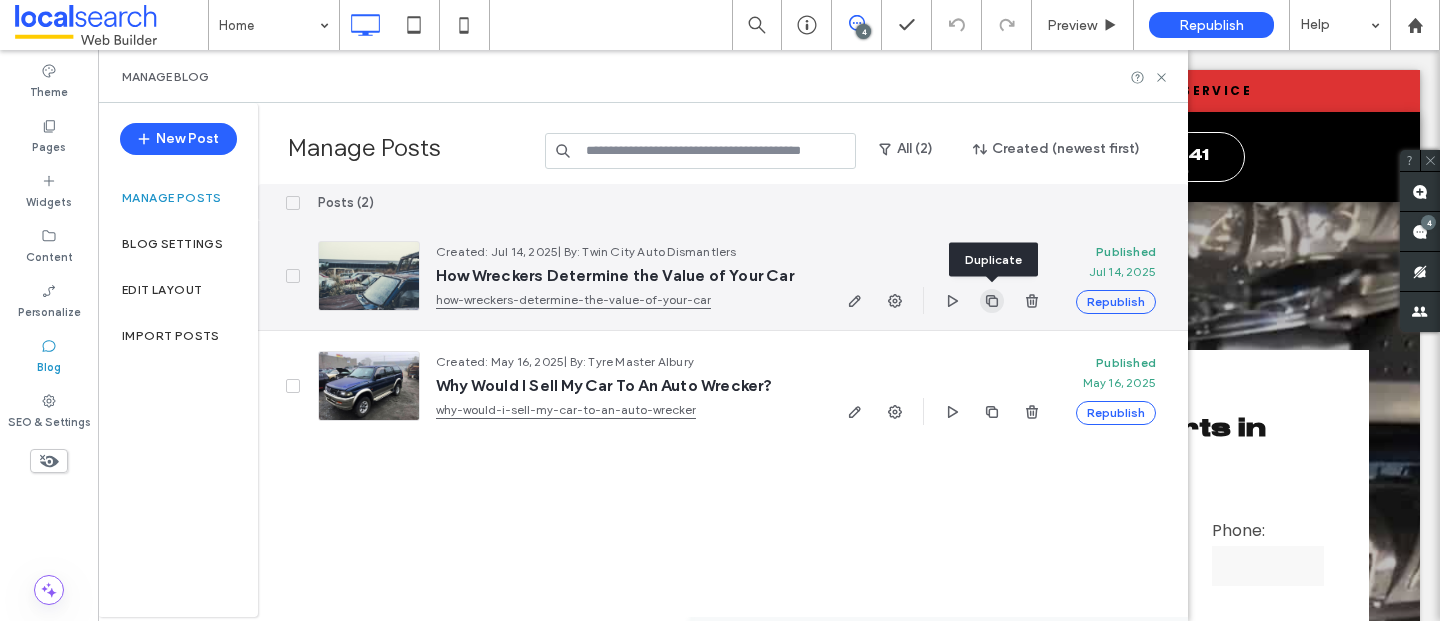click 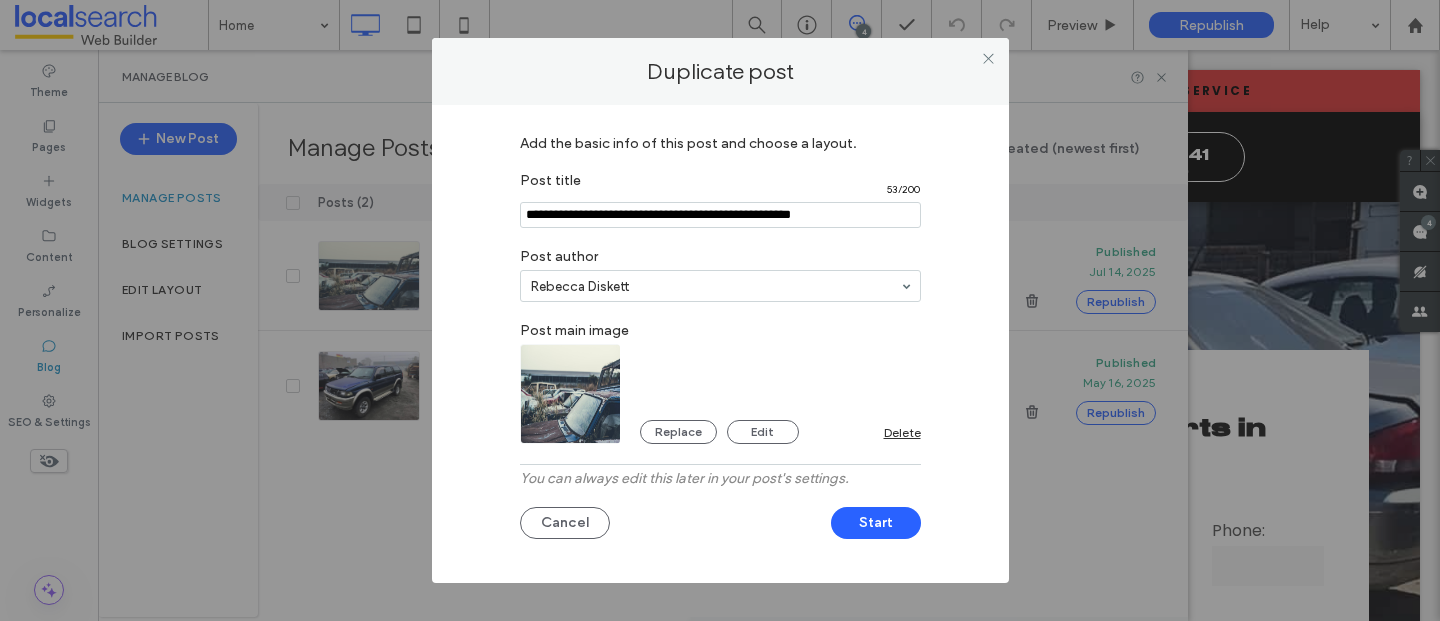 click at bounding box center (720, 215) 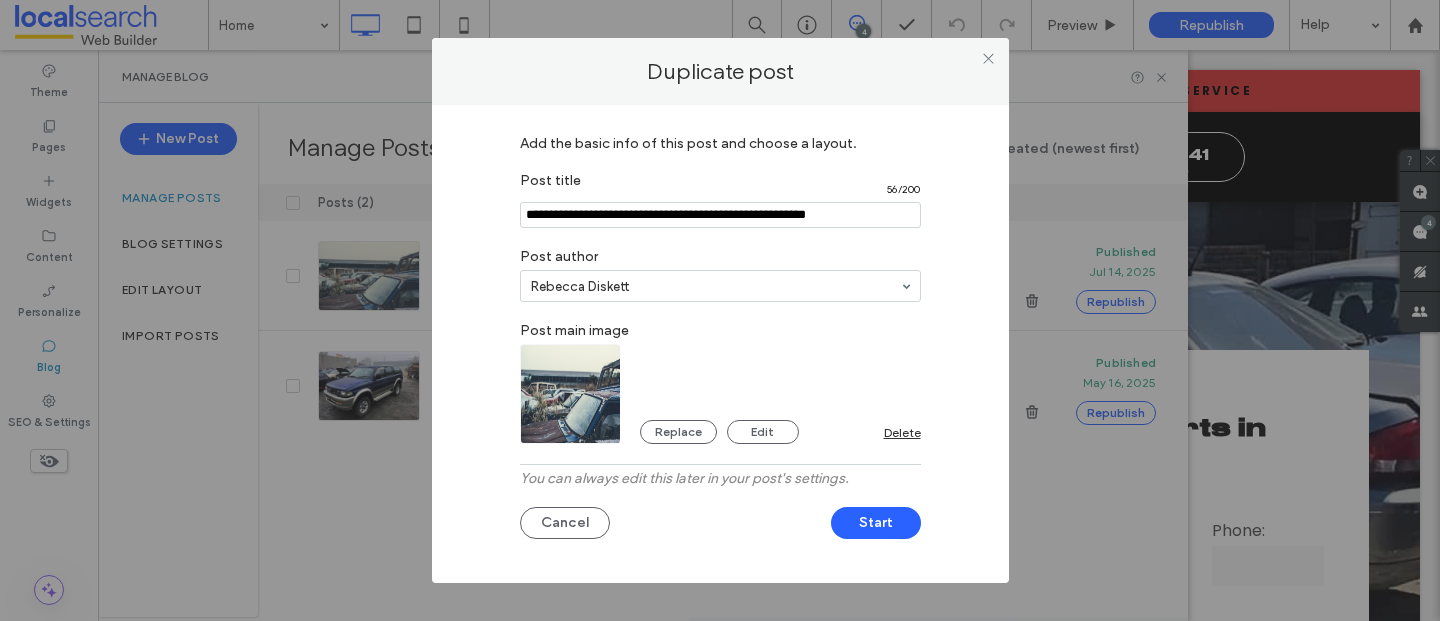 type on "**********" 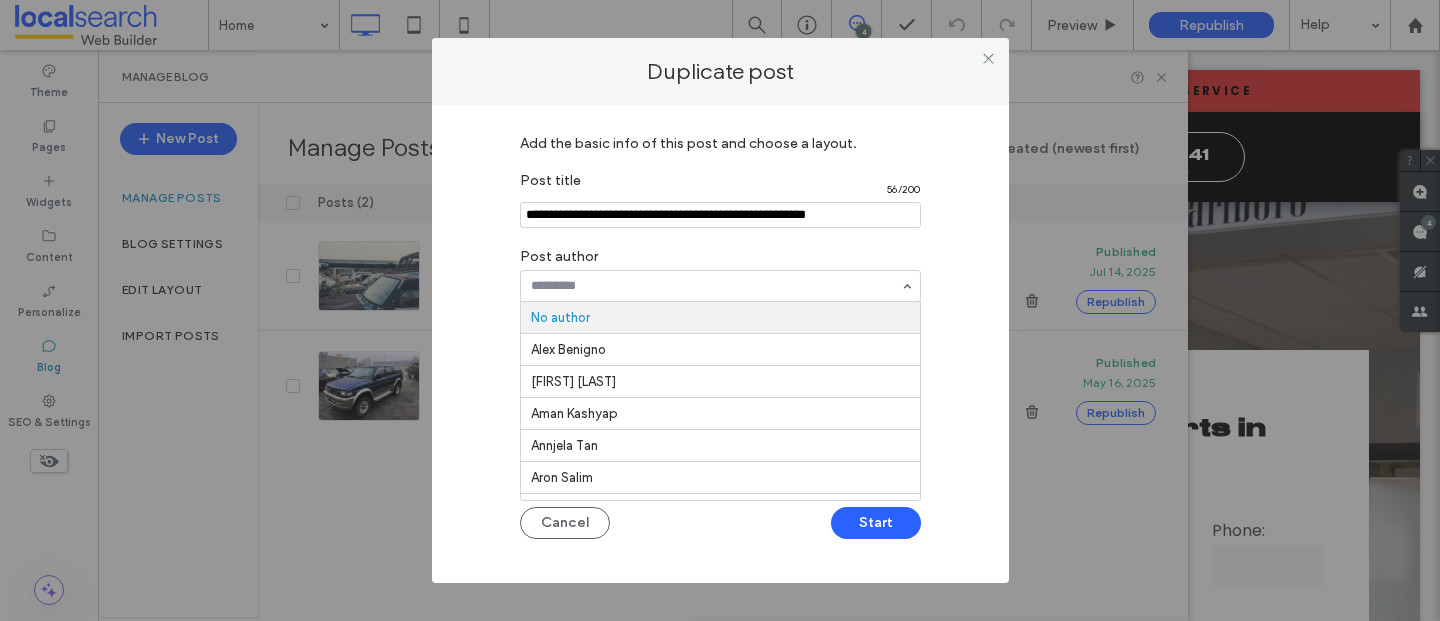 paste on "**********" 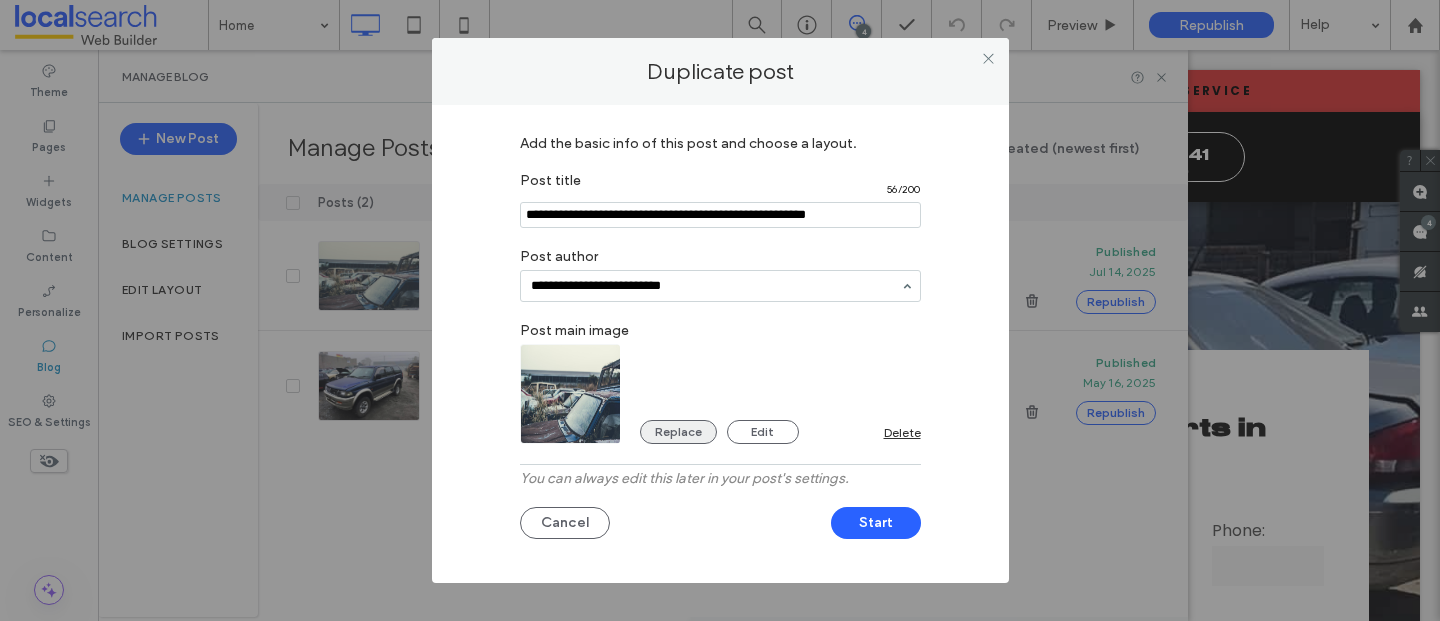 type on "**********" 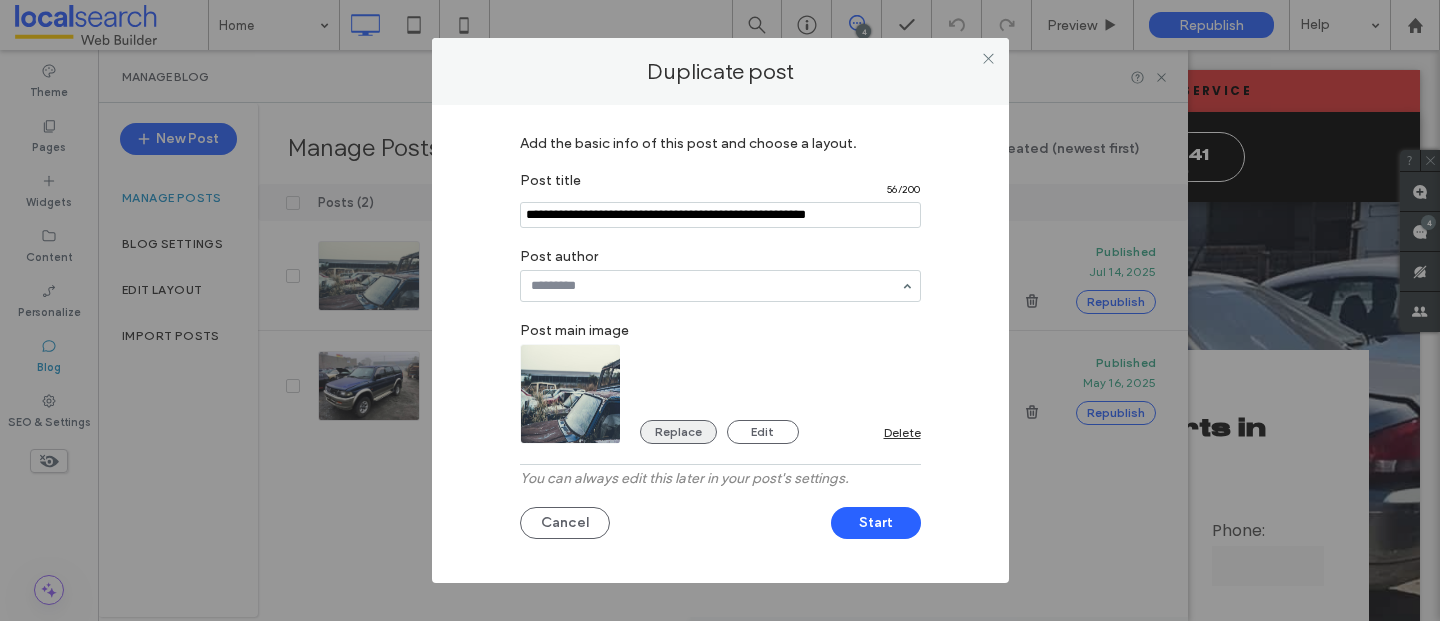 click on "Replace" at bounding box center (678, 432) 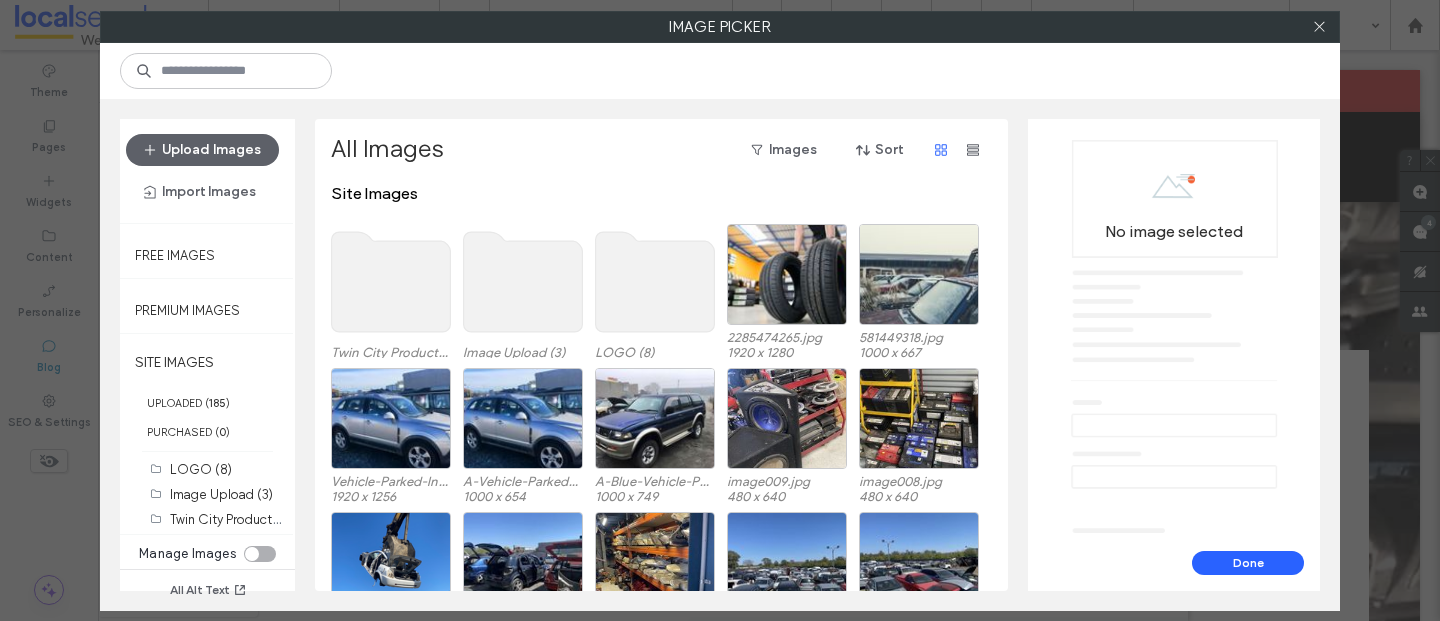 click on "Image Picker" at bounding box center [720, 27] 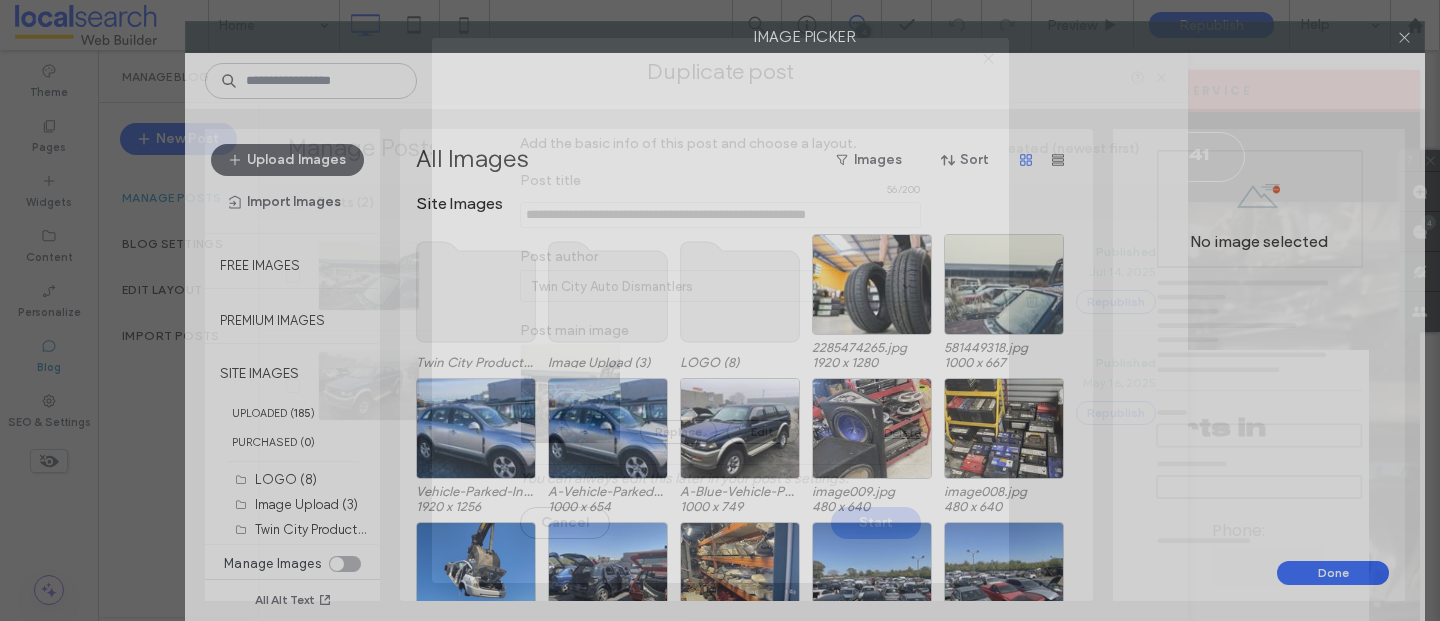 drag, startPoint x: 723, startPoint y: 32, endPoint x: 808, endPoint y: 143, distance: 139.807 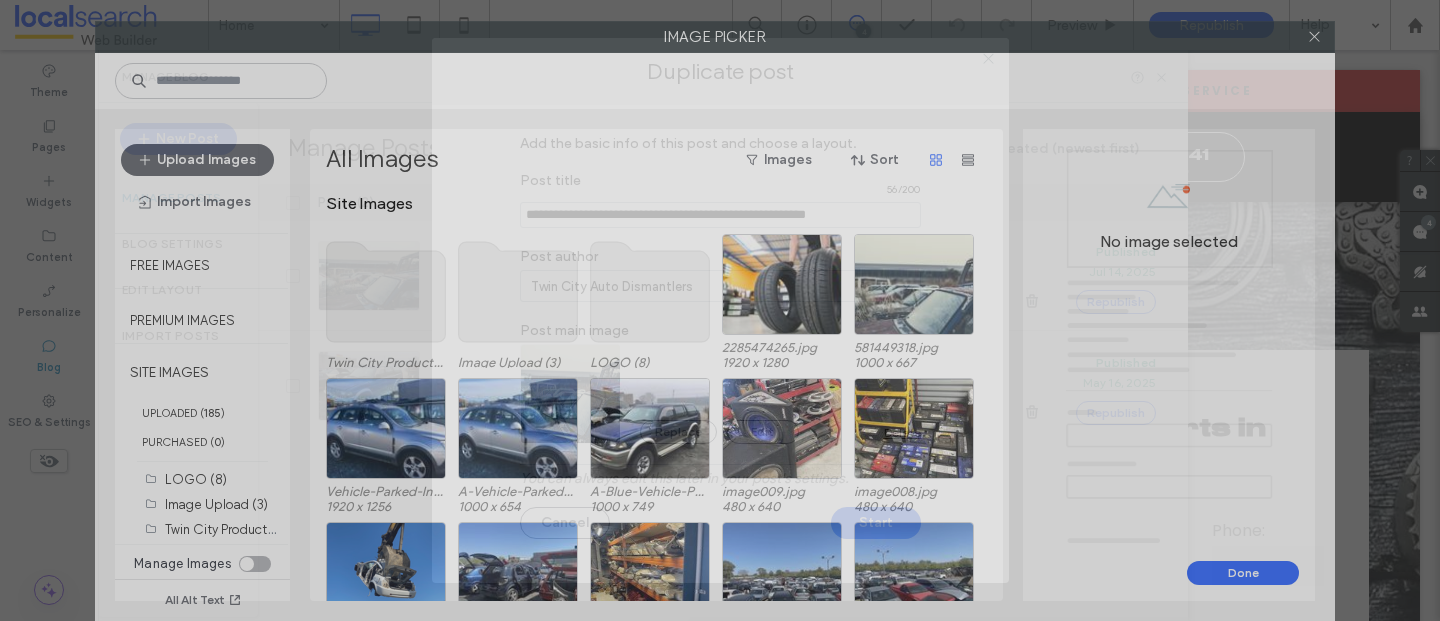 drag, startPoint x: 957, startPoint y: 40, endPoint x: 867, endPoint y: 124, distance: 123.10971 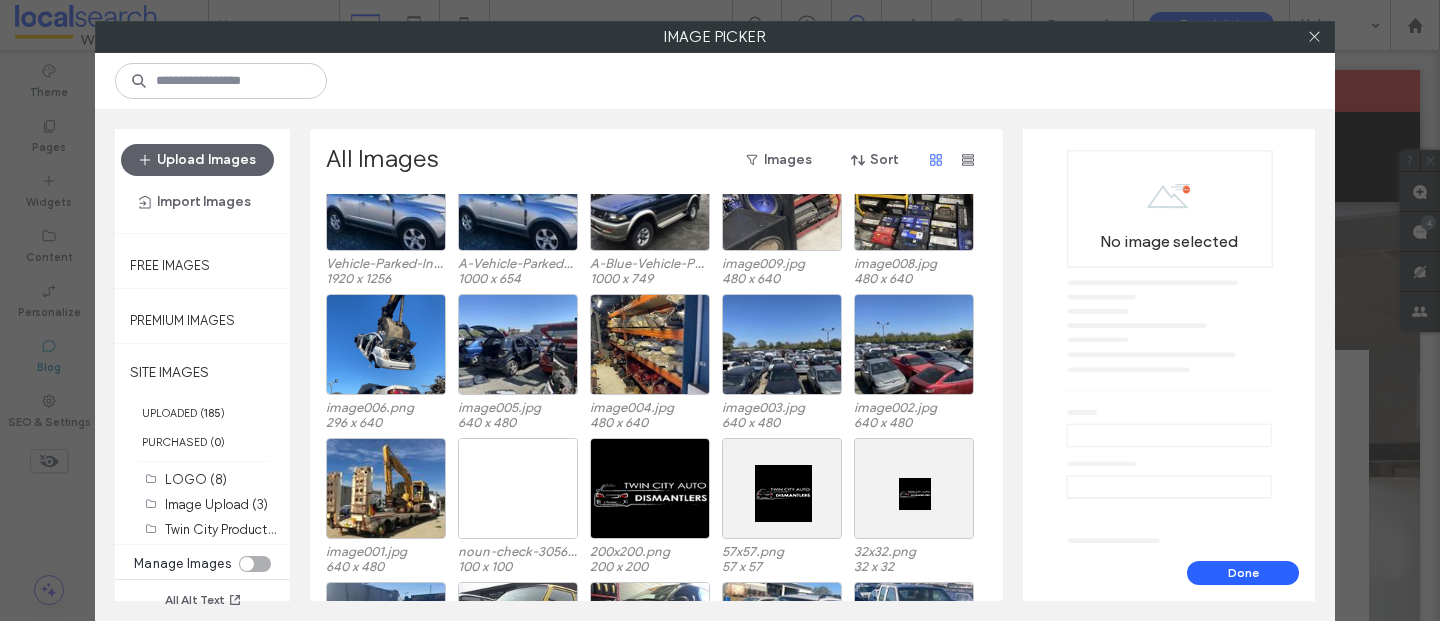 scroll, scrollTop: 214, scrollLeft: 0, axis: vertical 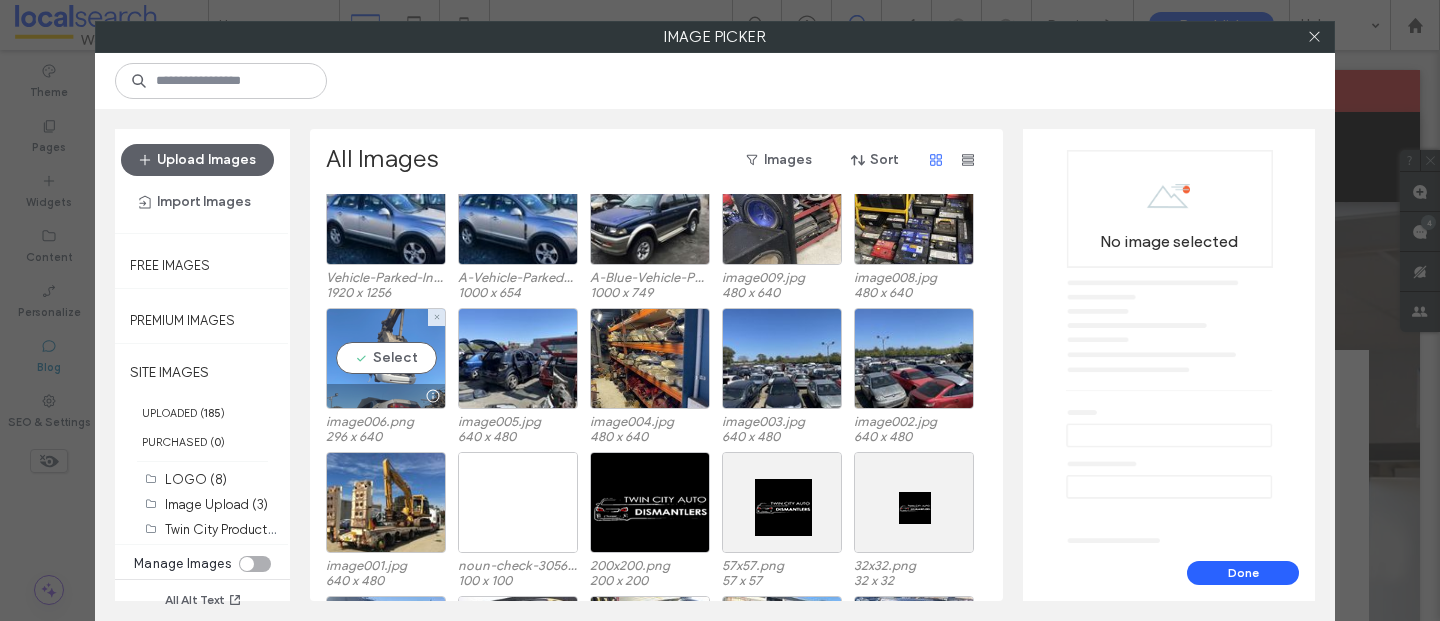 click on "Select" at bounding box center (386, 358) 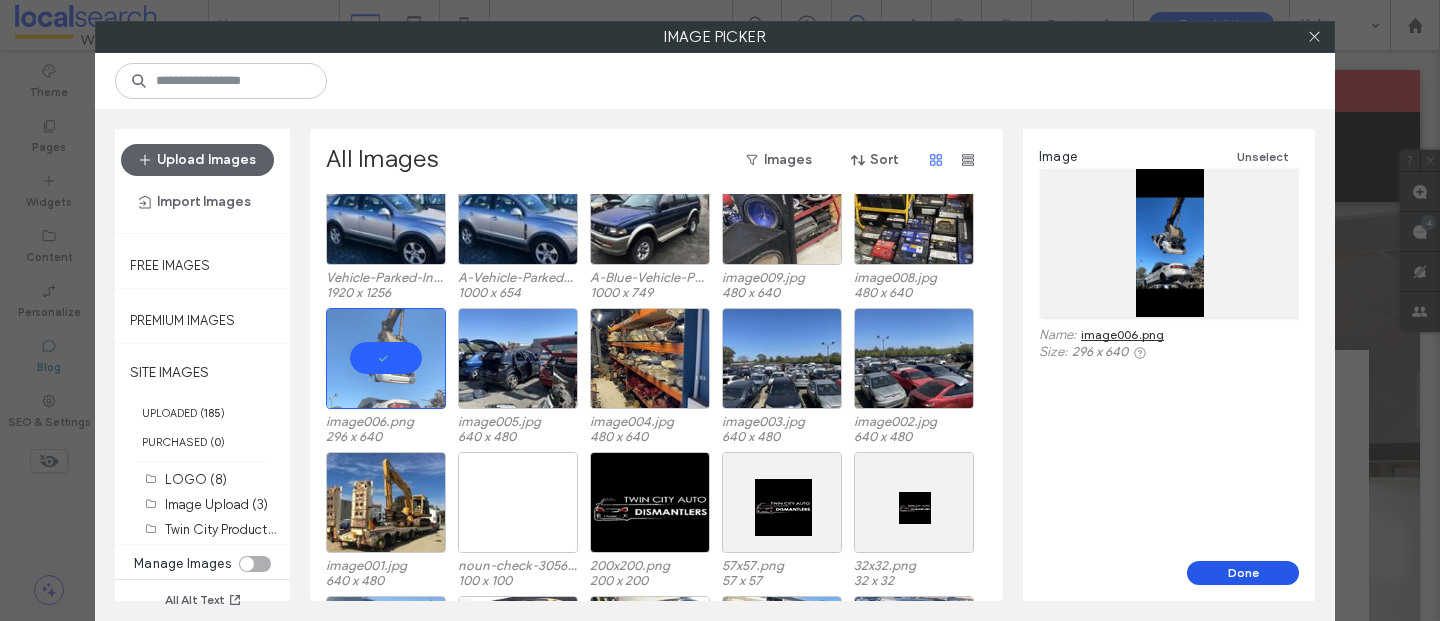 click on "Done" at bounding box center (1243, 573) 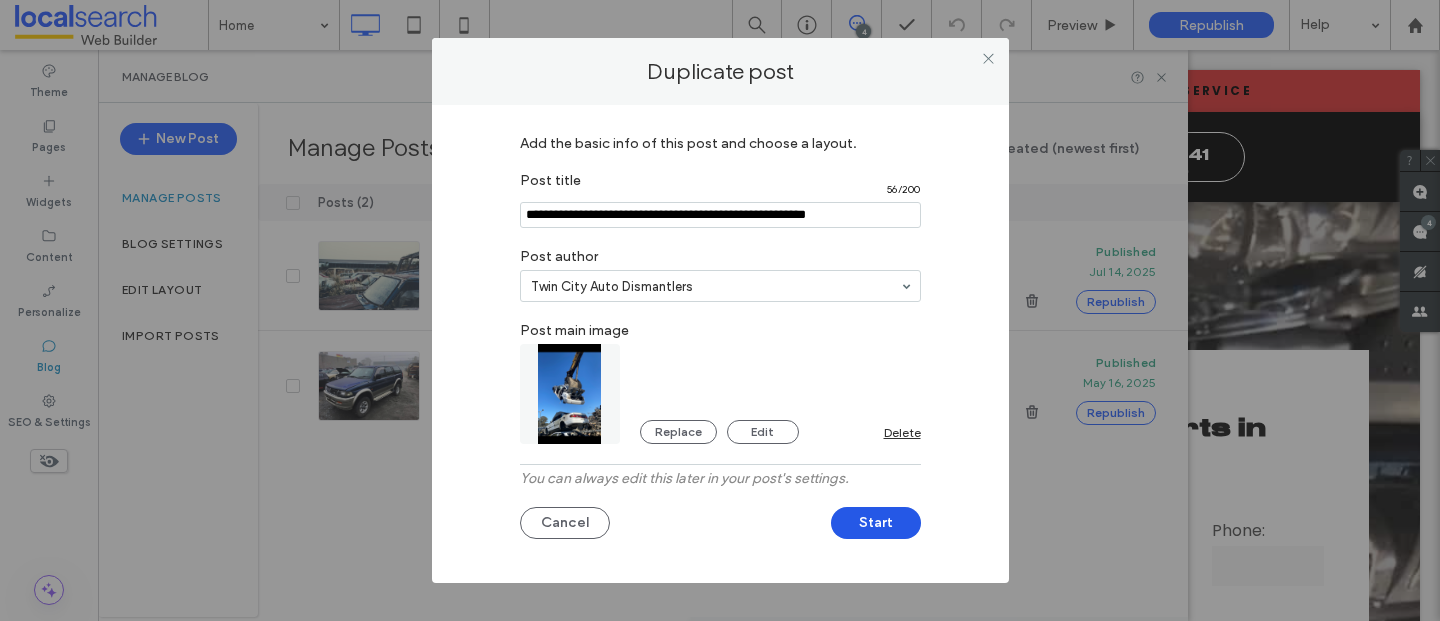 click on "Start" at bounding box center (876, 523) 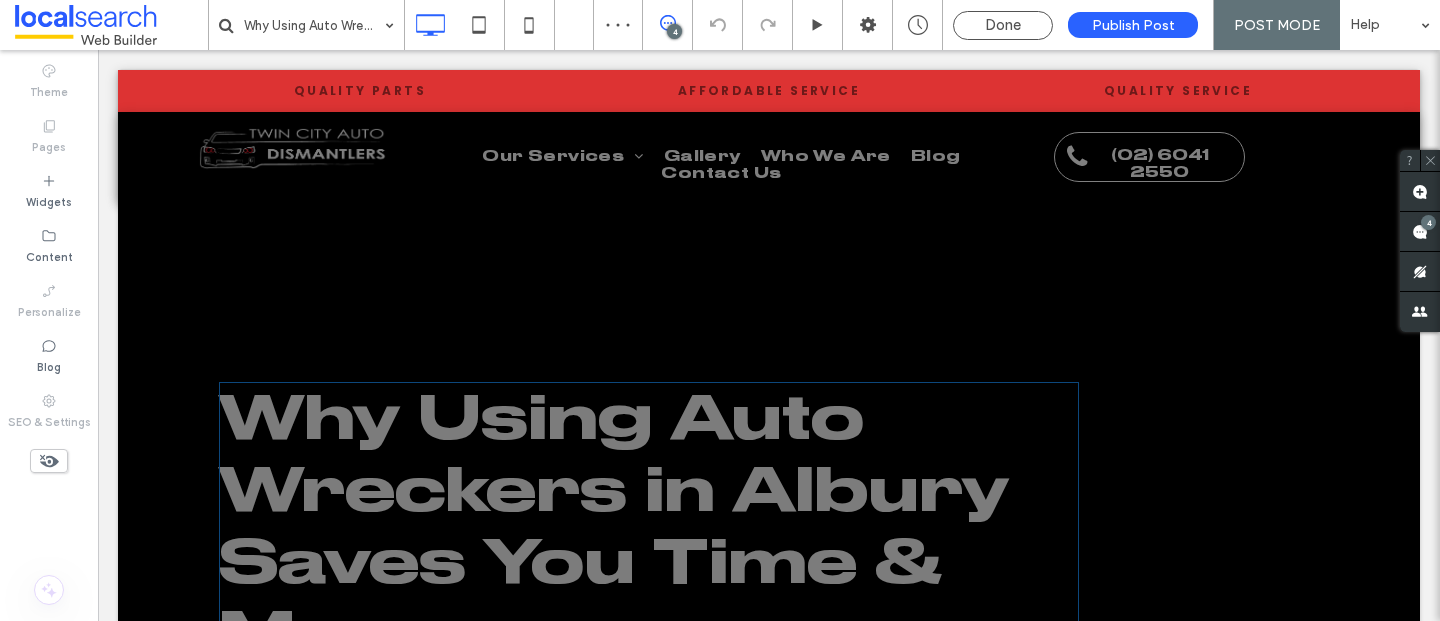 scroll, scrollTop: 0, scrollLeft: 0, axis: both 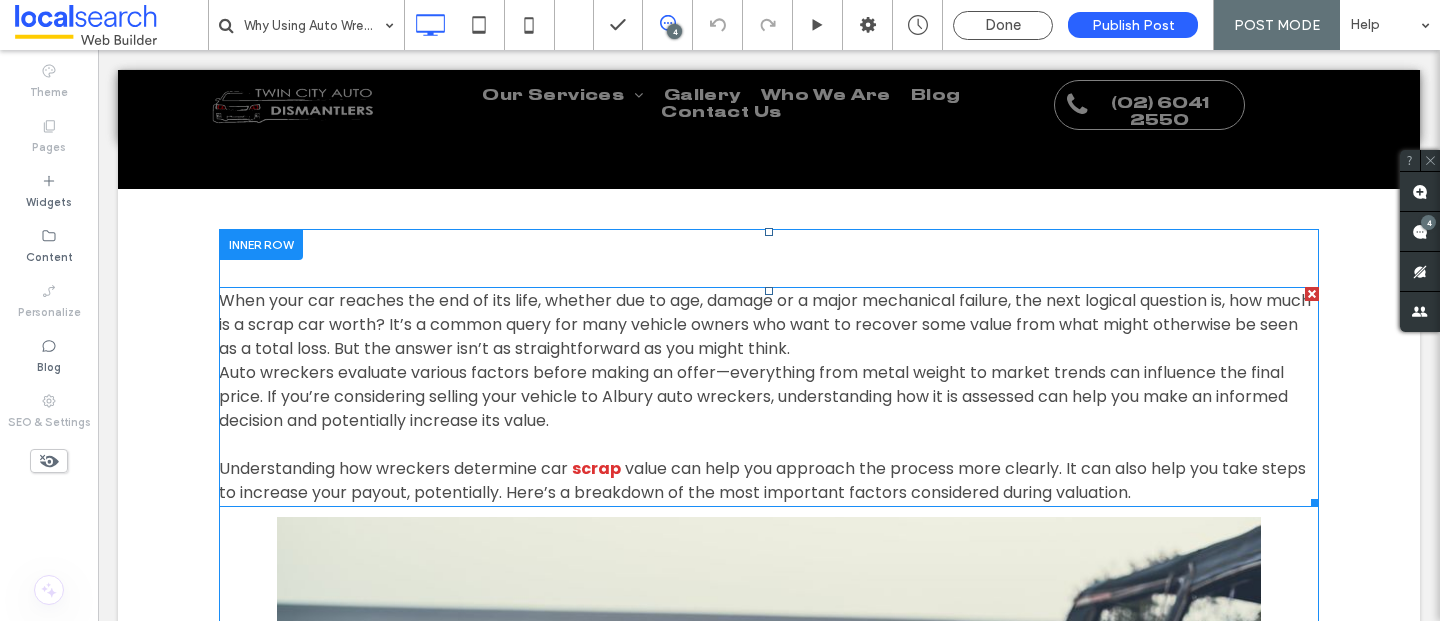 click on "Auto wreckers evaluate various factors before making an offer—everything from metal weight to market trends can influence the final price. If you’re considering selling your vehicle to Albury auto wreckers, understanding how it is assessed can help you make an informed decision and potentially increase its value." at bounding box center [753, 396] 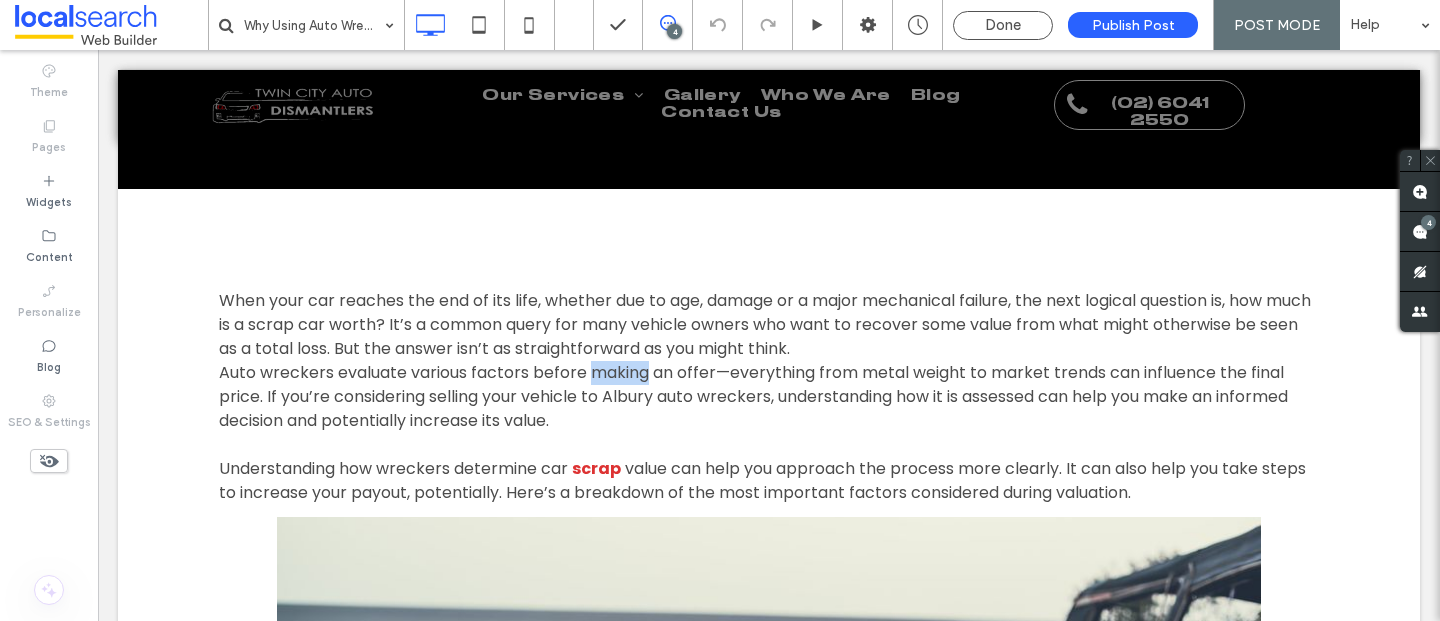 click on "Auto wreckers evaluate various factors before making an offer—everything from metal weight to market trends can influence the final price. If you’re considering selling your vehicle to Albury auto wreckers, understanding how it is assessed can help you make an informed decision and potentially increase its value." at bounding box center [753, 396] 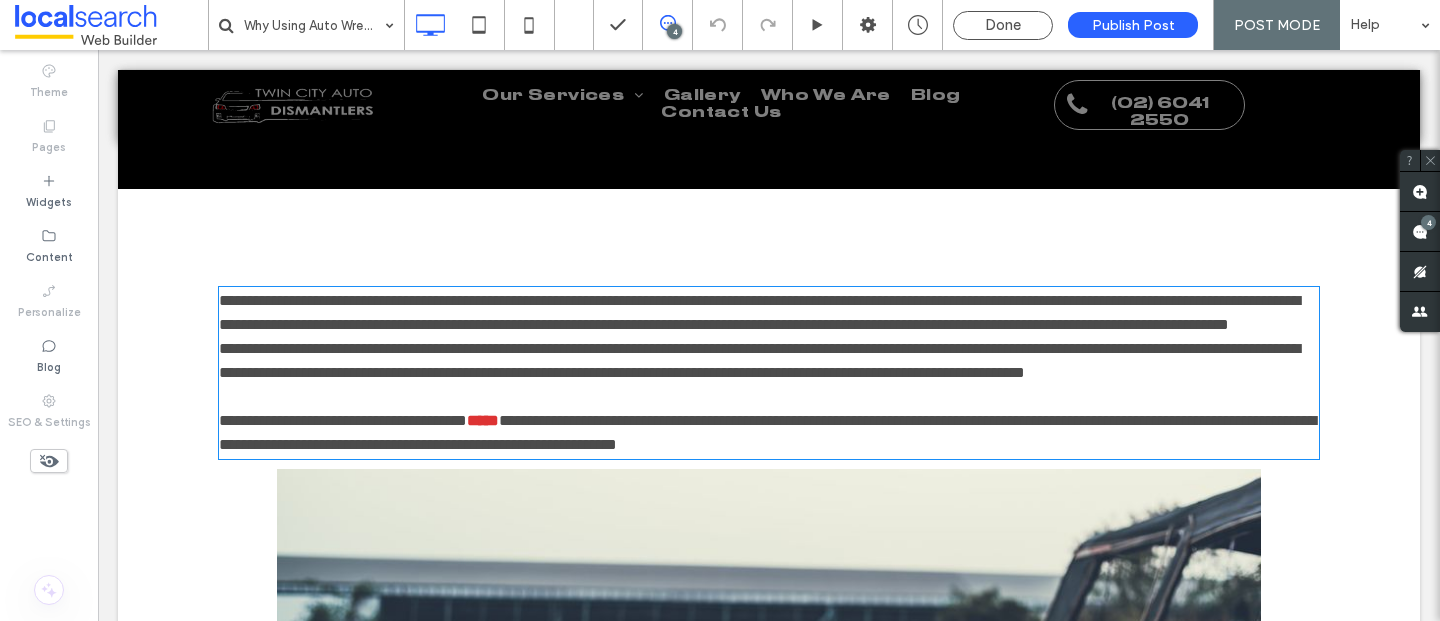 type on "*******" 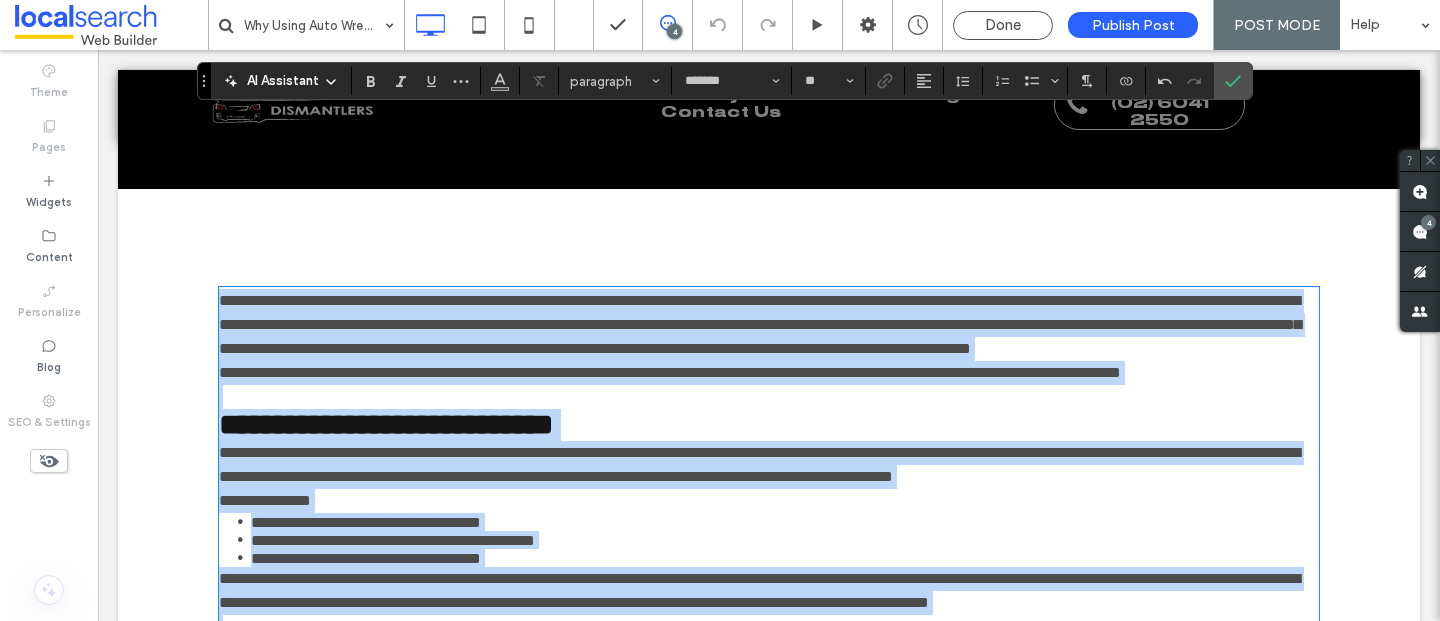 scroll, scrollTop: 0, scrollLeft: 0, axis: both 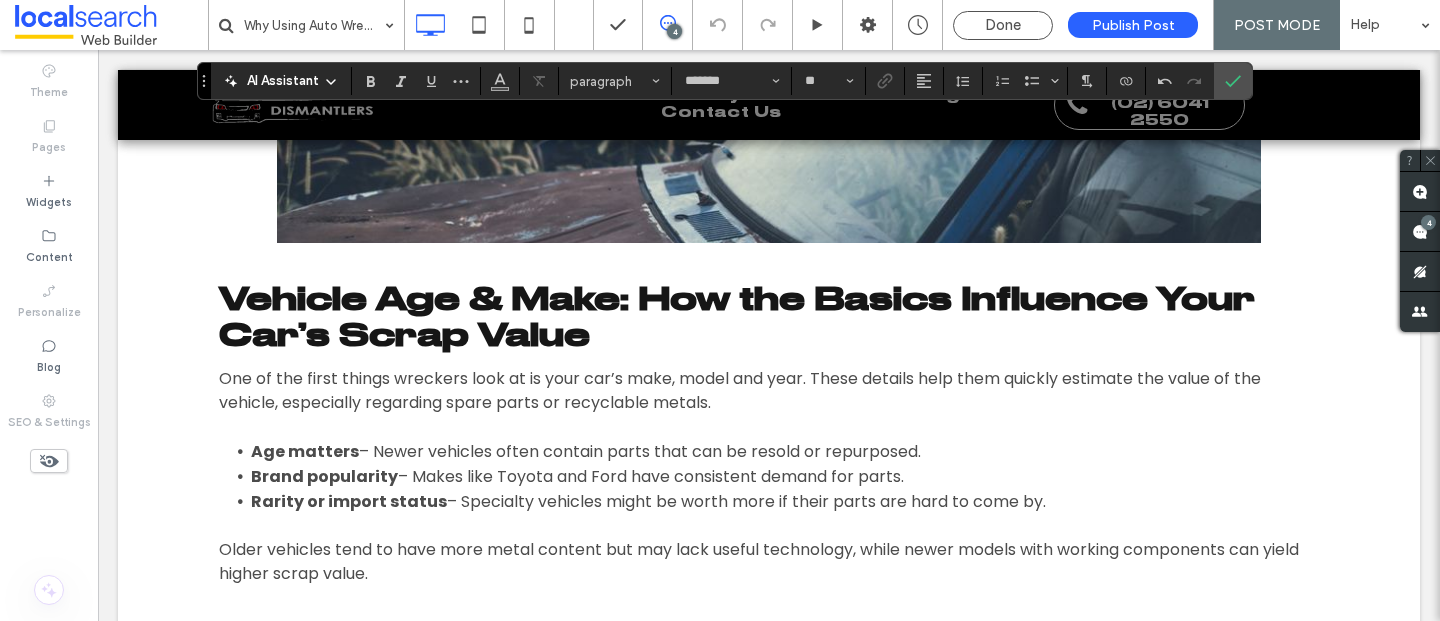 click at bounding box center (769, -7) 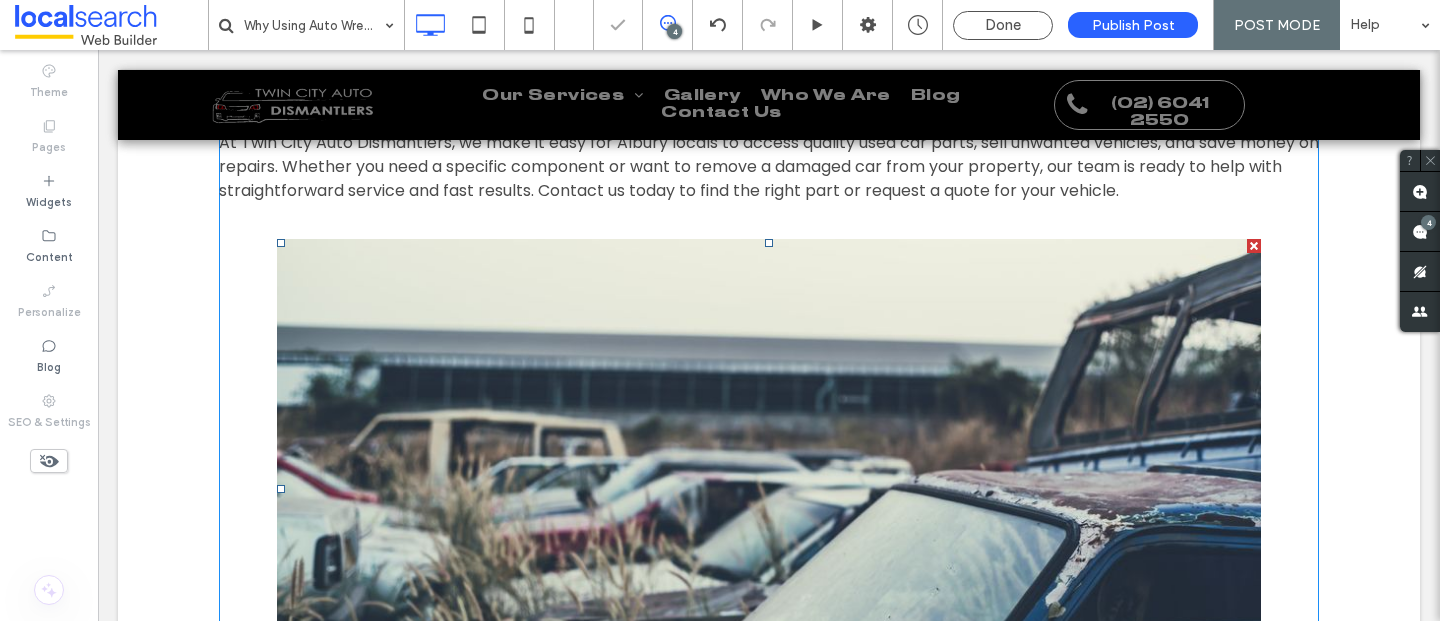 click at bounding box center [1254, 246] 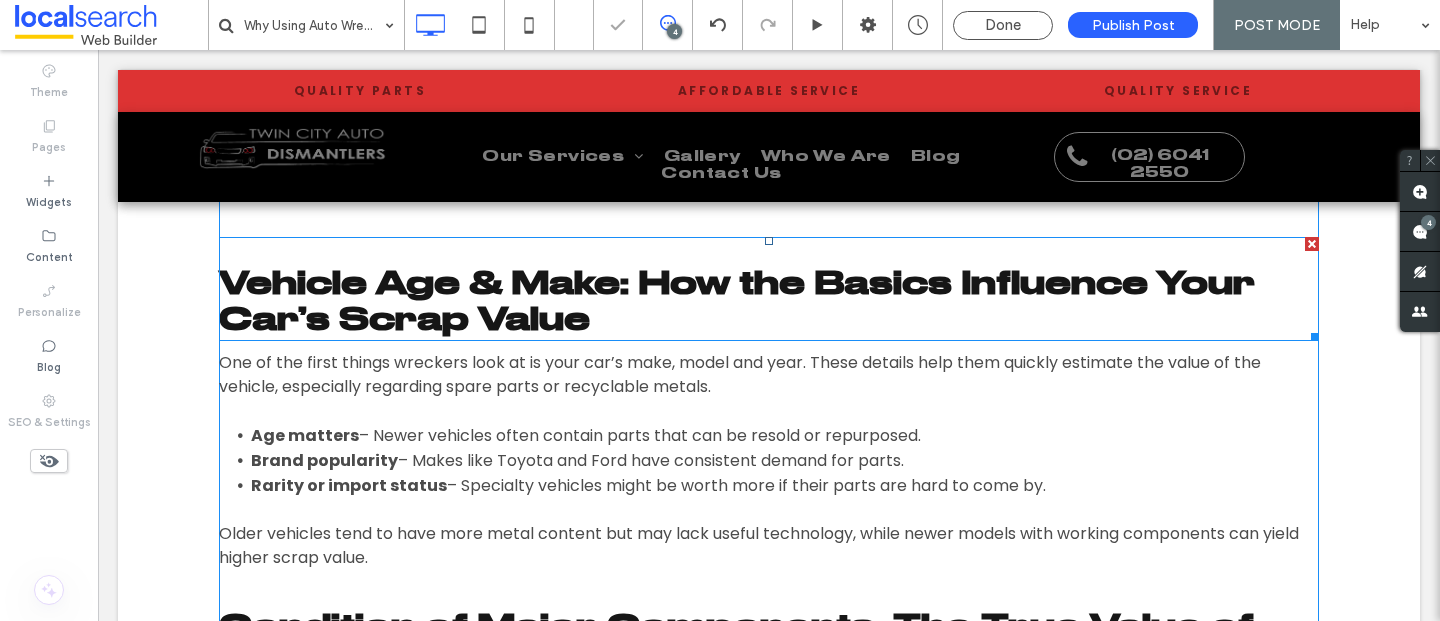 click at bounding box center [1312, 244] 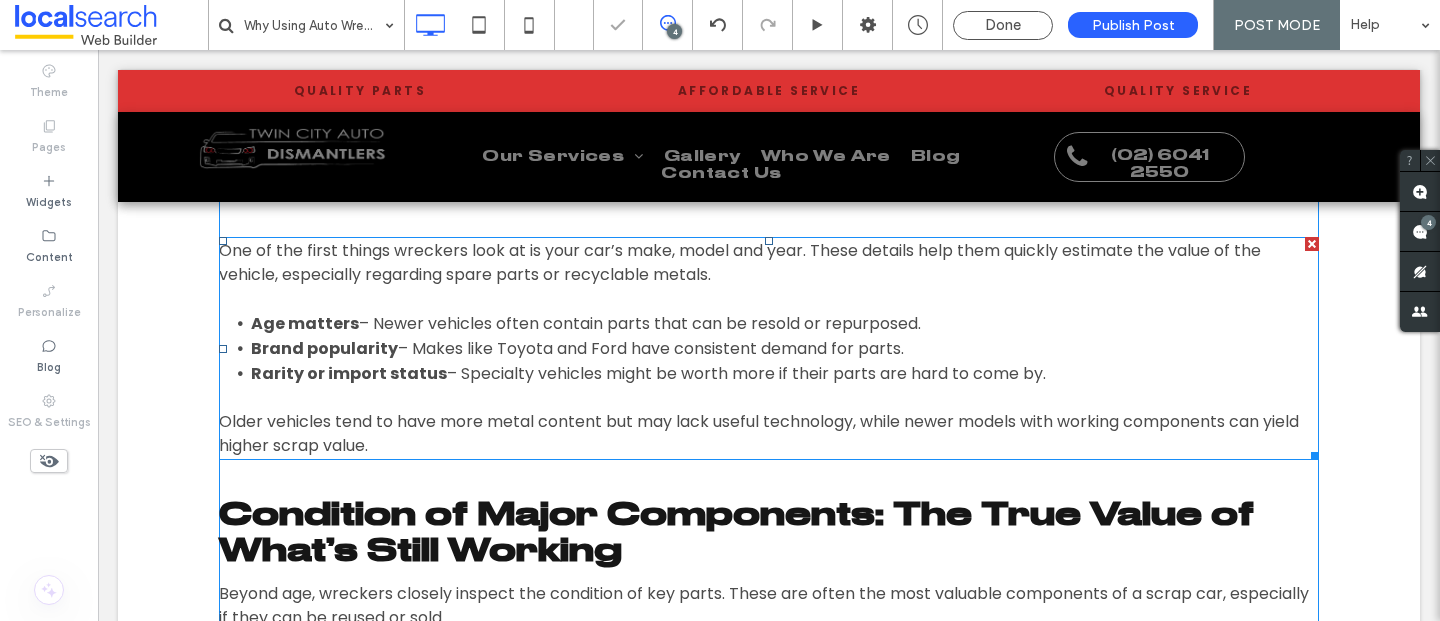 click at bounding box center [1312, 244] 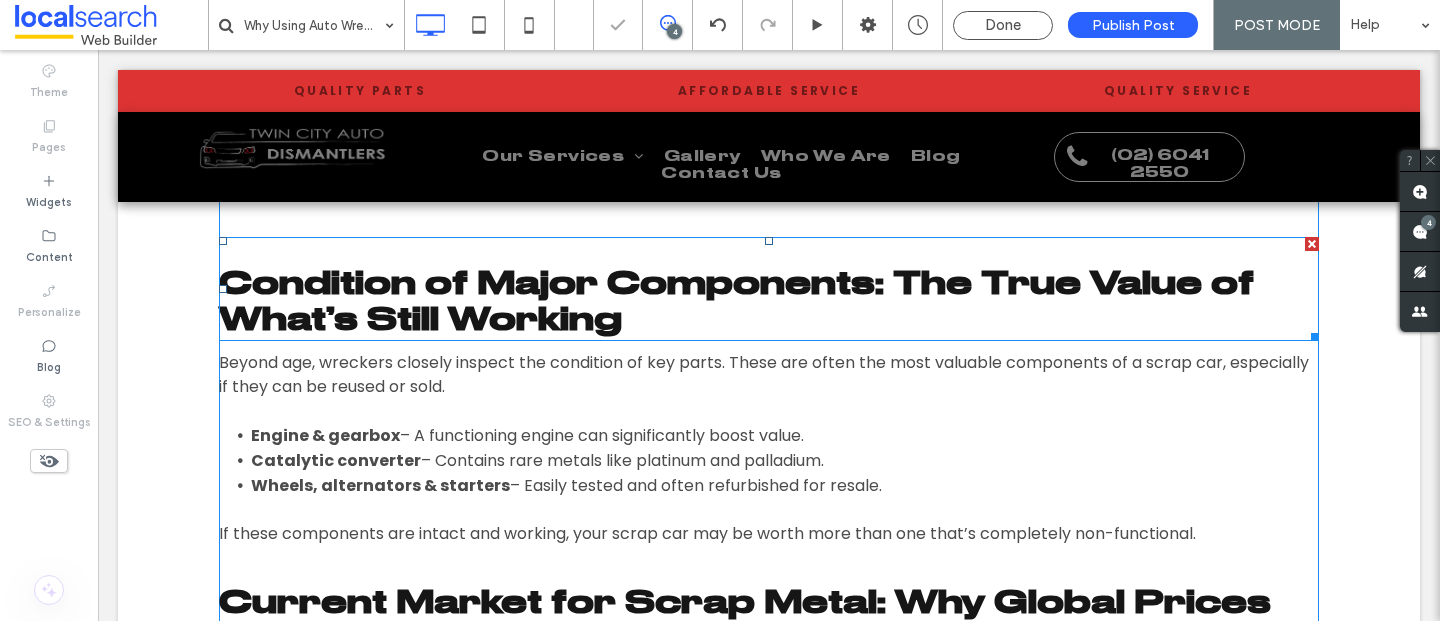click at bounding box center [1312, 244] 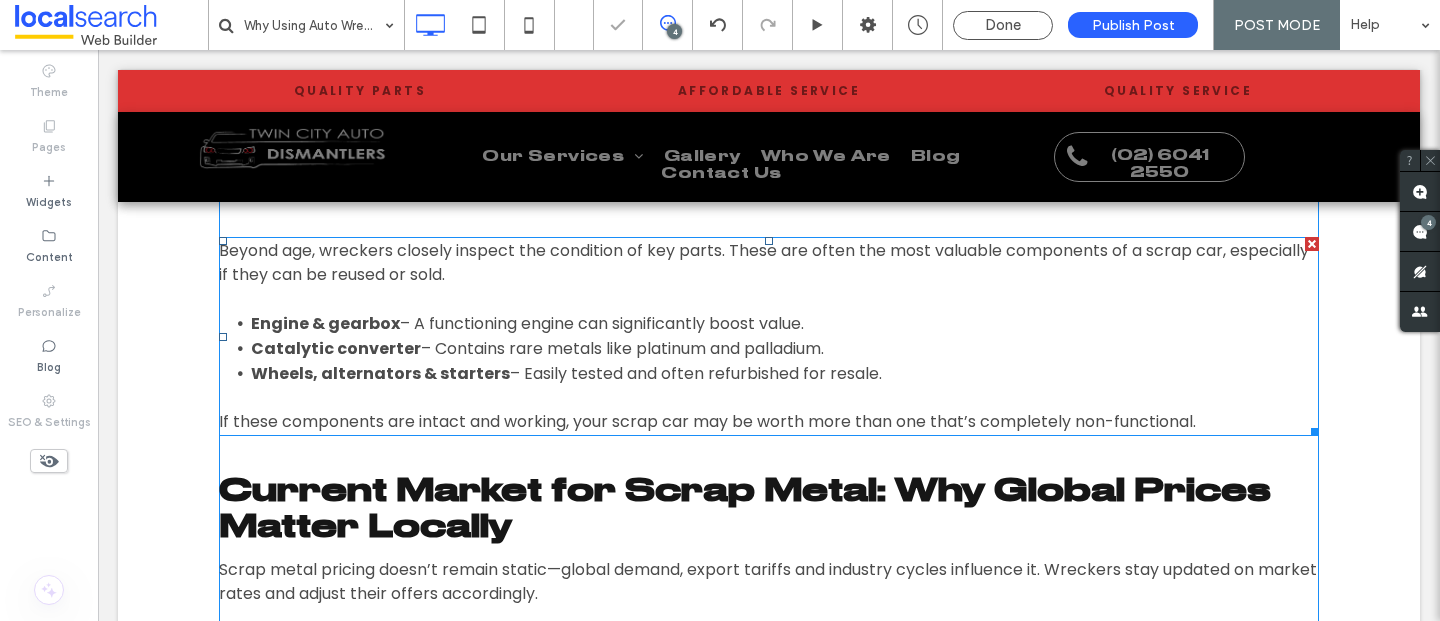 click at bounding box center [1312, 244] 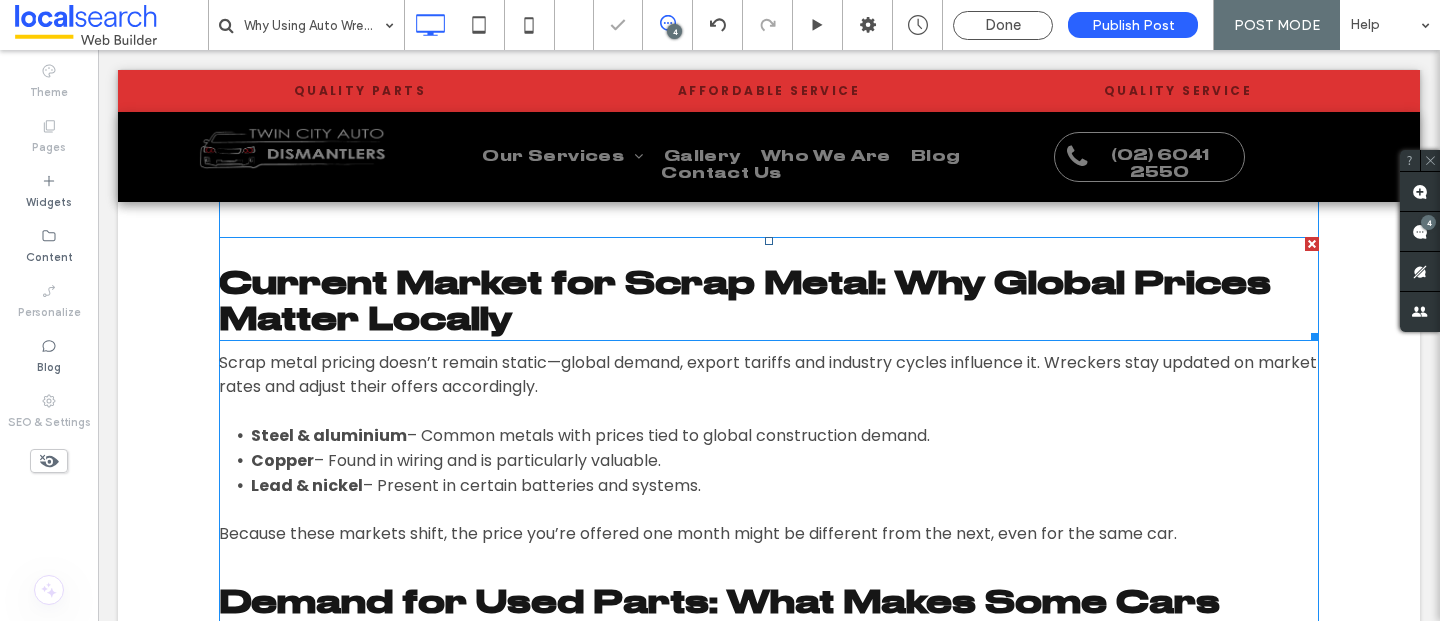 click at bounding box center (1312, 244) 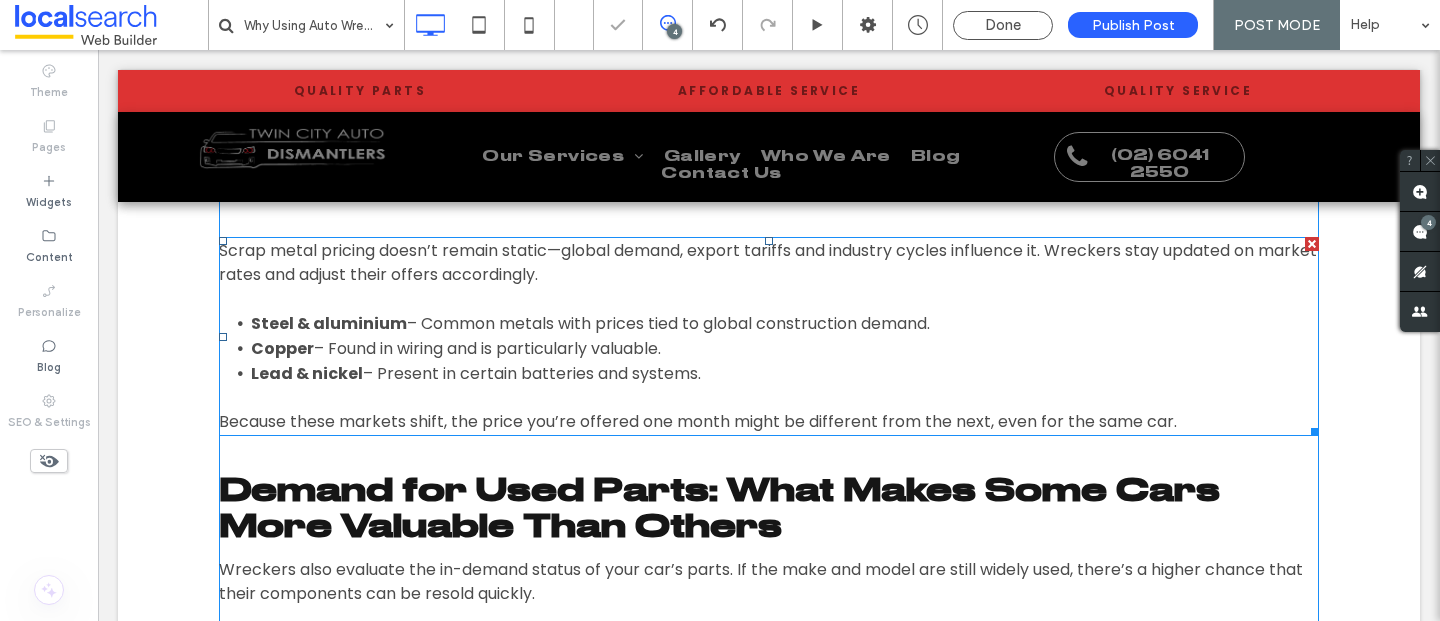 click at bounding box center (1312, 244) 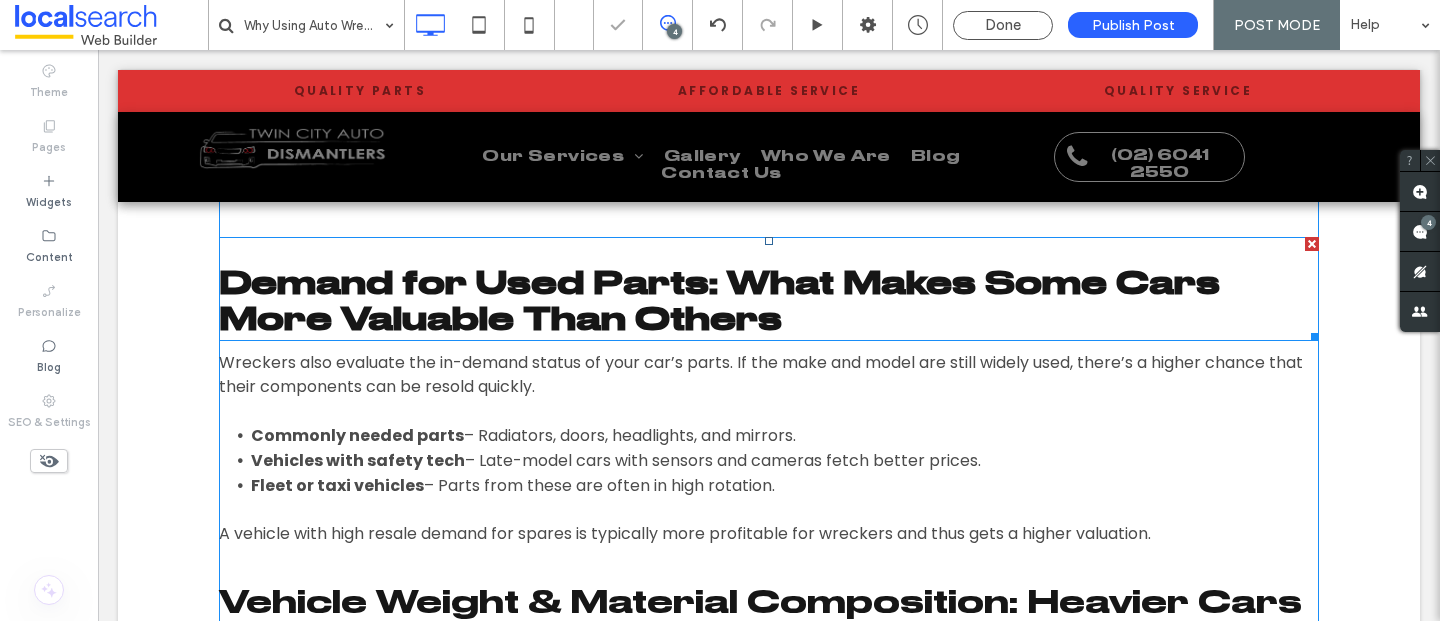 click at bounding box center (1312, 244) 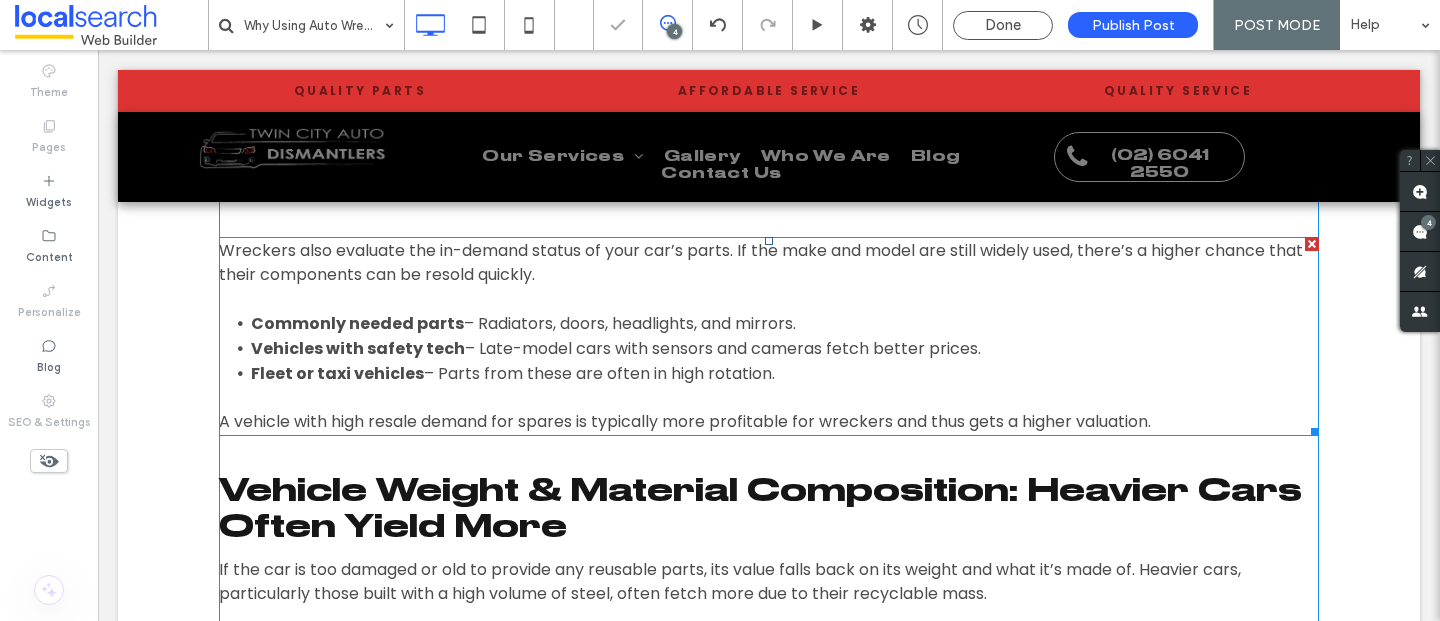 click at bounding box center (1312, 244) 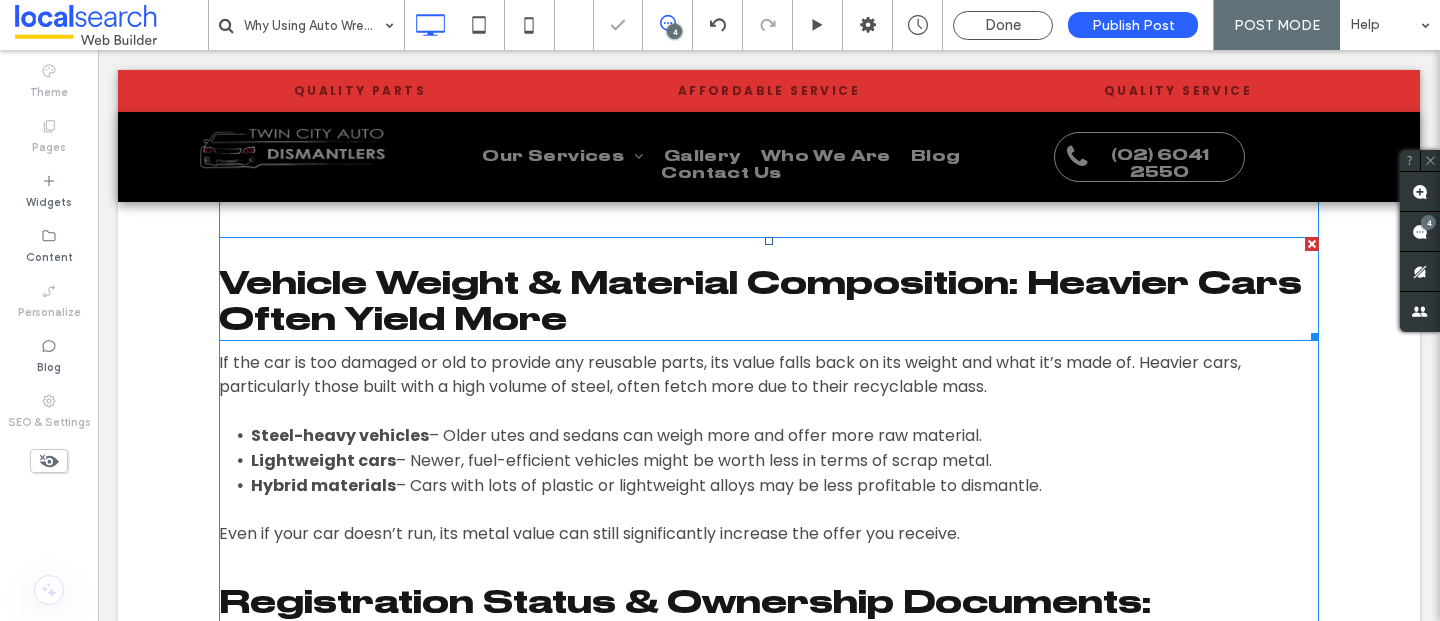 click at bounding box center (1312, 244) 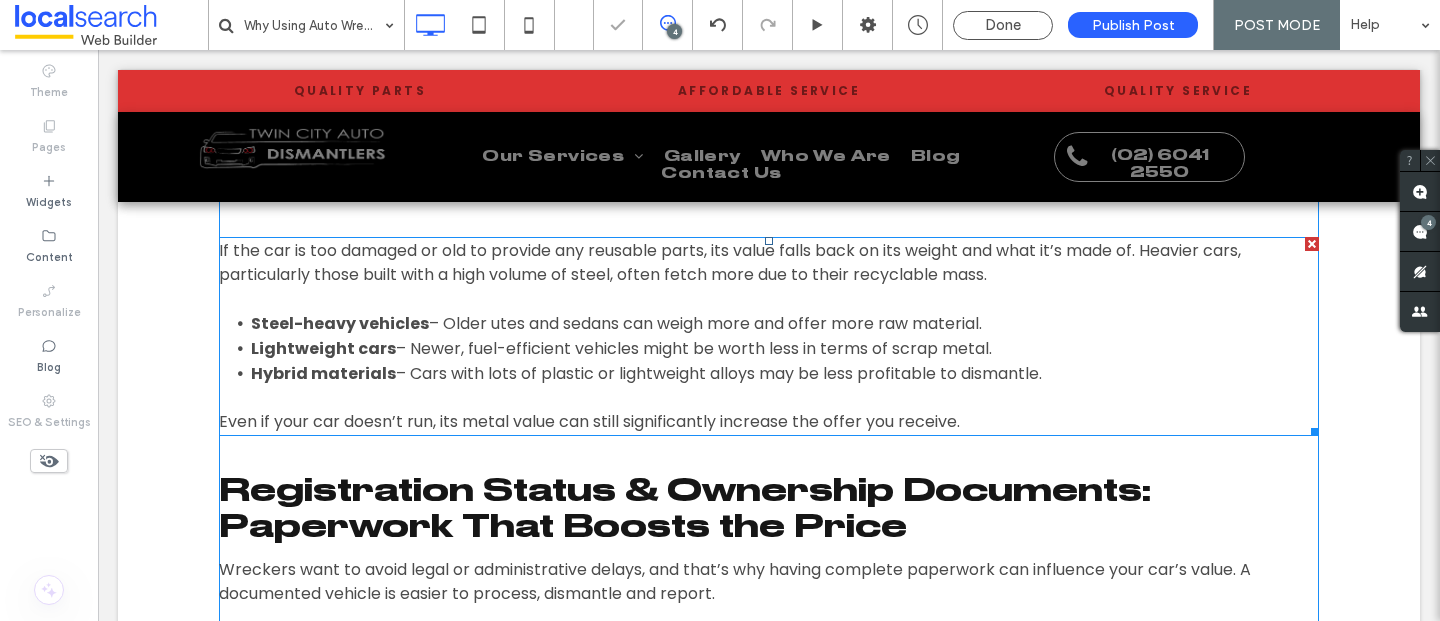 click at bounding box center [1312, 244] 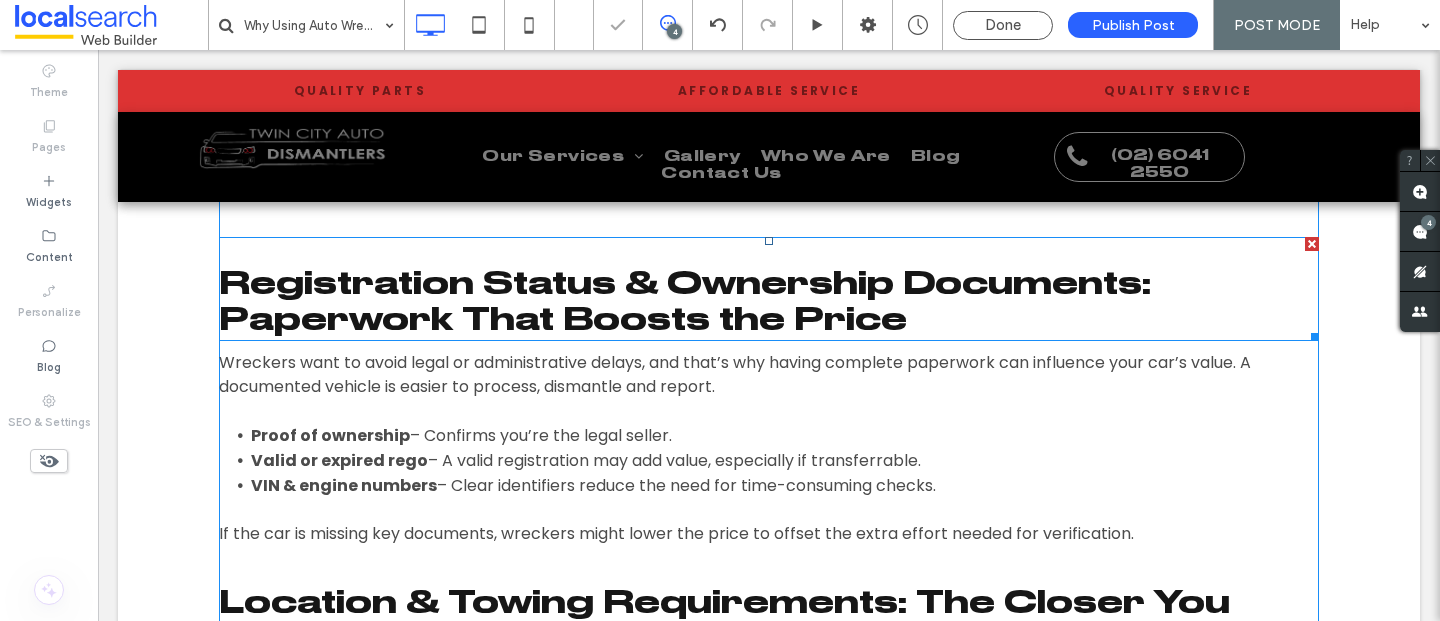 click at bounding box center [1312, 244] 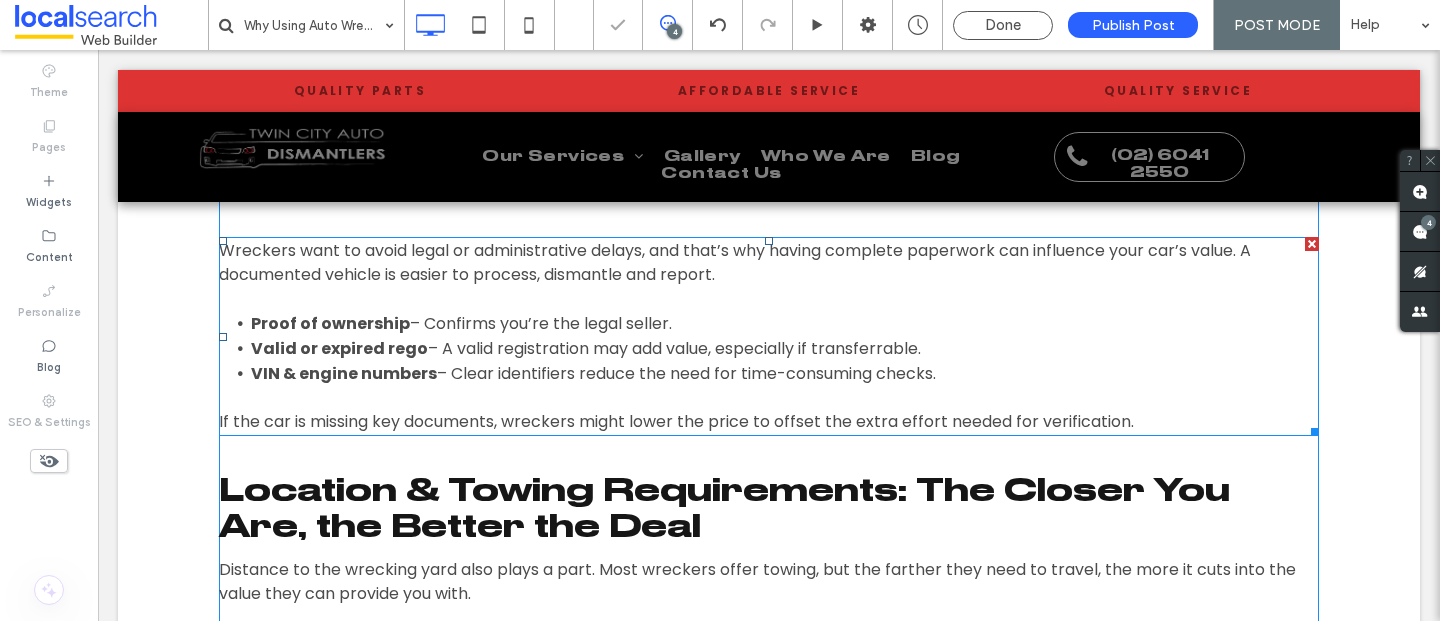 click at bounding box center (1312, 244) 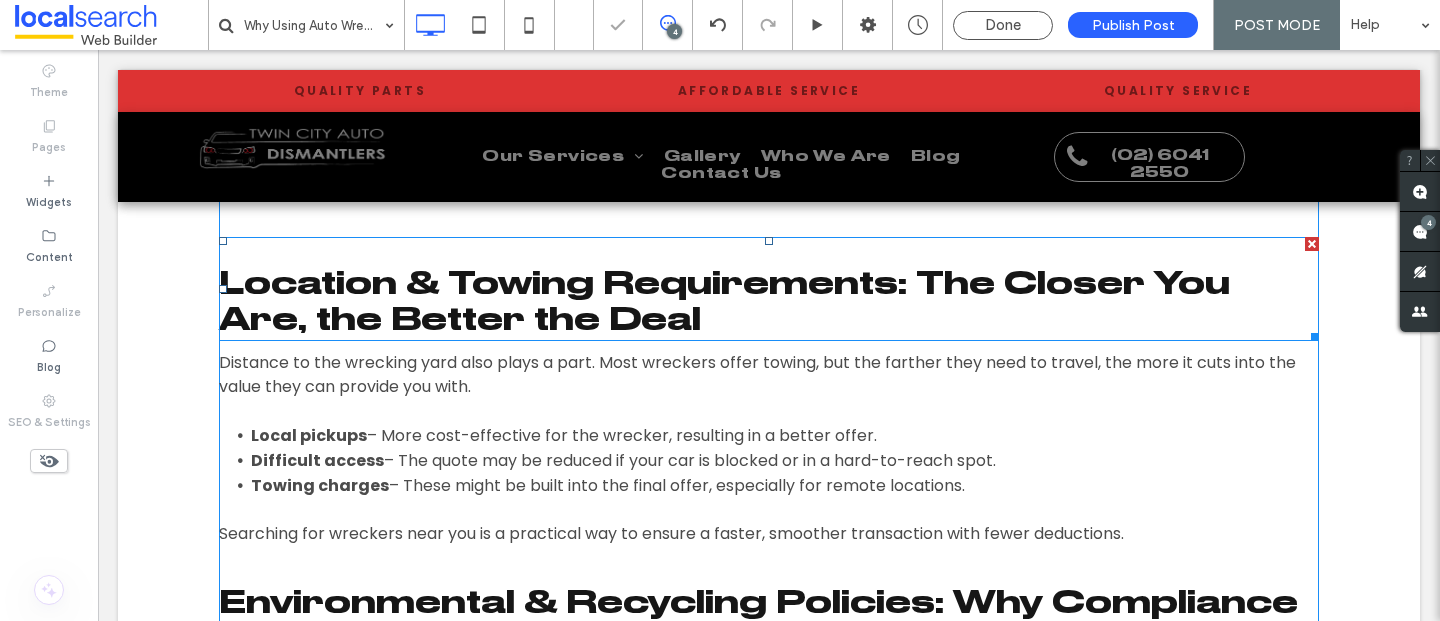 click at bounding box center [1312, 244] 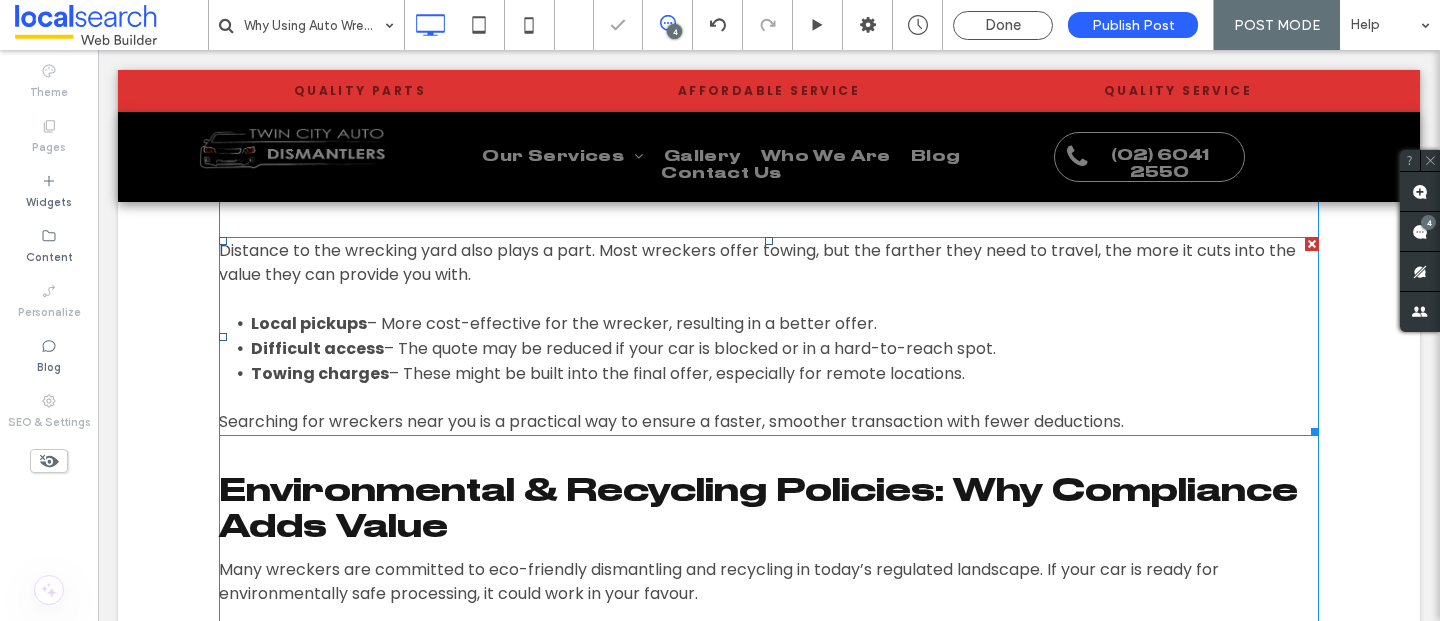 click at bounding box center (1312, 244) 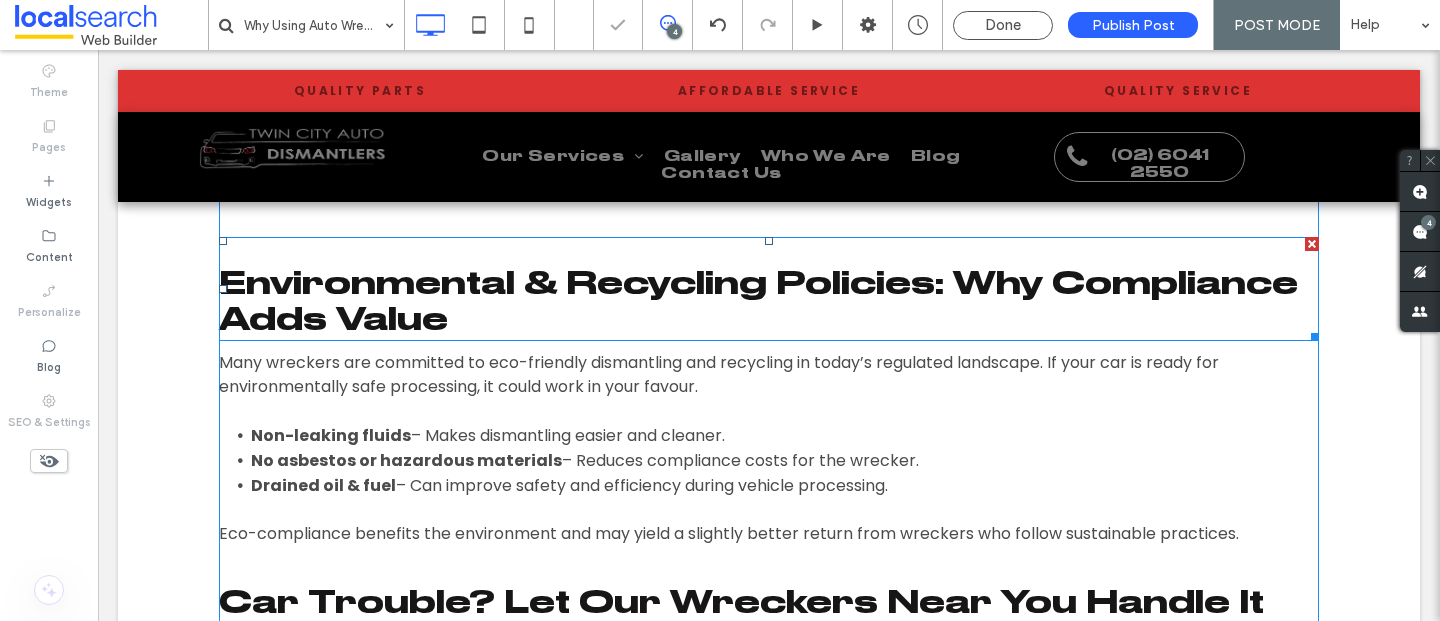 click at bounding box center (1312, 244) 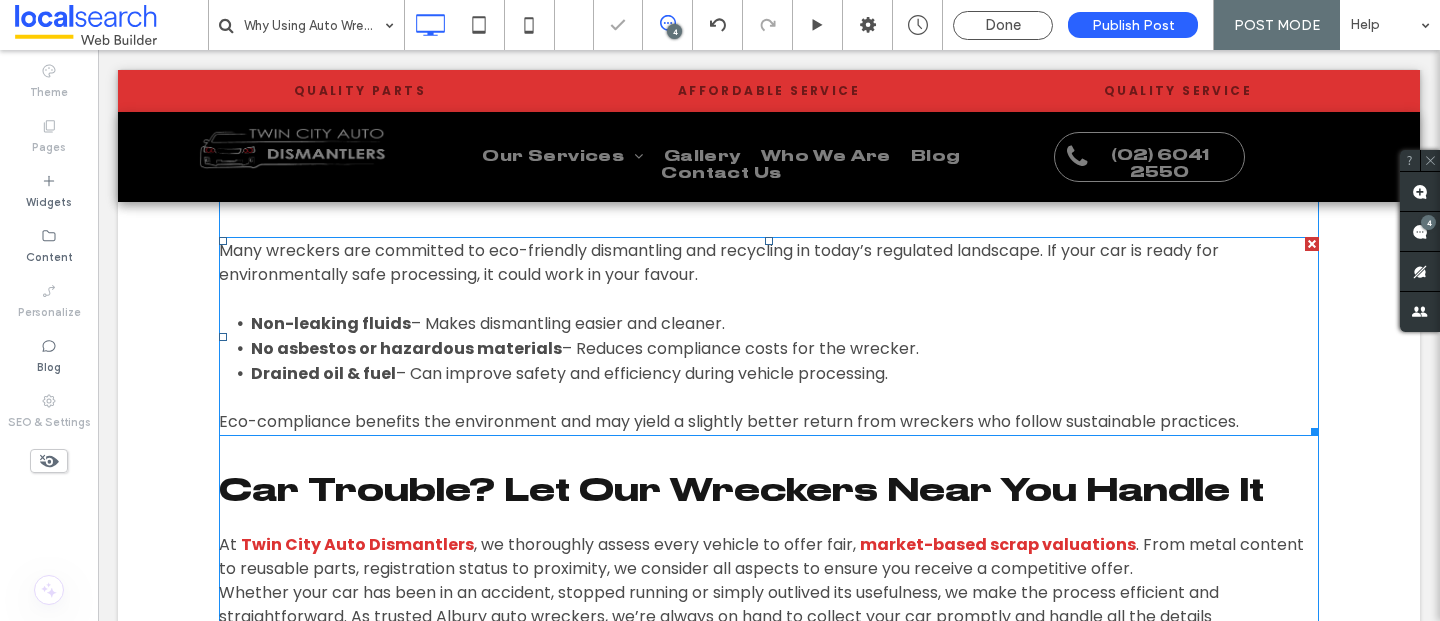 click at bounding box center [1312, 244] 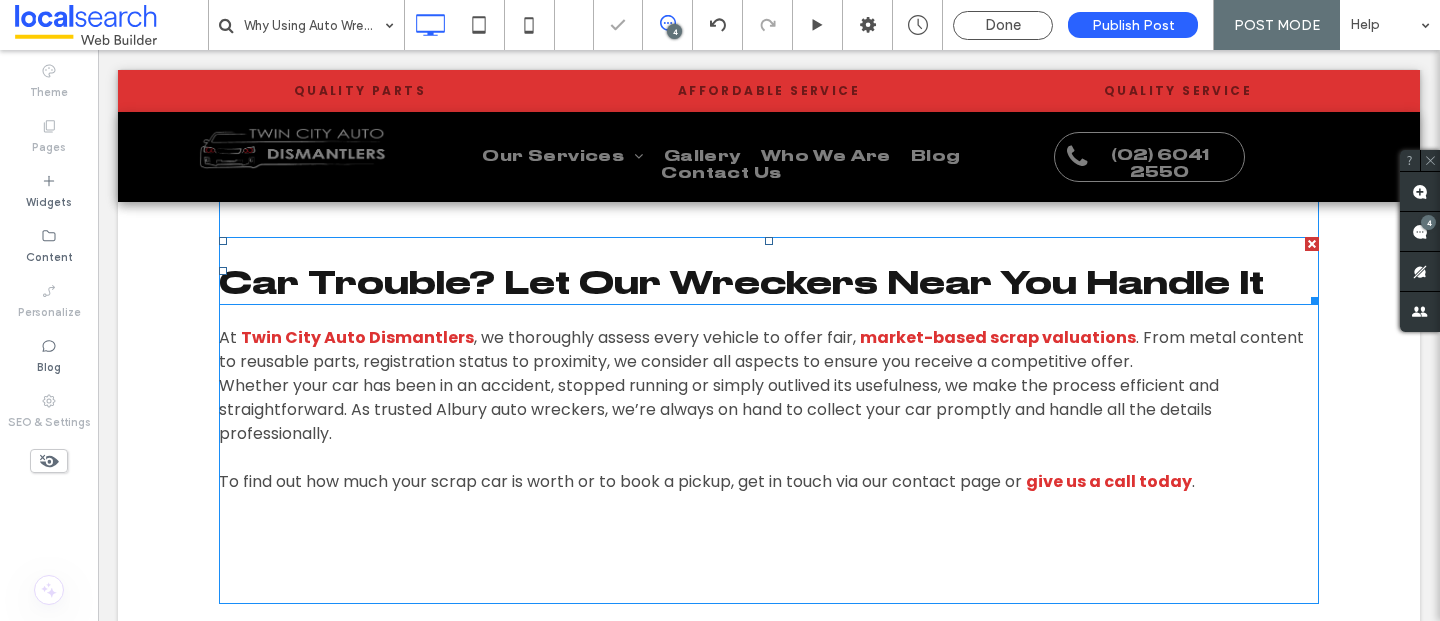 click at bounding box center (1312, 244) 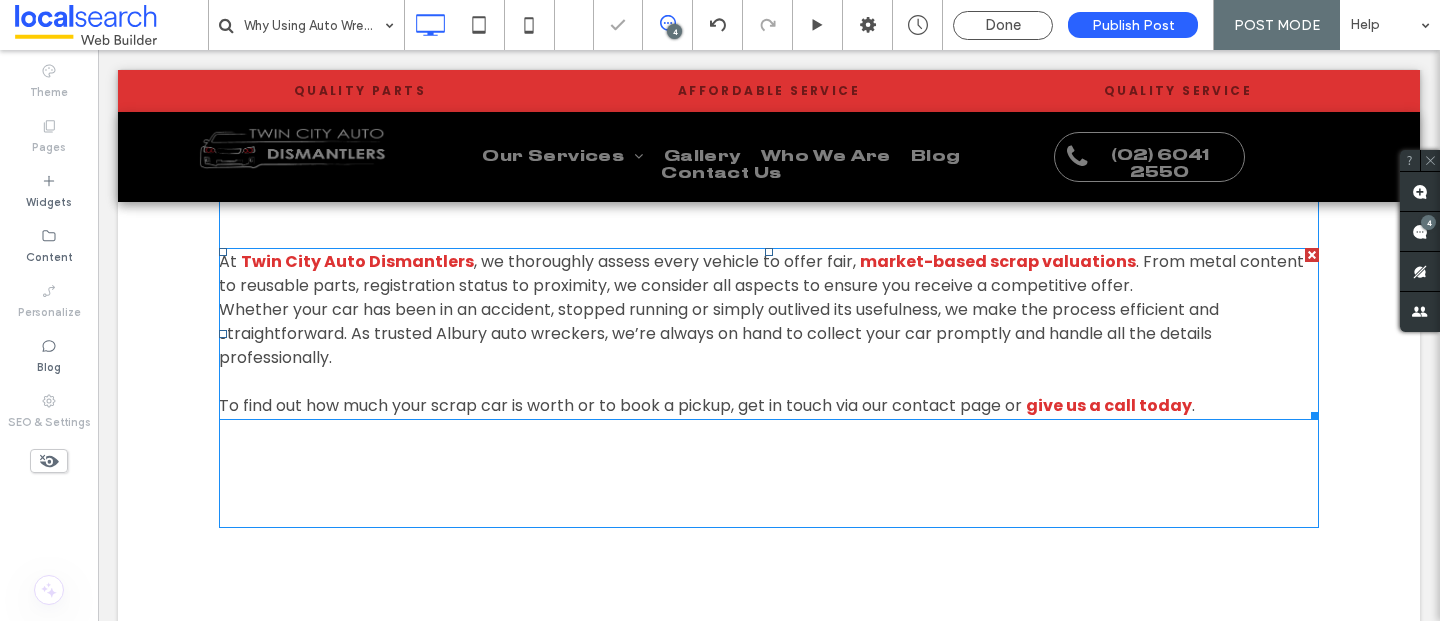 click at bounding box center (1312, 255) 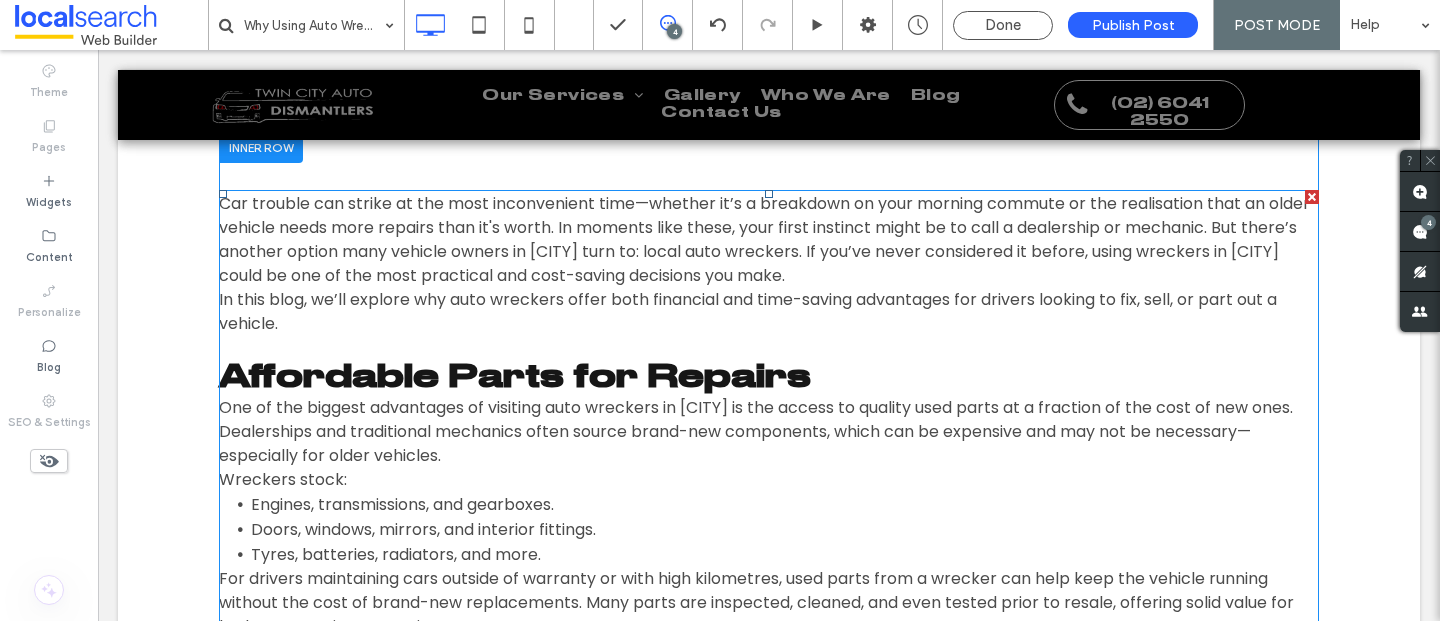 scroll, scrollTop: 803, scrollLeft: 0, axis: vertical 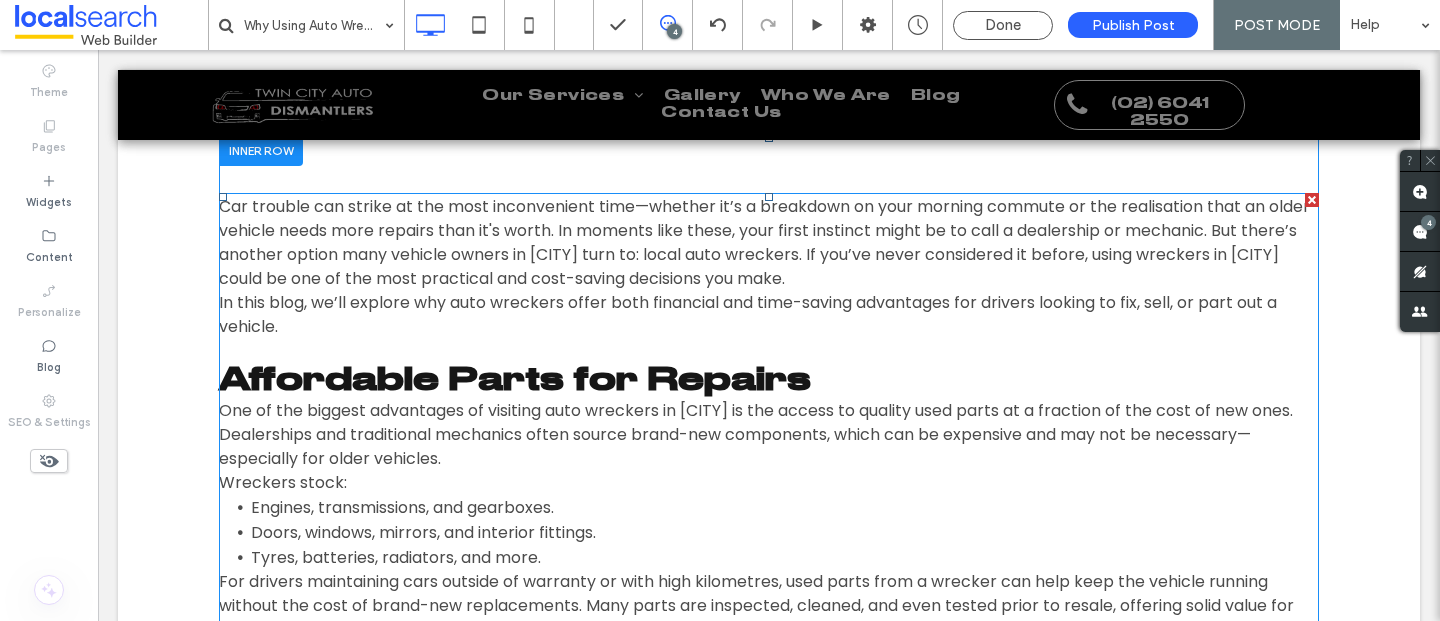 click on "Car trouble can strike at the most inconvenient time—whether it’s a breakdown on your morning commute or the realisation that an older vehicle needs more repairs than it's worth. In moments like these, your first instinct might be to call a dealership or mechanic. But there’s another option many vehicle owners in [CITY] turn to: local auto wreckers. If you’ve never considered it before, using wreckers in [CITY] could be one of the most practical and cost-saving decisions you make." at bounding box center [769, 243] 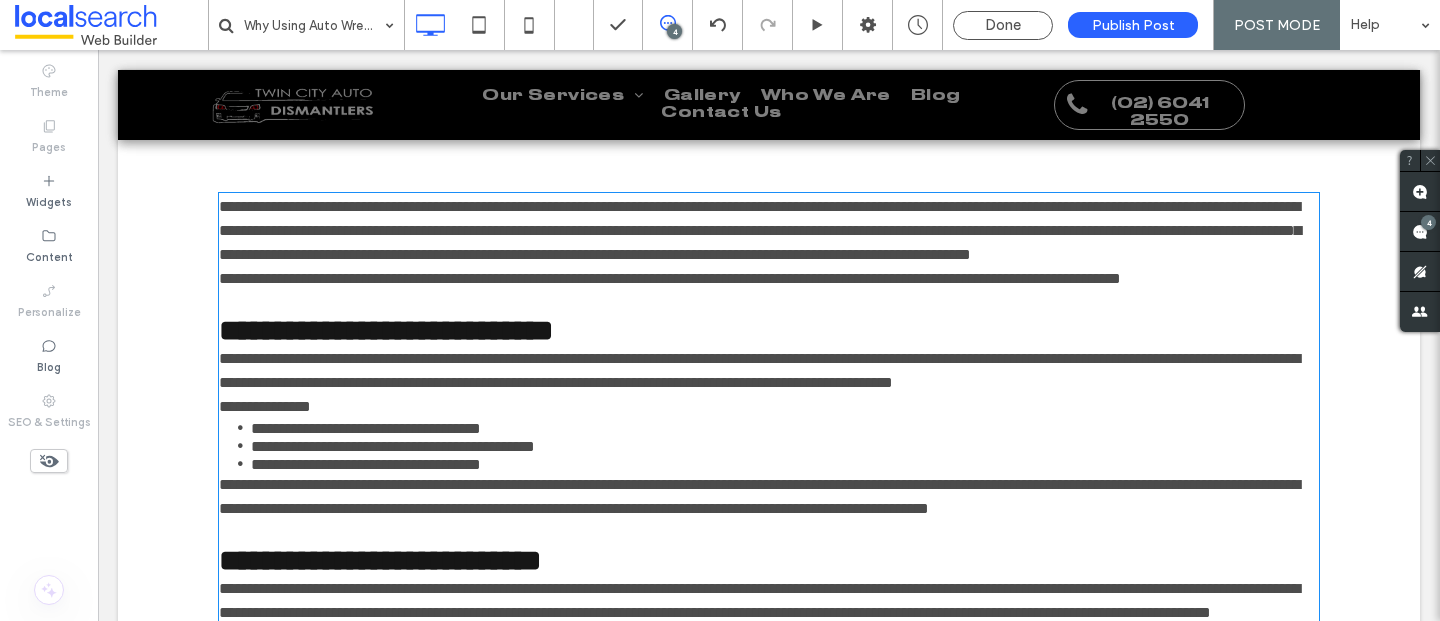 type on "*******" 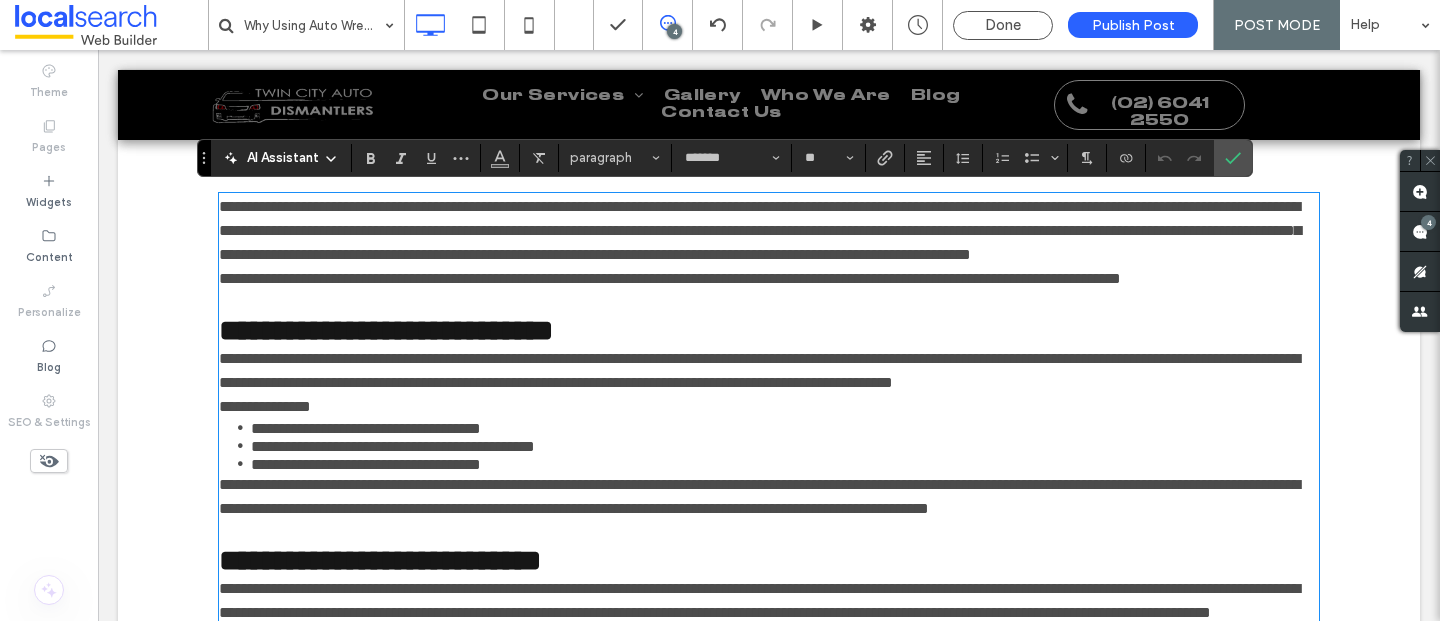 click on "**********" at bounding box center [769, 231] 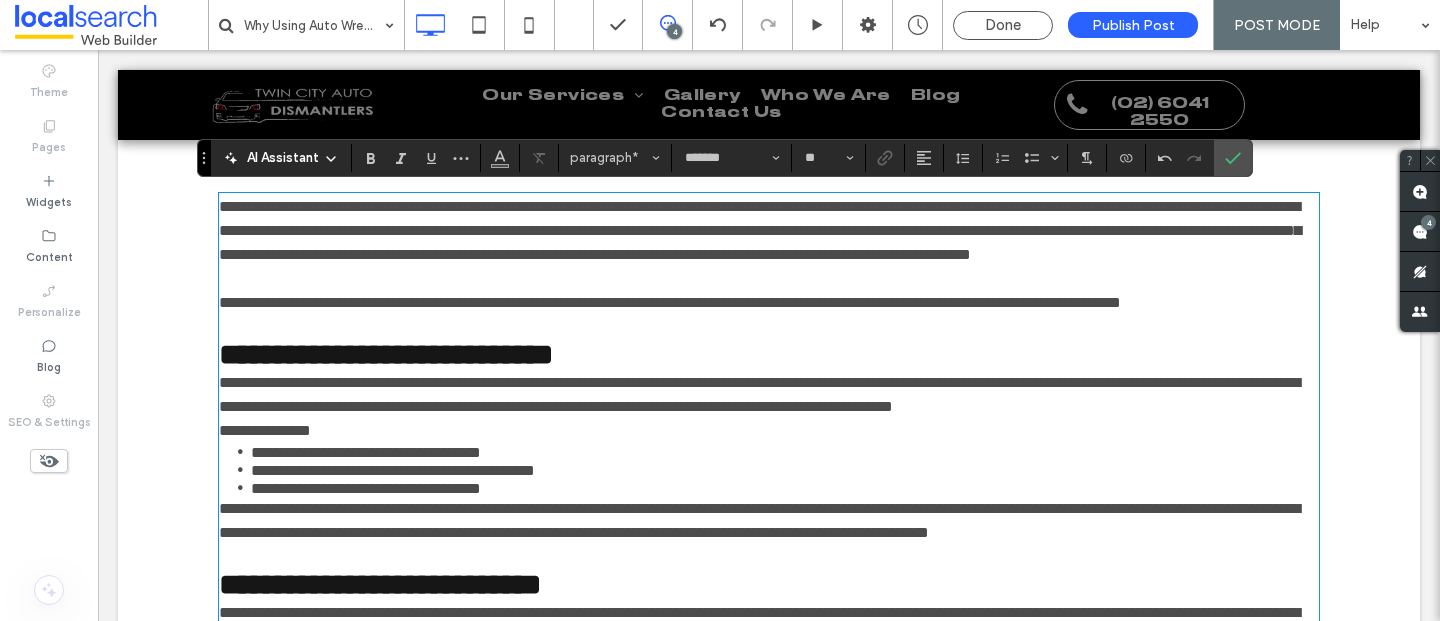 click on "**********" at bounding box center (759, 394) 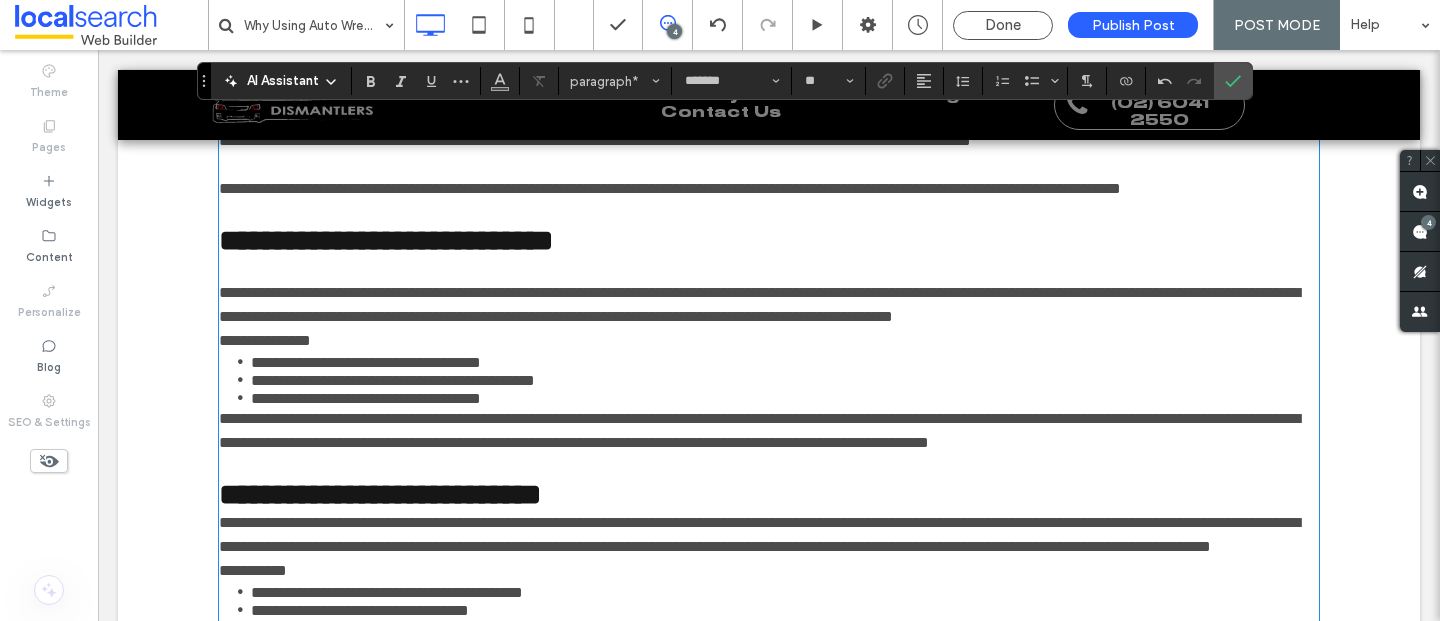 scroll, scrollTop: 919, scrollLeft: 0, axis: vertical 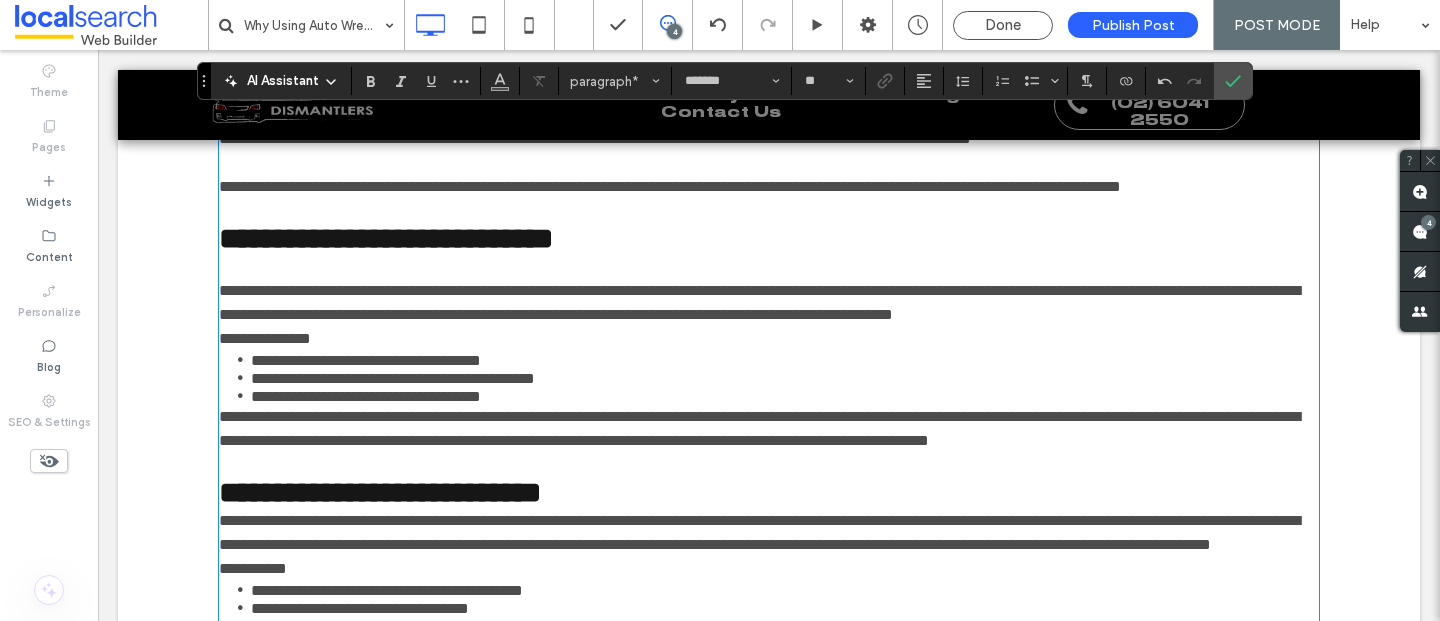 click on "**********" at bounding box center (769, 303) 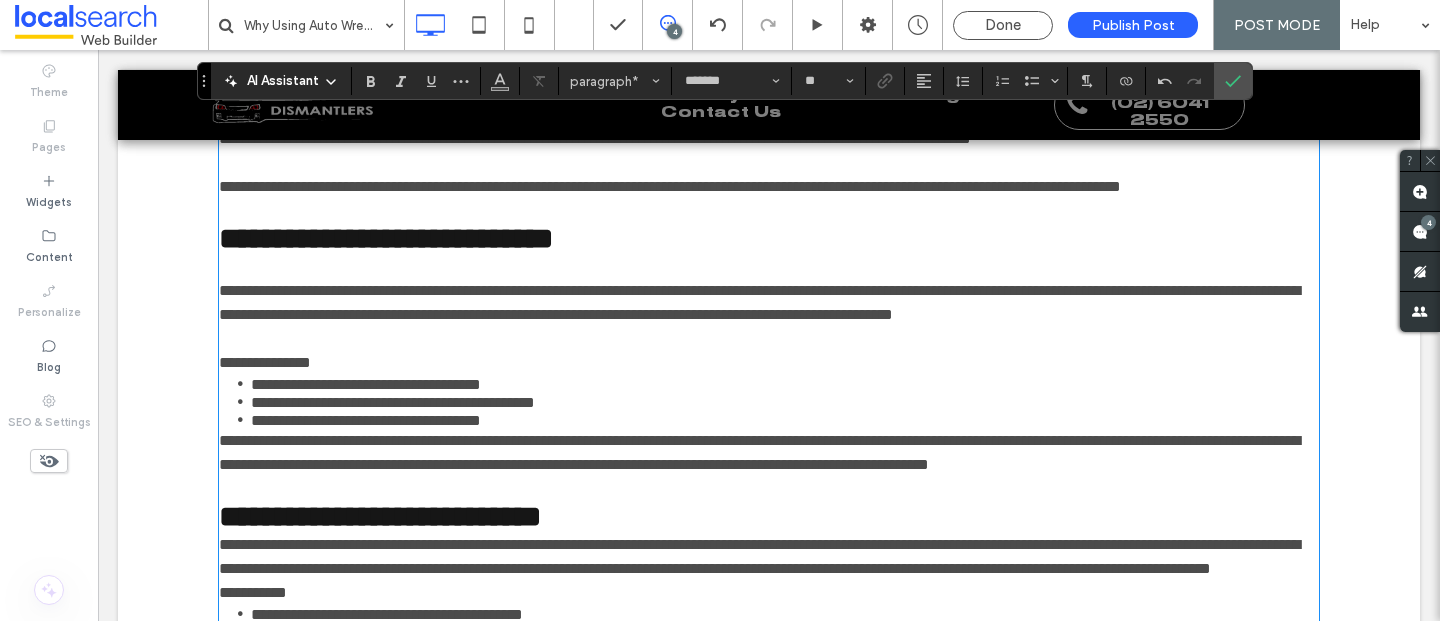 click on "**********" at bounding box center [769, 363] 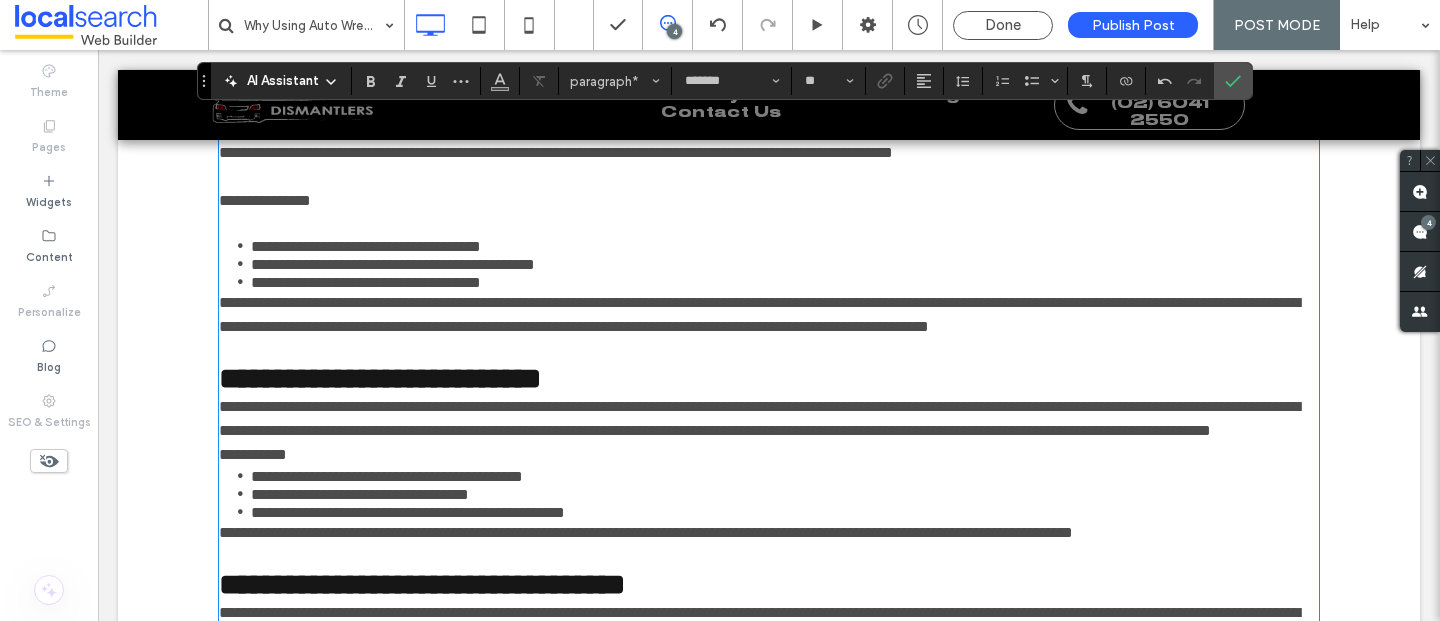 scroll, scrollTop: 1084, scrollLeft: 0, axis: vertical 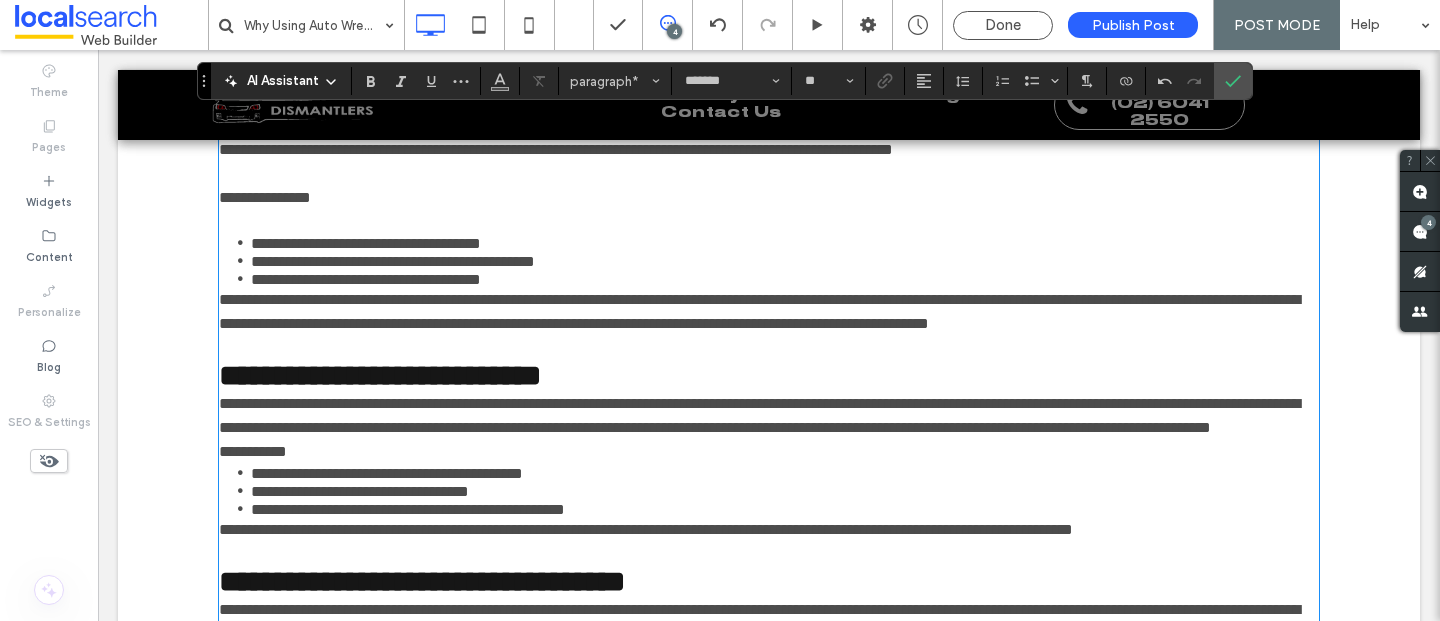 click on "**********" at bounding box center (759, 311) 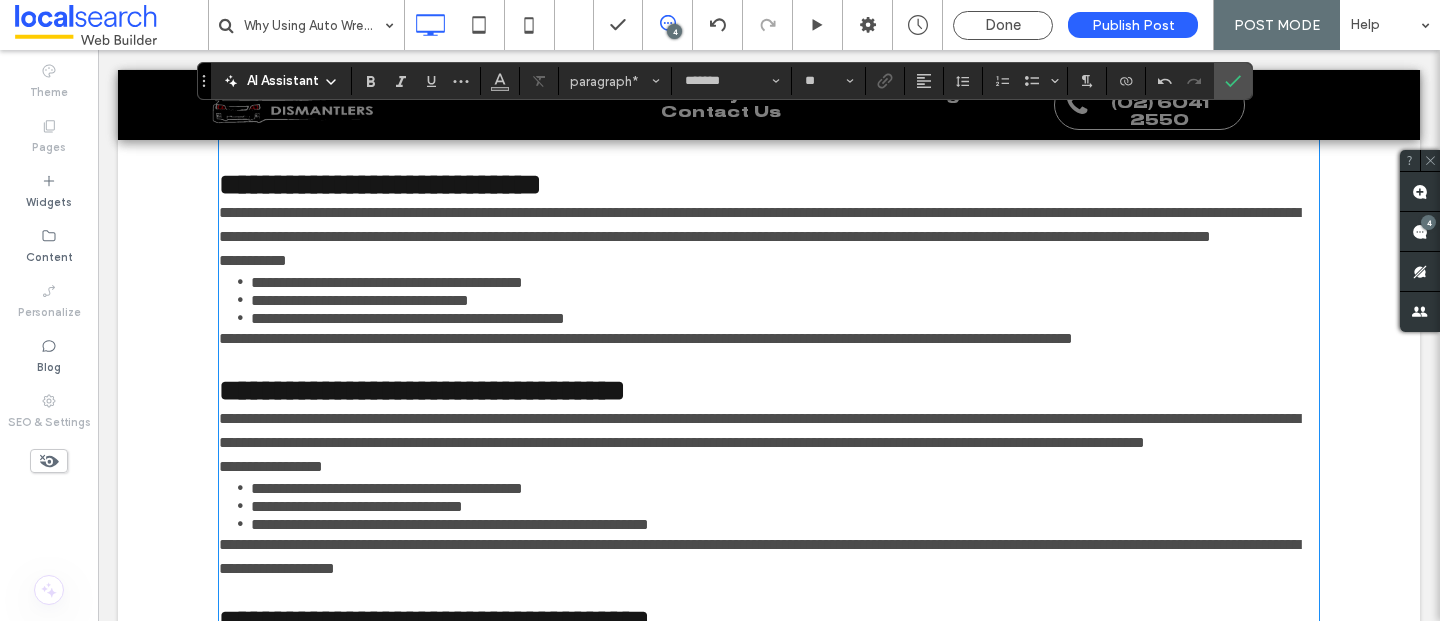 scroll, scrollTop: 1300, scrollLeft: 0, axis: vertical 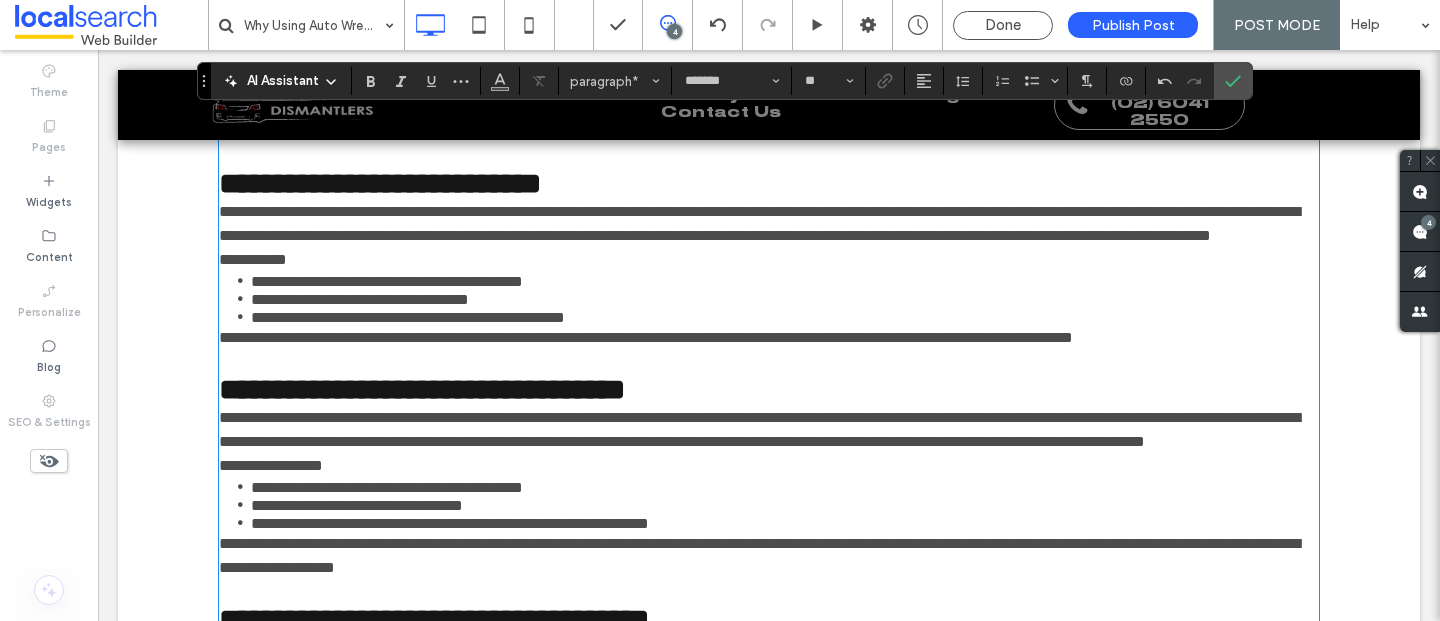 click on "**********" at bounding box center (759, 223) 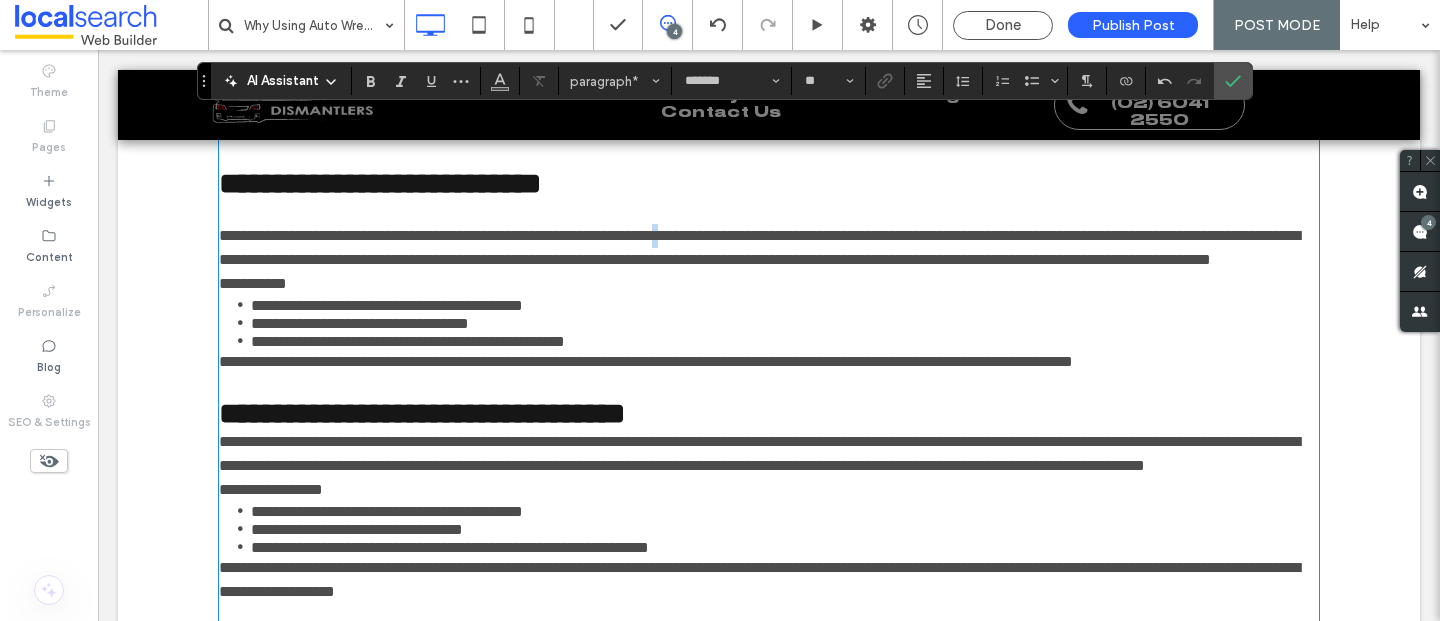 type 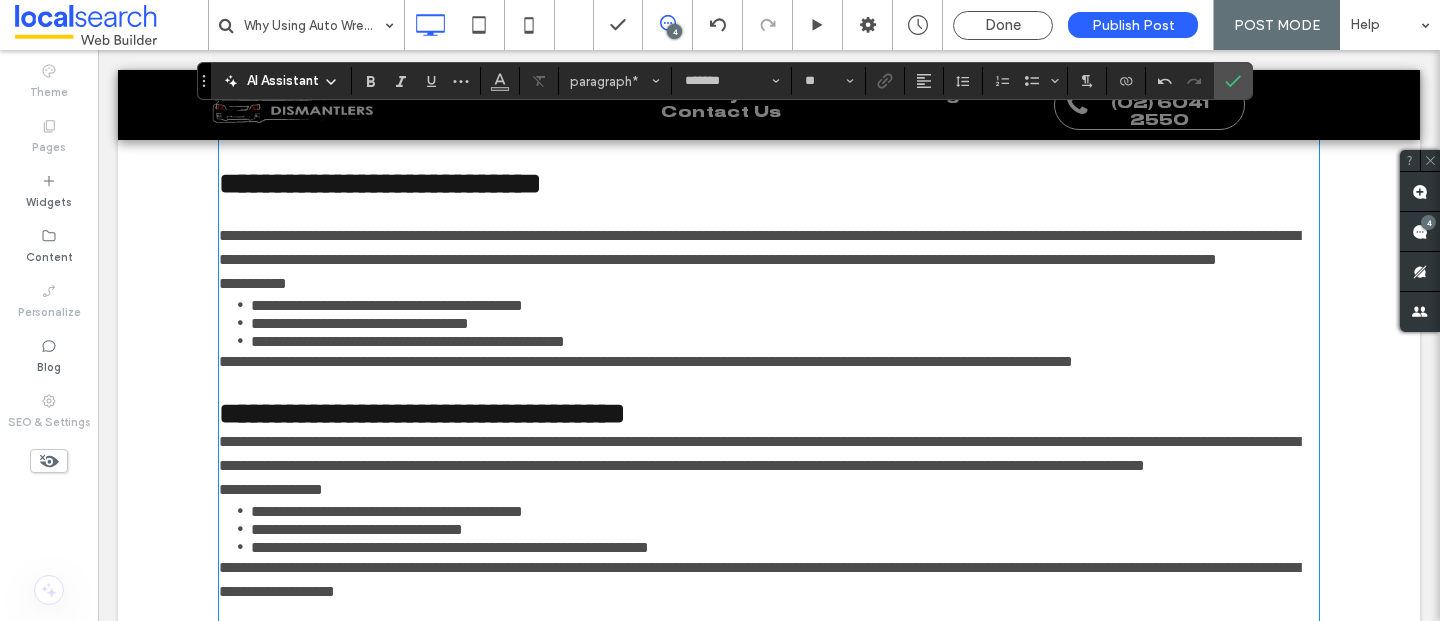 click on "**********" at bounding box center [769, 248] 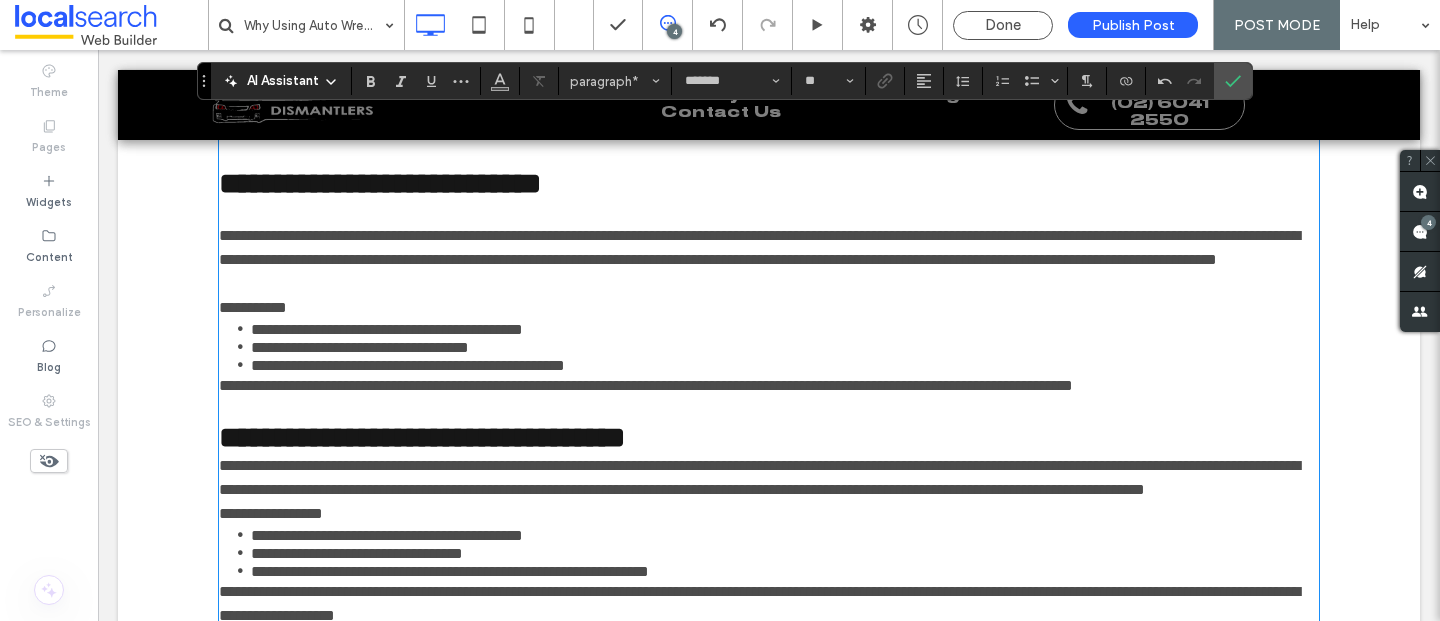 click on "**********" at bounding box center (769, 308) 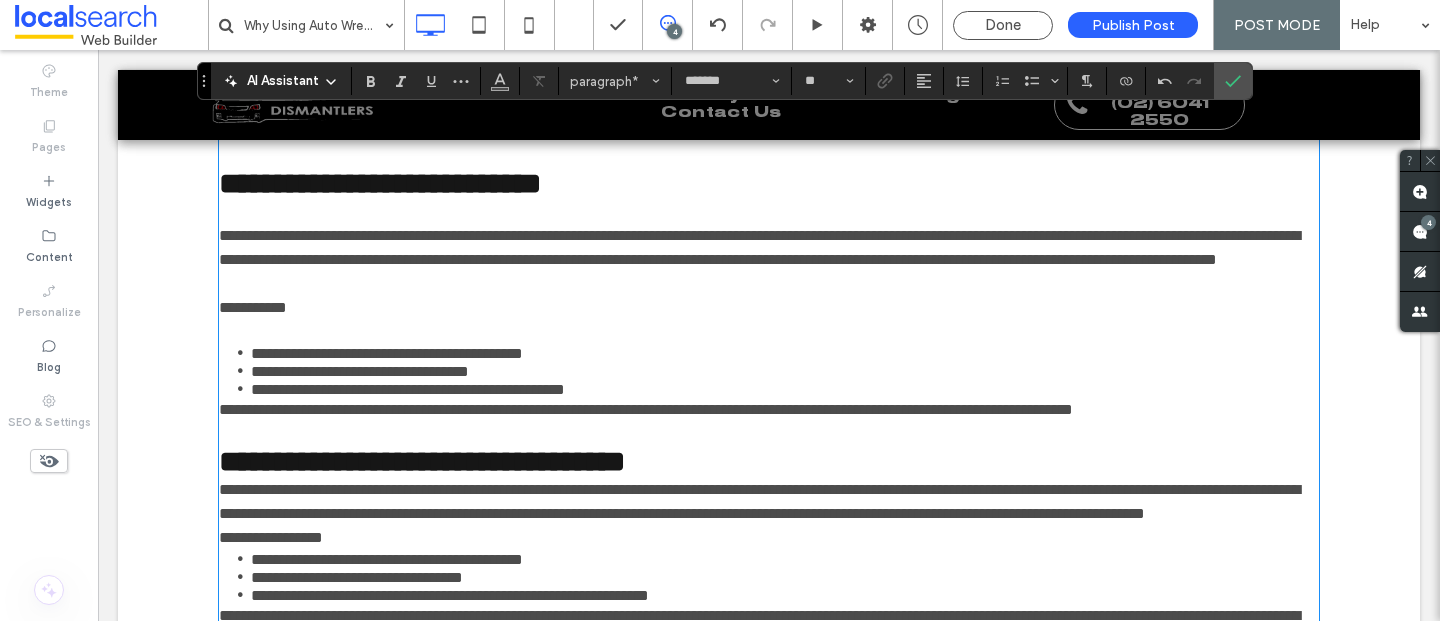 click on "**********" at bounding box center (646, 409) 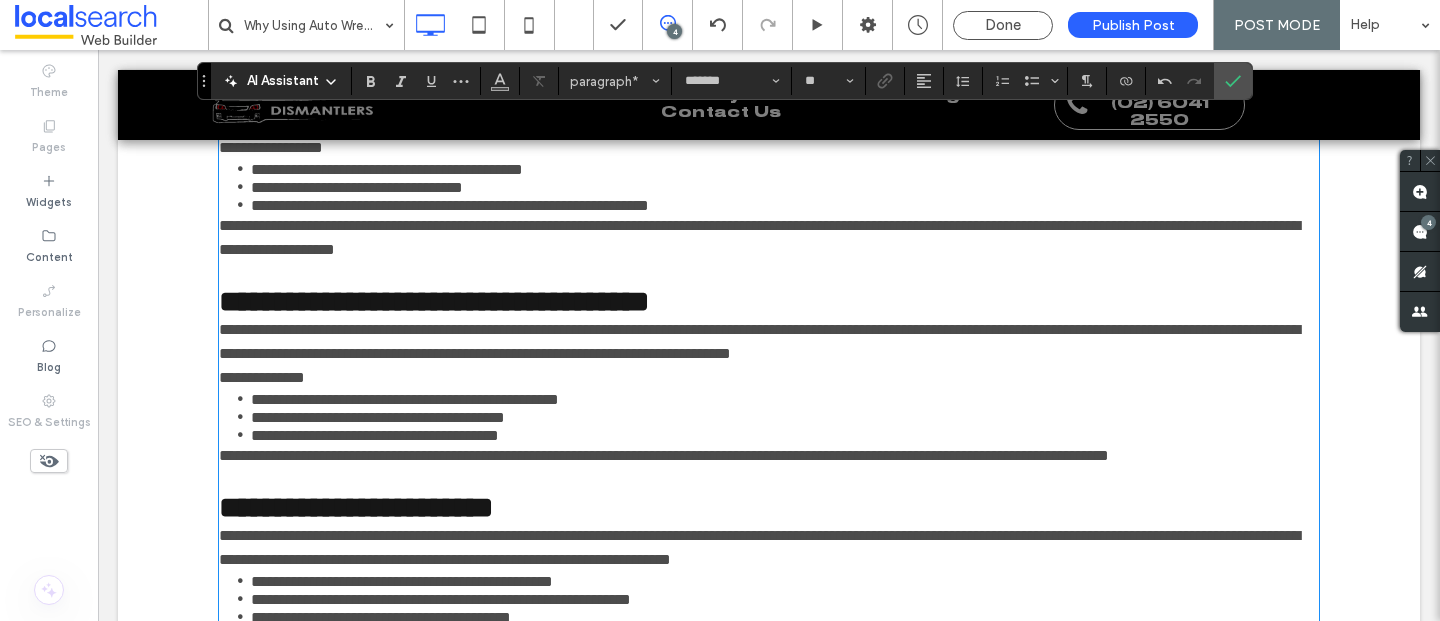 scroll, scrollTop: 1715, scrollLeft: 0, axis: vertical 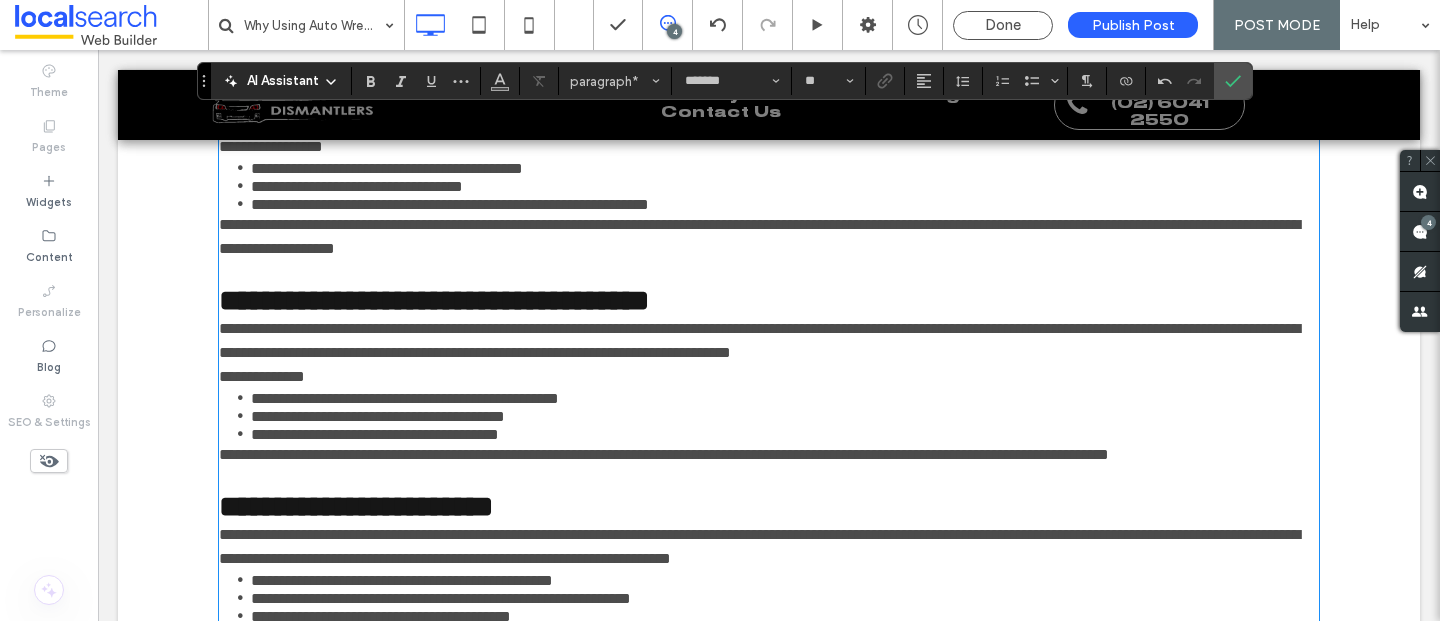 click on "**********" at bounding box center [769, 111] 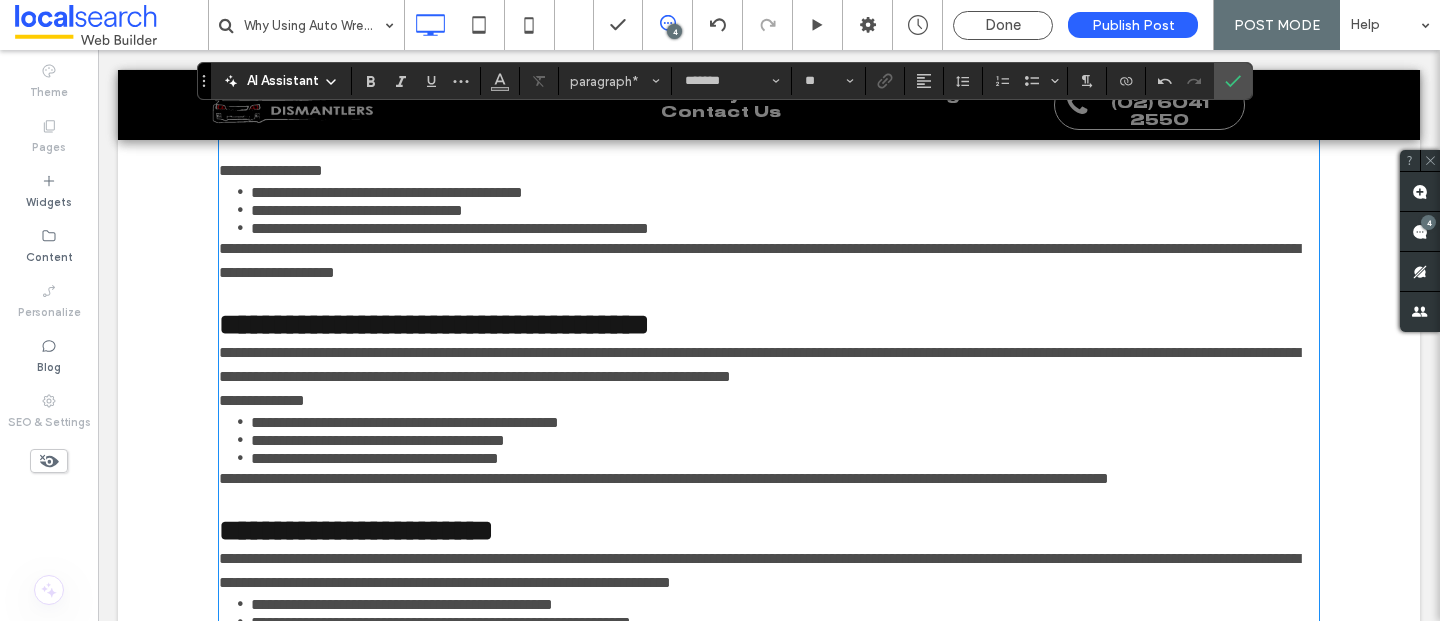 click on "**********" at bounding box center (769, 171) 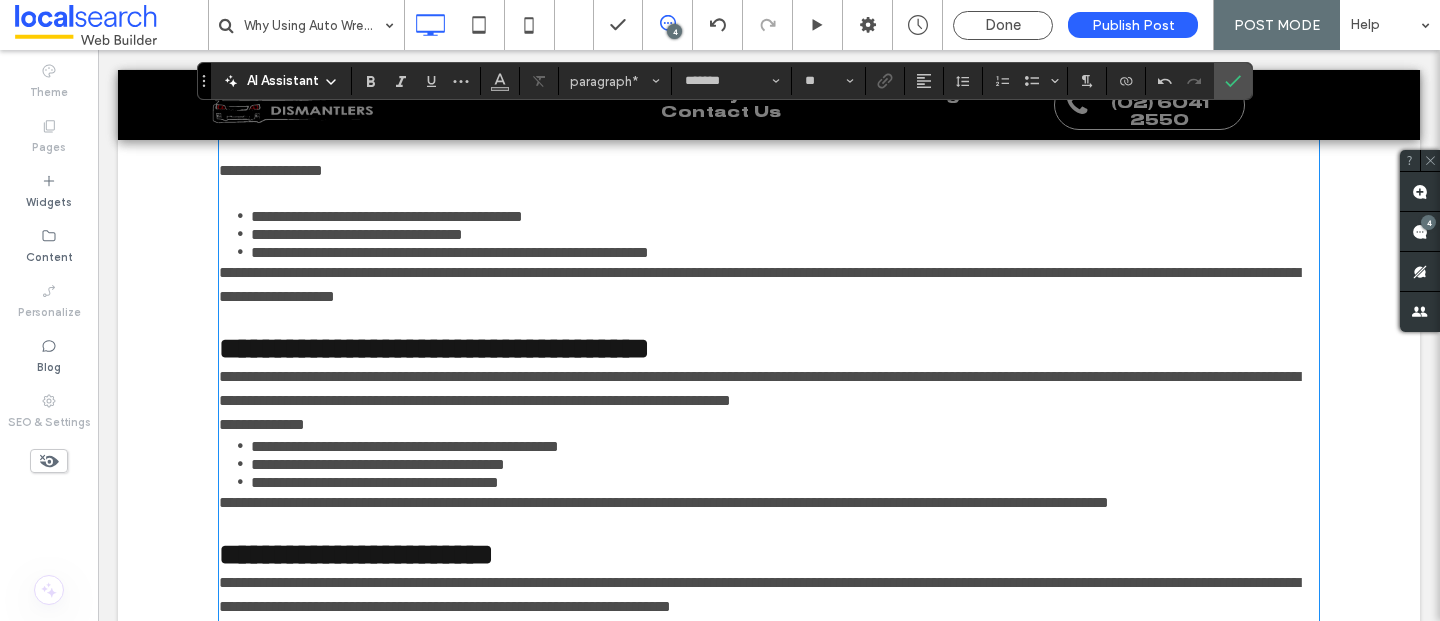 click on "**********" at bounding box center [759, 284] 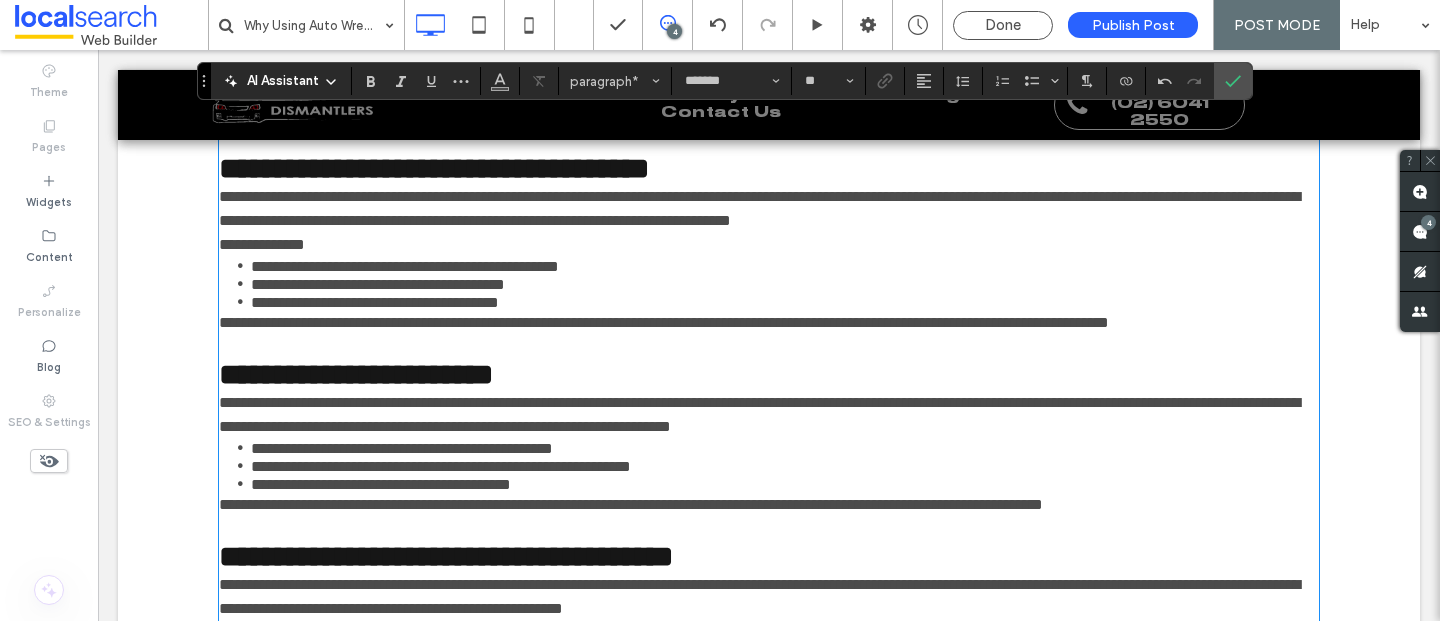 scroll, scrollTop: 2014, scrollLeft: 0, axis: vertical 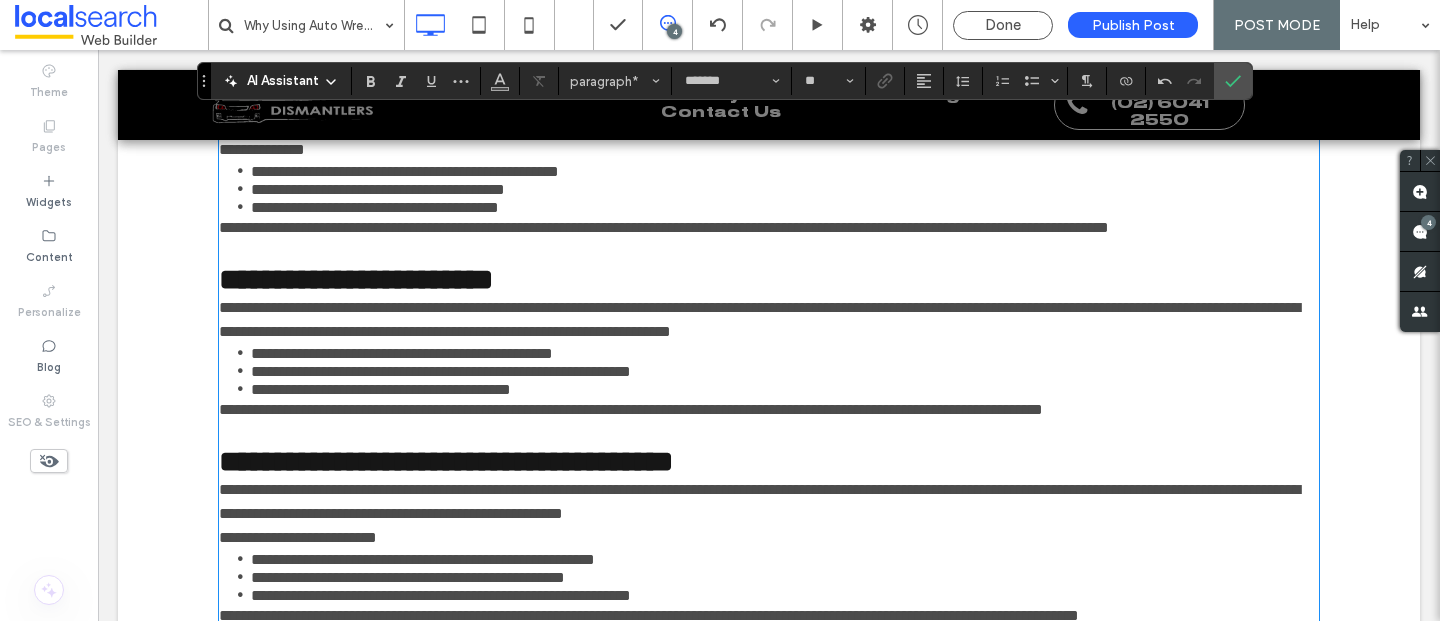 click on "**********" at bounding box center [759, 113] 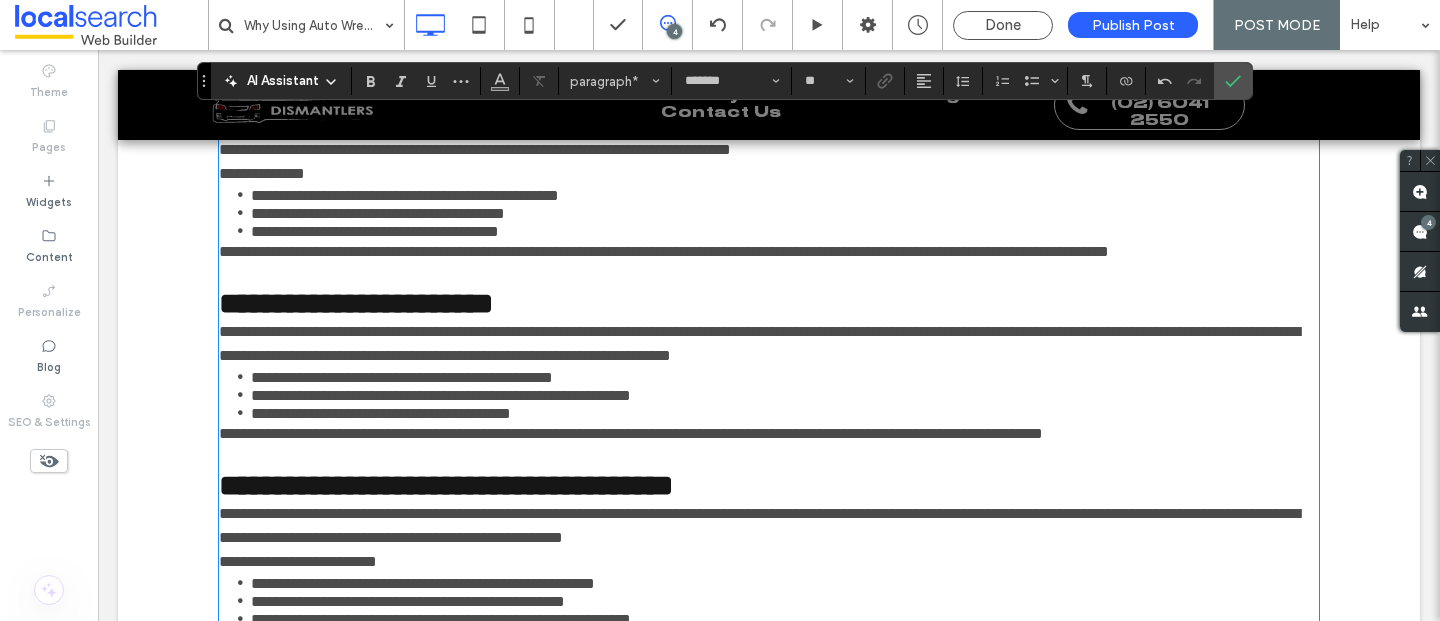 click on "**********" at bounding box center [769, 174] 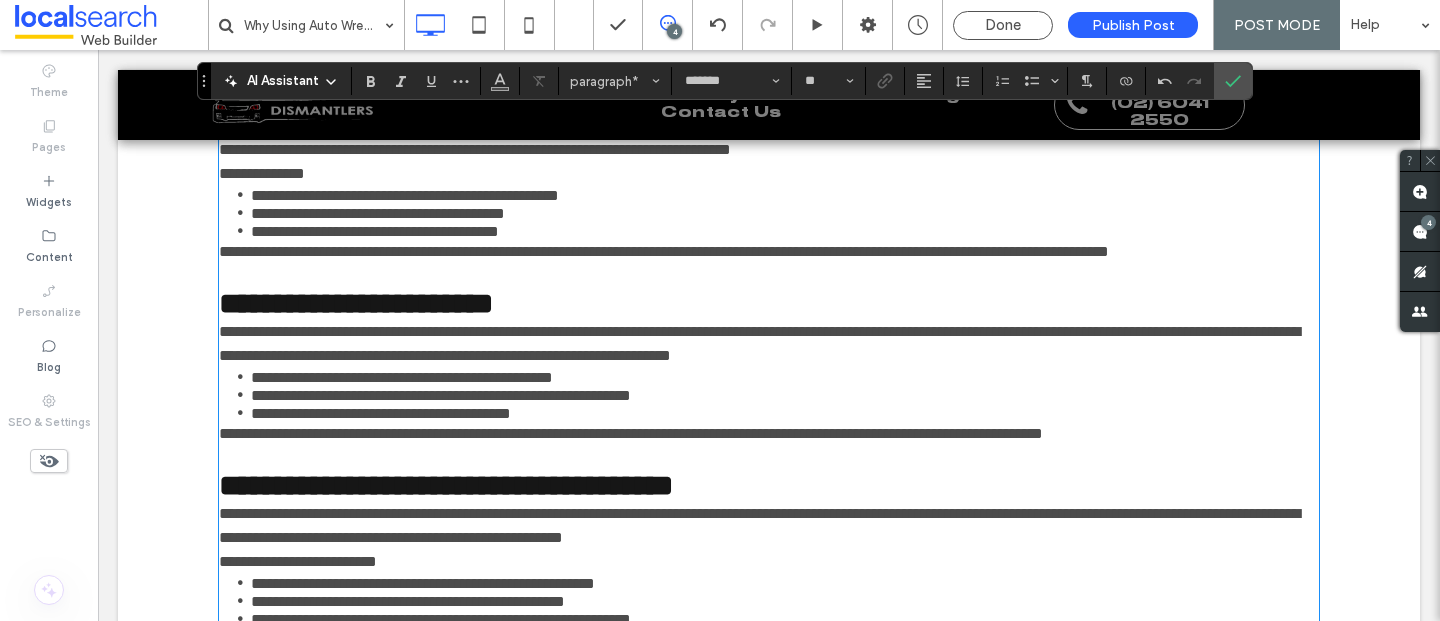 click on "**********" at bounding box center (769, 138) 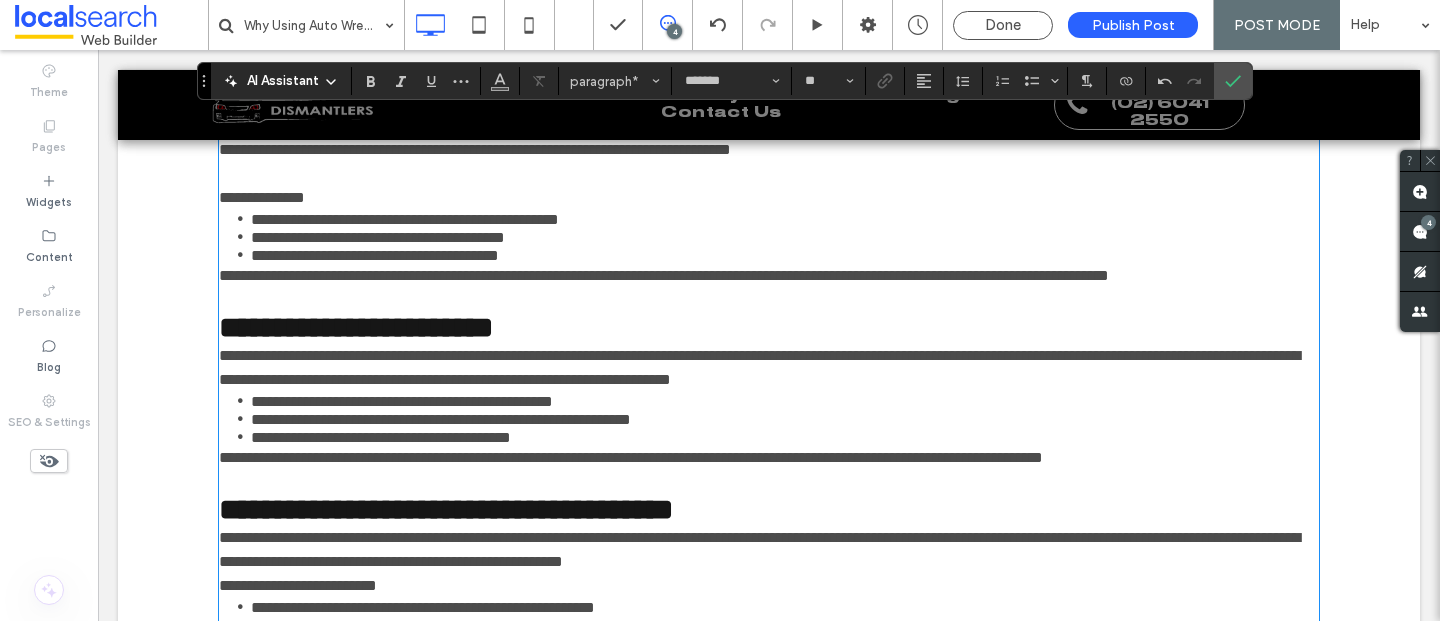 click on "**********" at bounding box center (785, 219) 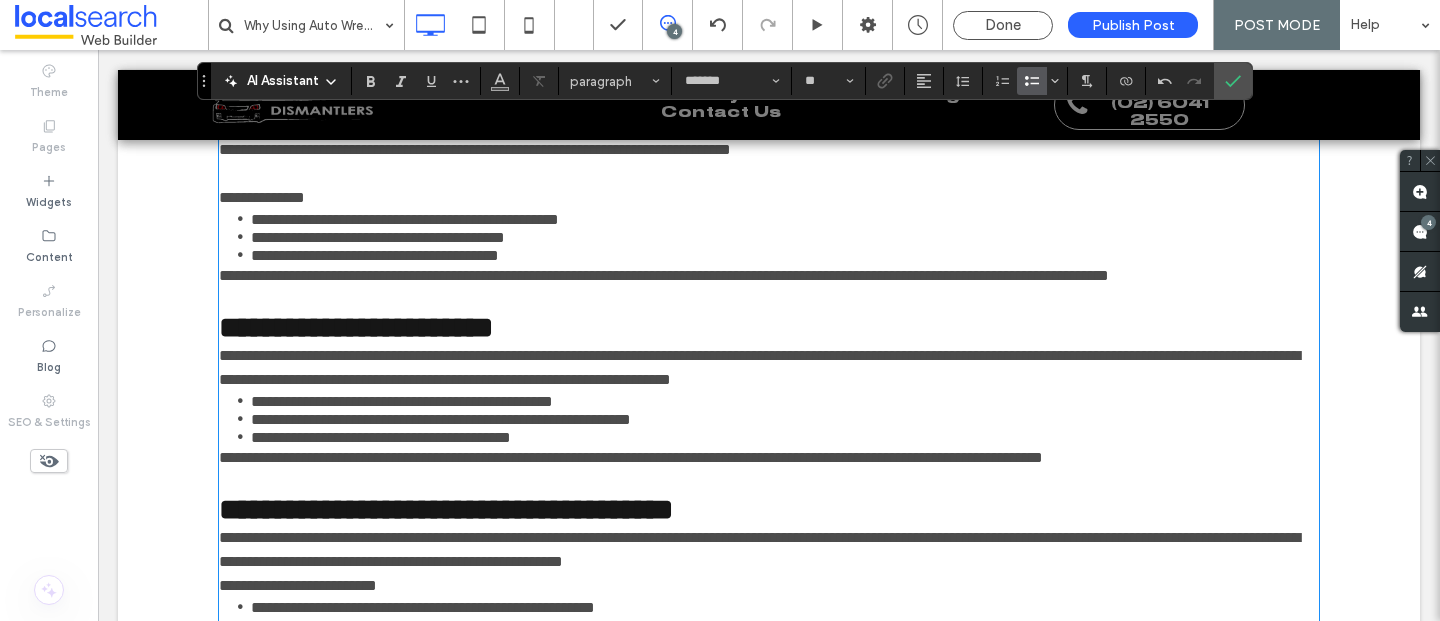 click on "**********" at bounding box center [405, 219] 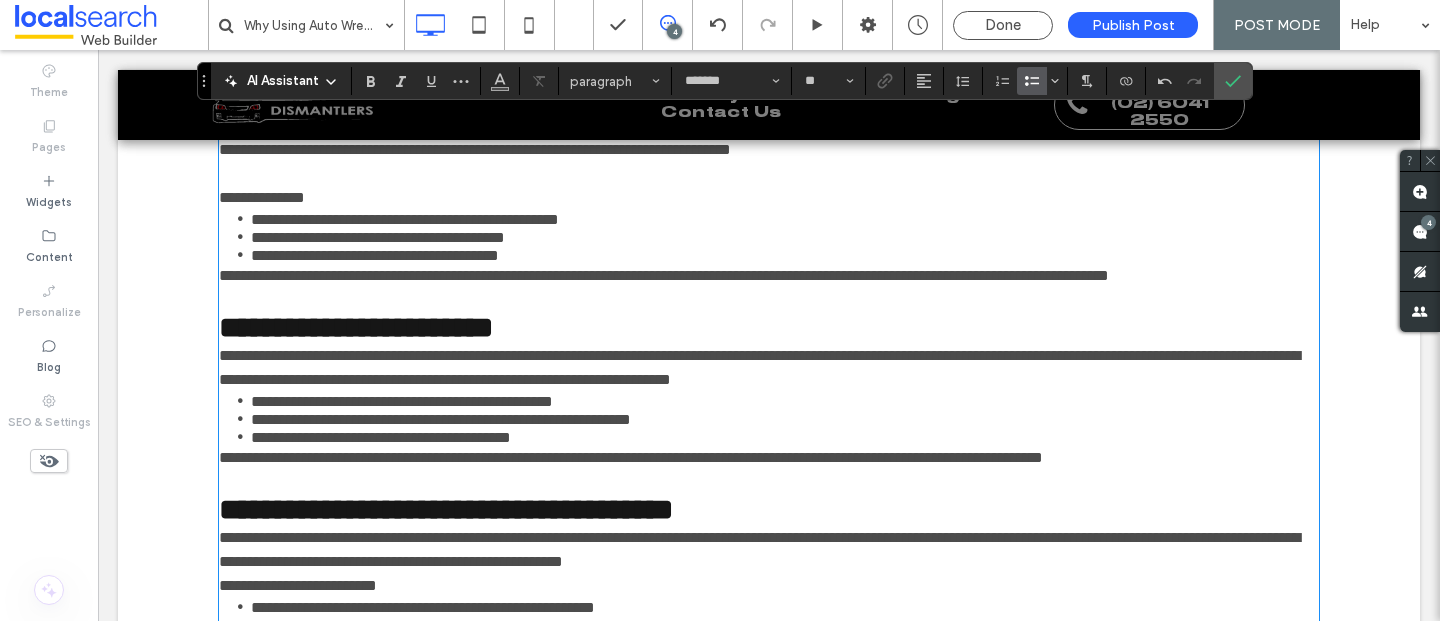 click on "**********" at bounding box center [405, 219] 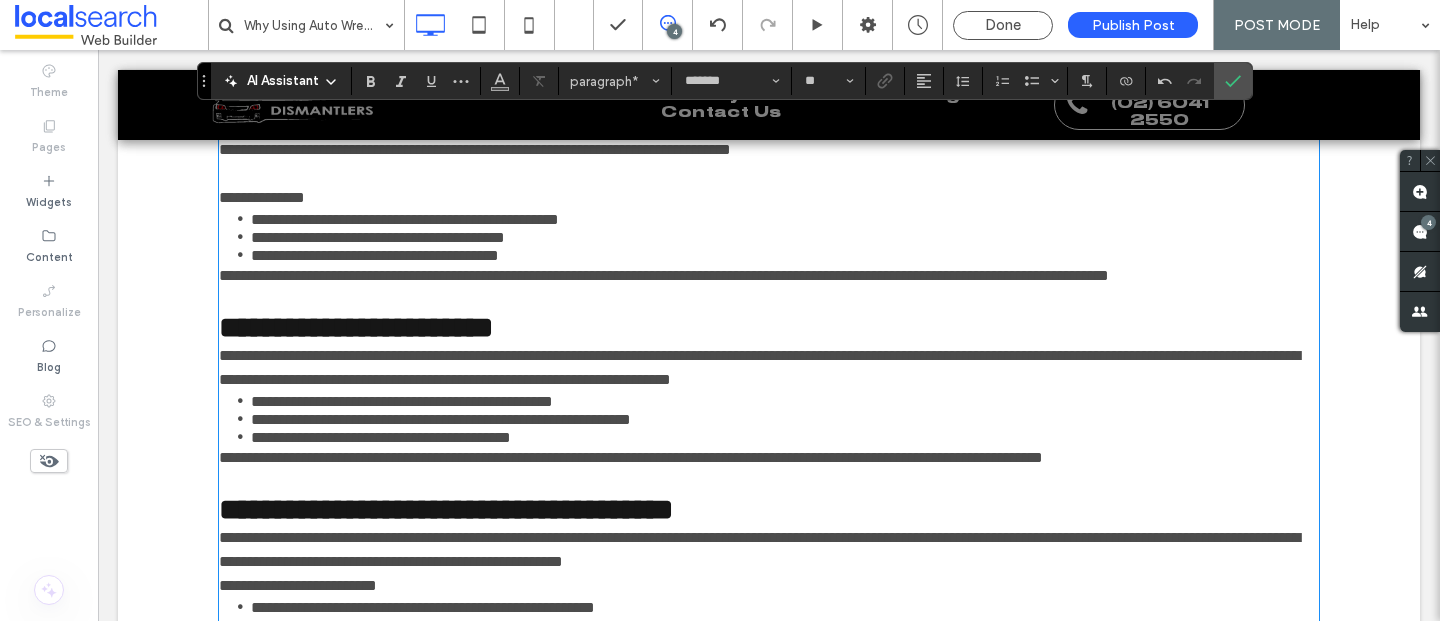 click on "**********" at bounding box center [769, 198] 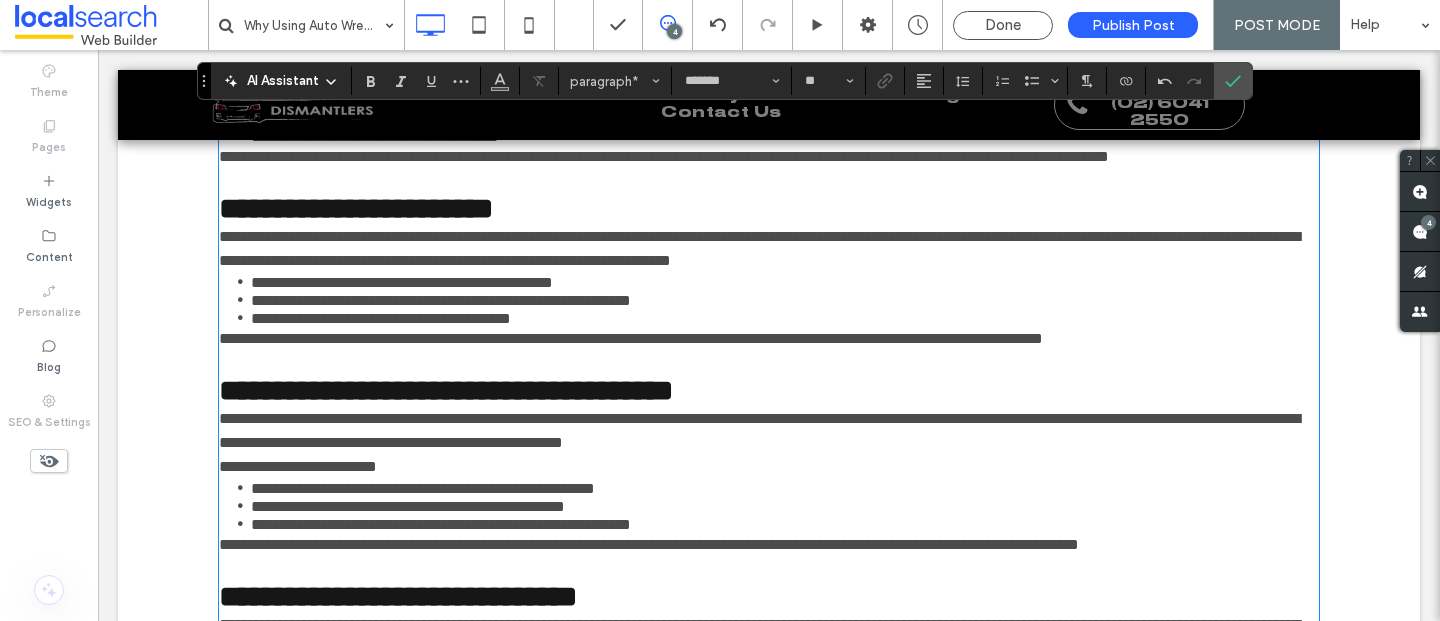 scroll, scrollTop: 2162, scrollLeft: 0, axis: vertical 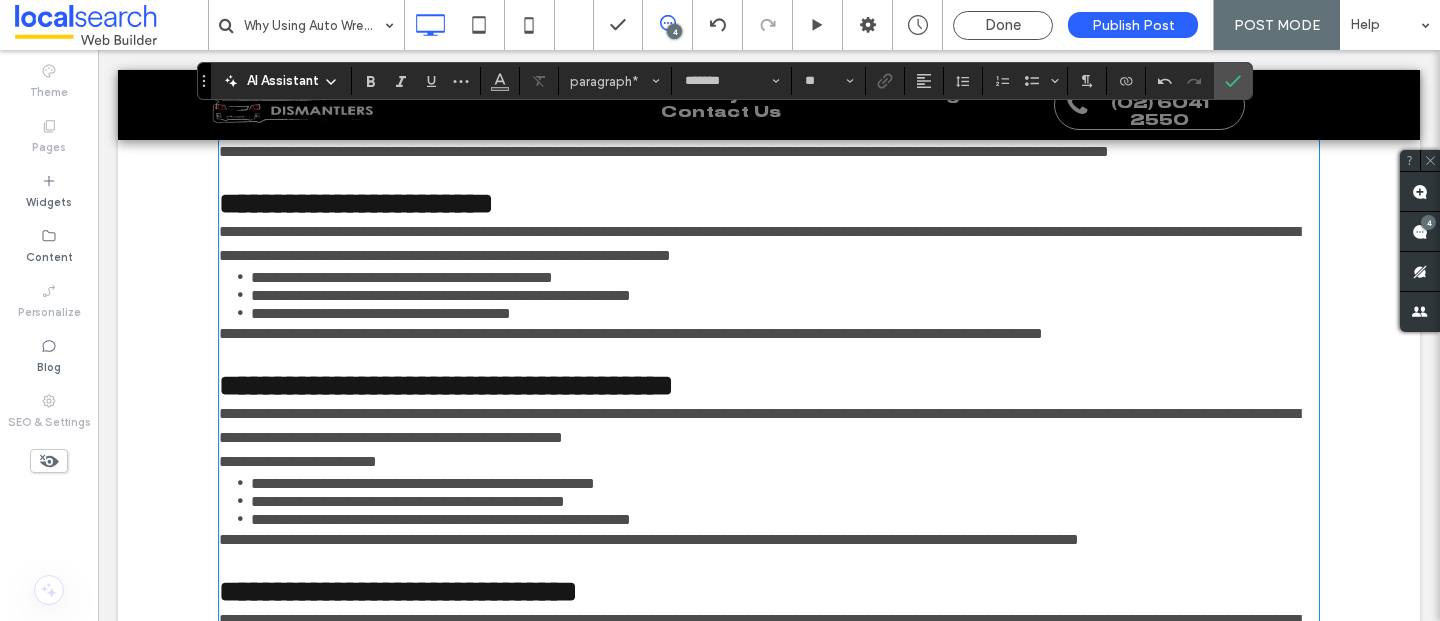 click on "**********" at bounding box center (664, 151) 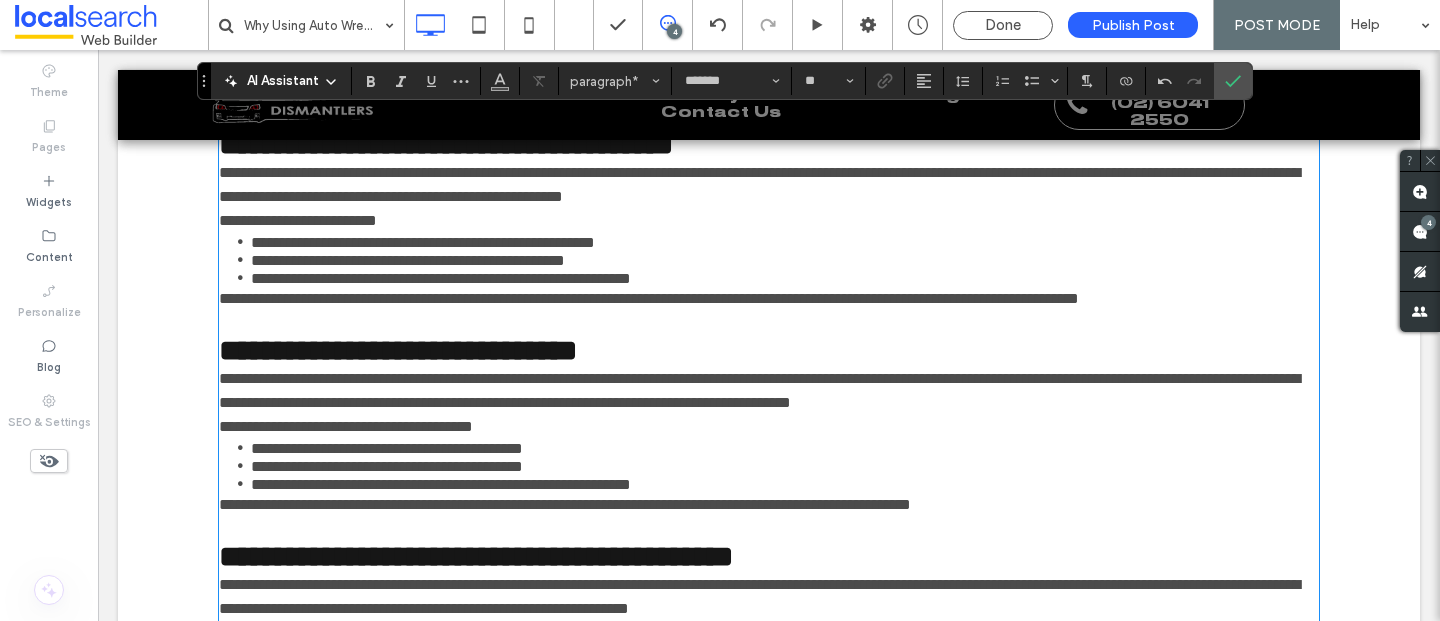 scroll, scrollTop: 2432, scrollLeft: 0, axis: vertical 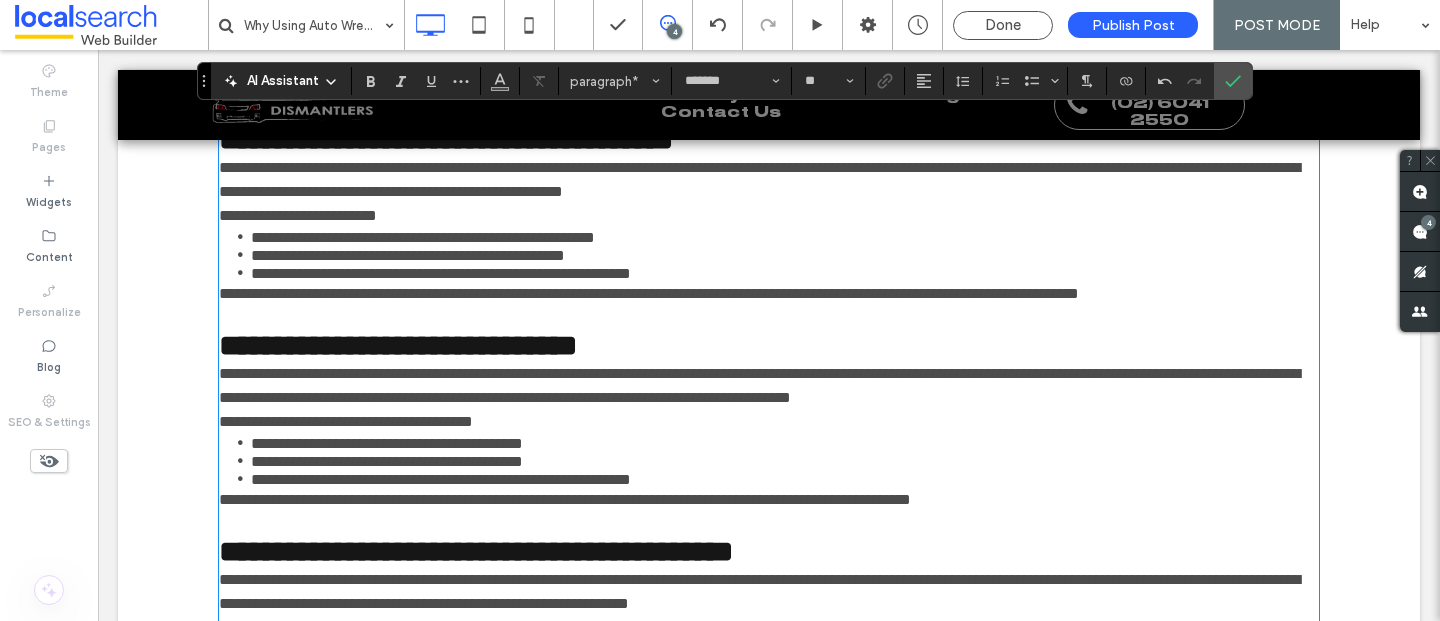 click on "**********" at bounding box center [759, -3] 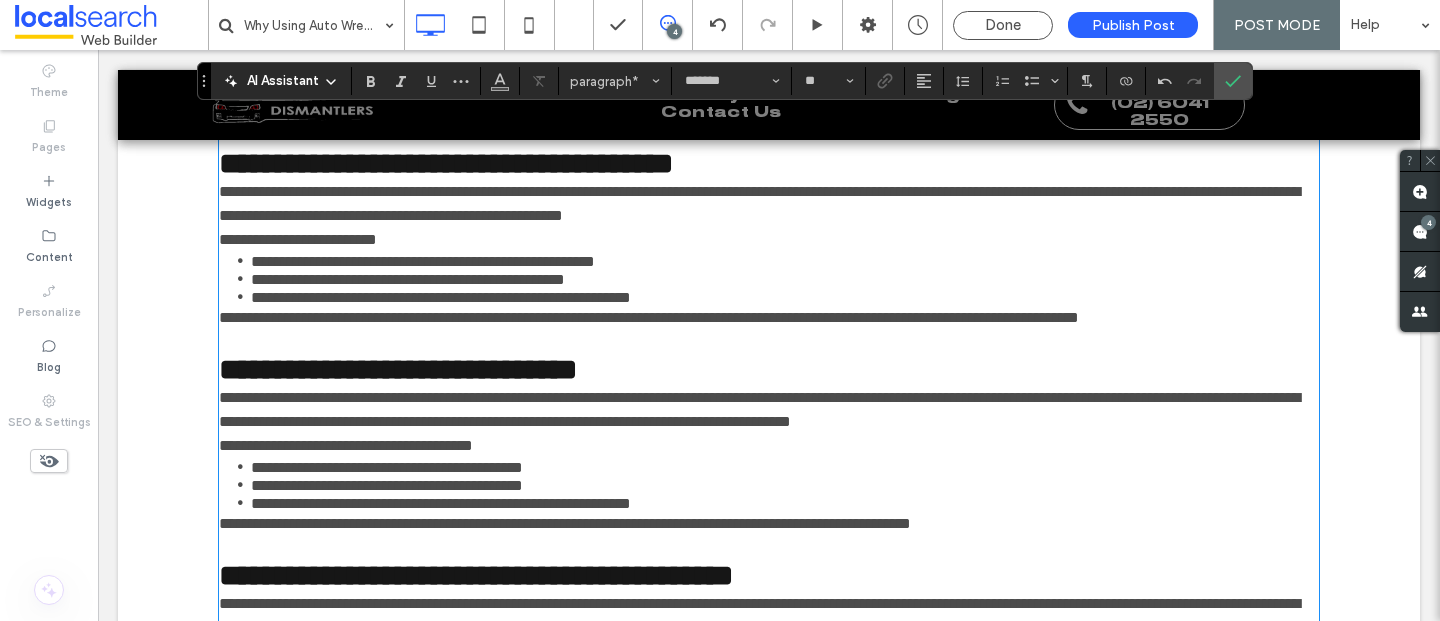 click on "**********" at bounding box center (769, 22) 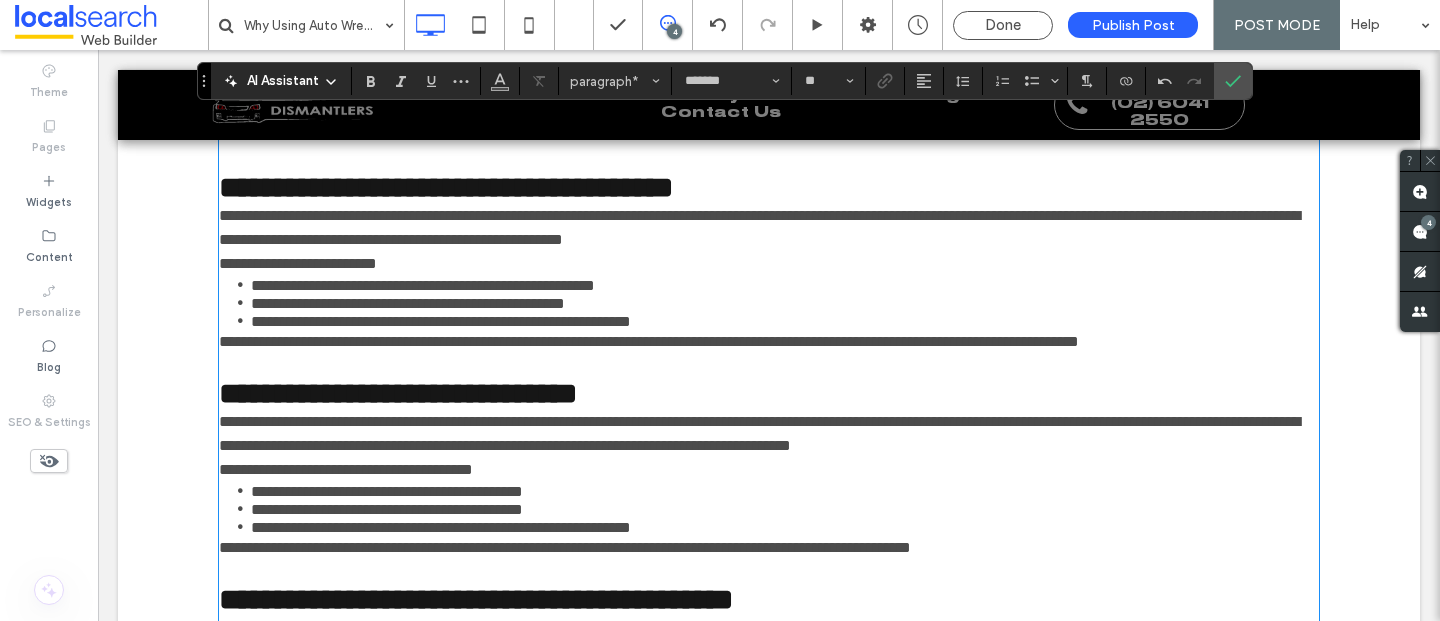 click on "**********" at bounding box center (631, 135) 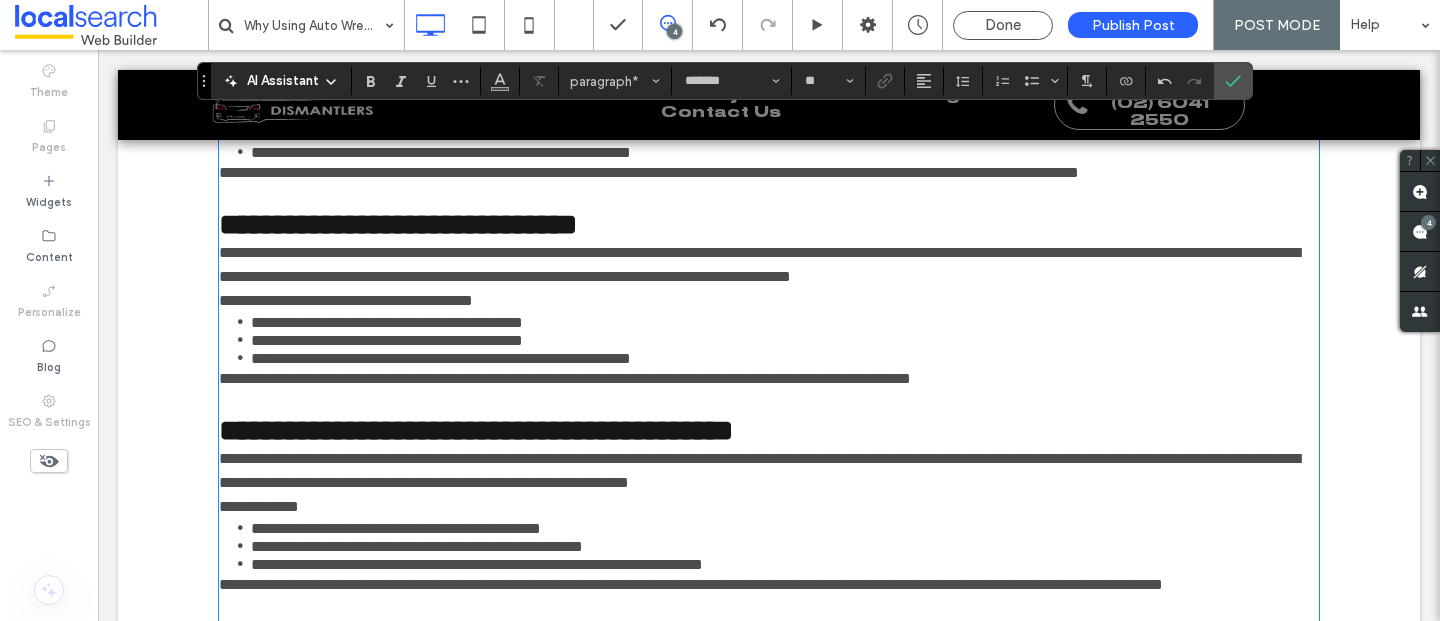scroll, scrollTop: 2638, scrollLeft: 0, axis: vertical 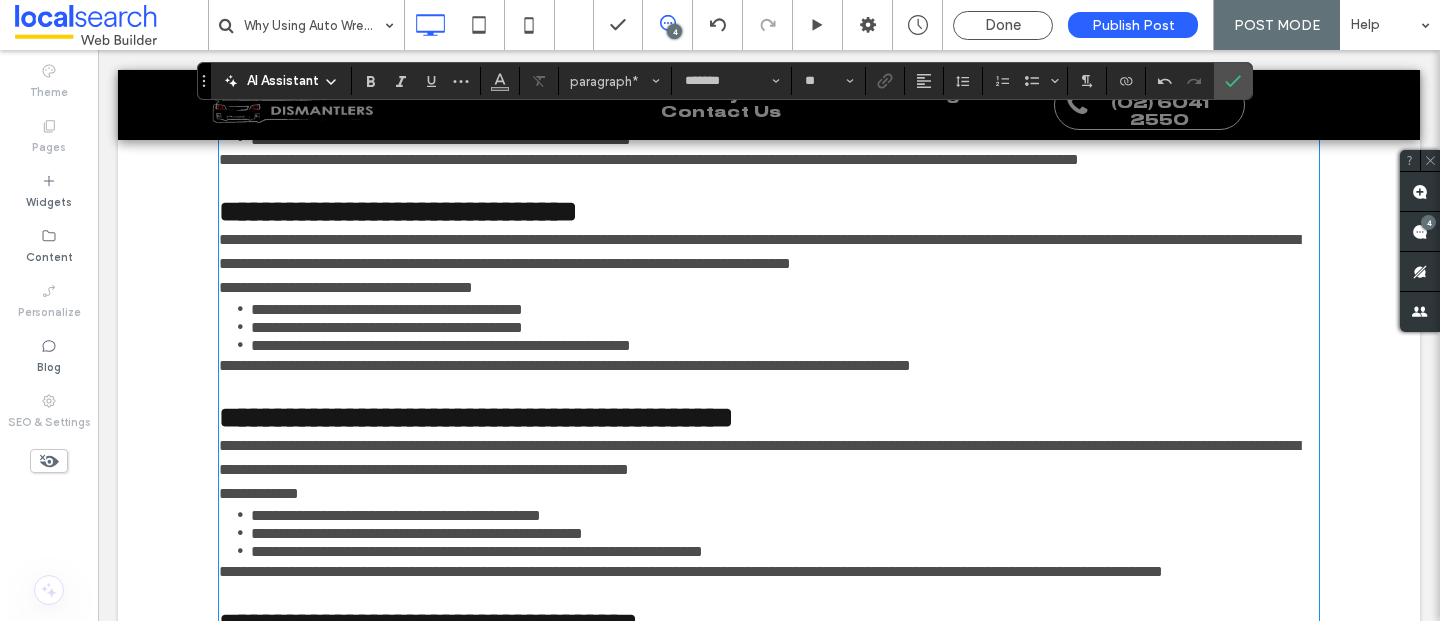 click on "**********" at bounding box center [759, 45] 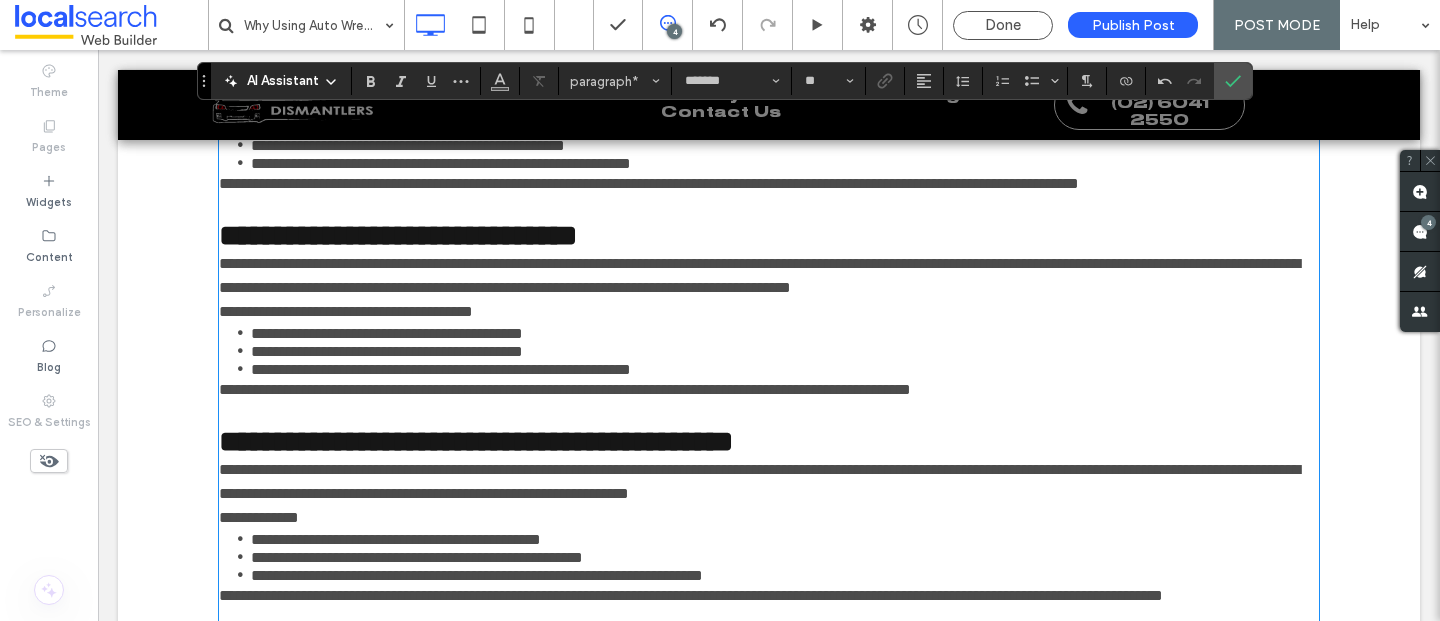 click on "**********" at bounding box center (769, 70) 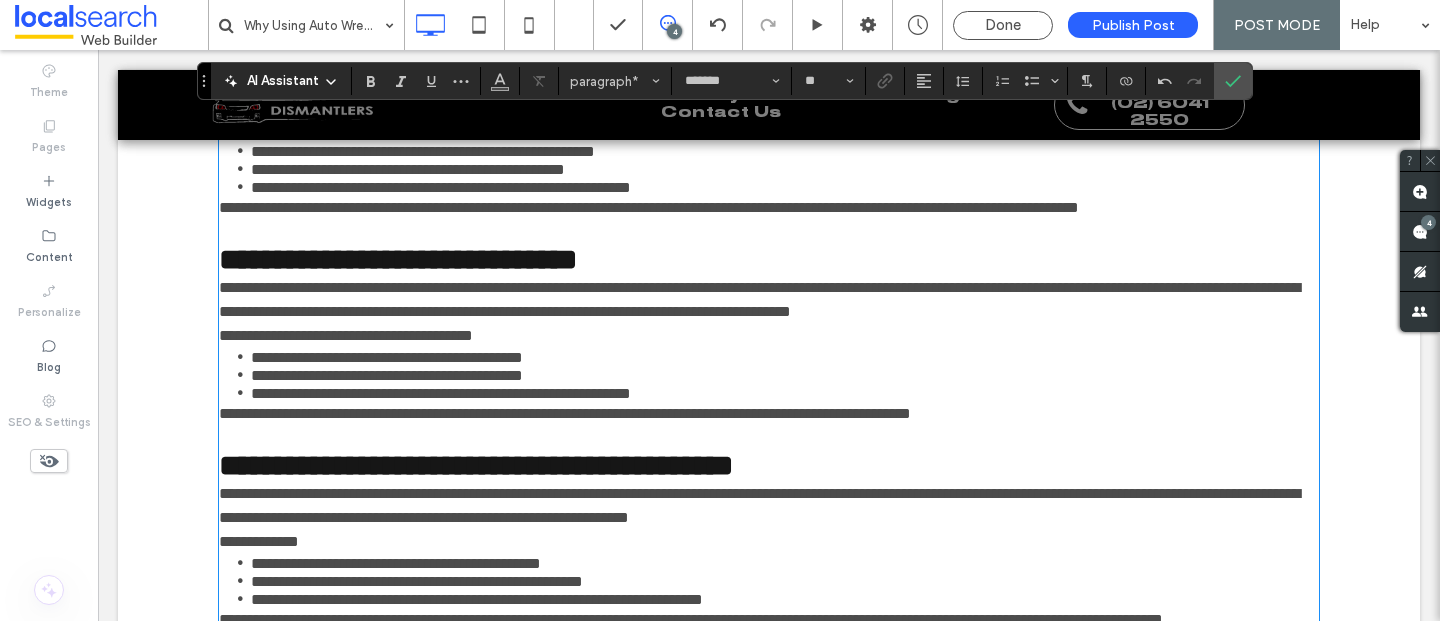 click on "**********" at bounding box center [769, 130] 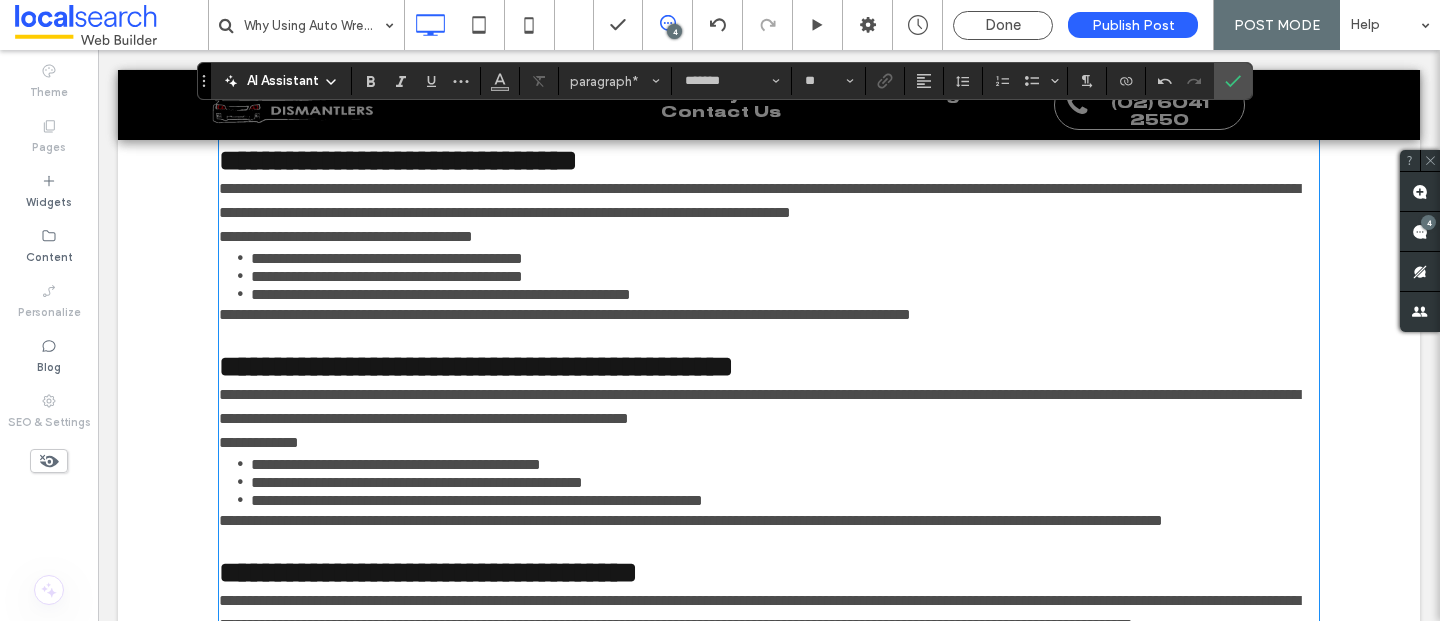 scroll, scrollTop: 2762, scrollLeft: 0, axis: vertical 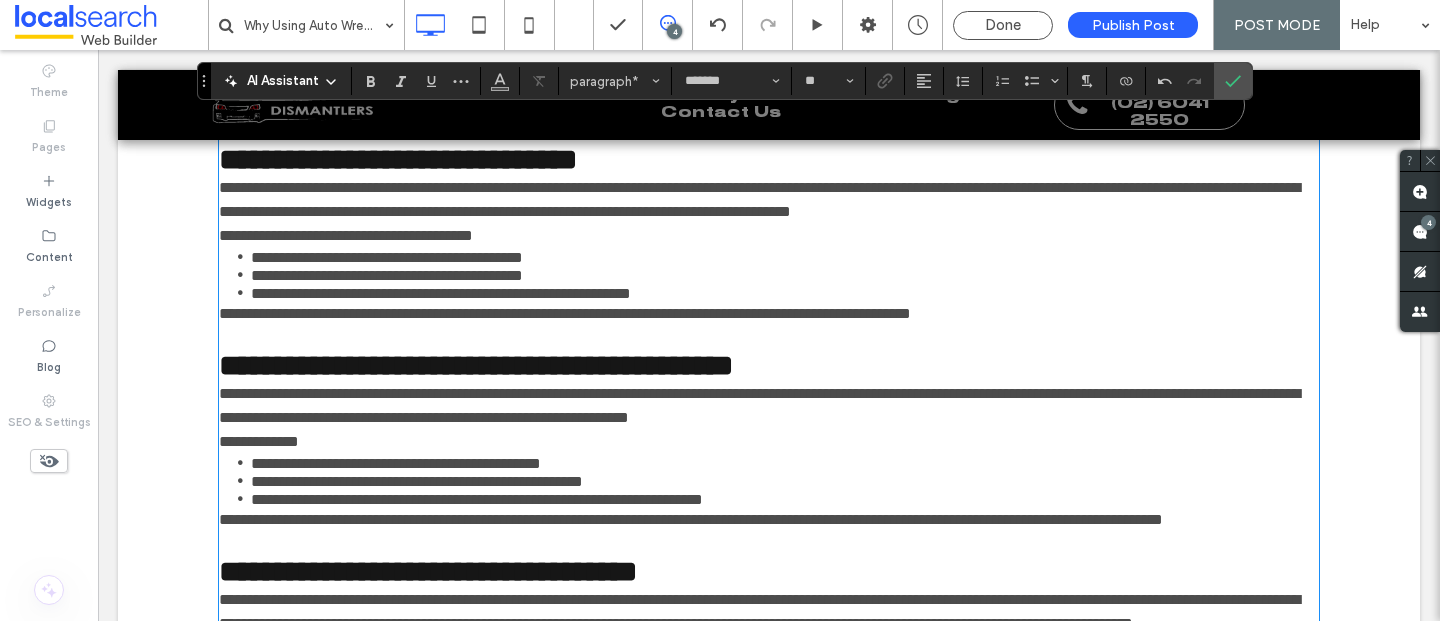 click on "**********" at bounding box center [649, 107] 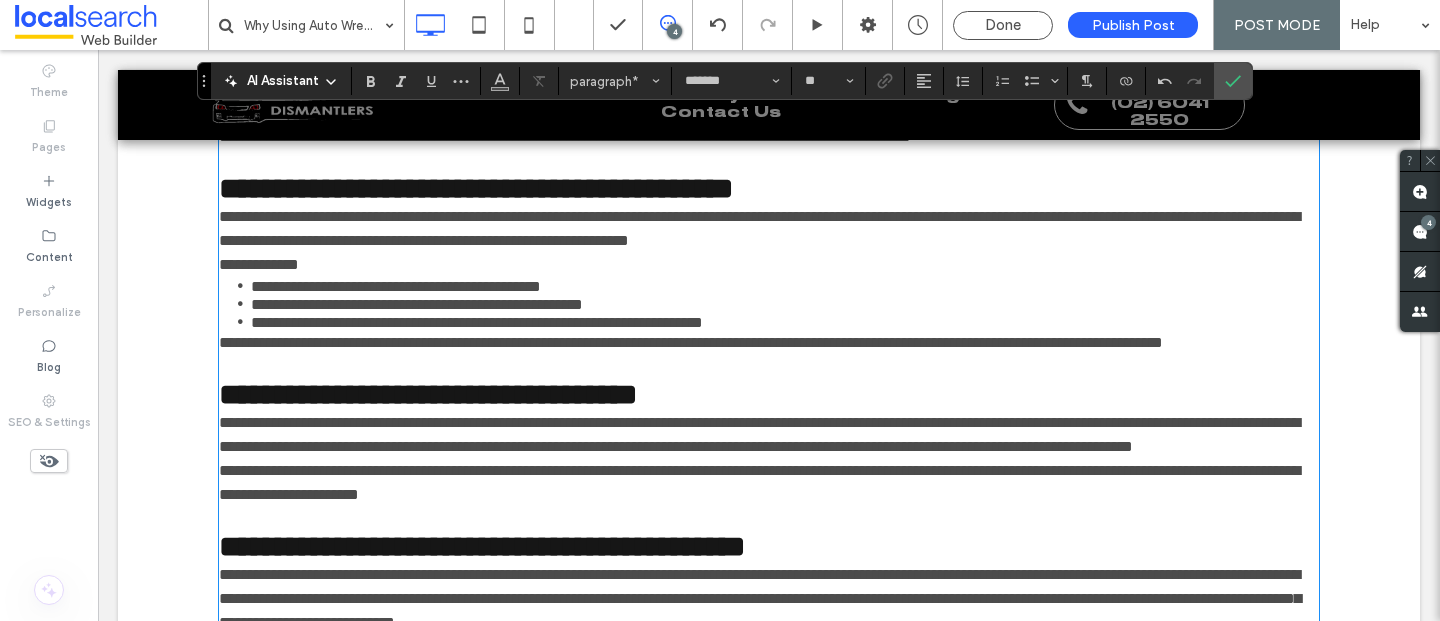 scroll, scrollTop: 2976, scrollLeft: 0, axis: vertical 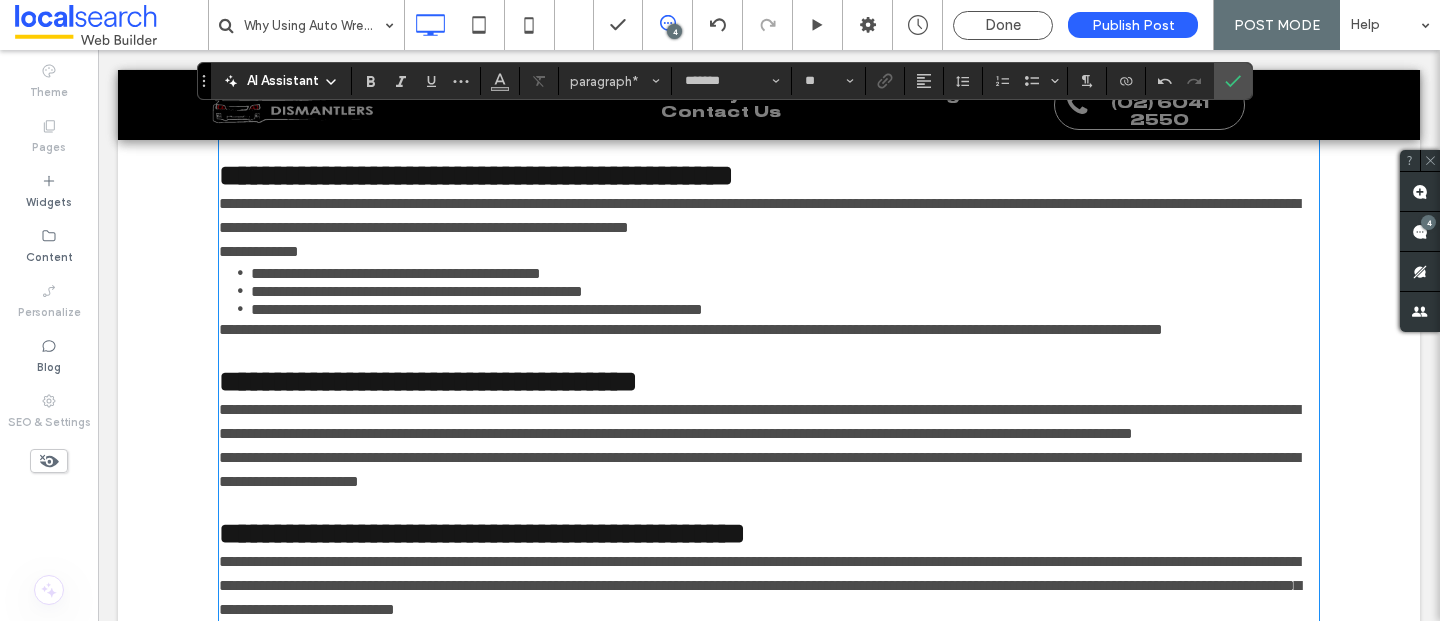 click on "**********" at bounding box center [759, 9] 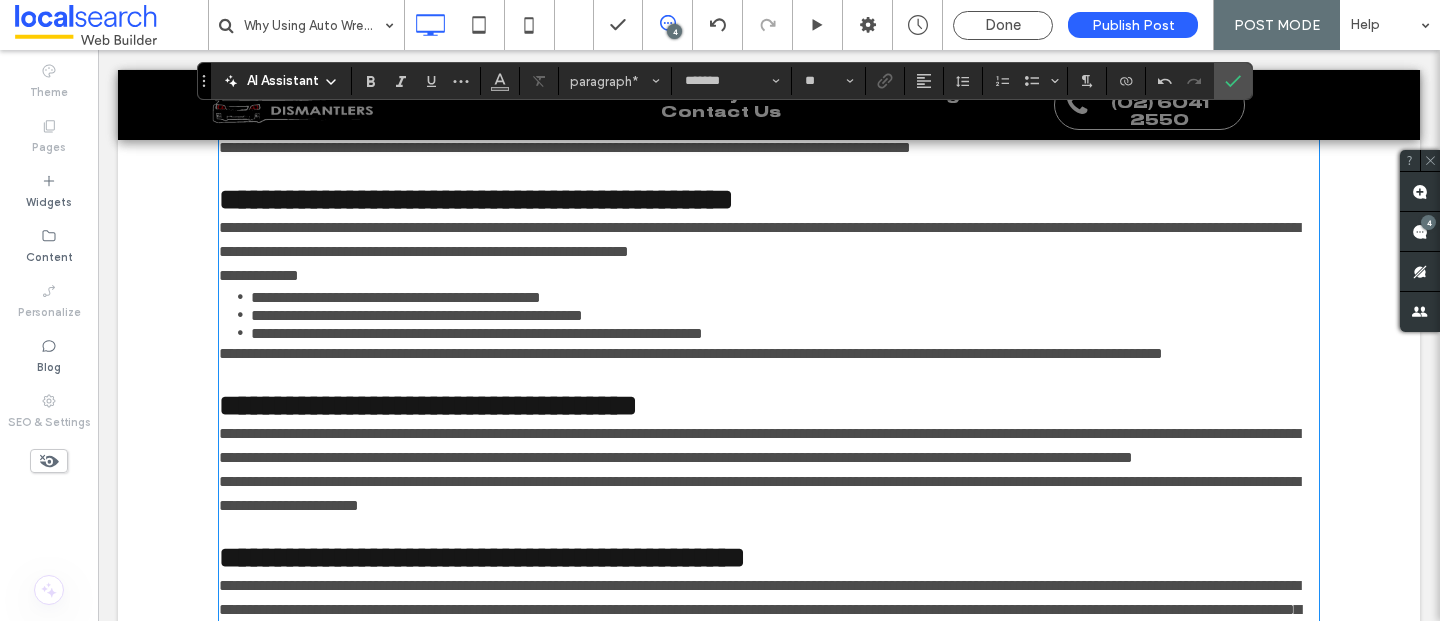 click on "**********" at bounding box center [769, 34] 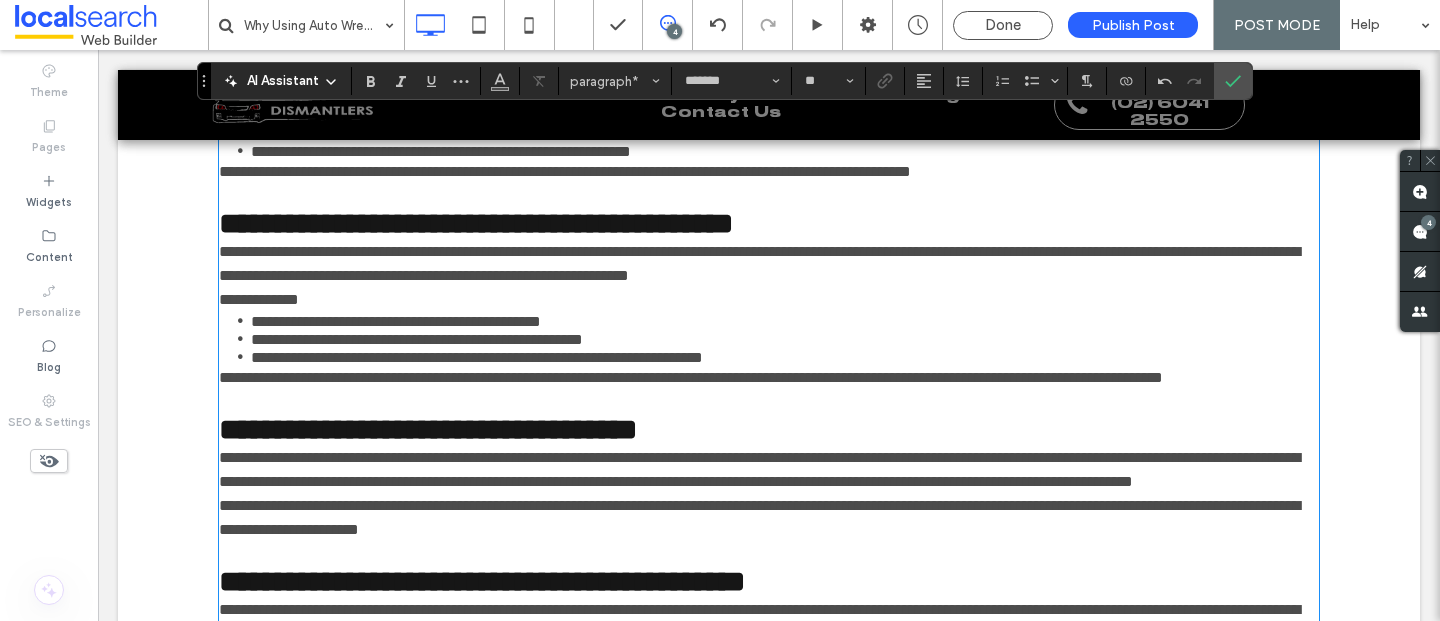 click on "**********" at bounding box center (769, 94) 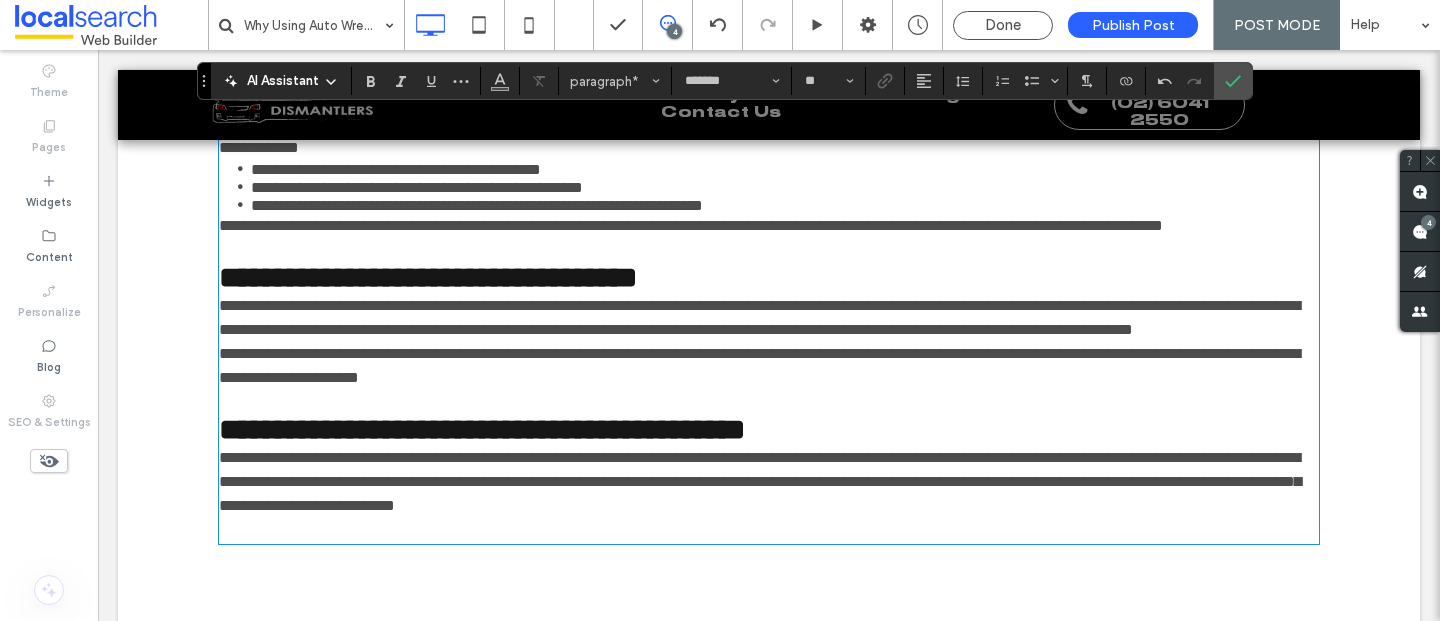 scroll, scrollTop: 3154, scrollLeft: 0, axis: vertical 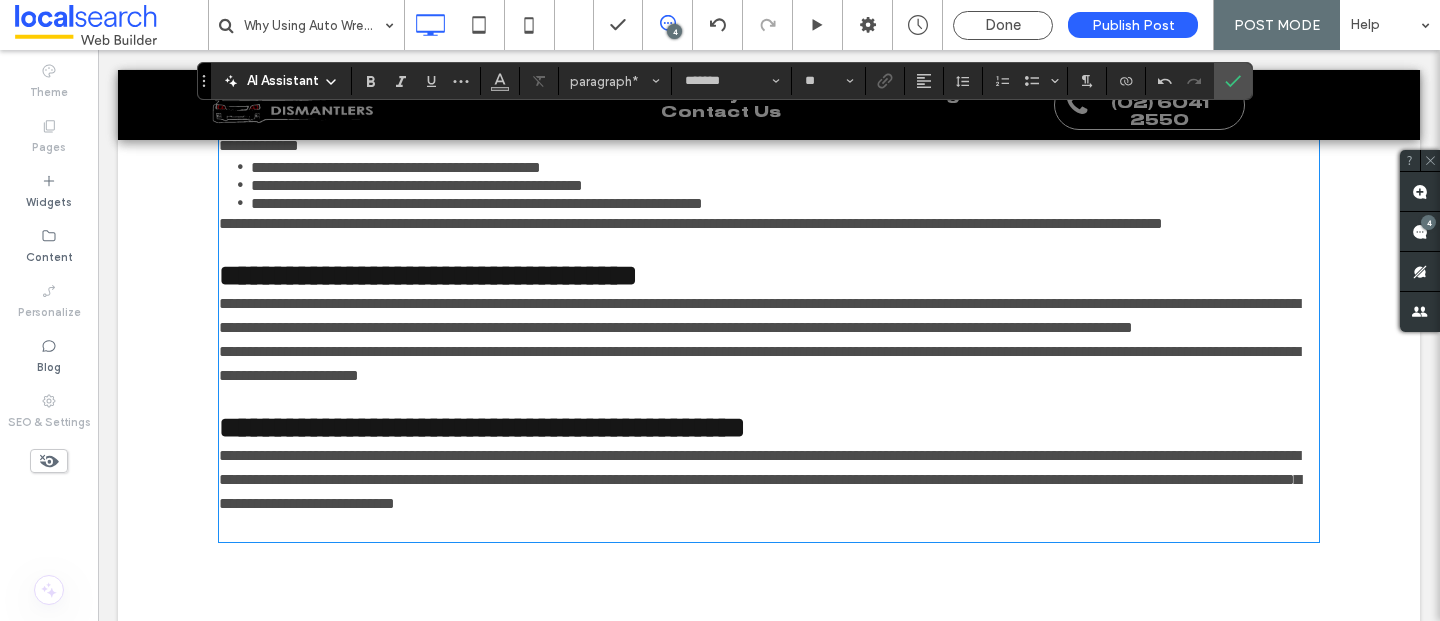 click on "**********" at bounding box center [565, 17] 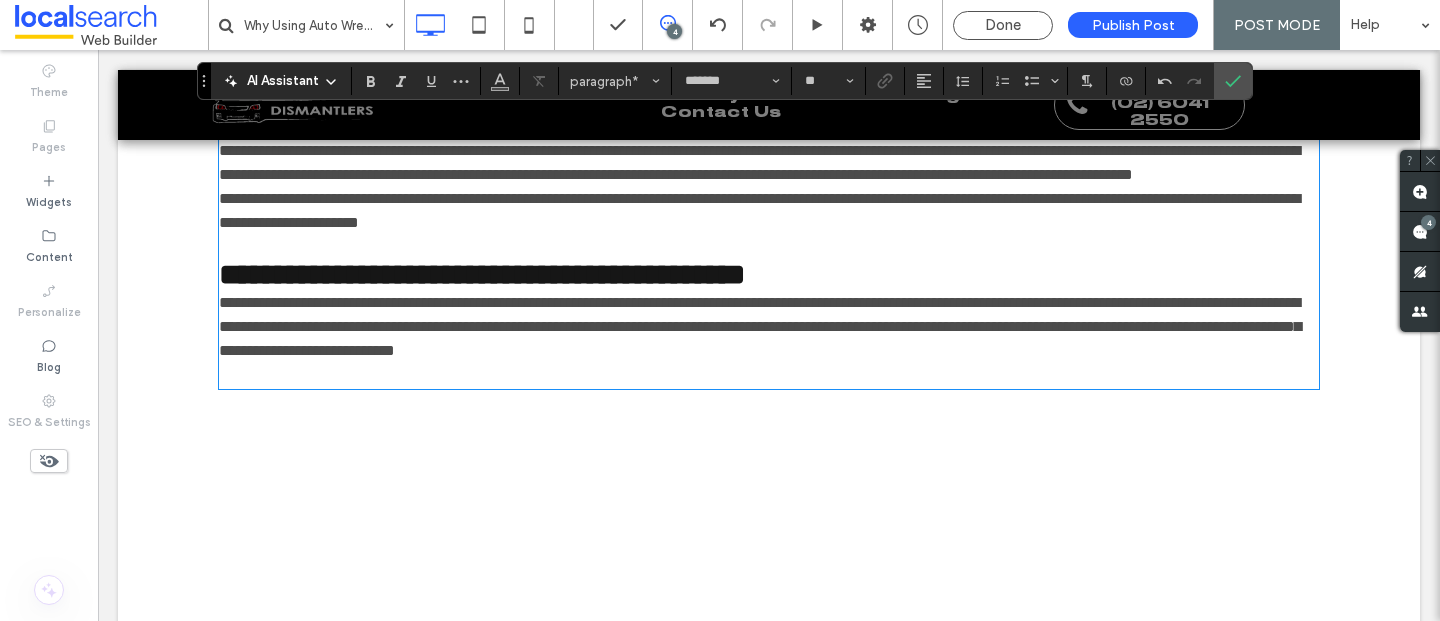 scroll, scrollTop: 3335, scrollLeft: 0, axis: vertical 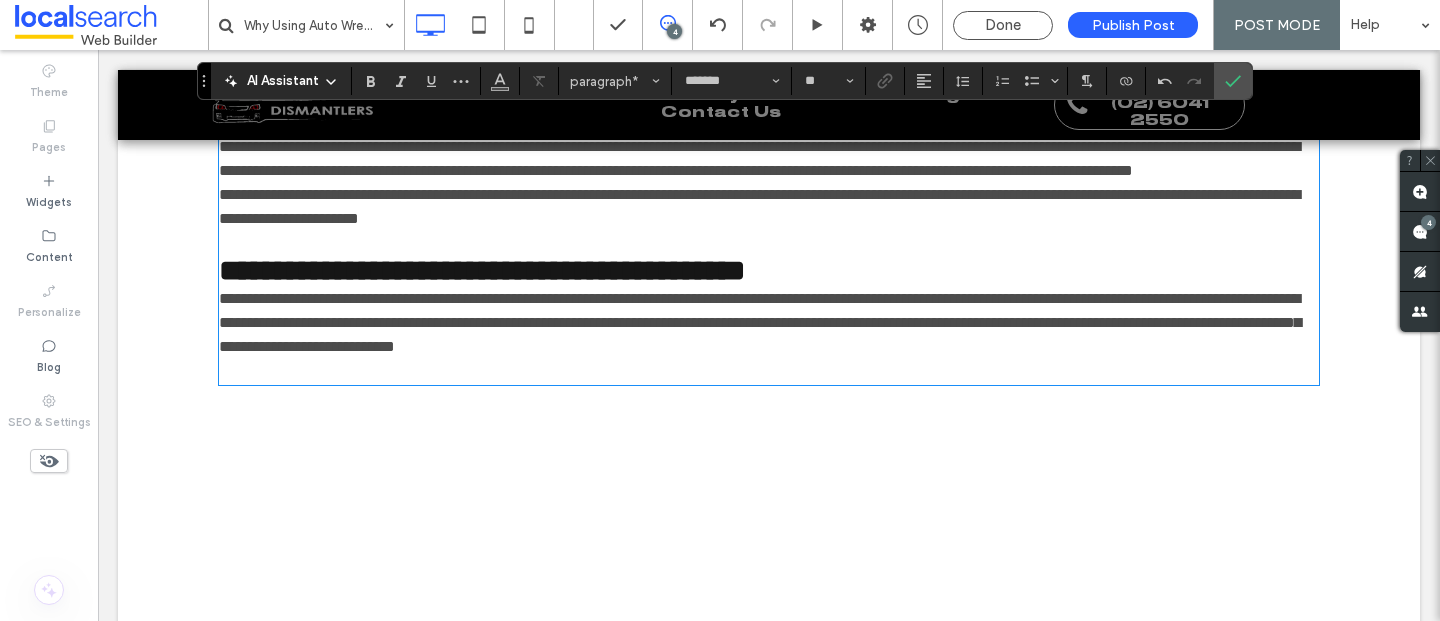 click on "**********" at bounding box center [759, -48] 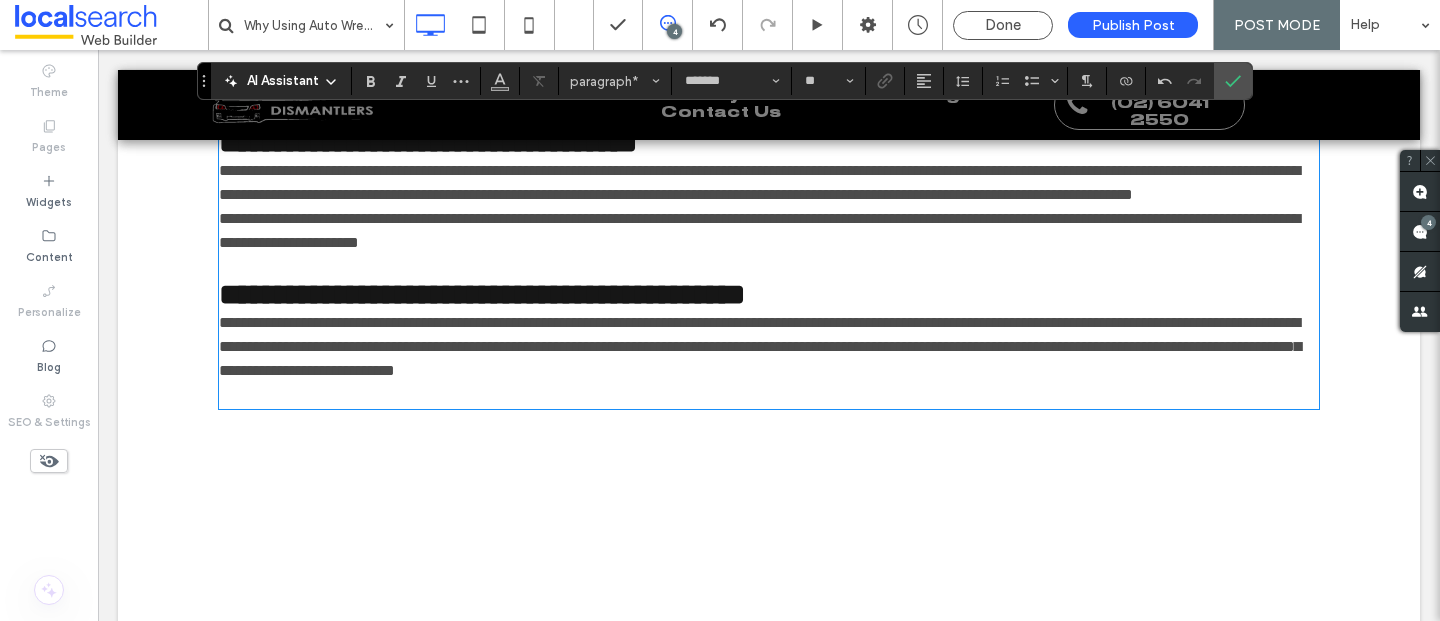 click on "**********" at bounding box center [769, -23] 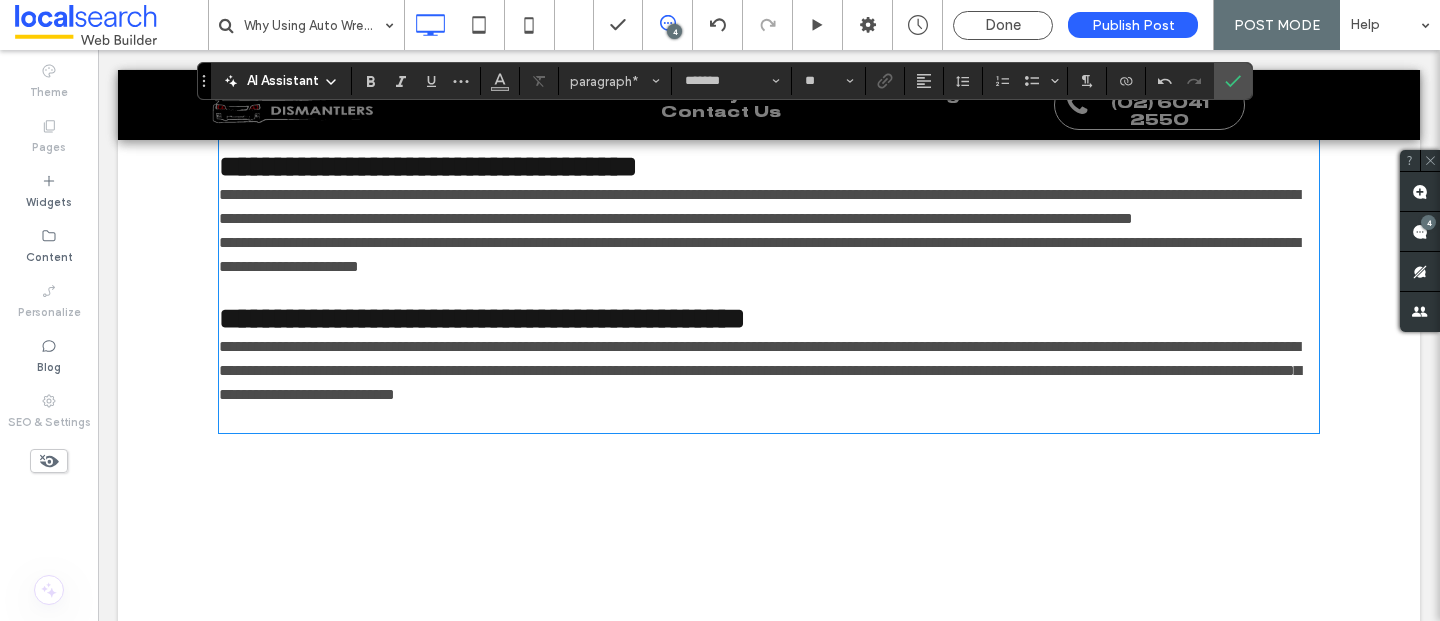 click on "**********" at bounding box center [769, 37] 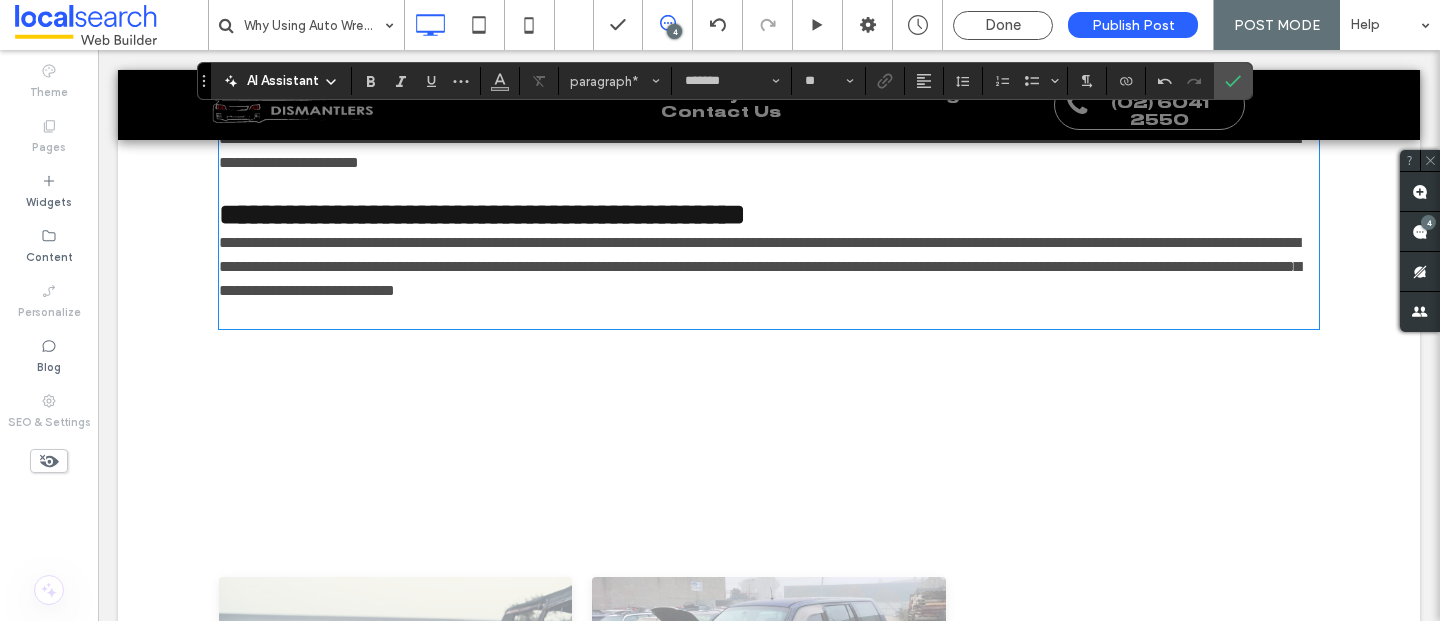 scroll, scrollTop: 3472, scrollLeft: 0, axis: vertical 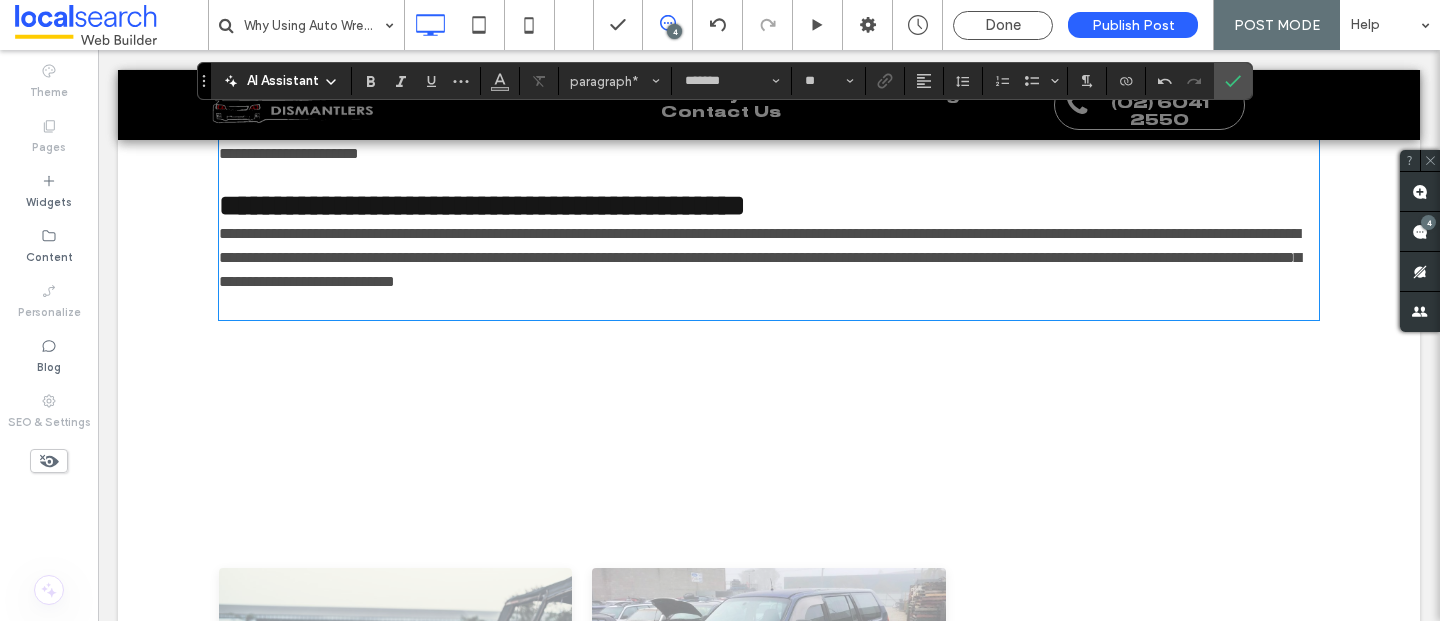 click on "**********" at bounding box center (691, 1) 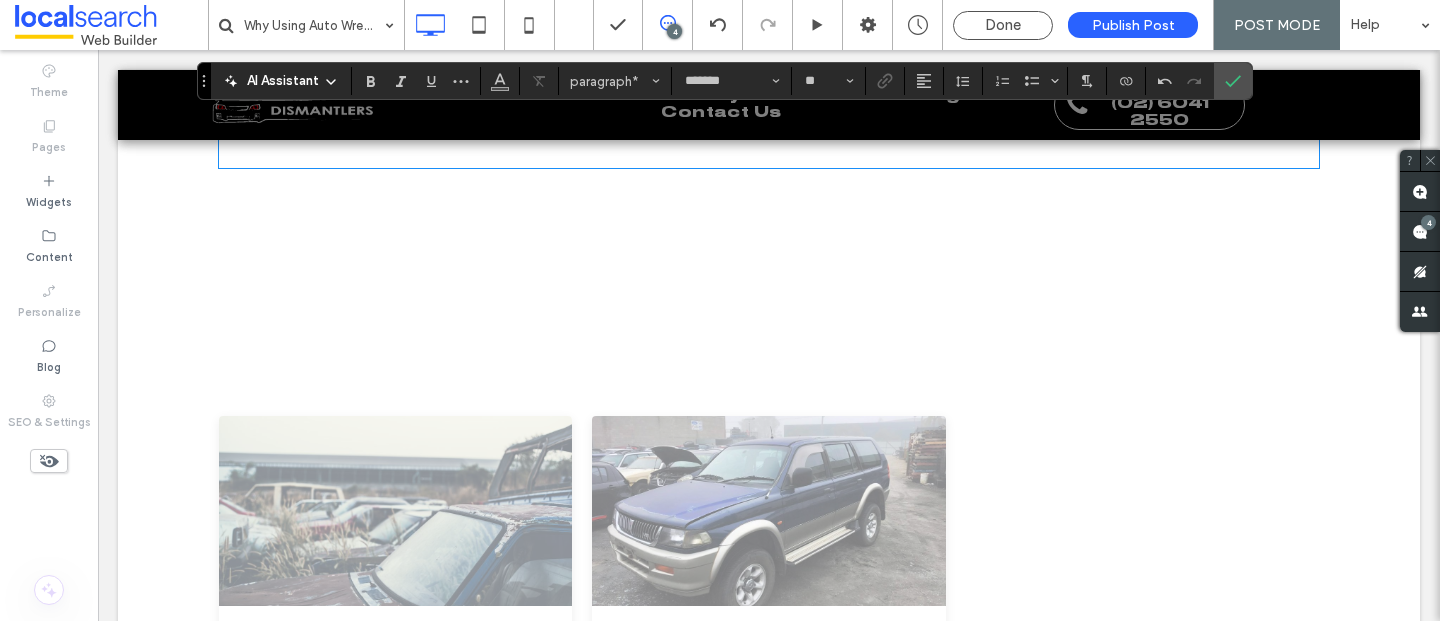 scroll, scrollTop: 3650, scrollLeft: 0, axis: vertical 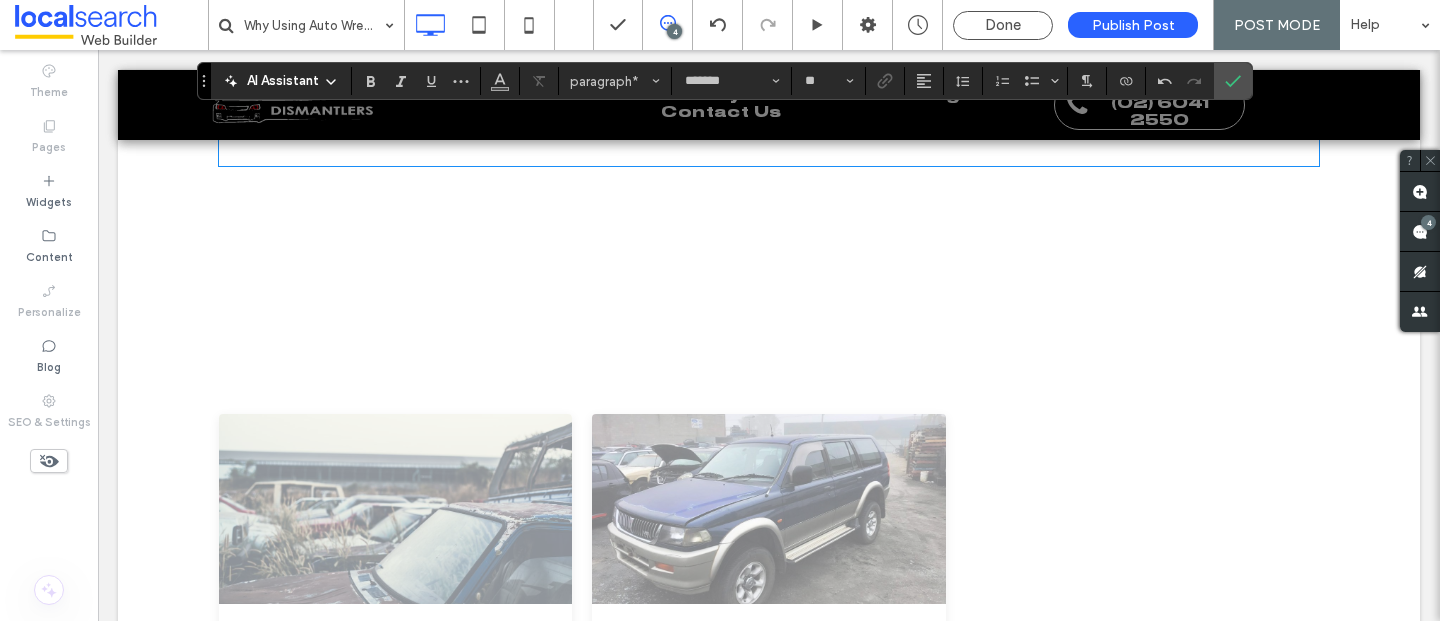 click on "**********" at bounding box center [759, -61] 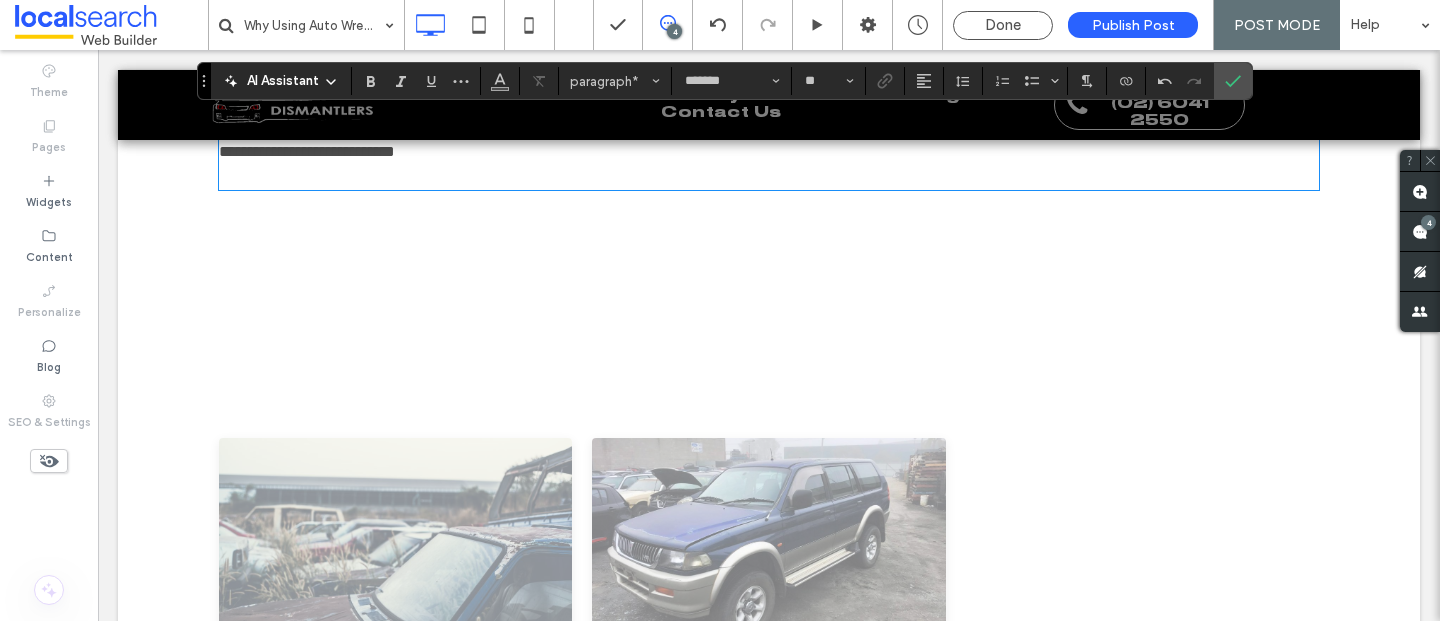 click on "**********" at bounding box center [769, -36] 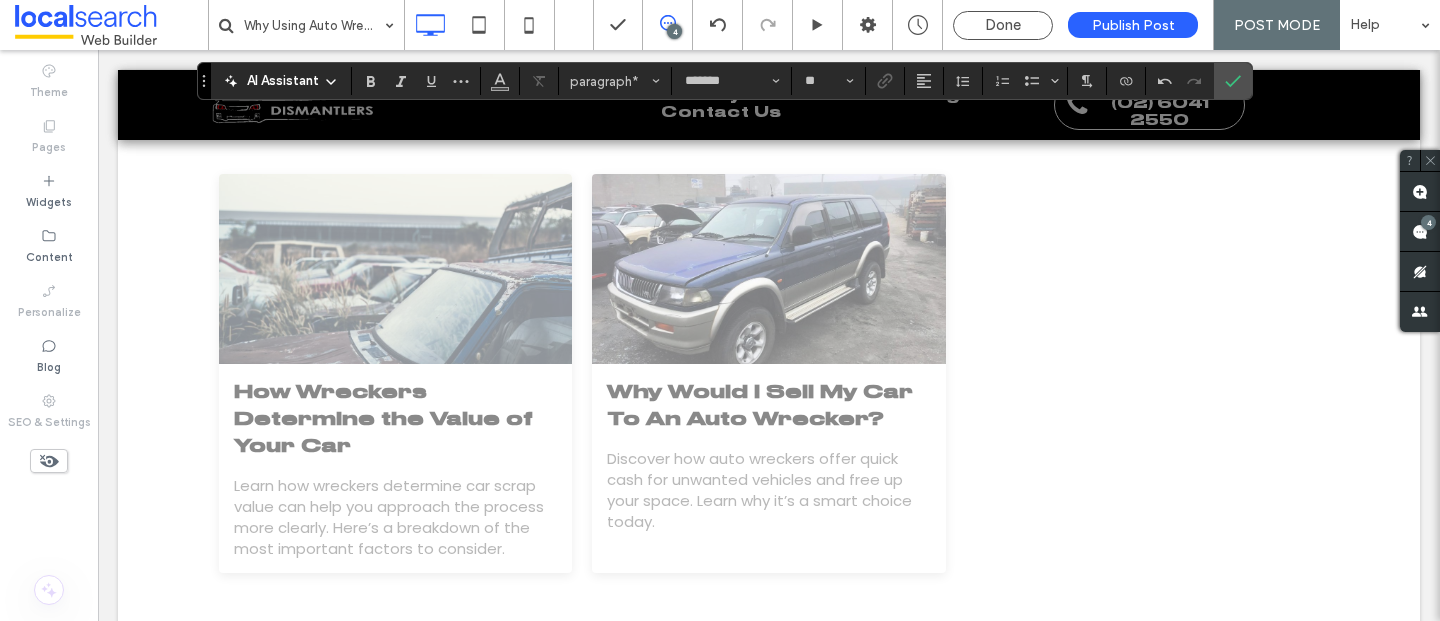 scroll, scrollTop: 3954, scrollLeft: 0, axis: vertical 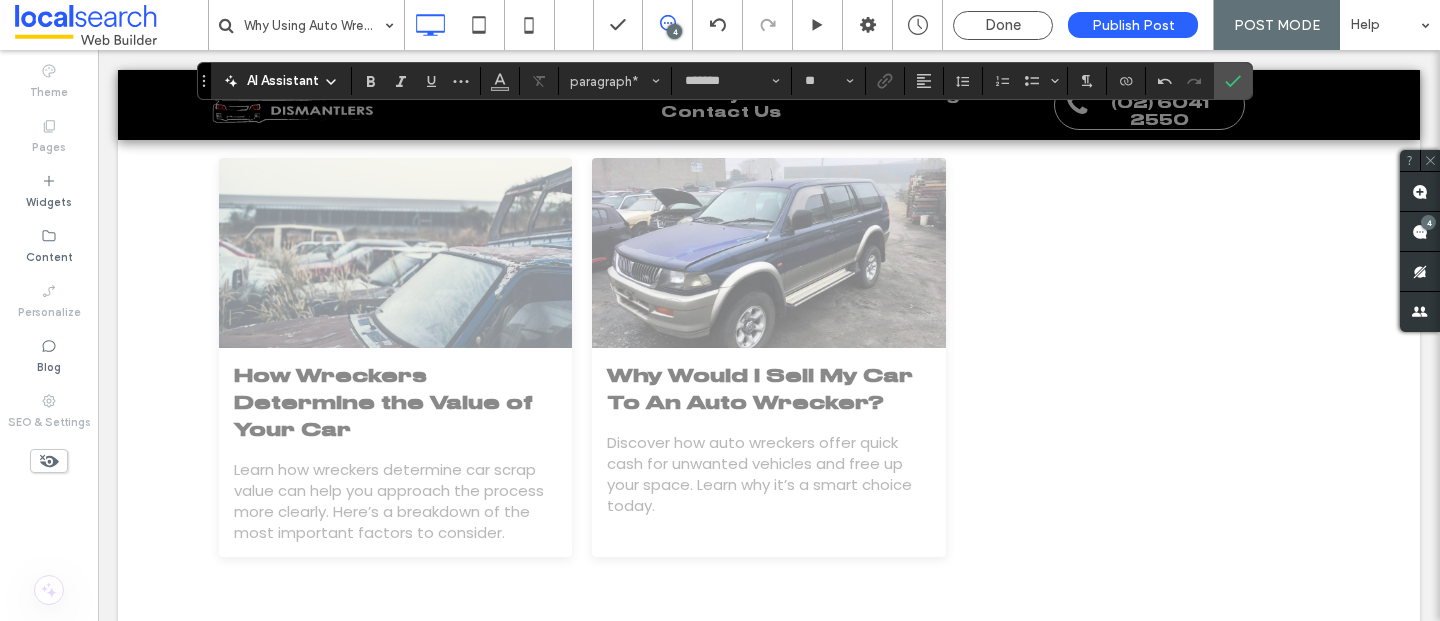 click on "**********" at bounding box center [760, -153] 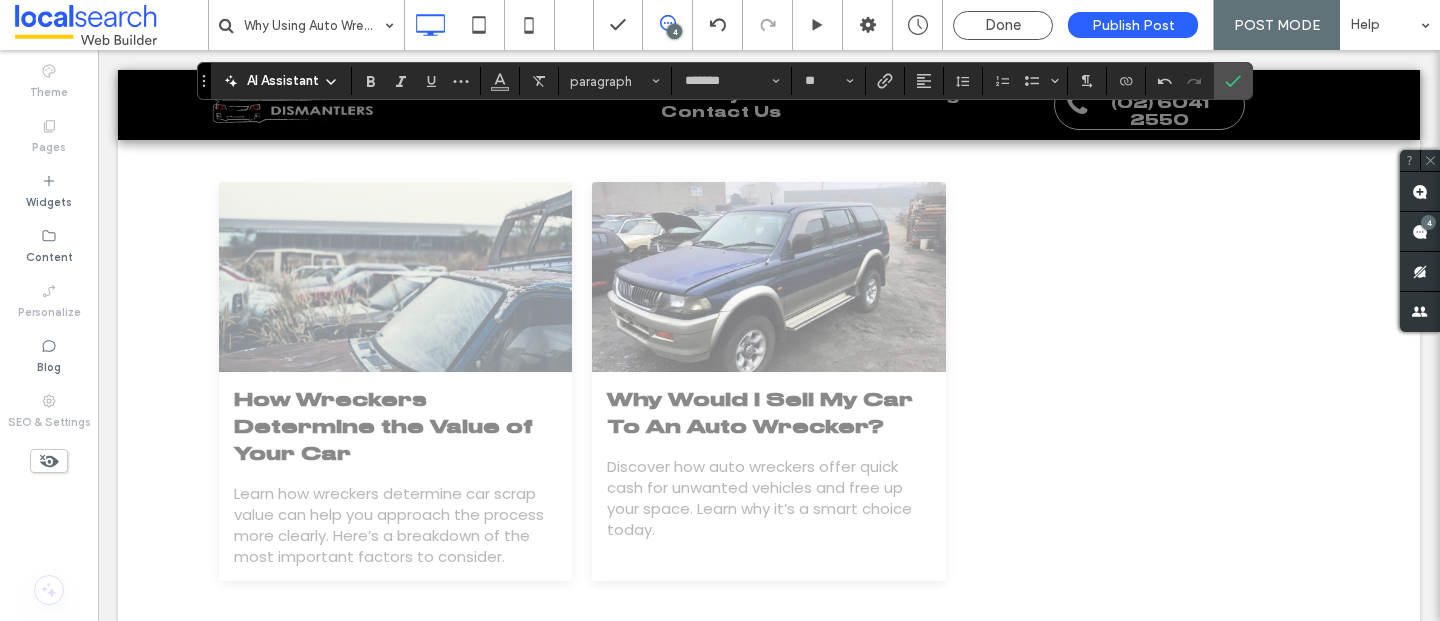 drag, startPoint x: 448, startPoint y: 342, endPoint x: 246, endPoint y: 336, distance: 202.0891 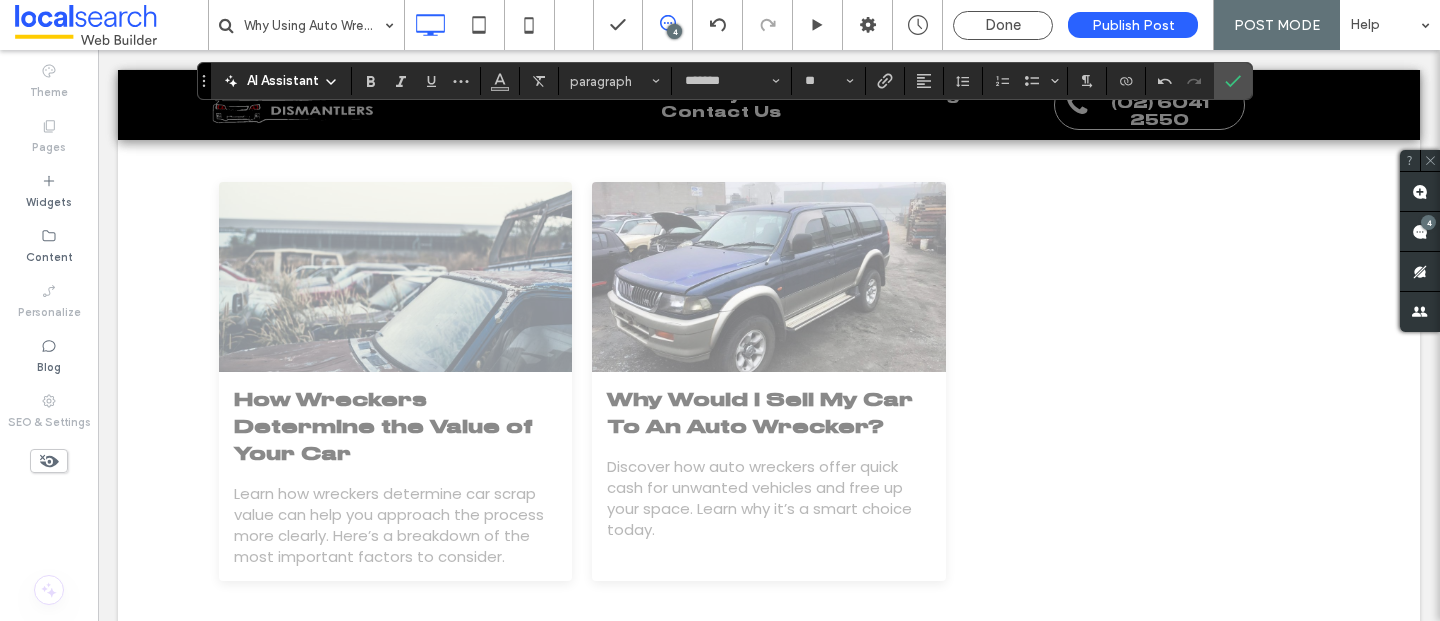 drag, startPoint x: 625, startPoint y: 393, endPoint x: 541, endPoint y: 398, distance: 84.14868 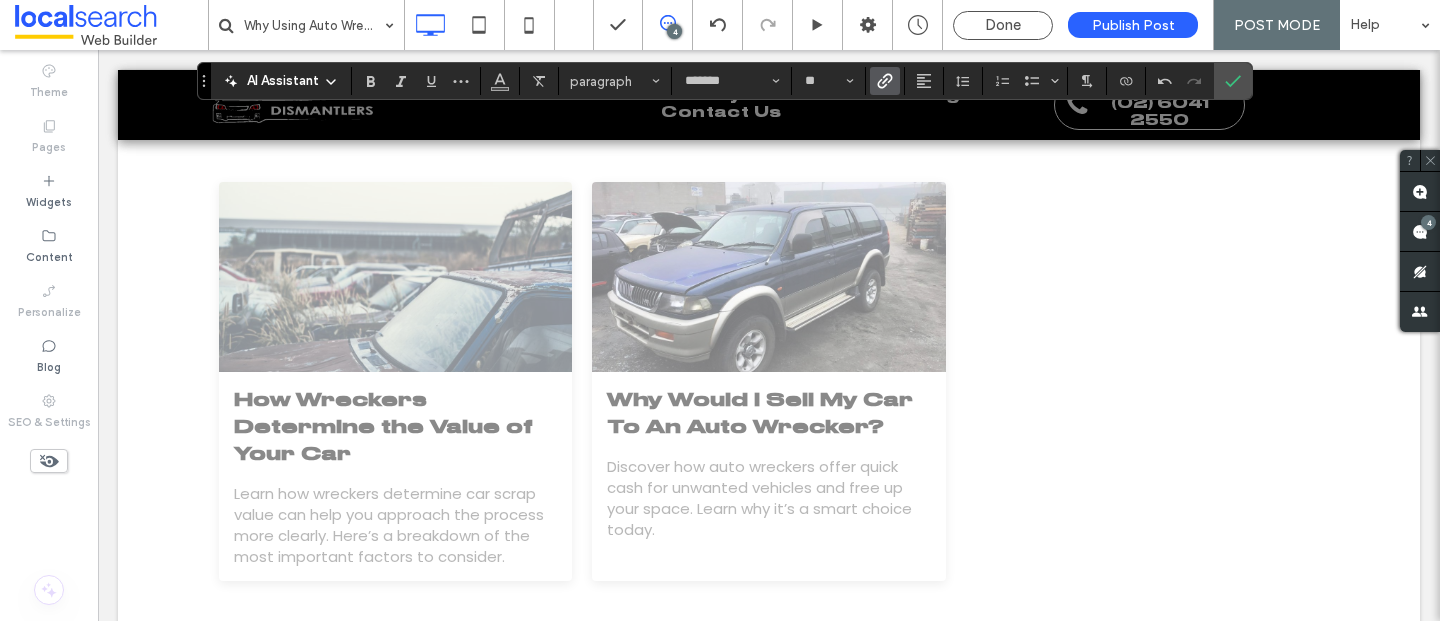 click 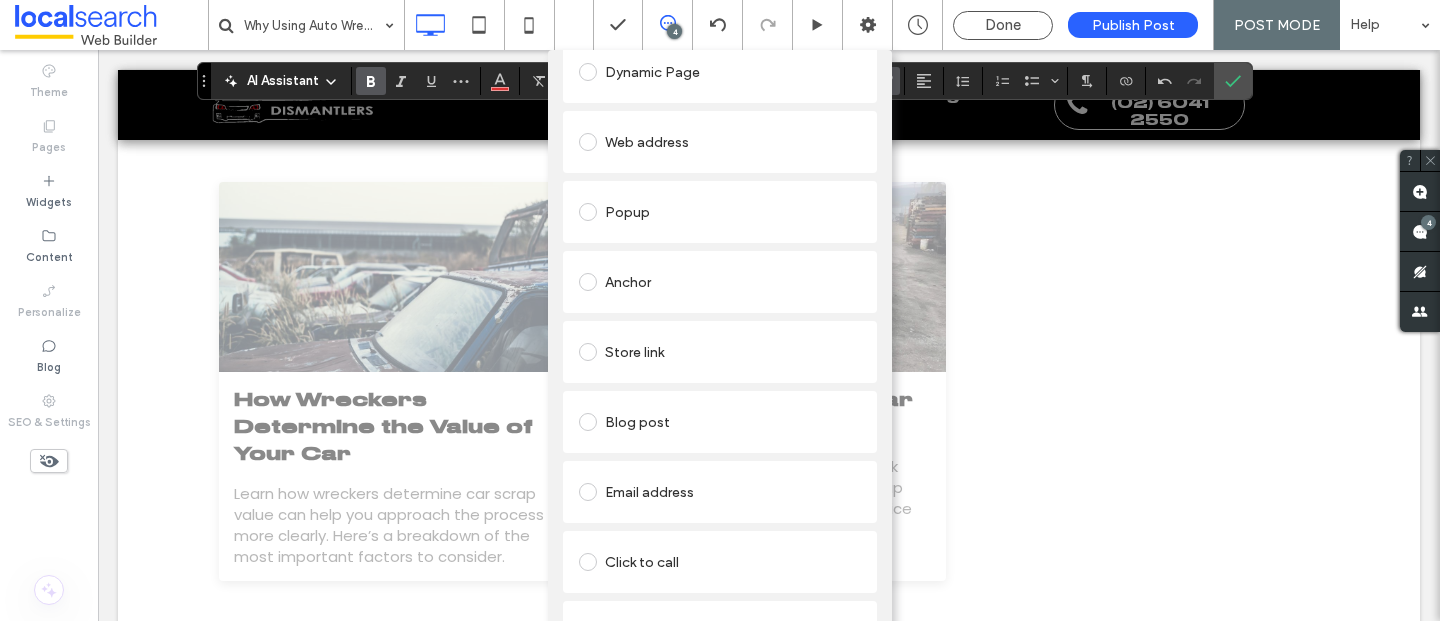 scroll, scrollTop: 315, scrollLeft: 0, axis: vertical 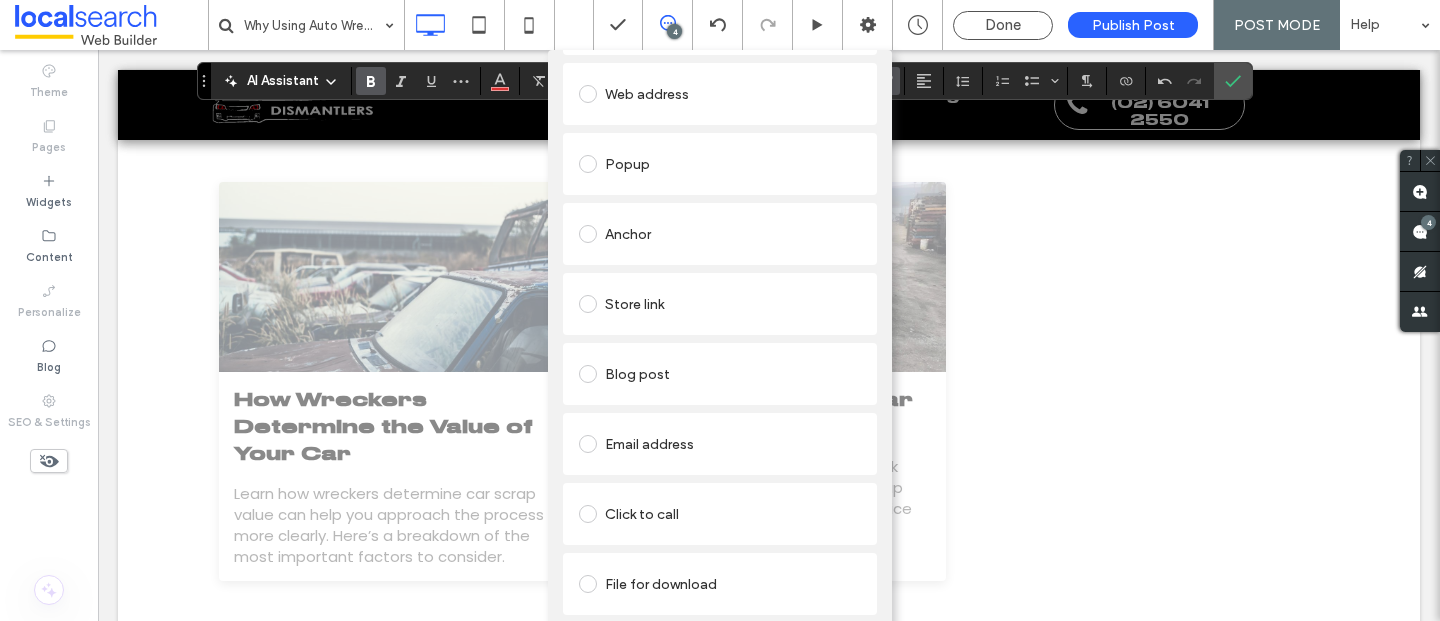 click on "Click to call" at bounding box center [720, 514] 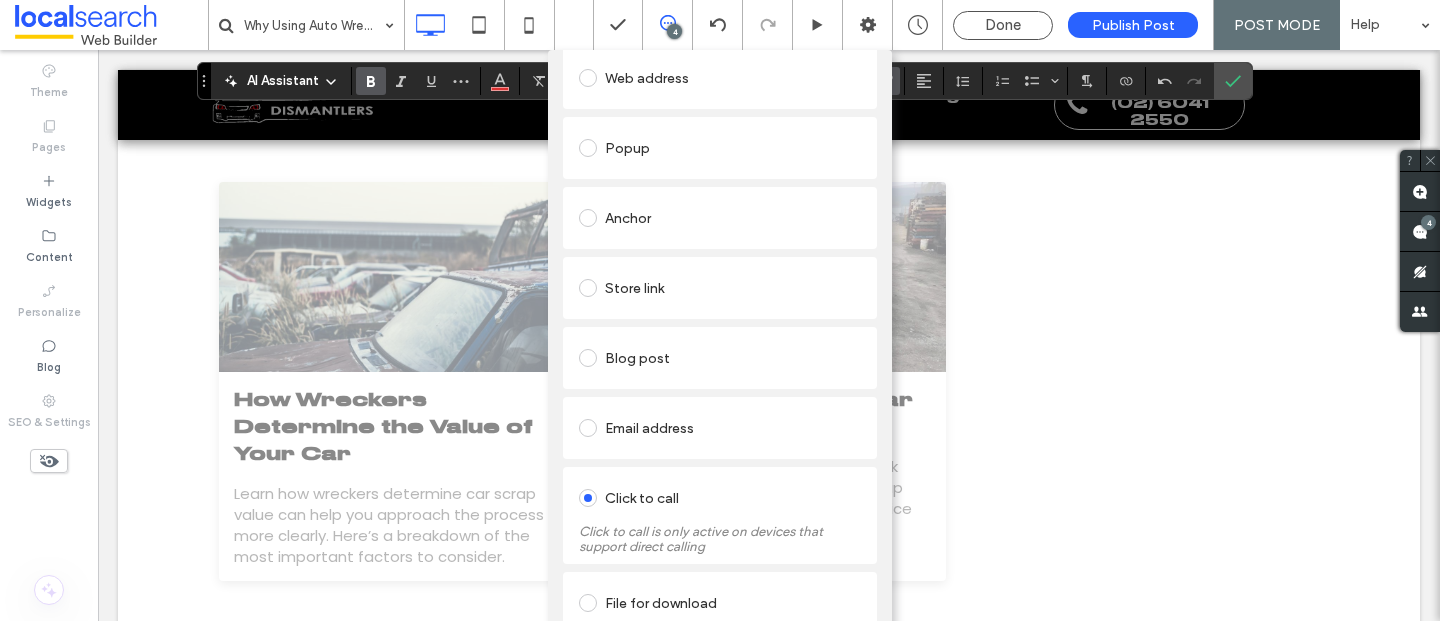 scroll, scrollTop: 274, scrollLeft: 0, axis: vertical 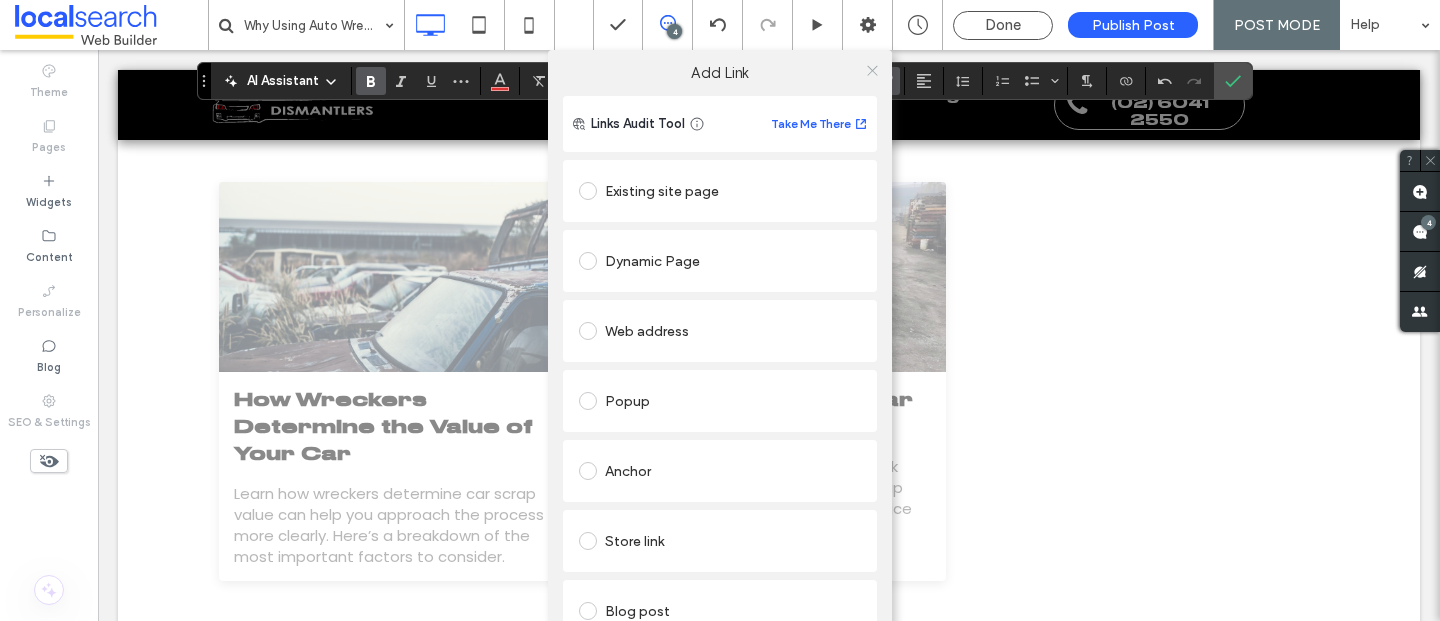 click at bounding box center [872, 70] 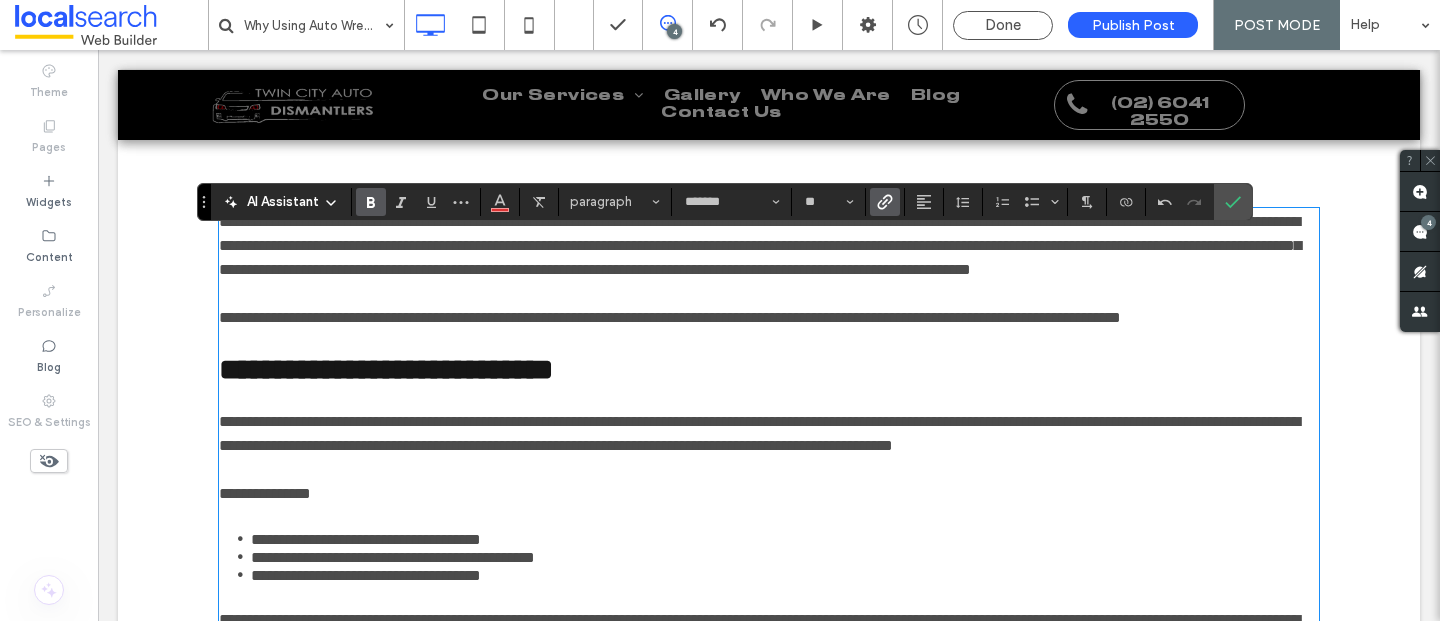 scroll, scrollTop: 842, scrollLeft: 0, axis: vertical 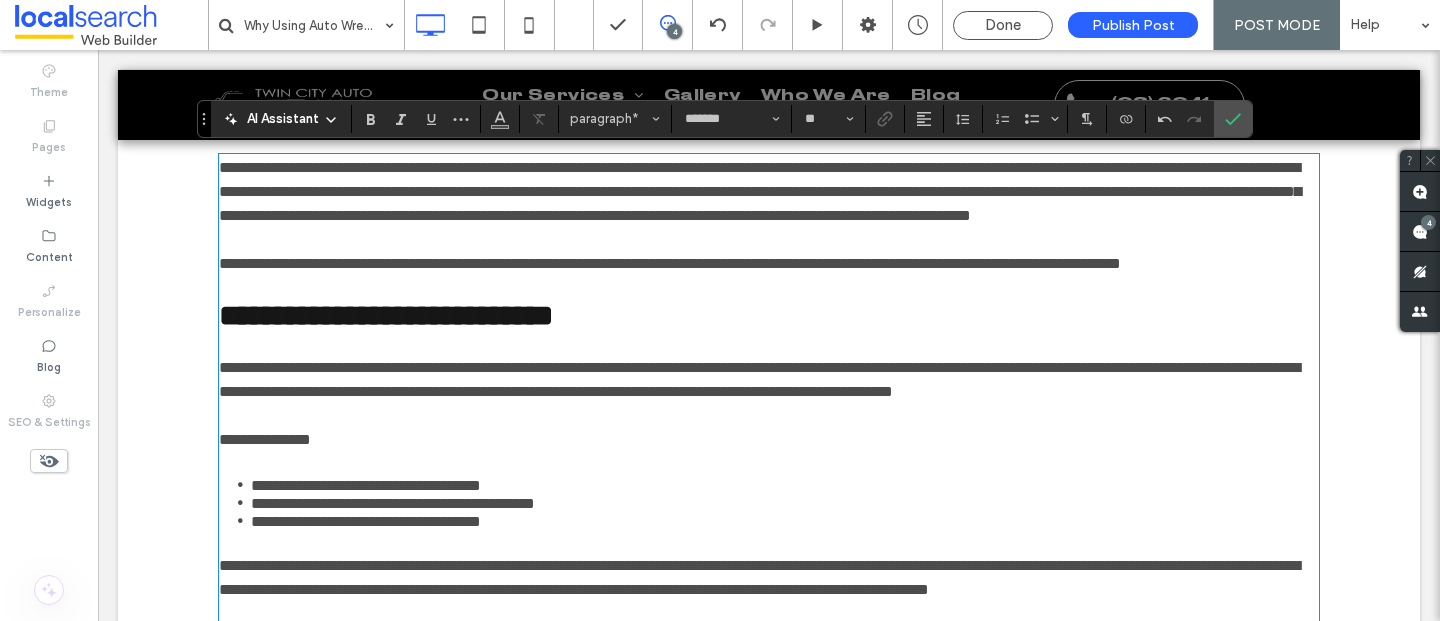 click on "**********" at bounding box center (760, 191) 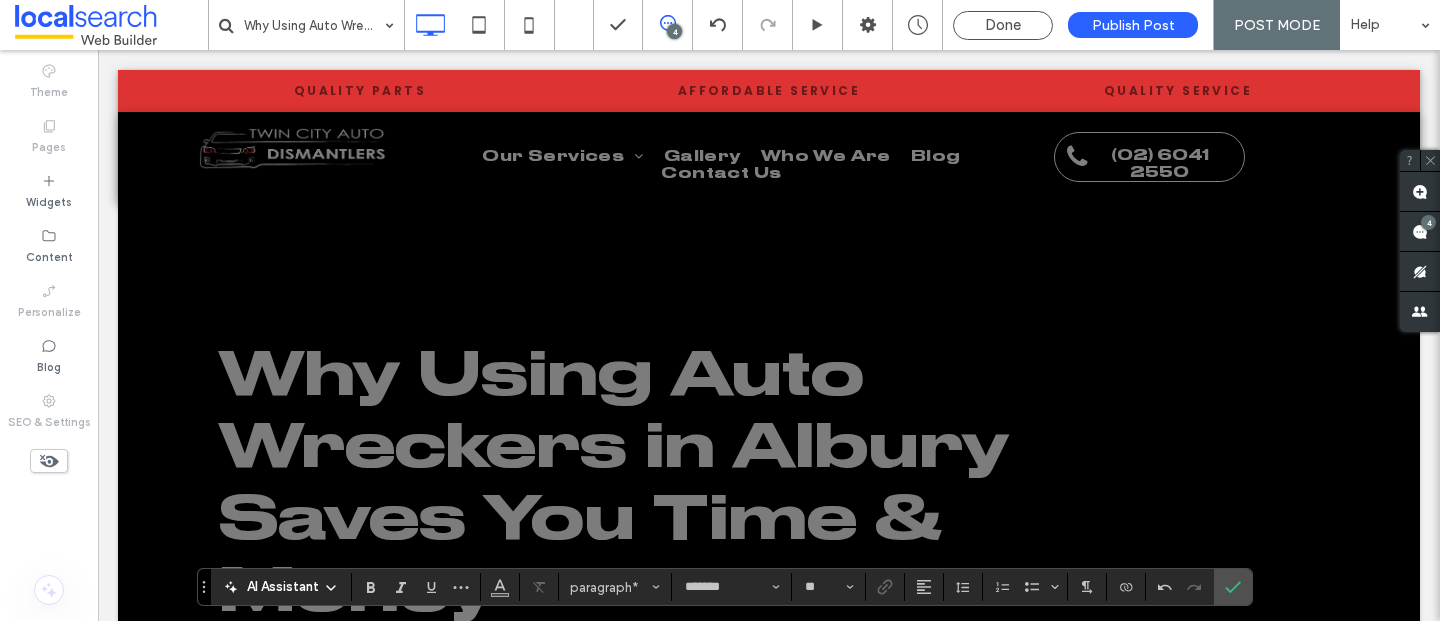 scroll, scrollTop: 40, scrollLeft: 0, axis: vertical 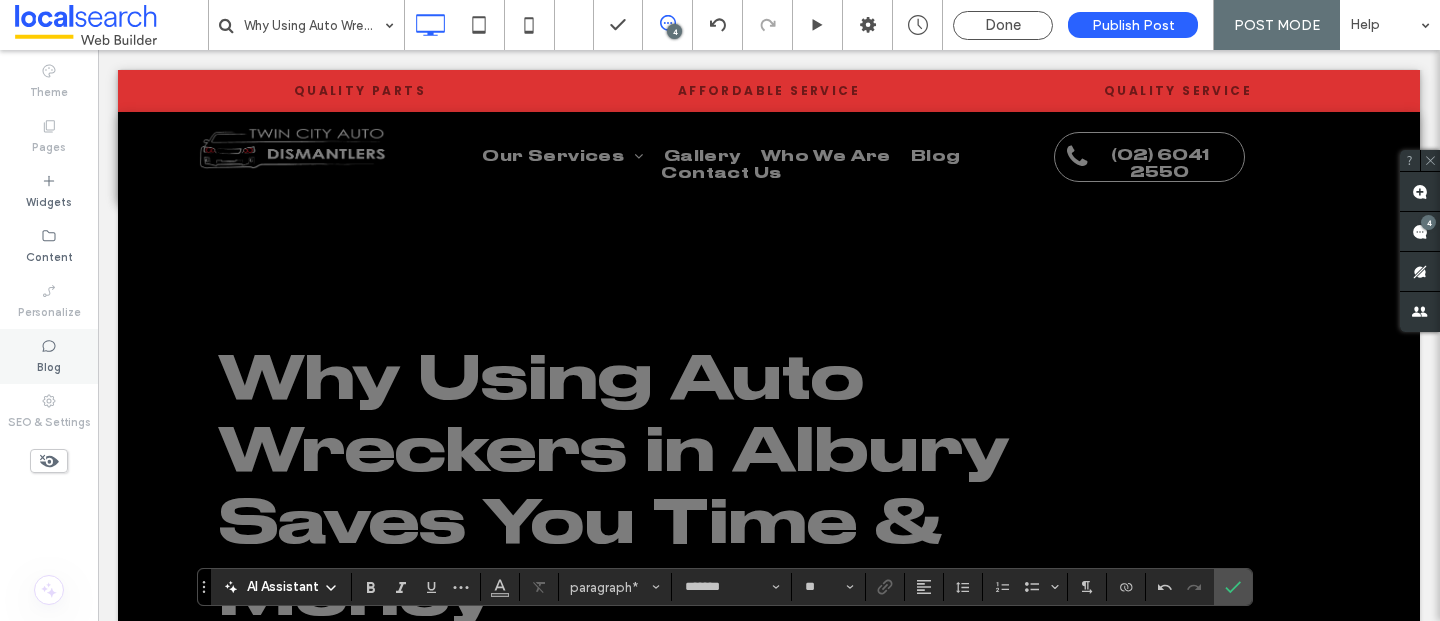 click on "Blog" at bounding box center (49, 356) 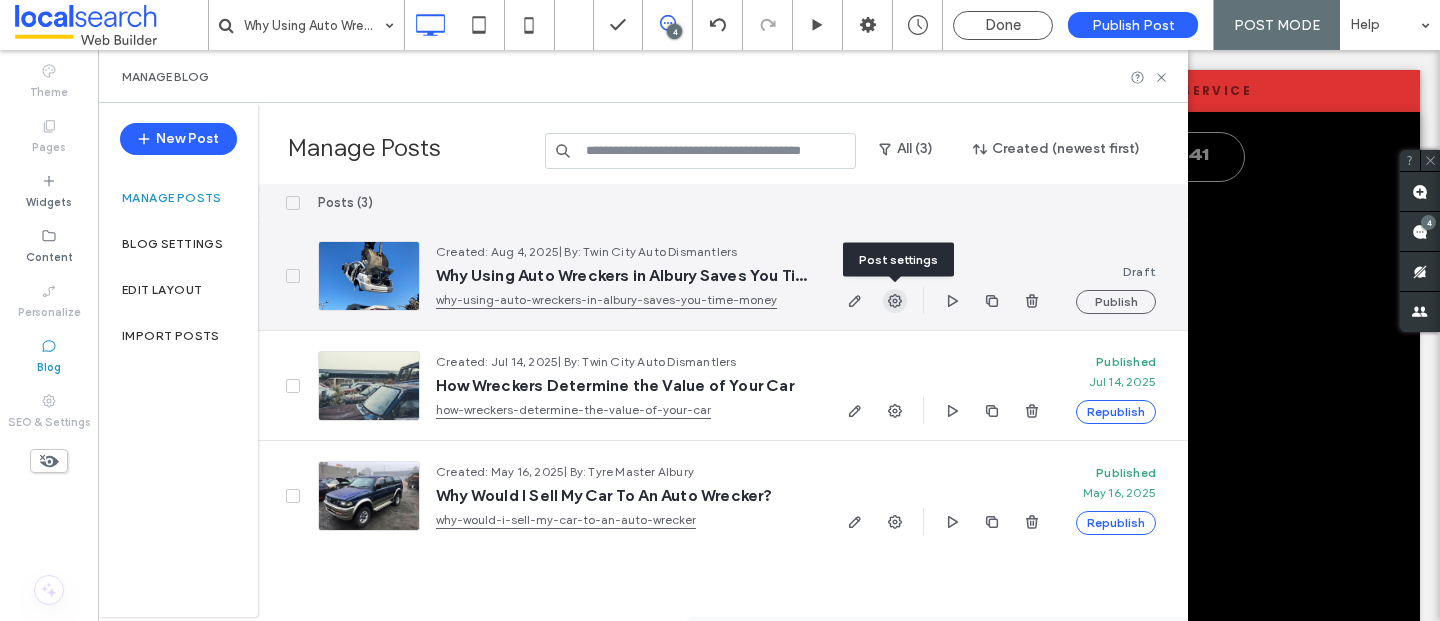 click 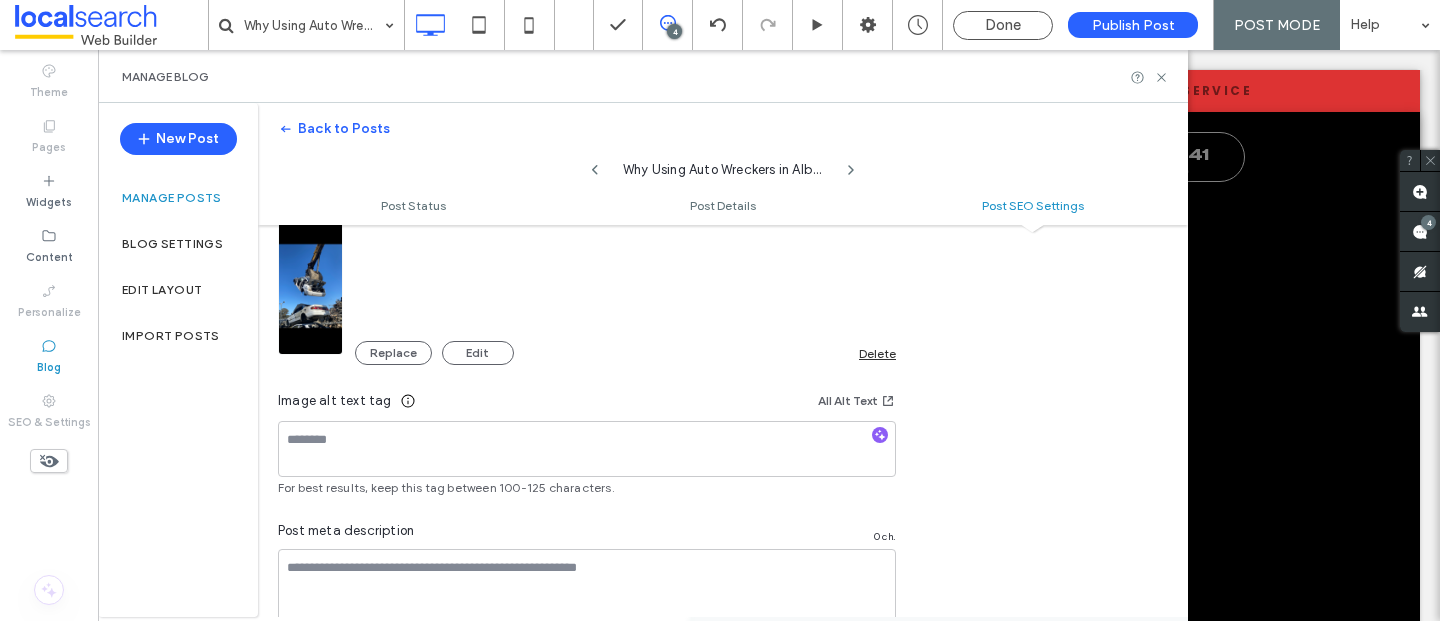 scroll, scrollTop: 1185, scrollLeft: 0, axis: vertical 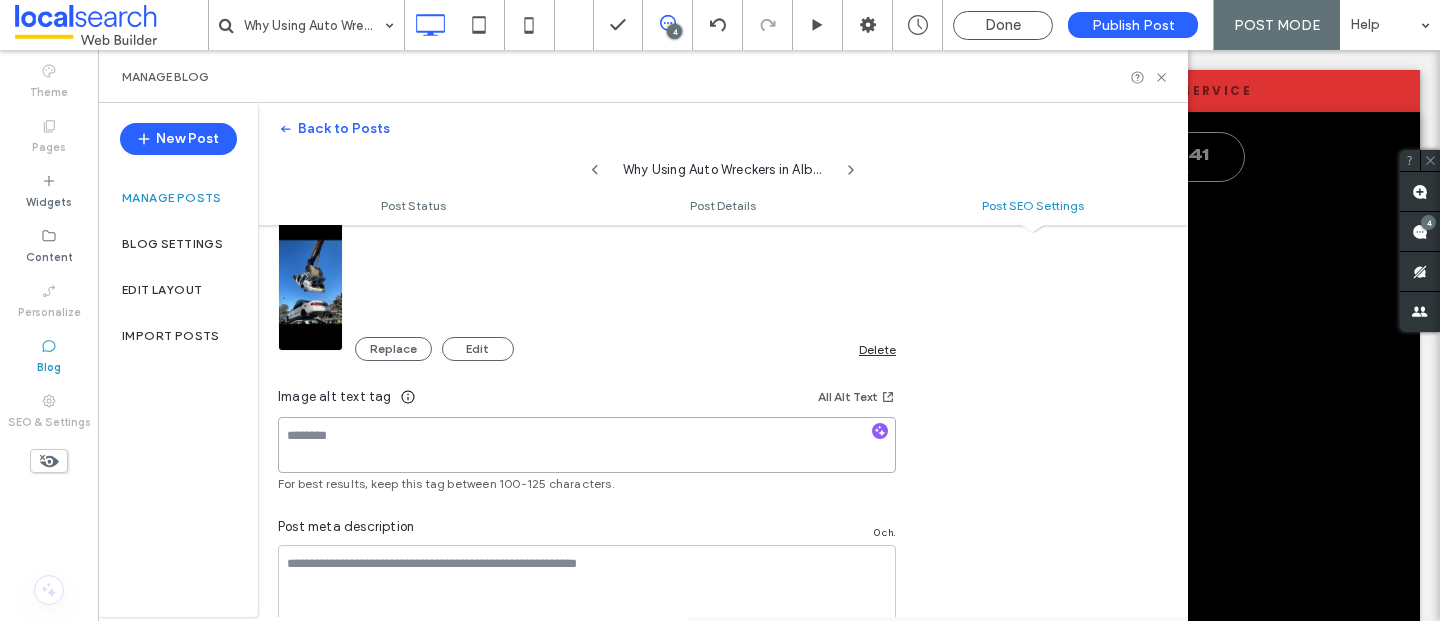 click at bounding box center (587, 445) 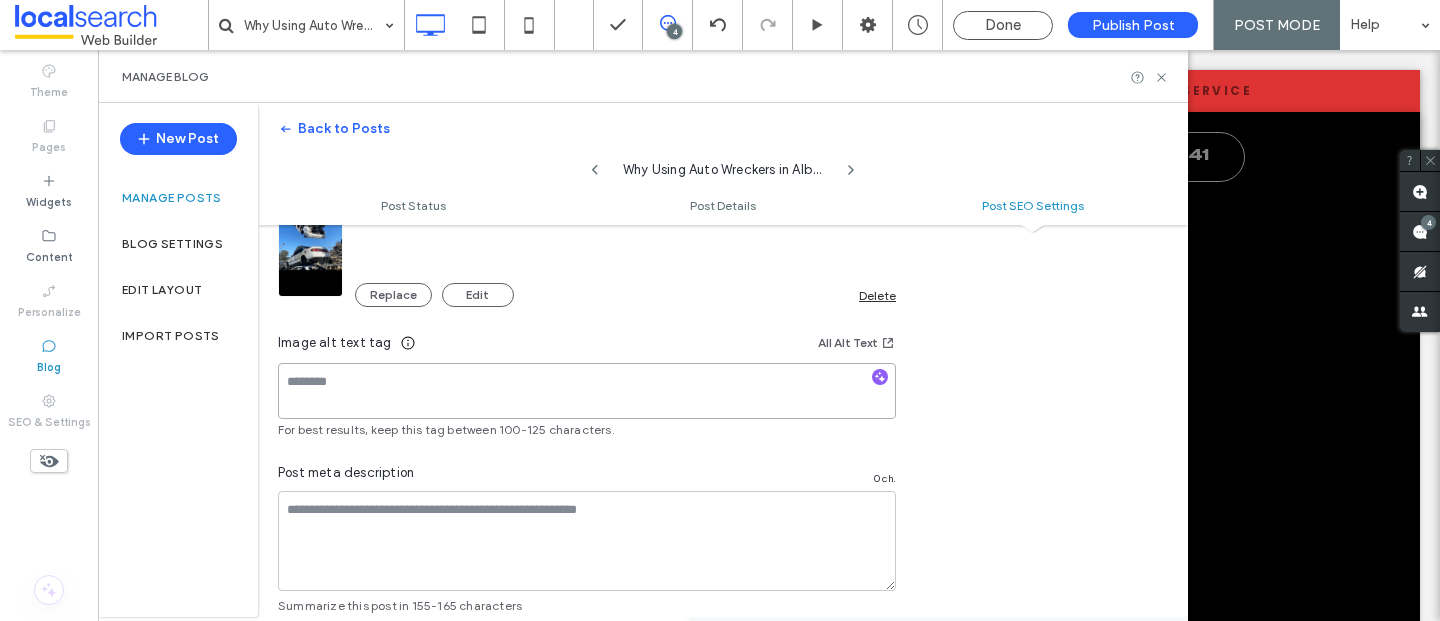 scroll, scrollTop: 1248, scrollLeft: 0, axis: vertical 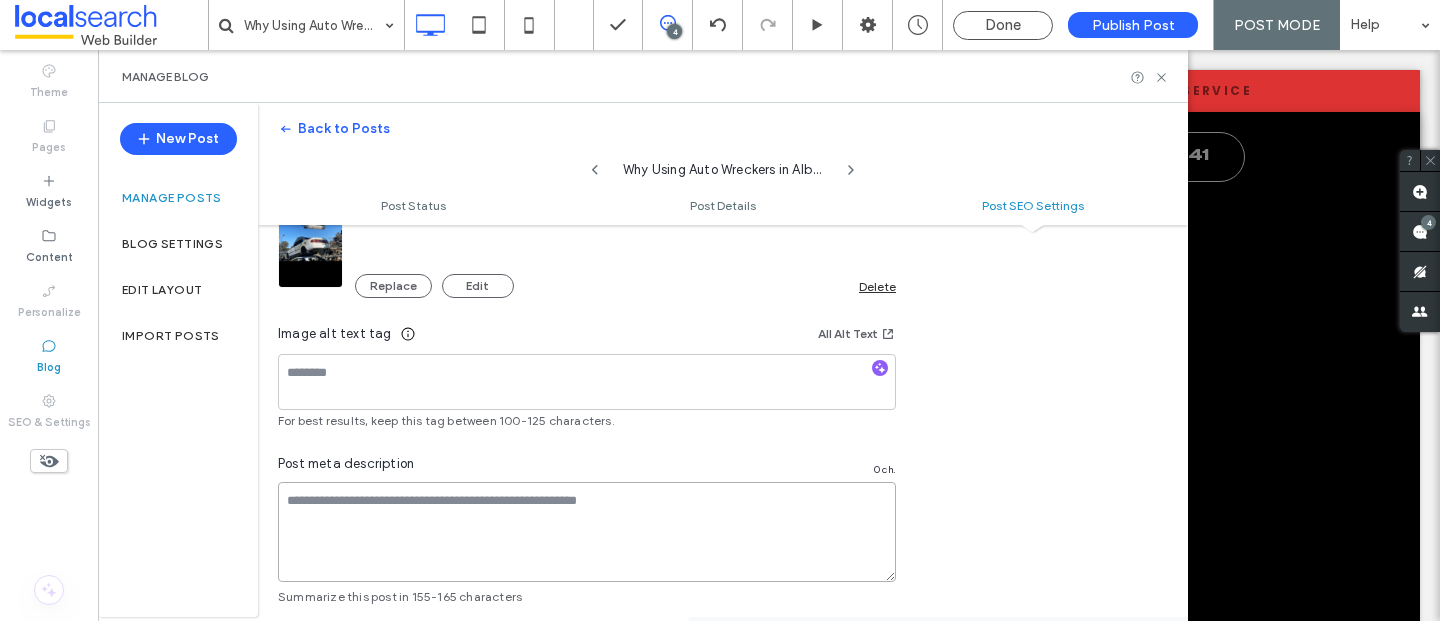 click at bounding box center (587, 532) 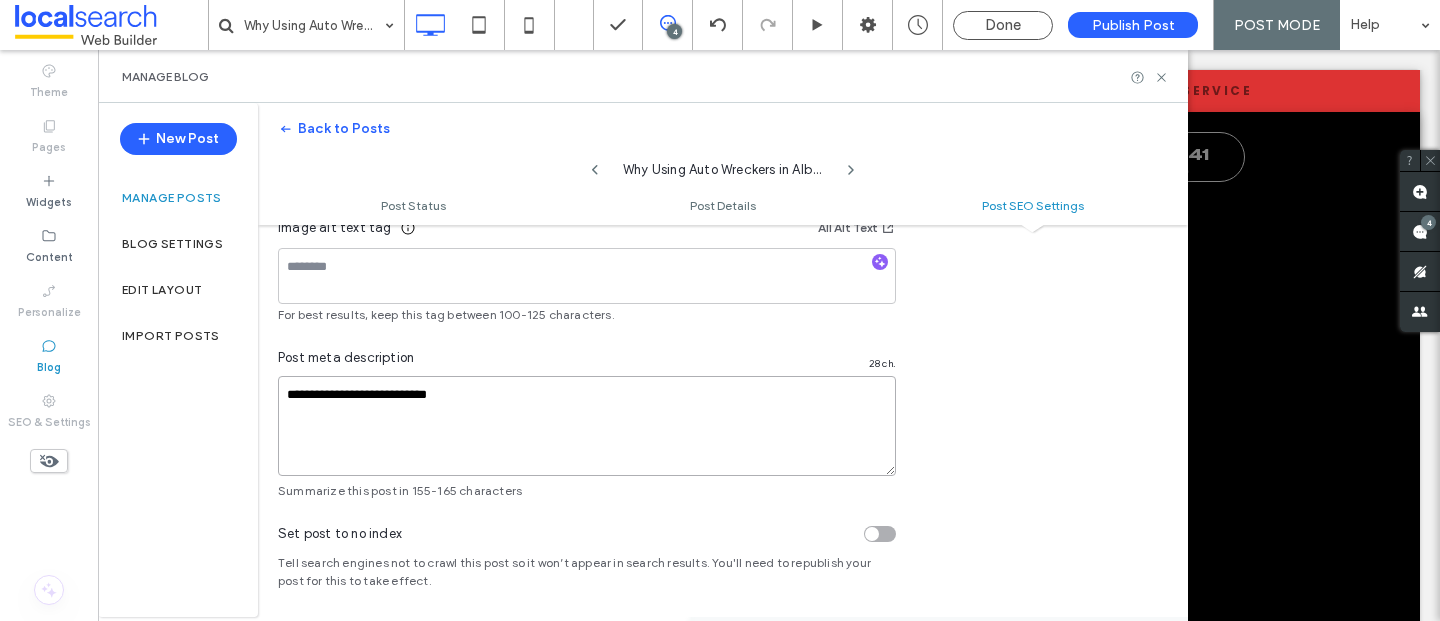scroll, scrollTop: 1356, scrollLeft: 0, axis: vertical 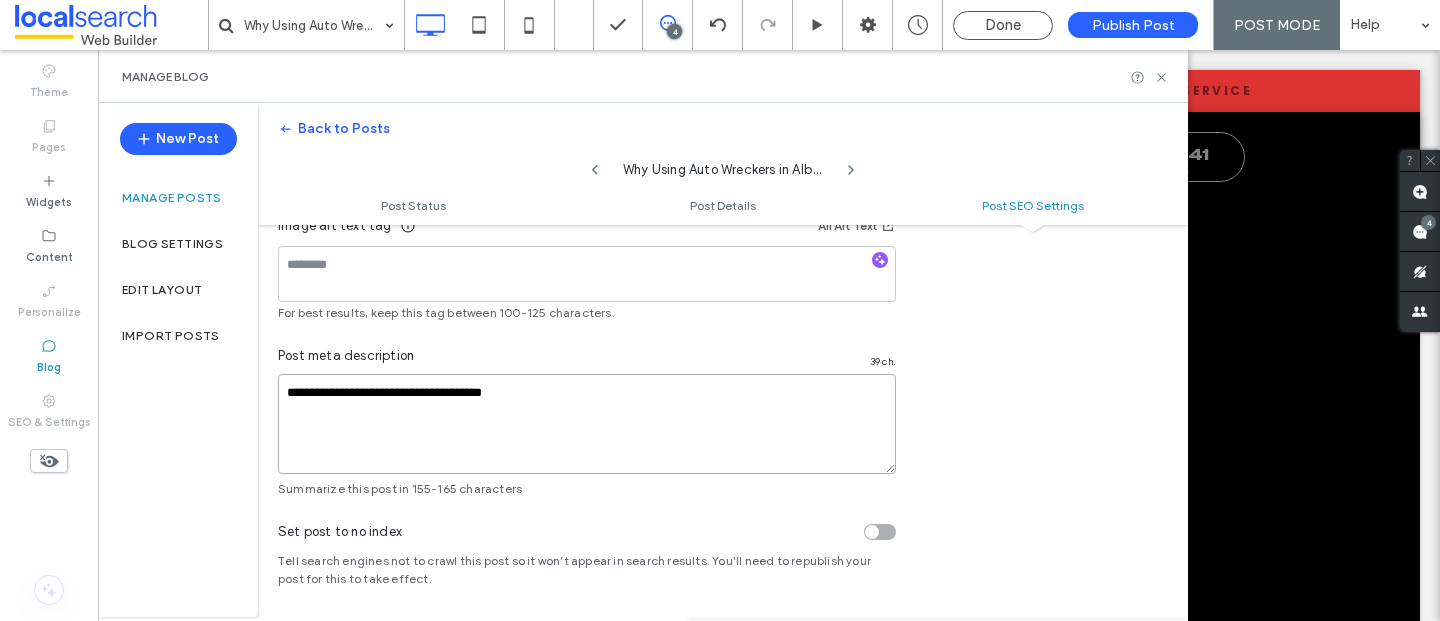 click on "**********" at bounding box center [587, 424] 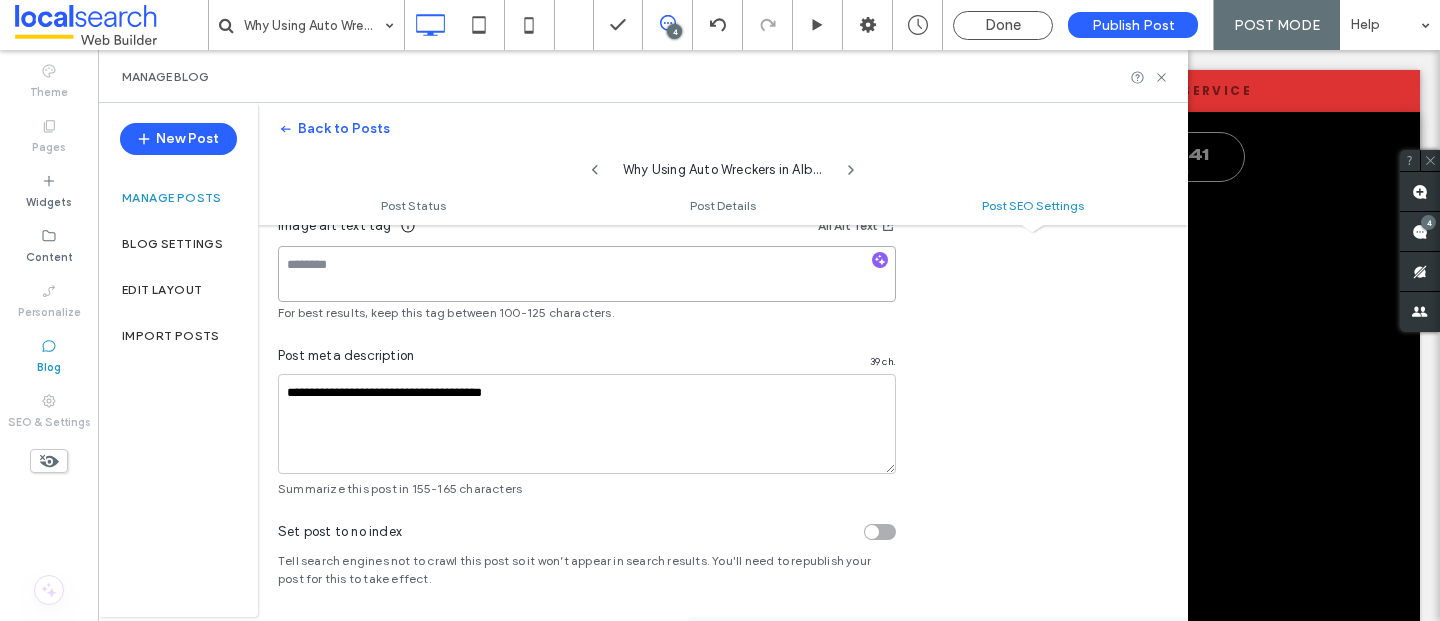 click at bounding box center (587, 274) 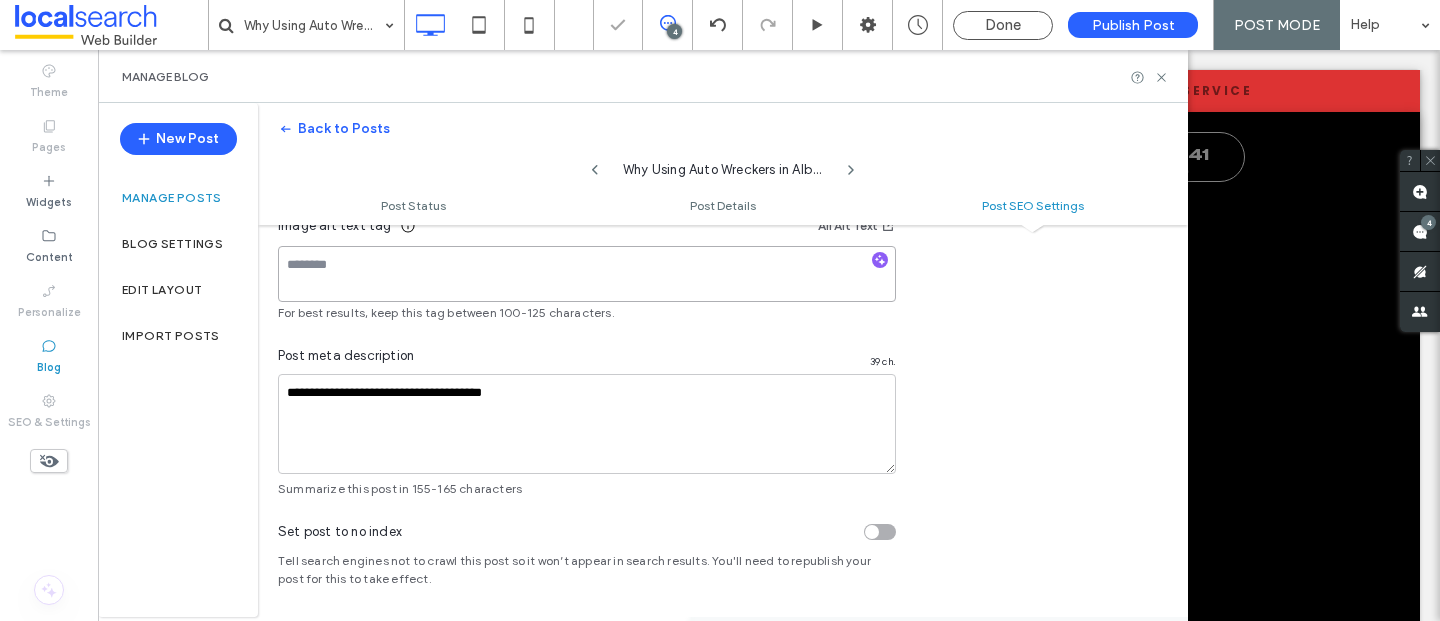 paste on "**********" 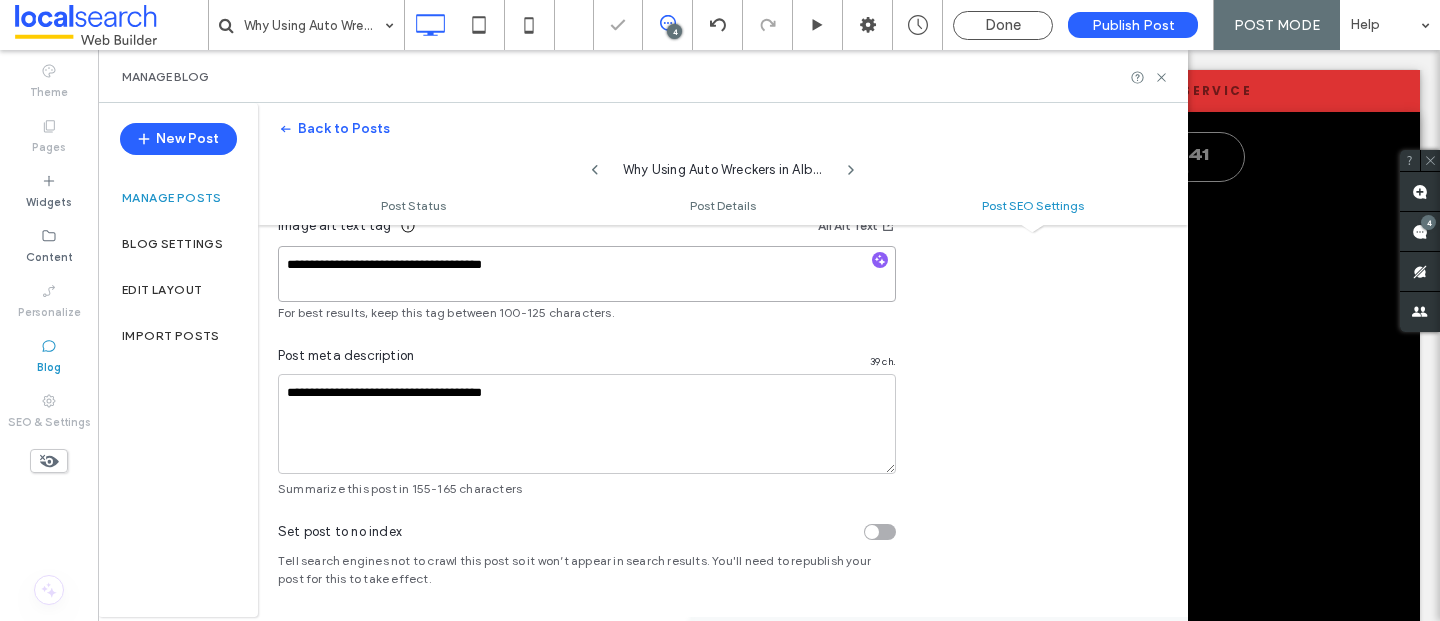 type on "**********" 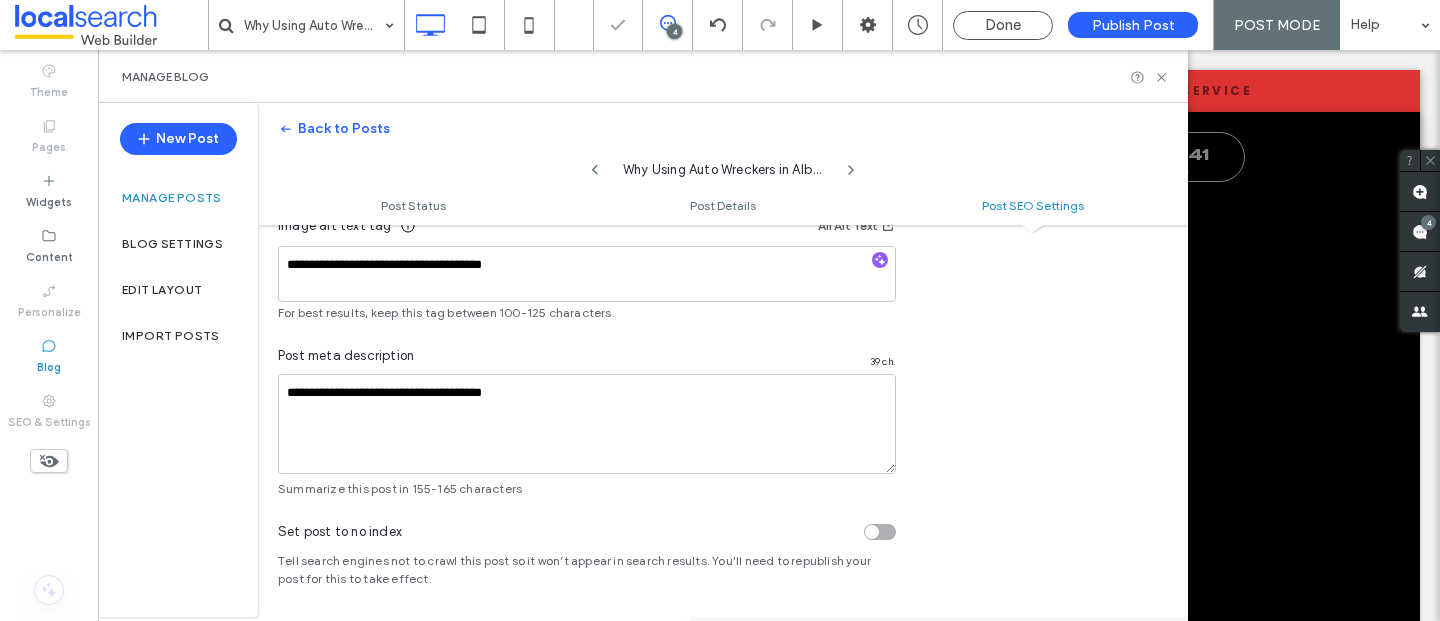 click on "Post meta description 39   ch." at bounding box center (587, 360) 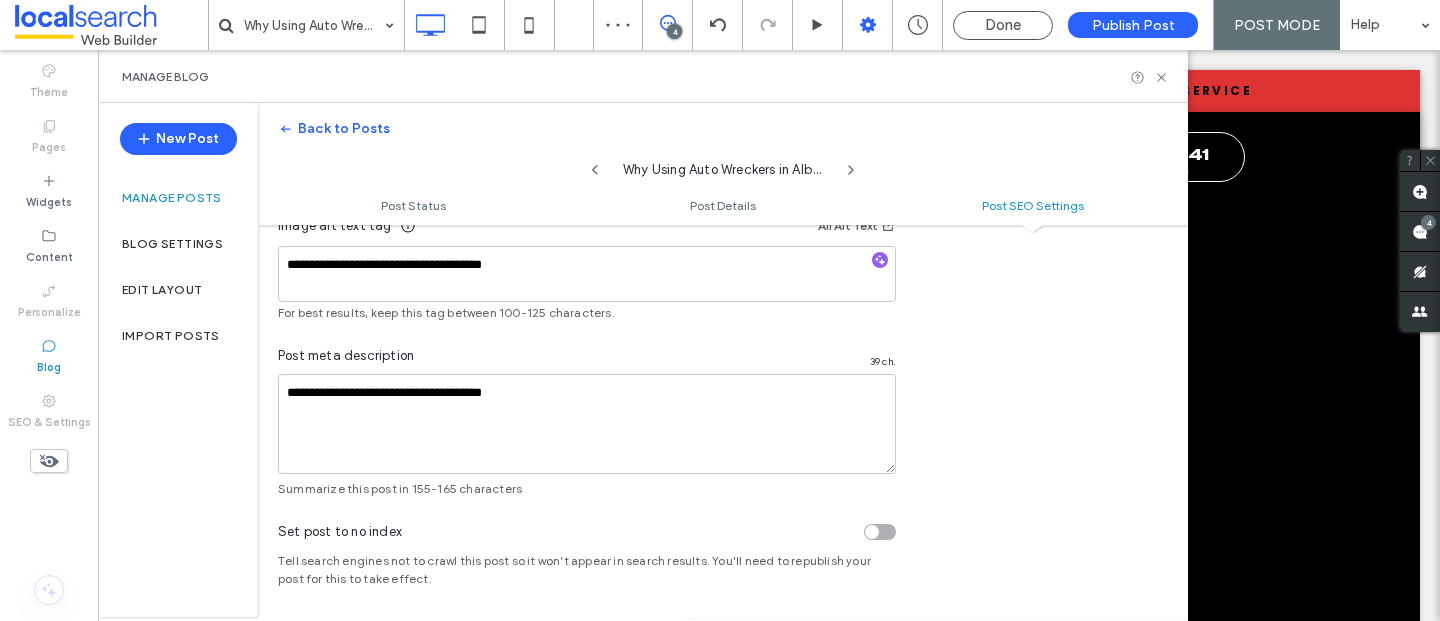 scroll, scrollTop: 0, scrollLeft: 0, axis: both 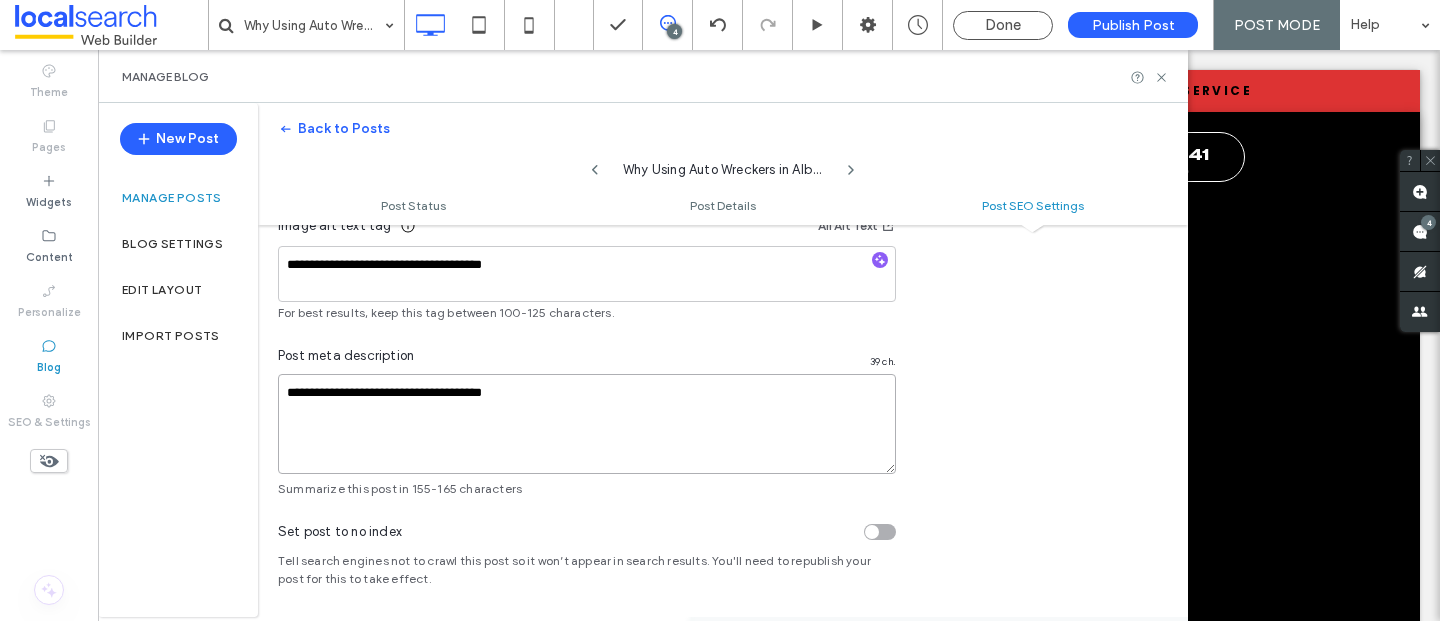 click on "**********" at bounding box center [587, 424] 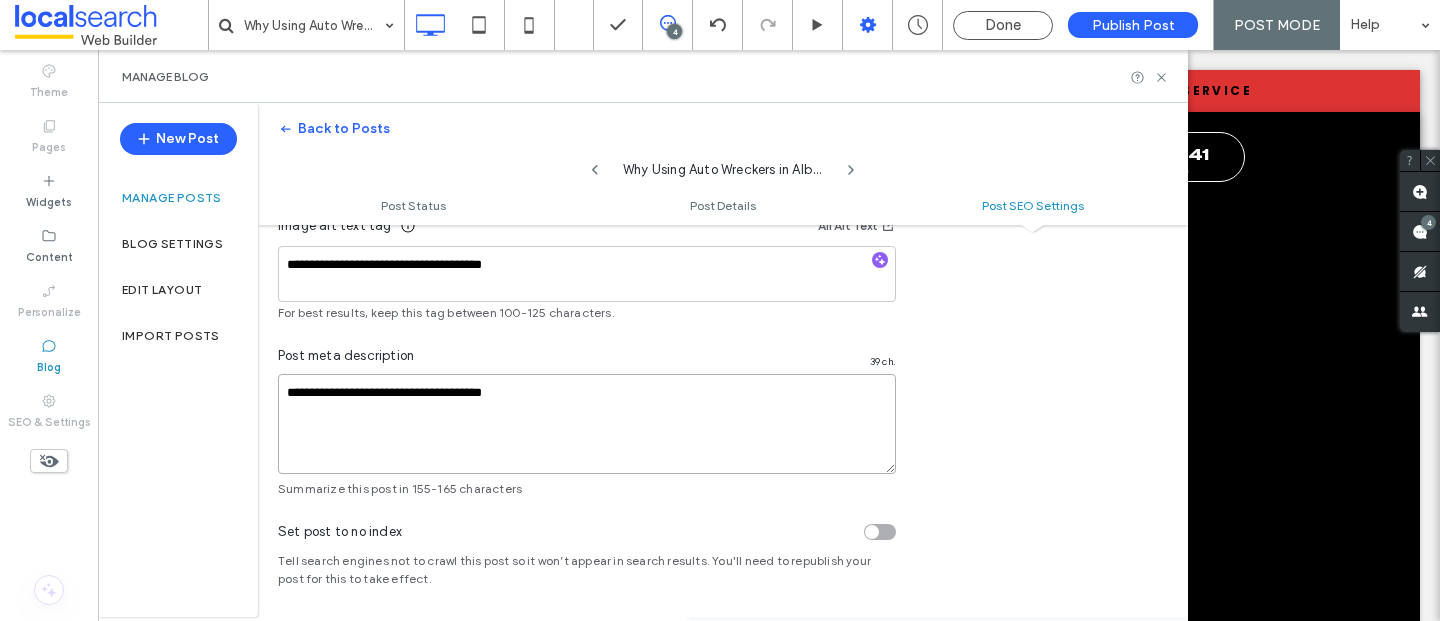paste on "**********" 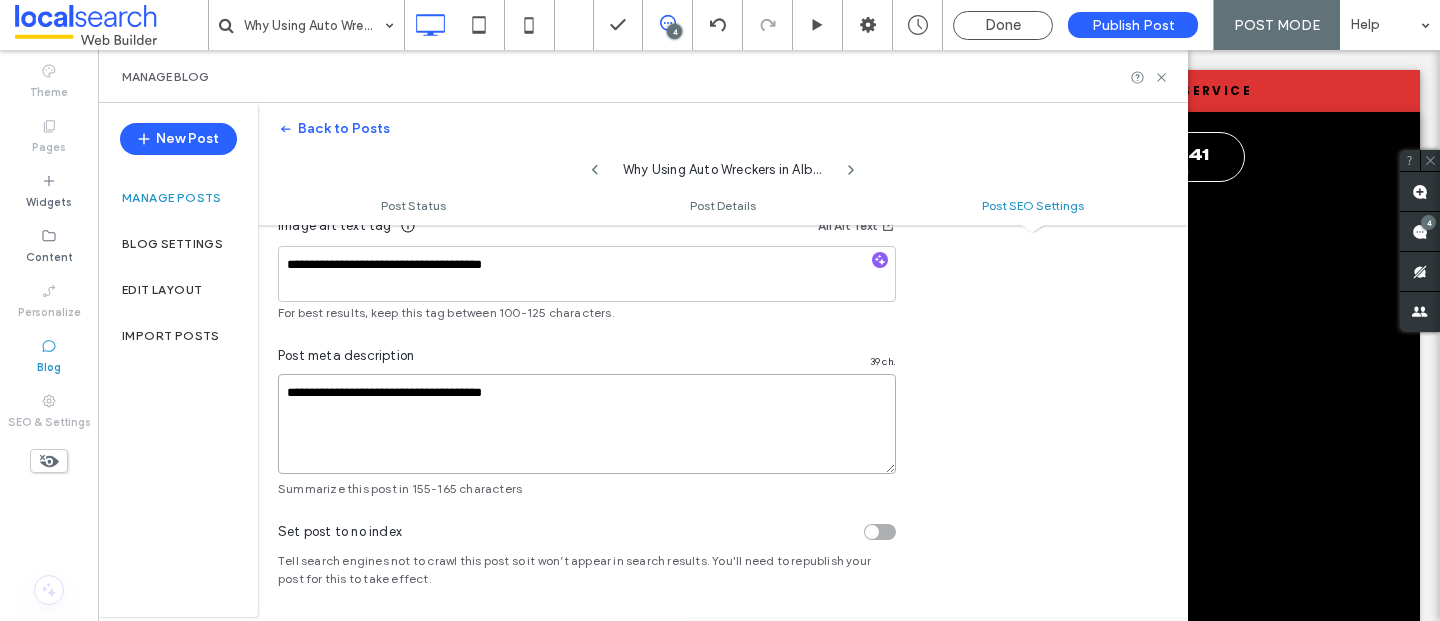 click on "**********" at bounding box center [587, 424] 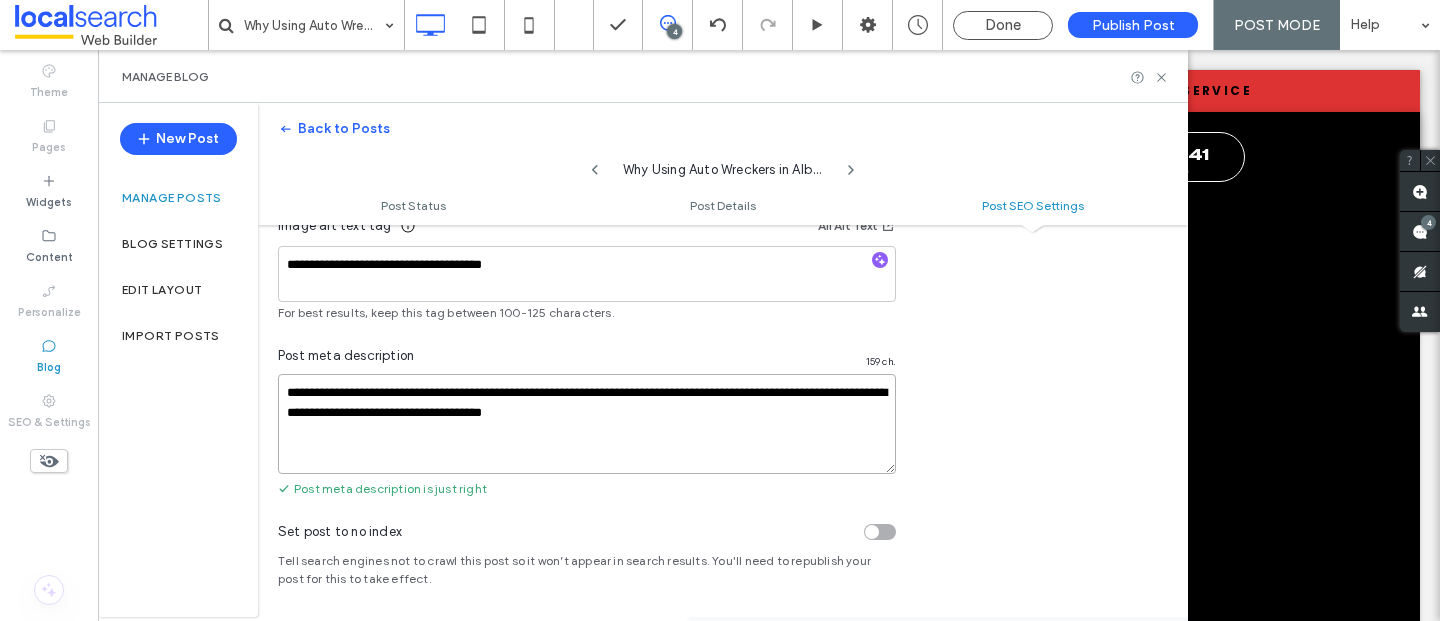 scroll, scrollTop: 0, scrollLeft: 0, axis: both 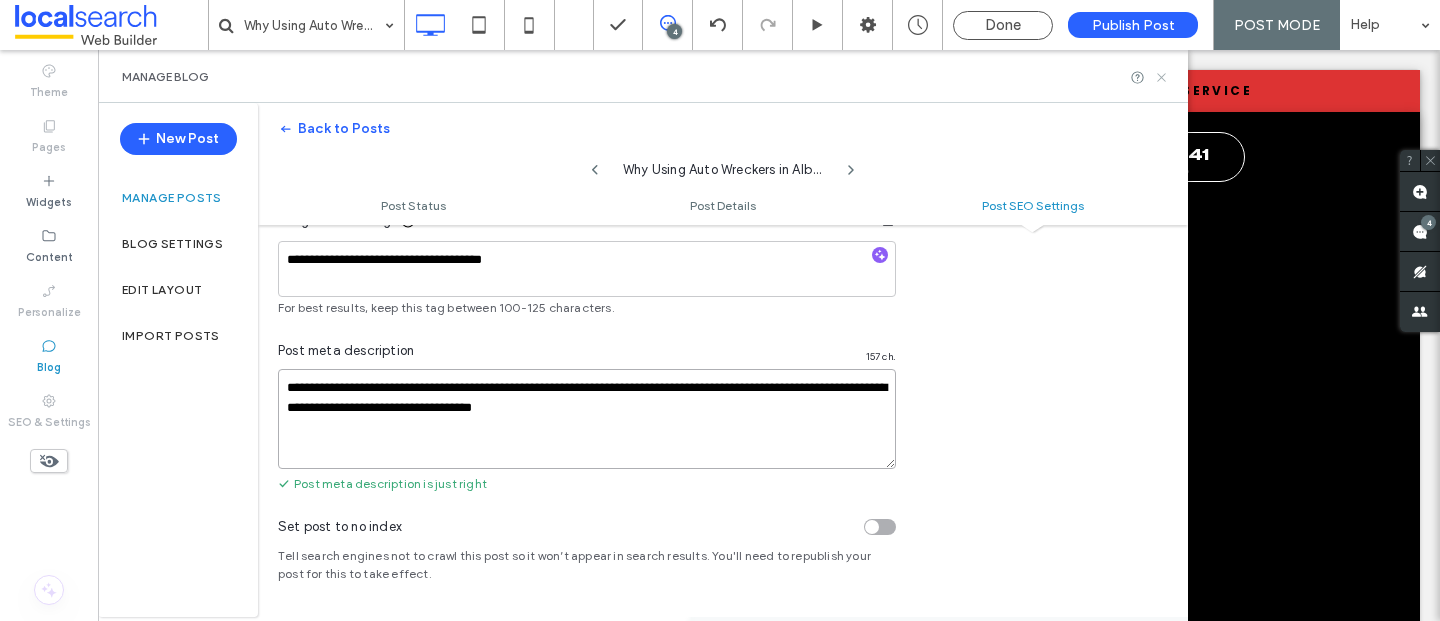 type on "**********" 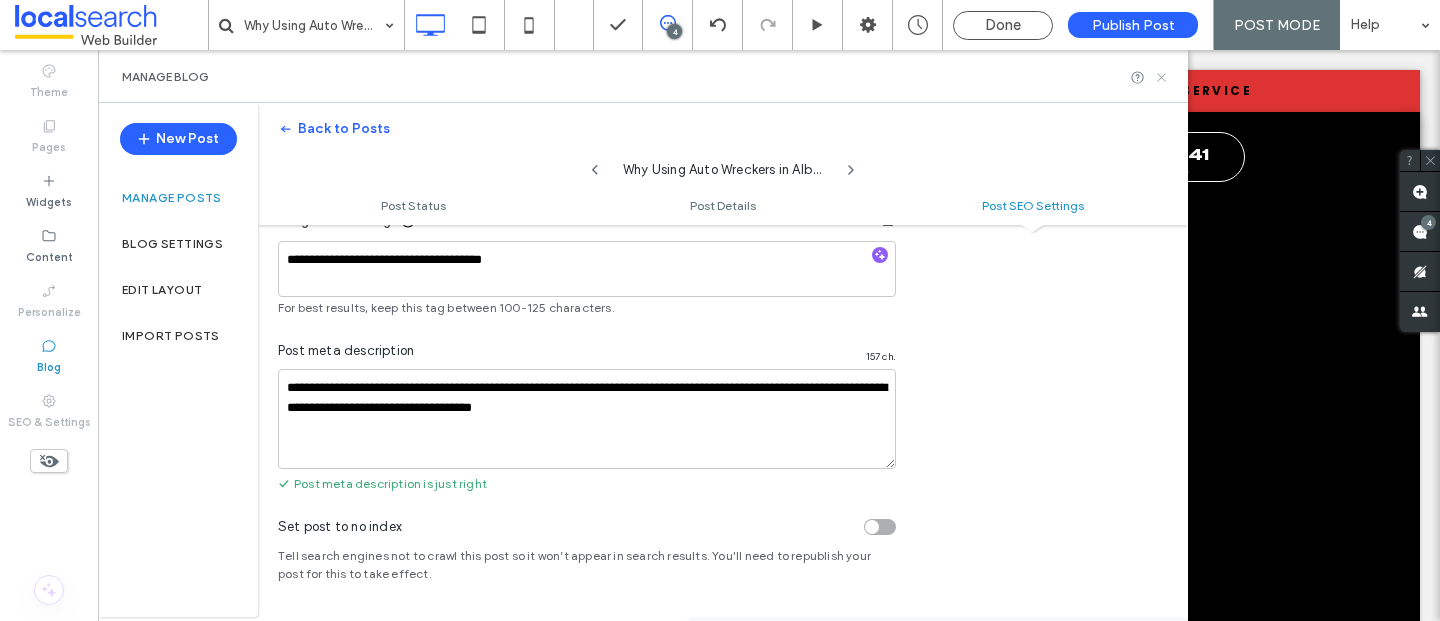 click 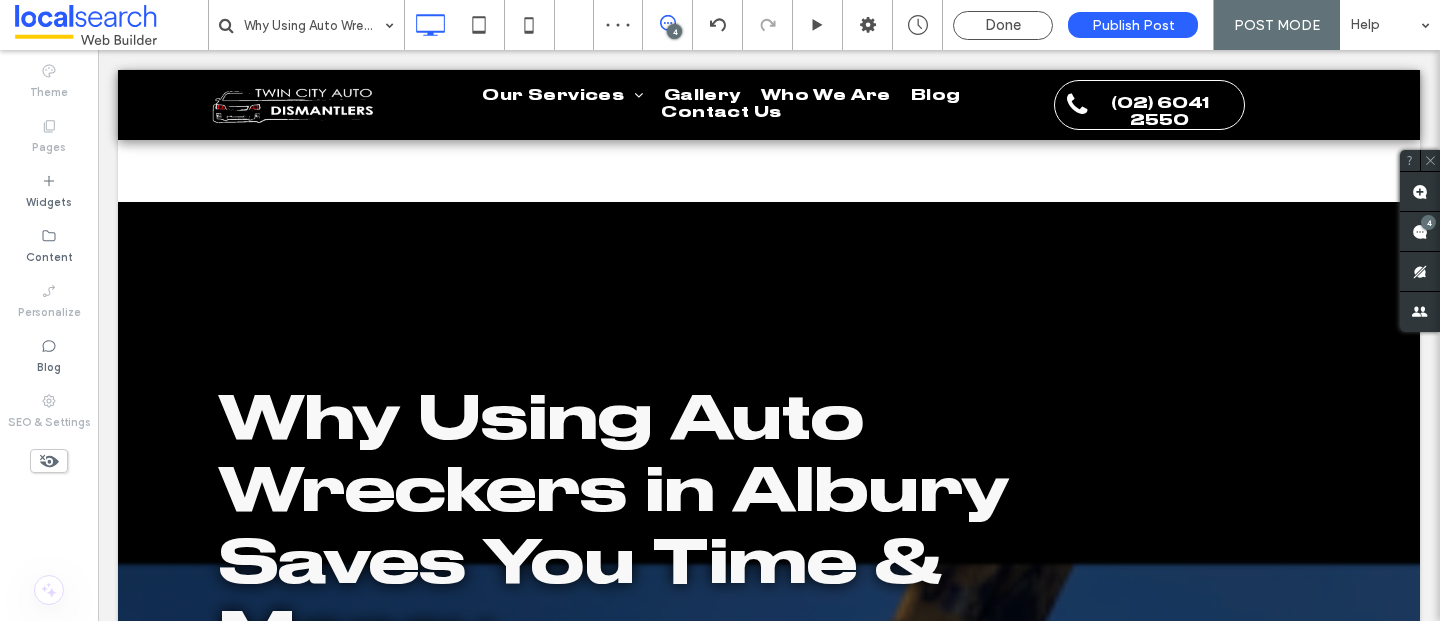 scroll, scrollTop: 766, scrollLeft: 0, axis: vertical 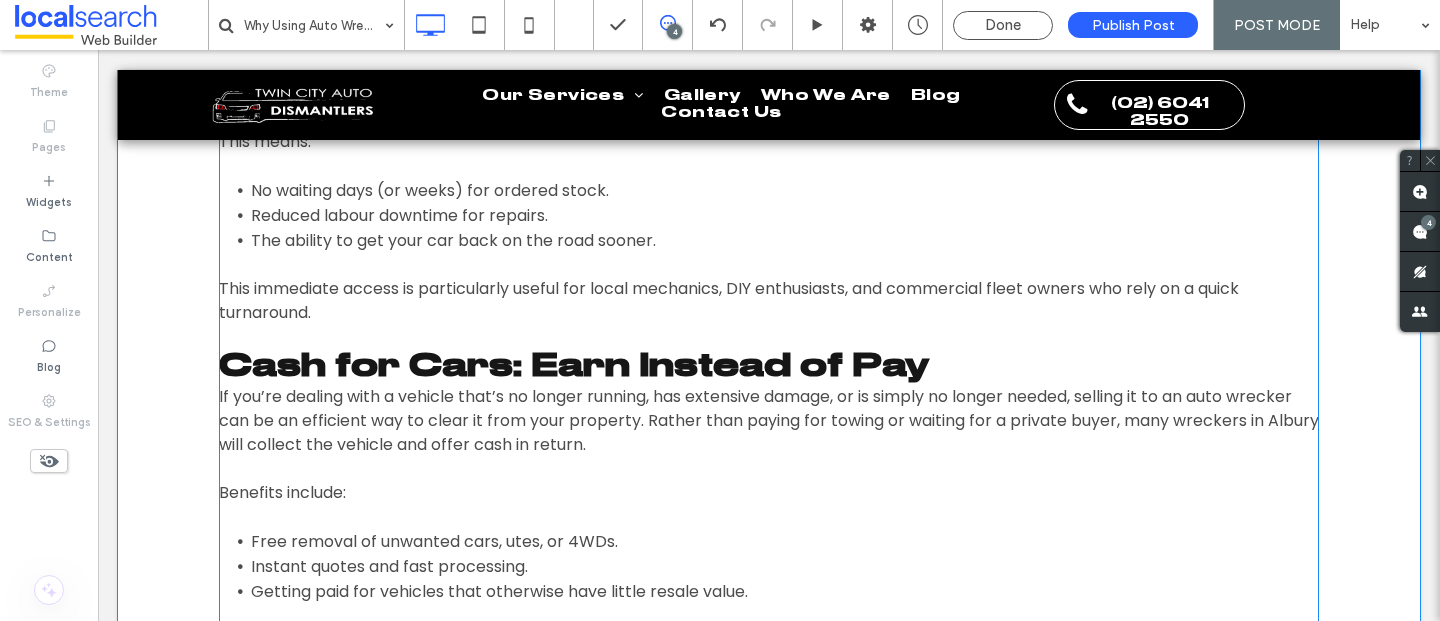 click on "If you’re dealing with a vehicle that’s no longer running, has extensive damage, or is simply no longer needed, selling it to an auto wrecker can be an efficient way to clear it from your property. Rather than paying for towing or waiting for a private buyer, many wreckers in Albury will collect the vehicle and offer cash in return." at bounding box center (769, 420) 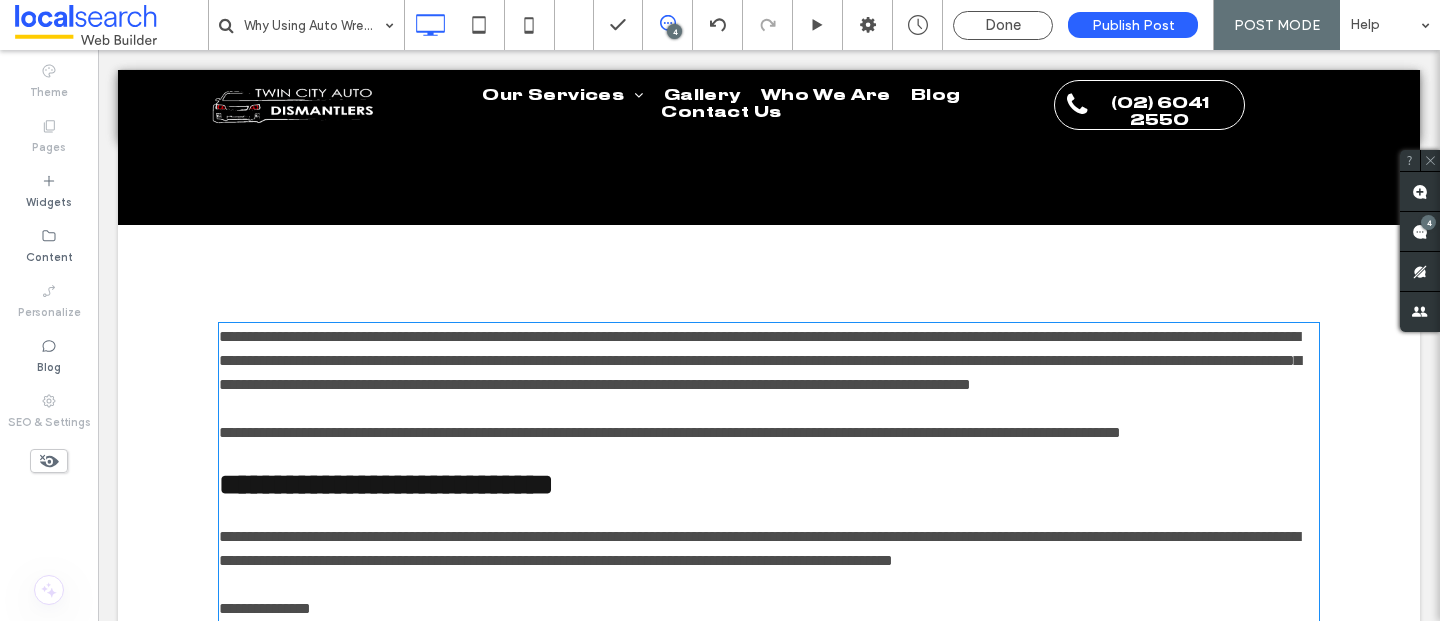 type on "*******" 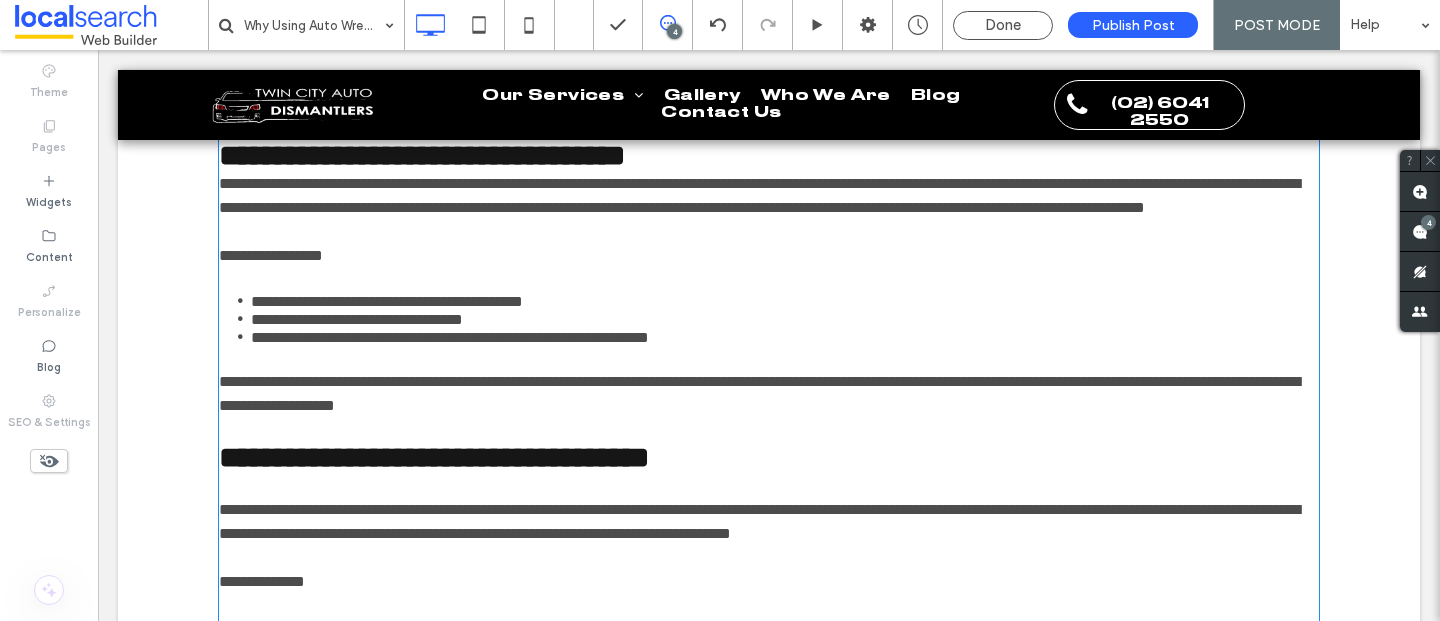 scroll, scrollTop: 1671, scrollLeft: 0, axis: vertical 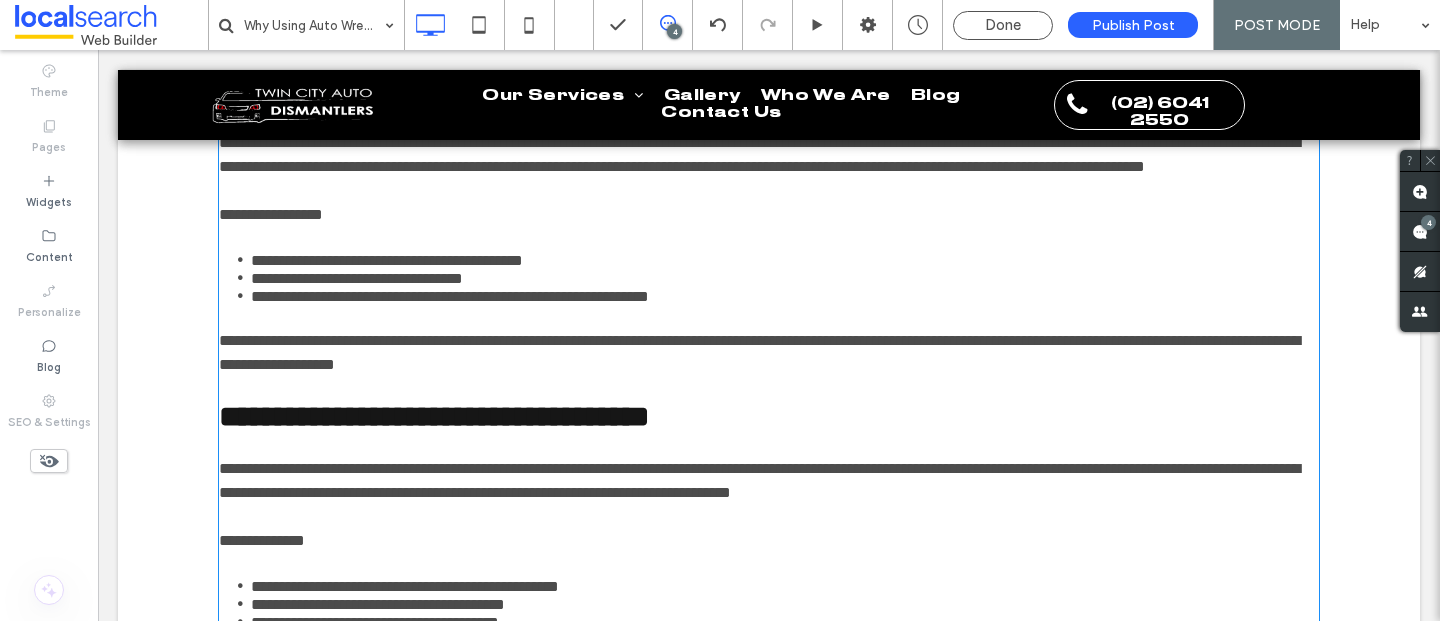 click on "**********" at bounding box center [769, 796] 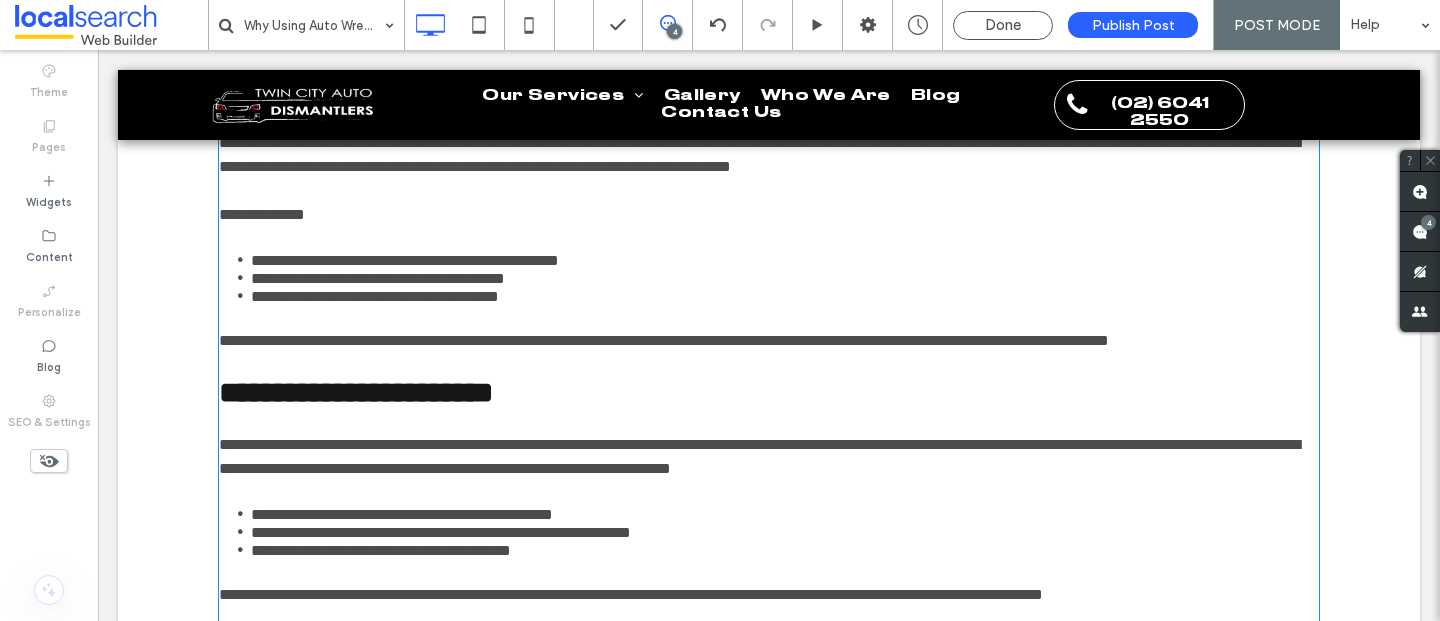 scroll, scrollTop: 2424, scrollLeft: 0, axis: vertical 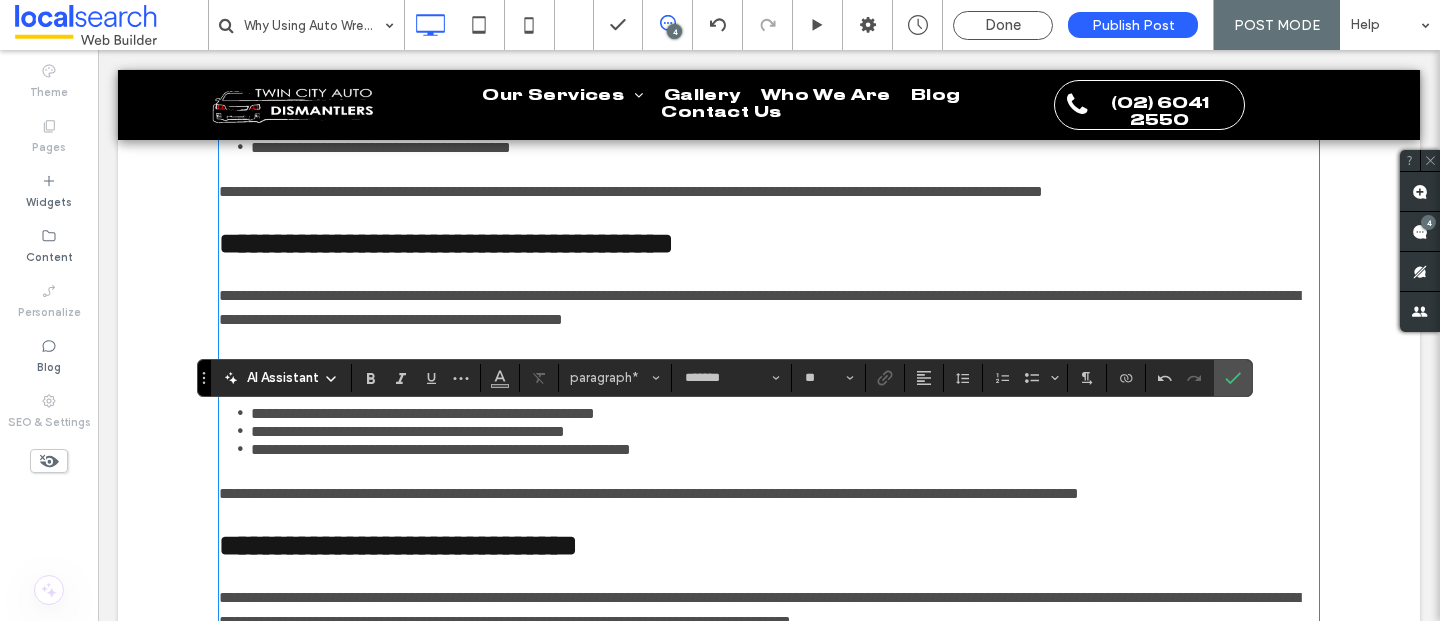 type on "**********" 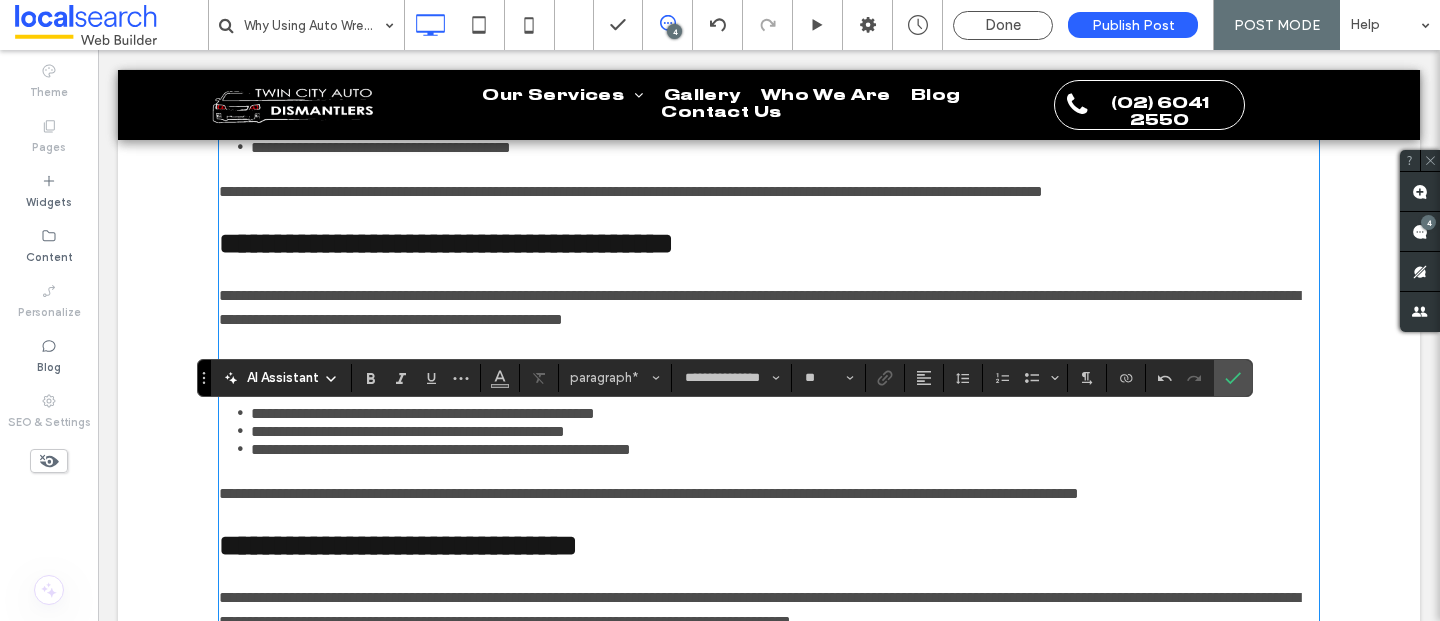 click on "**********" at bounding box center [769, -10] 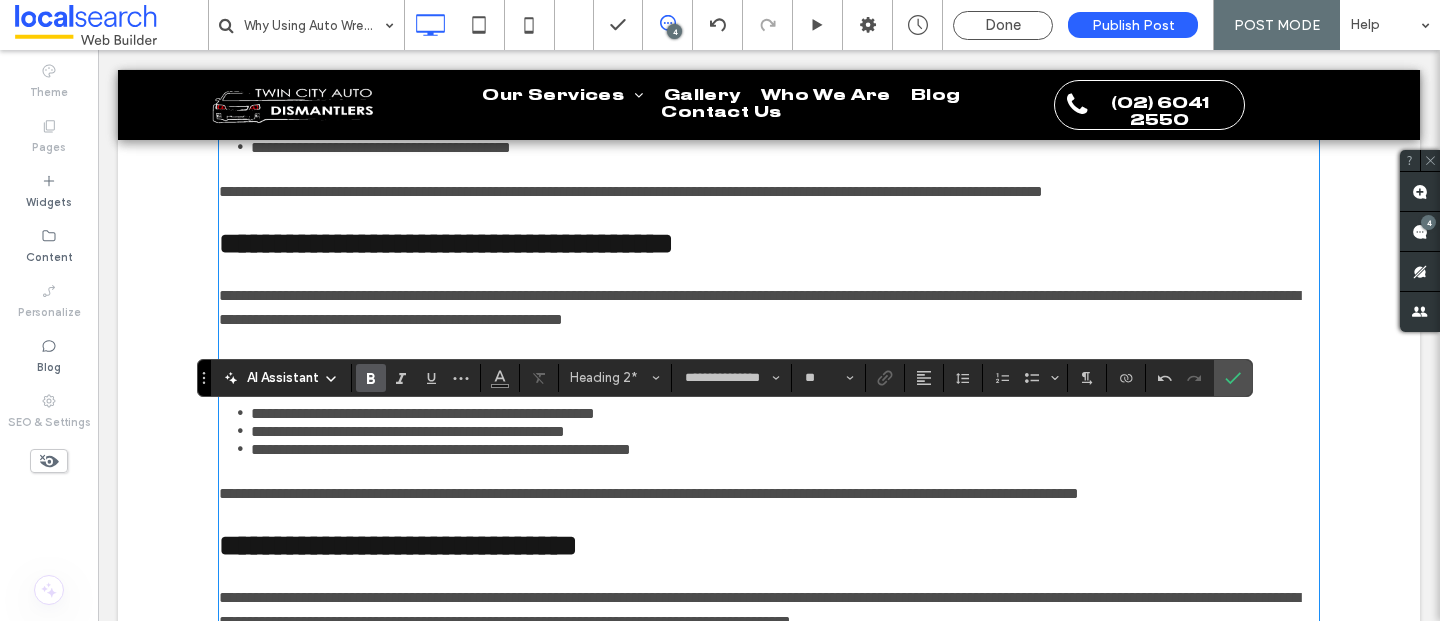 type on "*******" 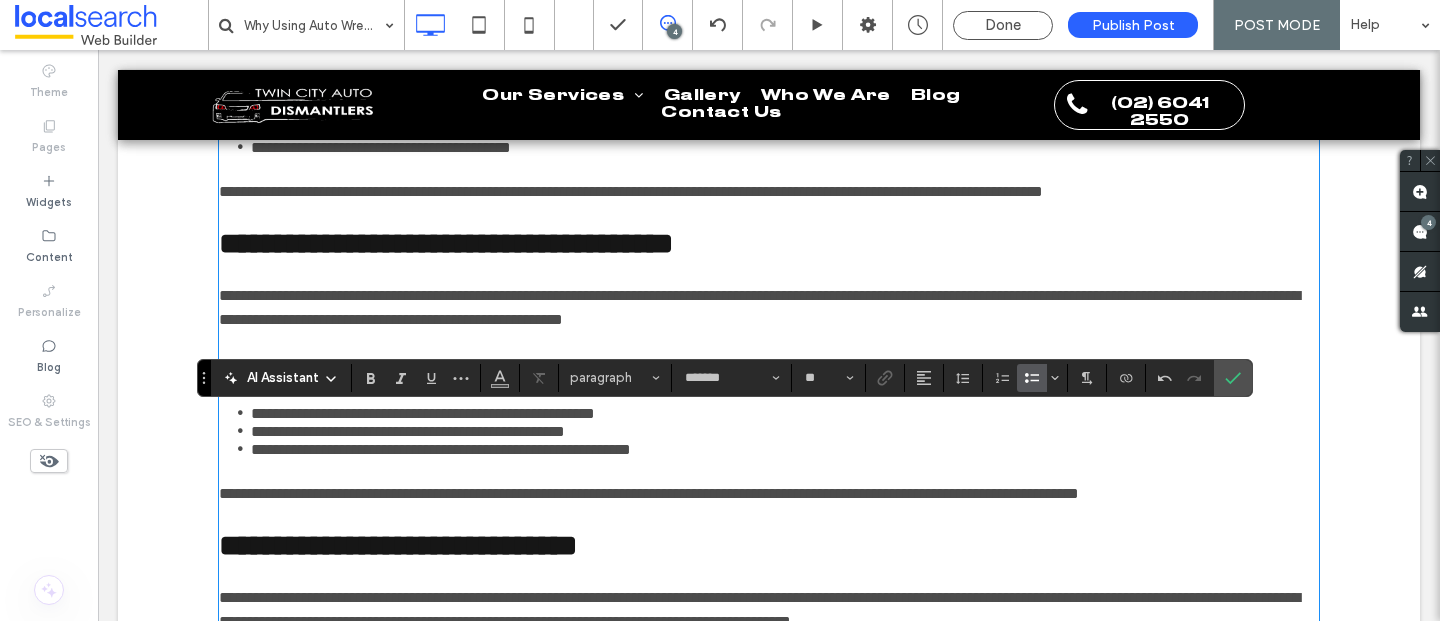 click on "**********" at bounding box center (785, 129) 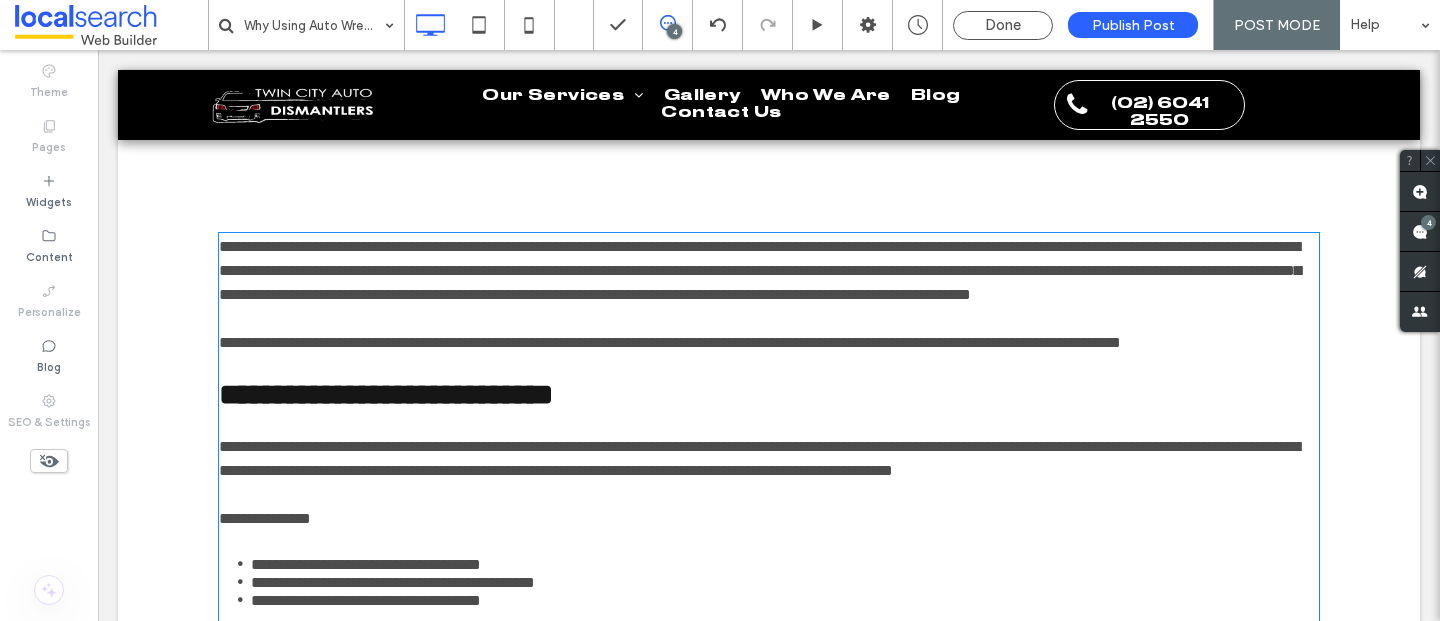 scroll, scrollTop: 739, scrollLeft: 0, axis: vertical 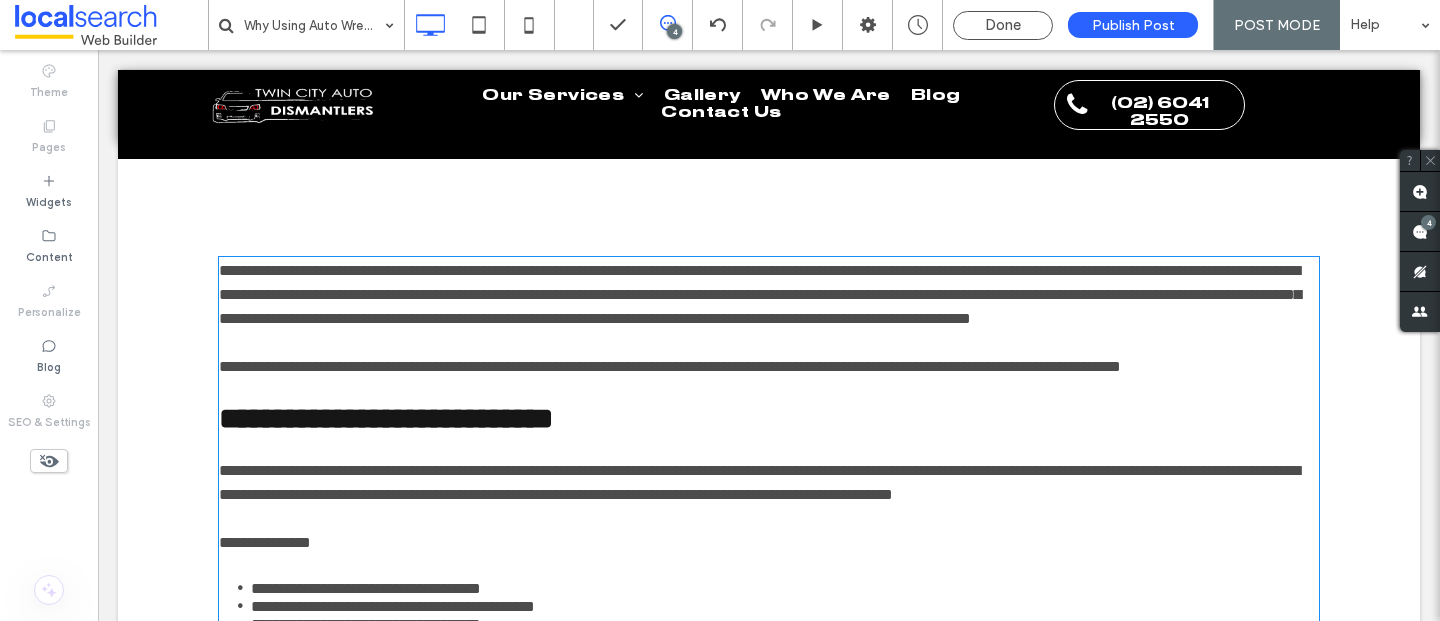 click on "**********" at bounding box center (760, 294) 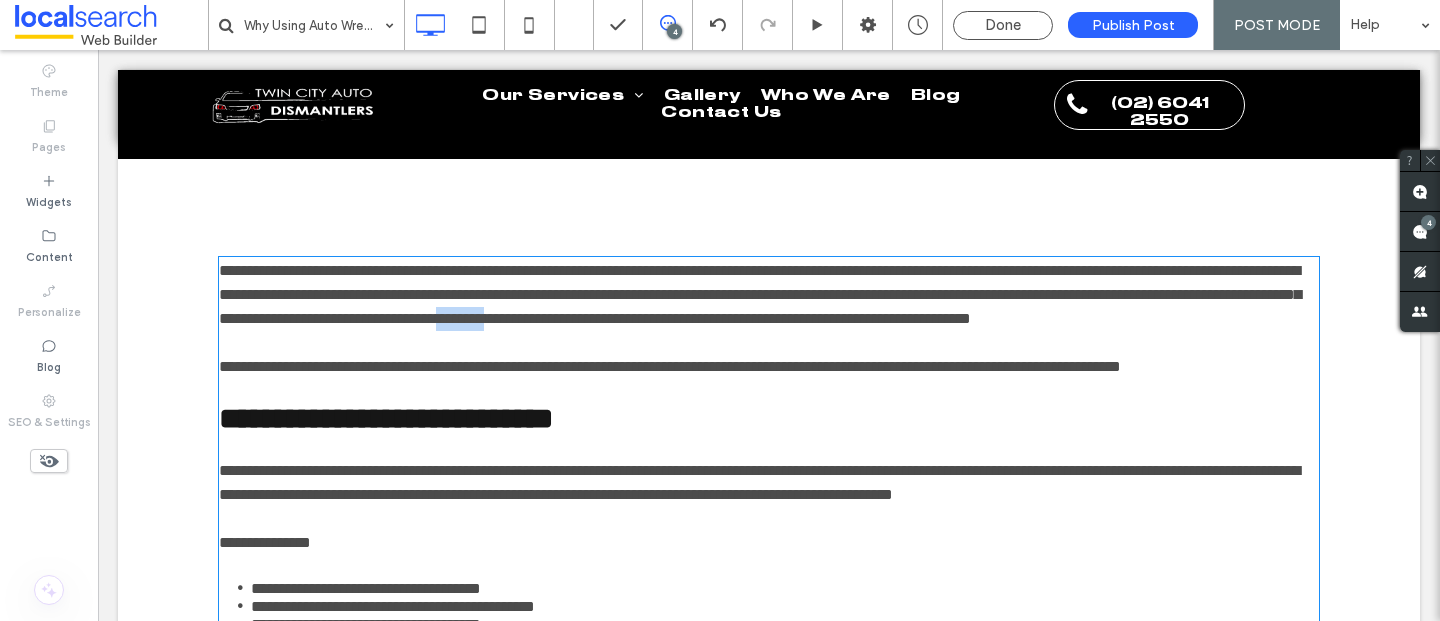 drag, startPoint x: 1219, startPoint y: 319, endPoint x: 1150, endPoint y: 315, distance: 69.115845 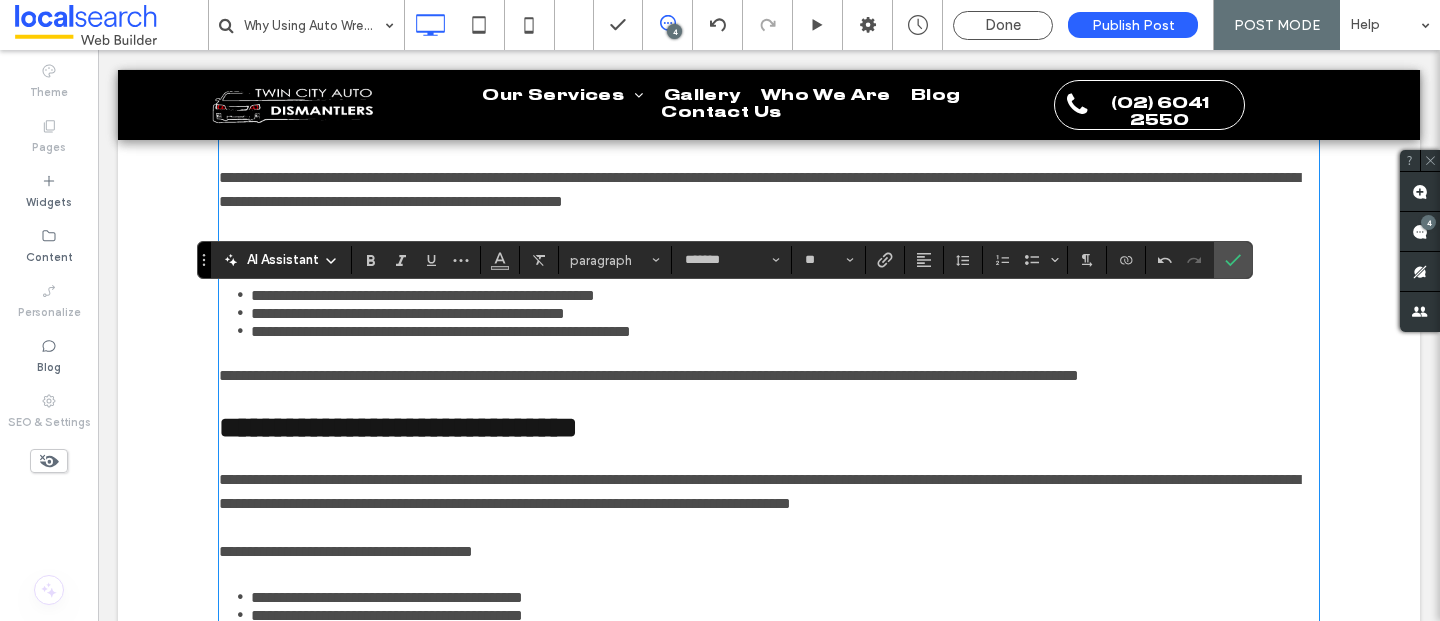 scroll, scrollTop: 2576, scrollLeft: 0, axis: vertical 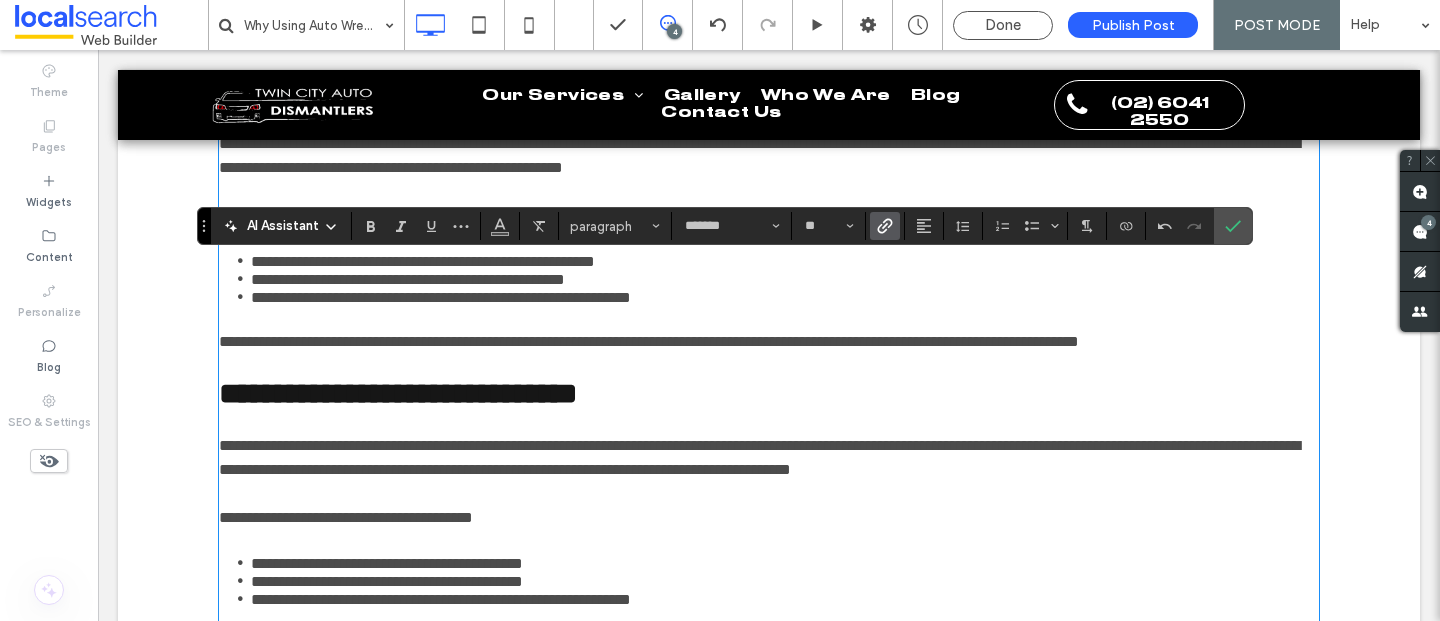 click 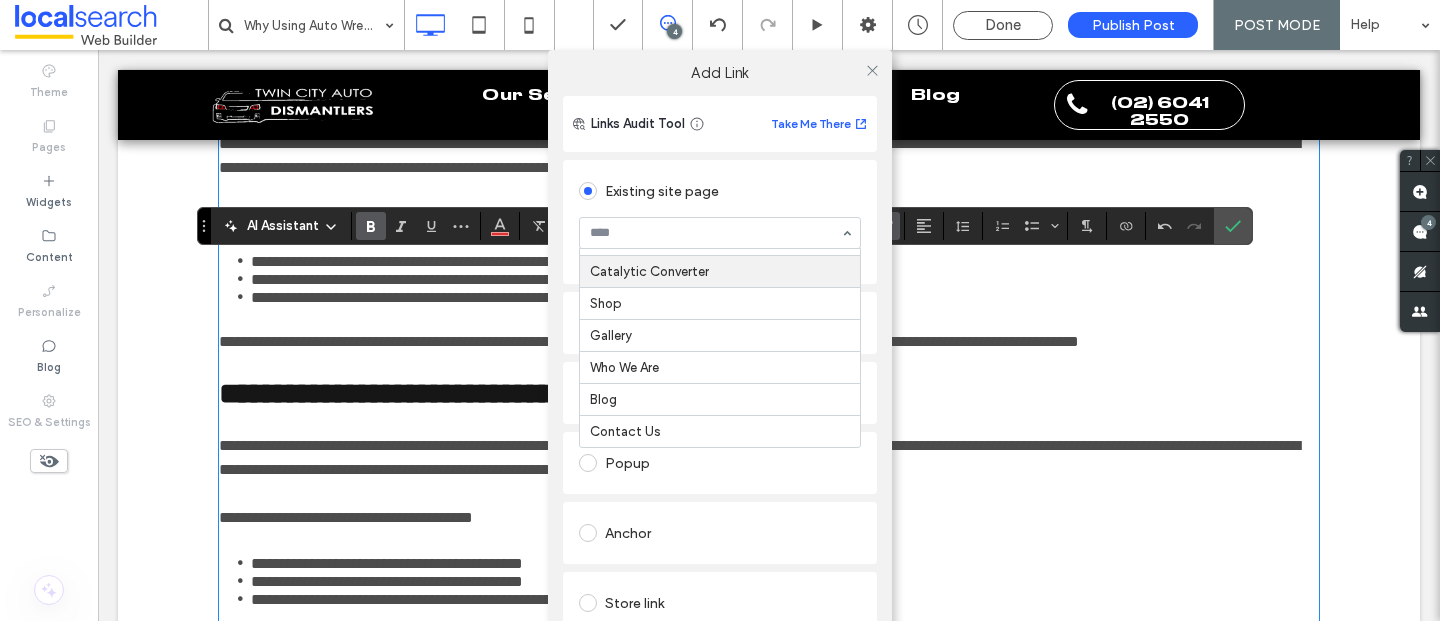 scroll, scrollTop: 560, scrollLeft: 0, axis: vertical 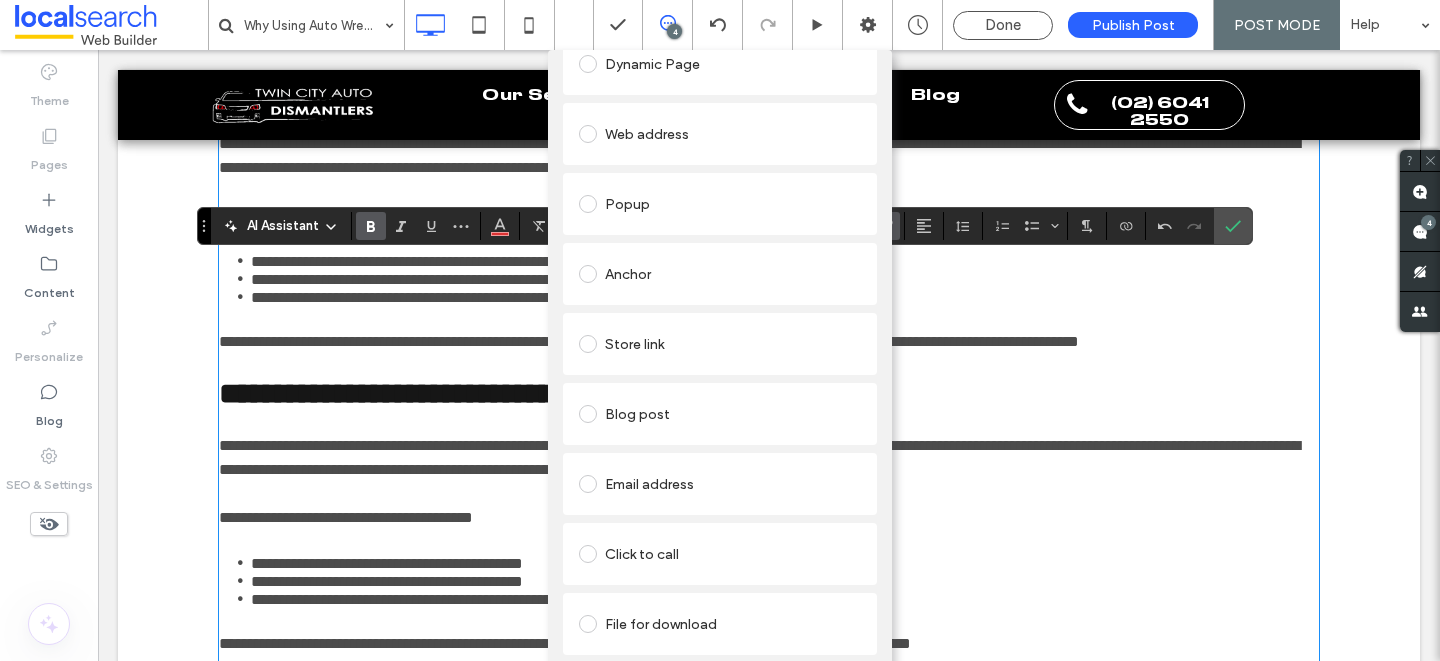 drag, startPoint x: 883, startPoint y: 356, endPoint x: 871, endPoint y: 180, distance: 176.40862 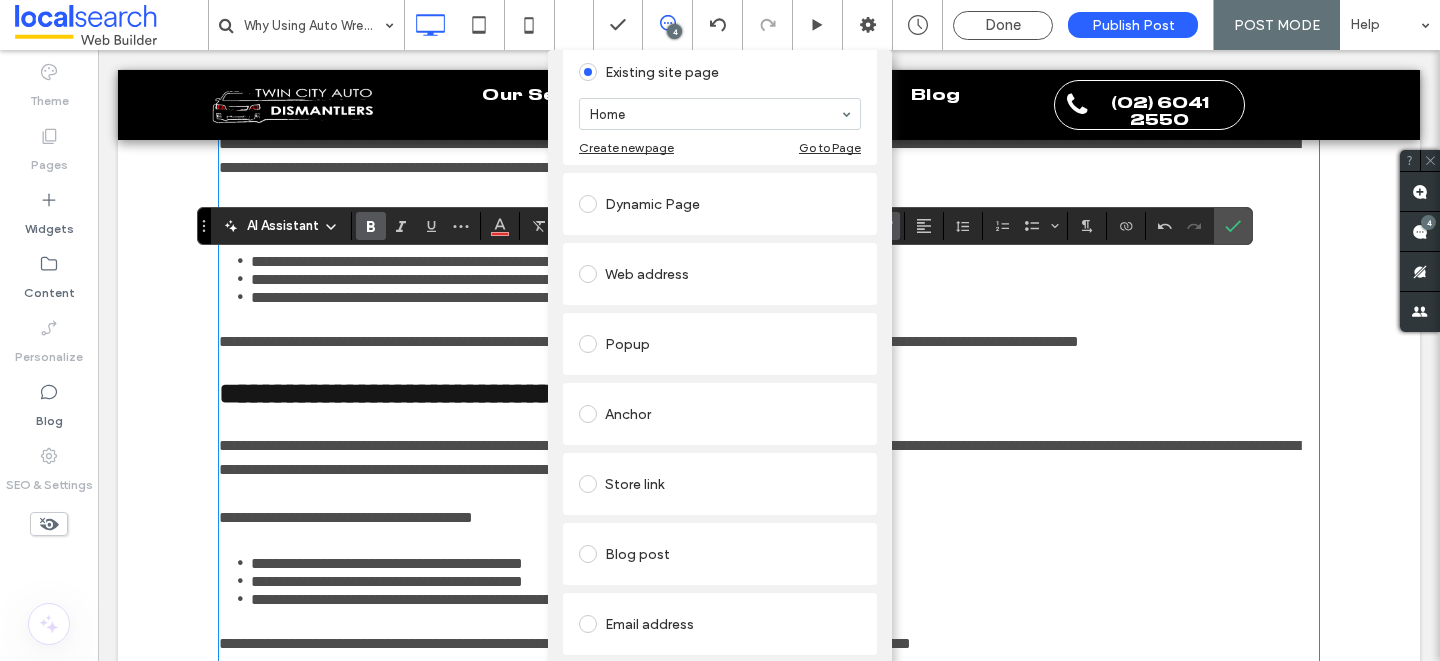 scroll, scrollTop: 0, scrollLeft: 0, axis: both 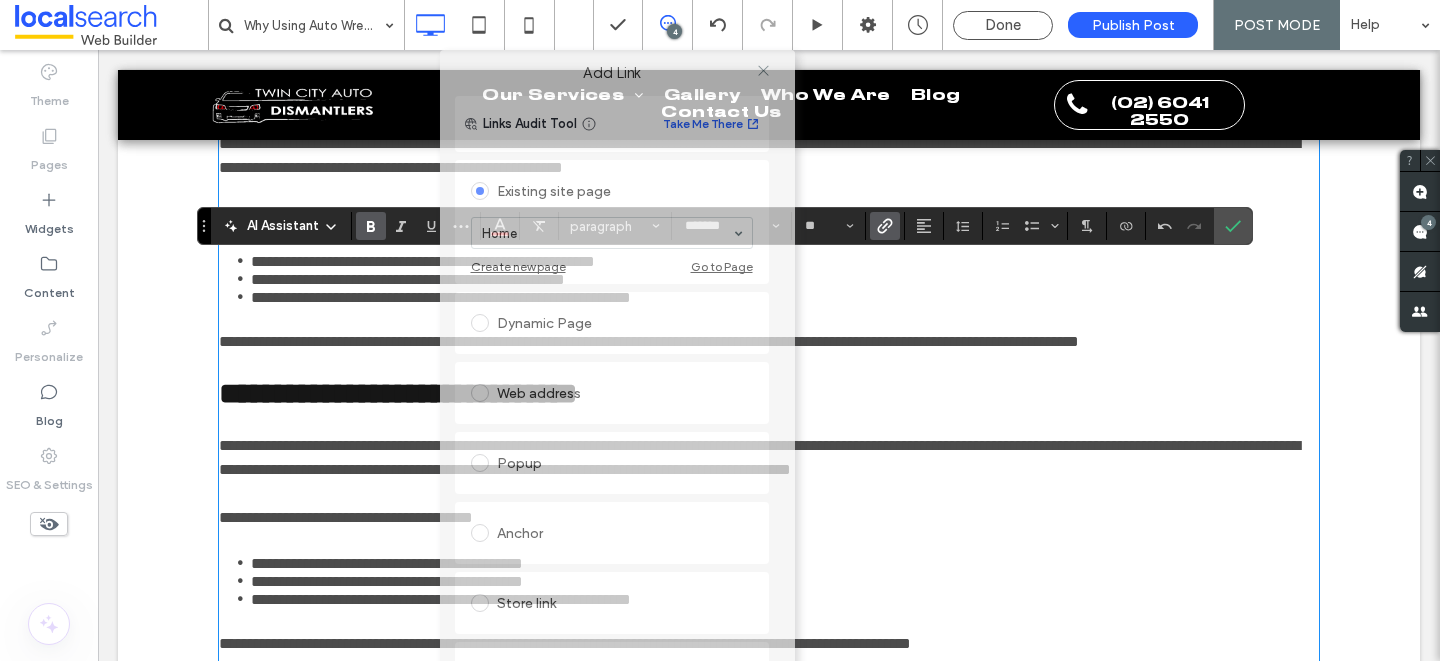 drag, startPoint x: 826, startPoint y: 74, endPoint x: 723, endPoint y: -49, distance: 160.43066 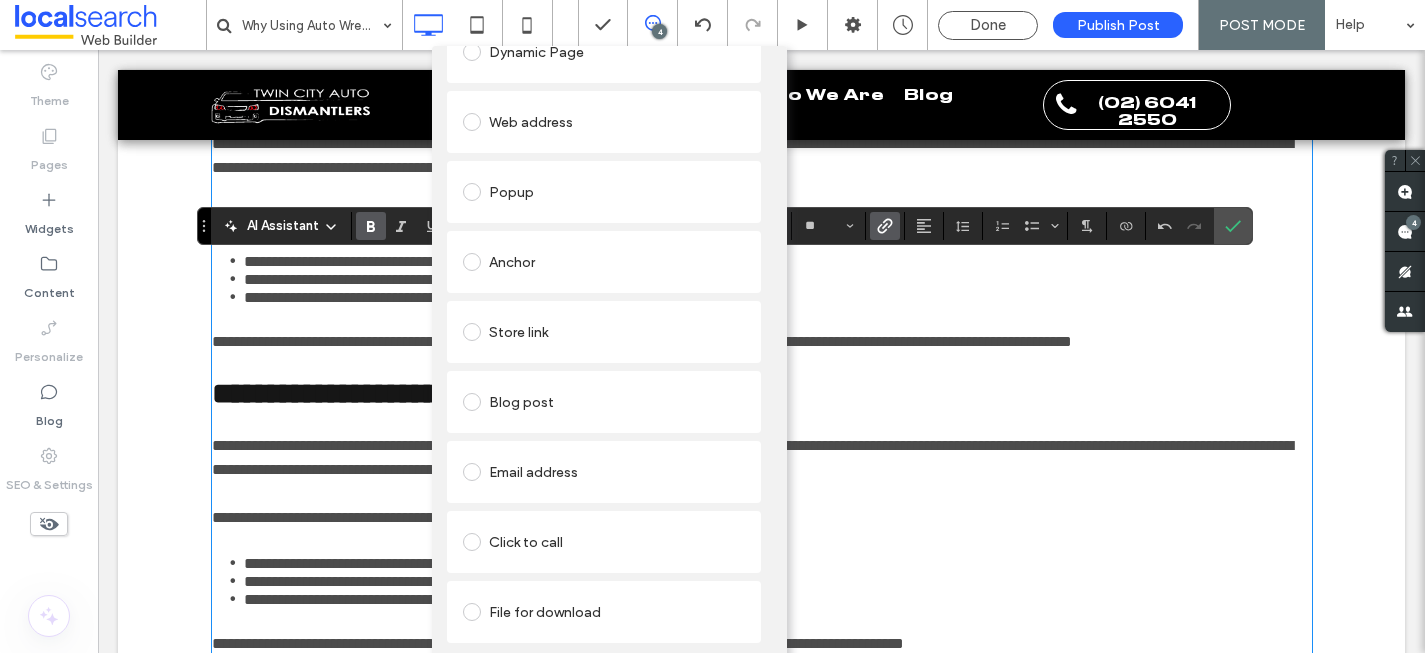 scroll, scrollTop: 0, scrollLeft: 0, axis: both 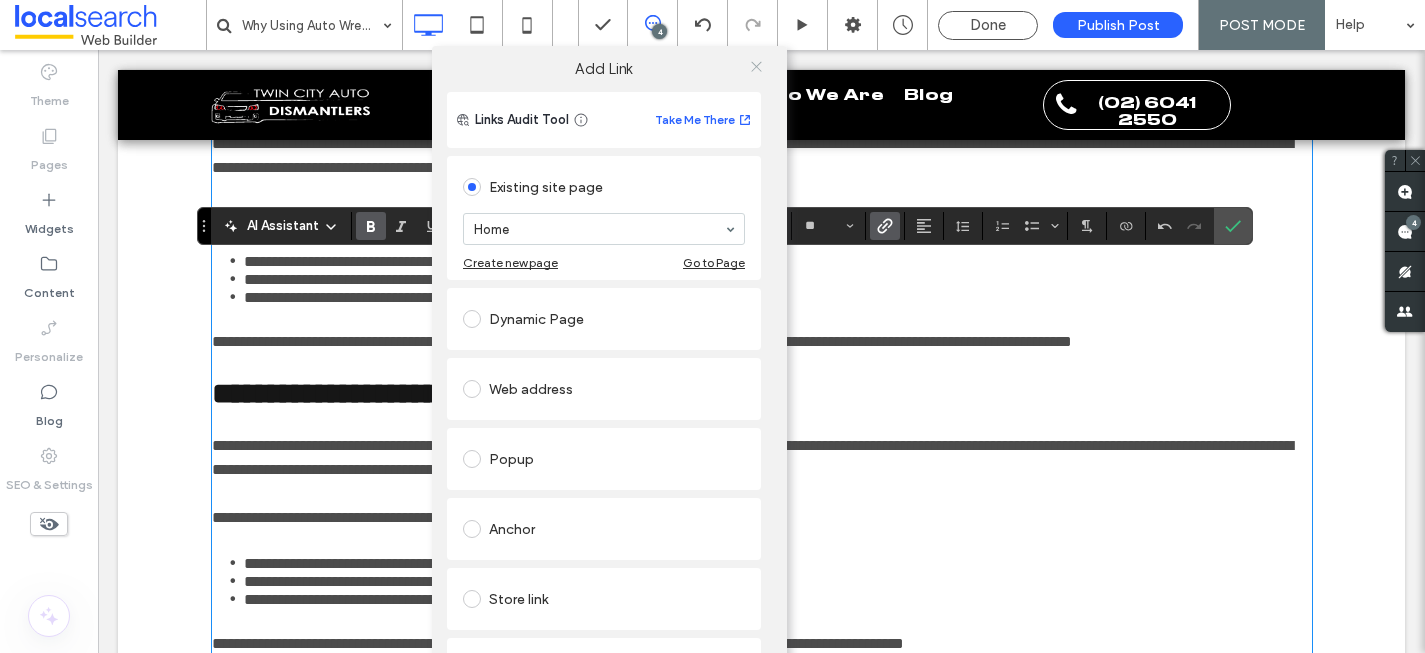 click 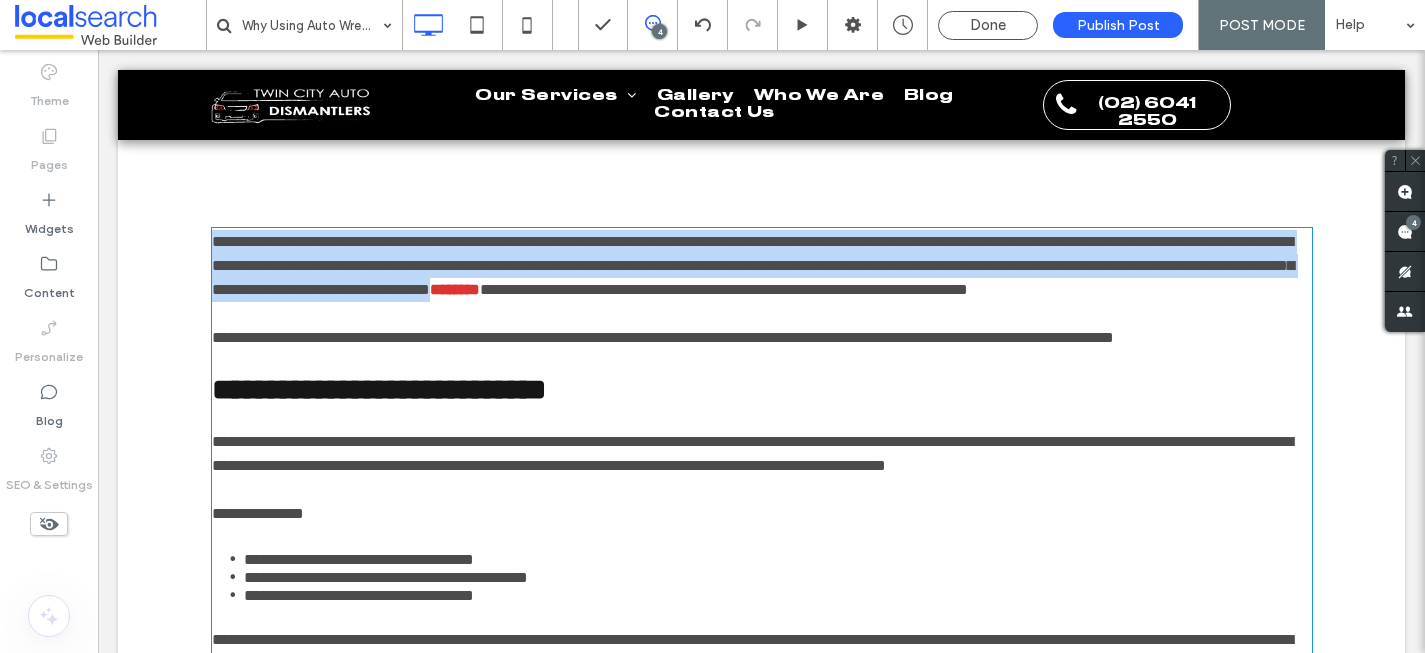 scroll, scrollTop: 714, scrollLeft: 0, axis: vertical 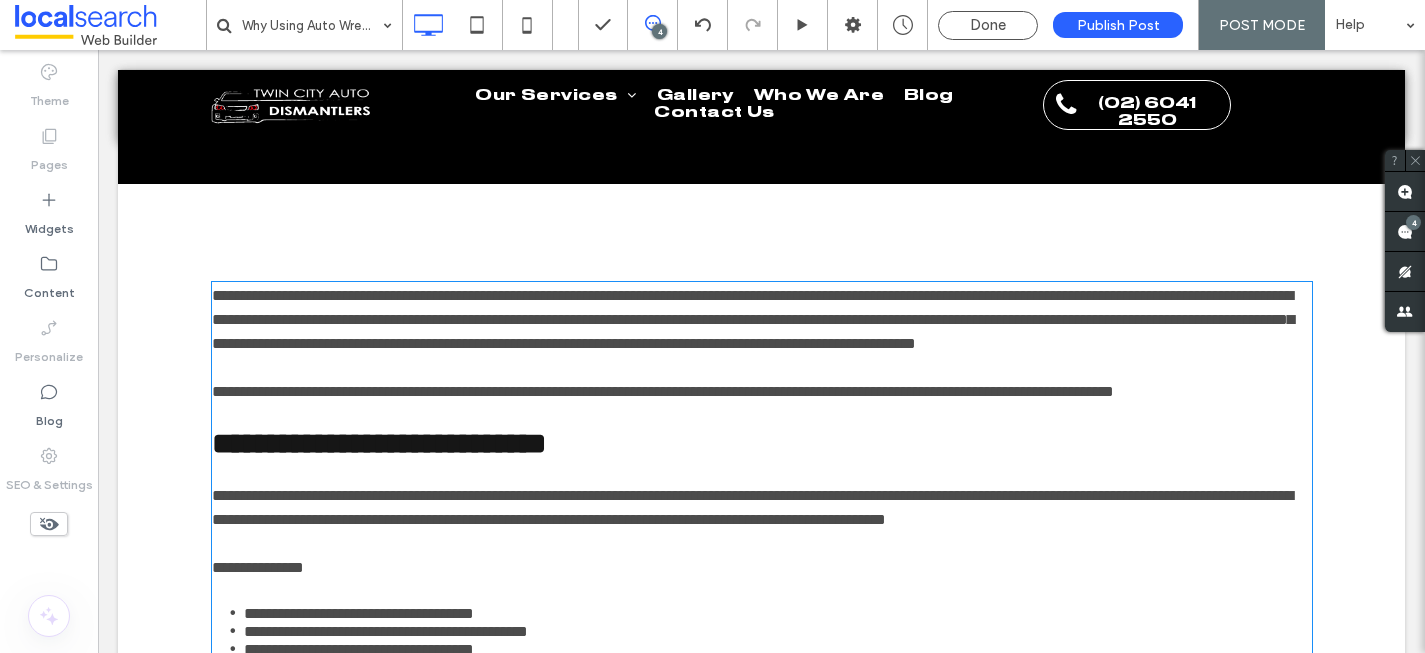 type 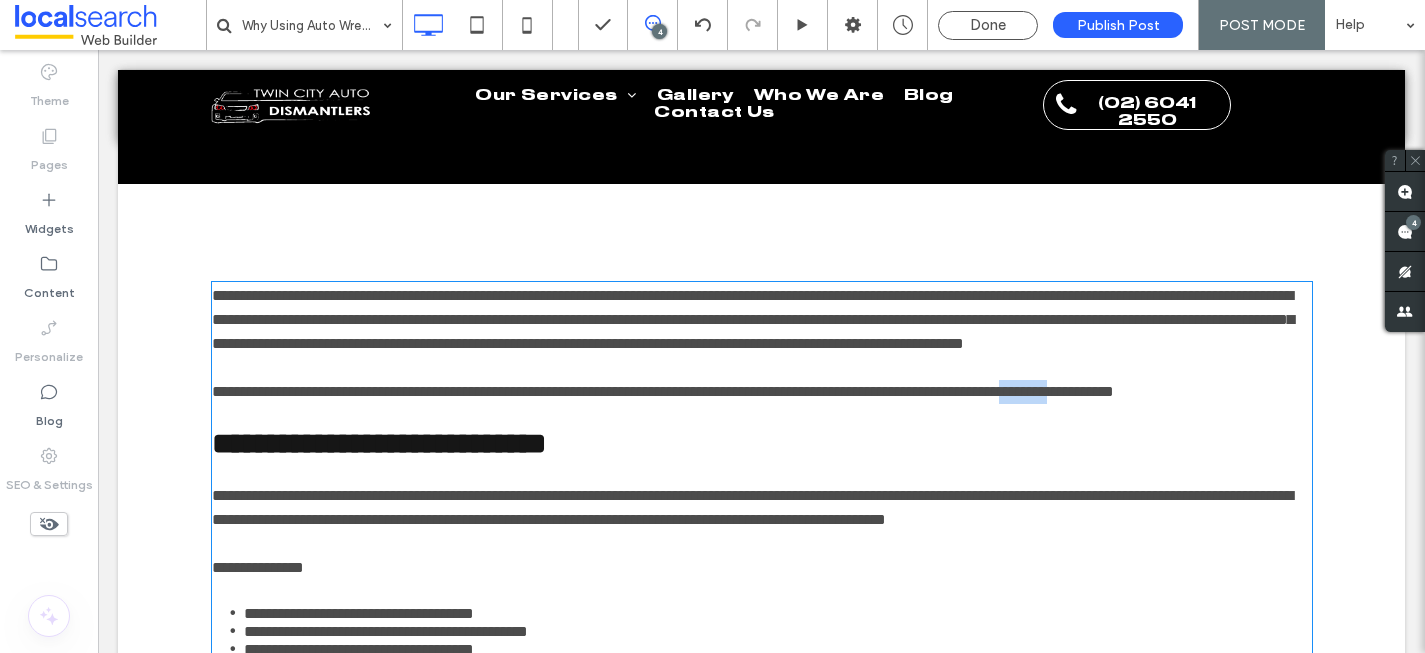 drag, startPoint x: 1264, startPoint y: 420, endPoint x: 1201, endPoint y: 414, distance: 63.28507 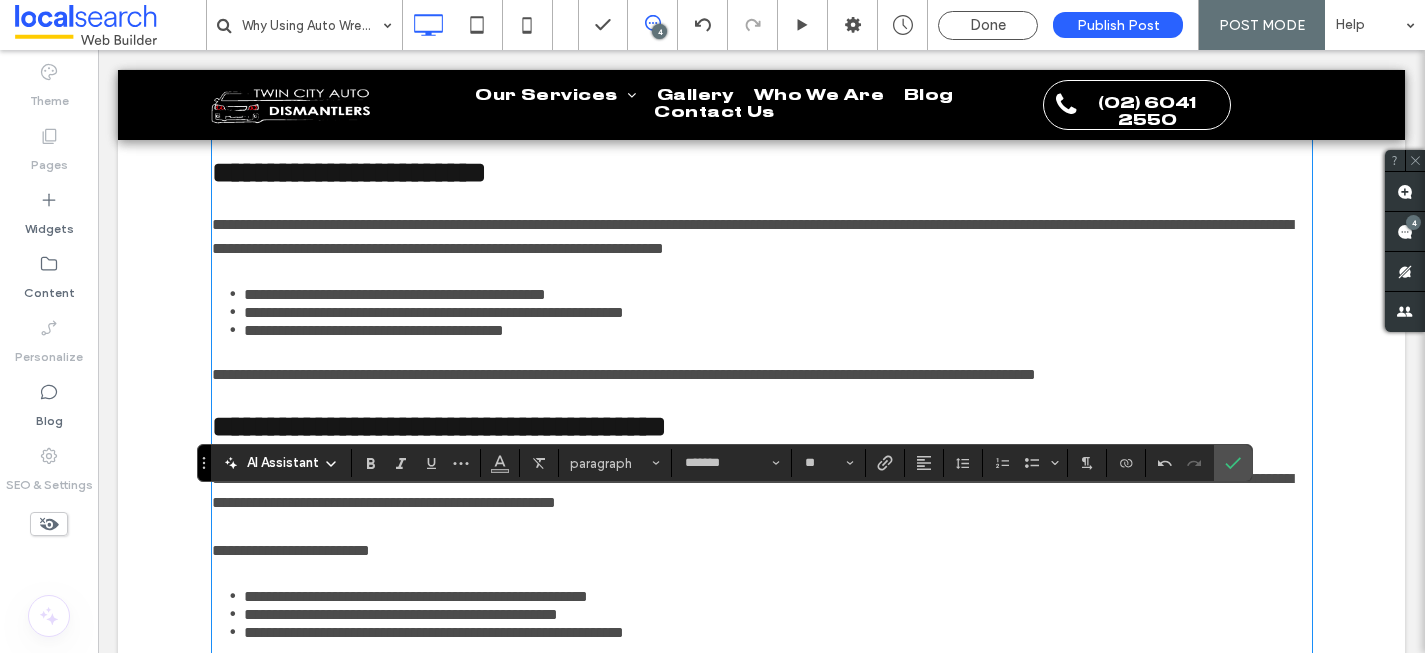scroll, scrollTop: 2339, scrollLeft: 0, axis: vertical 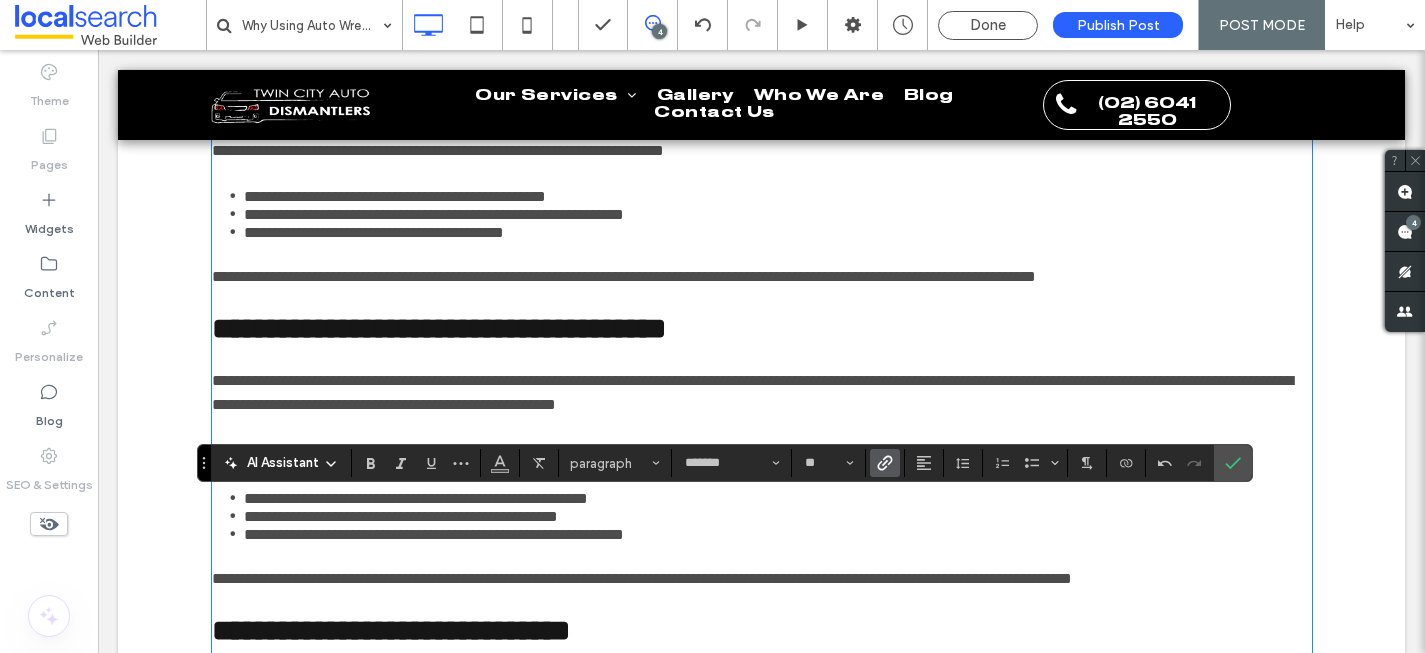 click 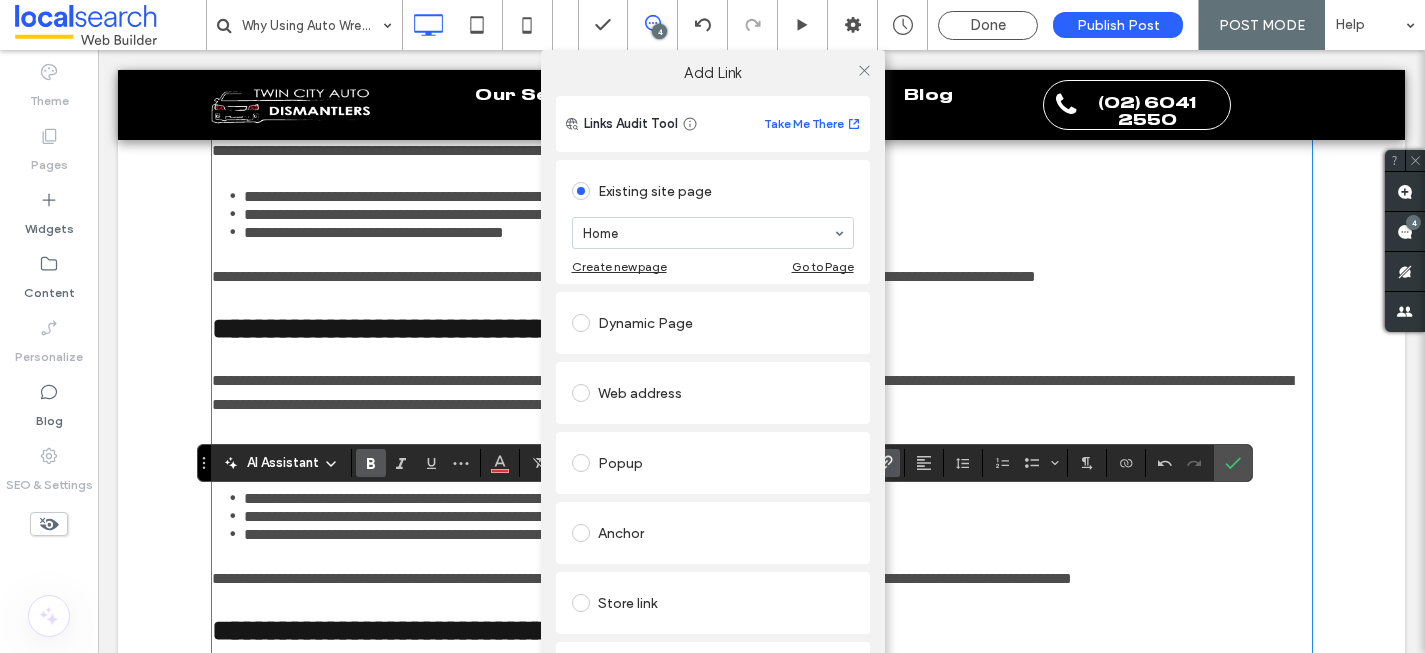 click on "Home" at bounding box center [713, 233] 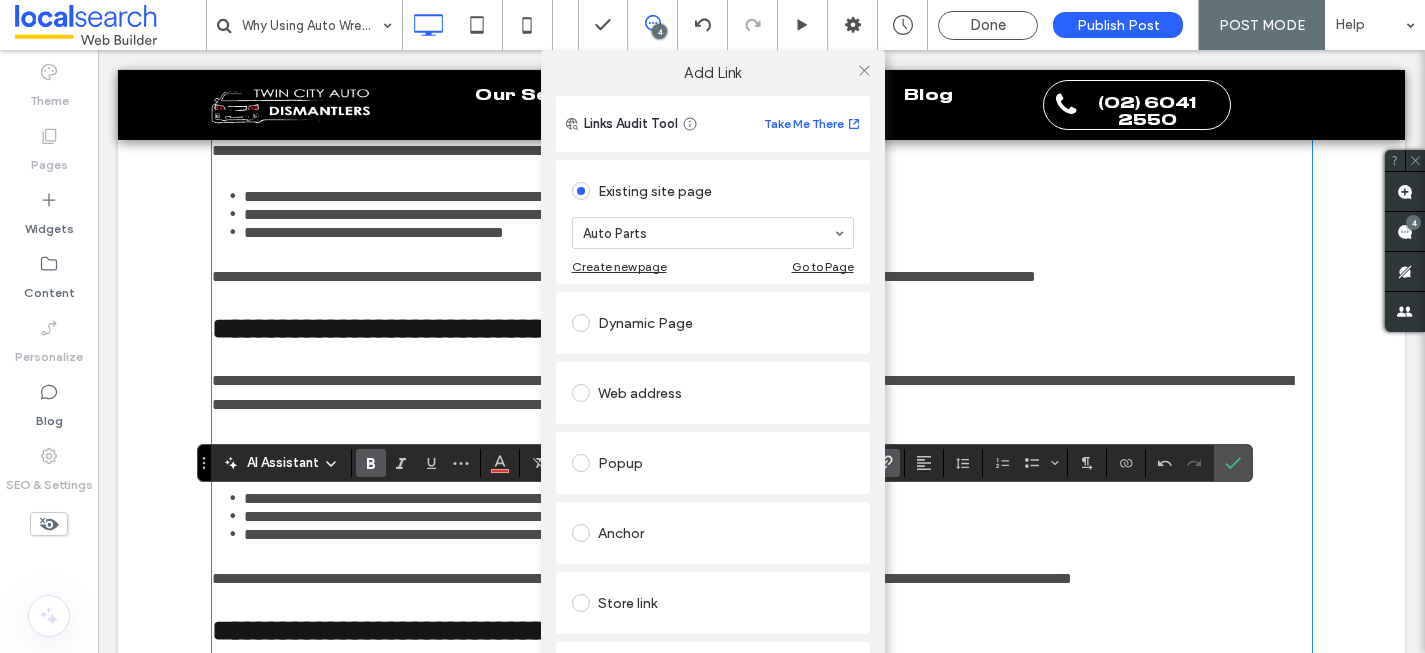 click at bounding box center (865, 70) 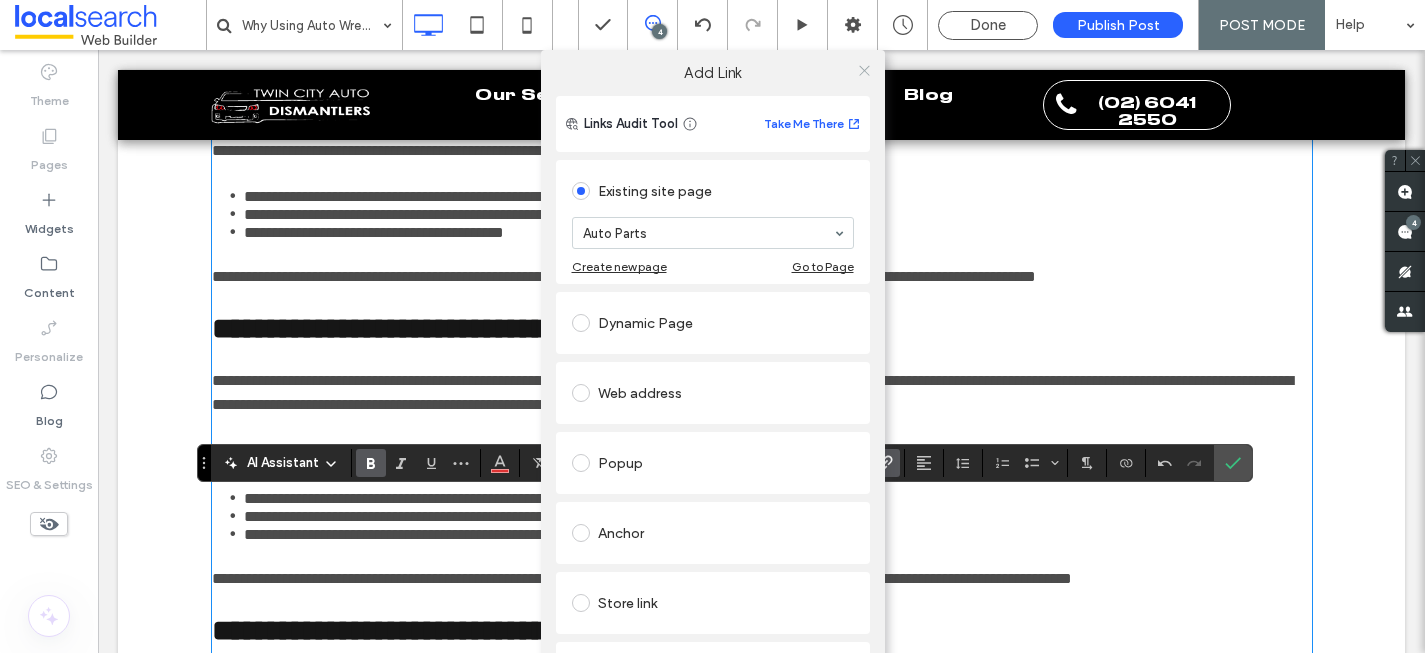 click 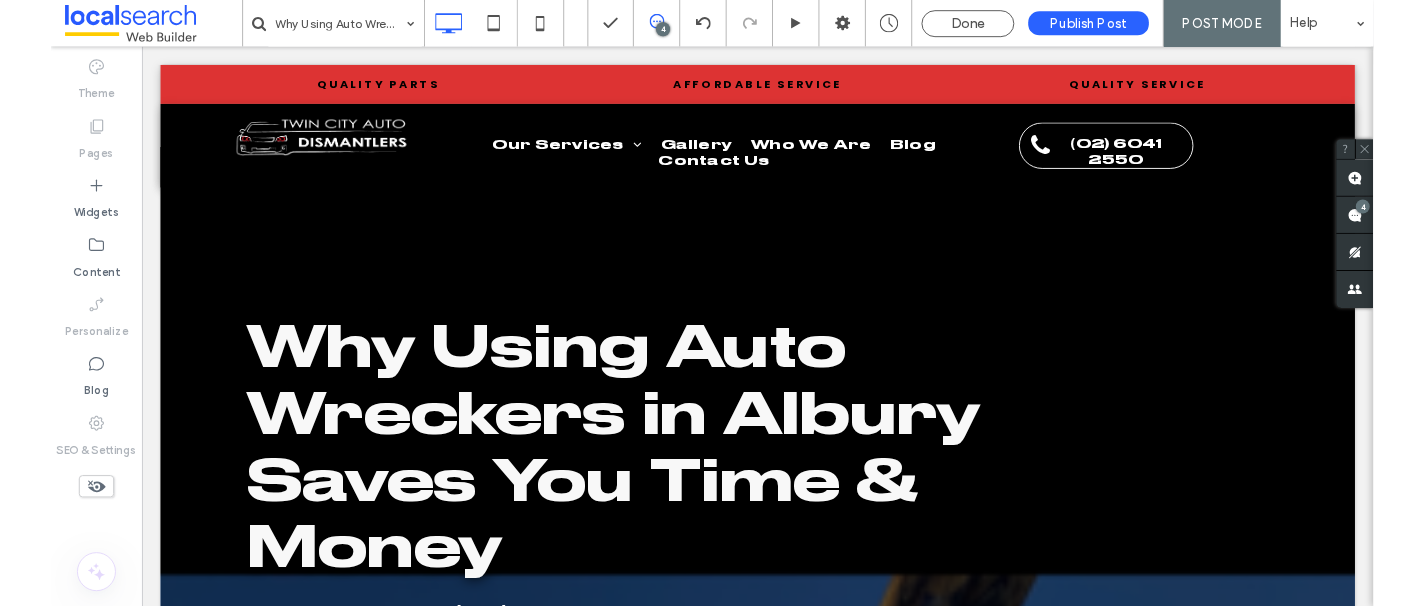 scroll, scrollTop: 0, scrollLeft: 0, axis: both 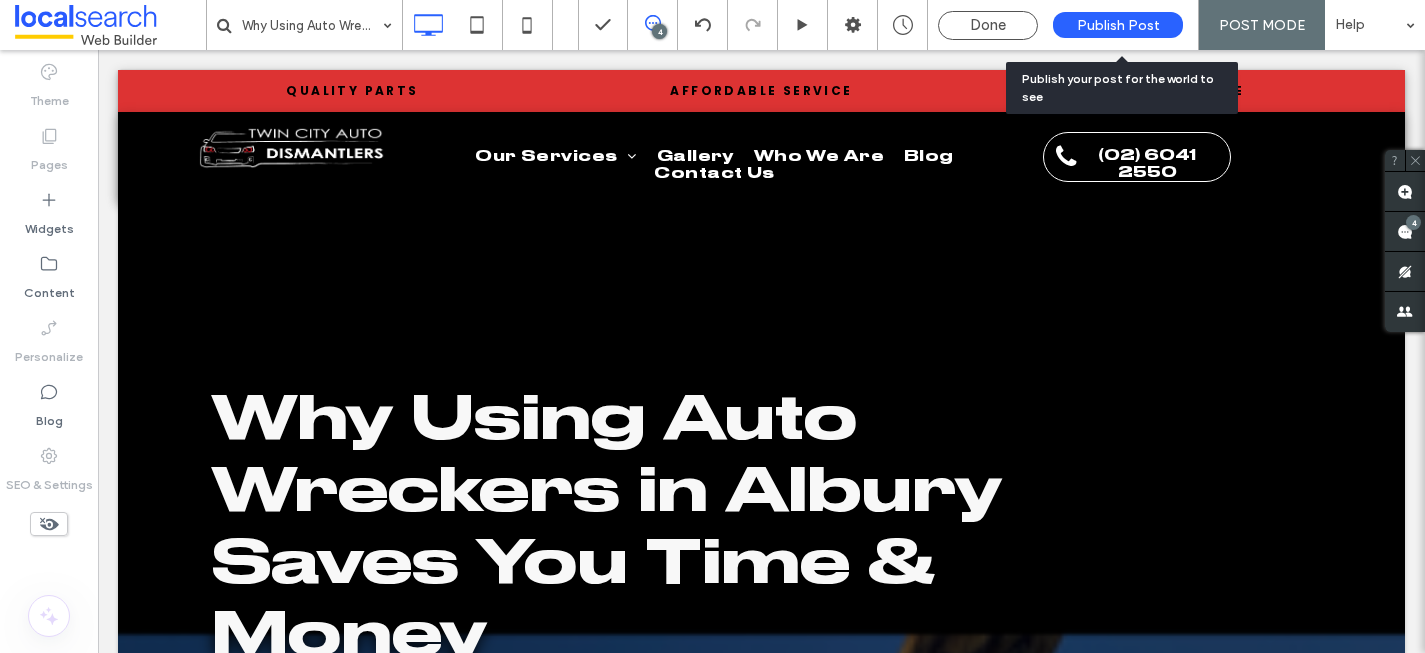 click on "Publish Post" at bounding box center (1118, 25) 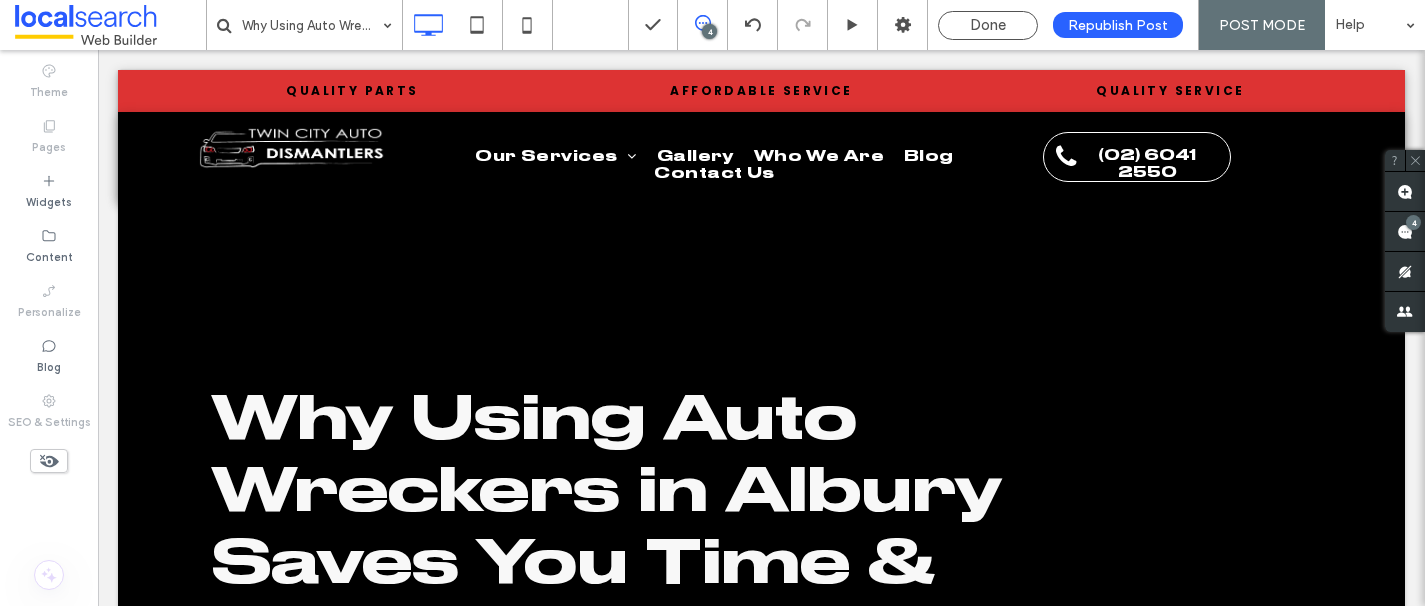 scroll, scrollTop: 0, scrollLeft: 0, axis: both 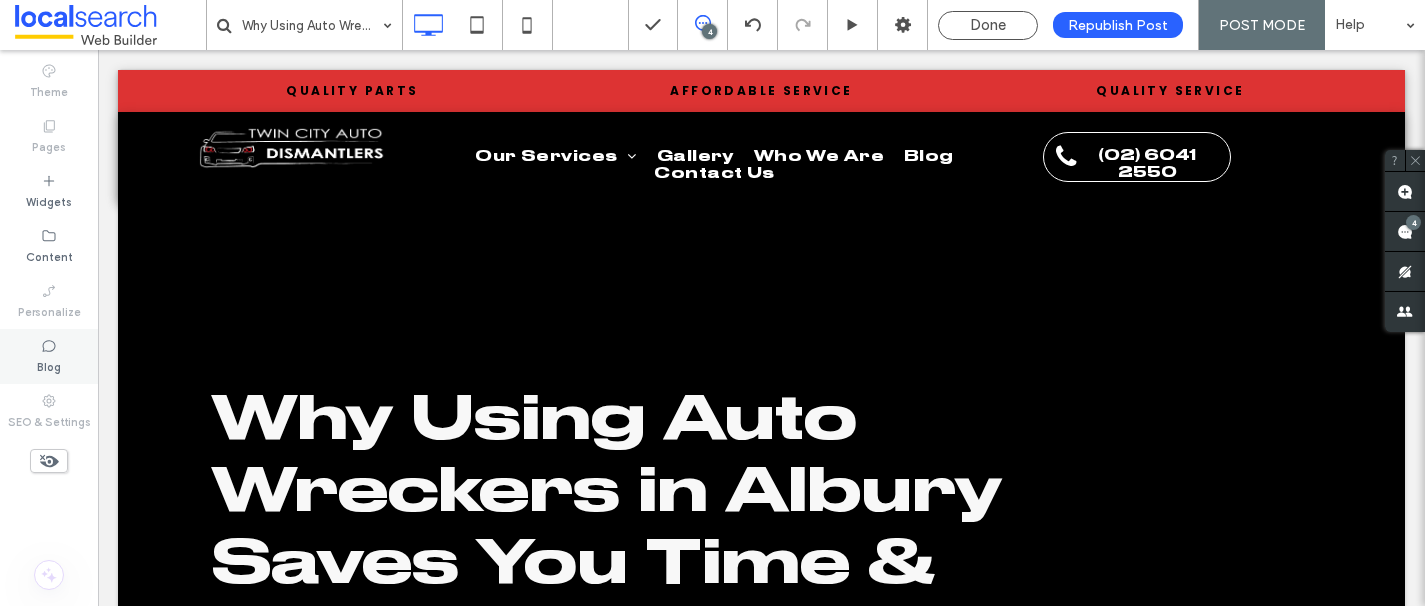 click on "Blog" at bounding box center (49, 356) 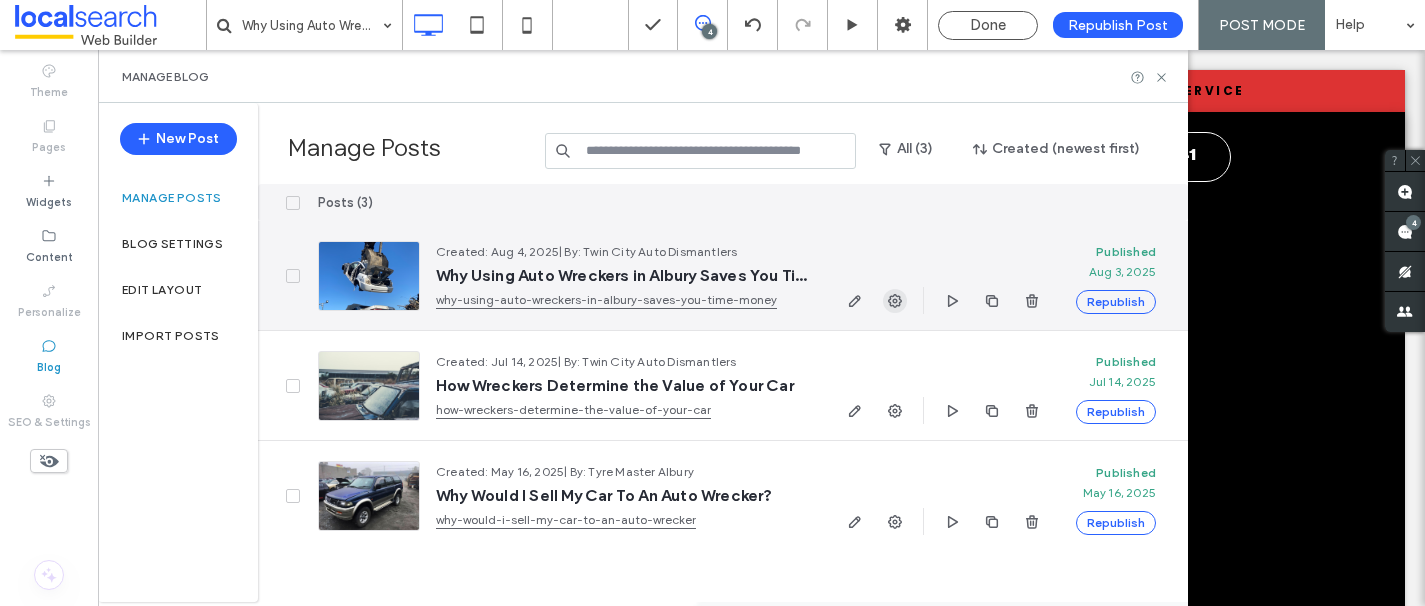 click at bounding box center (895, 301) 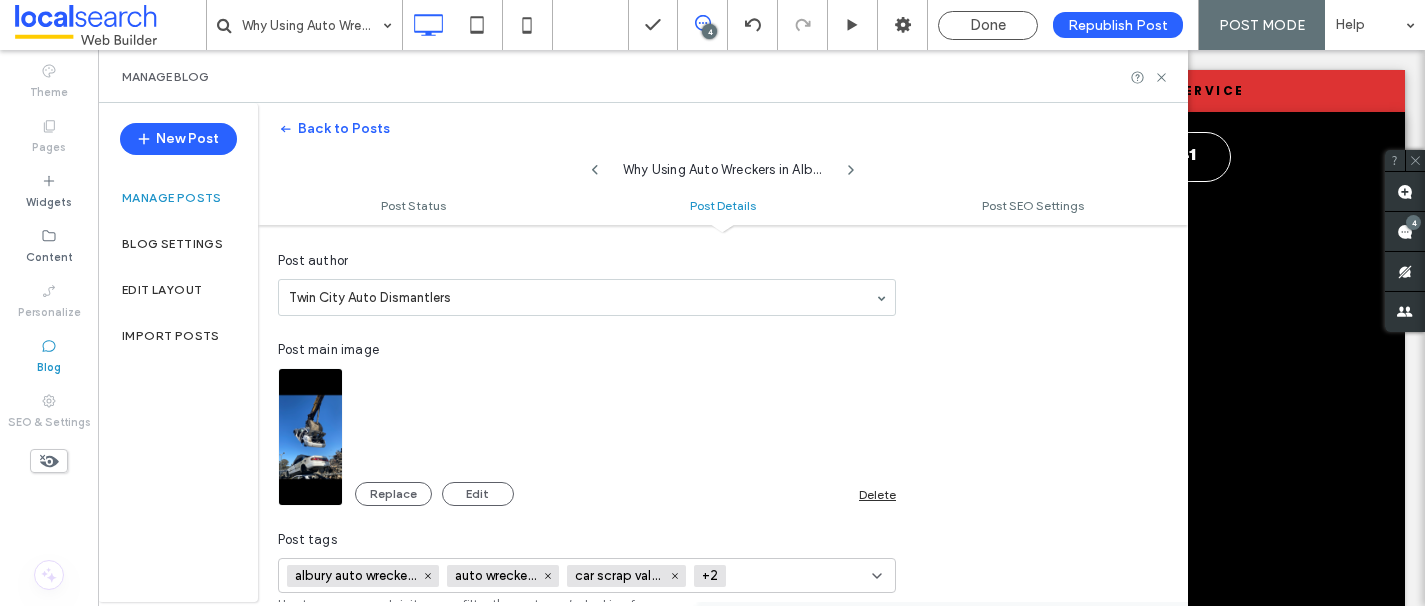 scroll, scrollTop: 546, scrollLeft: 0, axis: vertical 